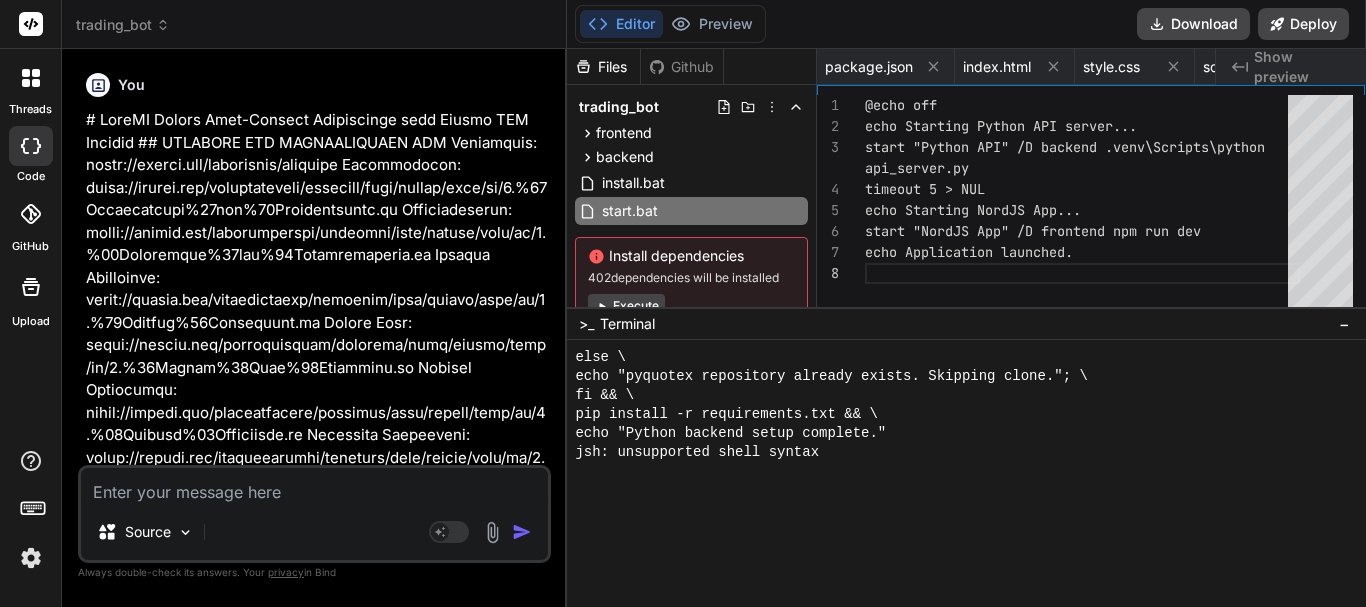 scroll, scrollTop: 0, scrollLeft: 0, axis: both 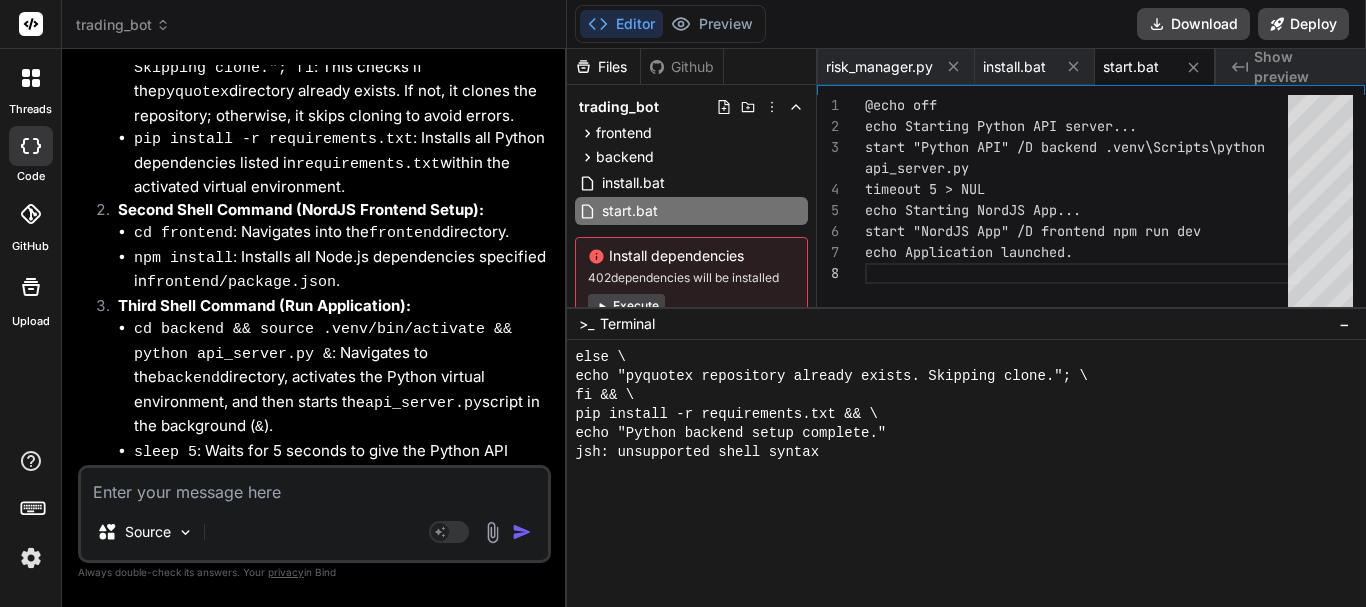 click on "−" at bounding box center [1344, 324] 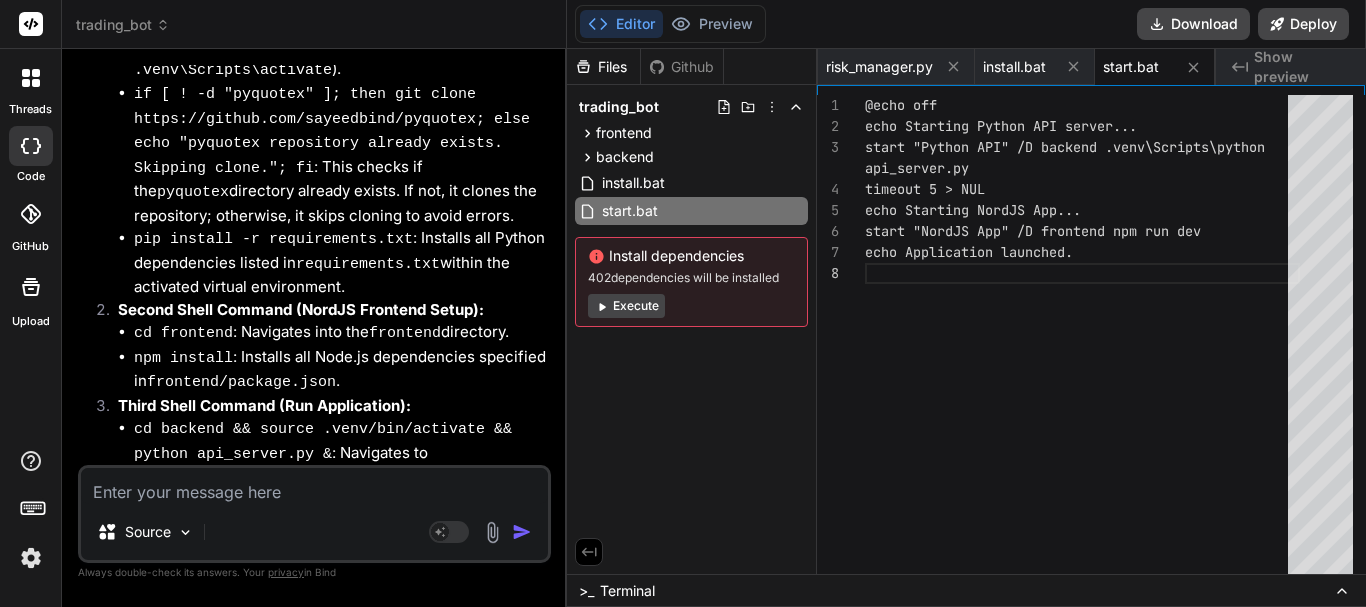 scroll, scrollTop: 6164, scrollLeft: 0, axis: vertical 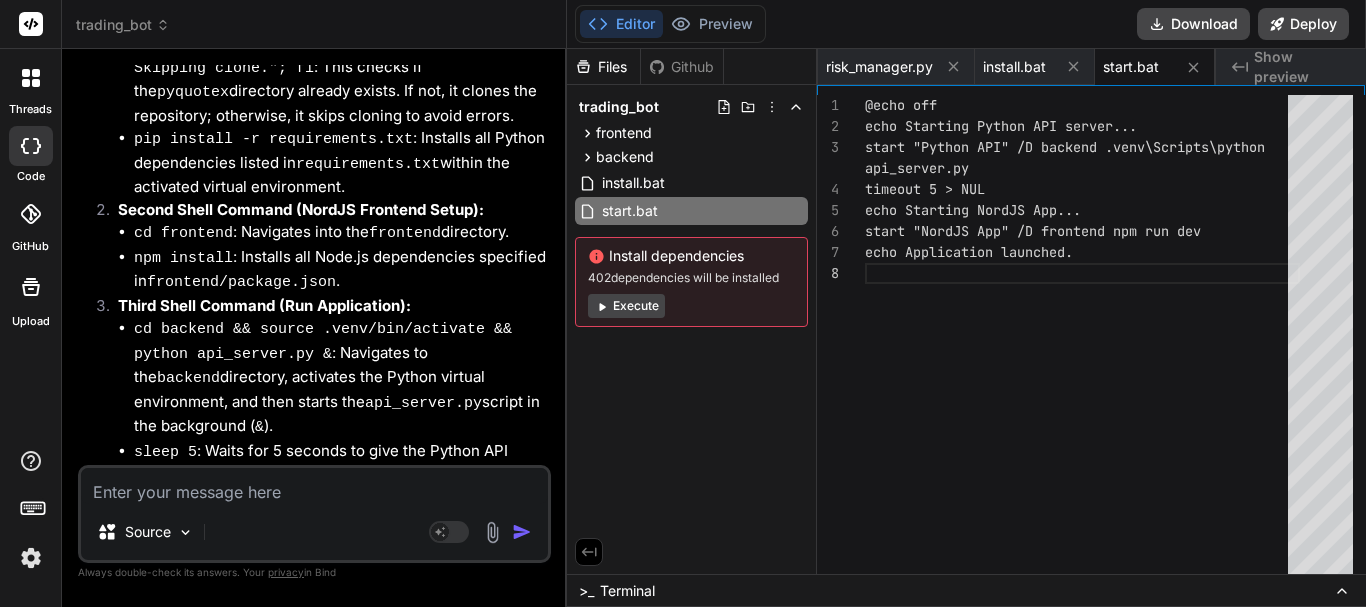 click at bounding box center [314, 486] 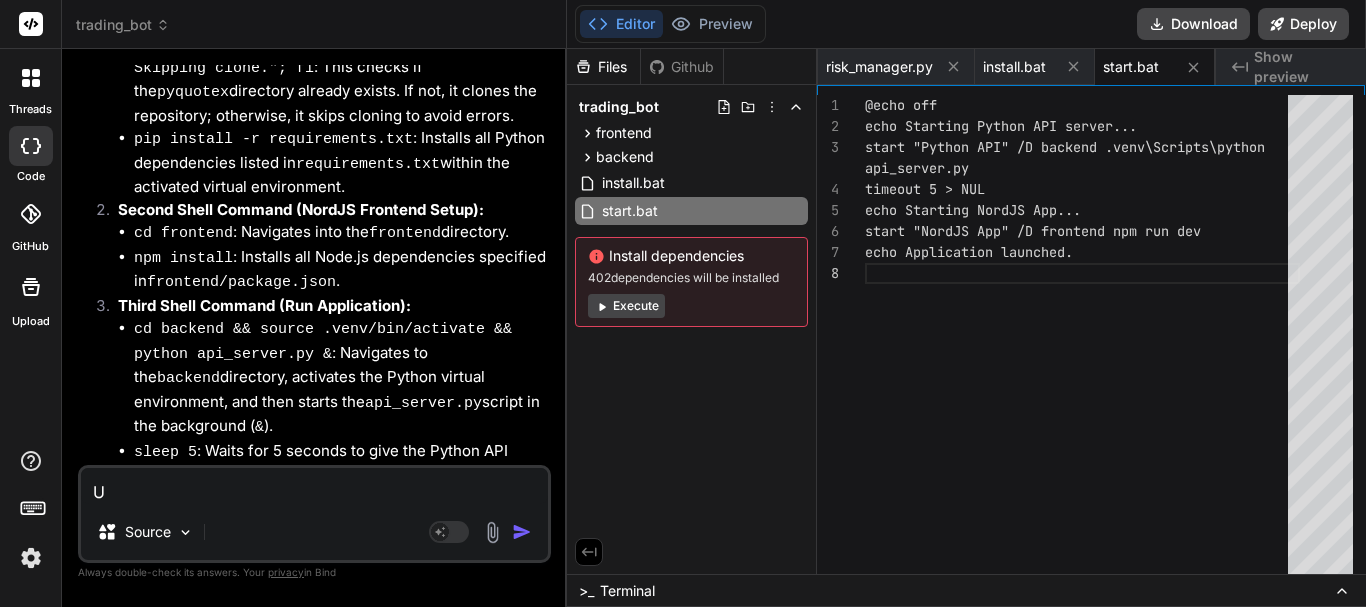 type on "Un" 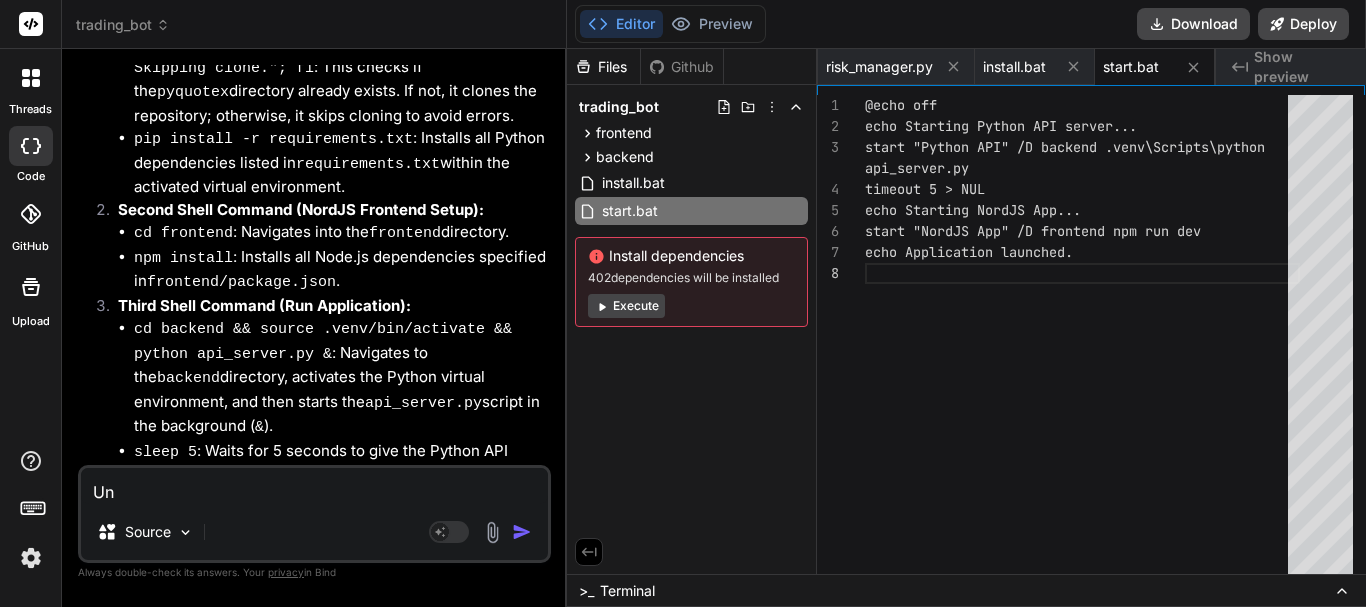 type on "Una" 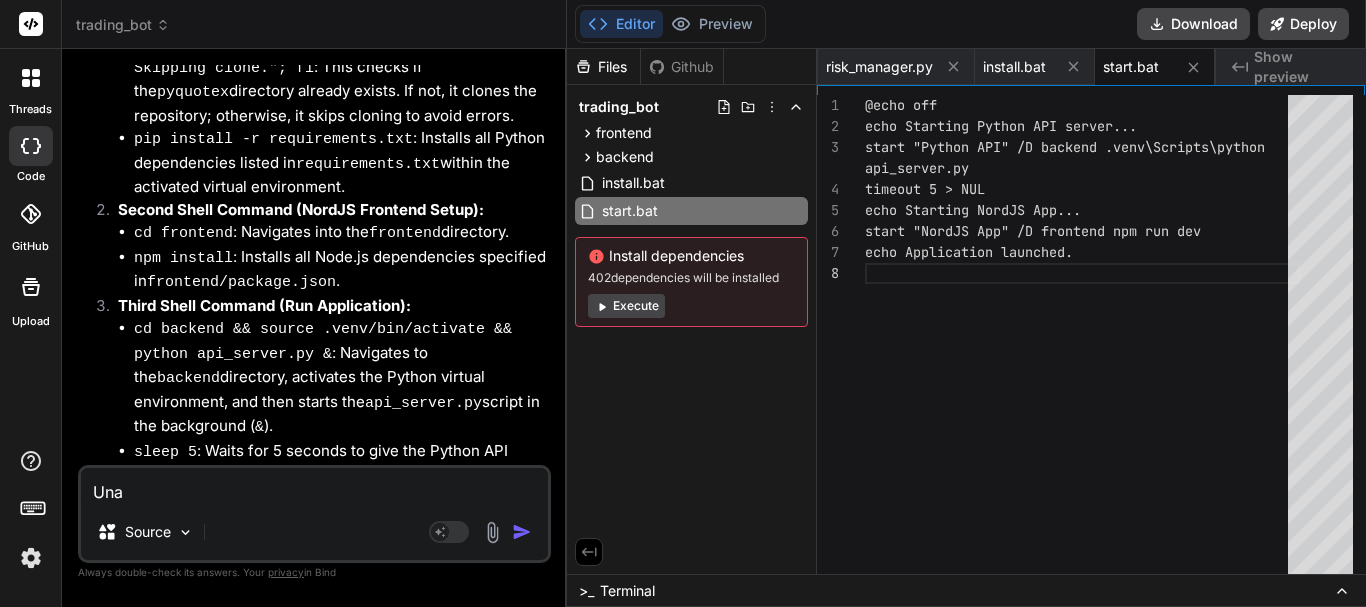 type on "Unab" 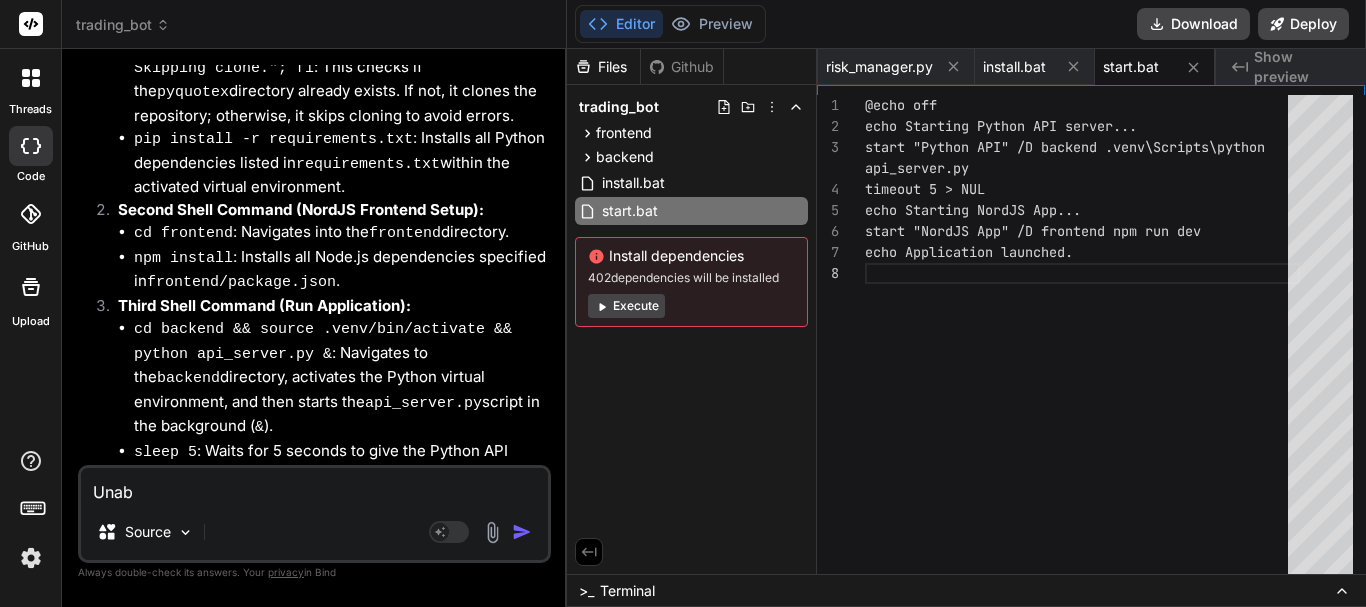 type on "Unabl" 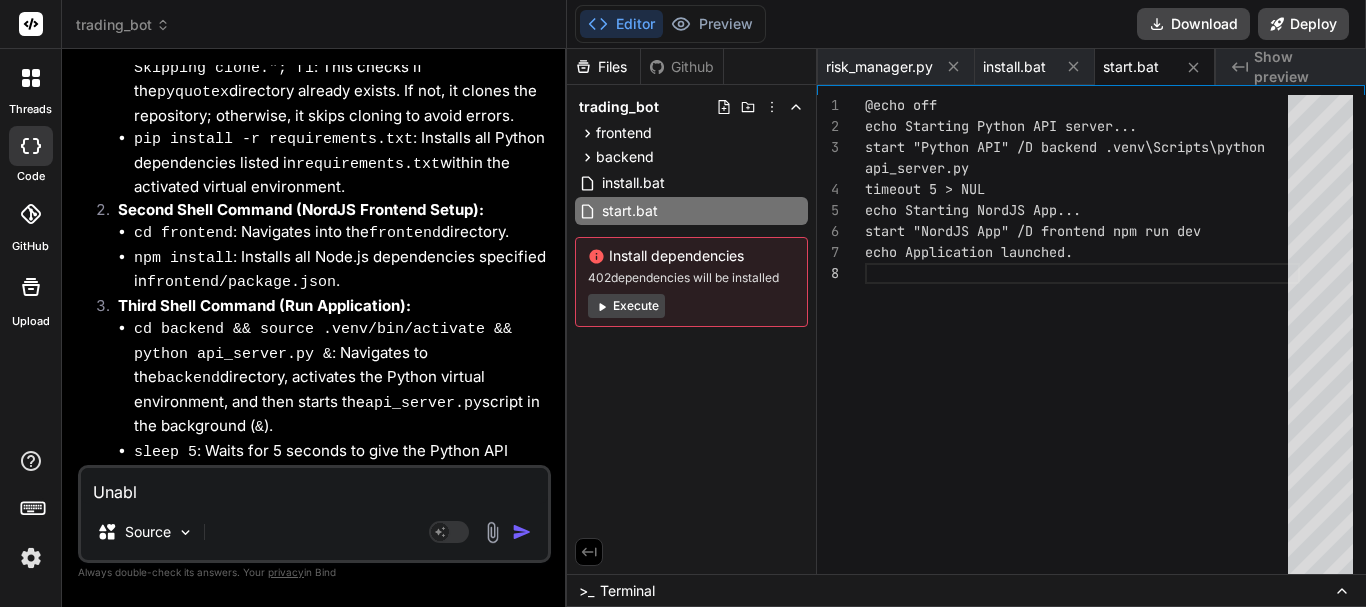 type on "Unable" 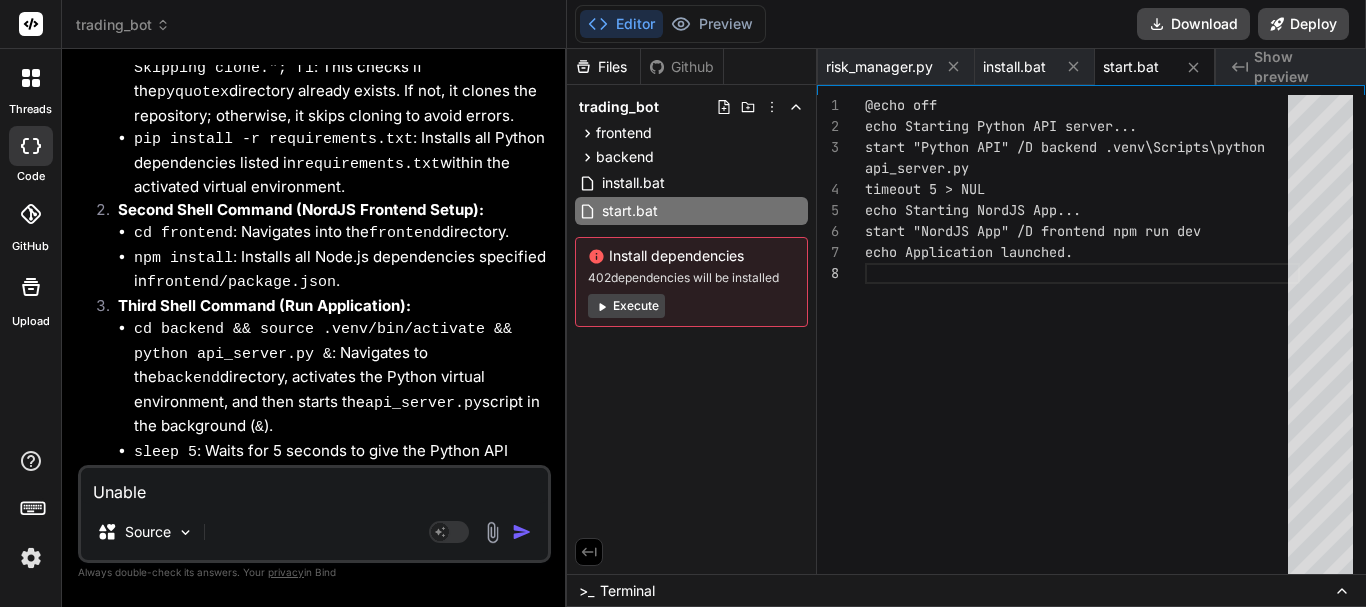 type on "Unable" 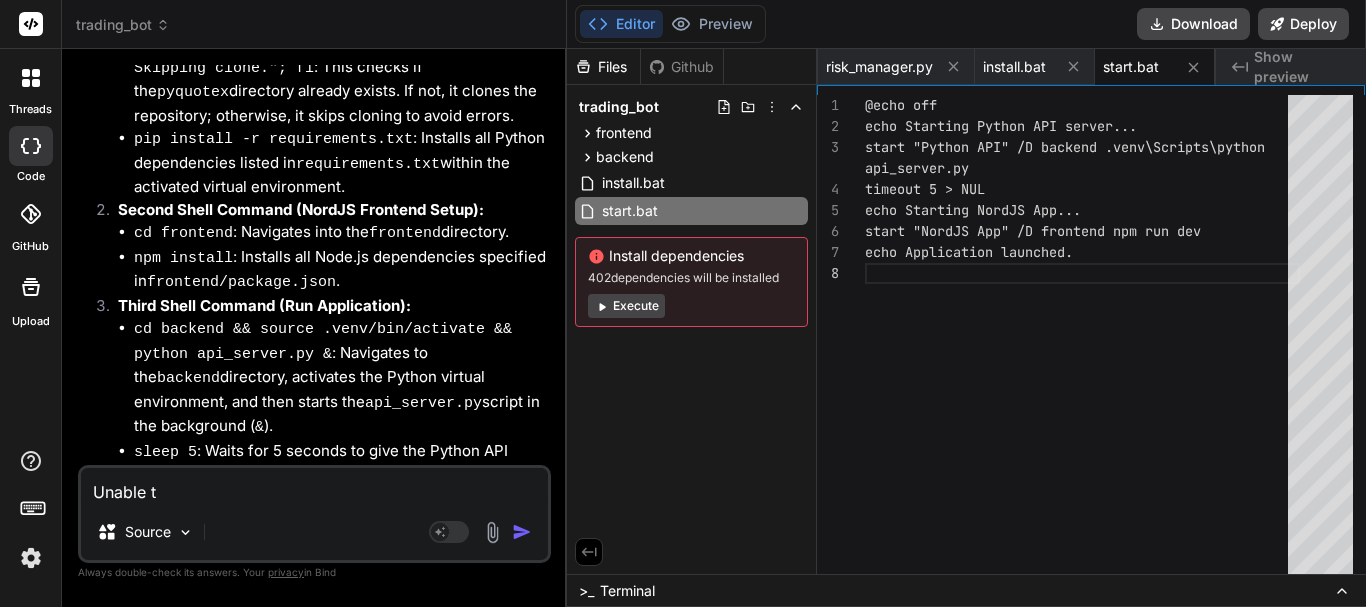 type on "Unable to" 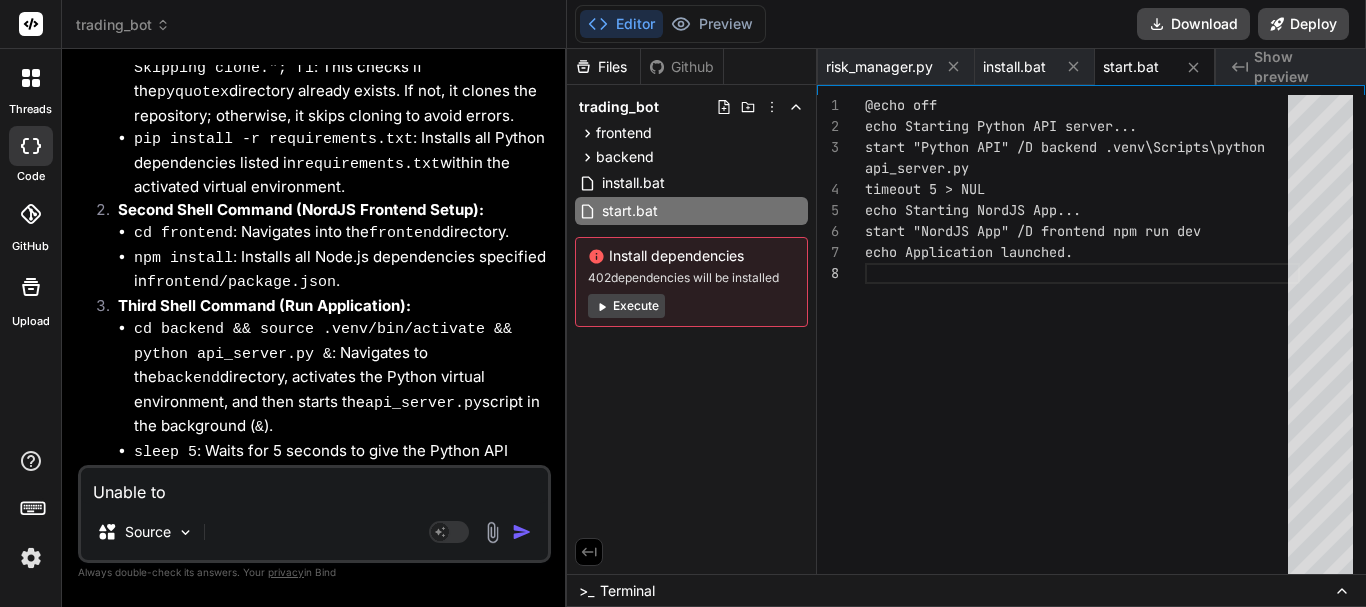 type on "Unable to" 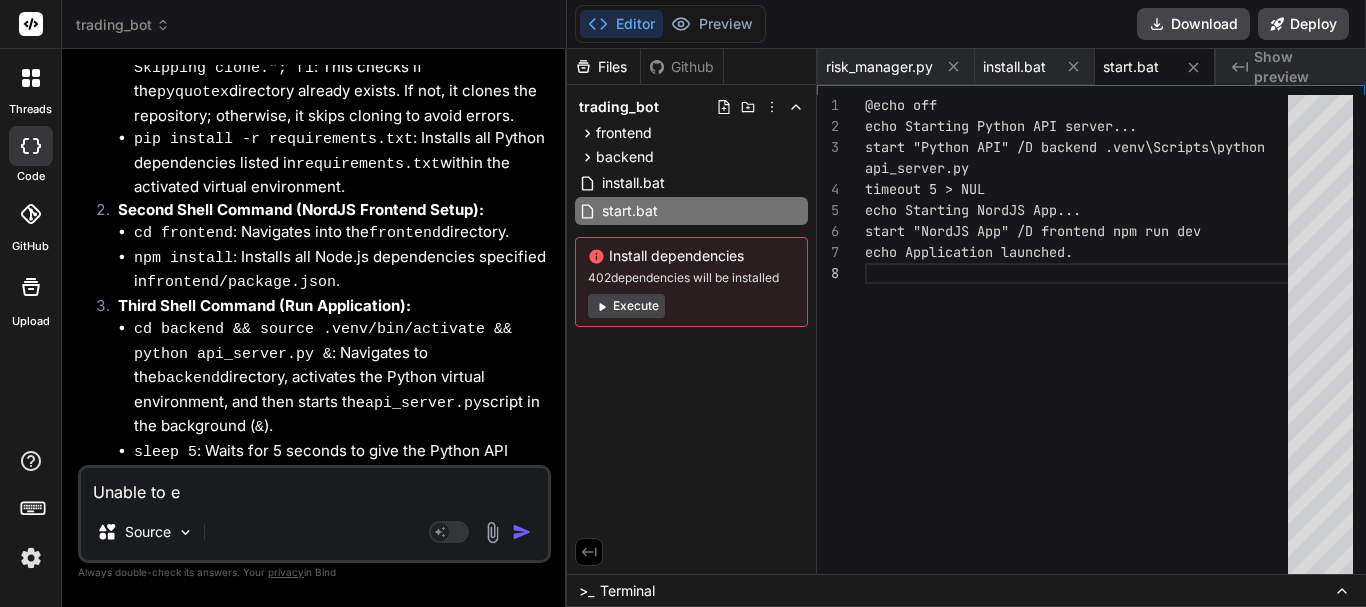 type on "Unable to ex" 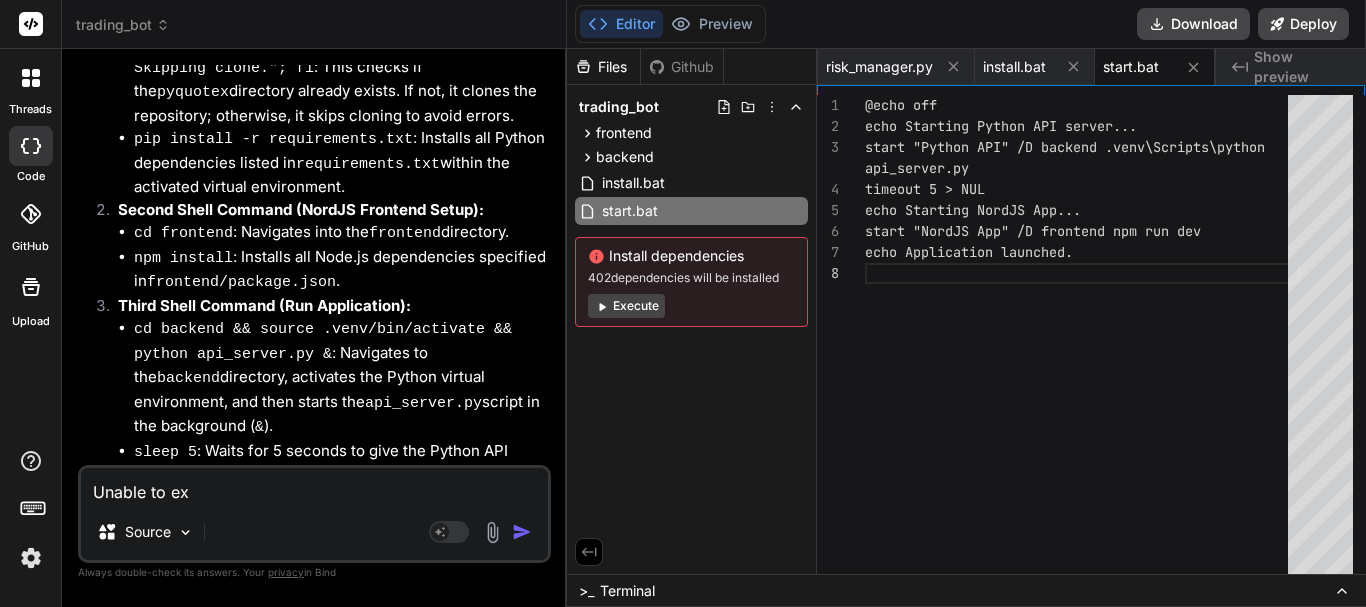 type on "Unable to exe" 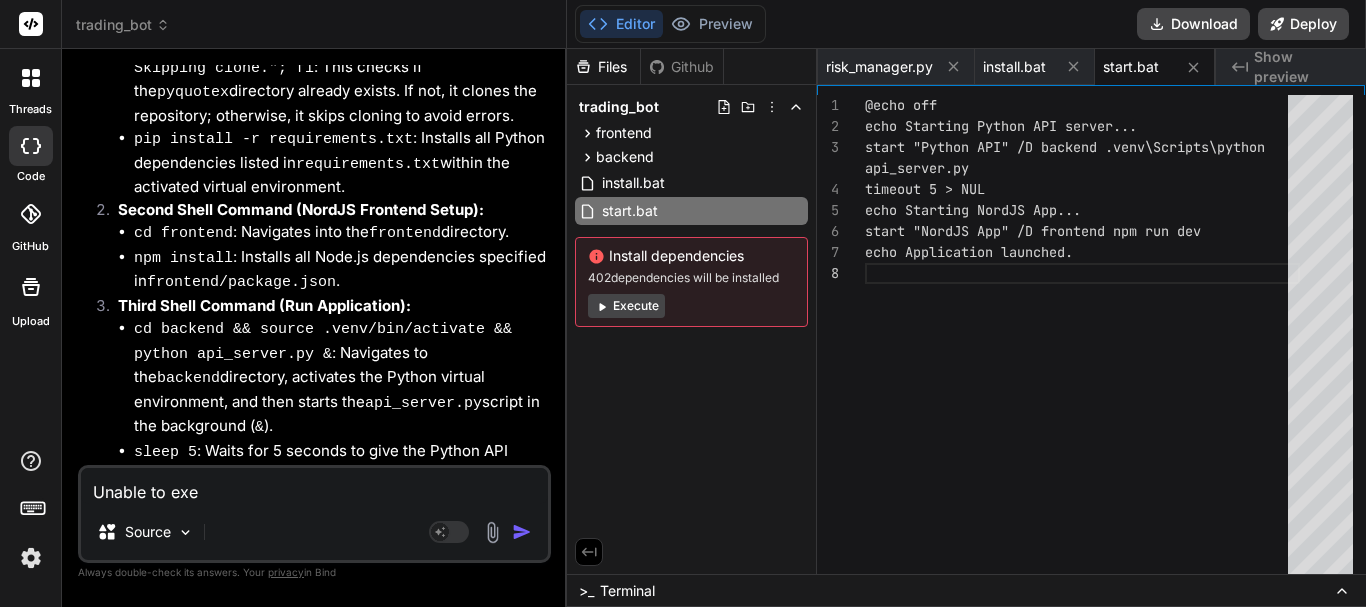 type on "Unable to exec" 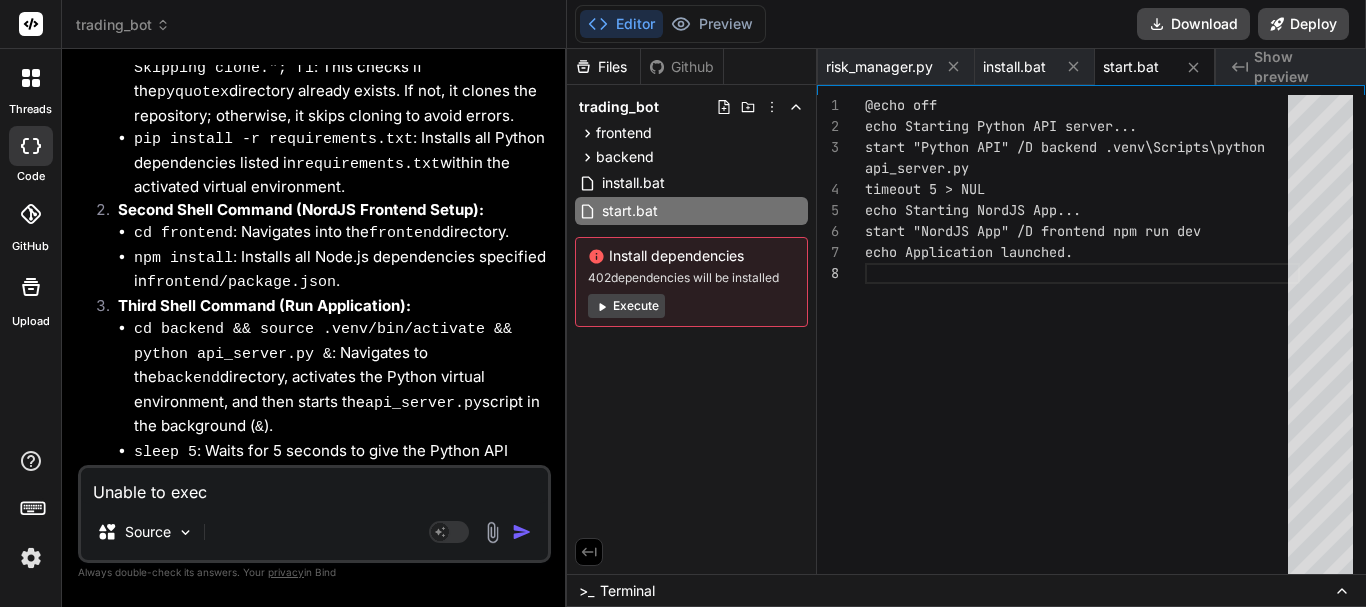 type on "Unable to execu" 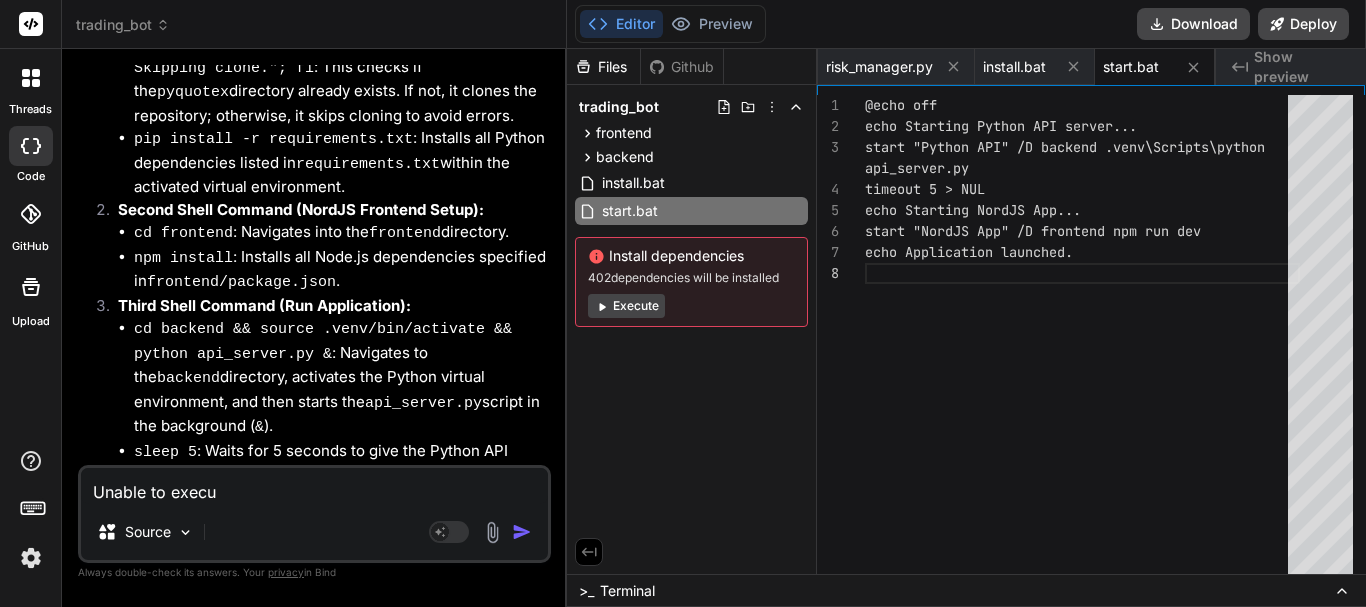 type on "Unable to execut" 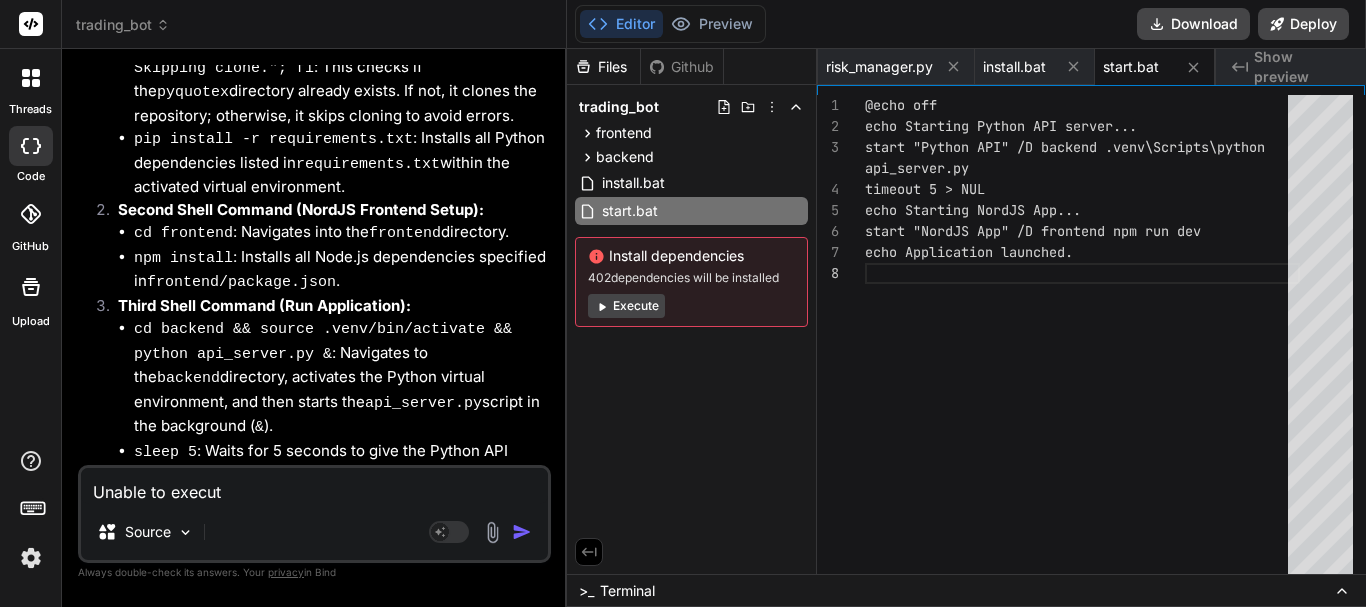 type on "Unable to execute" 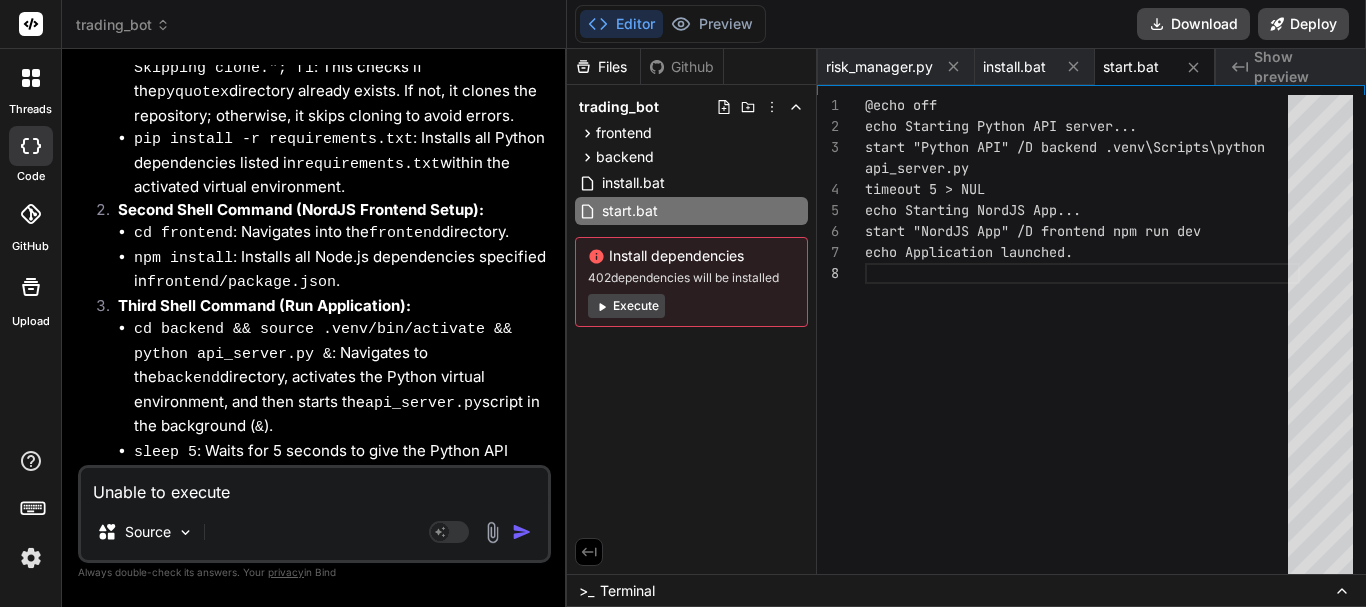 type on "Unable to execute" 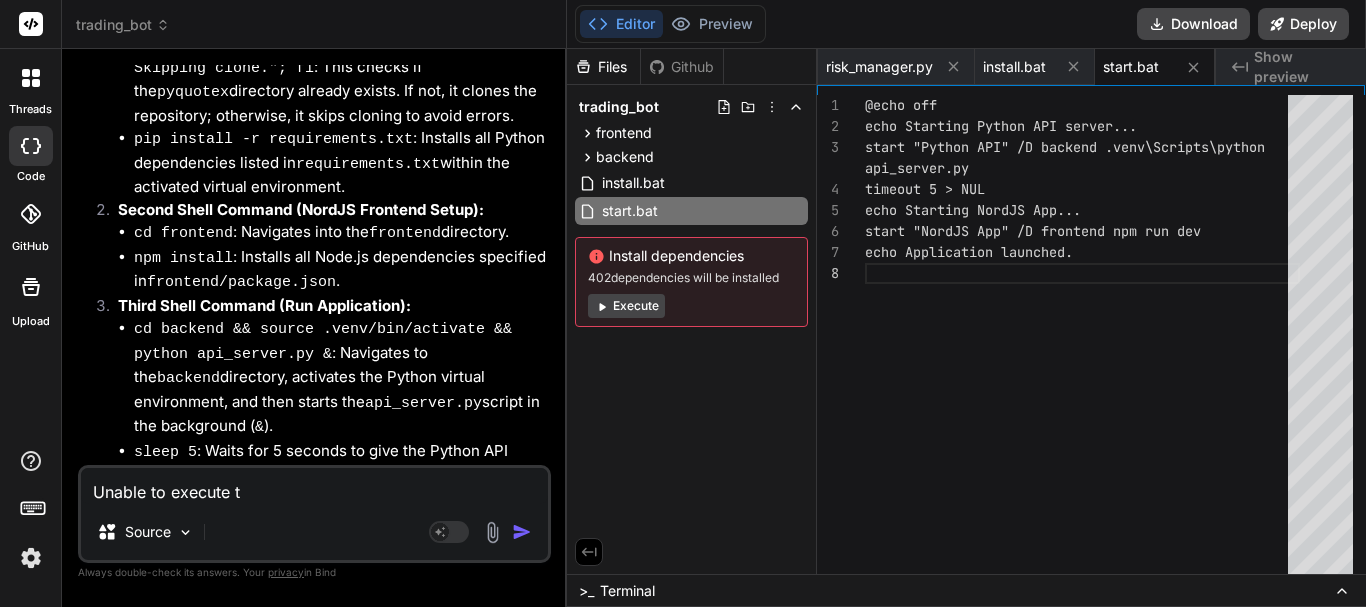 type on "Unable to execute th" 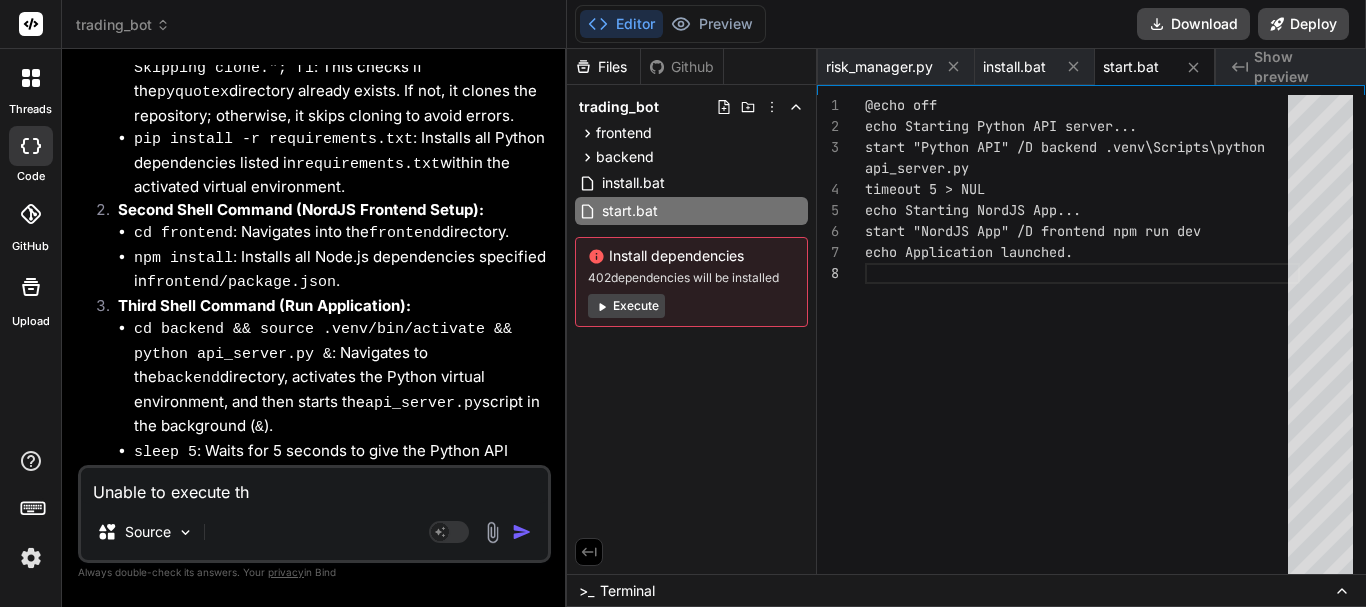 type on "Unable to execute the" 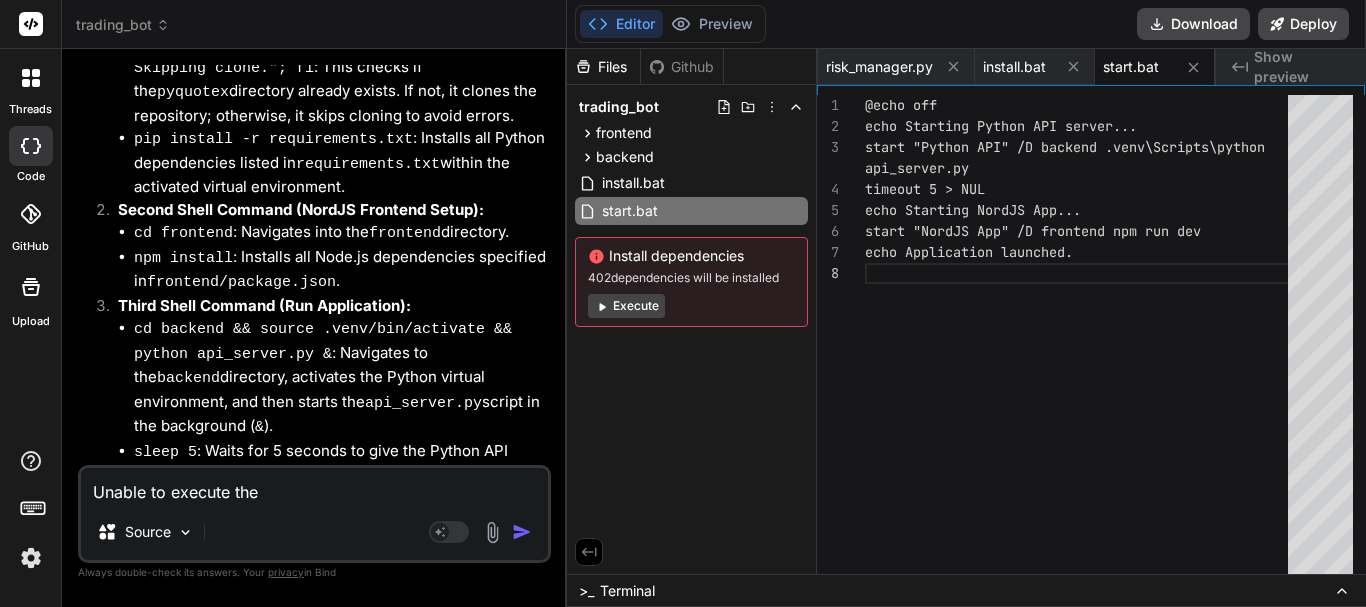 type on "Unable to execute the" 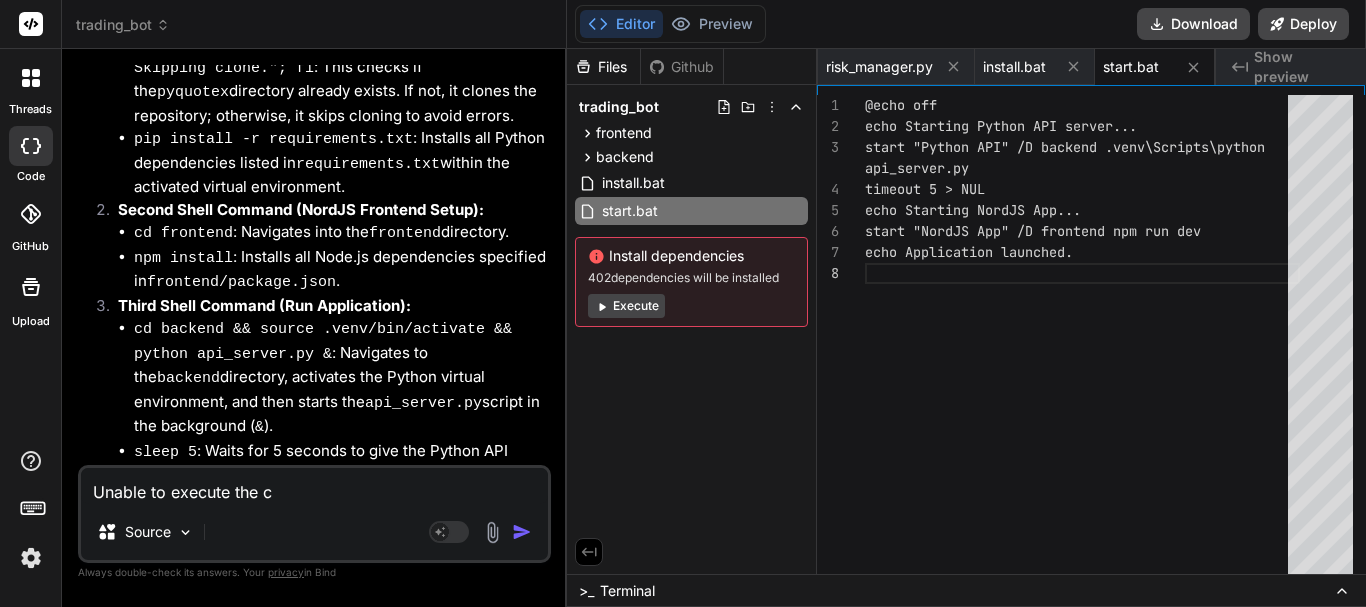 type on "Unable to execute the co" 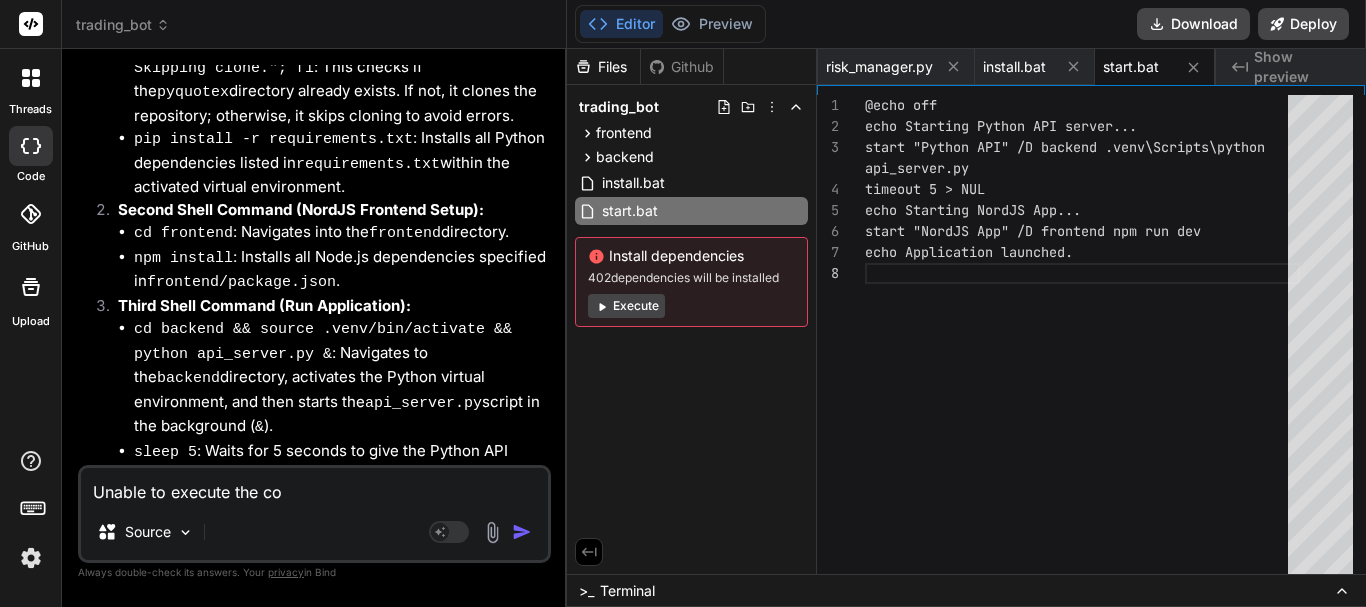 type on "Unable to execute the com" 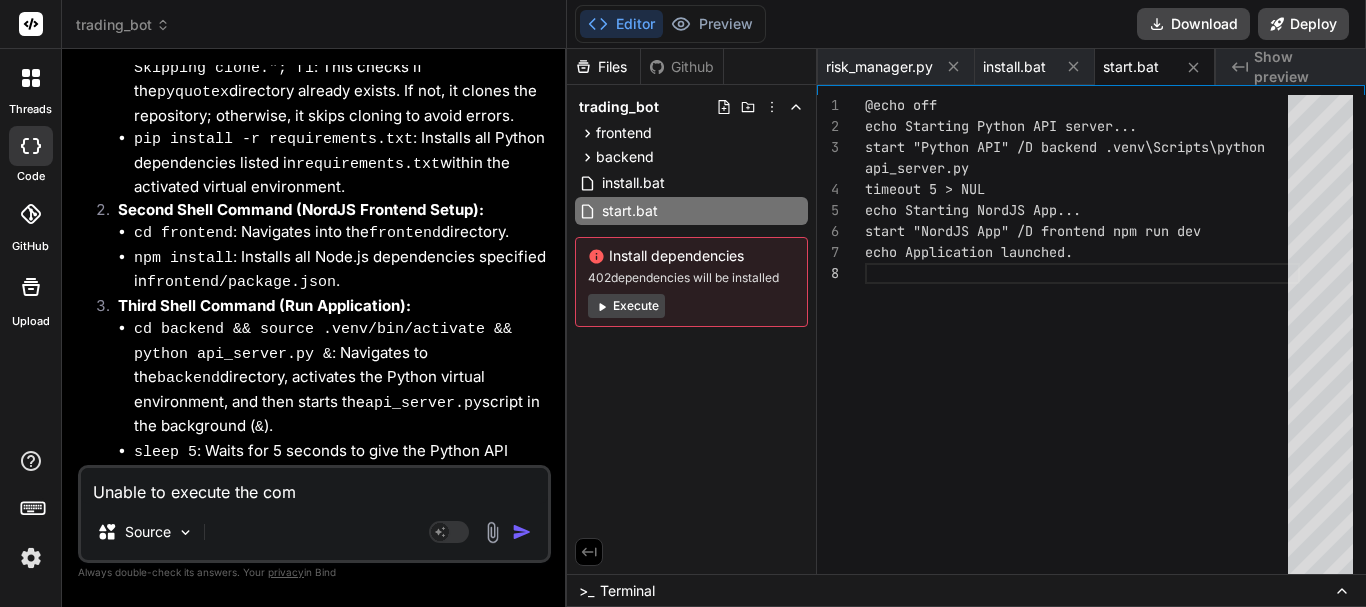 type on "Unable to execute the comm" 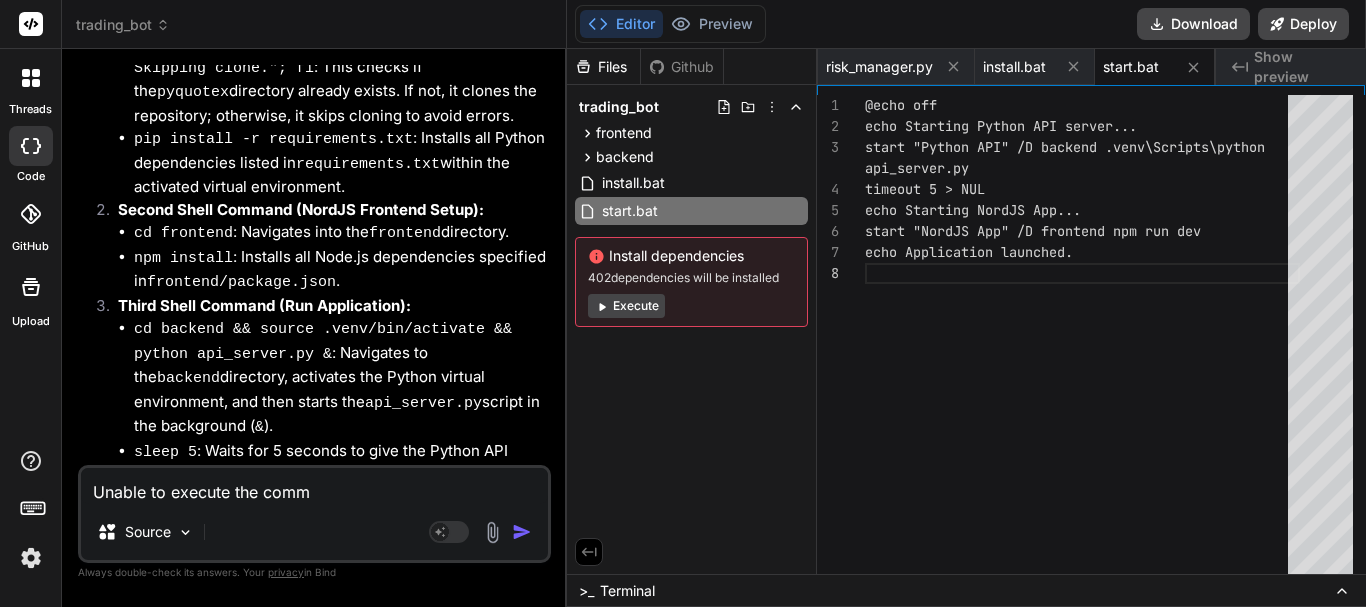 type on "Unable to execute the comma" 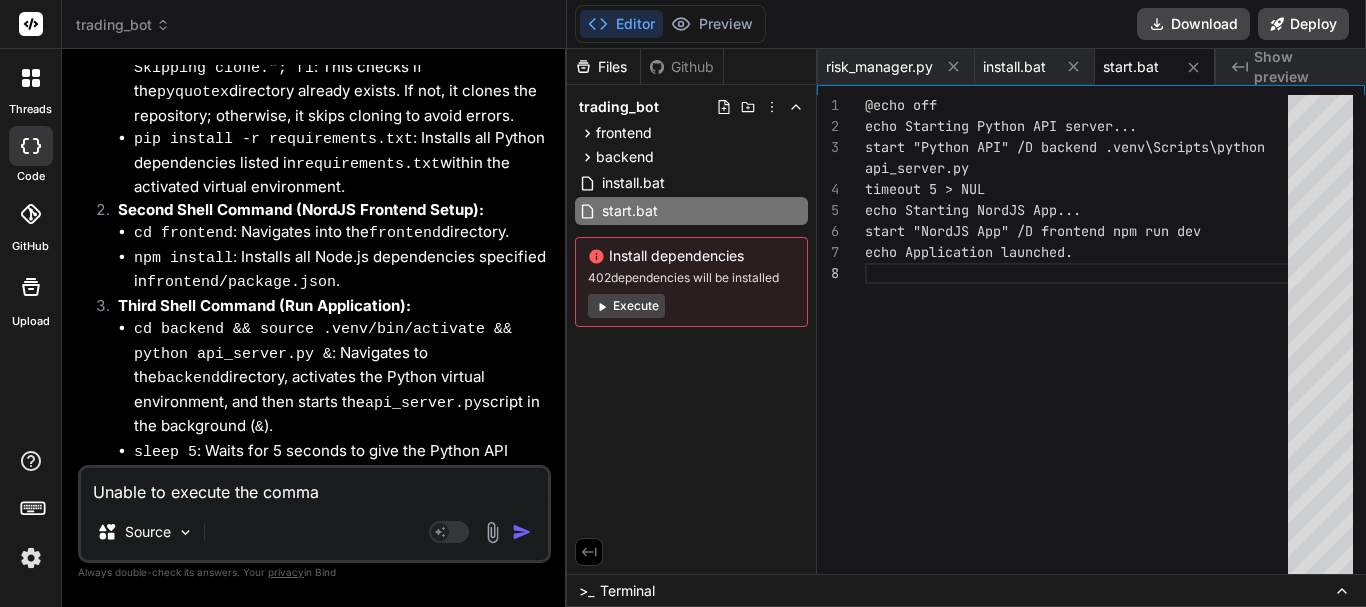 type on "Unable to execute the comman" 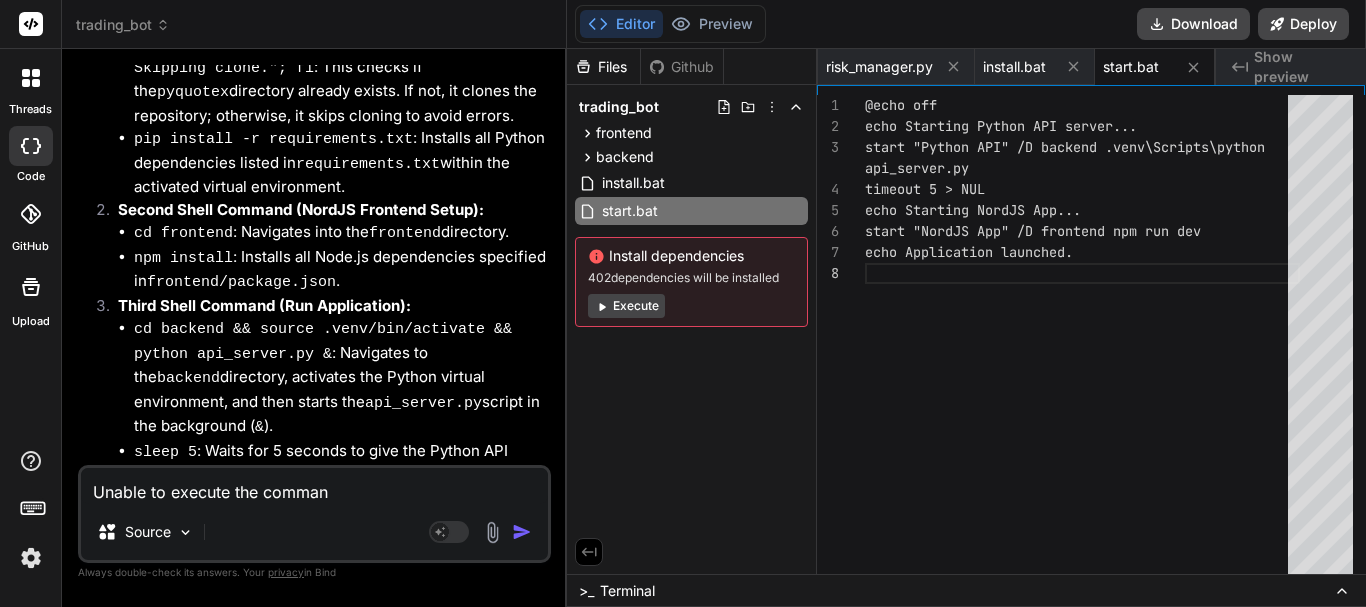 type on "Unable to execute the command" 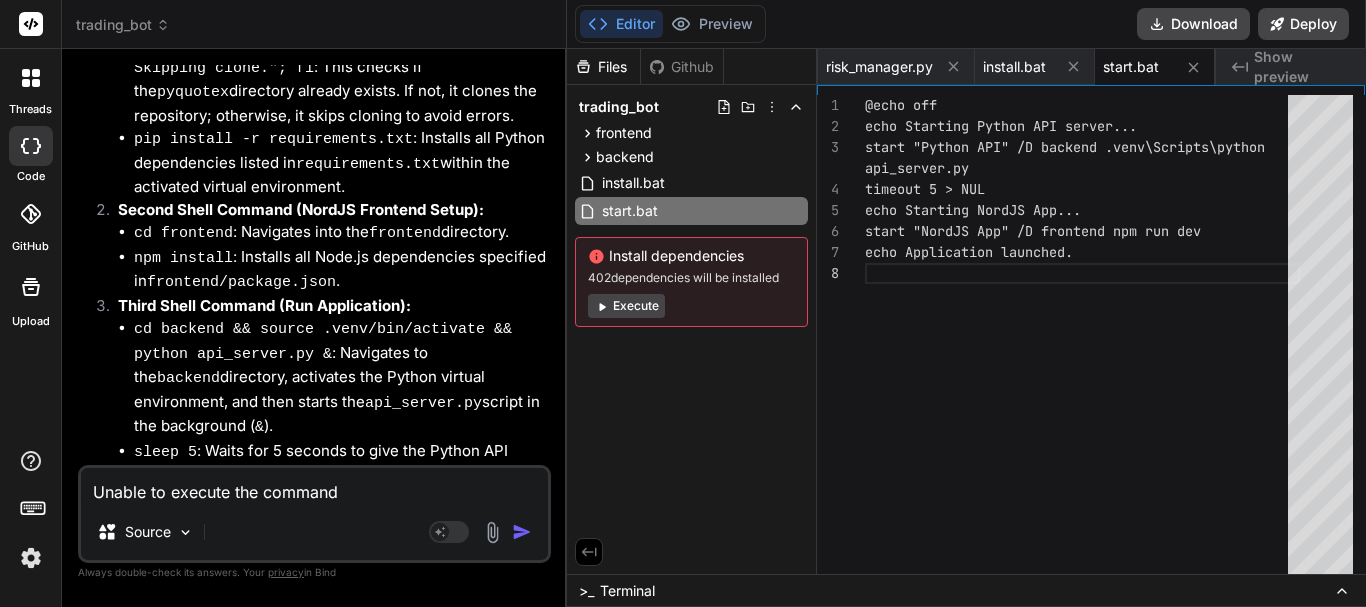 type on "x" 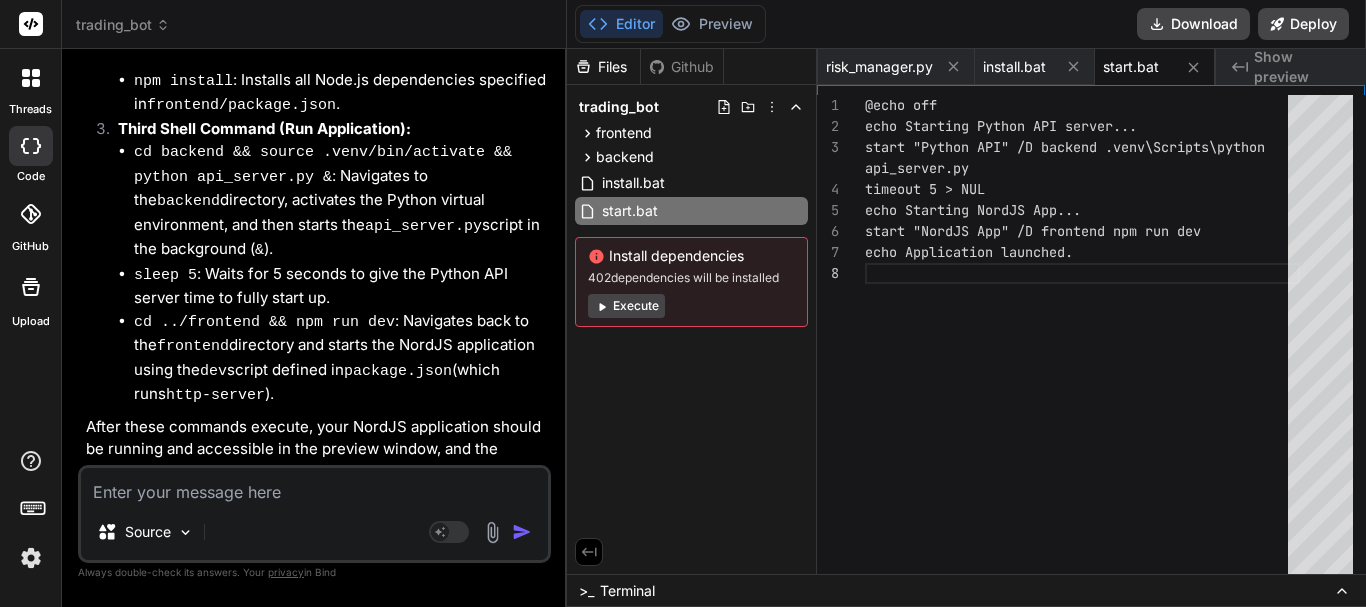 scroll, scrollTop: 6372, scrollLeft: 0, axis: vertical 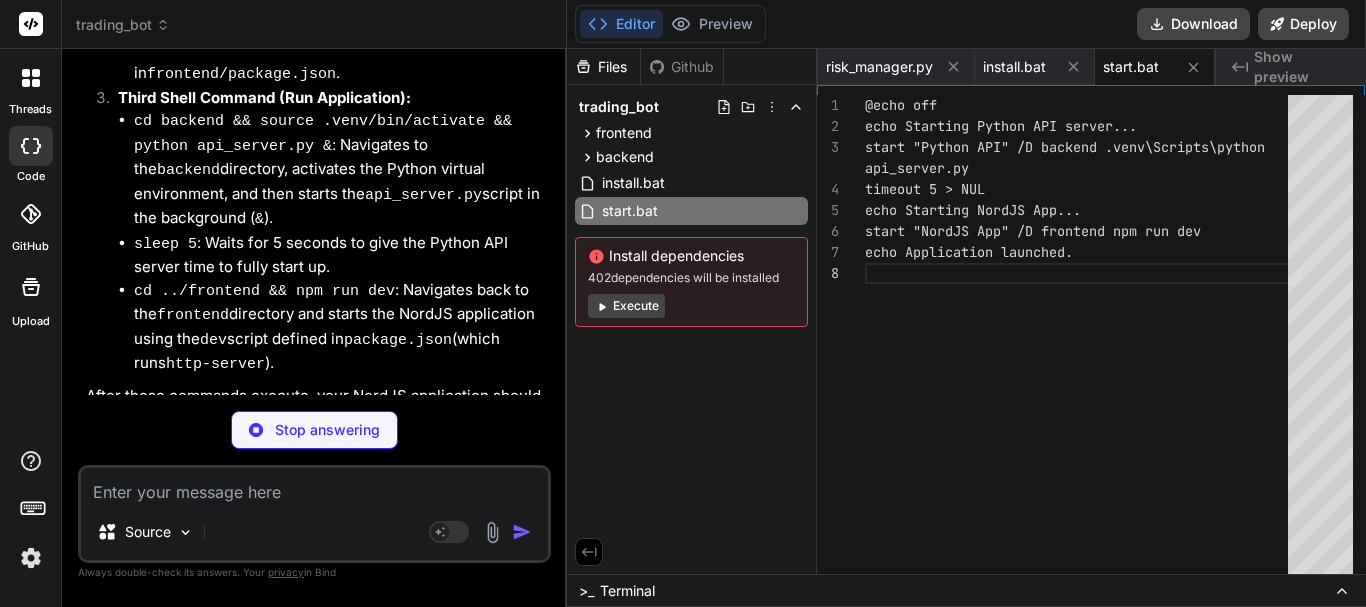 type on "x" 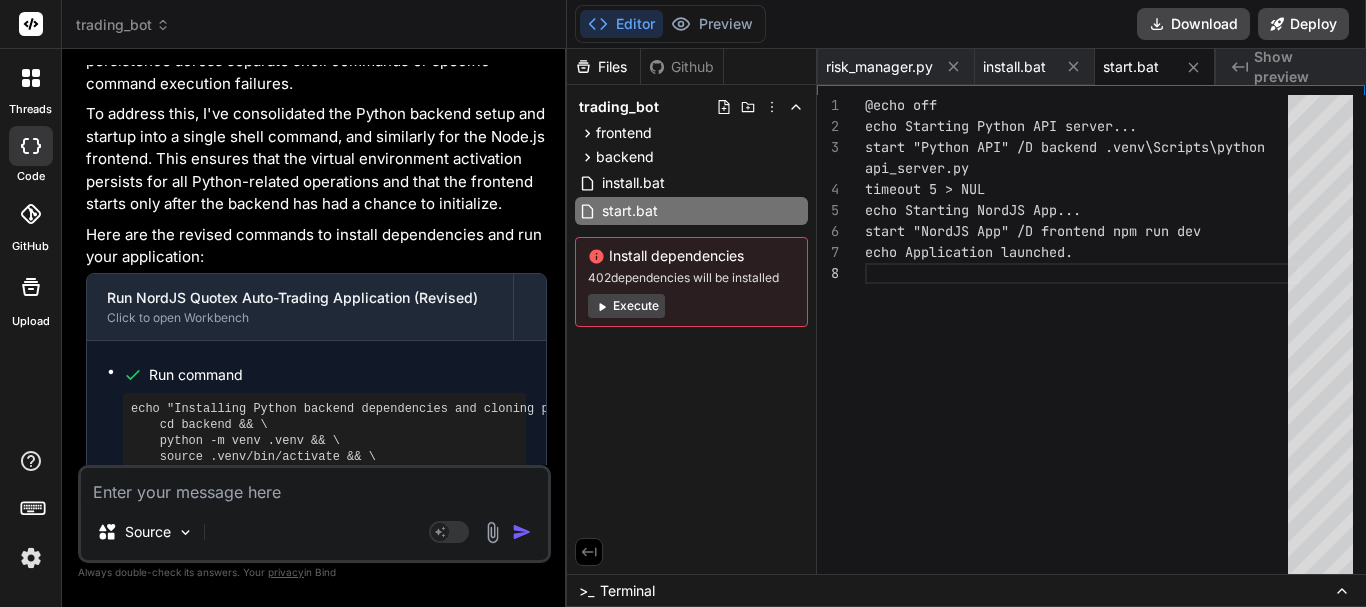 scroll, scrollTop: 6972, scrollLeft: 0, axis: vertical 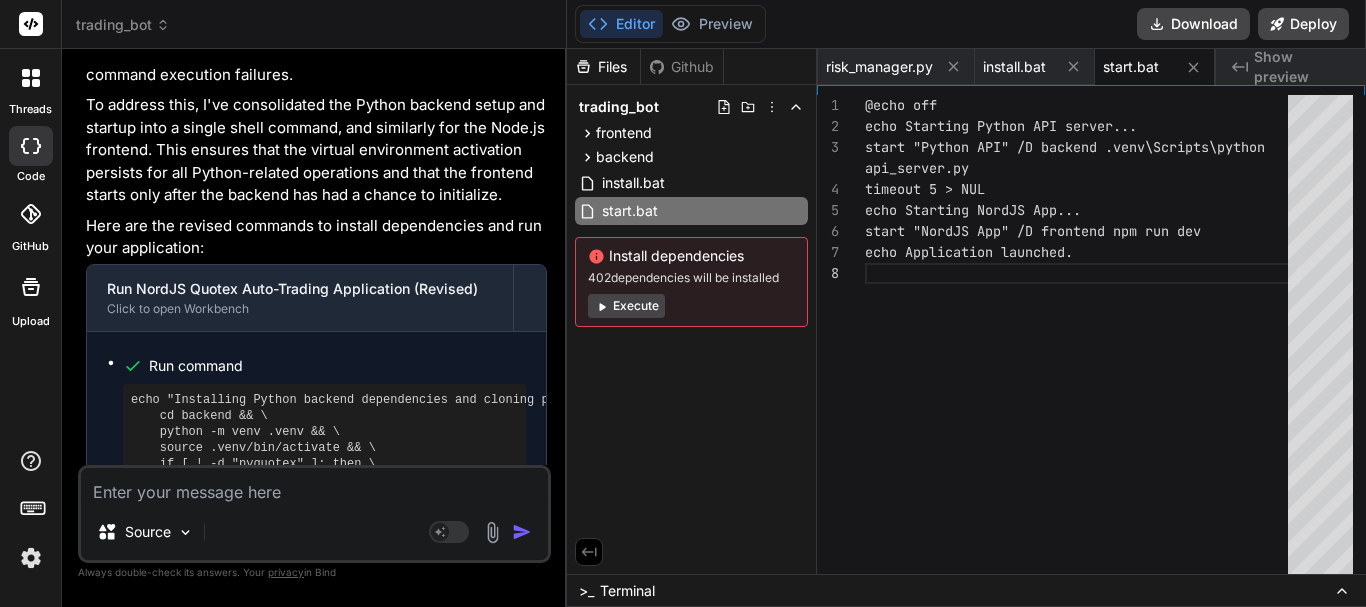 click on ">_ Terminal" at bounding box center (617, 591) 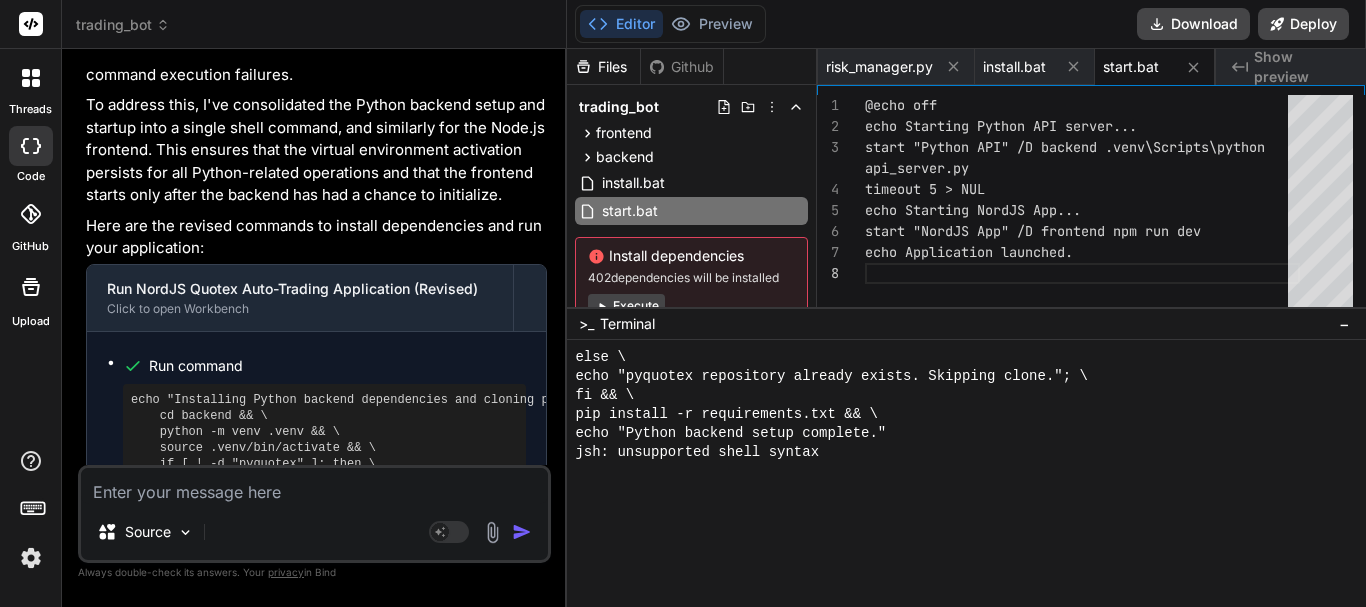 scroll, scrollTop: 3074, scrollLeft: 0, axis: vertical 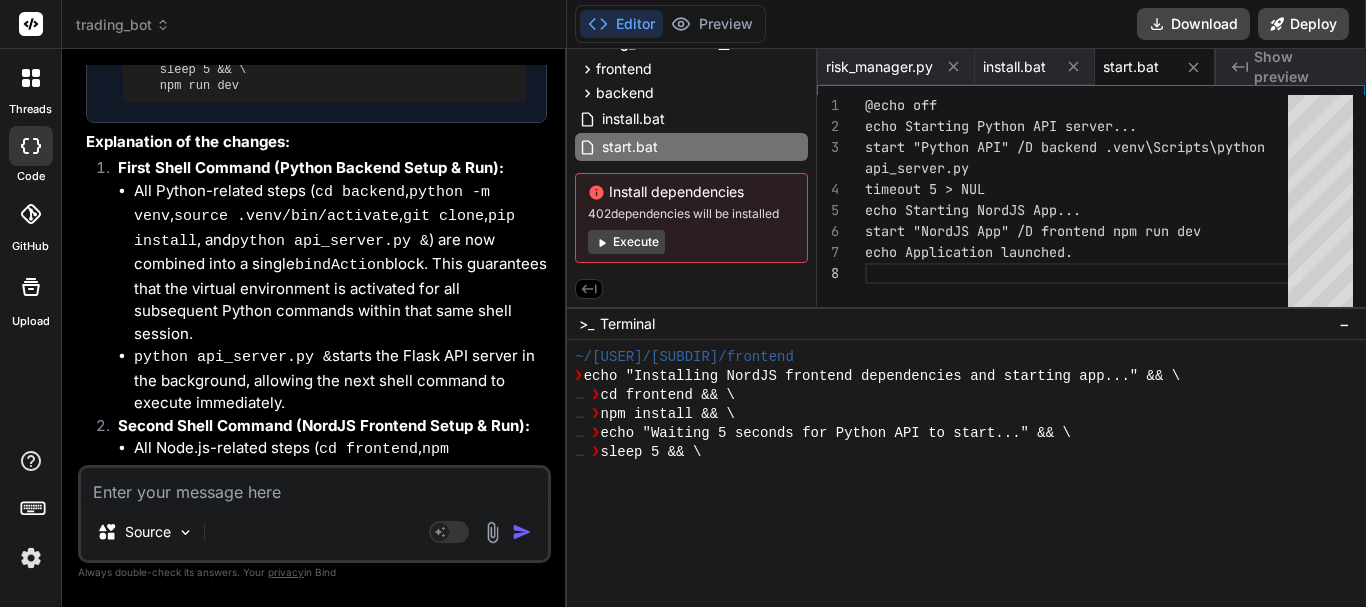 click on "…   ❯      sleep 5 && \" at bounding box center [957, 452] 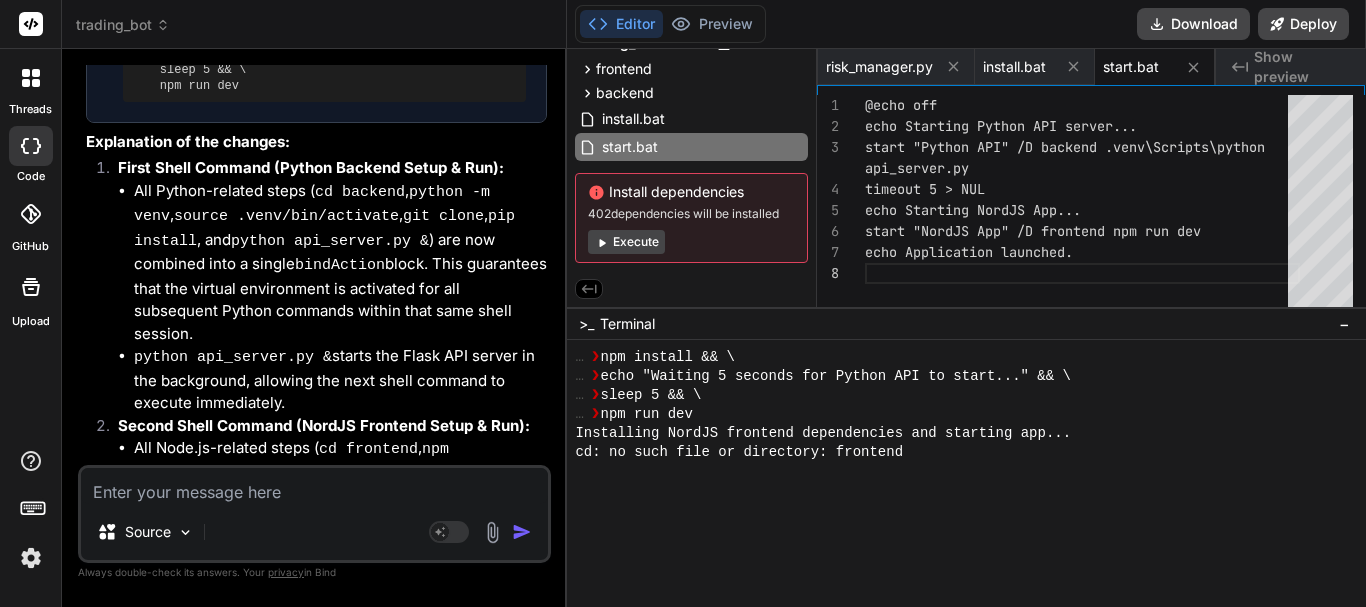 scroll, scrollTop: 3134, scrollLeft: 0, axis: vertical 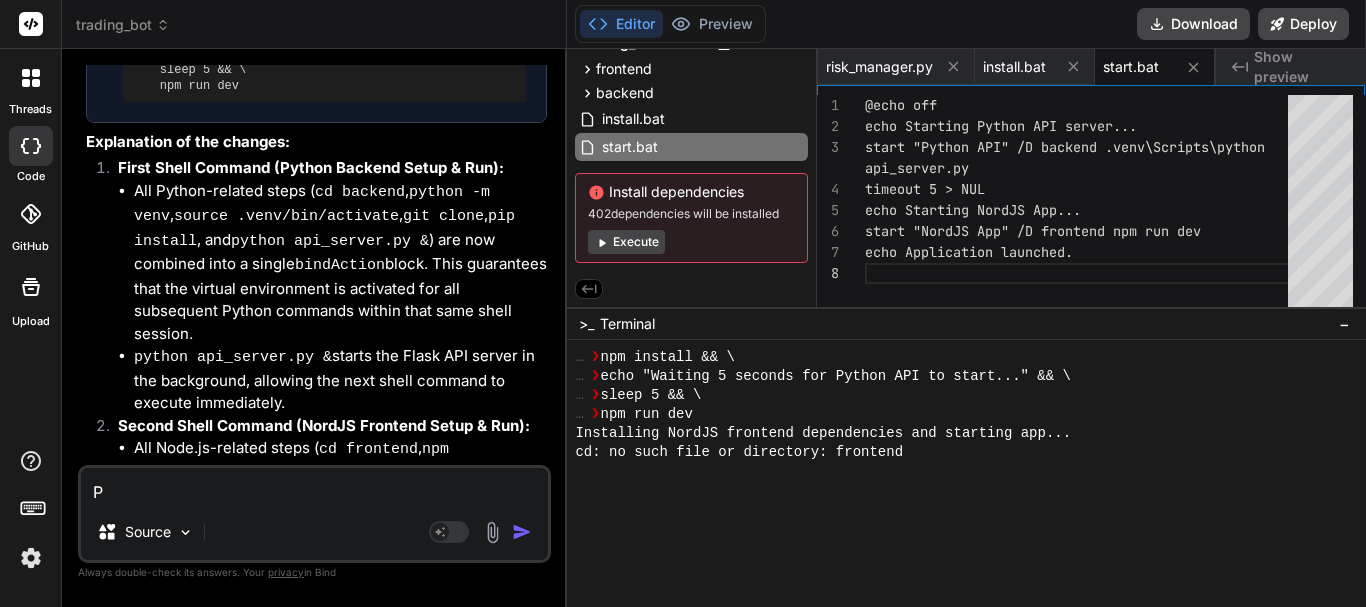 type on "Pl" 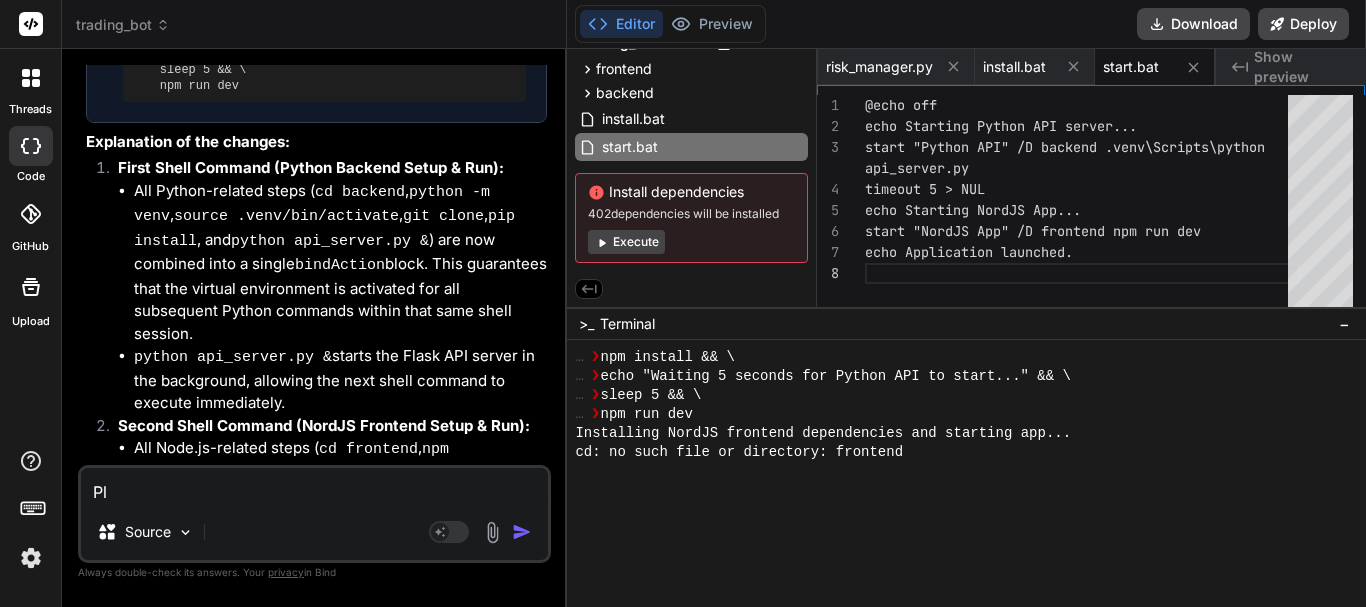 type on "Ple" 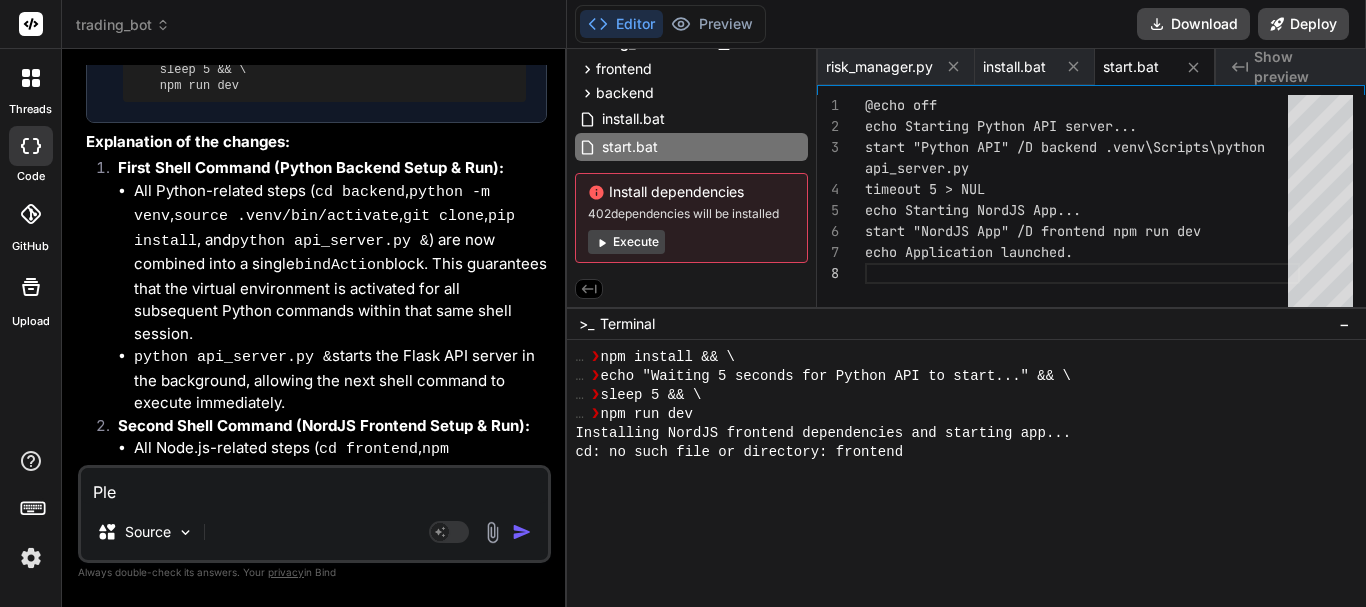 type on "Plea" 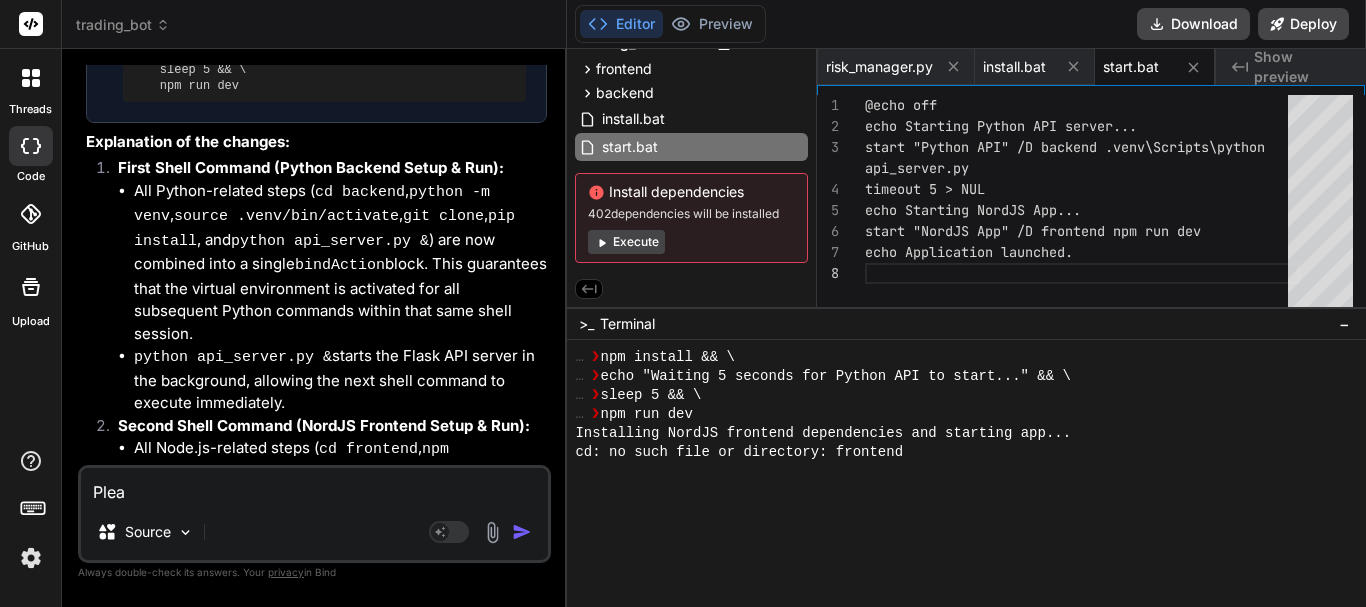 type on "Pleas" 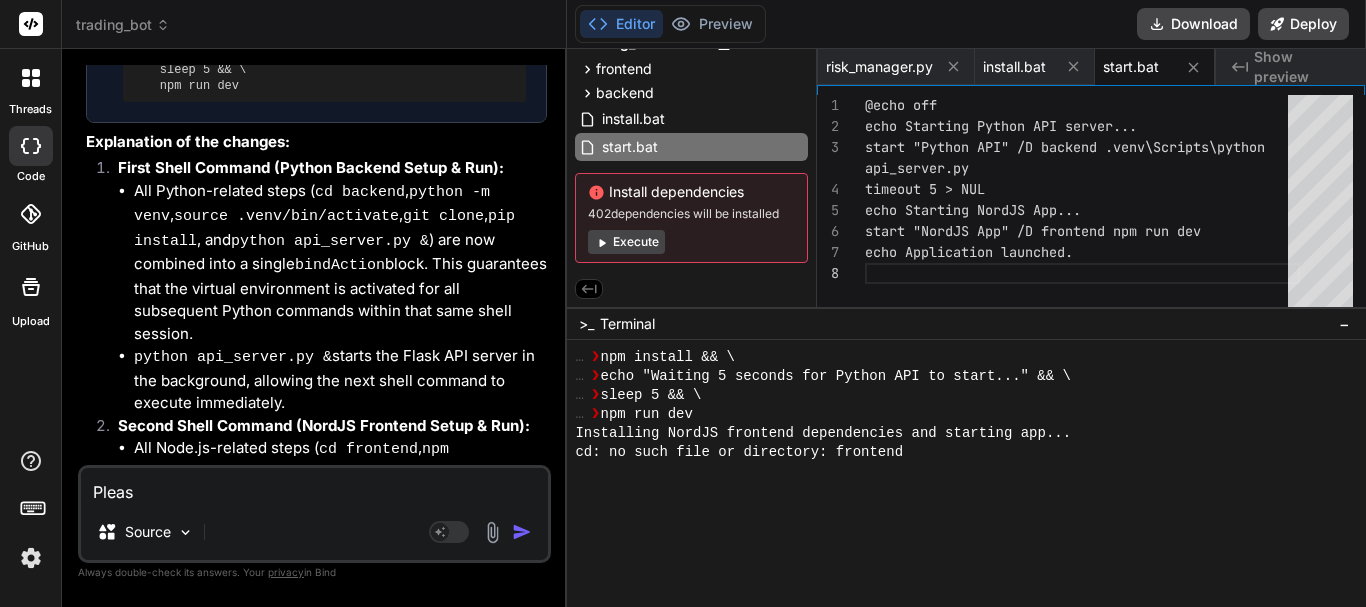 type on "Please" 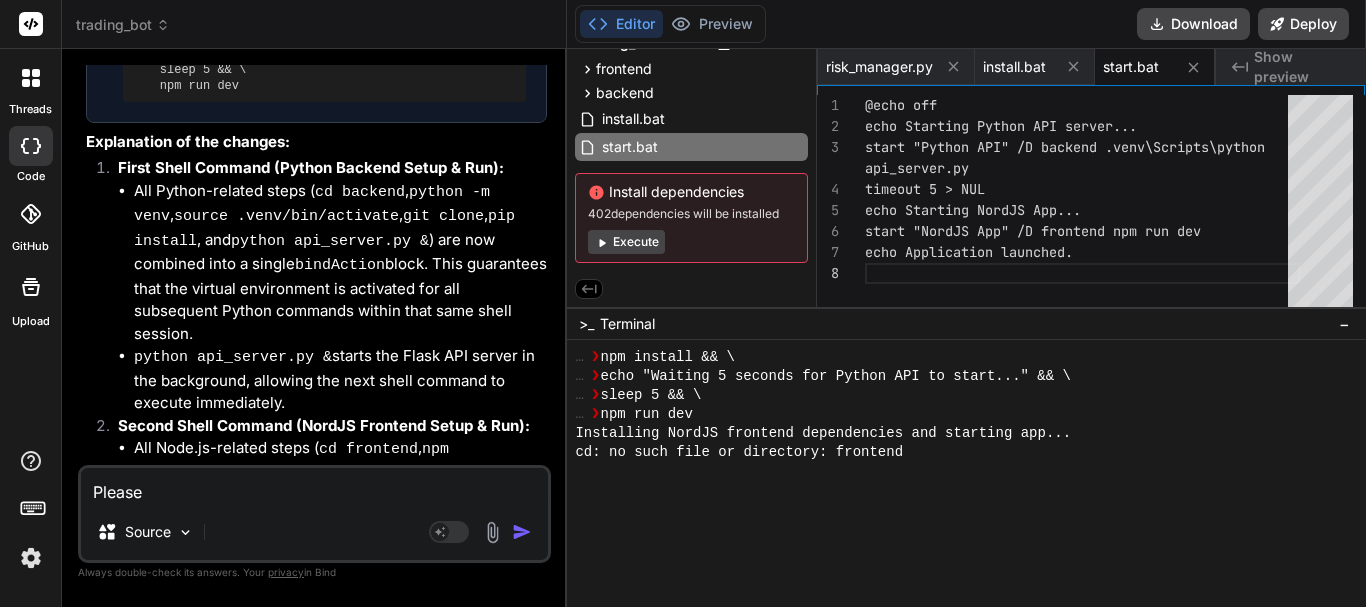 type on "Please" 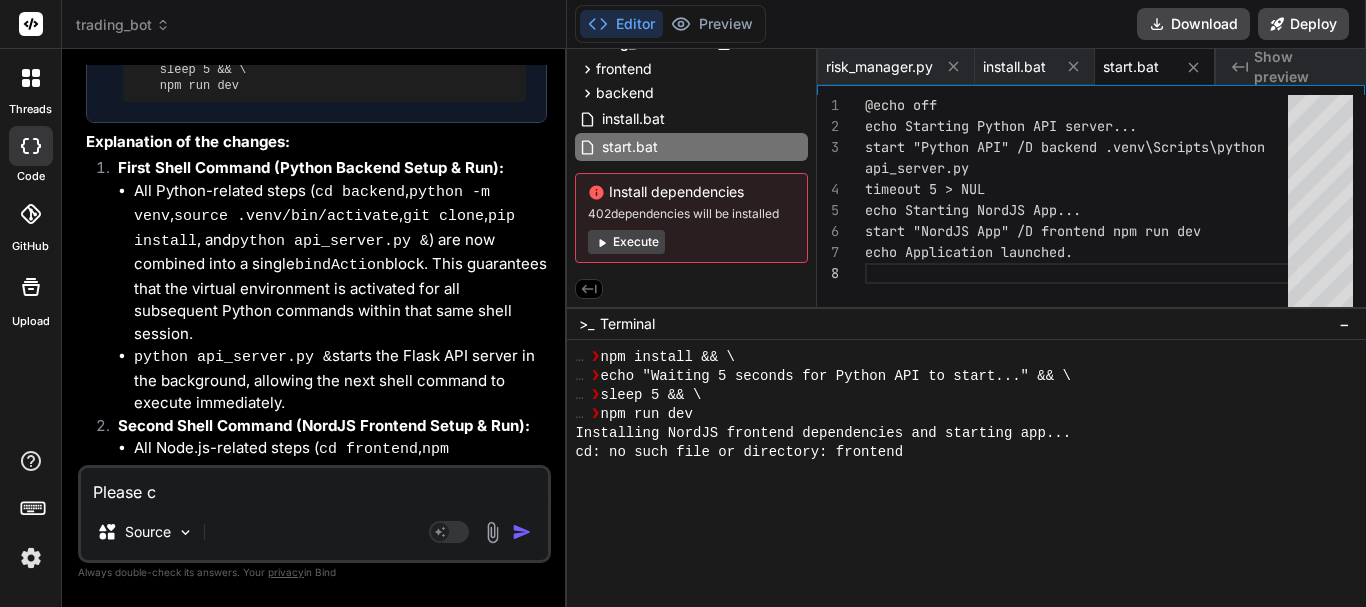 type on "Please ch" 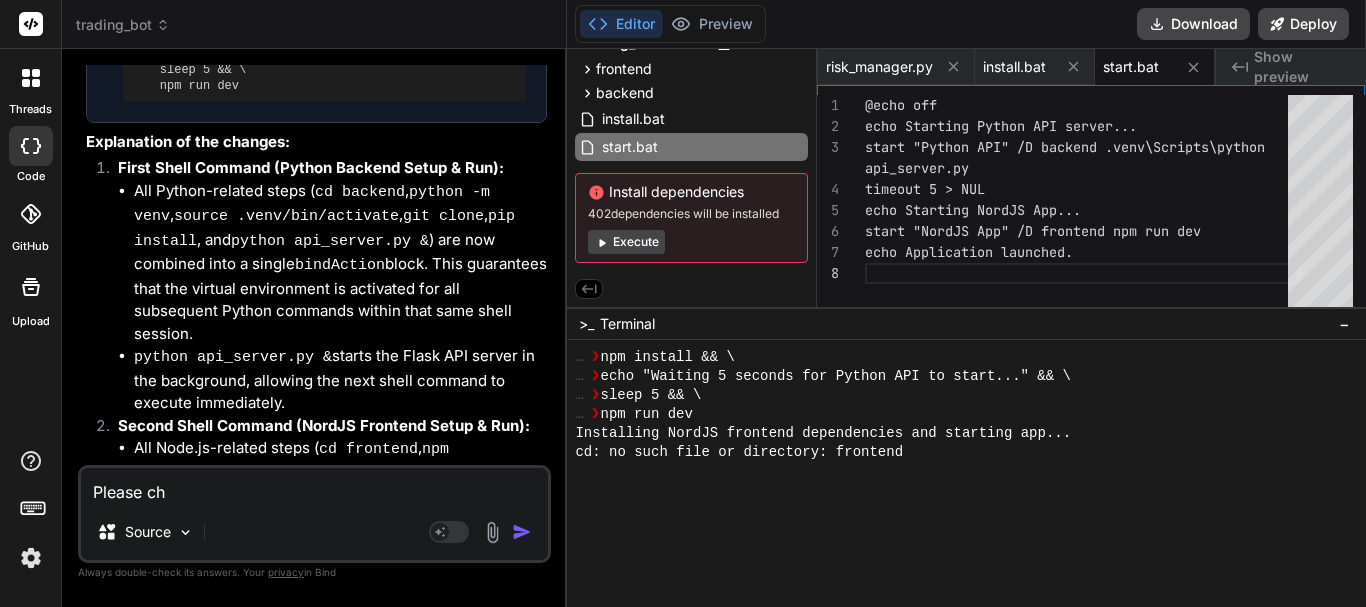 type on "Please che" 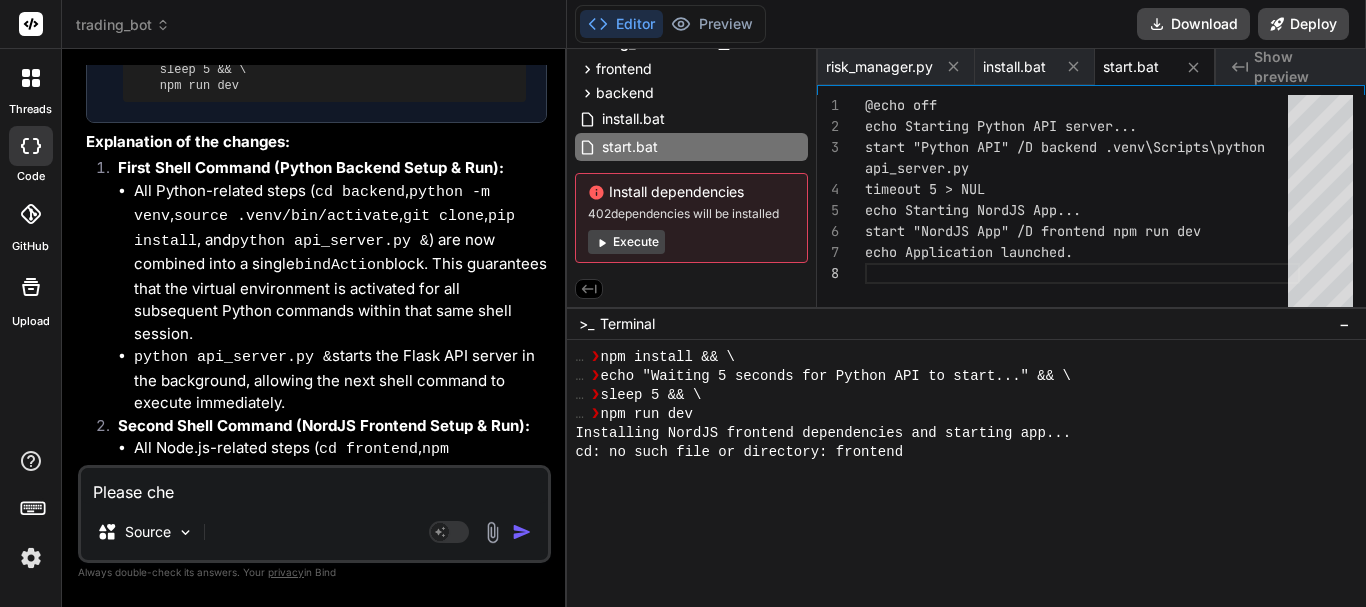 type on "Please chec" 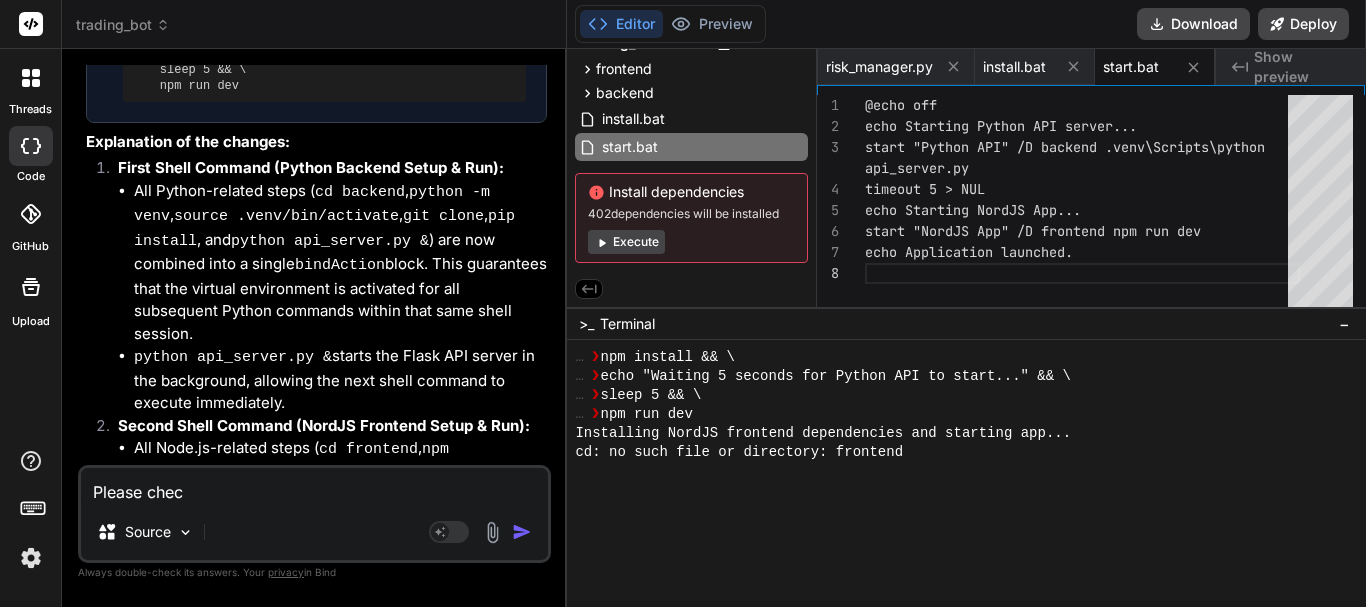 type on "Please check" 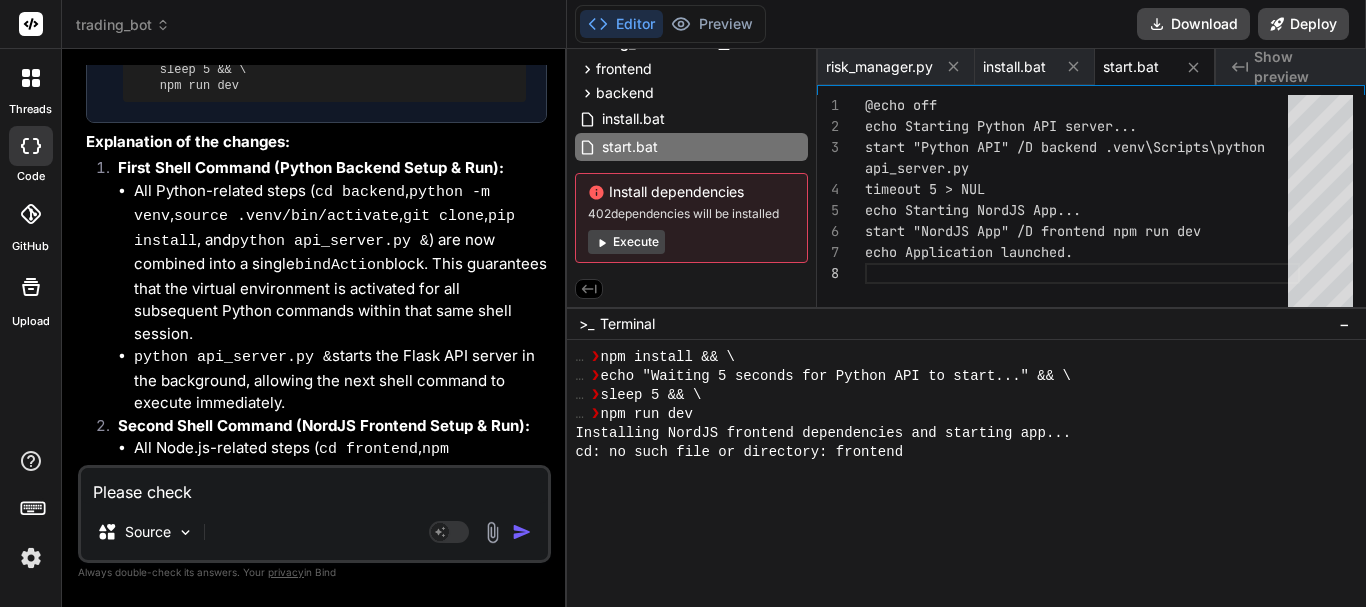 type on "Please check" 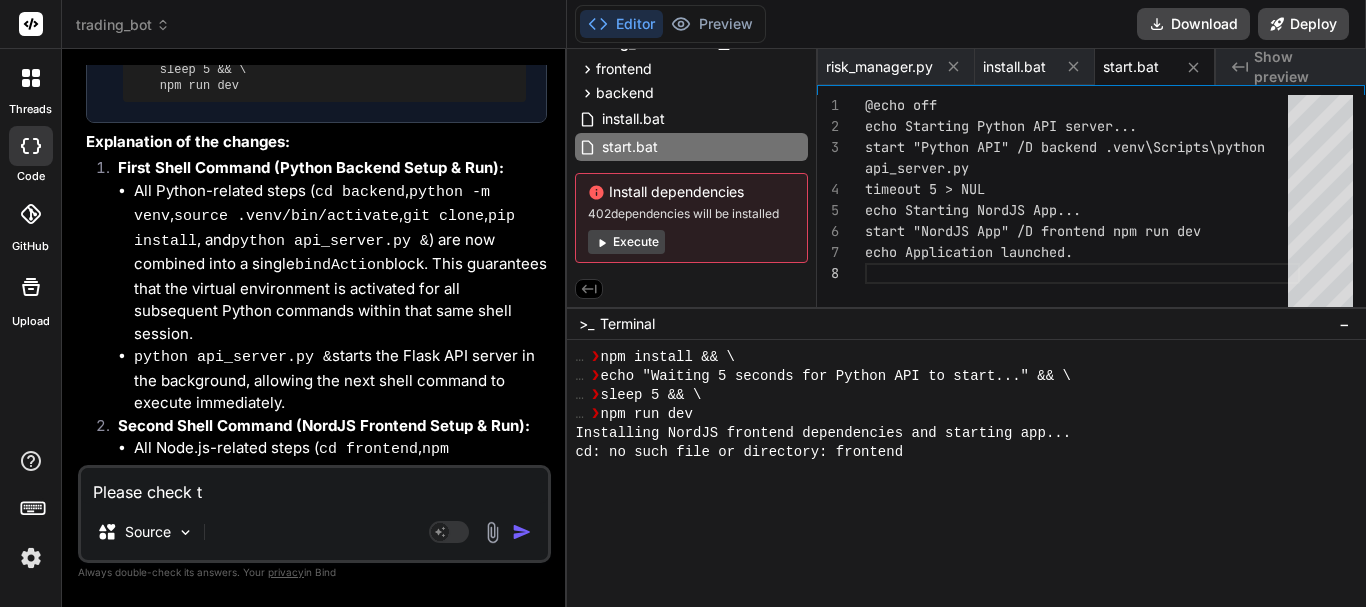 type on "Please check th" 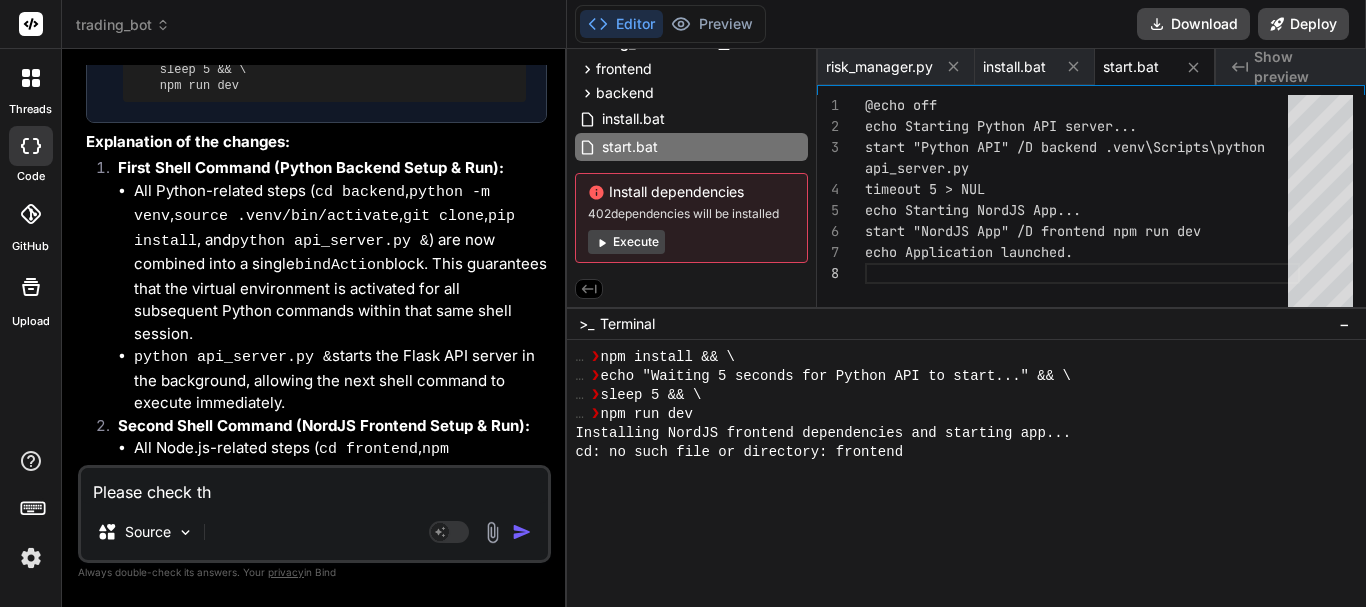 type on "Please check the" 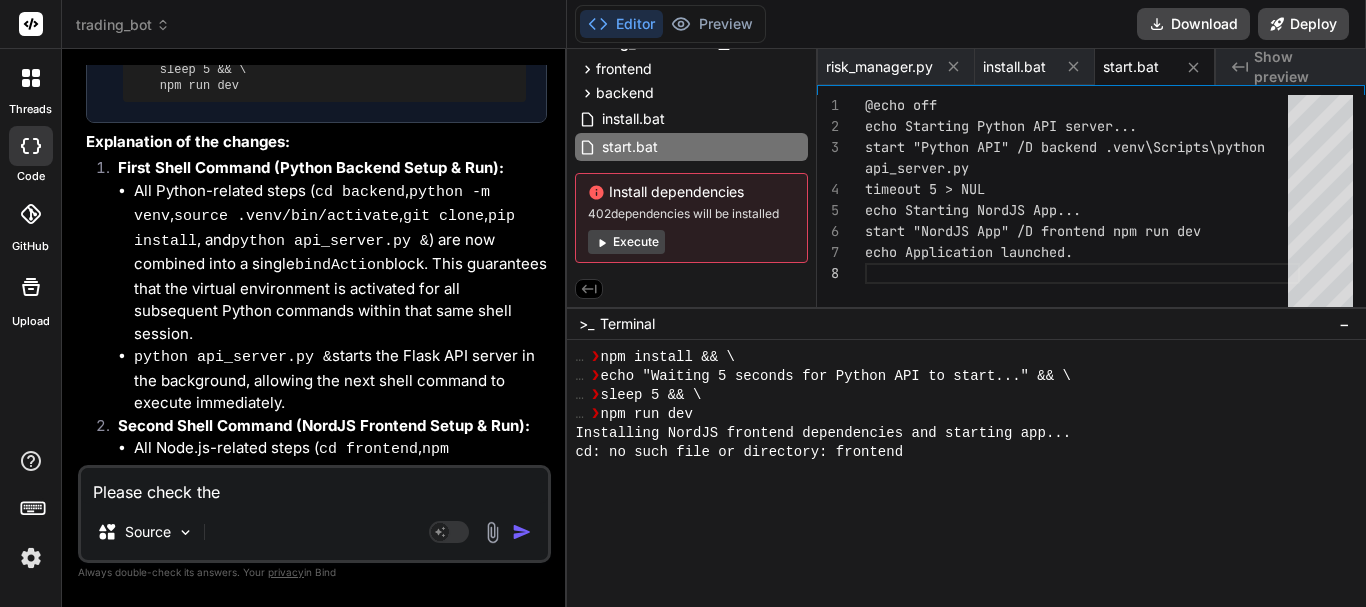 type on "Please check the" 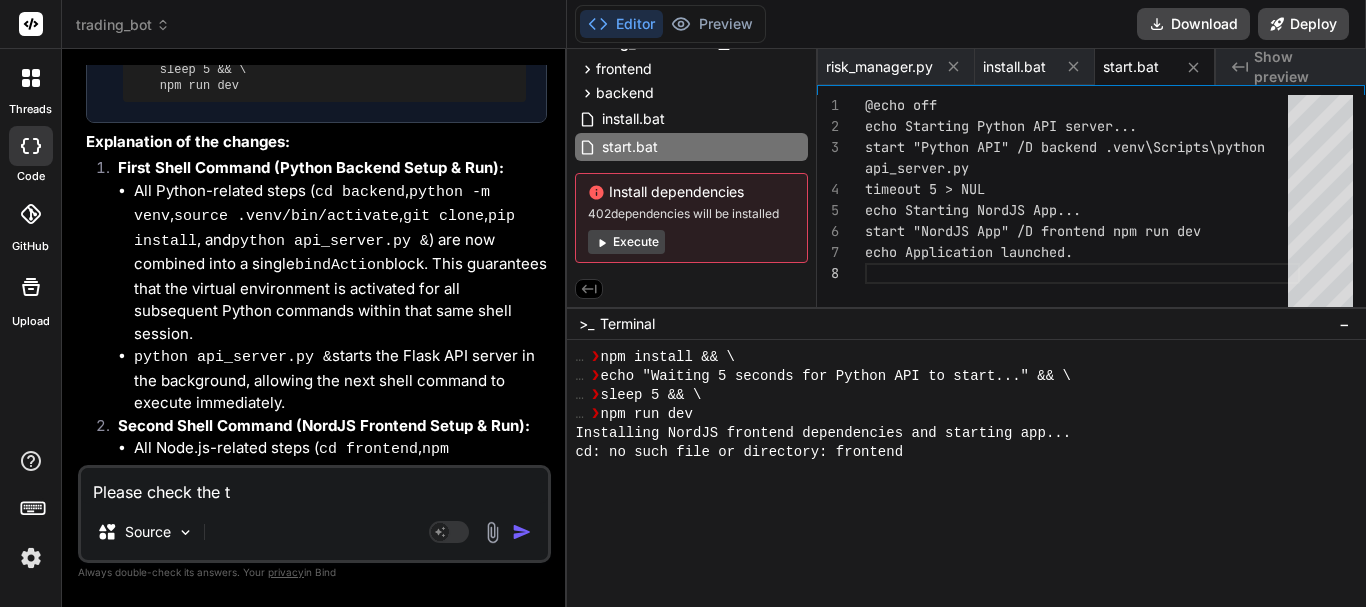type on "Please check the te" 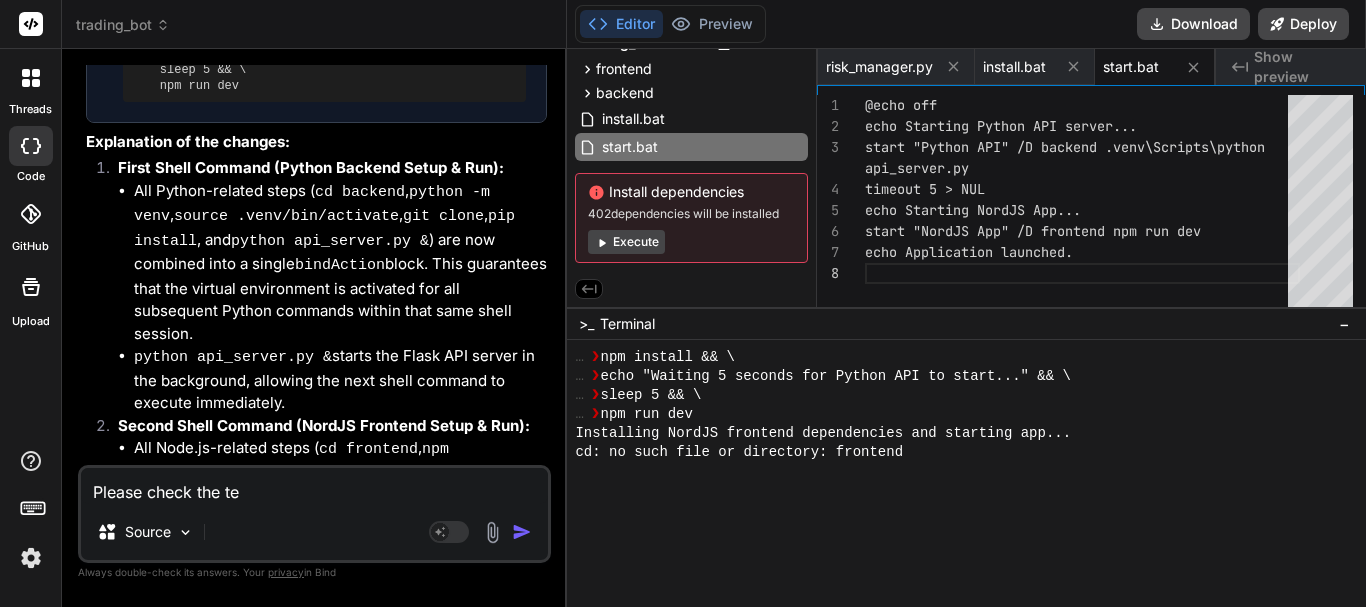 type on "x" 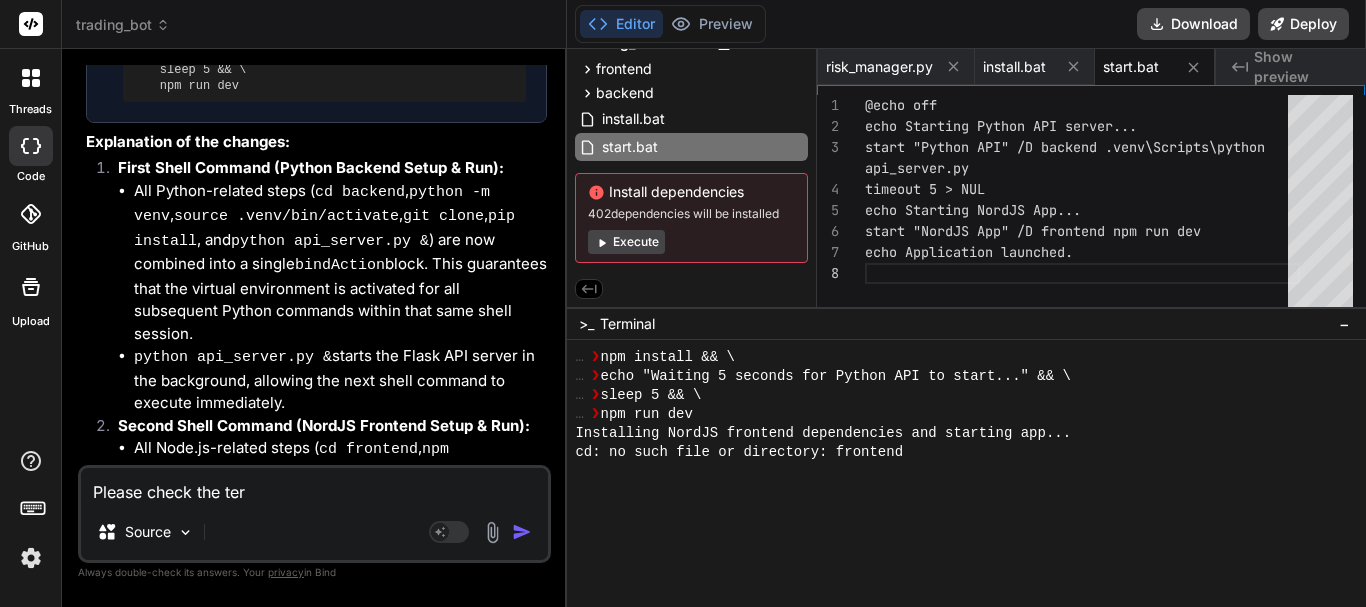 type on "Please check the term" 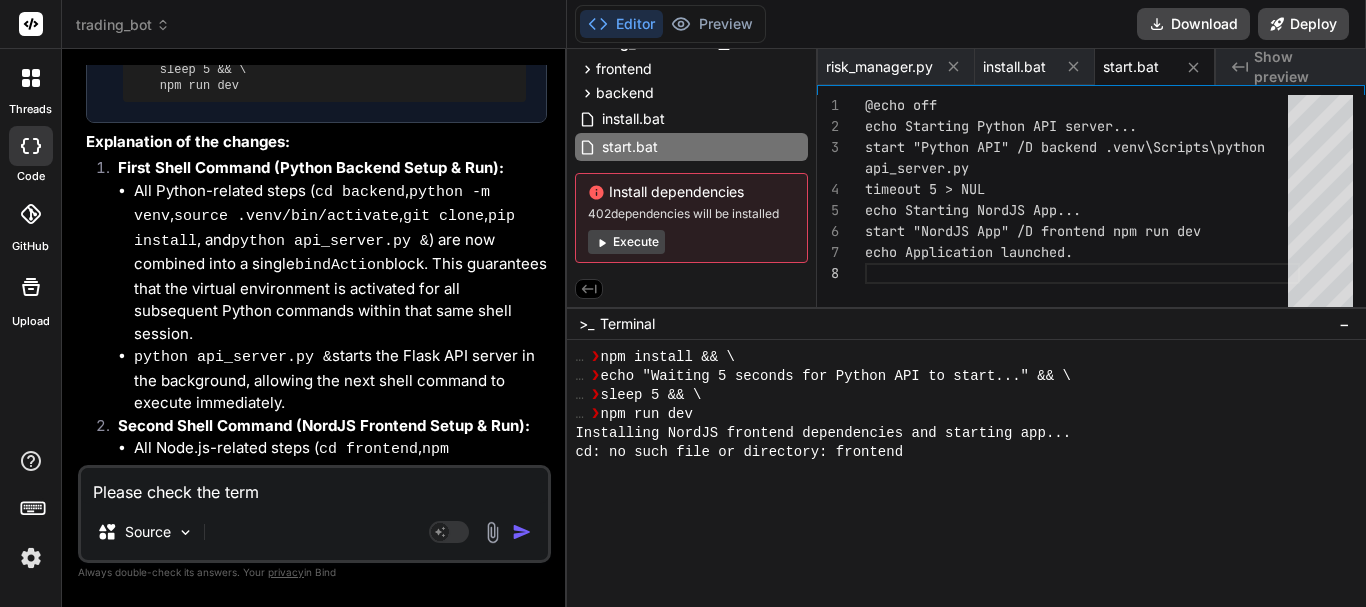 type on "Please check the termi" 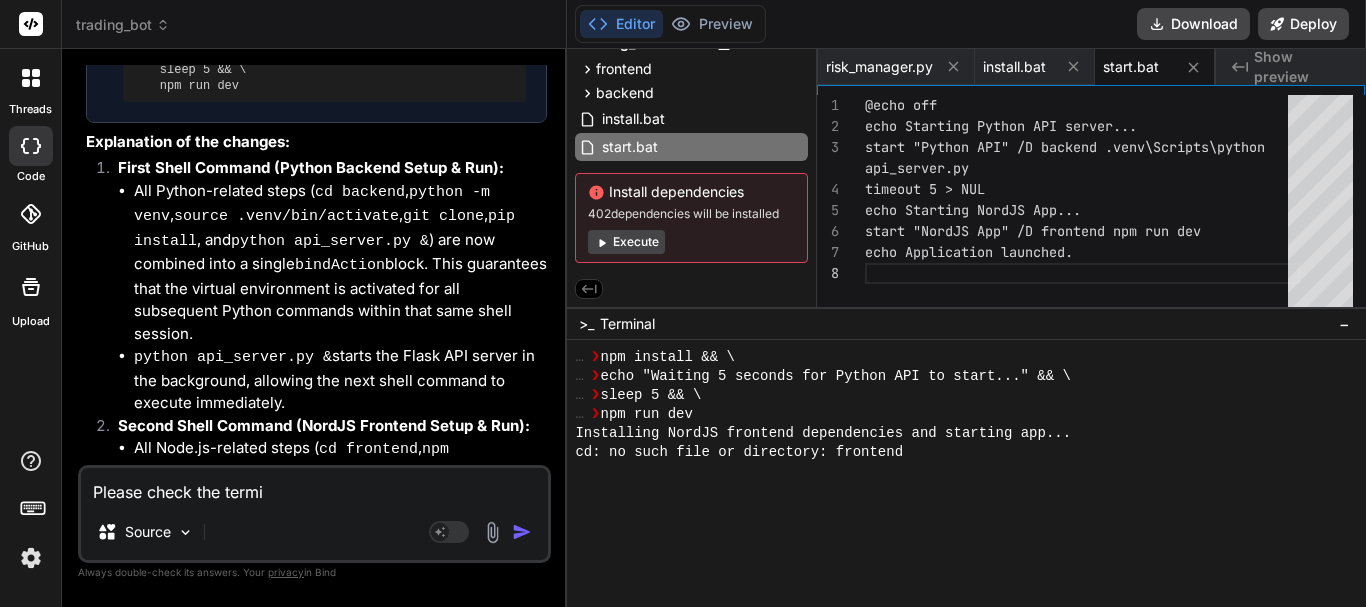 type on "Please check the termin" 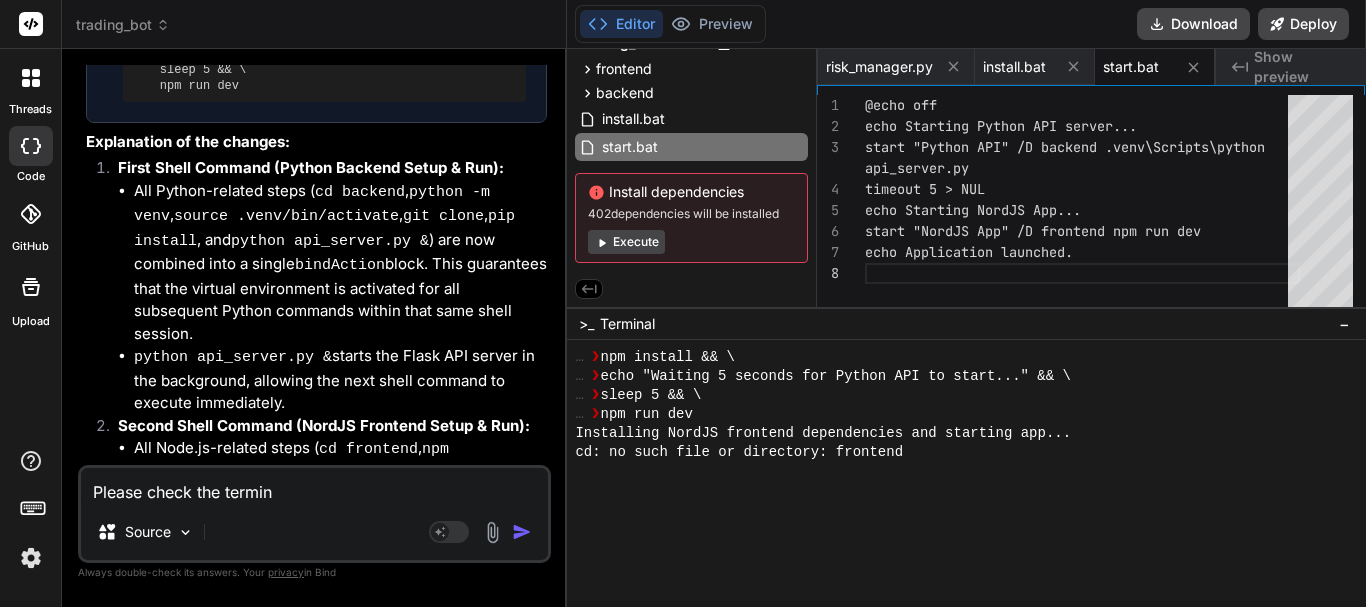 type on "Please check the termina" 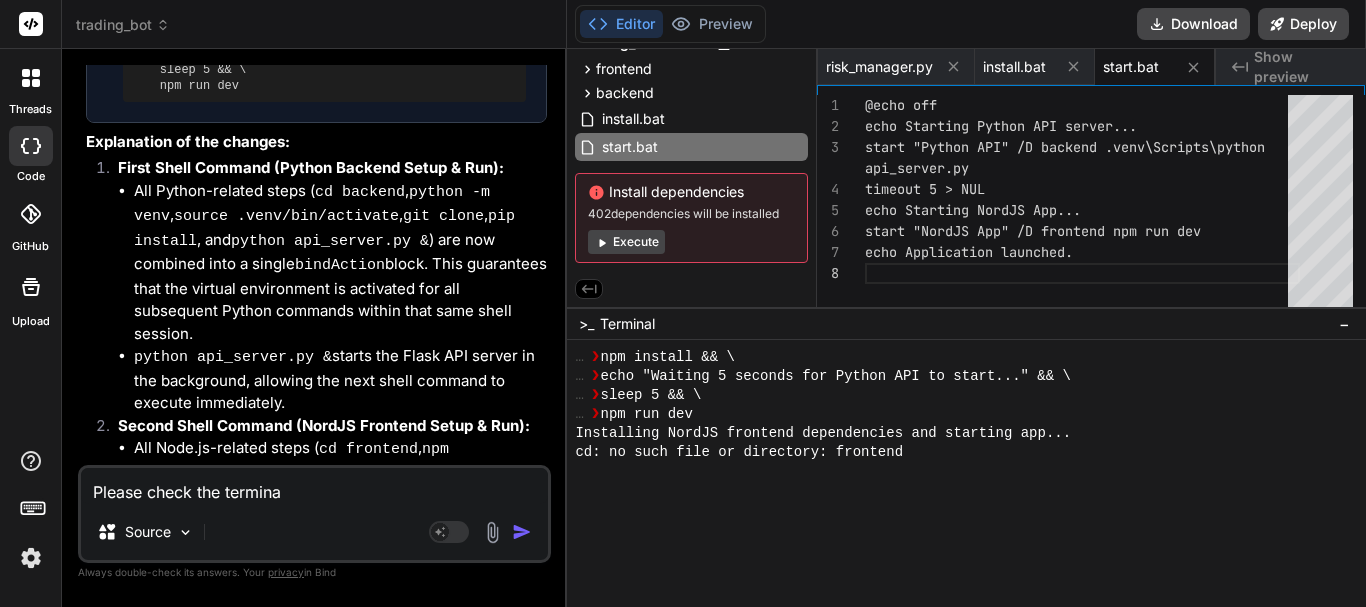 type on "Please check the terminal" 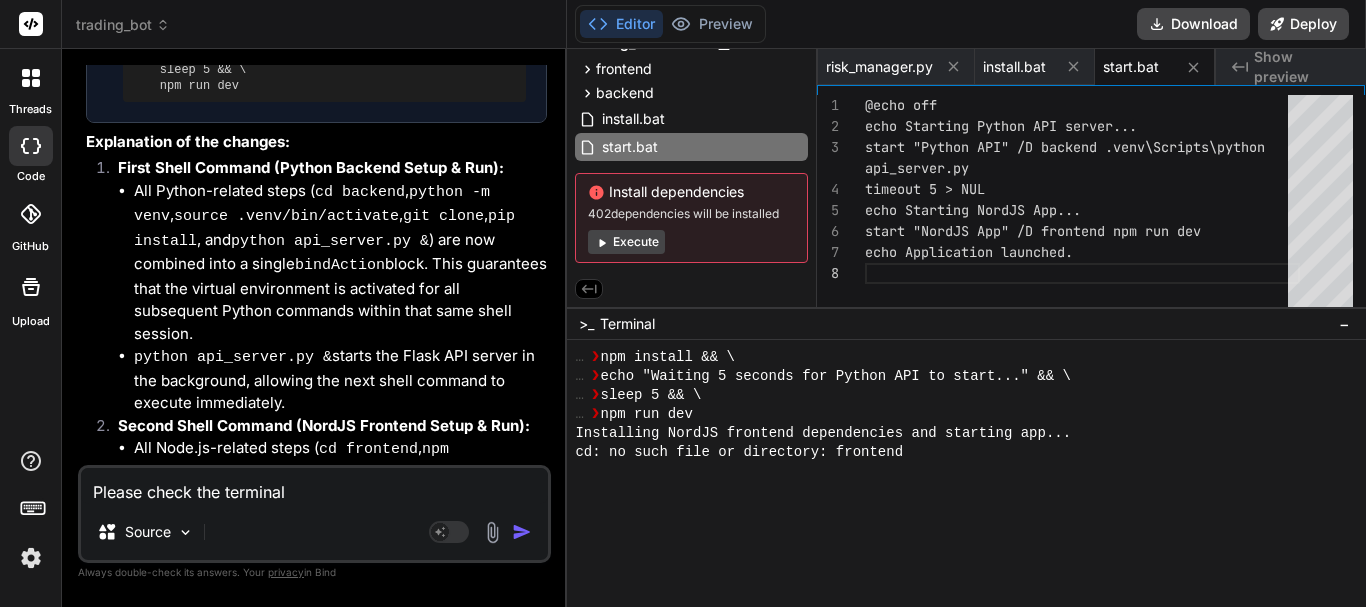 type on "Please check the terminal" 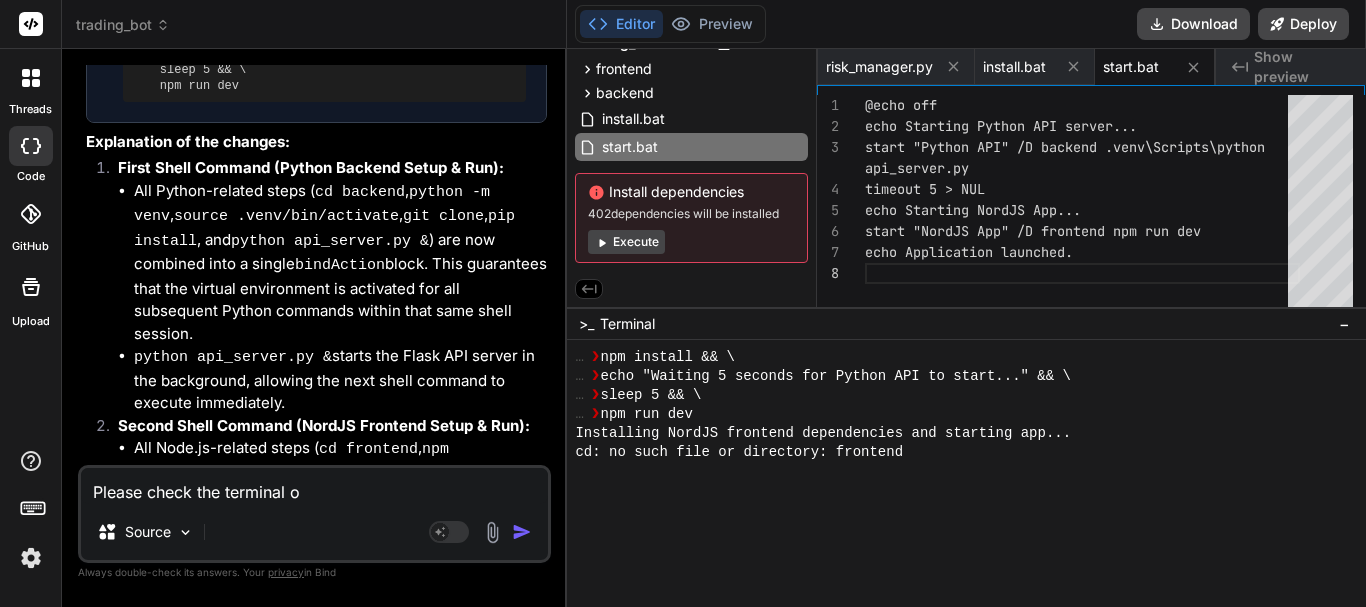 type on "Please check the terminal ou" 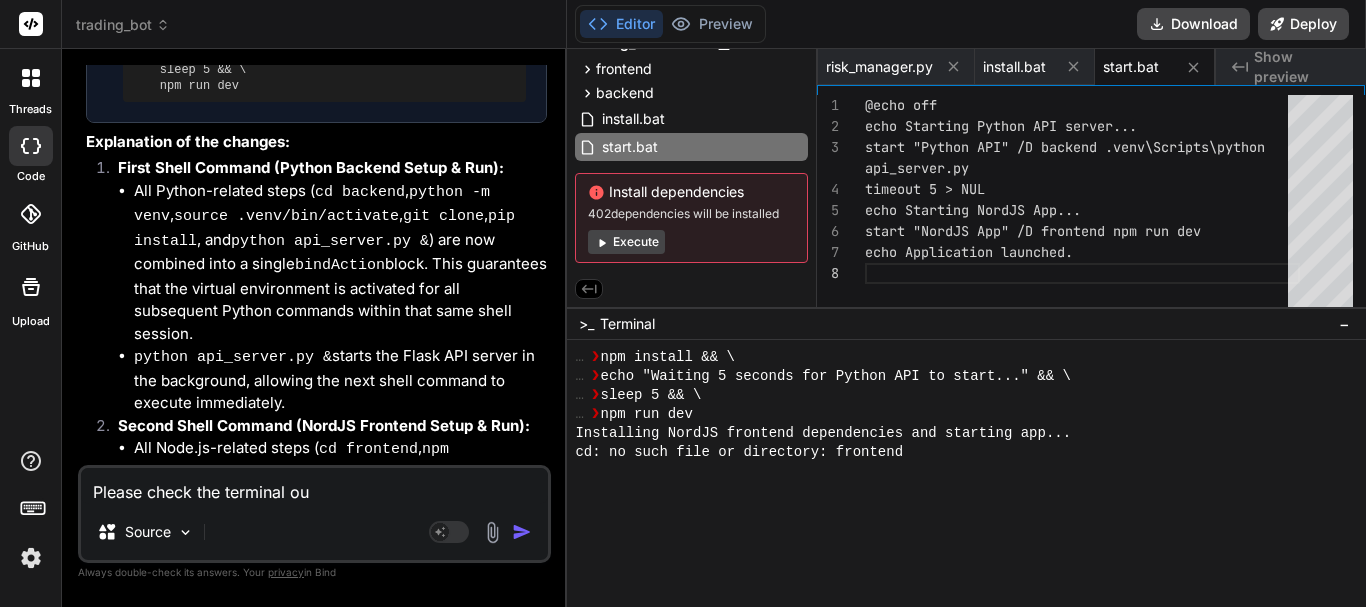 type on "Please check the terminal out" 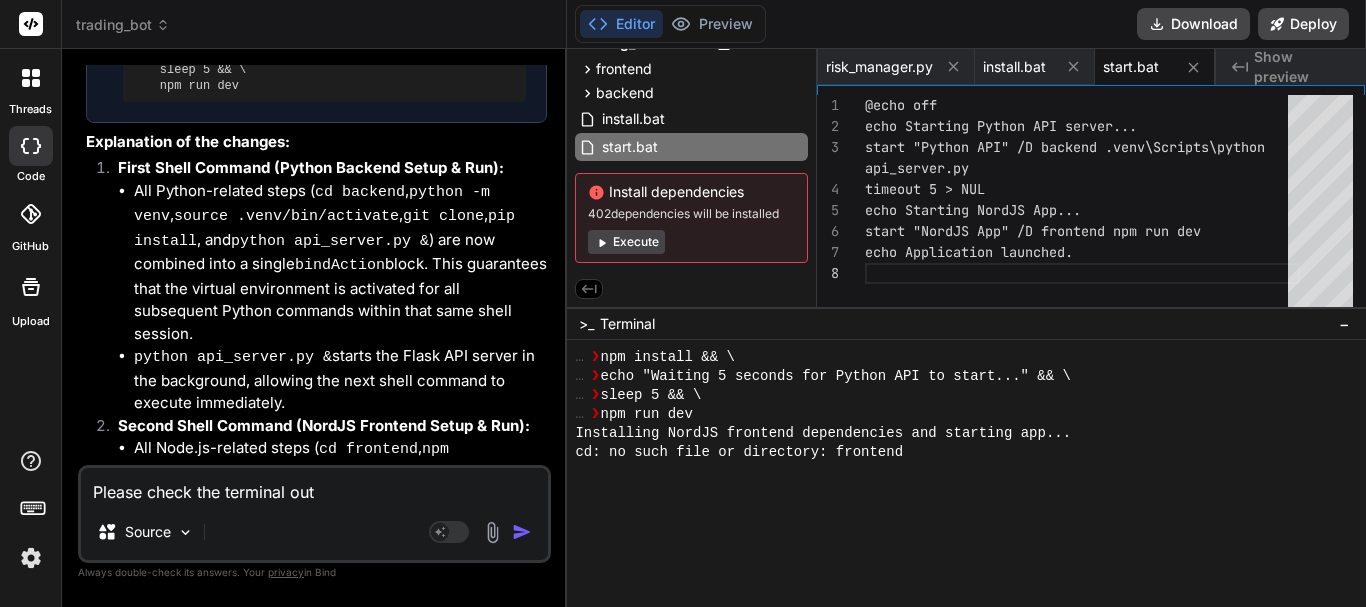 type on "Please check the terminal outp" 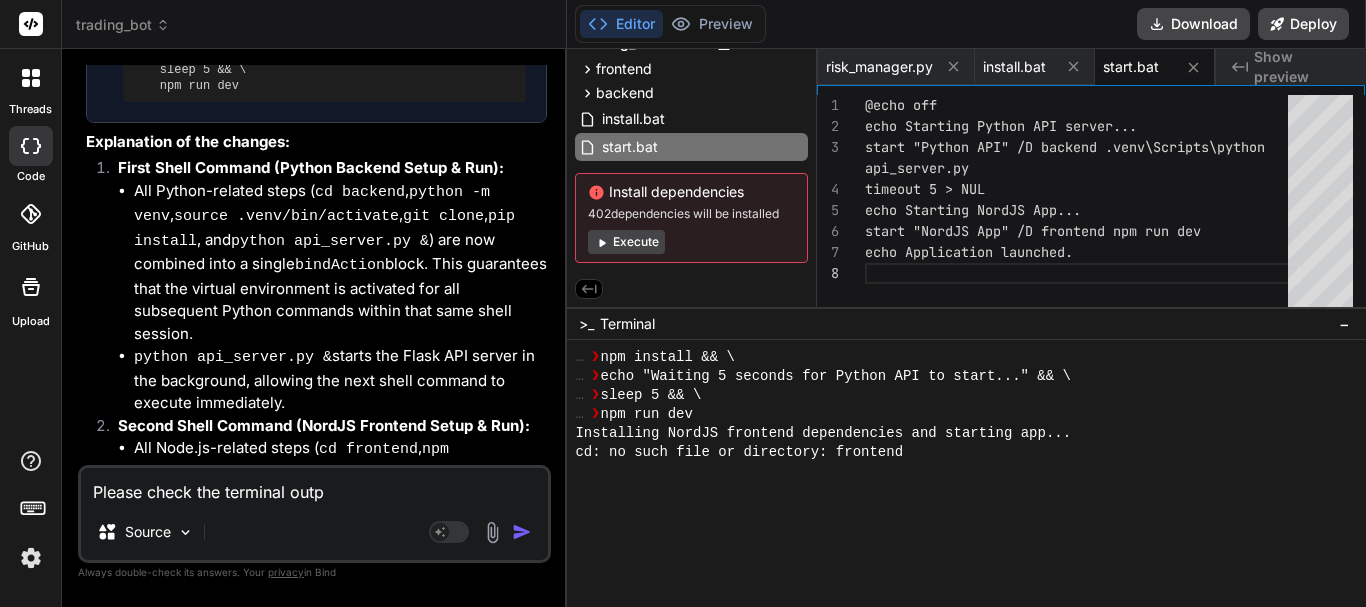 type on "Please check the terminal outpu" 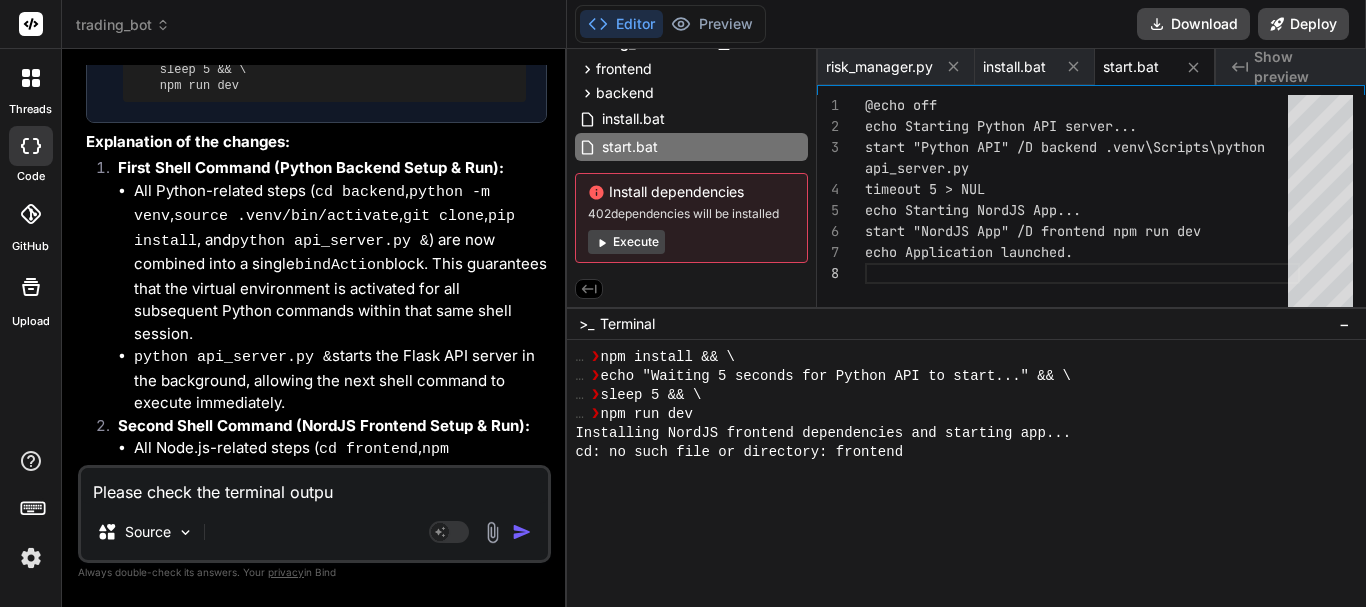 type on "Please check the terminal output" 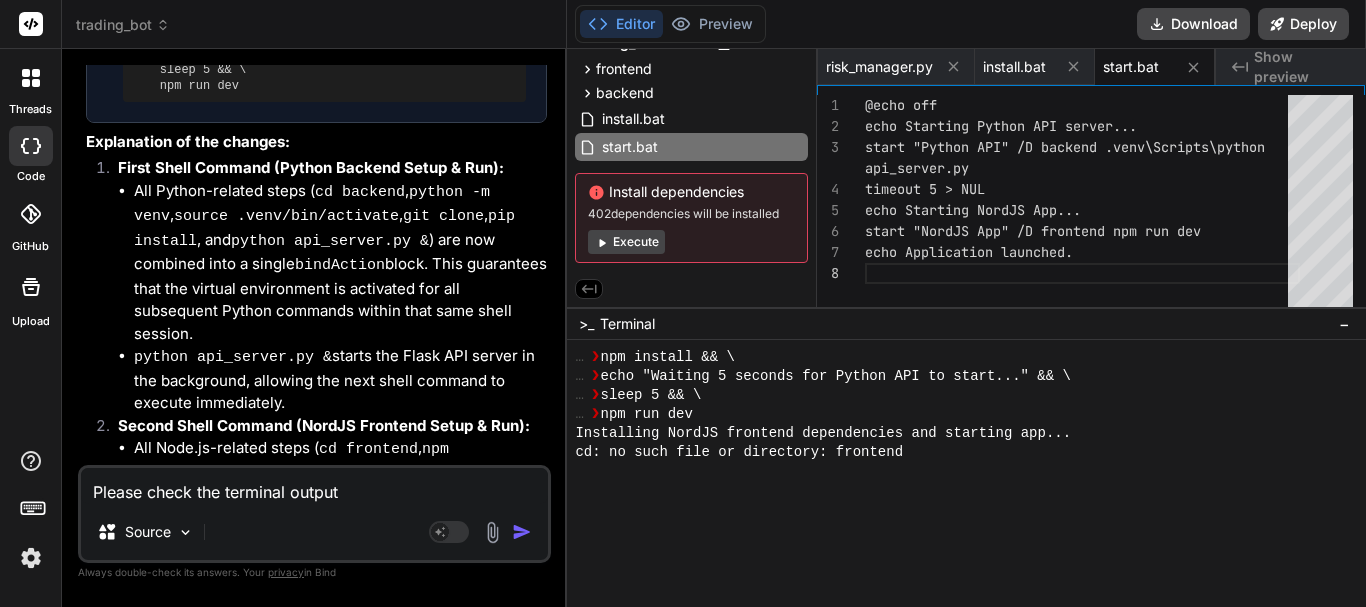 type on "Please check the terminal output" 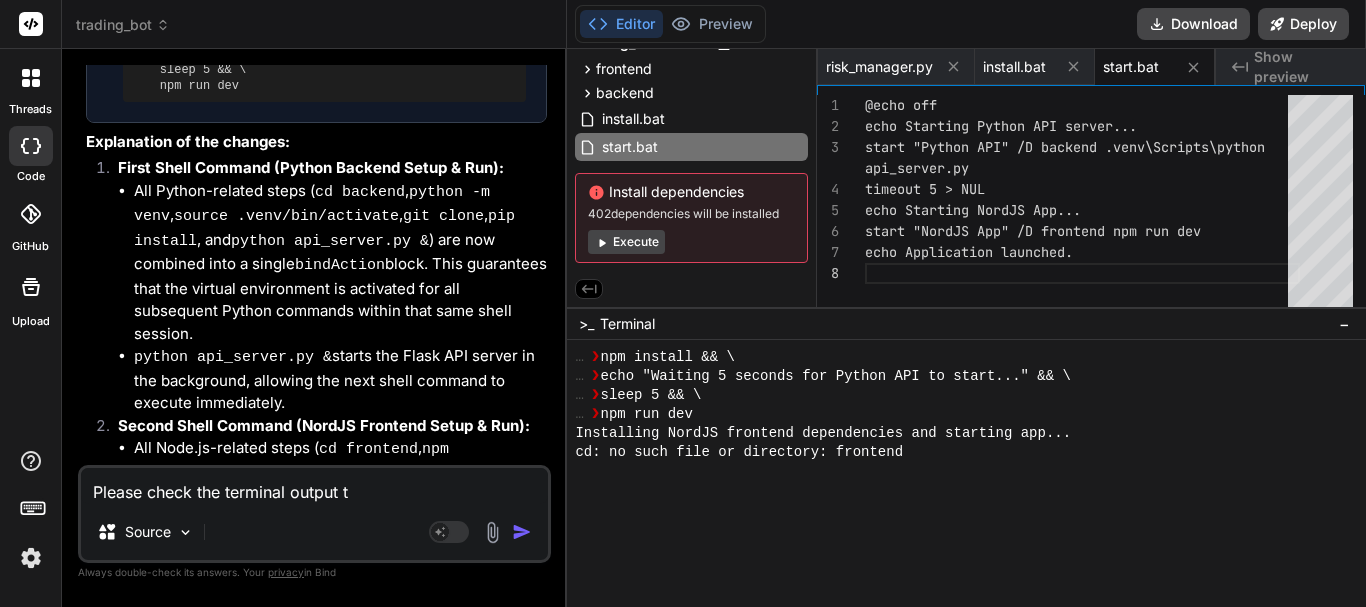 type on "Please check the terminal output th" 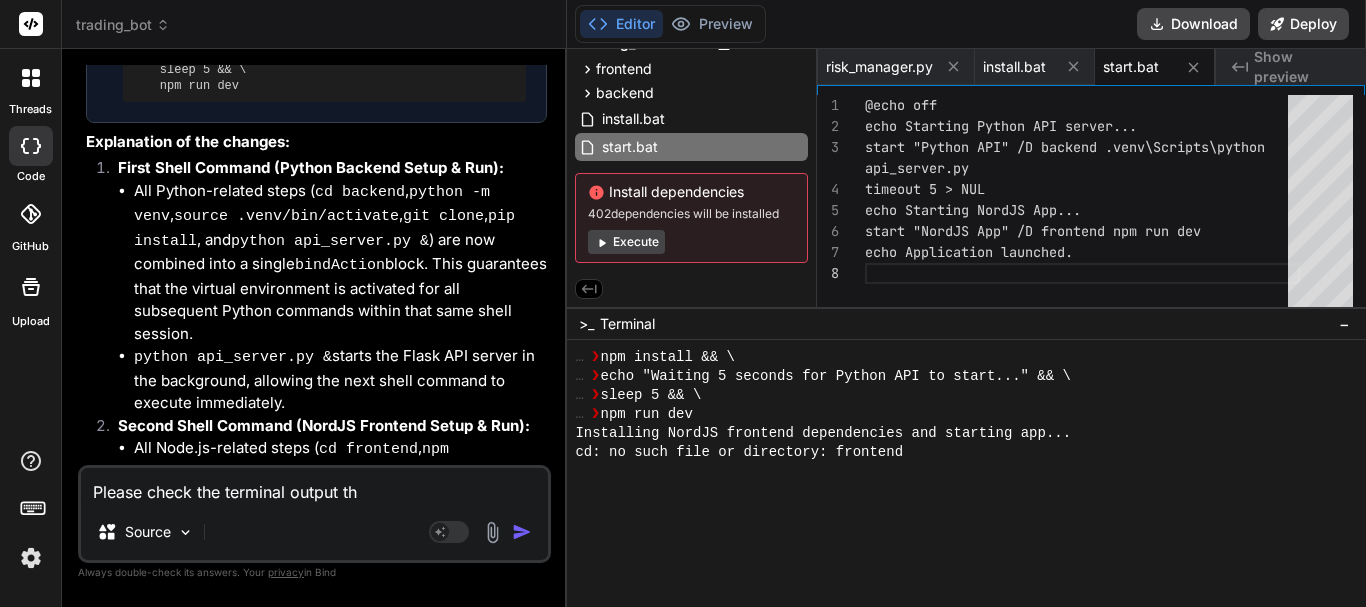 type on "Please check the terminal output the" 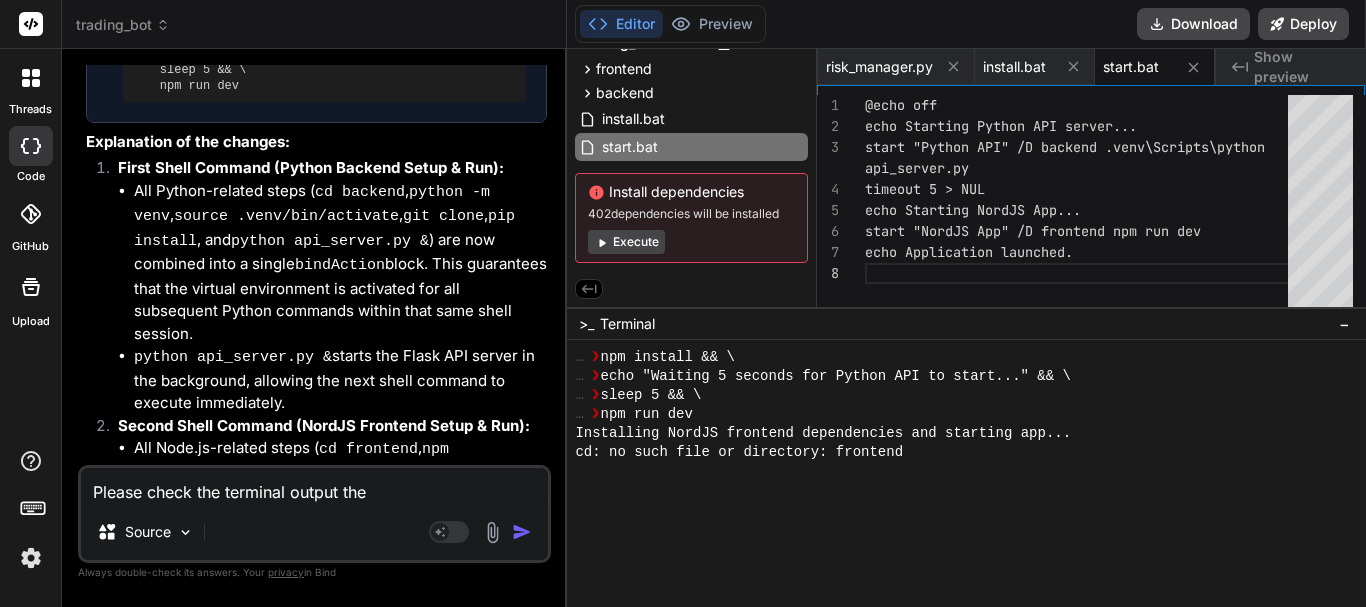 type on "Please check the terminal output ther" 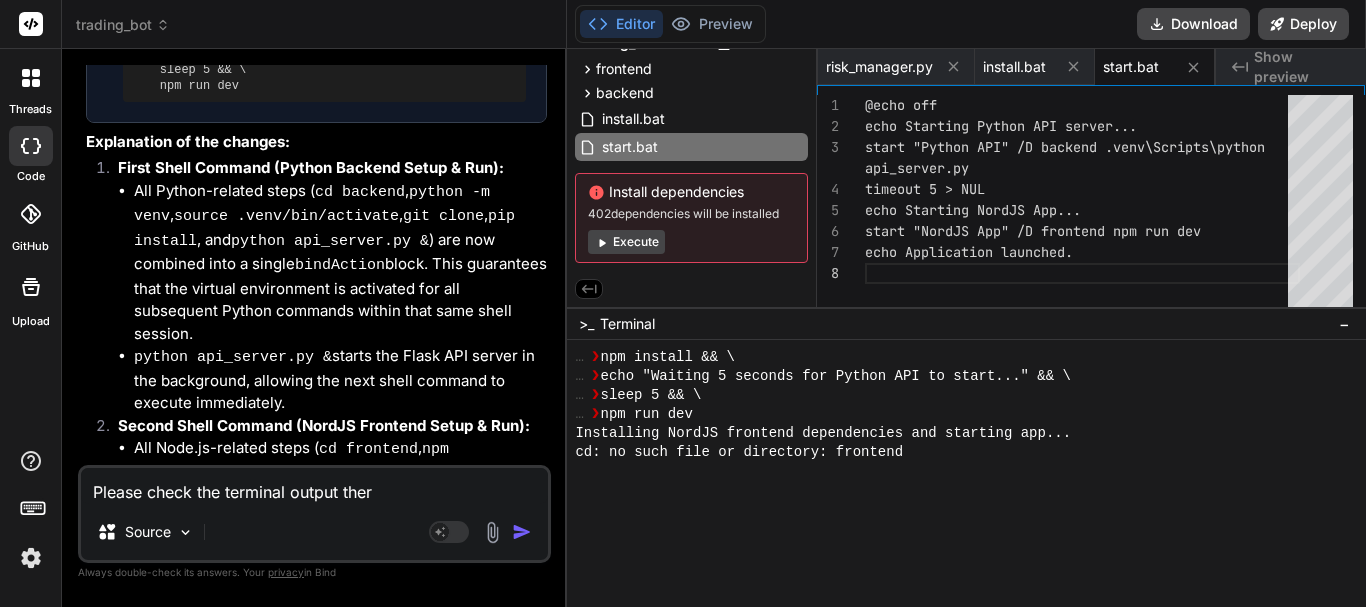 type on "Please check the terminal output there" 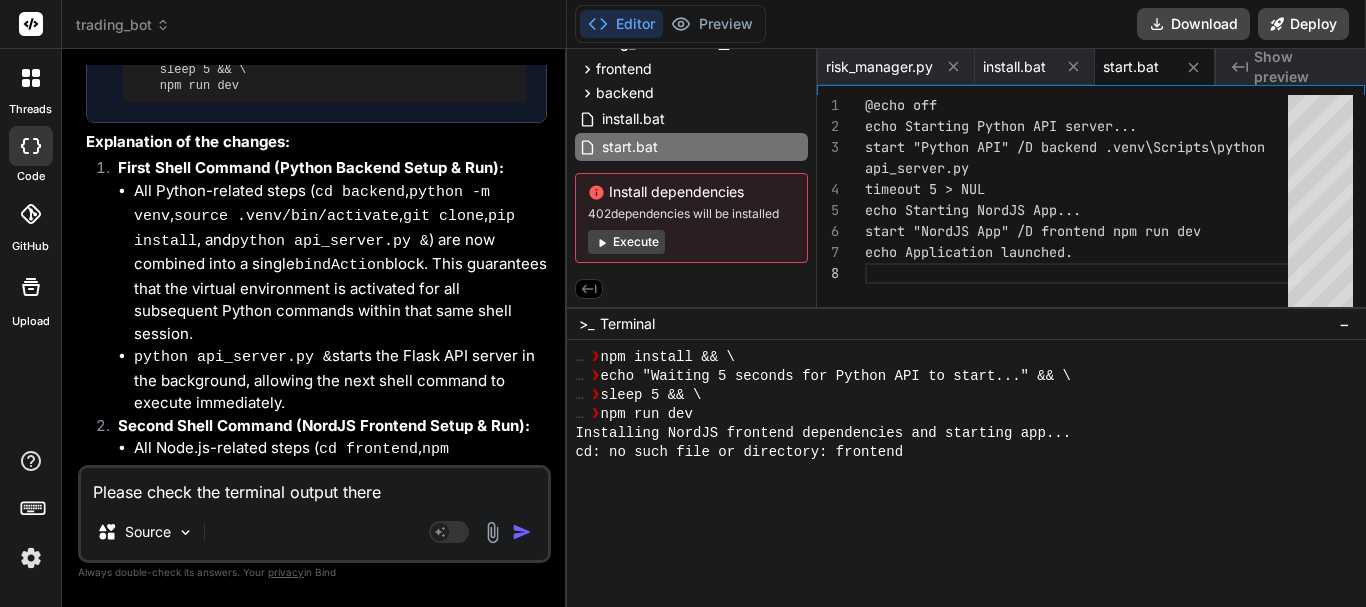 type on "Please check the terminal output there'" 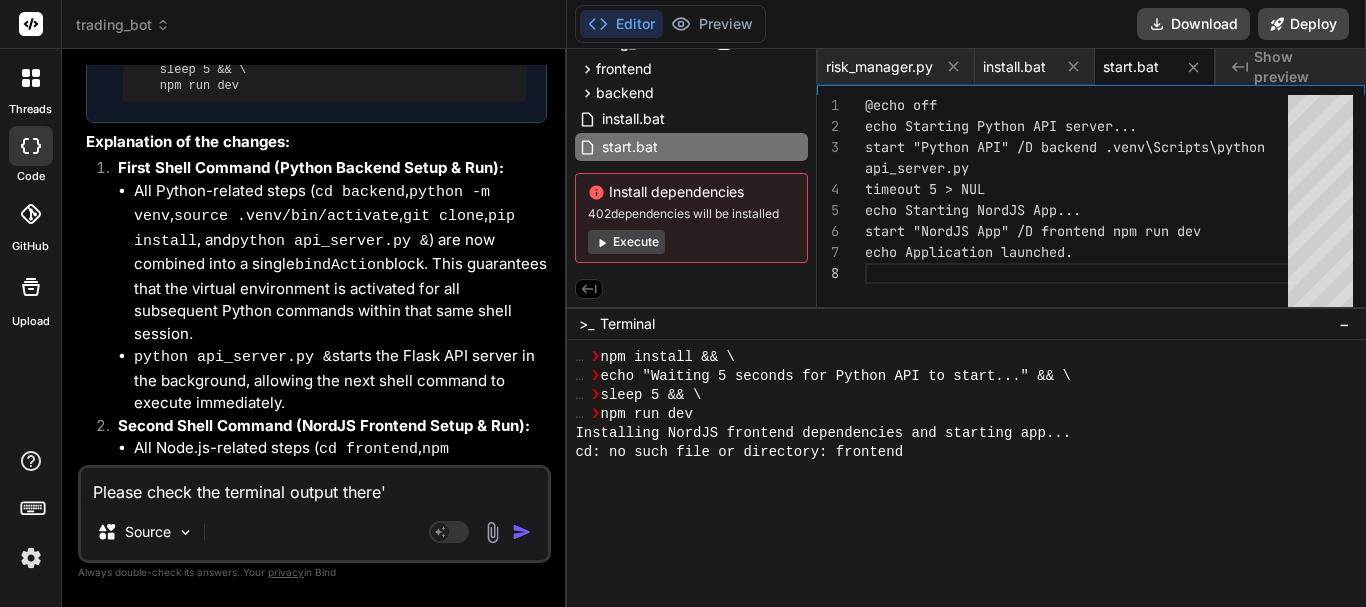 type on "Please check the terminal output there's" 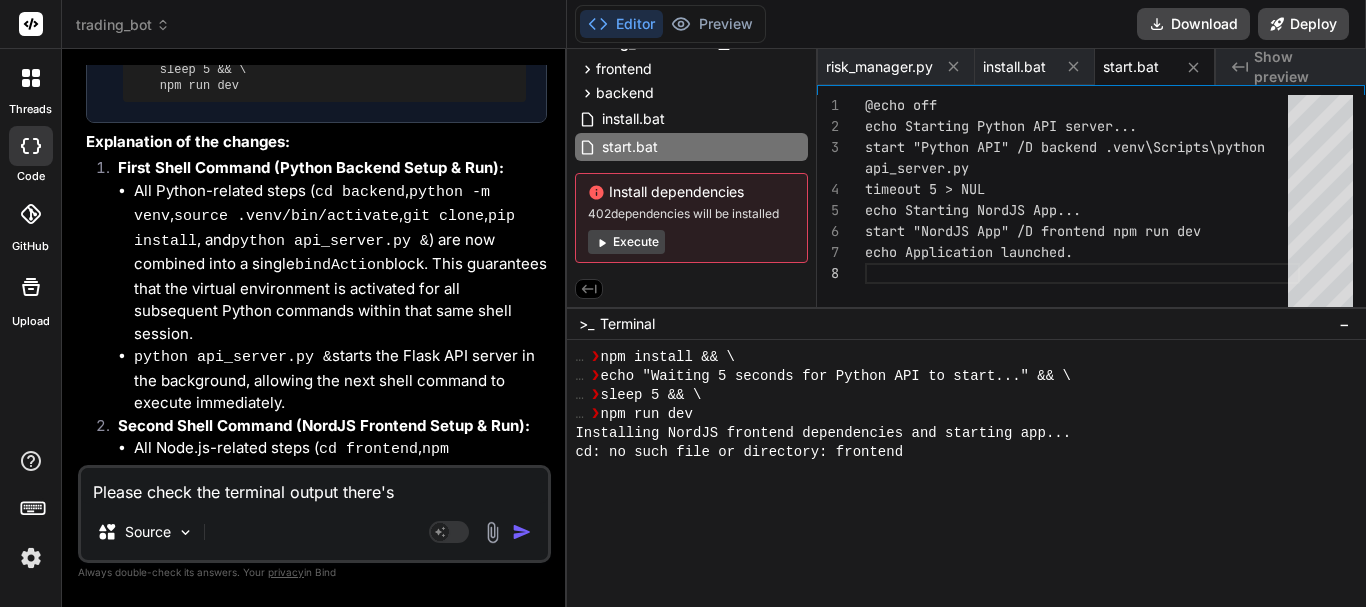 type on "Please check the terminal output there's" 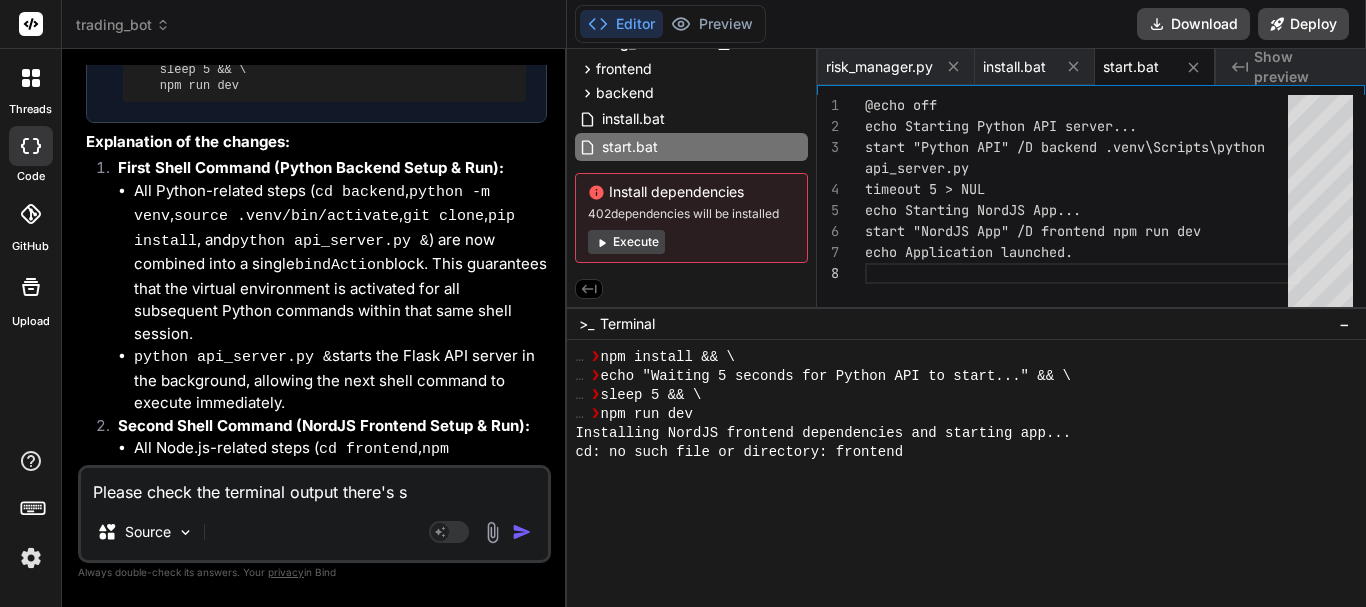 type on "Please check the terminal output there's so" 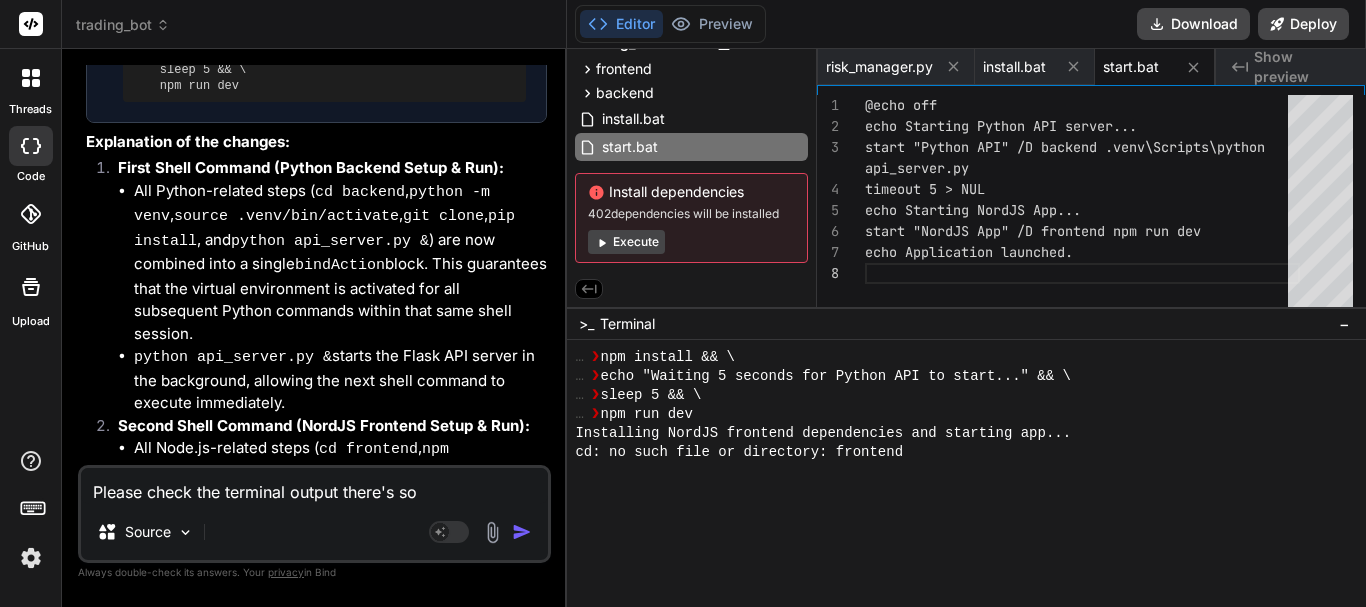 type on "Please check the terminal output there's som" 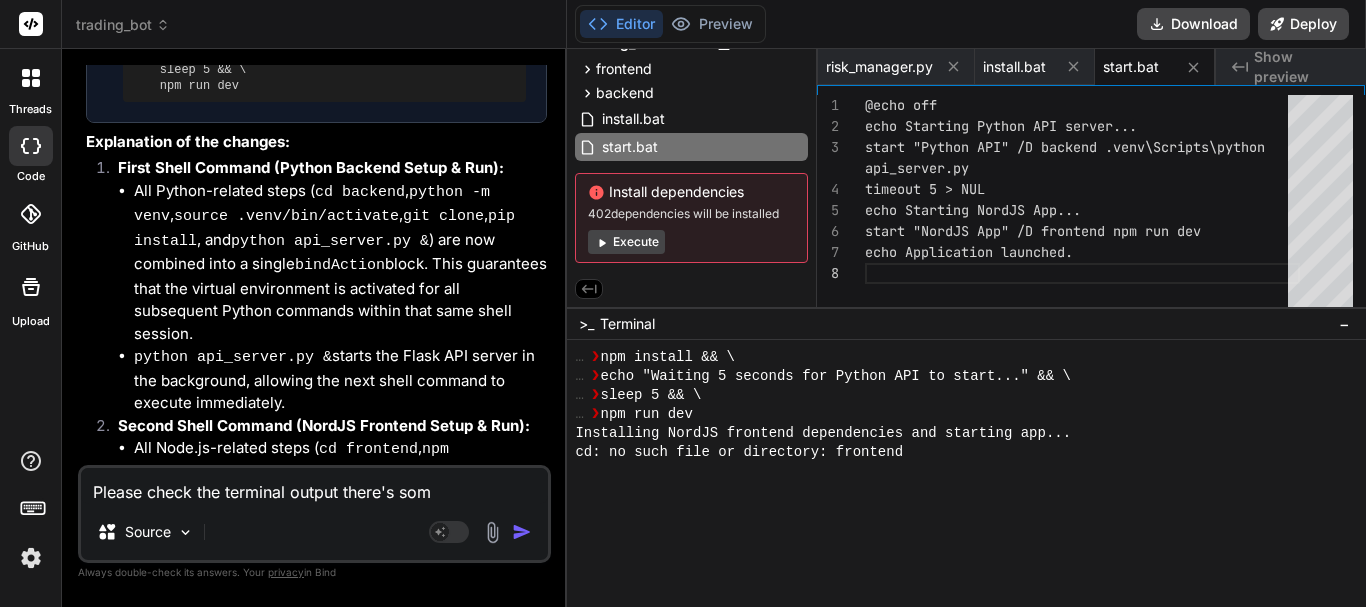 type on "Please check the terminal output there's some" 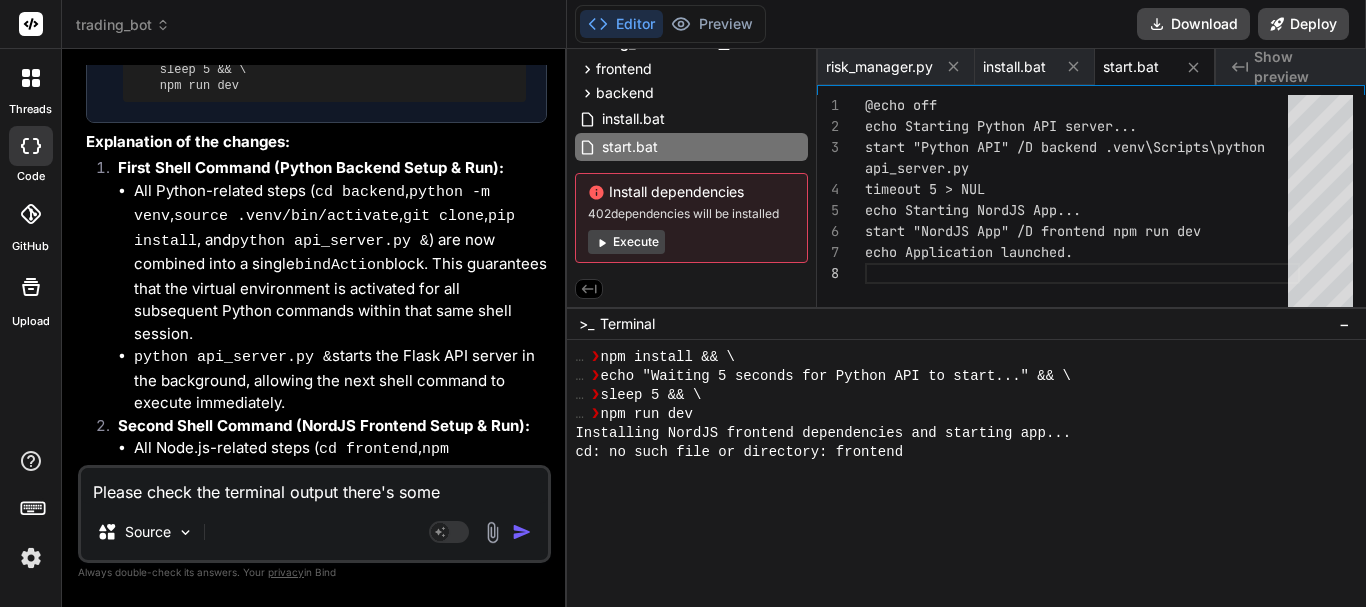 type on "Please check the terminal output there's some" 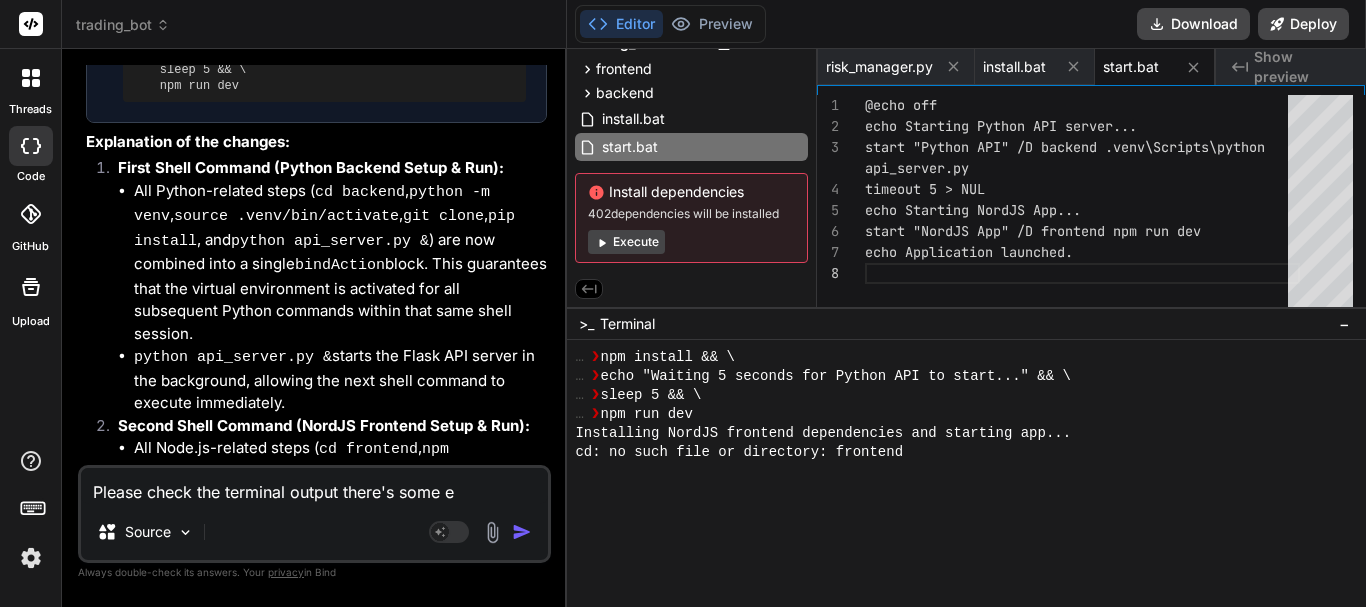 type on "Please check the terminal output there's some er" 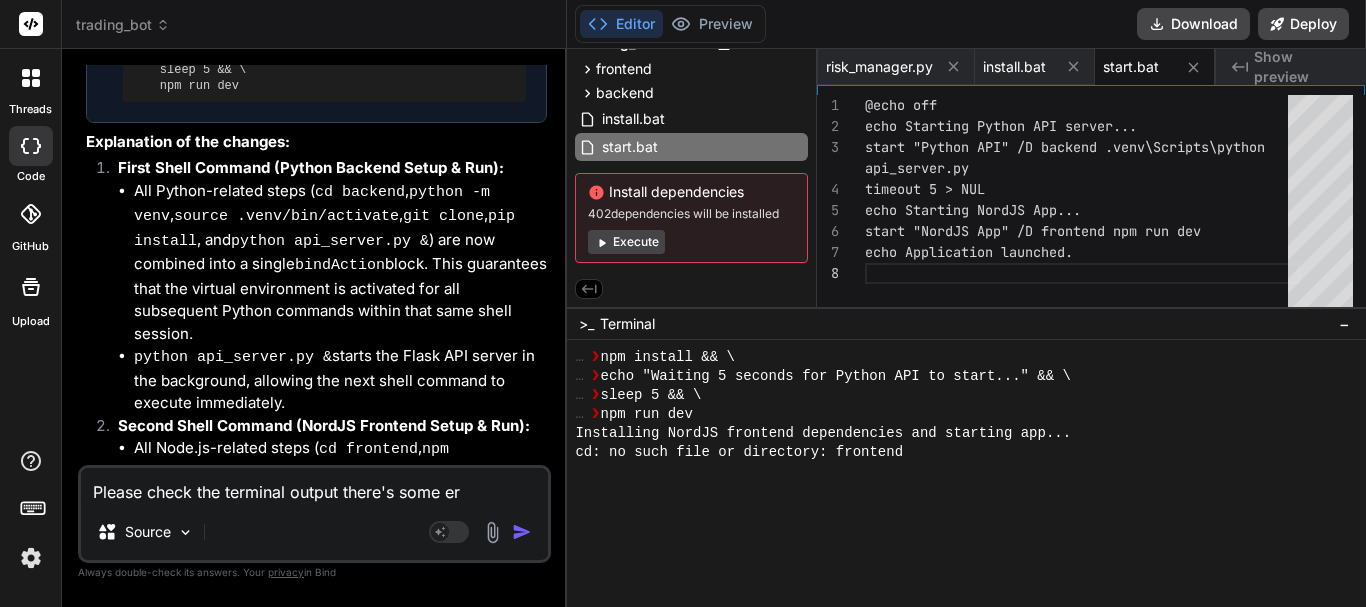 type on "Please check the terminal output there's some err" 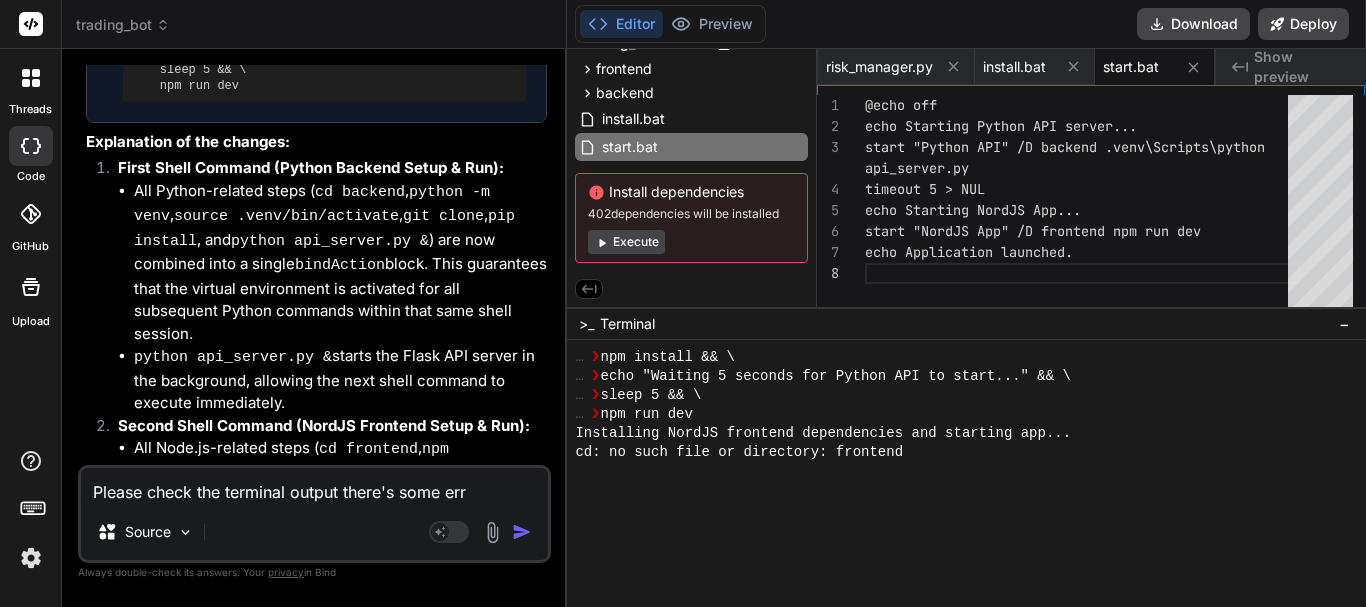 type on "Please check the terminal output there's some erro" 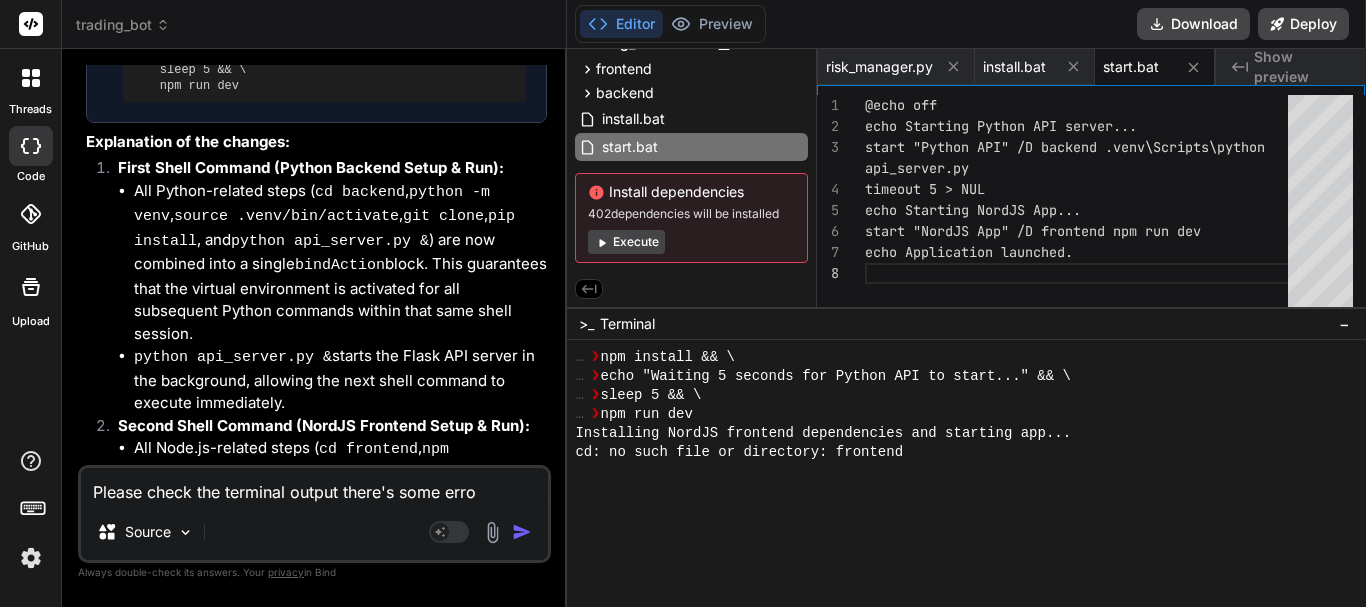 type on "Please check the terminal output there's some error" 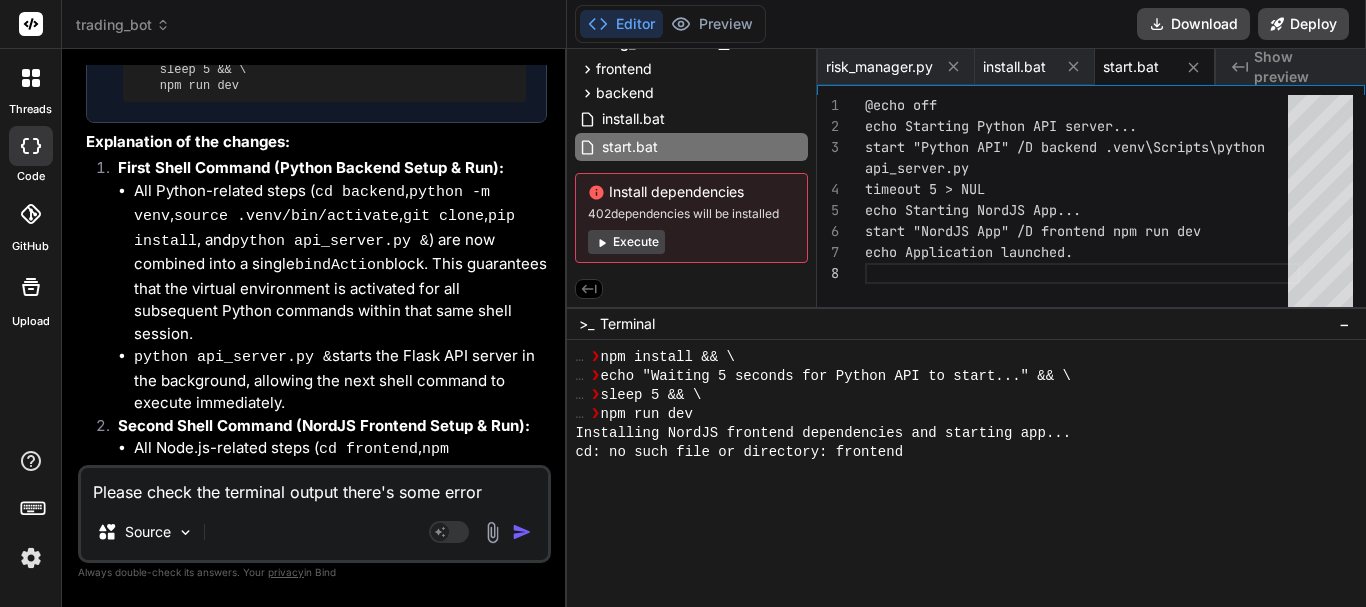 type on "Please check the terminal output there's some error." 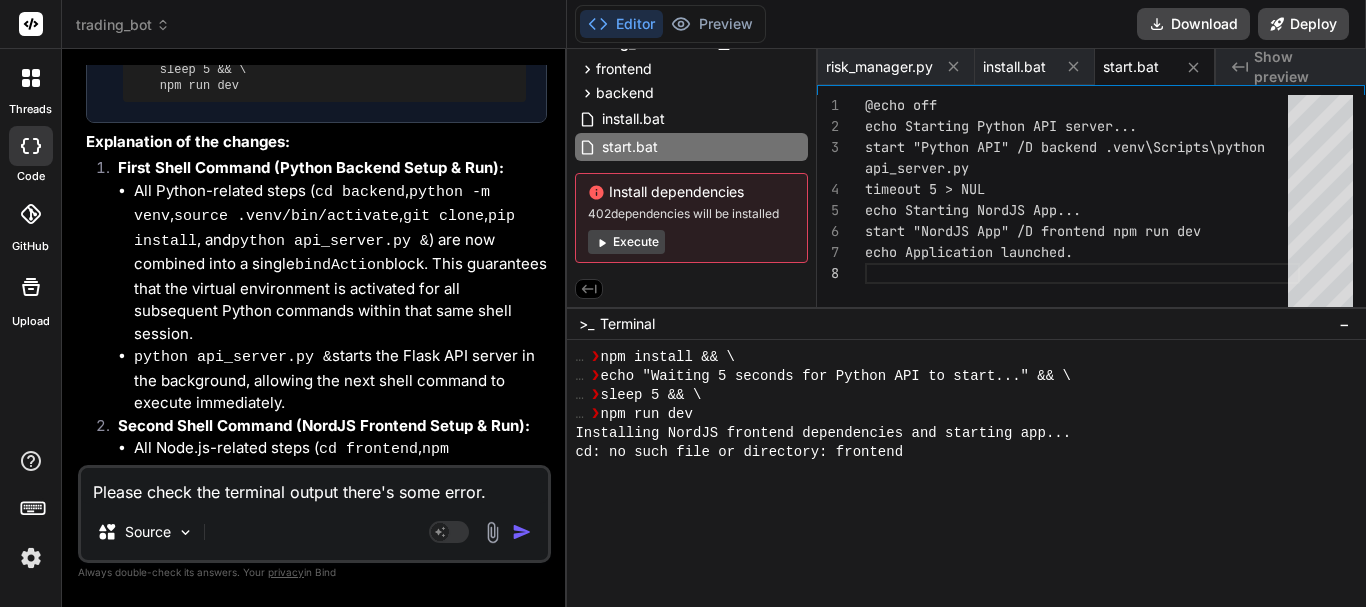 type on "x" 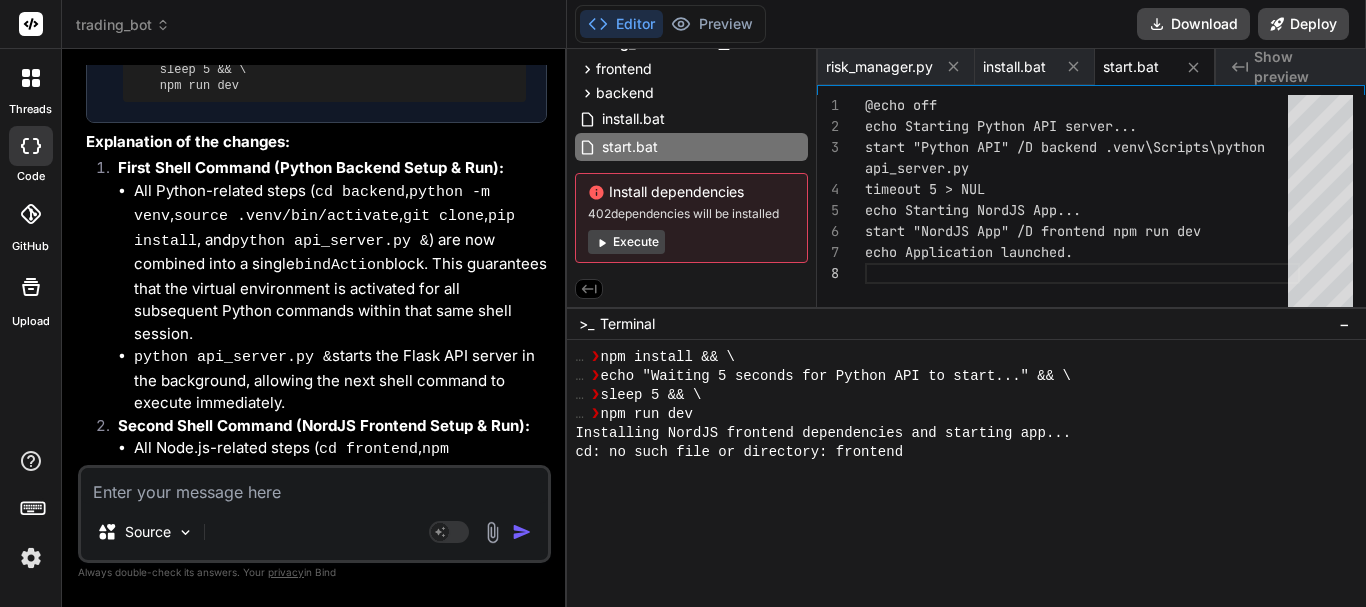 scroll, scrollTop: 7824, scrollLeft: 0, axis: vertical 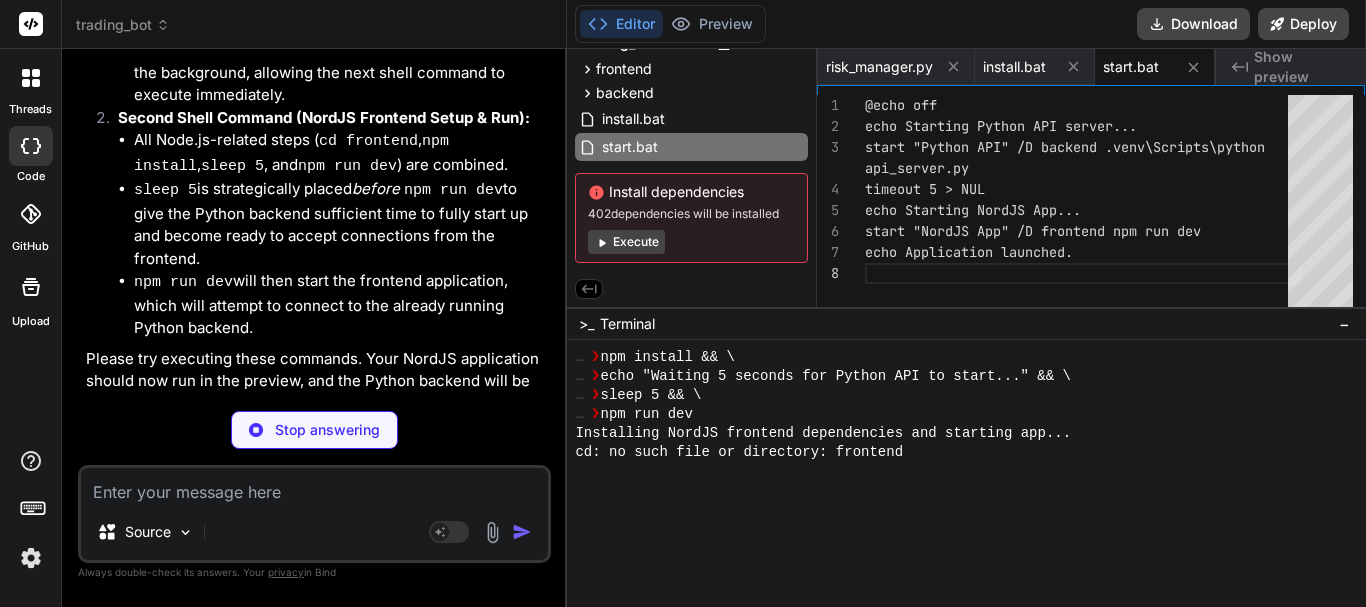 type on "x" 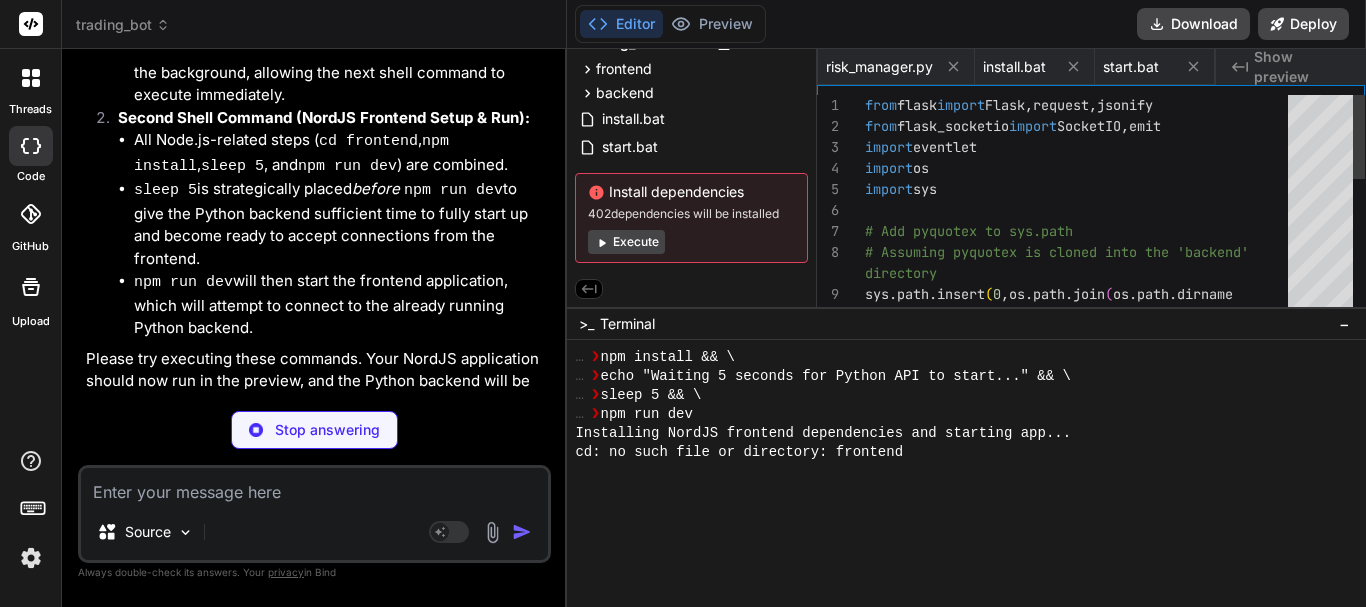scroll, scrollTop: 0, scrollLeft: 657, axis: horizontal 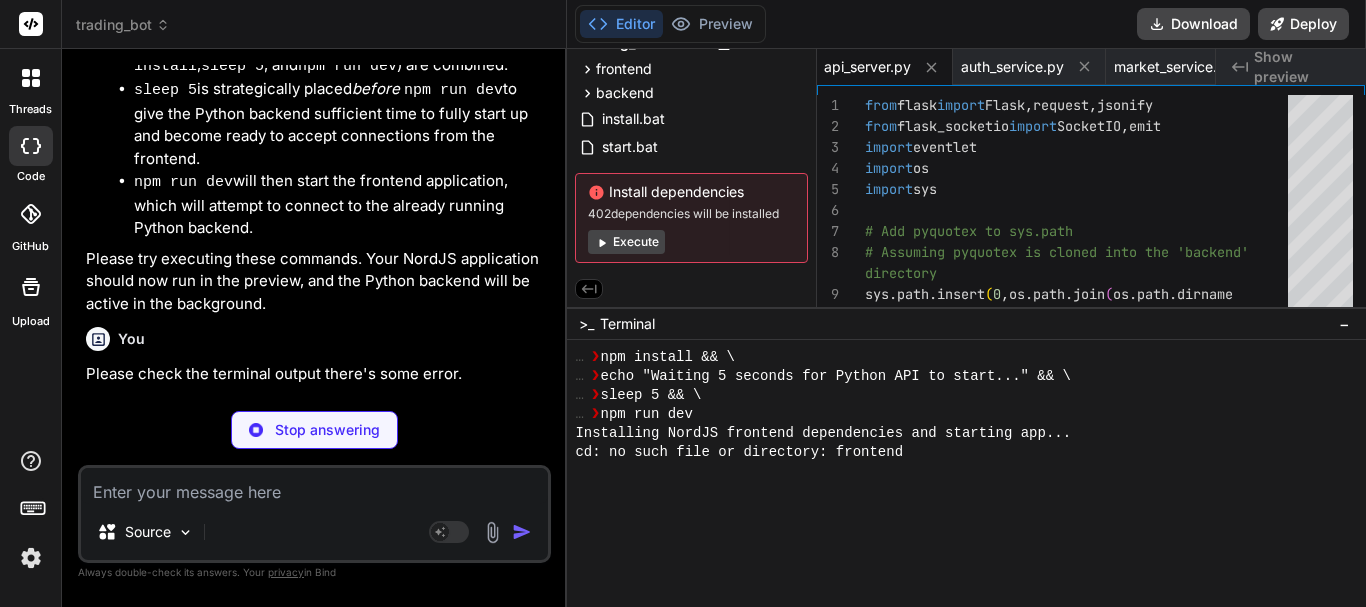 type on "x" 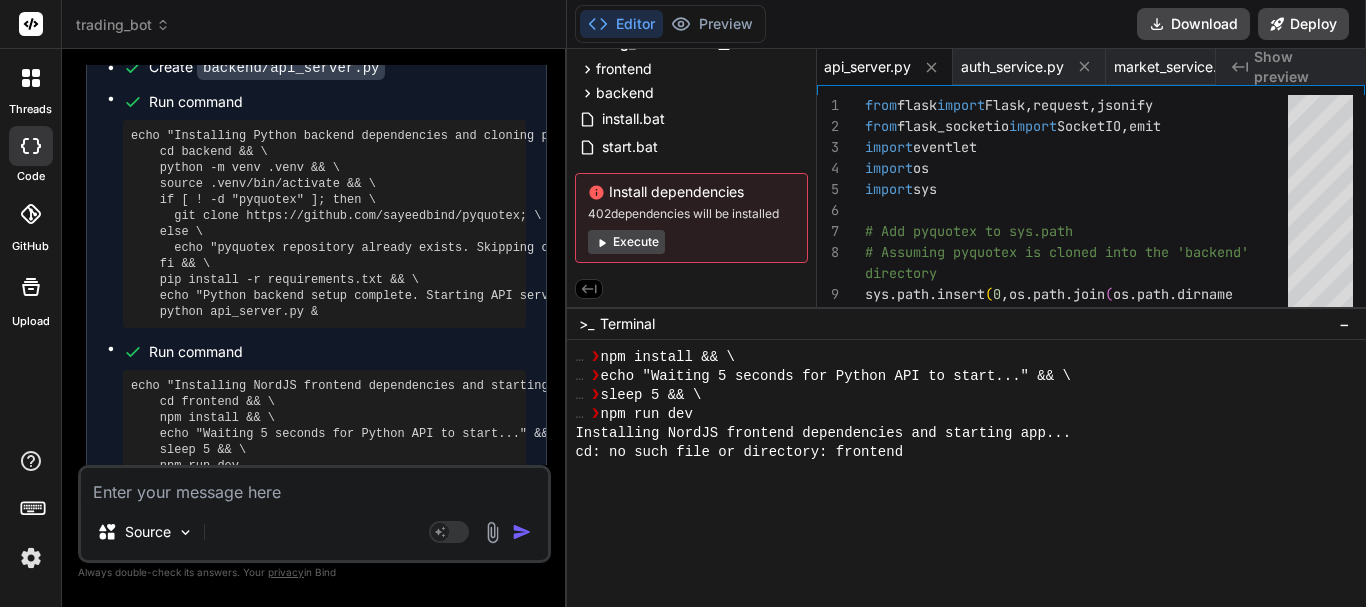 scroll, scrollTop: 9050, scrollLeft: 0, axis: vertical 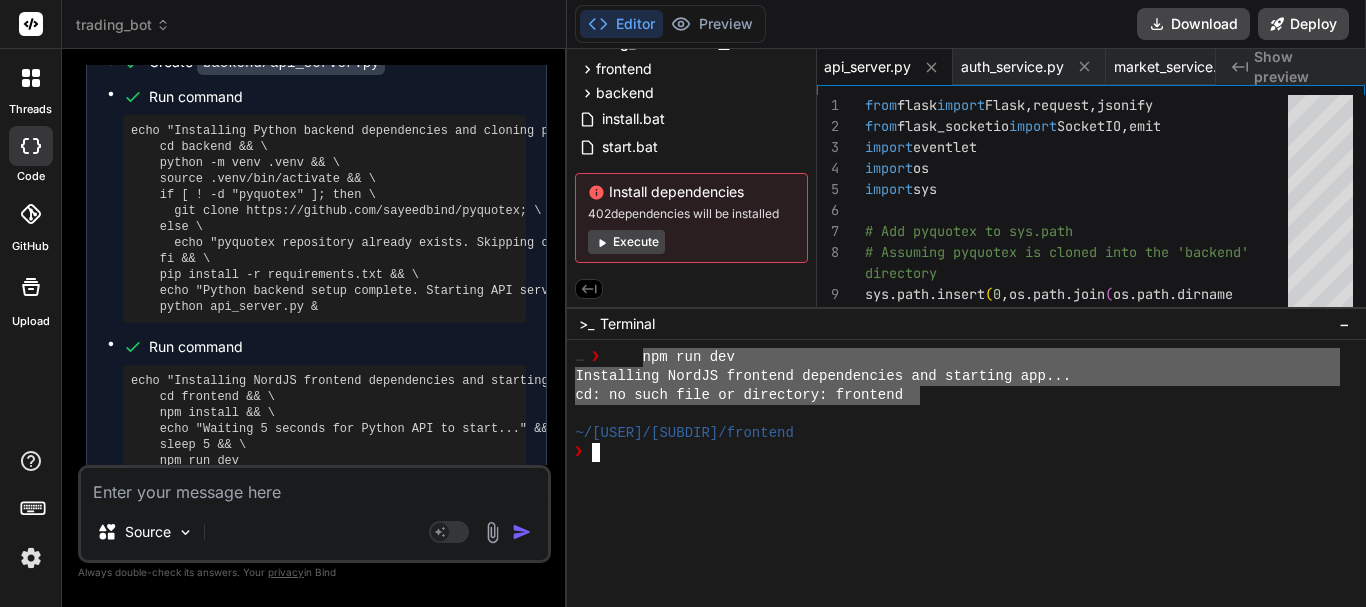 drag, startPoint x: 643, startPoint y: 355, endPoint x: 922, endPoint y: 390, distance: 281.18677 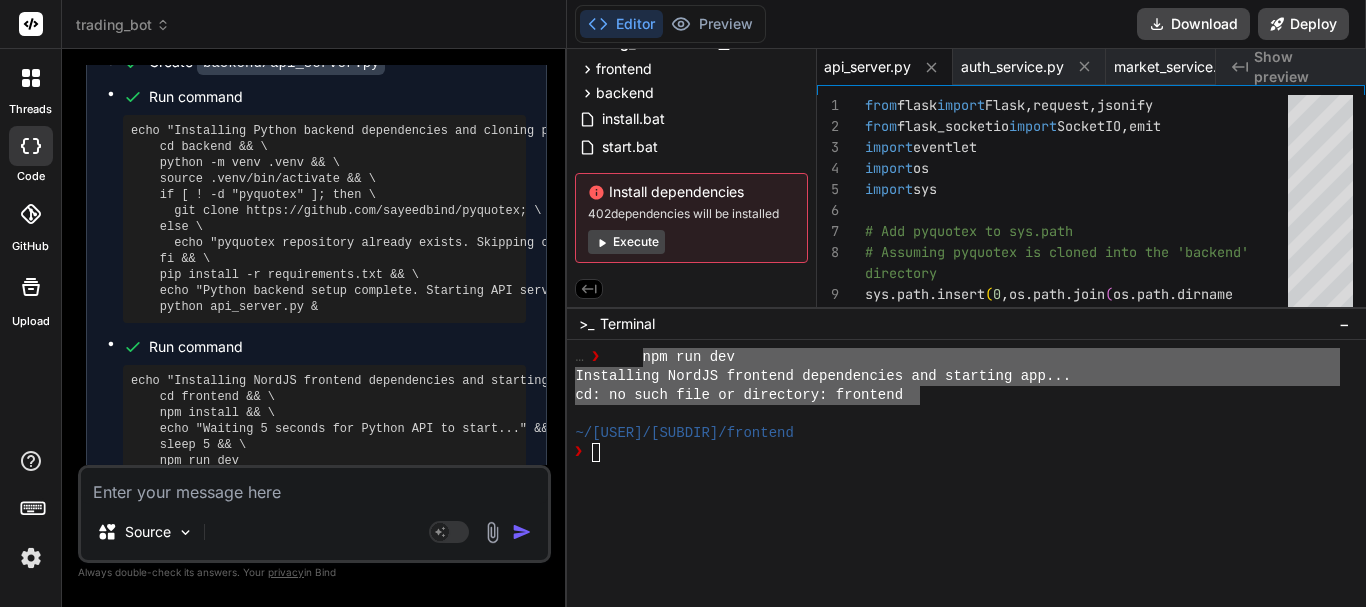 click at bounding box center [314, 486] 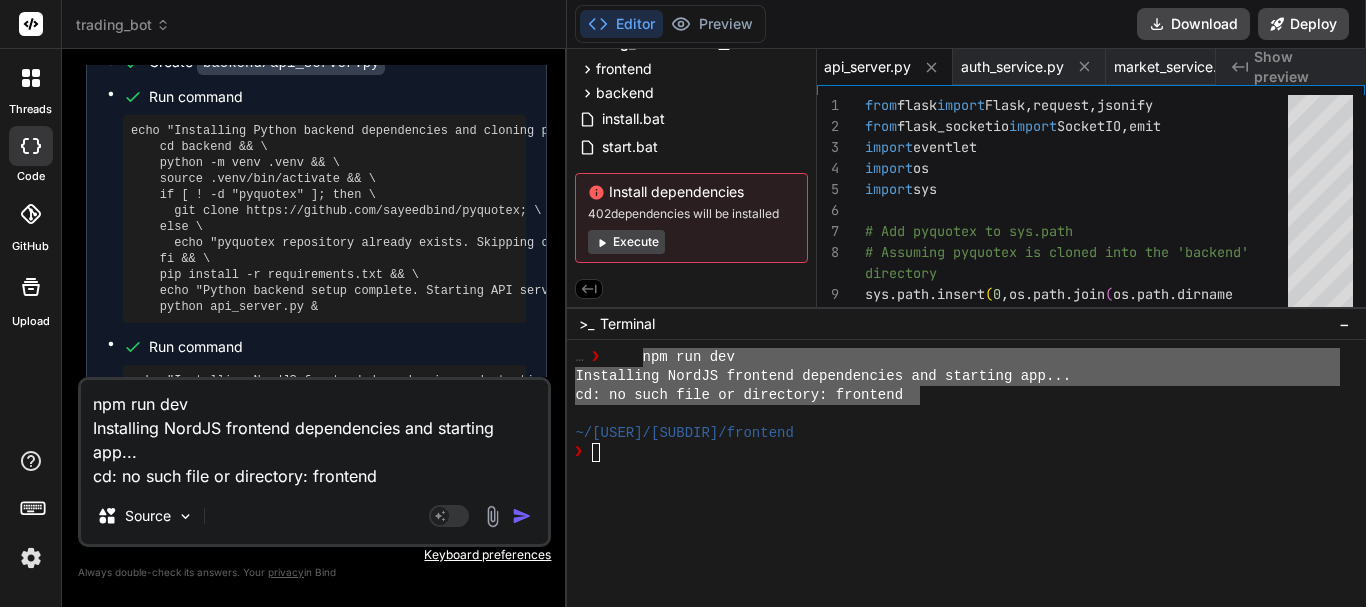 type on "x" 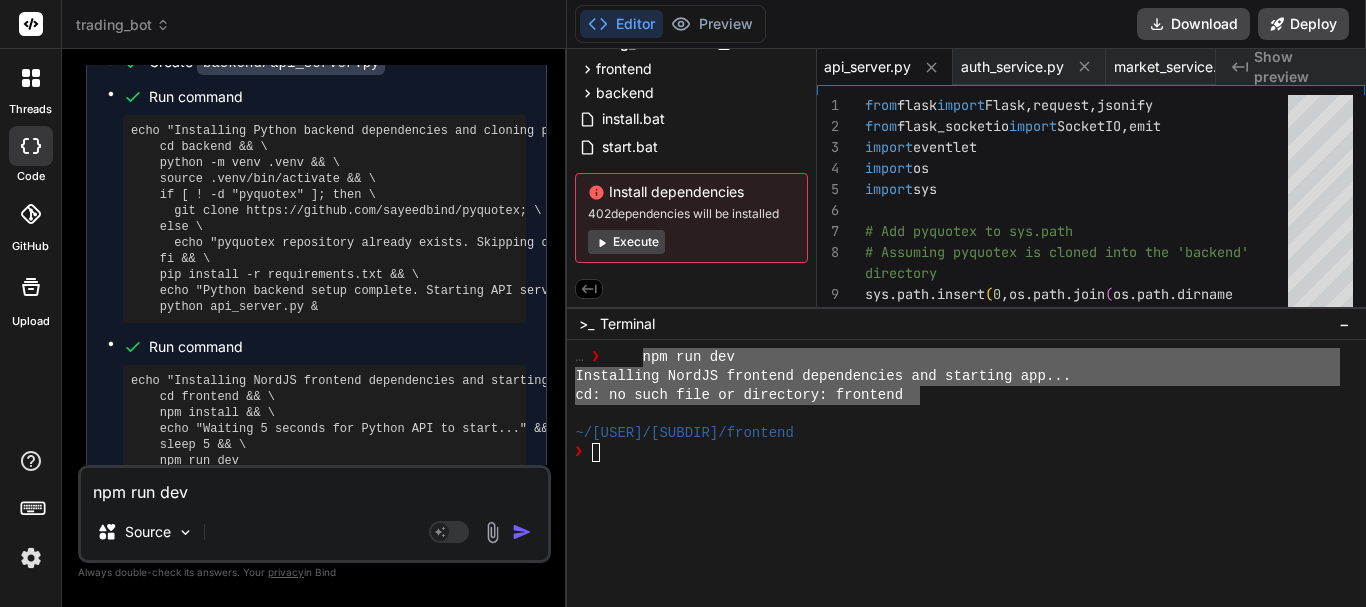 type 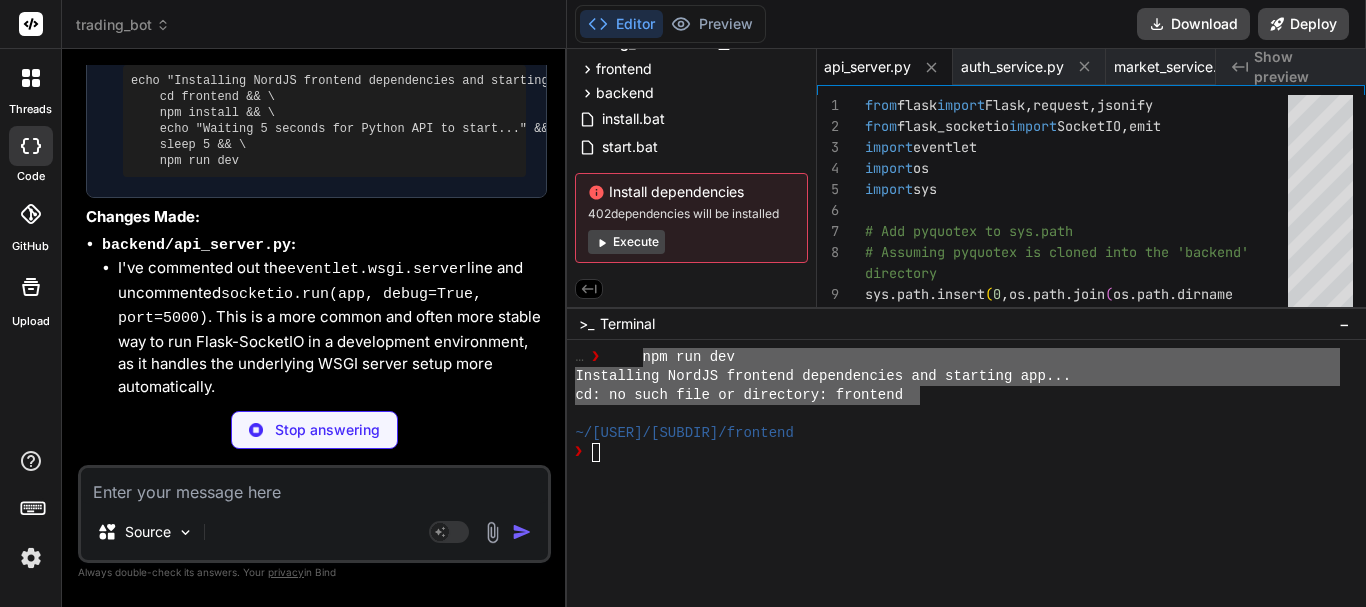 scroll, scrollTop: 9380, scrollLeft: 0, axis: vertical 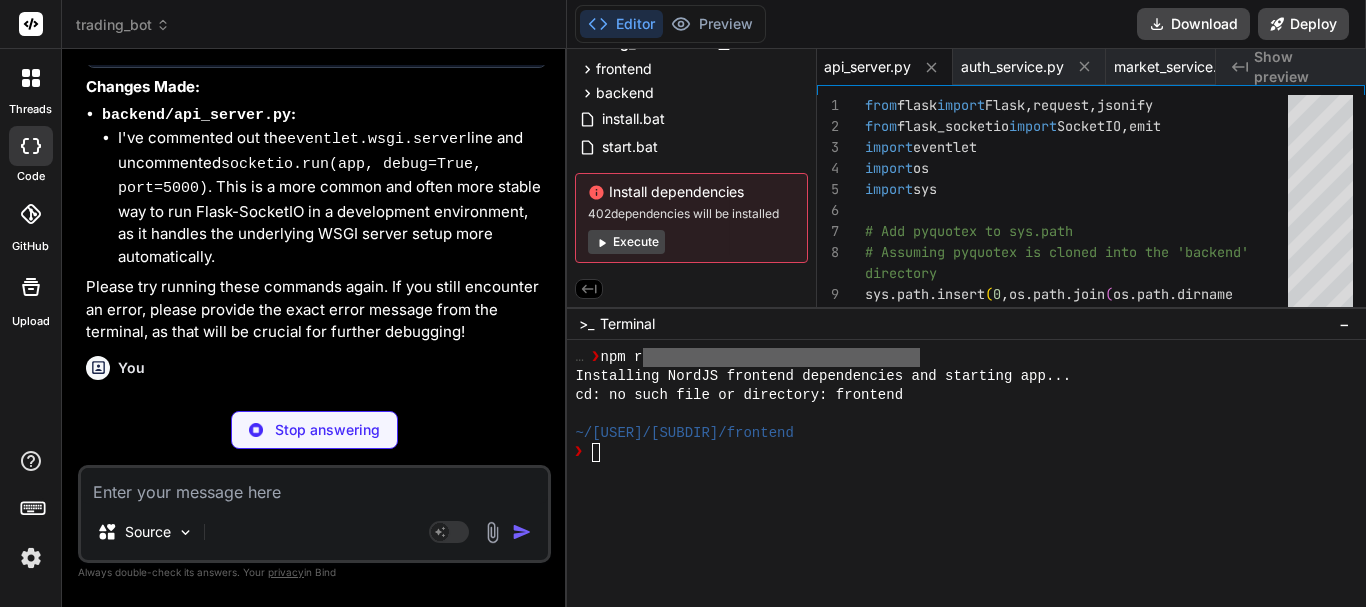 type on "x" 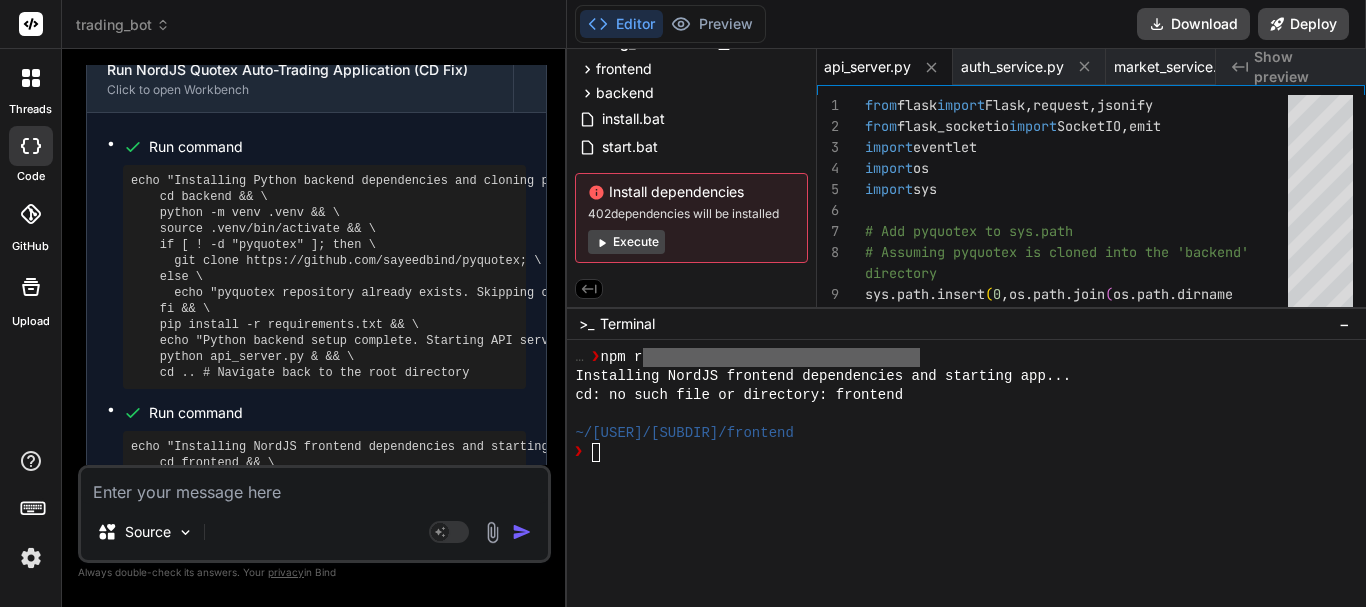 scroll, scrollTop: 10203, scrollLeft: 0, axis: vertical 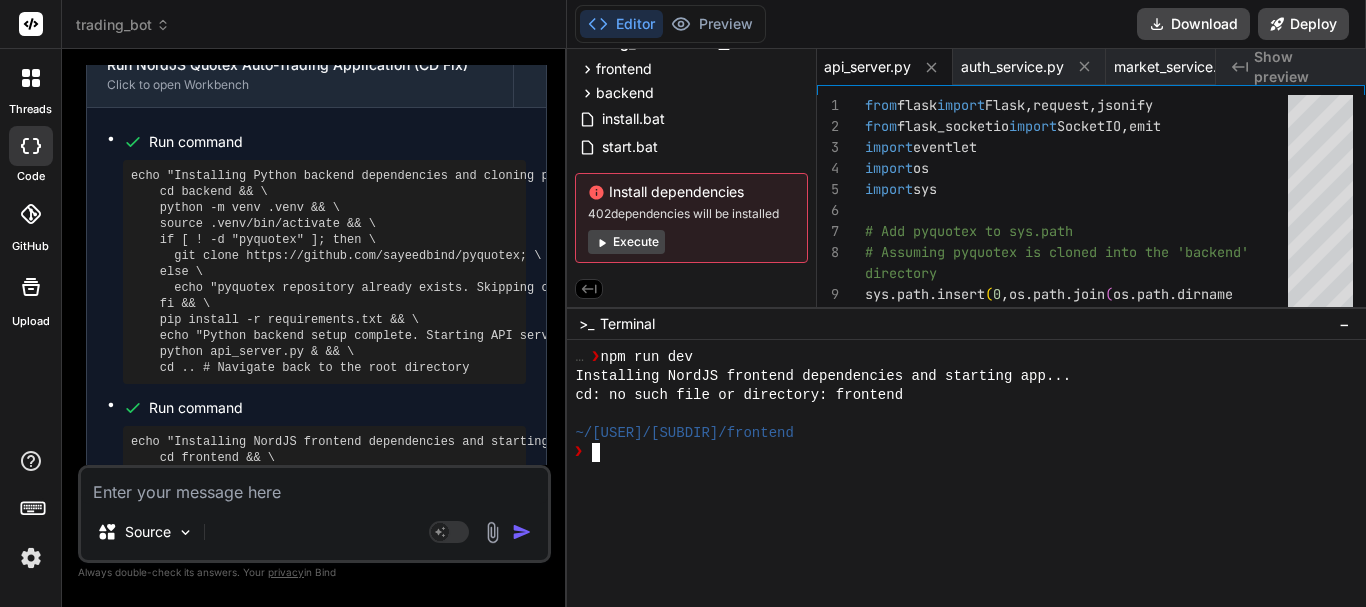 click on "…   ❯      npm run dev" at bounding box center (957, 357) 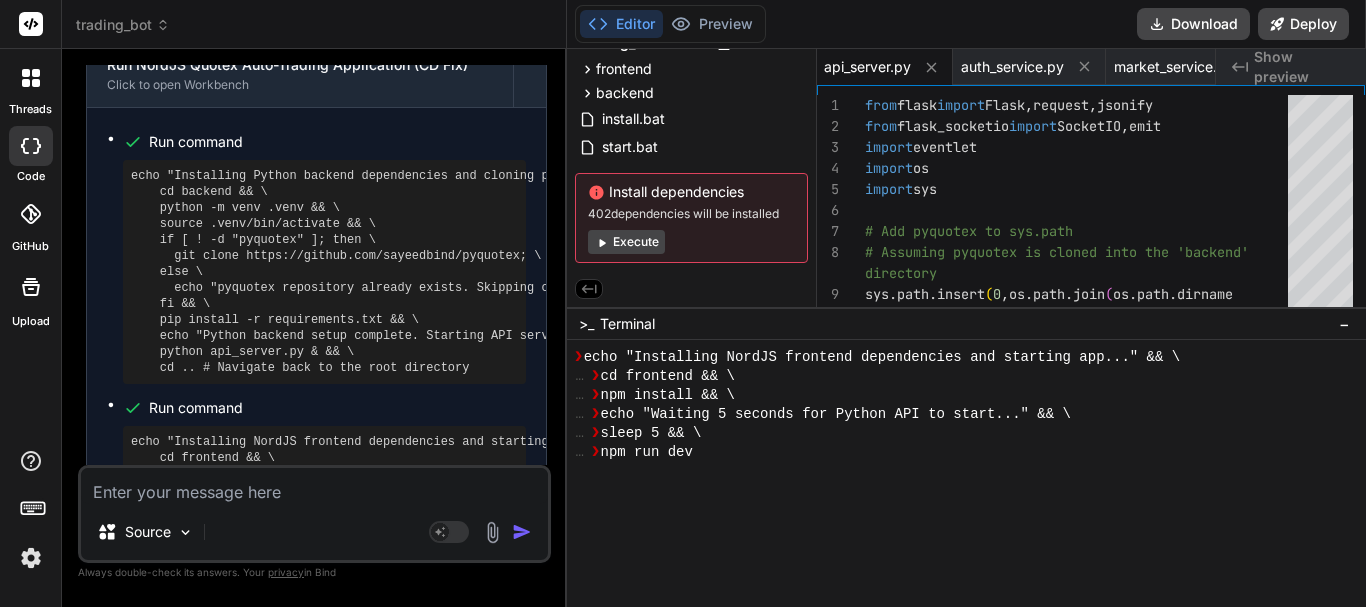 scroll, scrollTop: 4750, scrollLeft: 0, axis: vertical 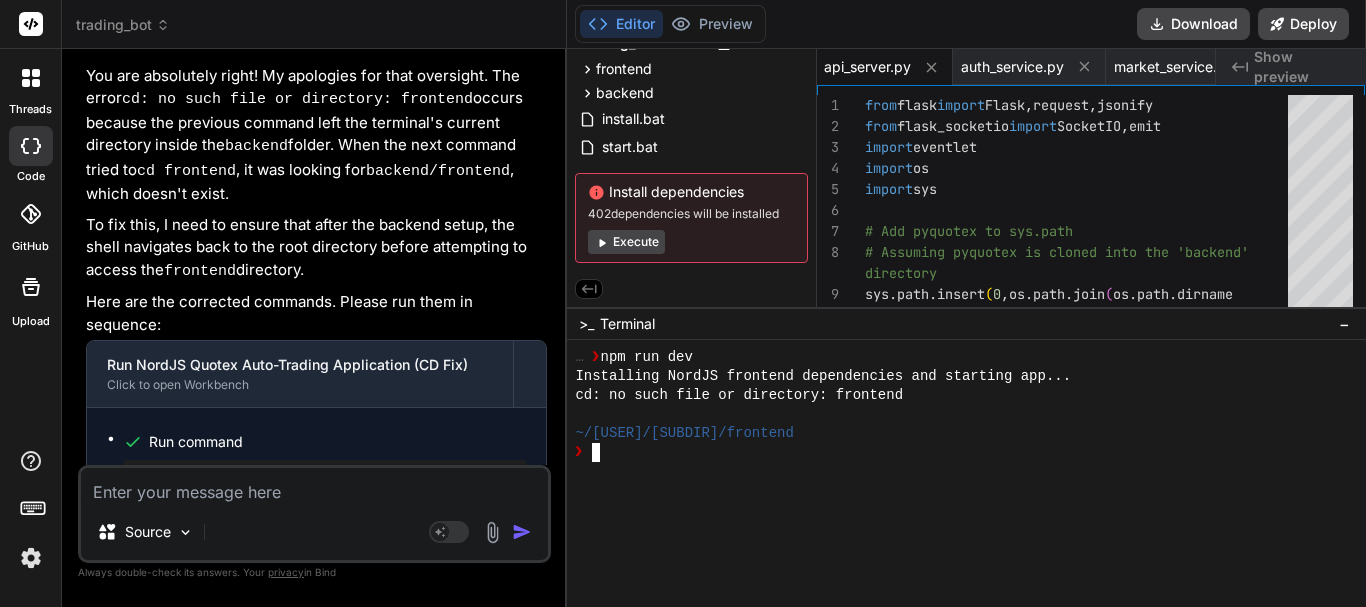 click on "echo "Installing NordJS frontend dependencies and starting app..." && \
cd frontend && \
npm install && \
echo "Waiting 5 seconds for Python API to start..." && \
sleep 5 && \
npm run dev" at bounding box center (324, 782) 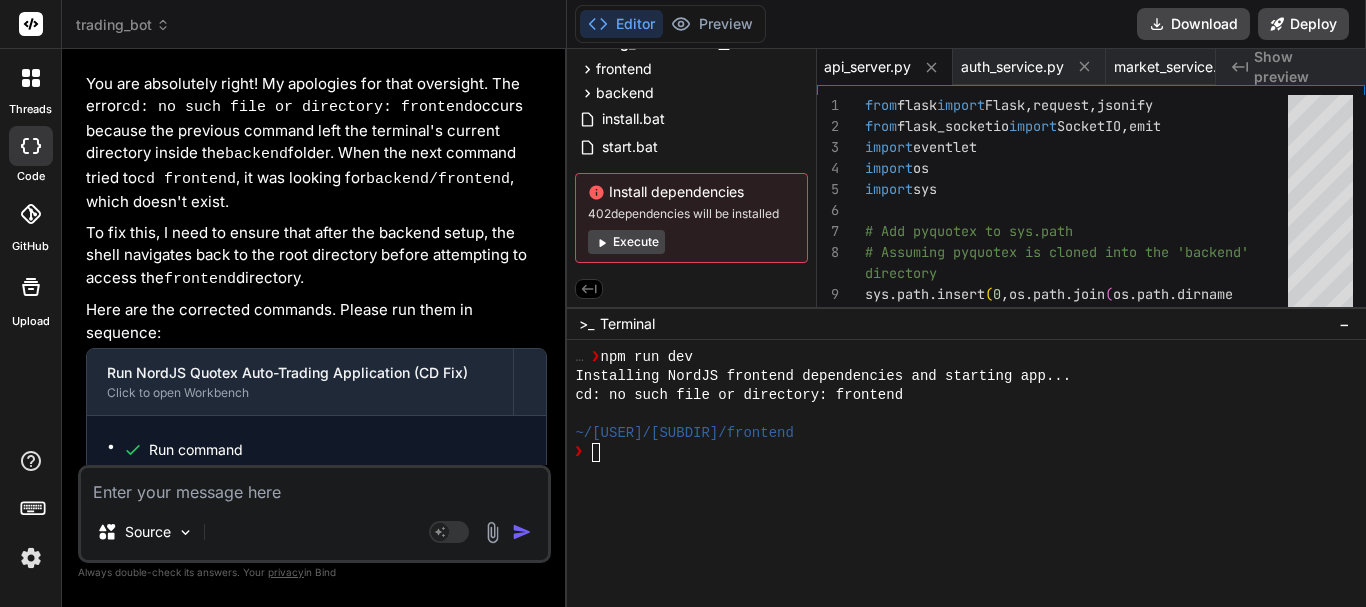 scroll, scrollTop: 9903, scrollLeft: 0, axis: vertical 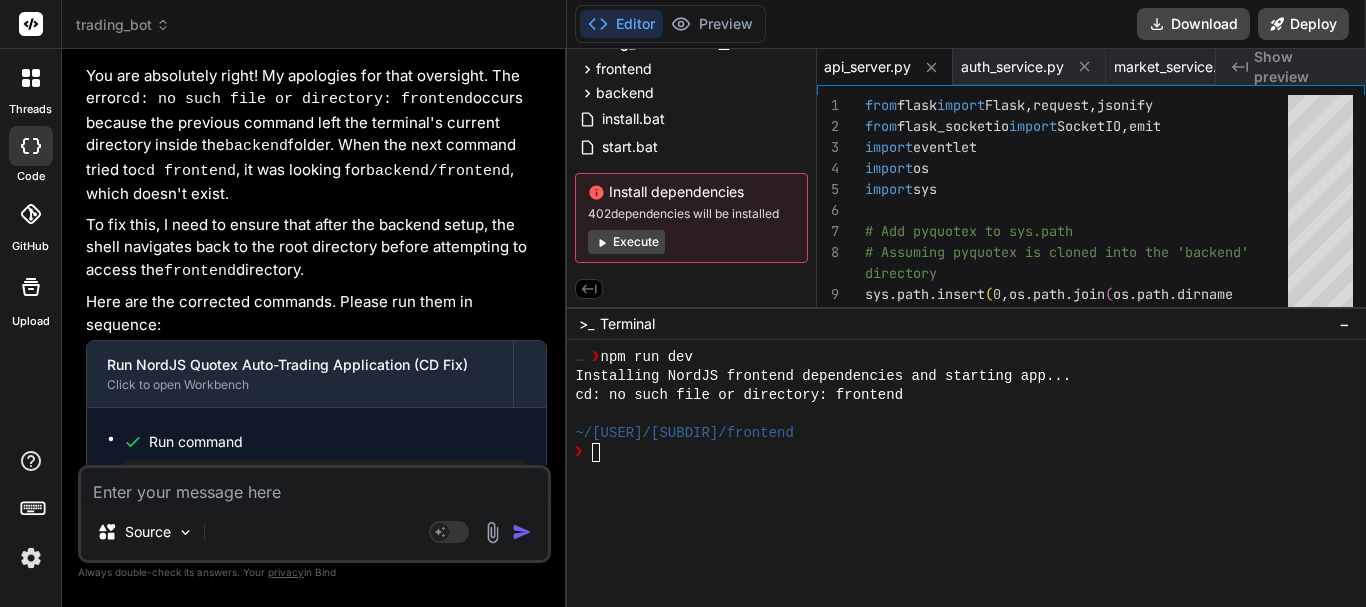 drag, startPoint x: 134, startPoint y: 129, endPoint x: 441, endPoint y: 327, distance: 365.3122 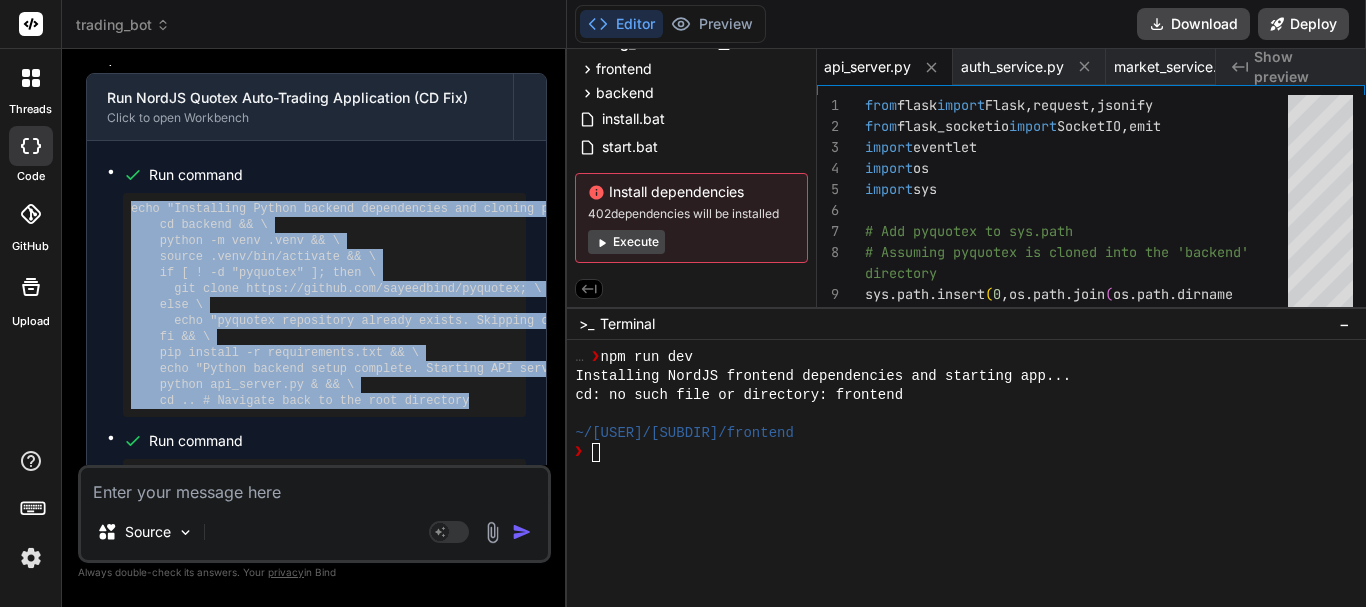 scroll, scrollTop: 10203, scrollLeft: 0, axis: vertical 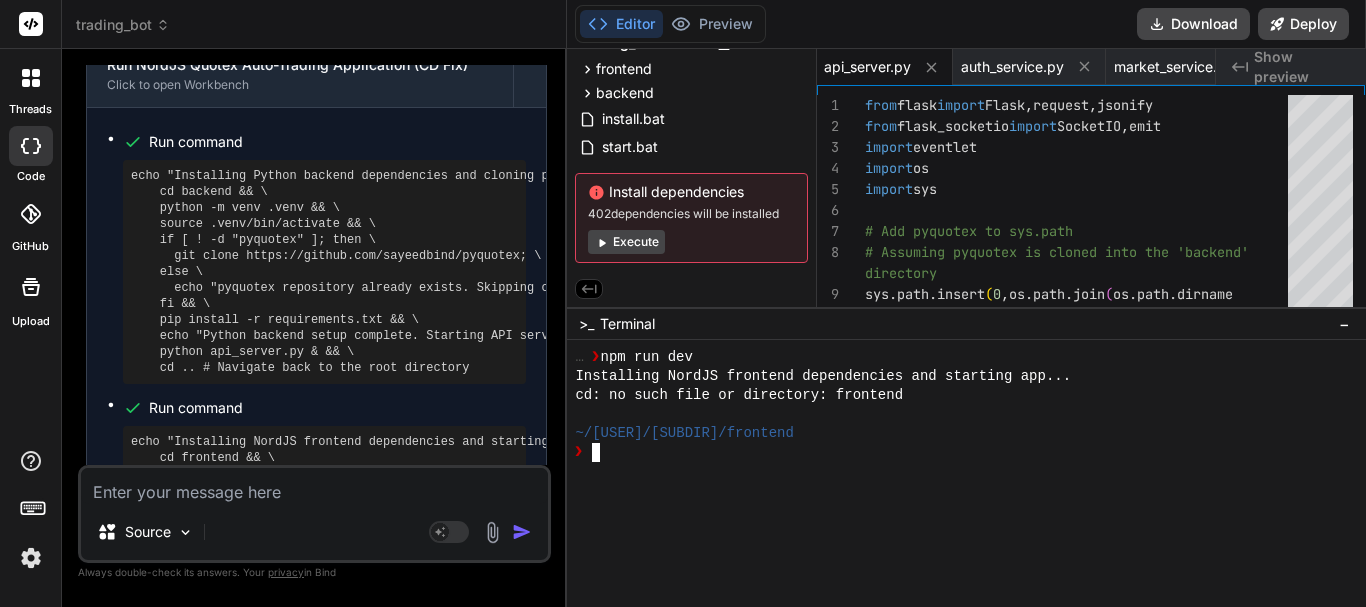 click on "❯" at bounding box center (957, 452) 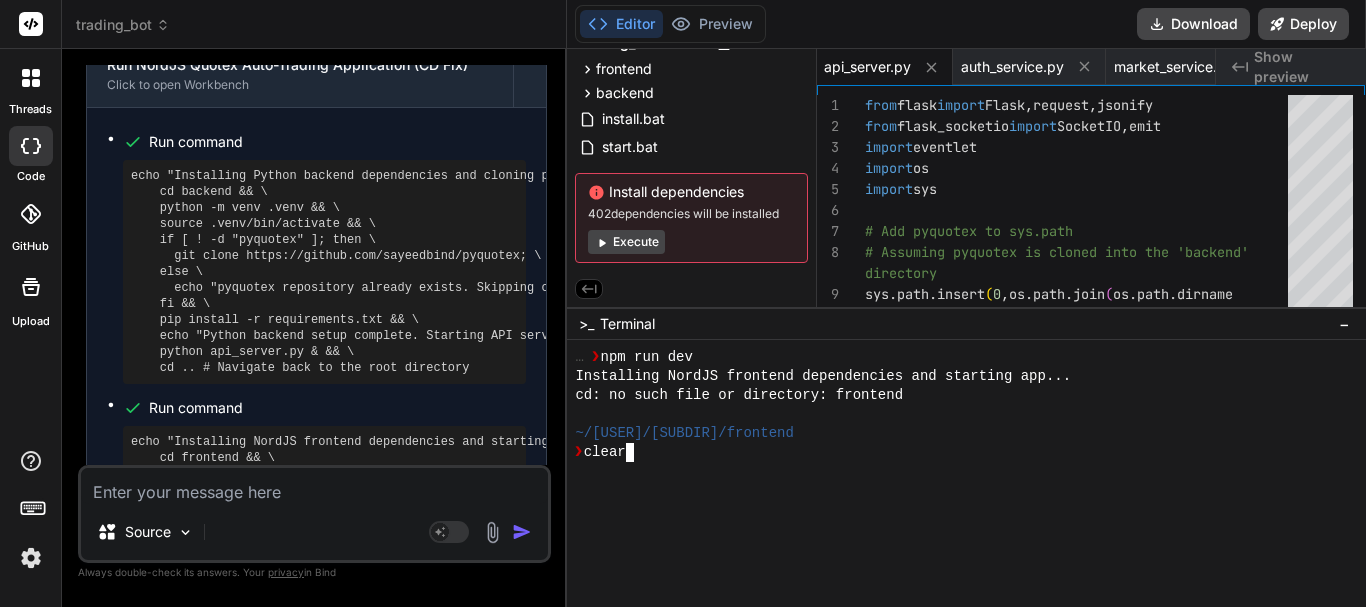 scroll, scrollTop: 0, scrollLeft: 0, axis: both 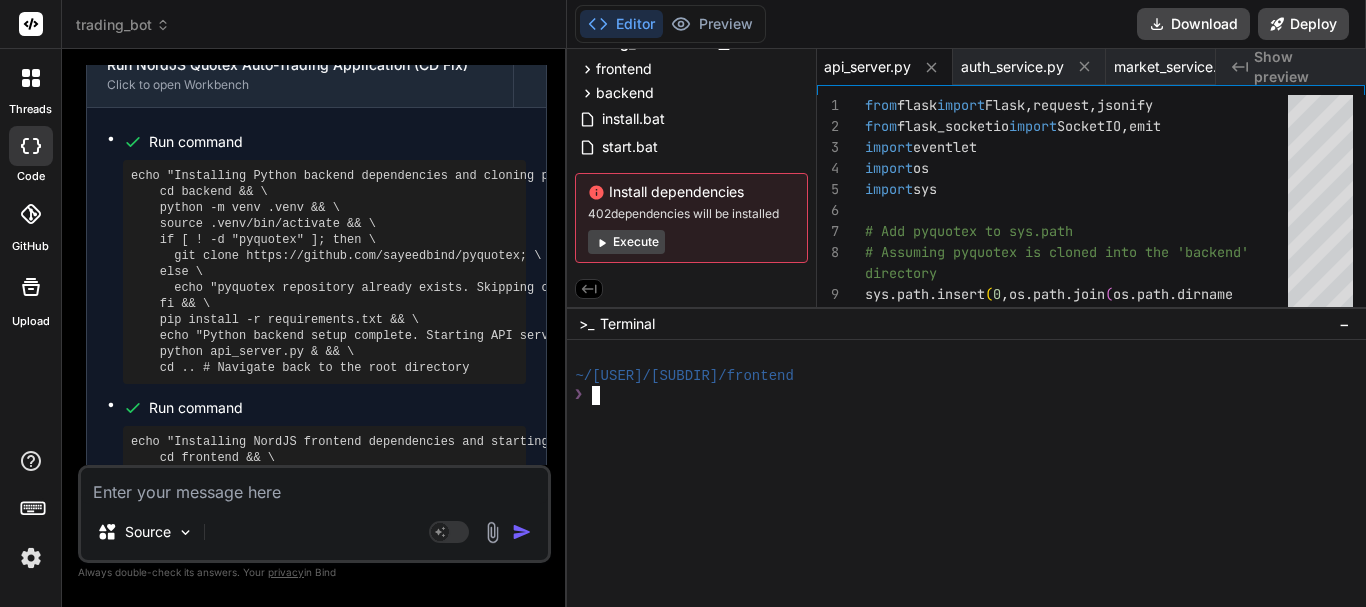 type on "echo "Installing Python backend dependencies and cloning pyquotex, then starting API server..." && \
cd backend && \
python -m venv .venv && \
source .venv/bin/activate && \
if [ ! -d "pyquotex" ]; then \
git clone https://github.com/sayeedbind/pyquotex; \
else \
echo "pyquotex repository already exists. Skipping clone."; \
fi && \
pip install -r requirements.txt && \
echo "Python backend setup complete. Starting API server in the background..." && \
python api_server.py & && \
cd .. # Navigate back to the root directory" 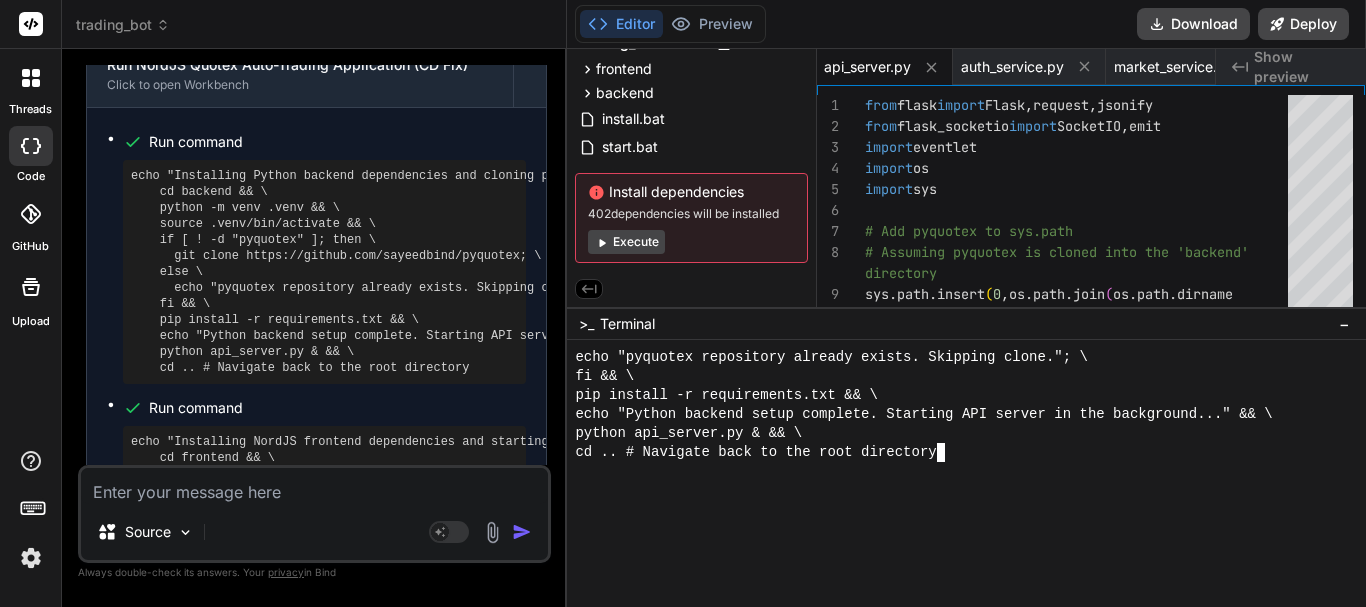 type 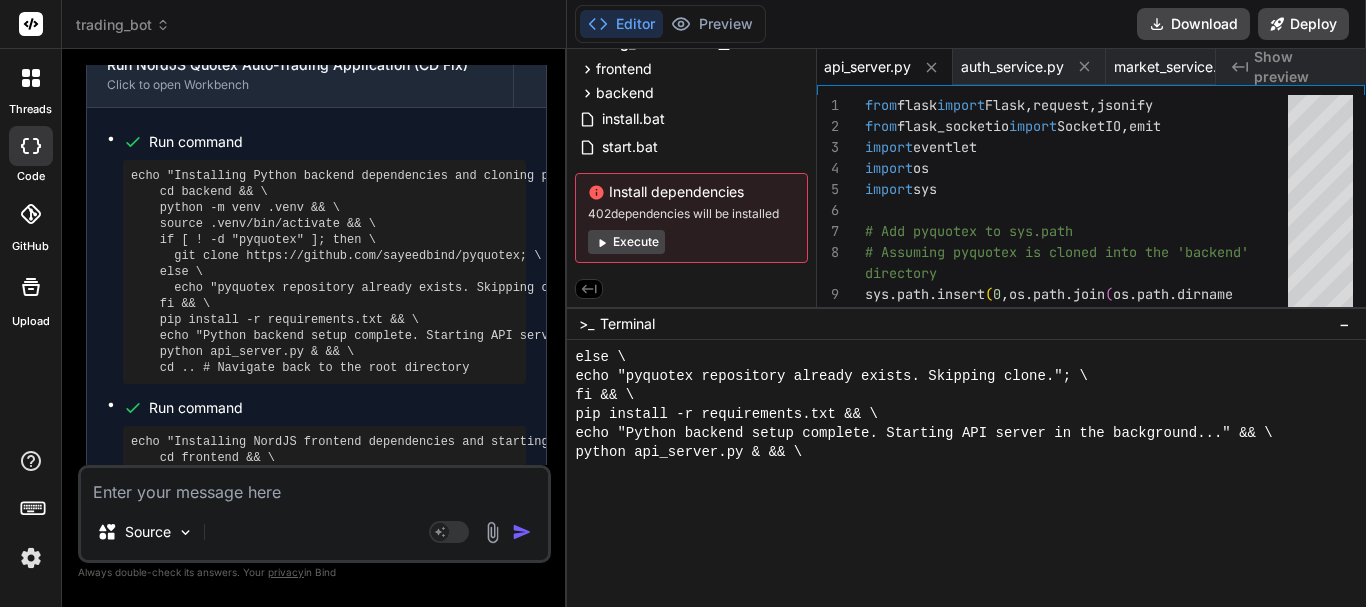 scroll, scrollTop: 266, scrollLeft: 0, axis: vertical 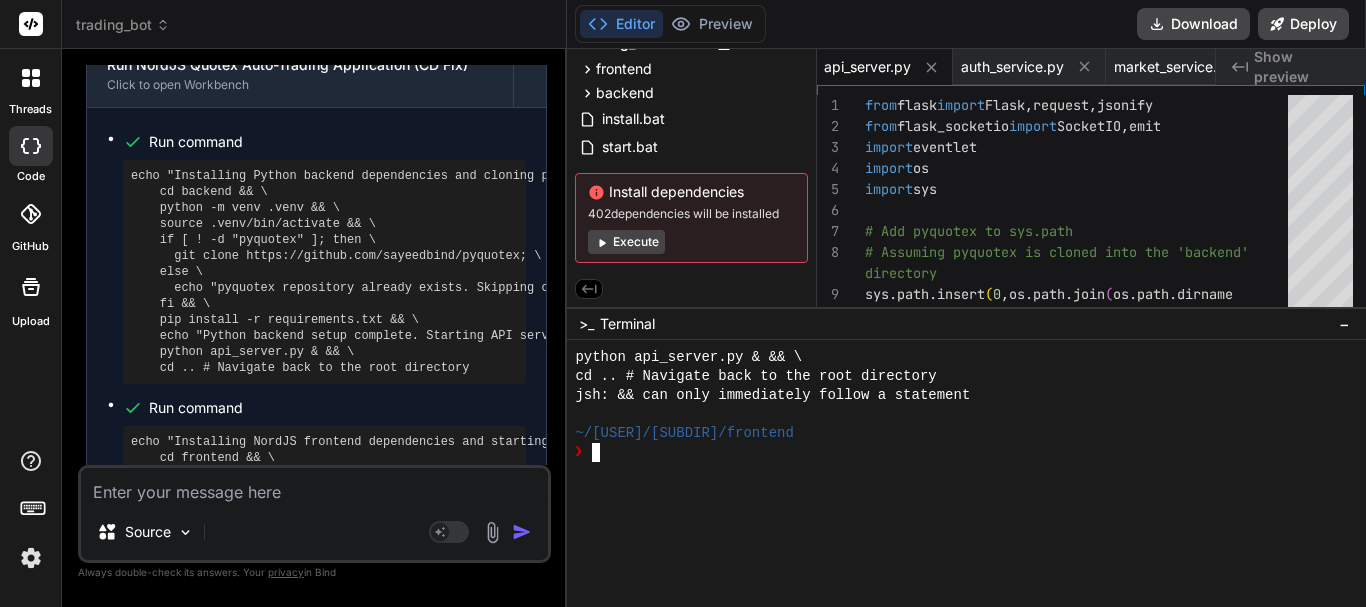 click at bounding box center [314, 486] 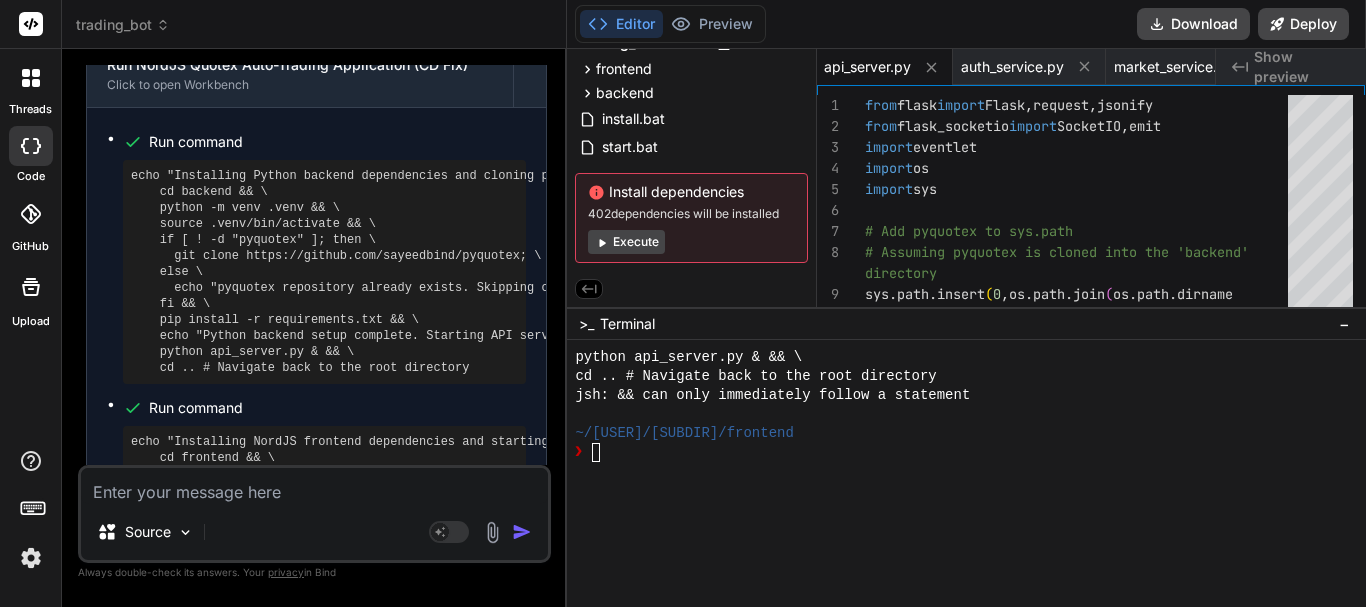 type on "N" 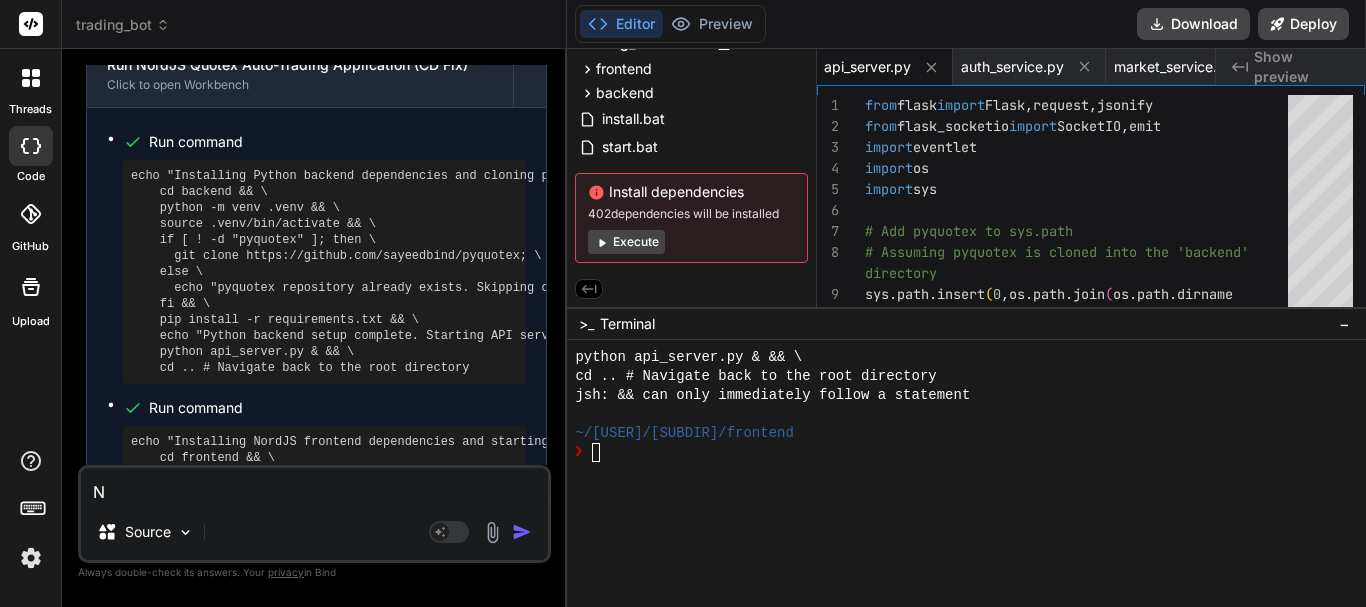type on "No" 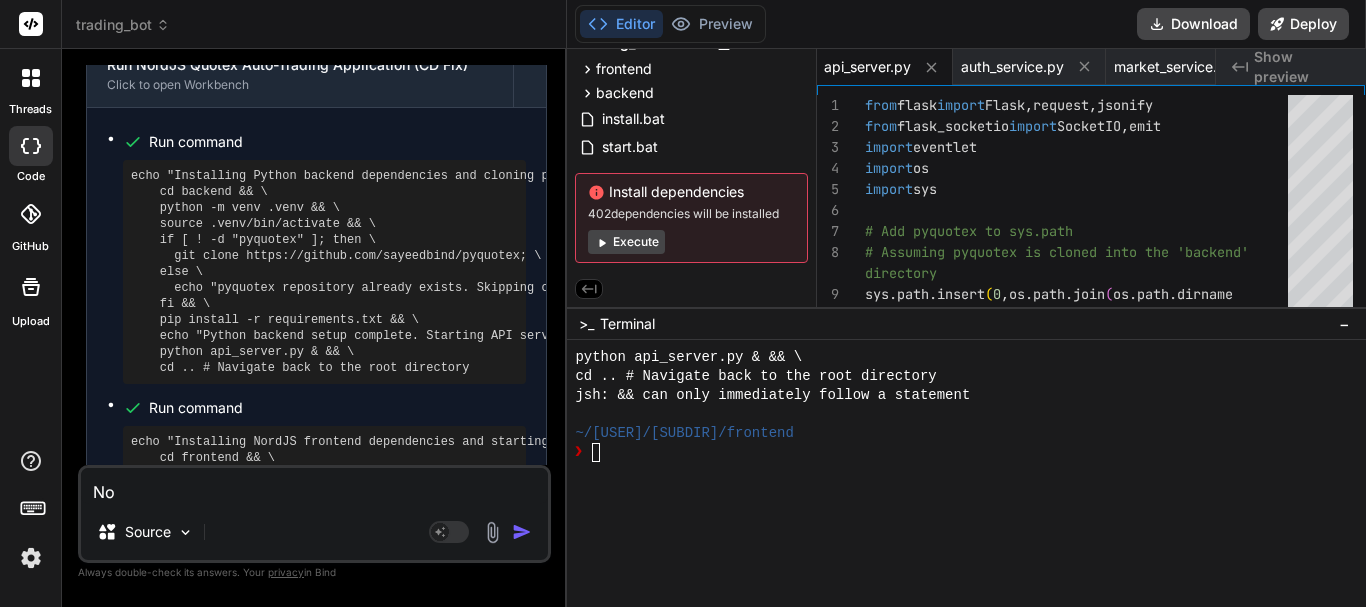 type on "No" 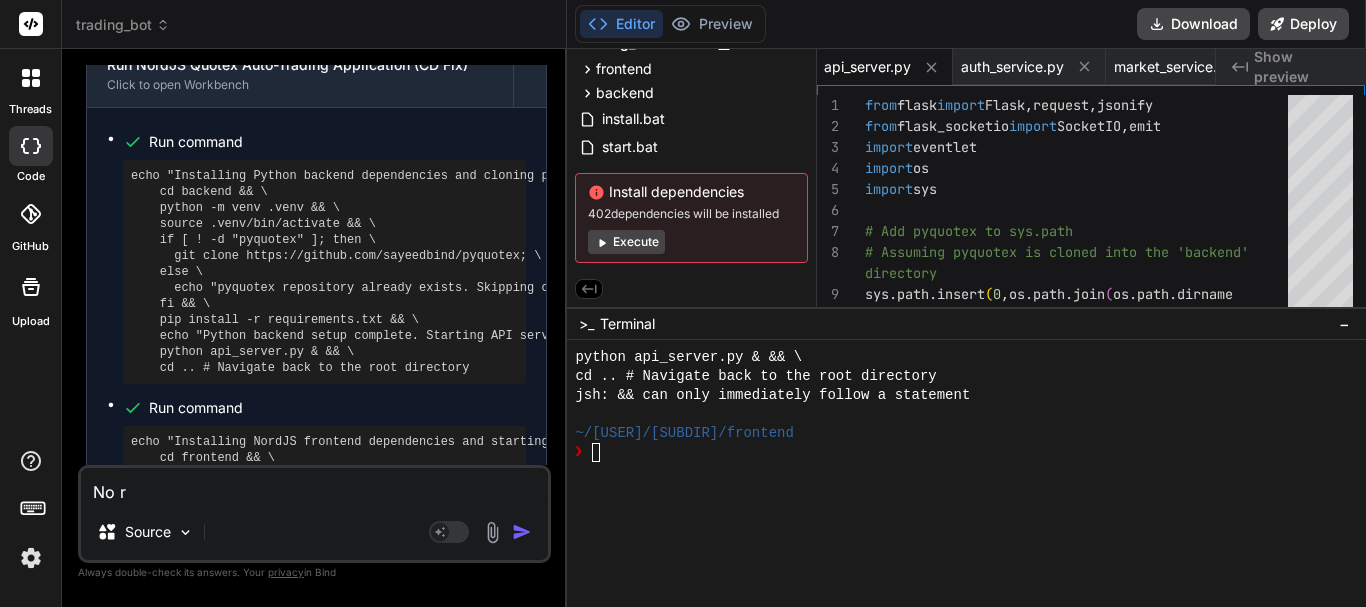 type on "No ru" 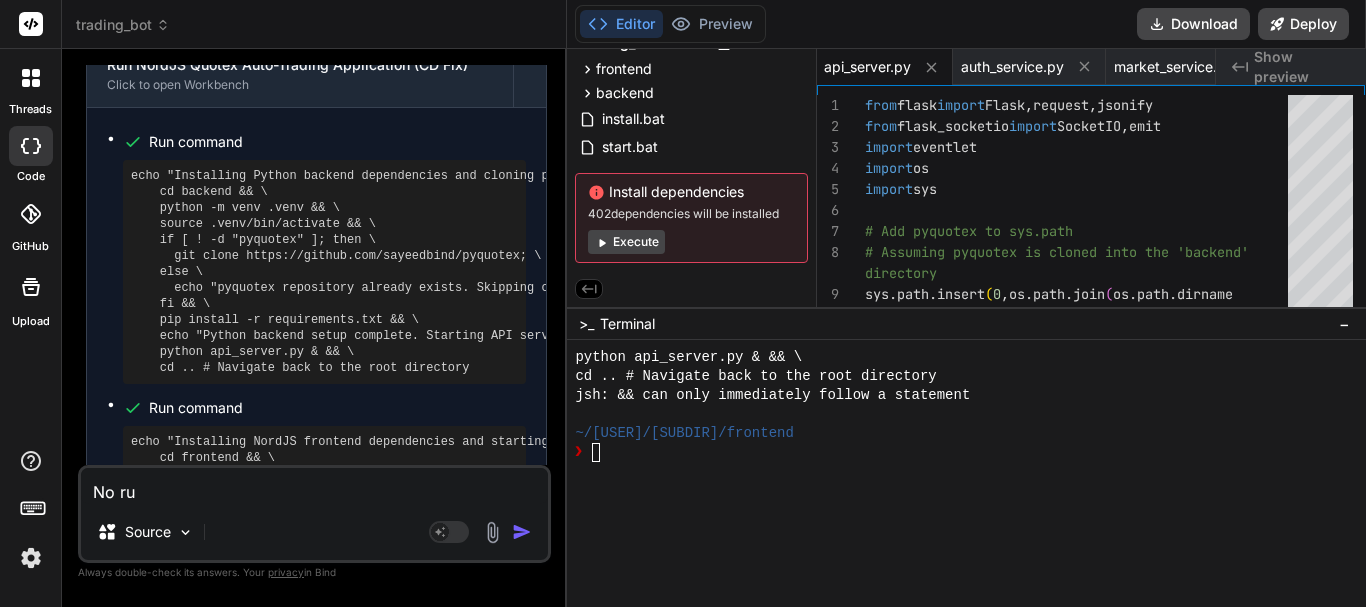 type on "No r" 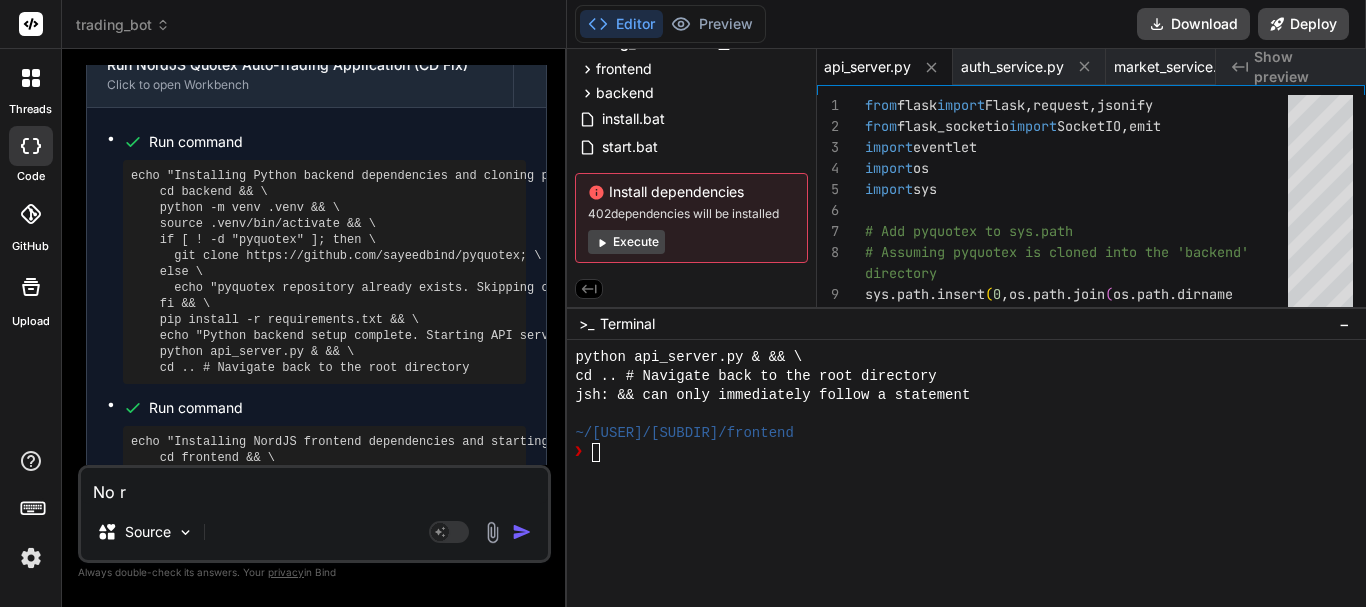 type on "No" 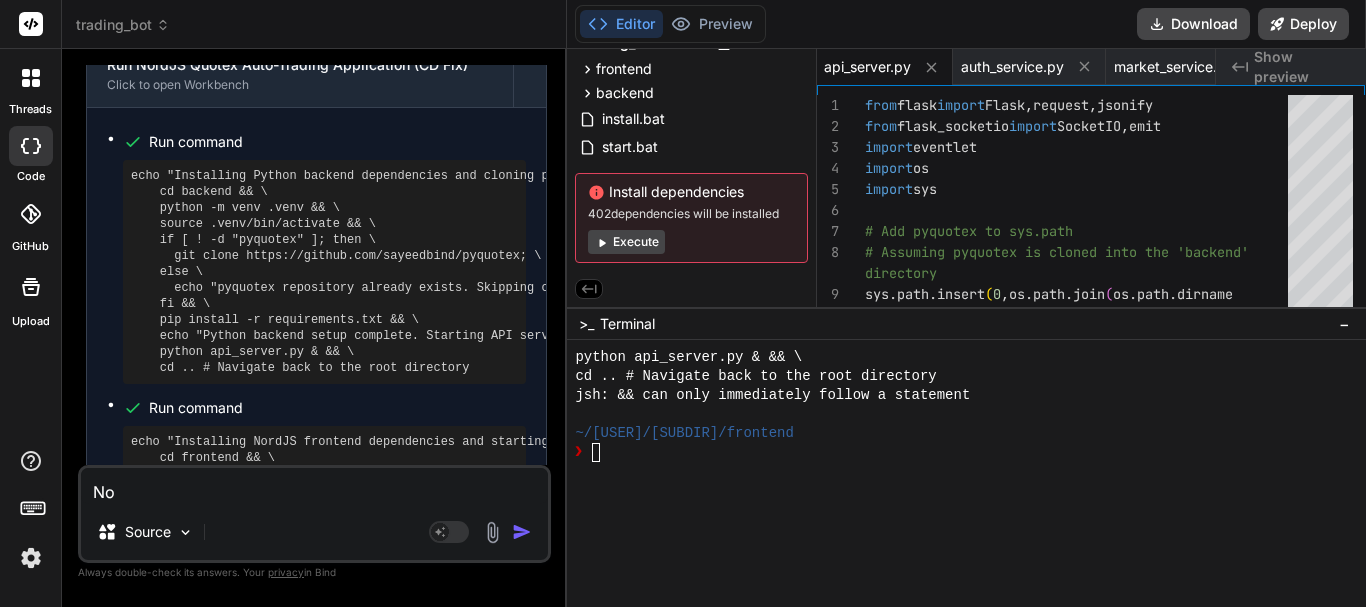 type on "No s" 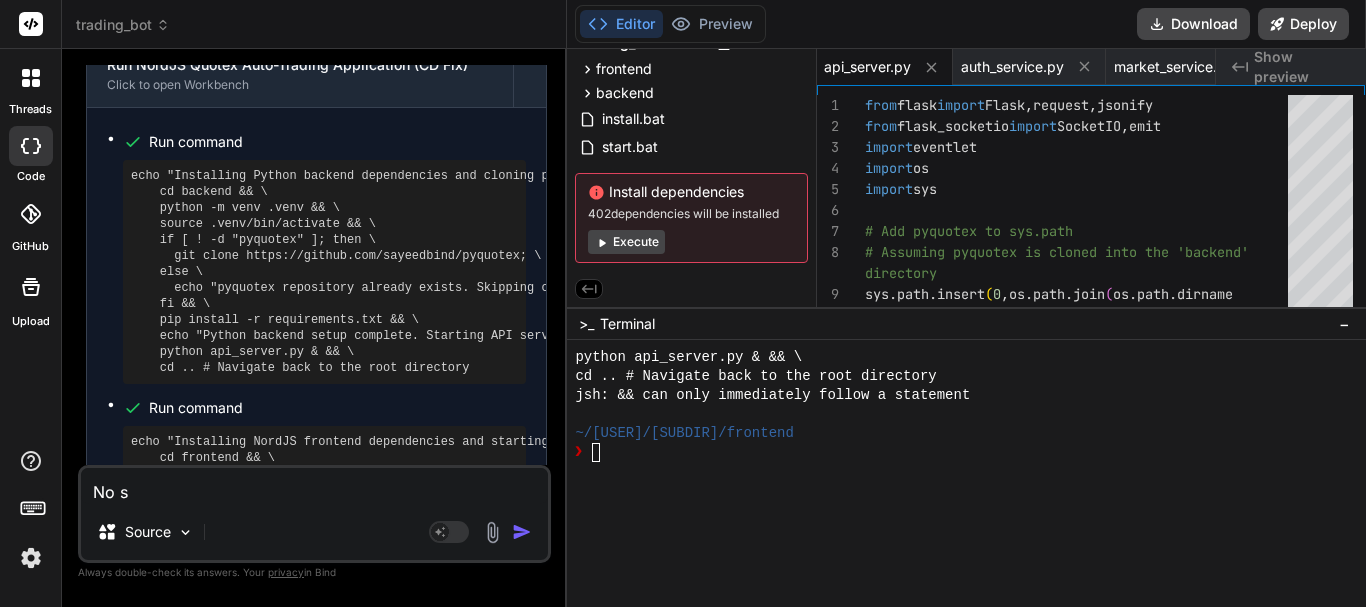 type on "No su" 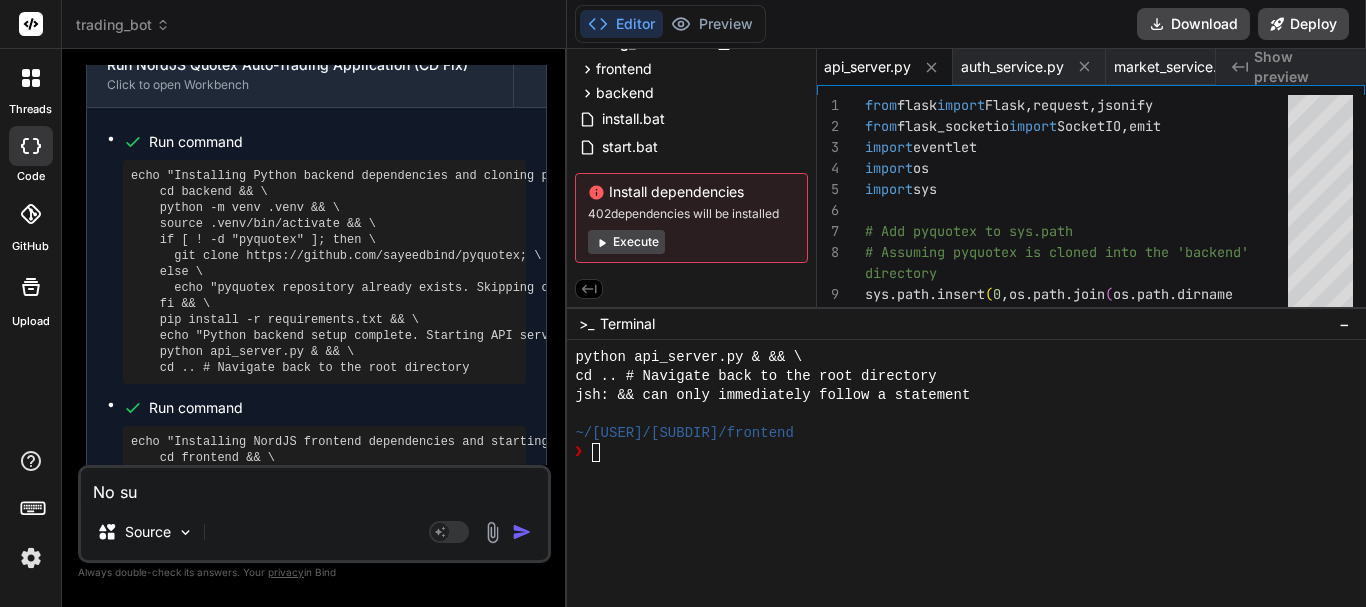 type on "No suc" 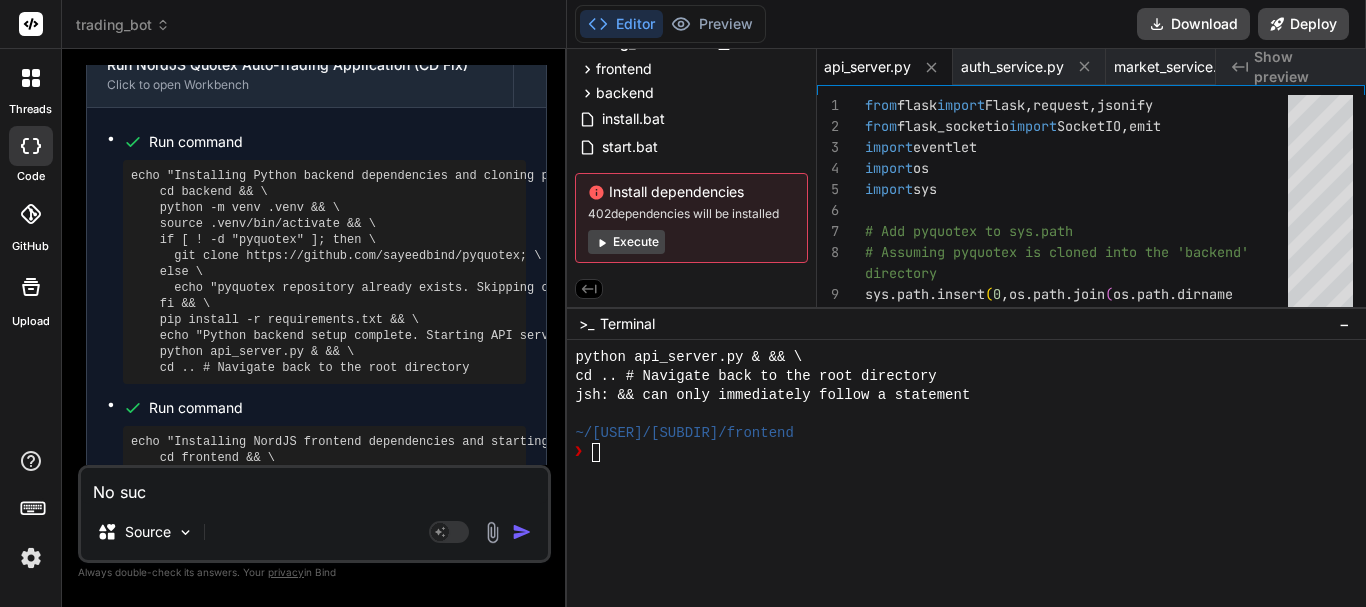 type on "No succ" 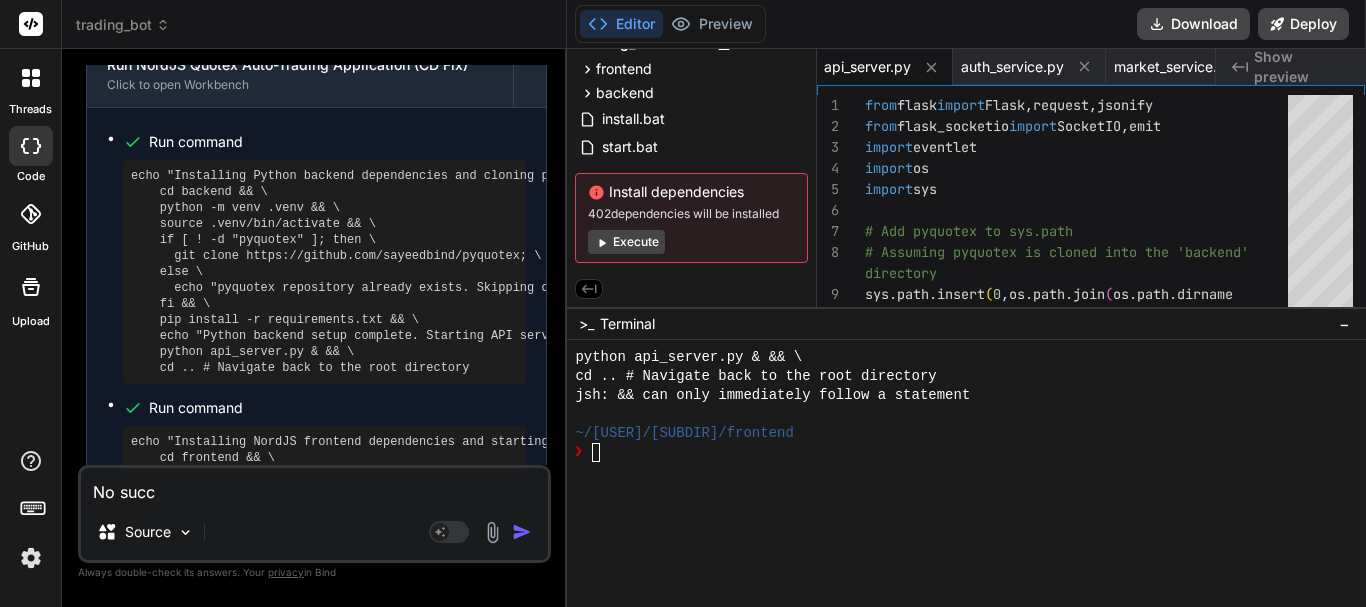 type on "No succe" 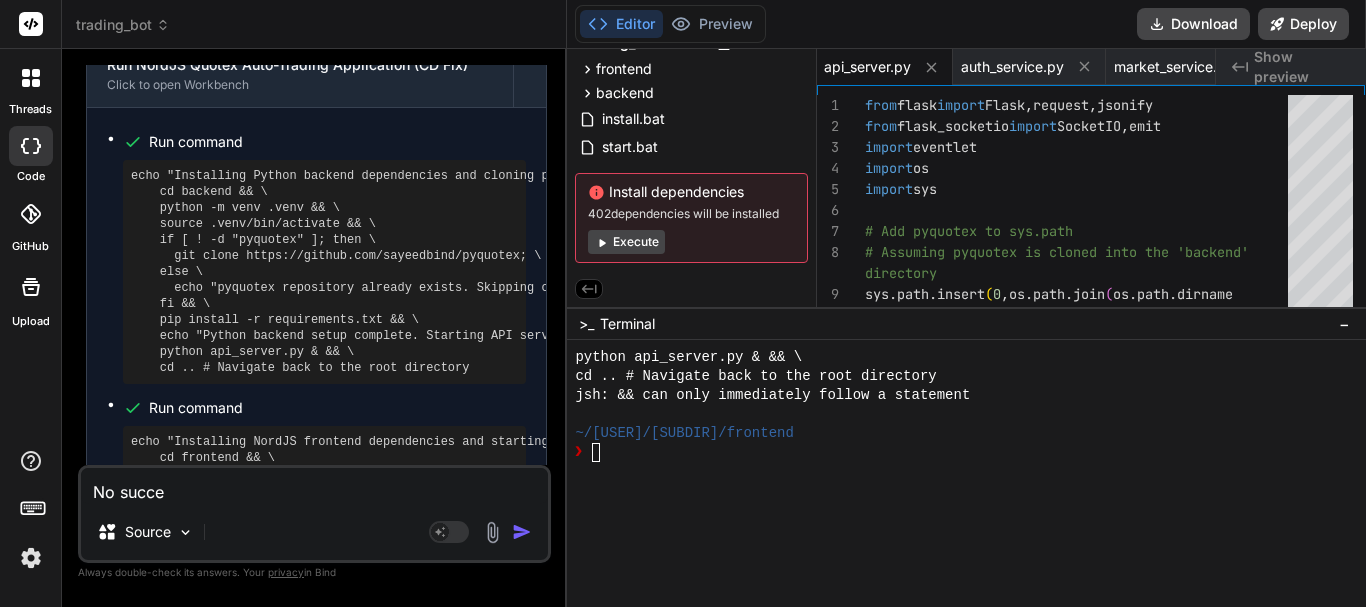 type 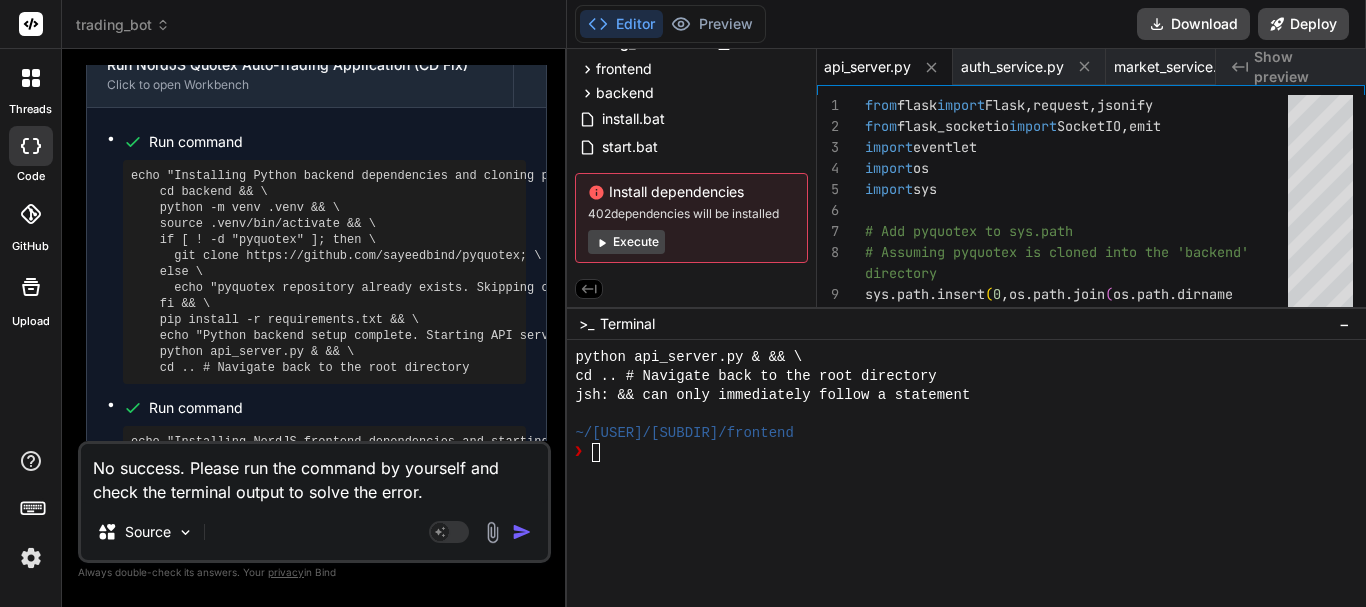 click on "❯" at bounding box center (957, 452) 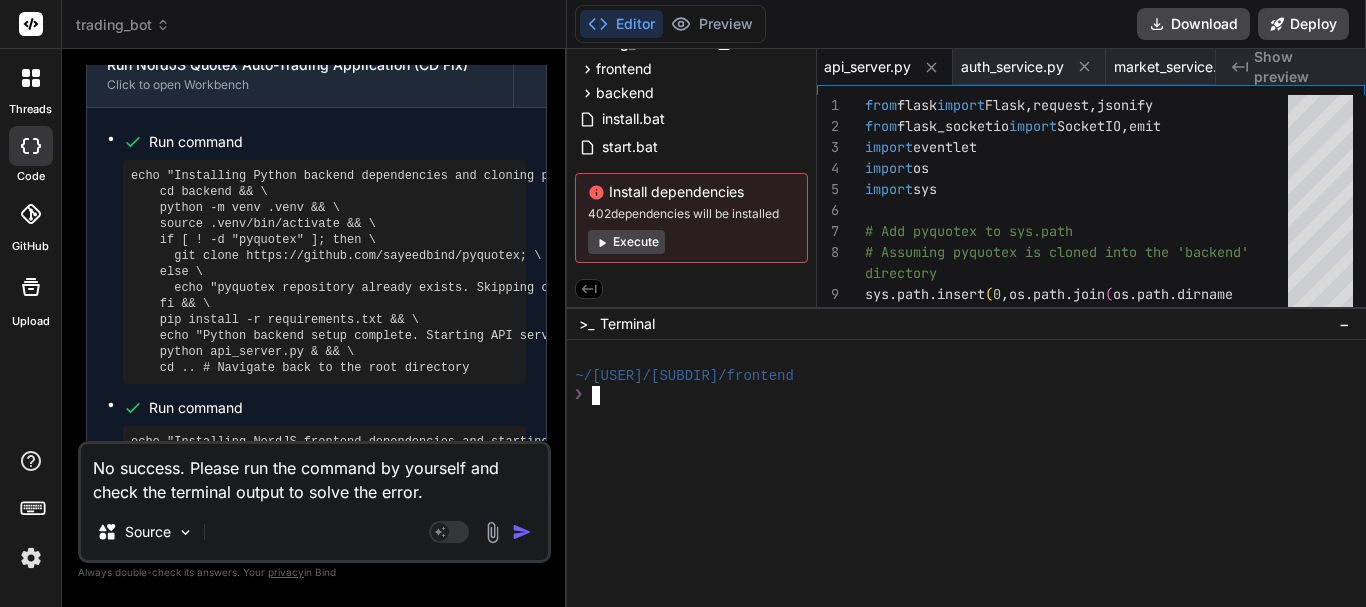 scroll, scrollTop: 0, scrollLeft: 0, axis: both 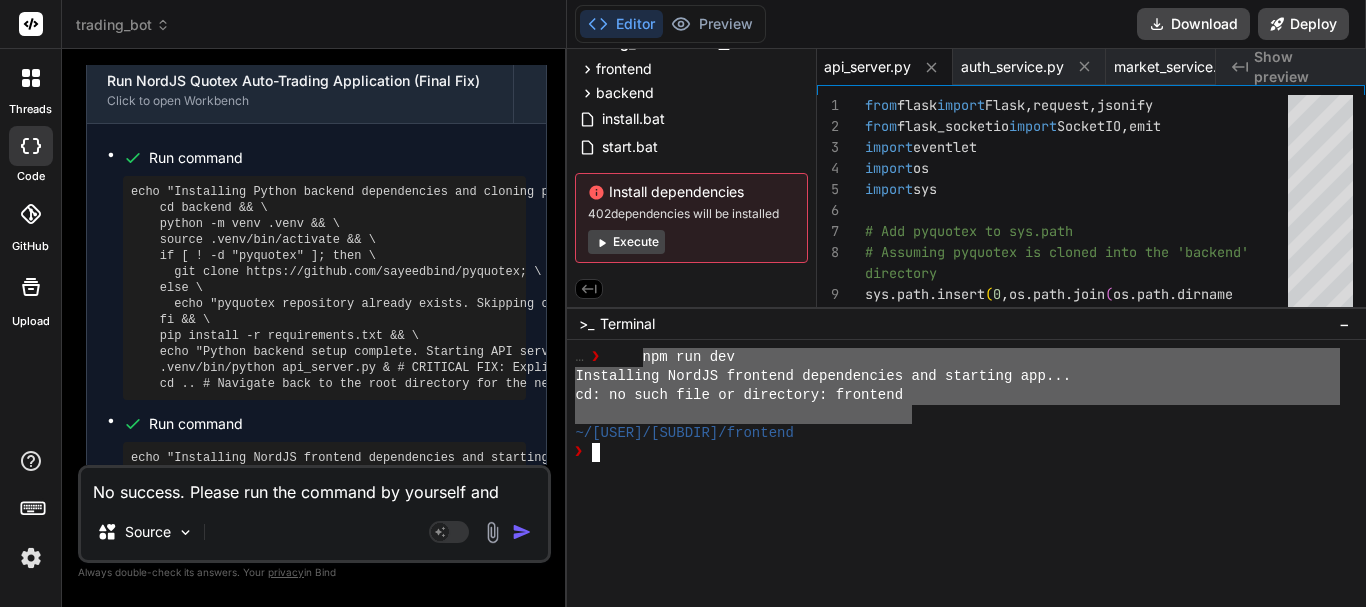 drag, startPoint x: 641, startPoint y: 356, endPoint x: 908, endPoint y: 411, distance: 272.60596 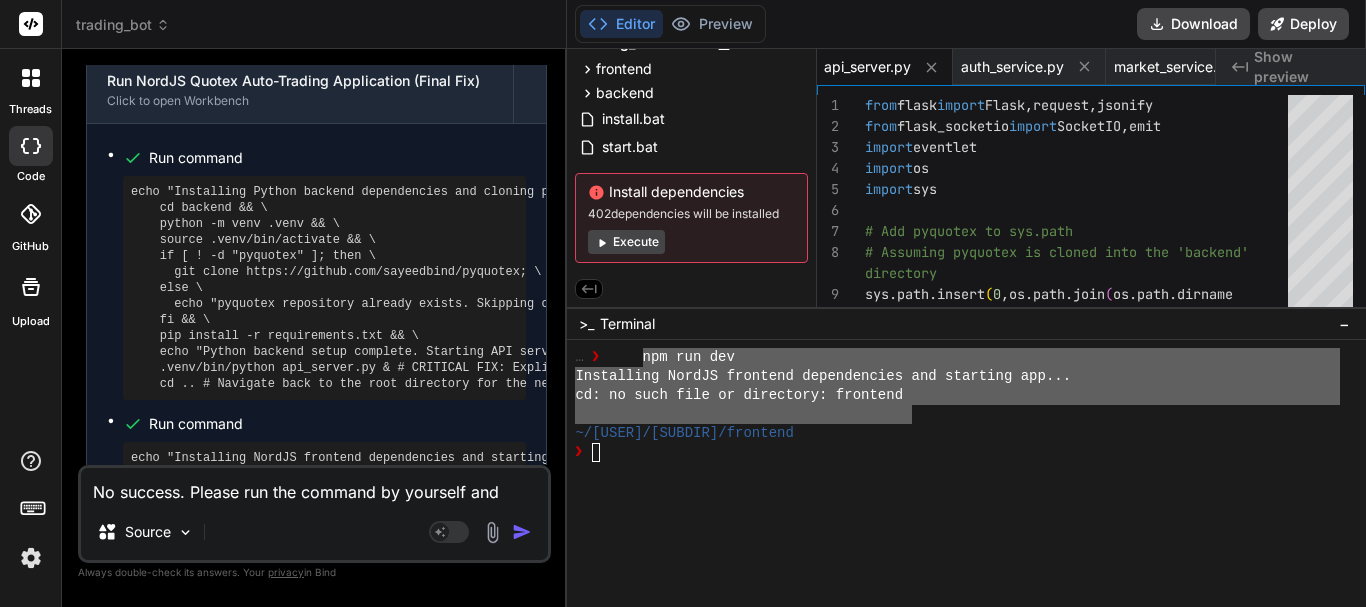 click on "No success. Please run the command by yourself and check the terminal output to solve the error." at bounding box center [314, 486] 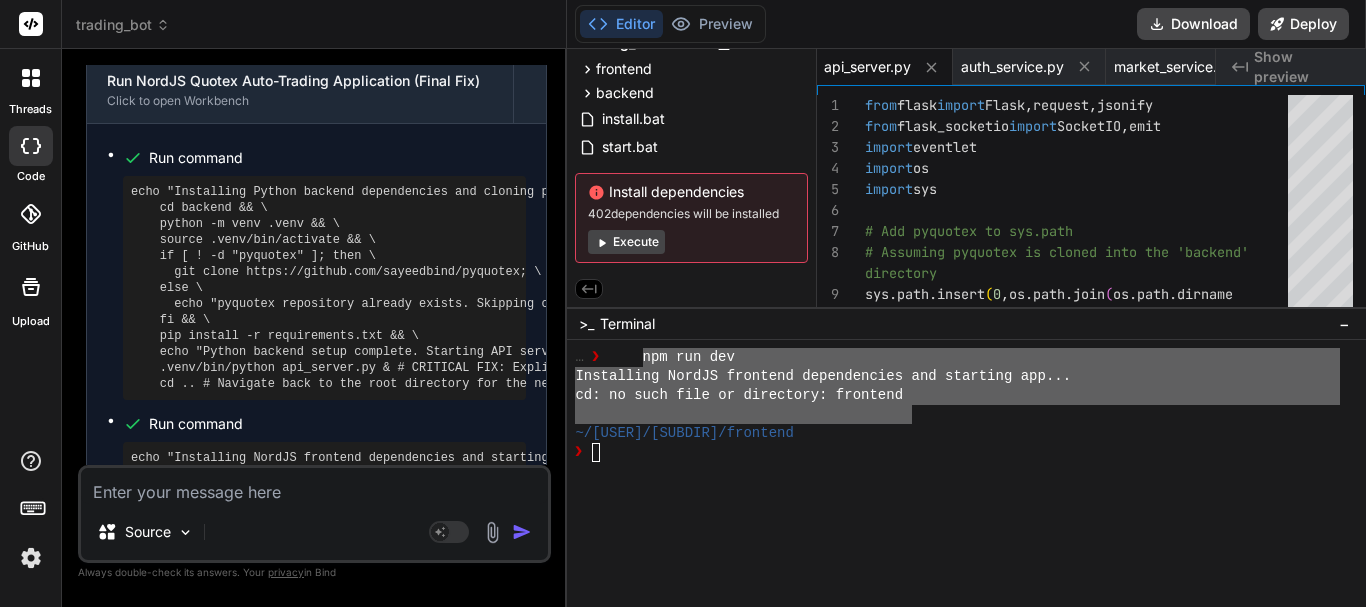 paste on "npm run dev
Installing NordJS frontend dependencies and starting app...
cd: no such file or directory: frontend" 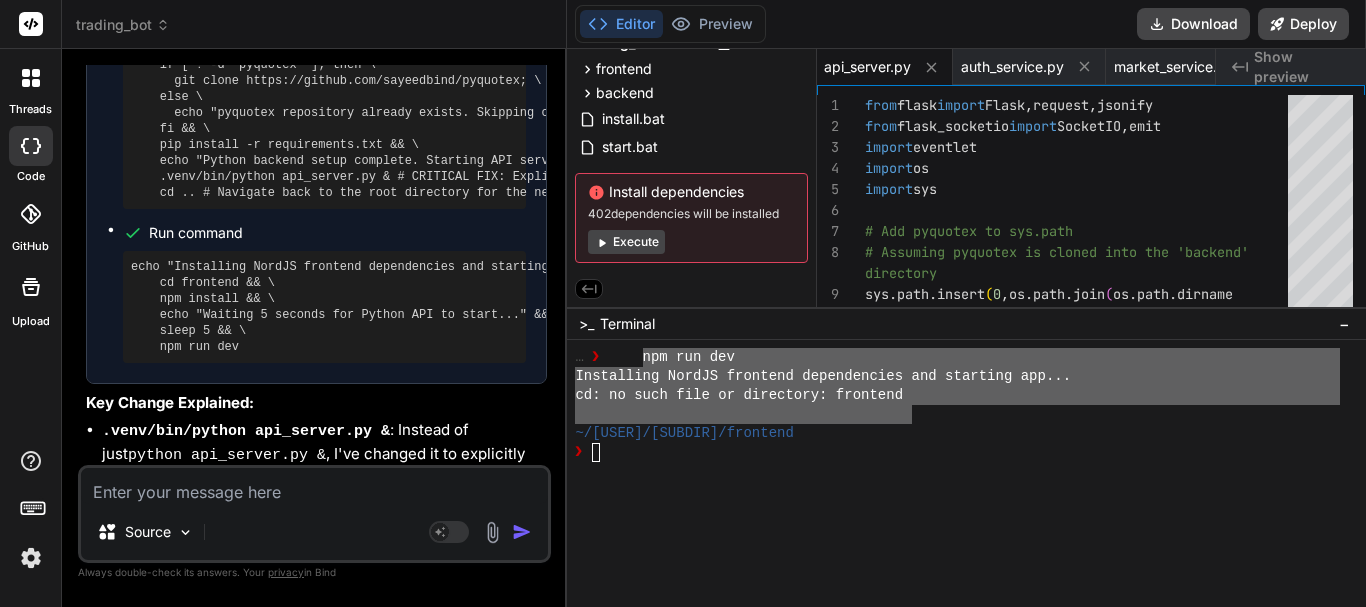 scroll, scrollTop: 11774, scrollLeft: 0, axis: vertical 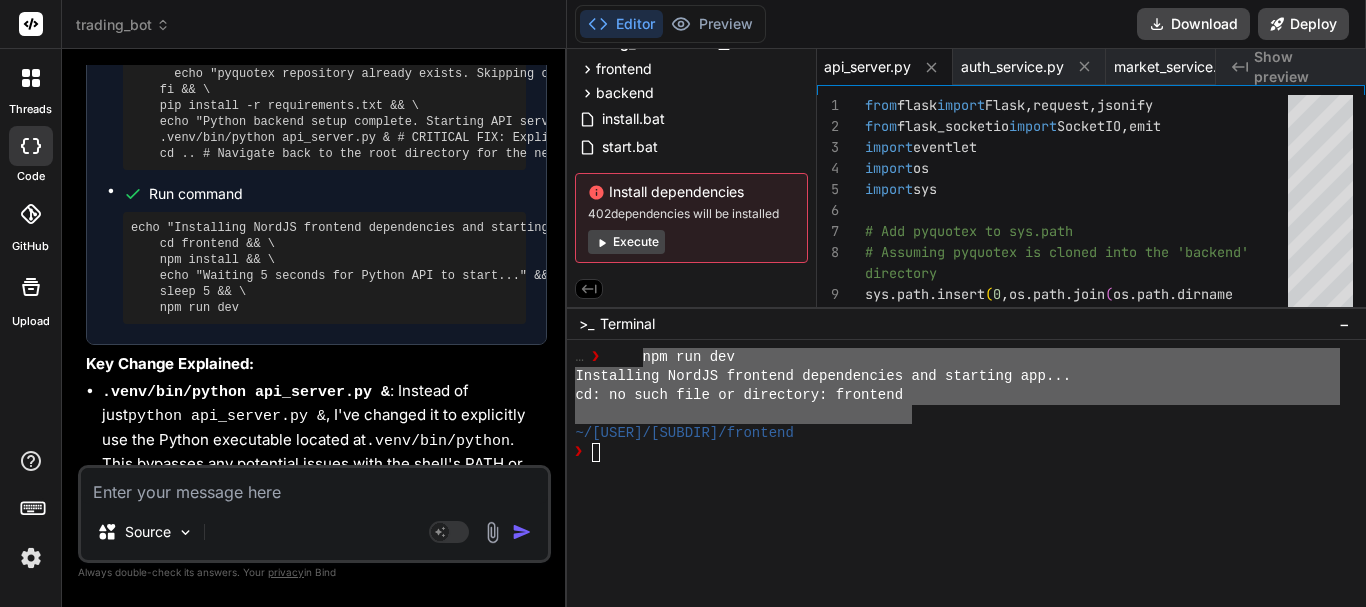 click at bounding box center [966, 473] 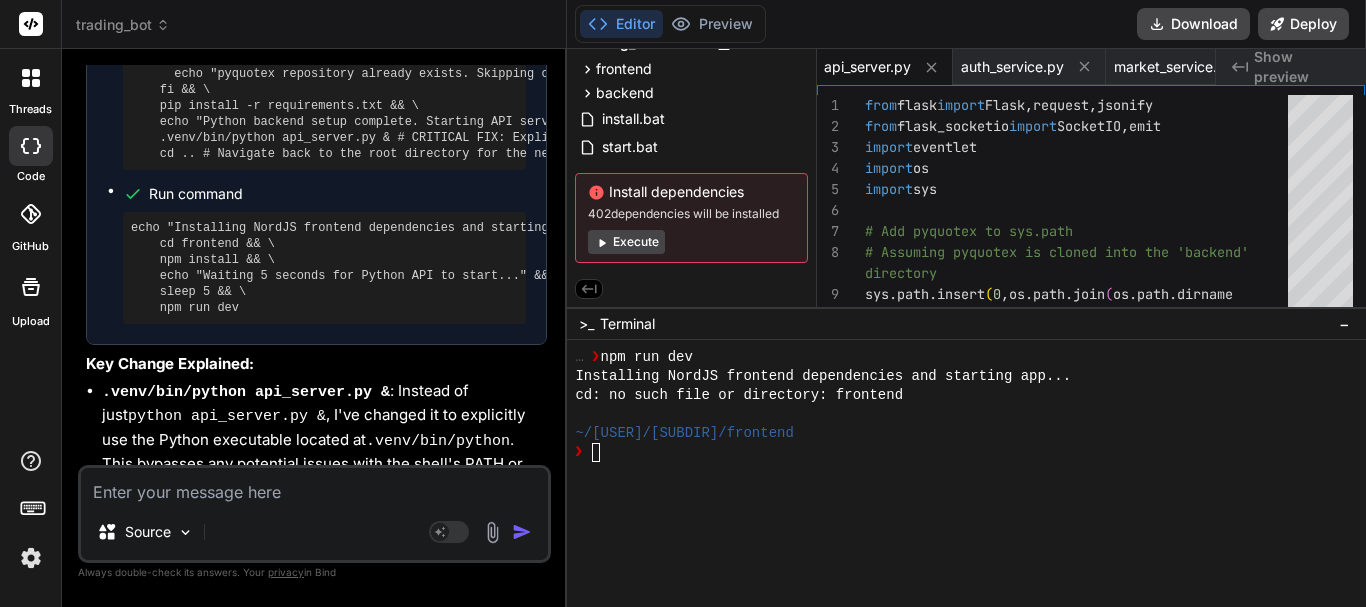 click on "Execute" at bounding box center (626, 242) 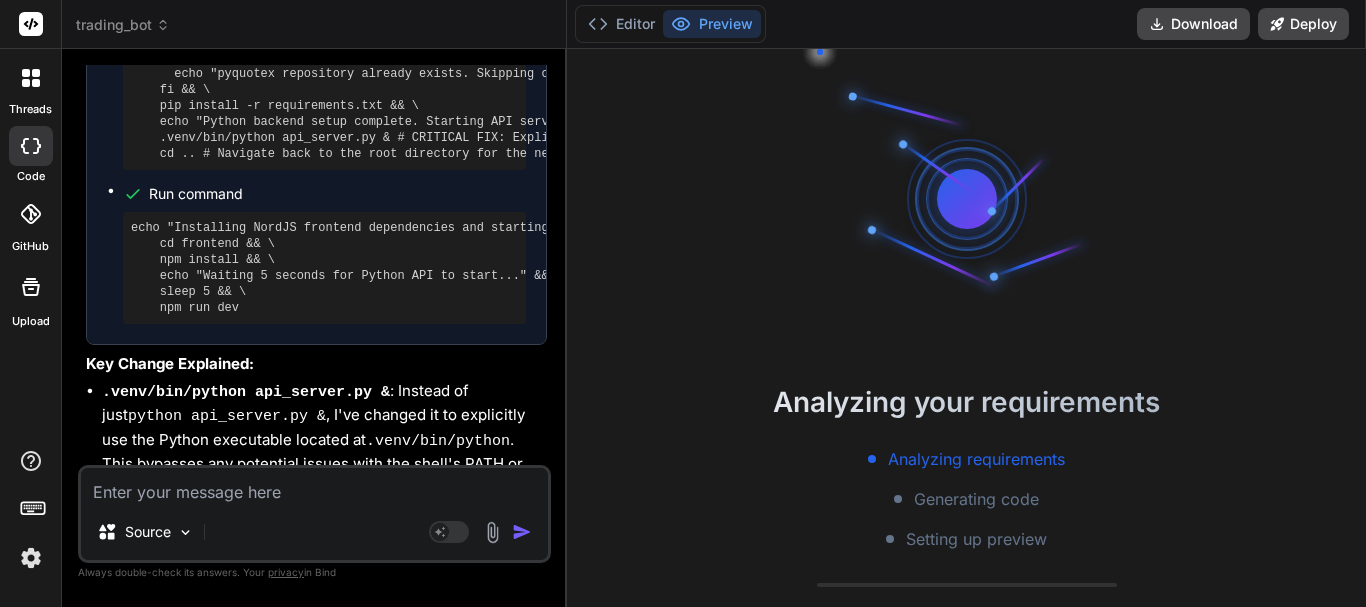 scroll, scrollTop: 931, scrollLeft: 0, axis: vertical 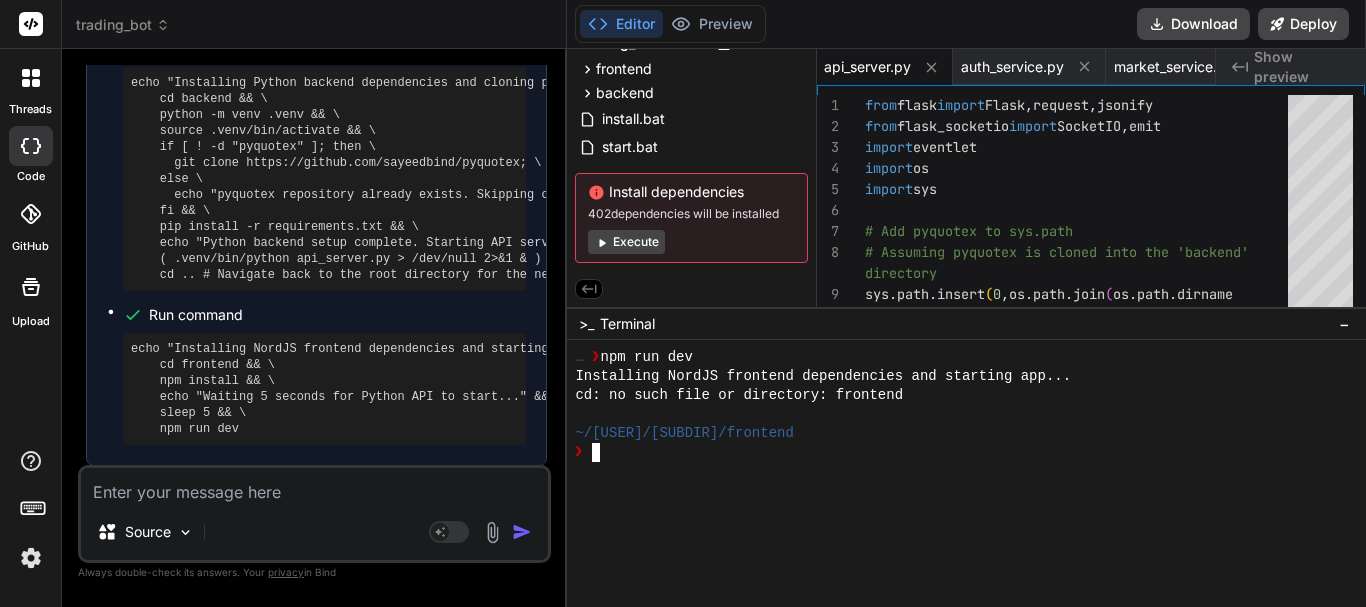 click at bounding box center [966, 473] 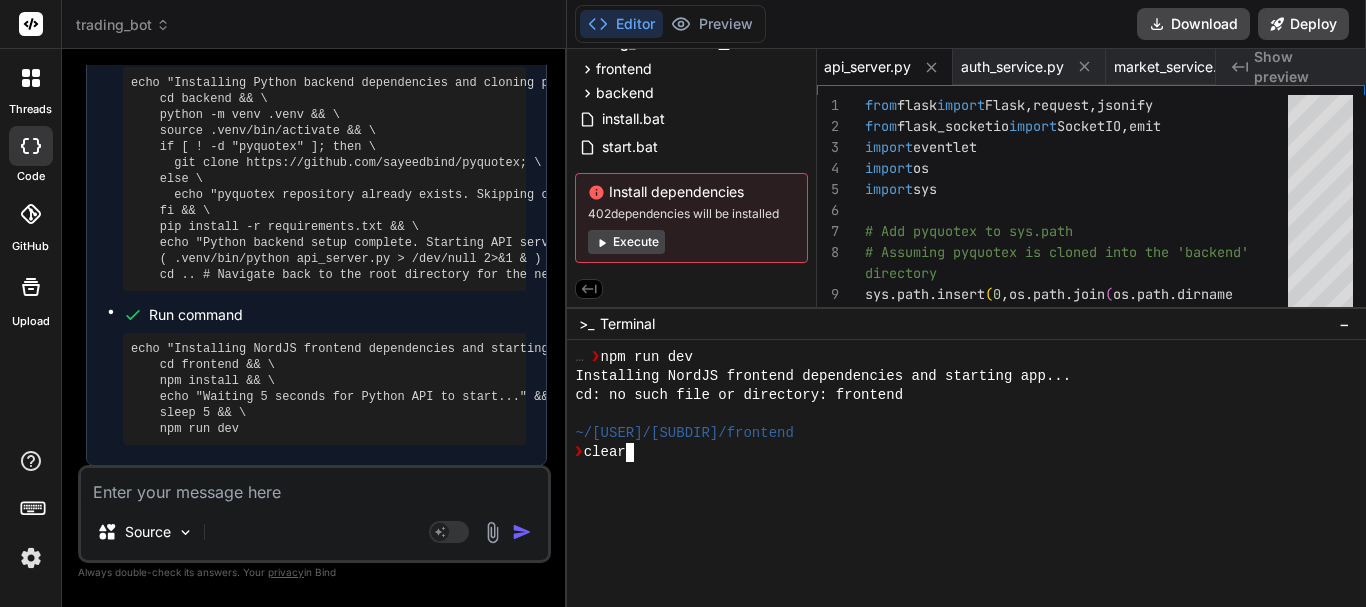 scroll, scrollTop: 0, scrollLeft: 0, axis: both 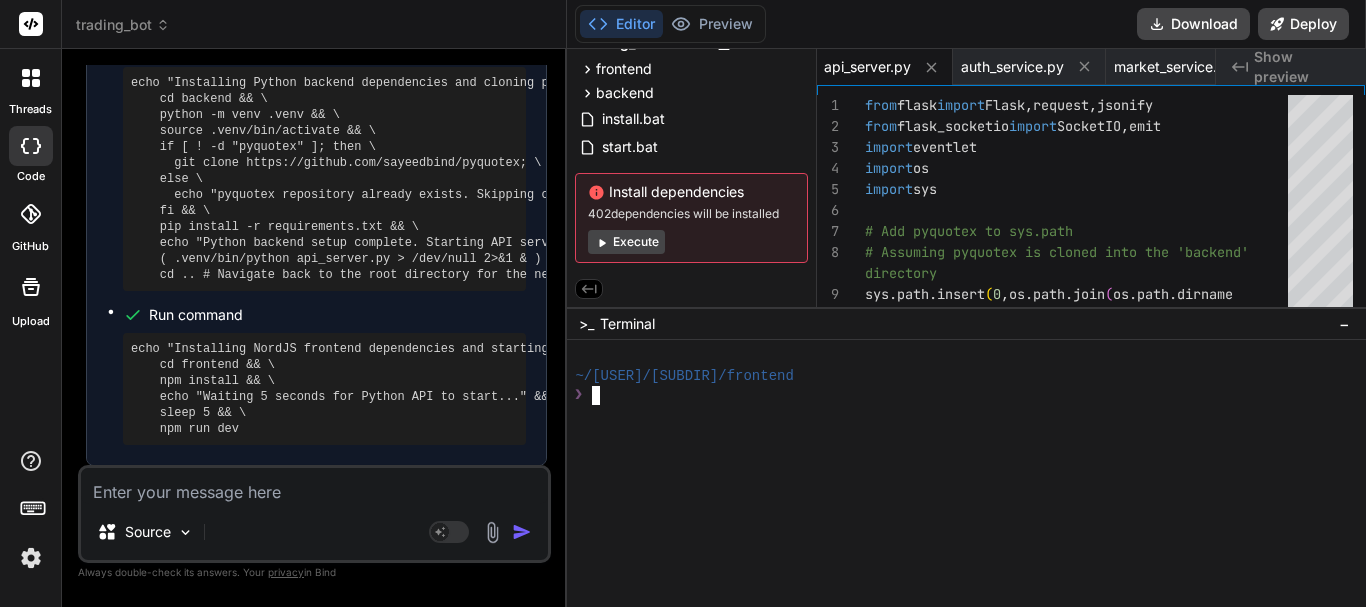 click on "Source Agent Mode. When this toggle is activated, AI automatically makes decisions, reasons, creates files, and runs terminal commands. Almost full autopilot." at bounding box center (314, 514) 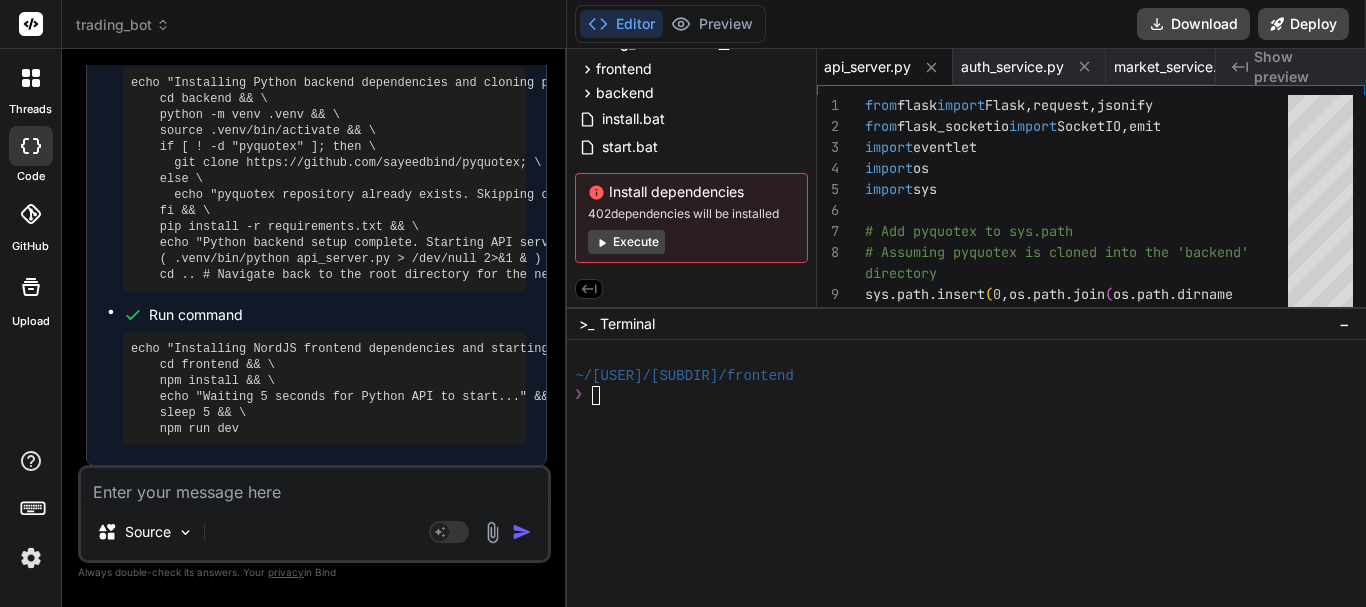 click at bounding box center (314, 486) 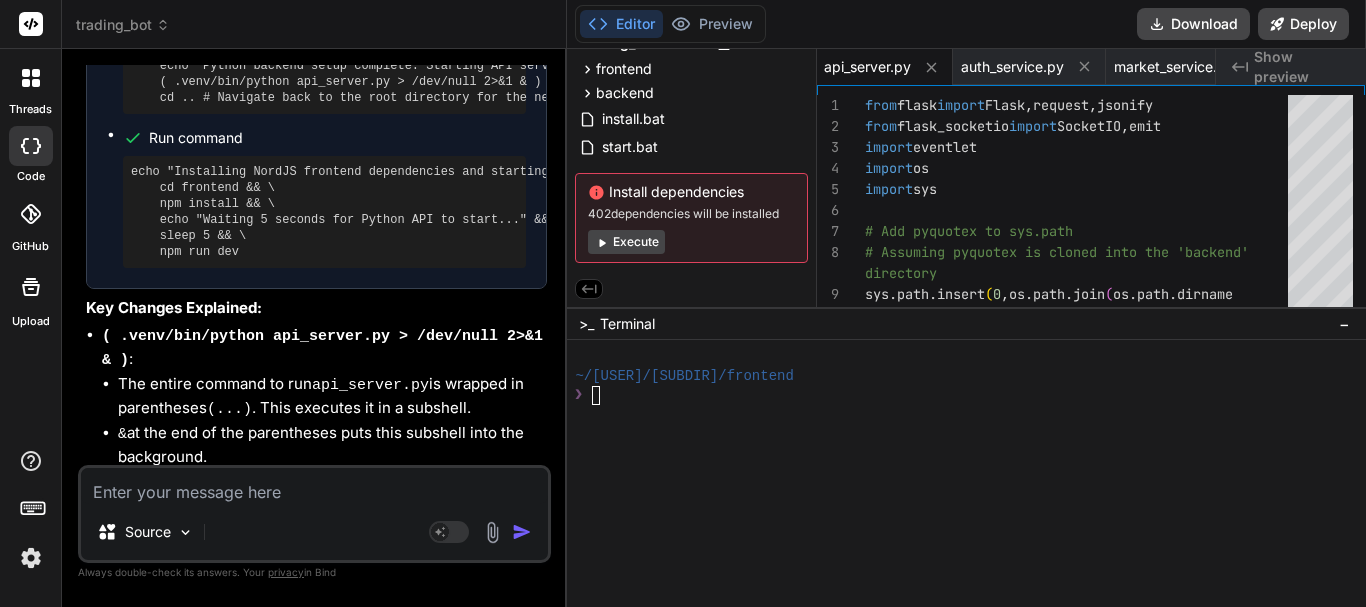 scroll, scrollTop: 13387, scrollLeft: 0, axis: vertical 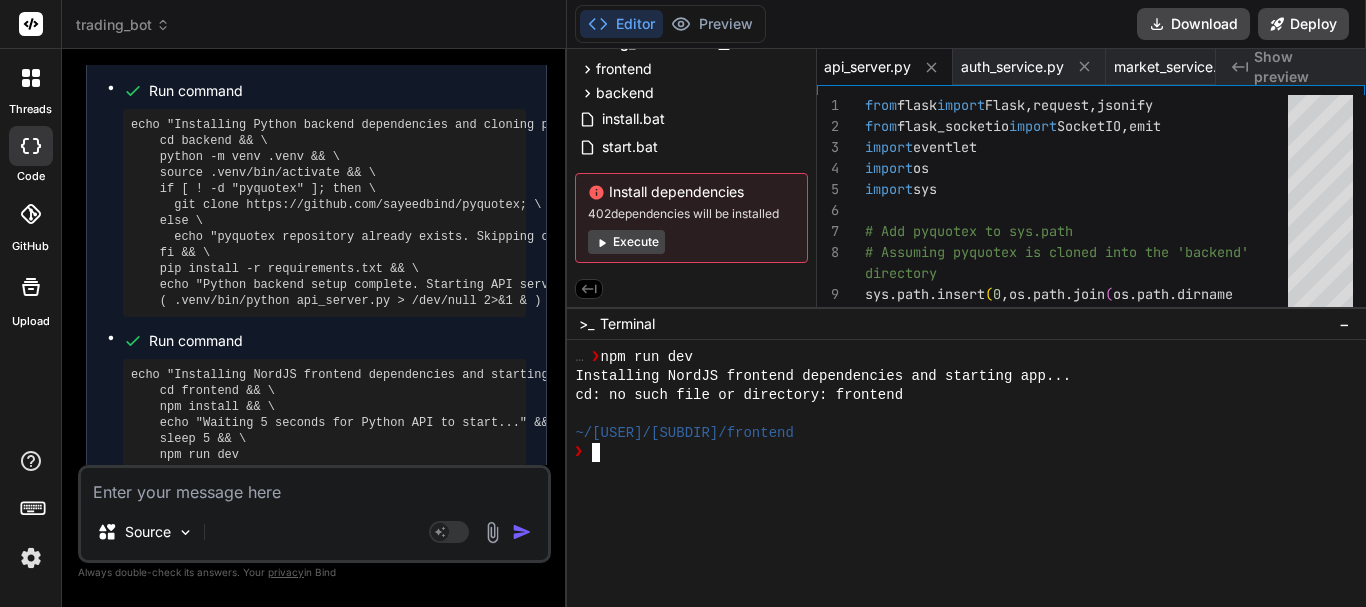 click at bounding box center [596, 452] 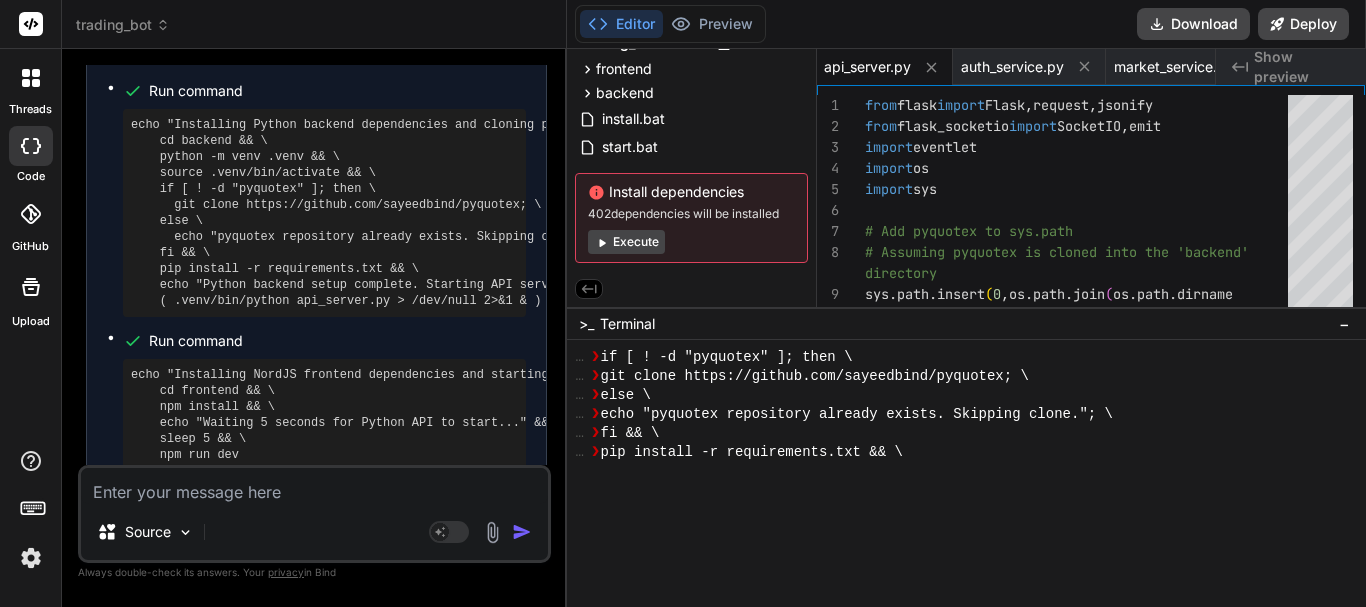 scroll, scrollTop: 100, scrollLeft: 0, axis: vertical 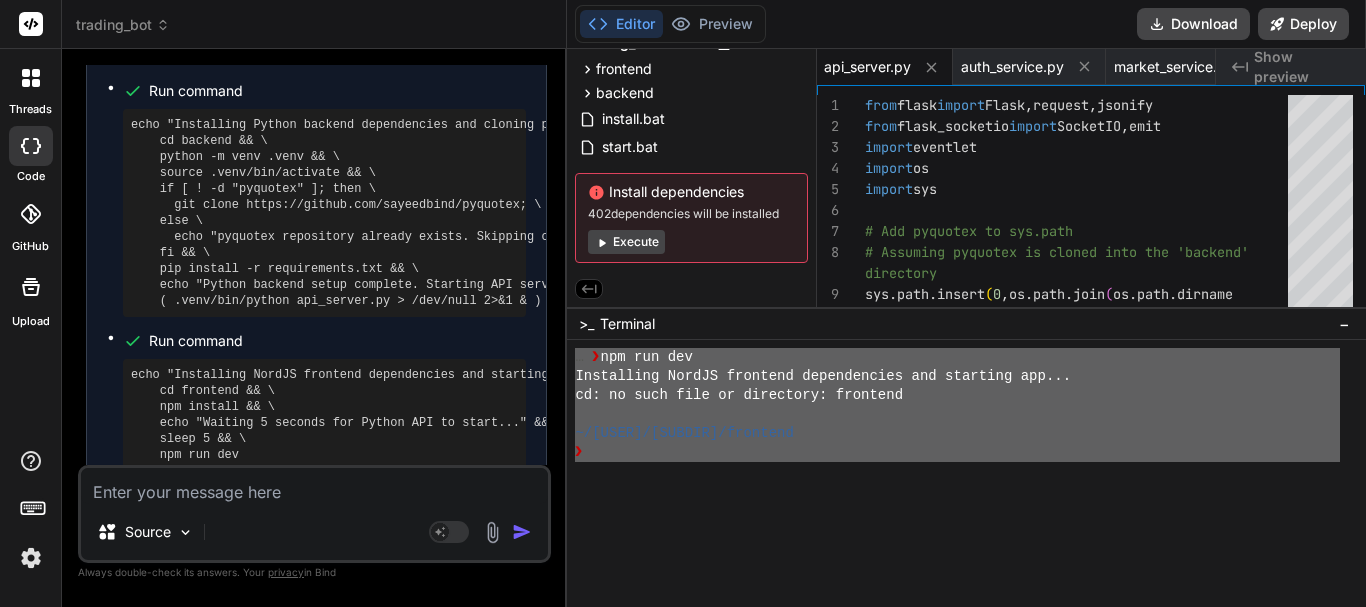 drag, startPoint x: 591, startPoint y: 374, endPoint x: 690, endPoint y: 581, distance: 229.45587 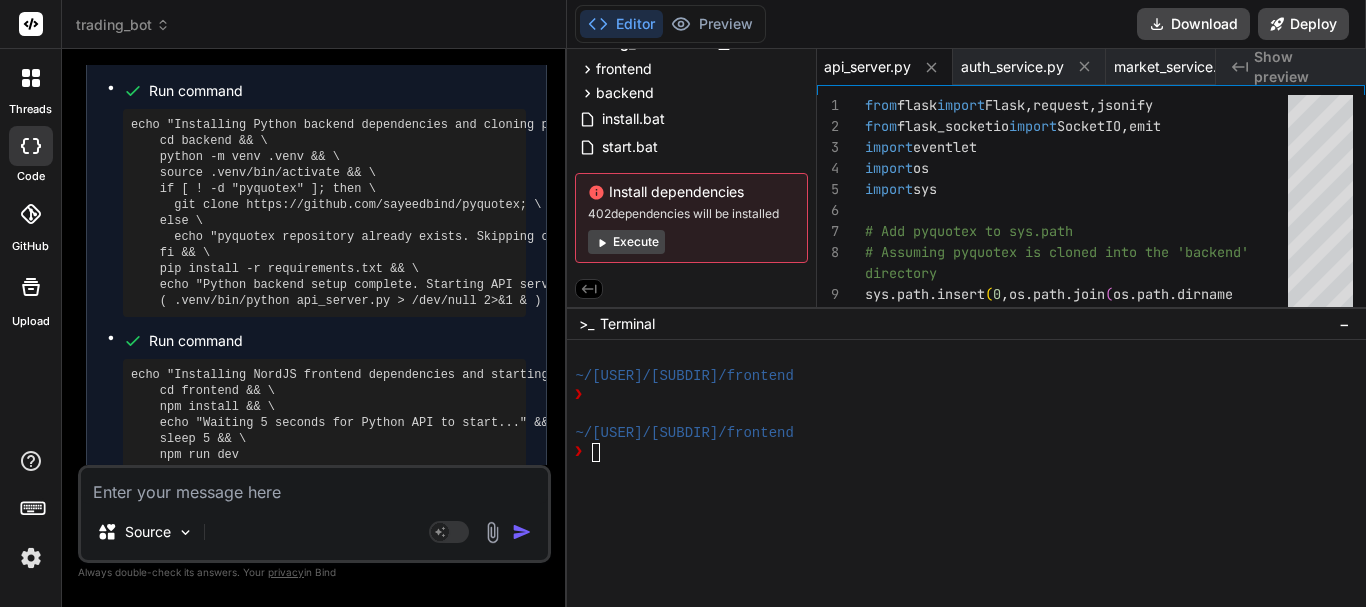 click at bounding box center (314, 486) 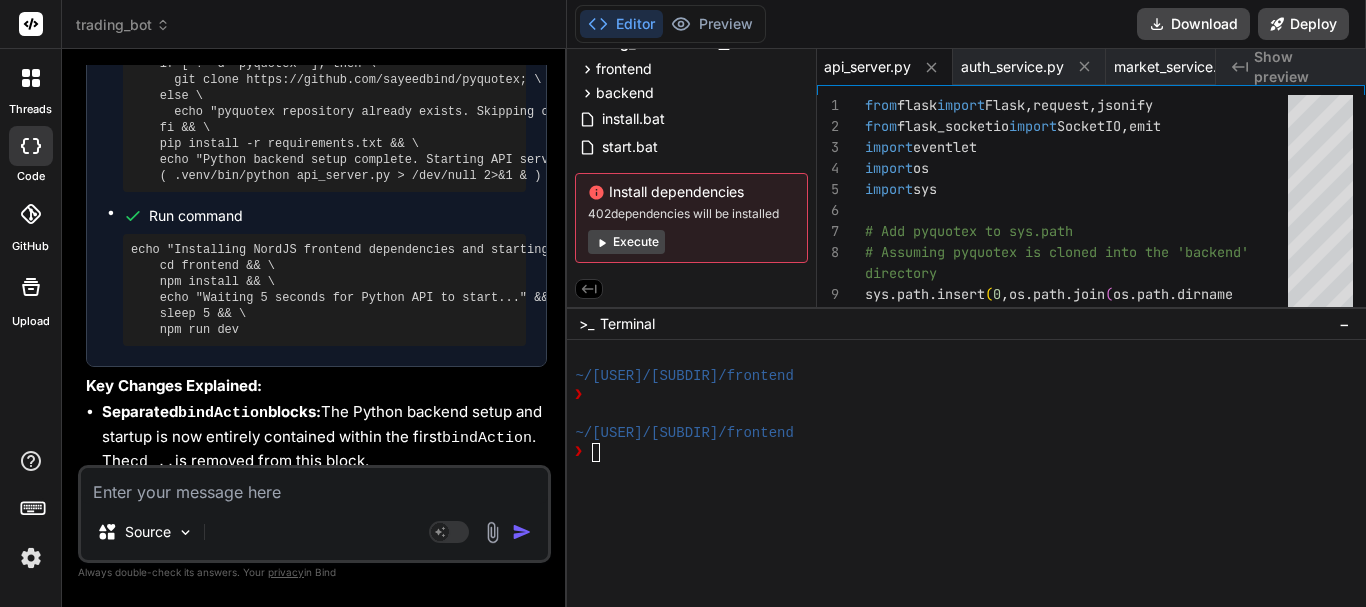 scroll, scrollTop: 15010, scrollLeft: 0, axis: vertical 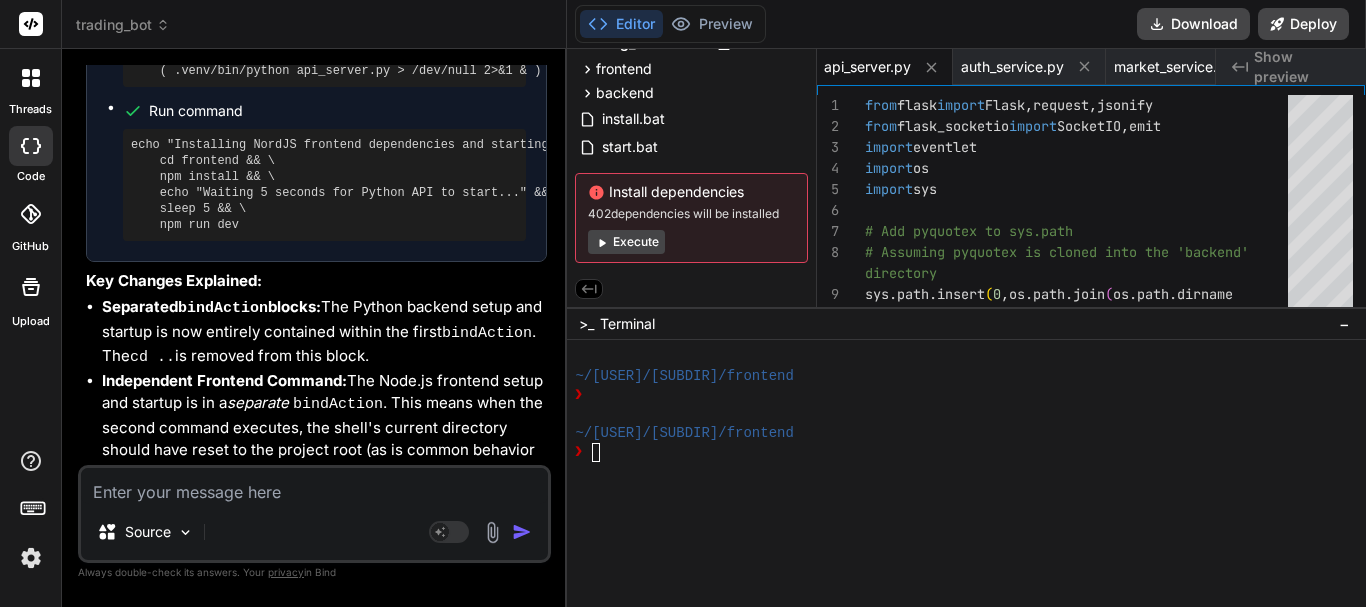 click at bounding box center [966, 473] 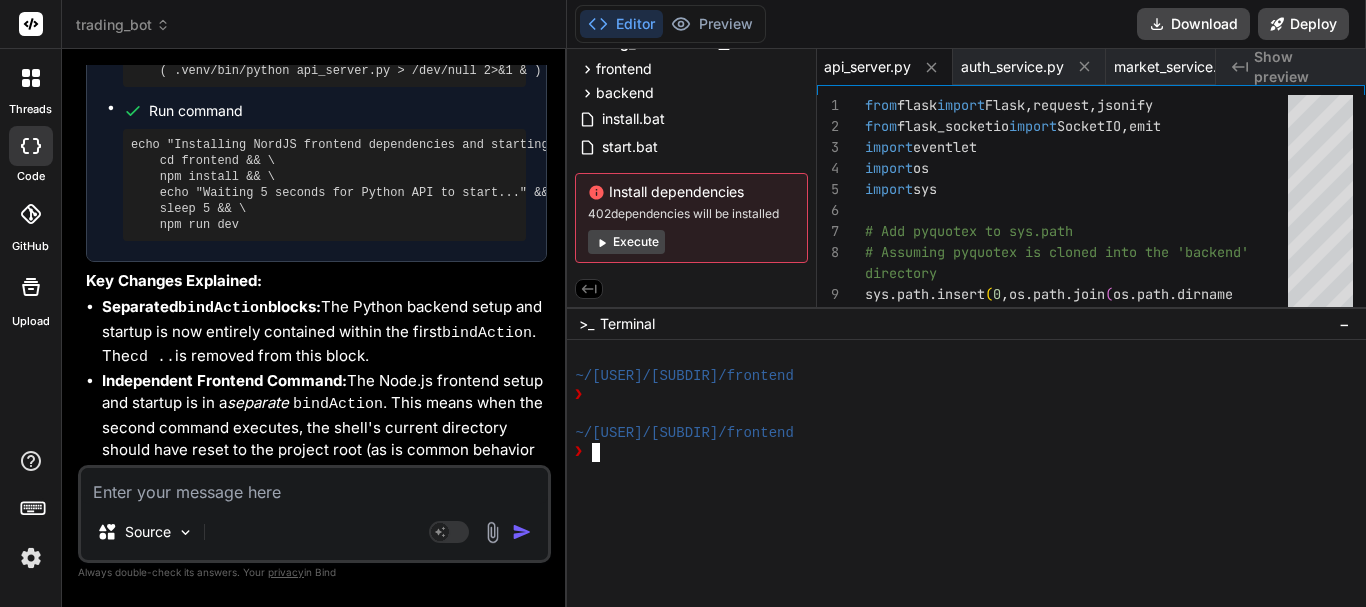 scroll, scrollTop: 15010, scrollLeft: 0, axis: vertical 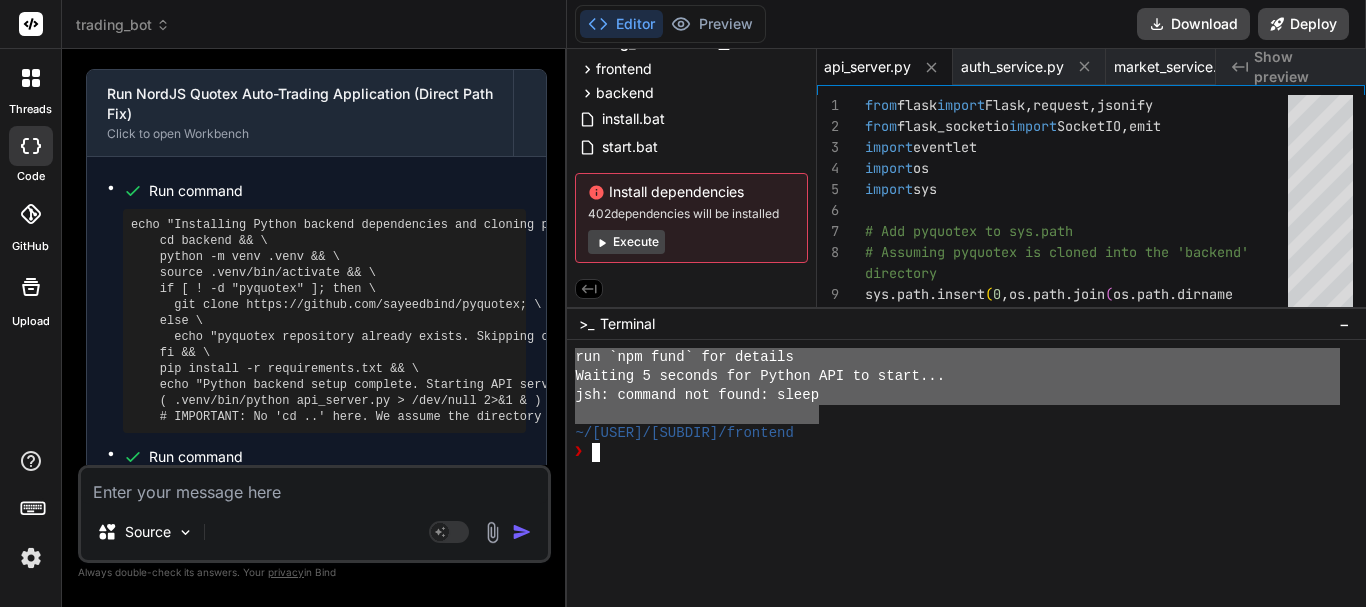 drag, startPoint x: 576, startPoint y: 360, endPoint x: 816, endPoint y: 406, distance: 244.36858 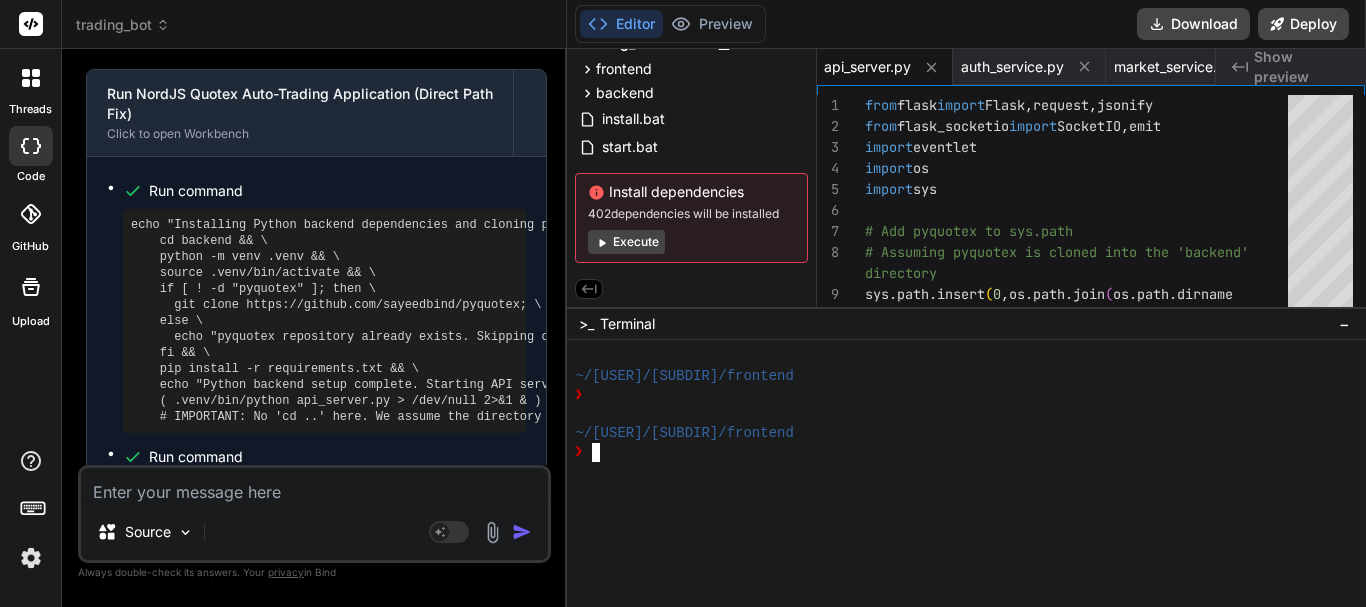 click at bounding box center [314, 486] 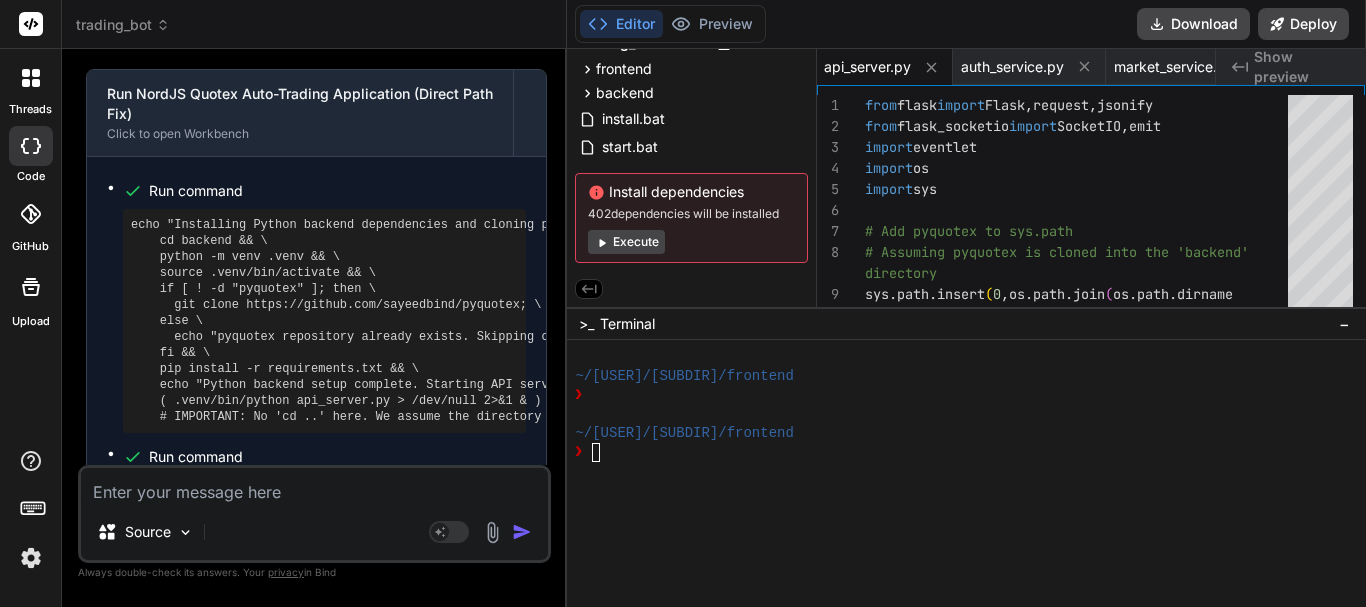 paste on "npm run dev
Installing NordJS frontend dependencies and starting app...
cd: no such file or directory: frontend" 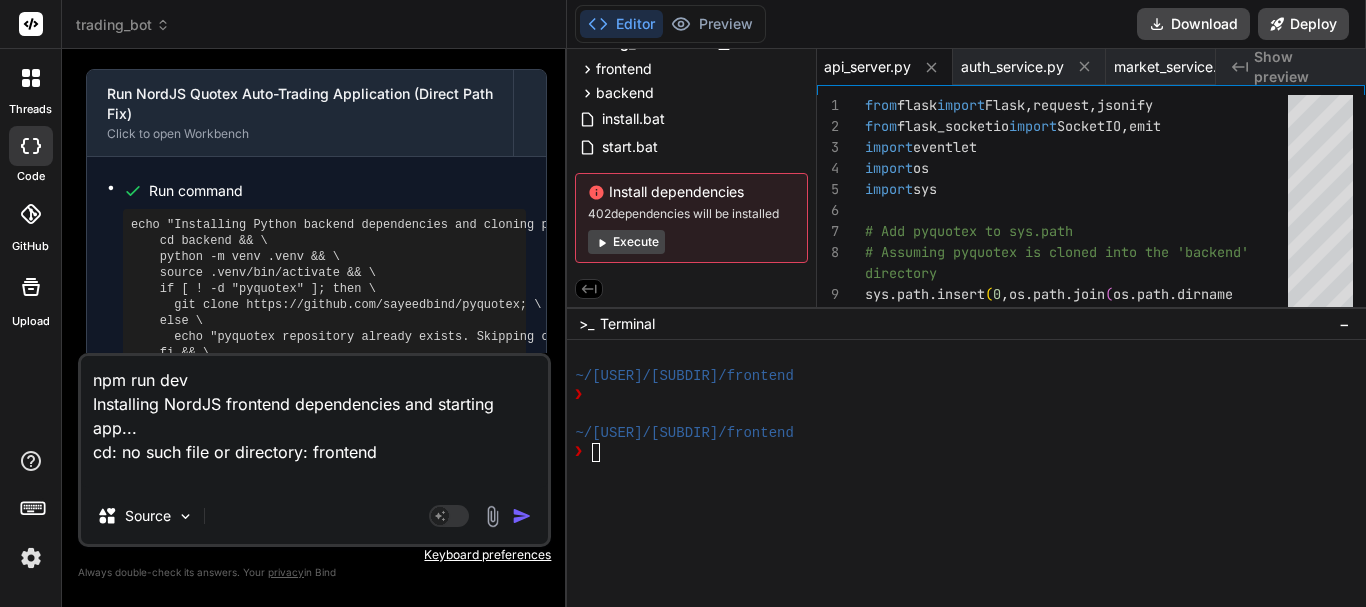 click at bounding box center (522, 516) 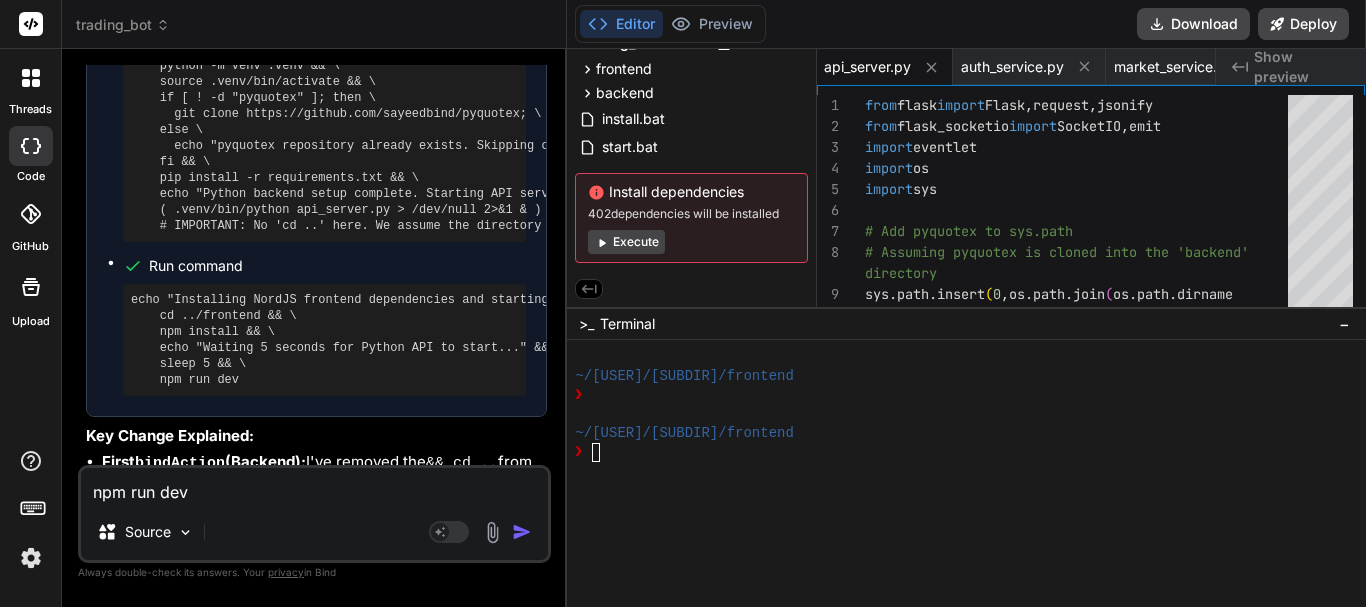 scroll, scrollTop: 16514, scrollLeft: 0, axis: vertical 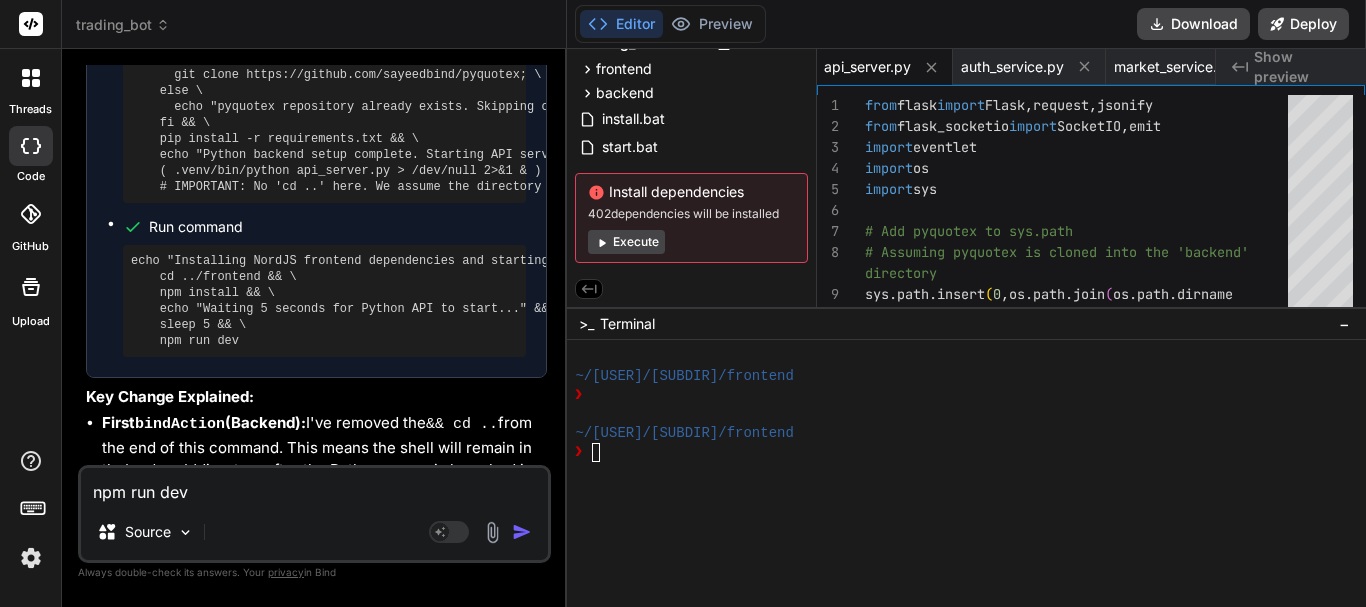 click on "❯" at bounding box center [957, 452] 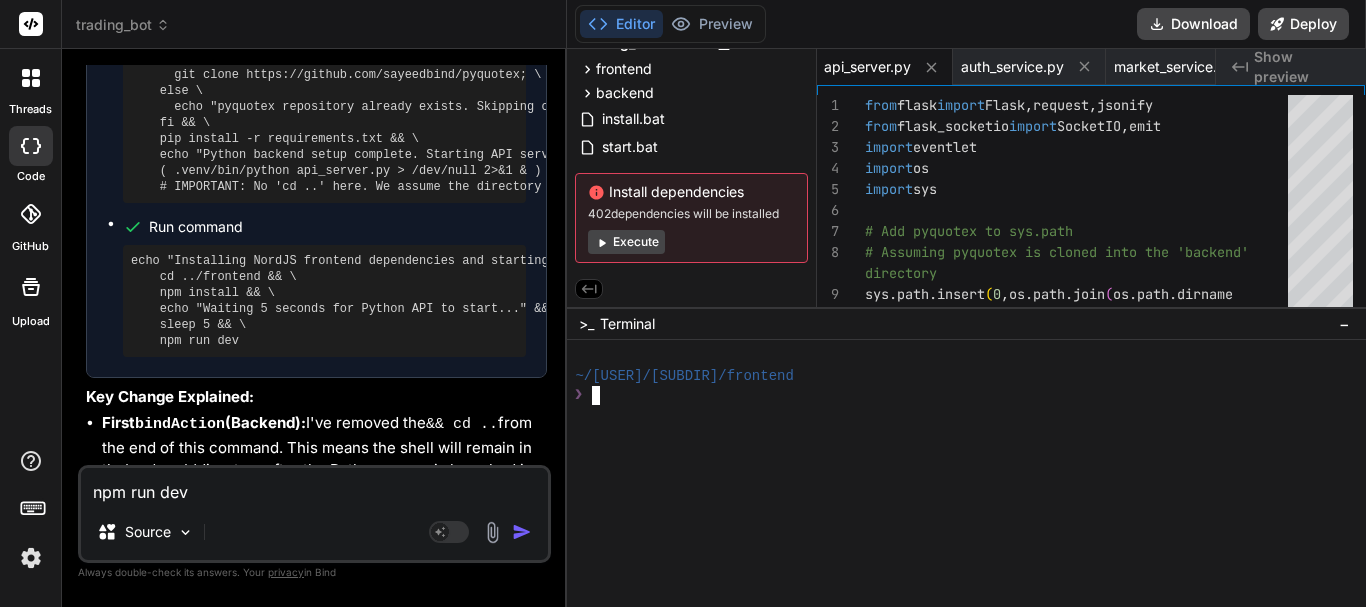 scroll, scrollTop: 0, scrollLeft: 0, axis: both 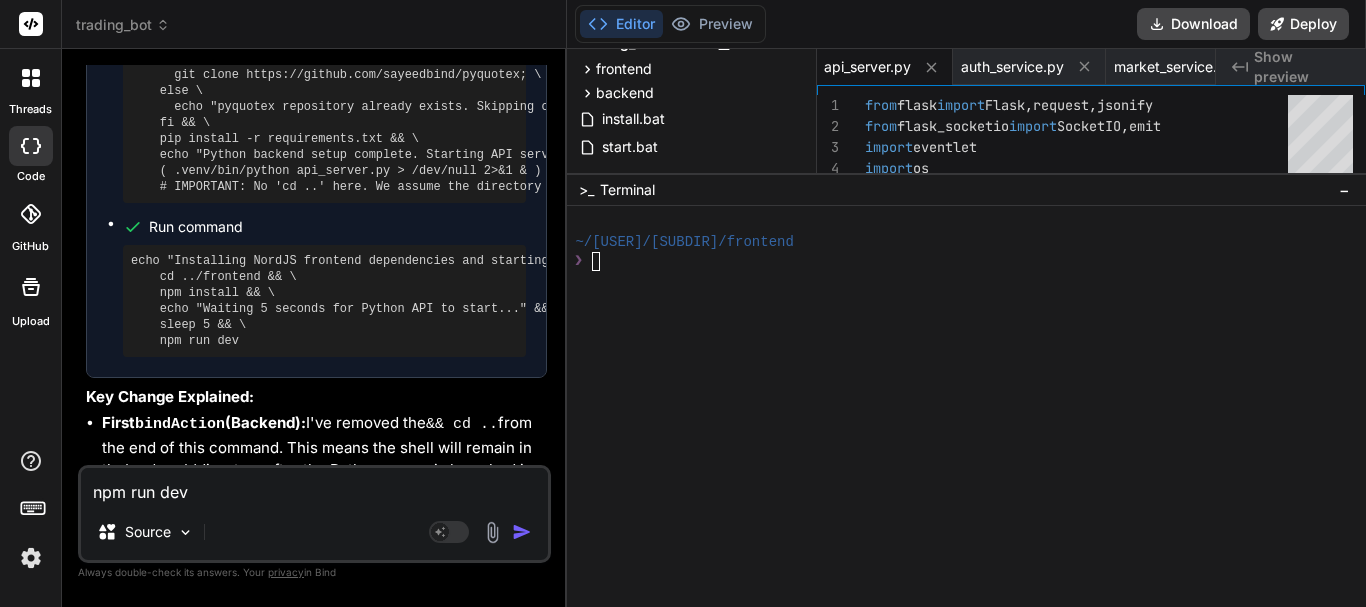 drag, startPoint x: 870, startPoint y: 307, endPoint x: 886, endPoint y: 173, distance: 134.95184 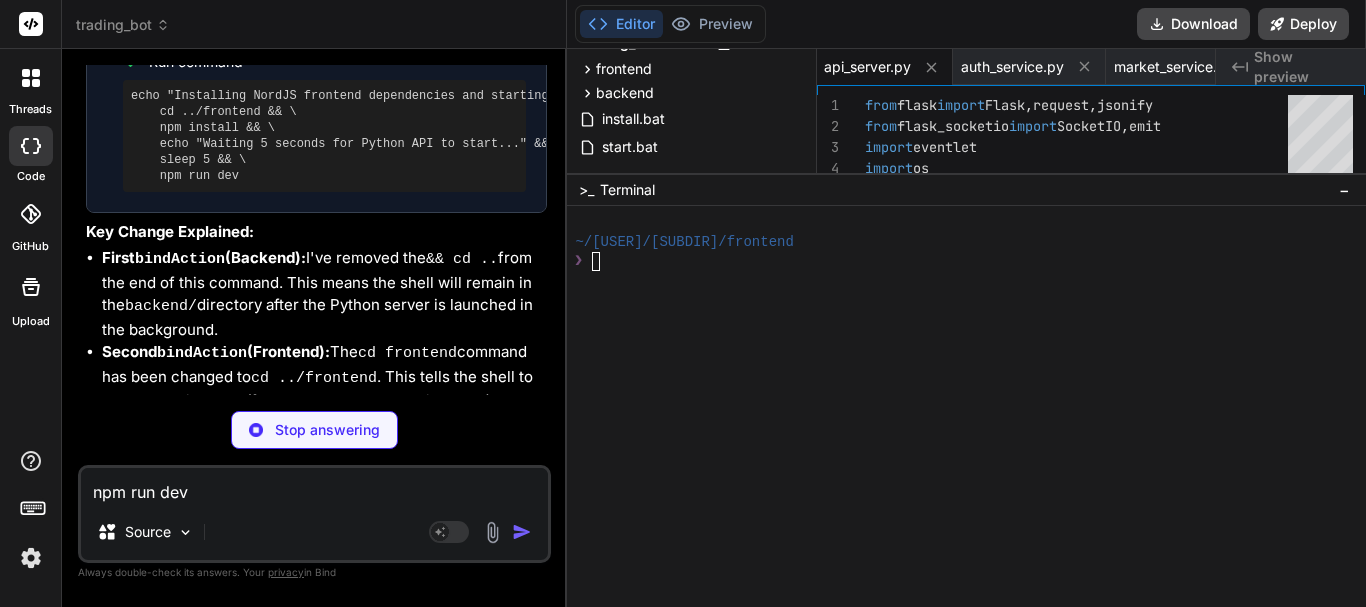 scroll, scrollTop: 16714, scrollLeft: 0, axis: vertical 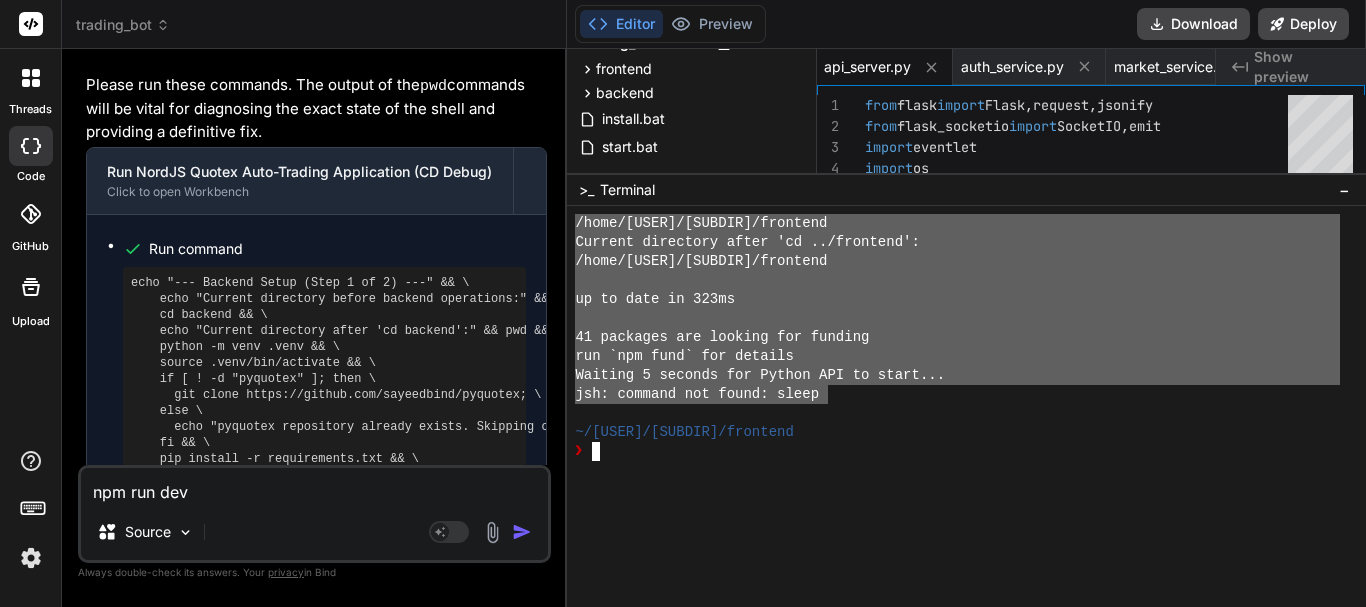 drag, startPoint x: 588, startPoint y: 333, endPoint x: 830, endPoint y: 393, distance: 249.32709 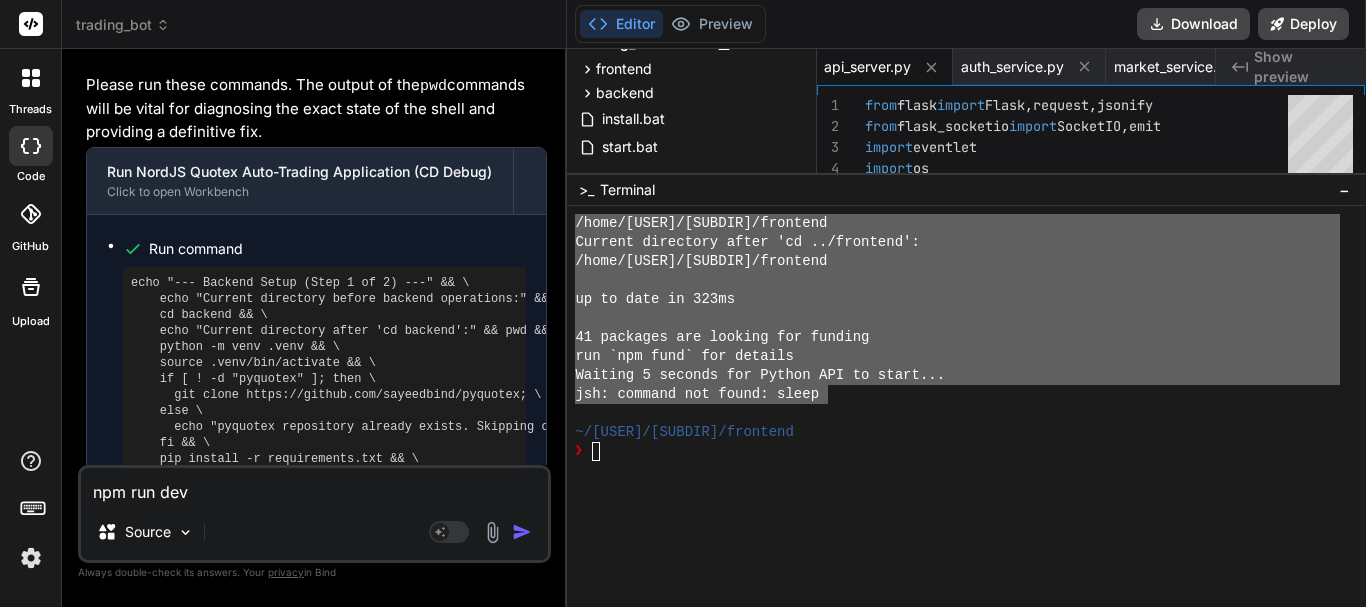 paste on "echo "--- Frontend Setup (Step 2 of 2) ---" && \
… ❯     echo "Current directory before frontend operations:" && pwd && \
… ❯     cd ../frontend && \
… ❯     echo "Current directory after 'cd ../frontend':" && pwd && \
… ❯     npm install && \
… ❯     echo "Waiting 5 seconds for Python API to start..." && \
… ❯     sleep 5 && \
… ❯     npm run dev
--- Frontend Setup (Step 2 of 2) ---
Current directory before frontend operations:
/home/y0kcklukd0sk6k1gcn36to6gry44is-fi4k/frontend
Current directory after 'cd ../frontend':
/home/y0kcklukd0sk6k1gcn36to6gry44is-fi4k/frontend
up to date in 323ms
41 packages are looking for funding
run `npm fund` for details
Waiting 5 seconds for Python API to start...
jsh: command not found: sleep" 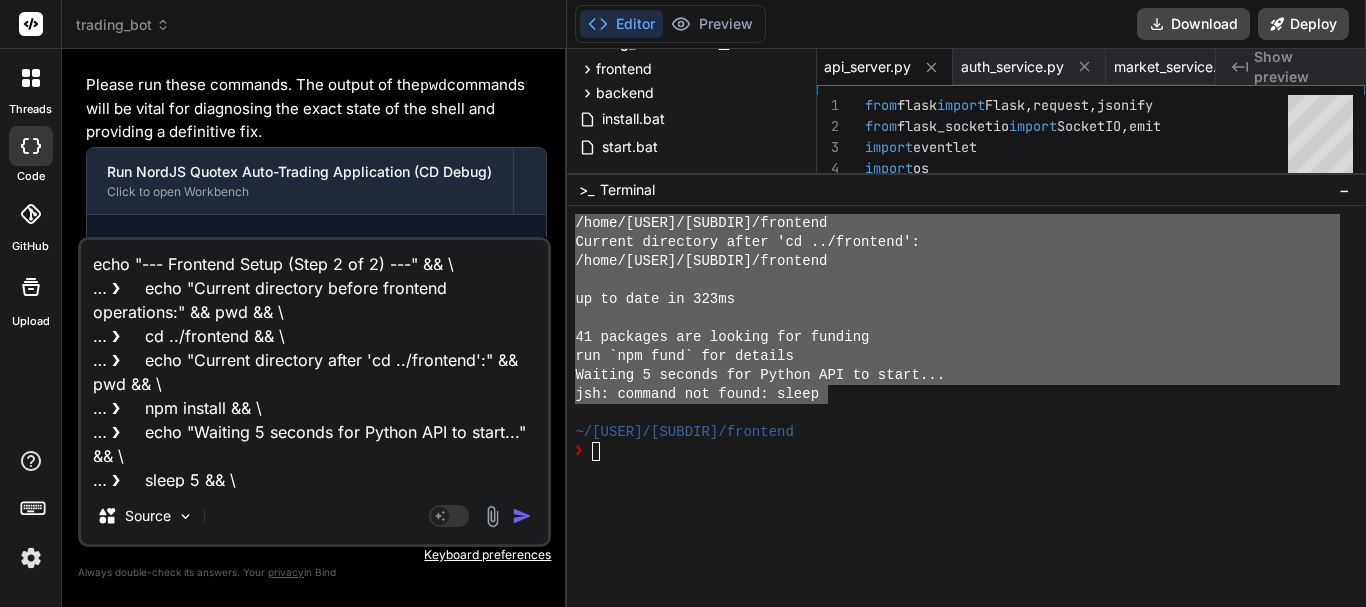 scroll, scrollTop: 314, scrollLeft: 0, axis: vertical 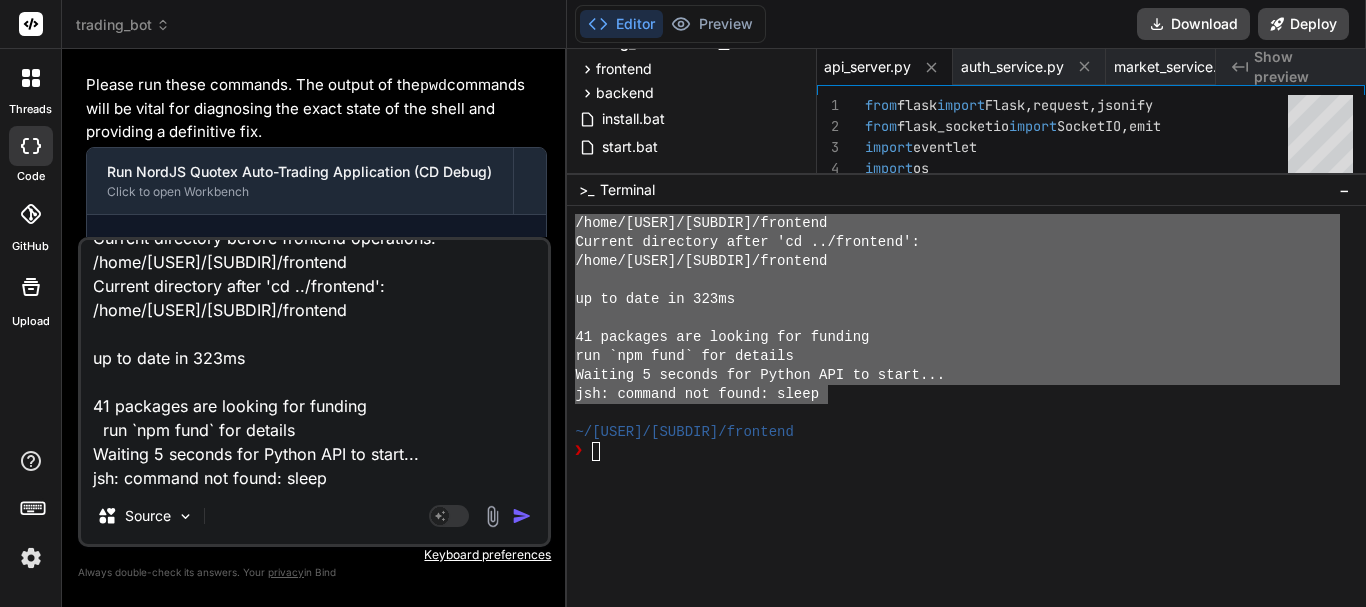 click at bounding box center [522, 516] 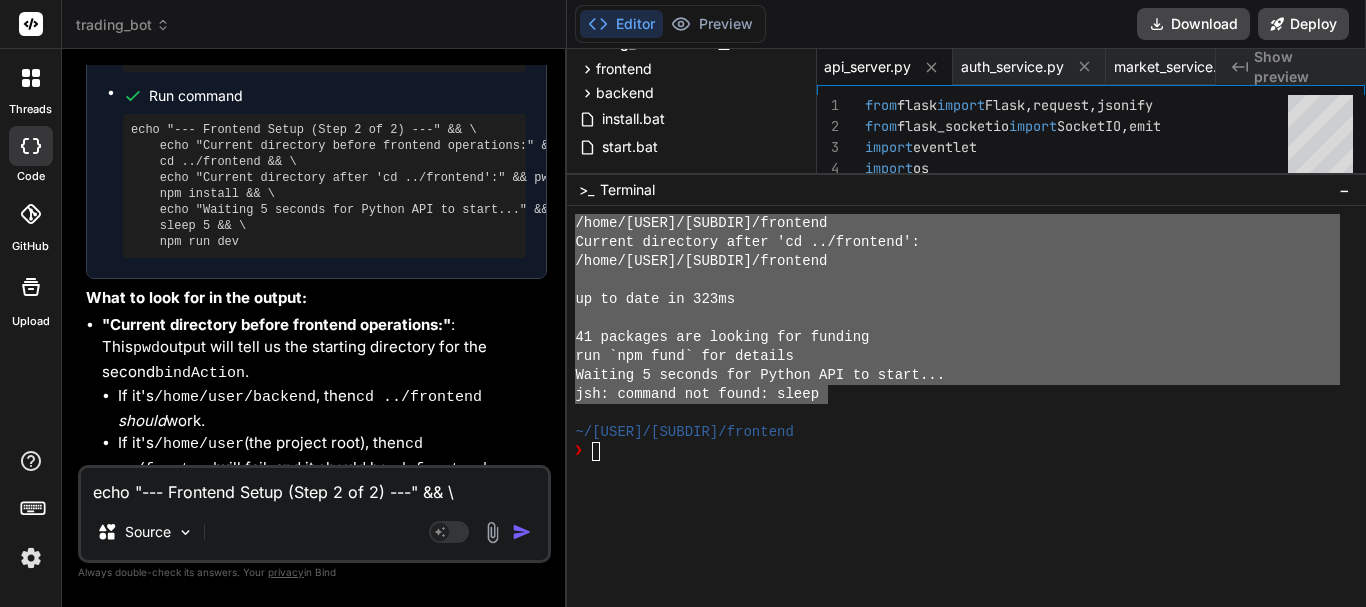 scroll, scrollTop: 18189, scrollLeft: 0, axis: vertical 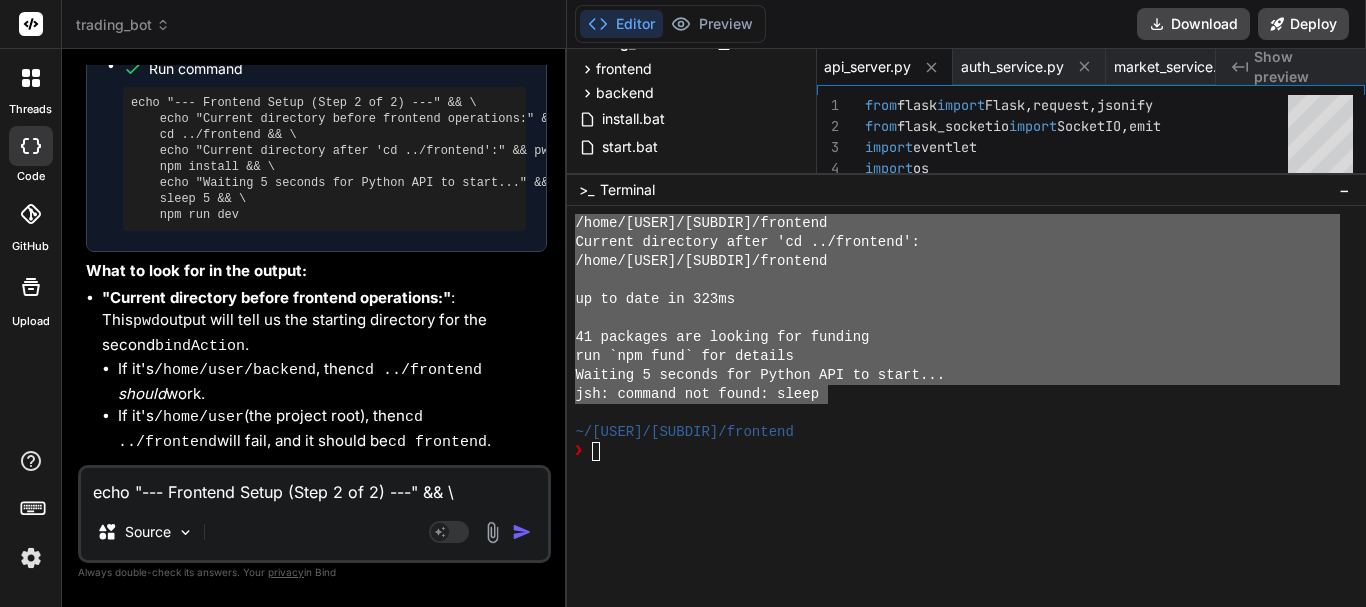 click on "❯" at bounding box center (957, 451) 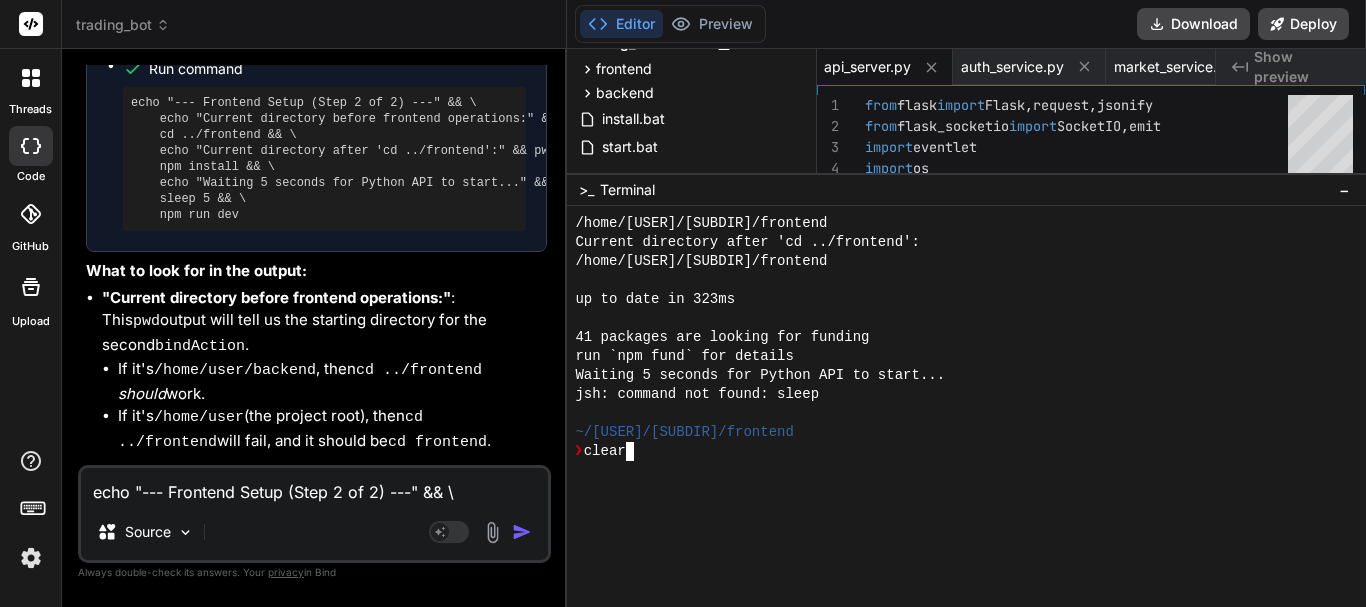 scroll, scrollTop: 0, scrollLeft: 0, axis: both 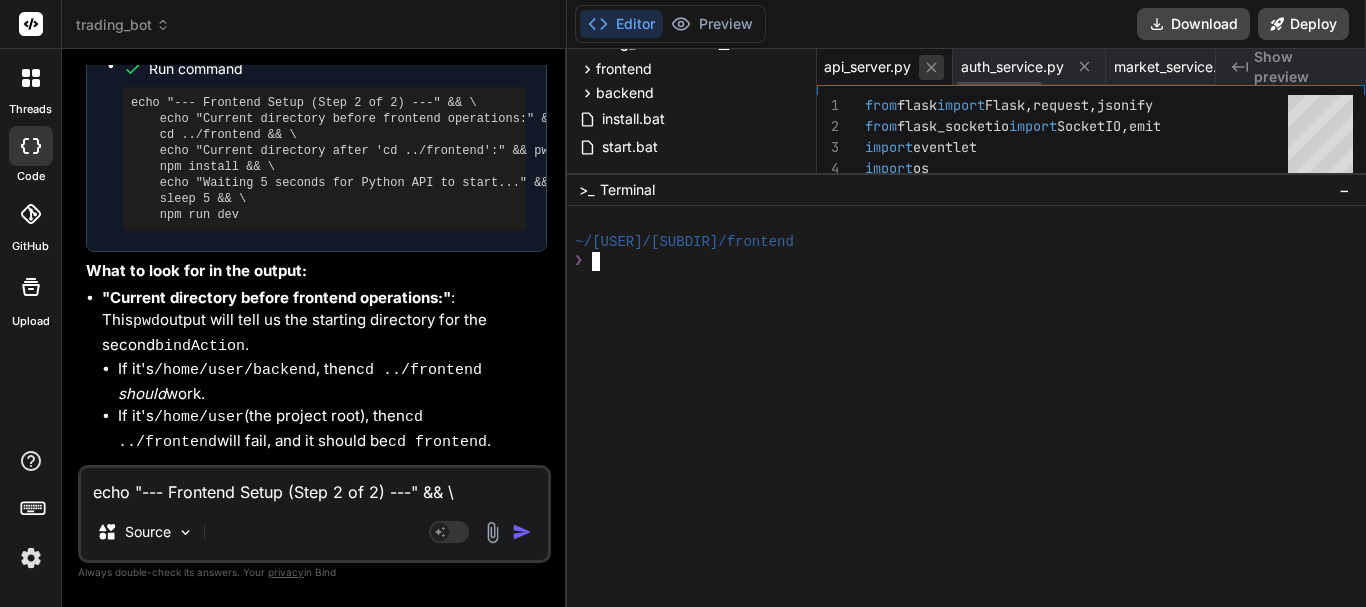 click 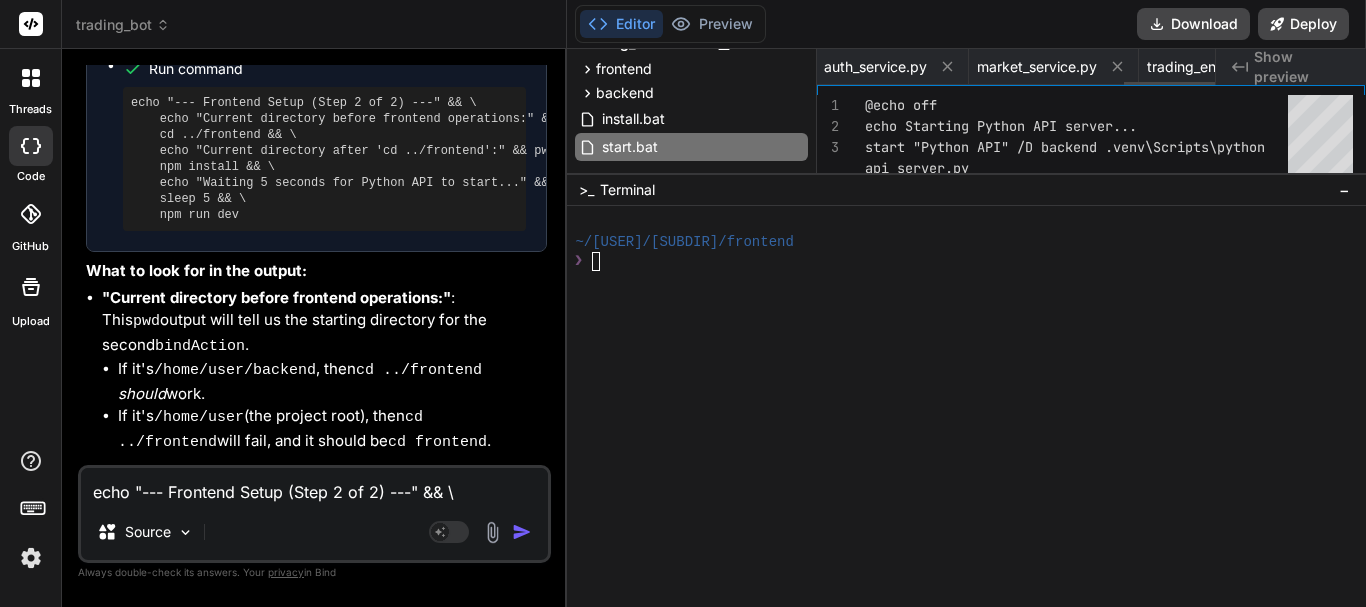 scroll, scrollTop: 0, scrollLeft: 1336, axis: horizontal 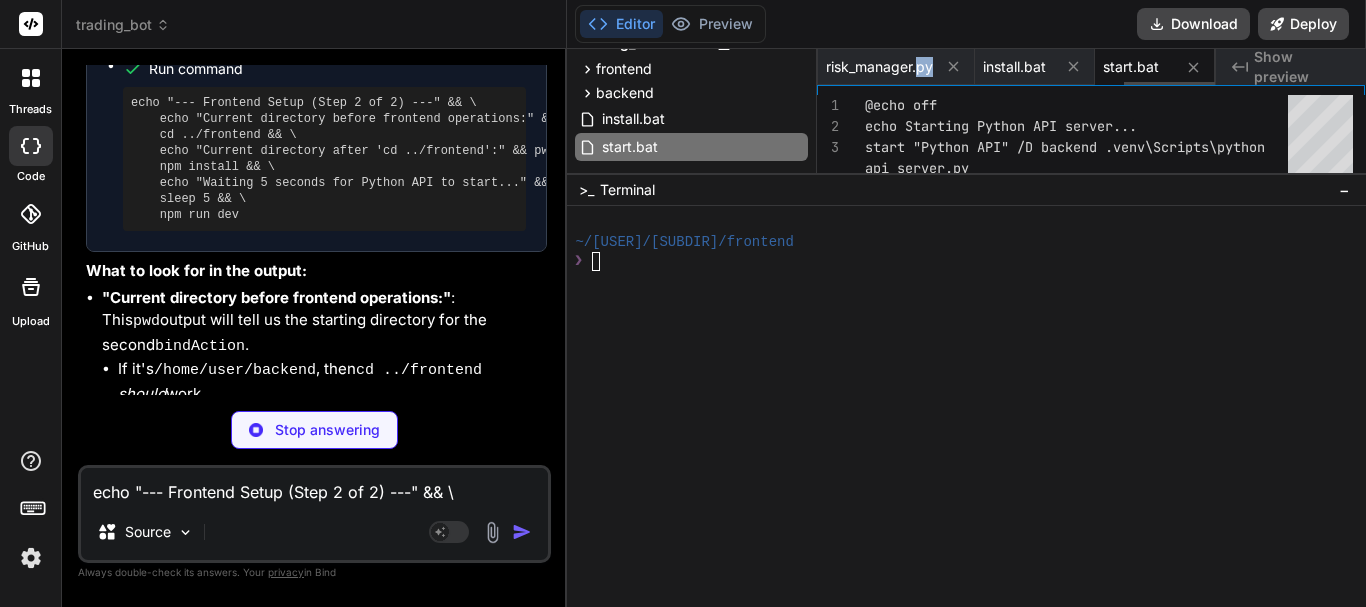 click on "risk_manager.py" at bounding box center (879, 67) 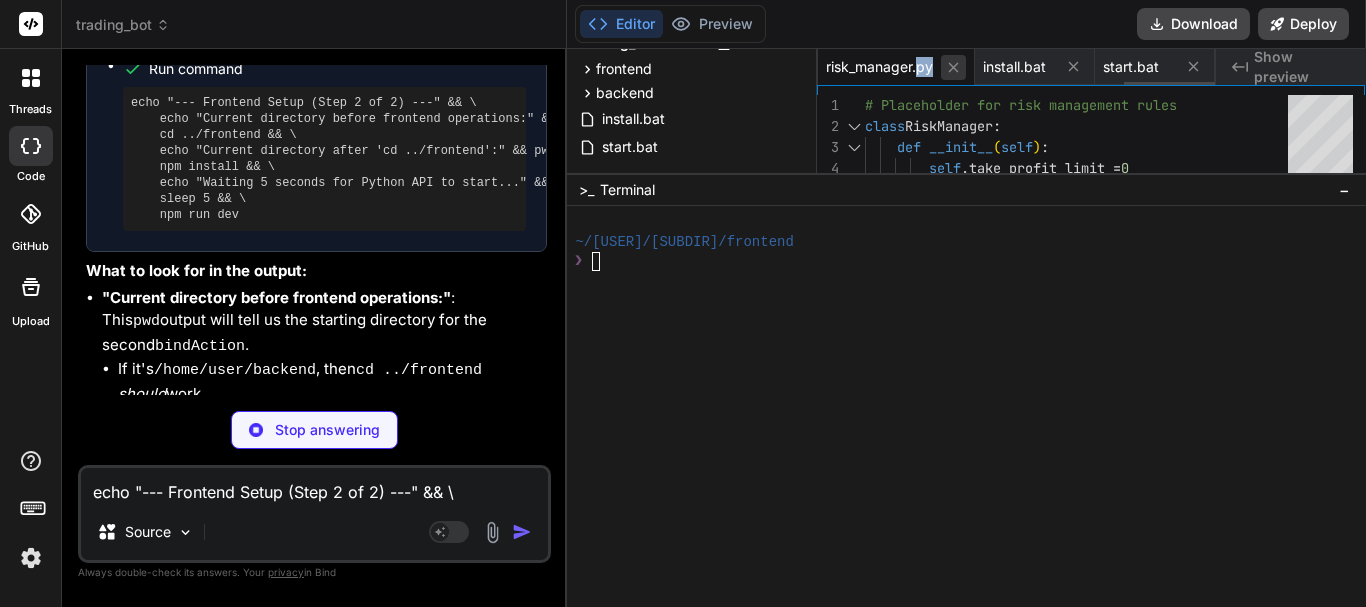 click 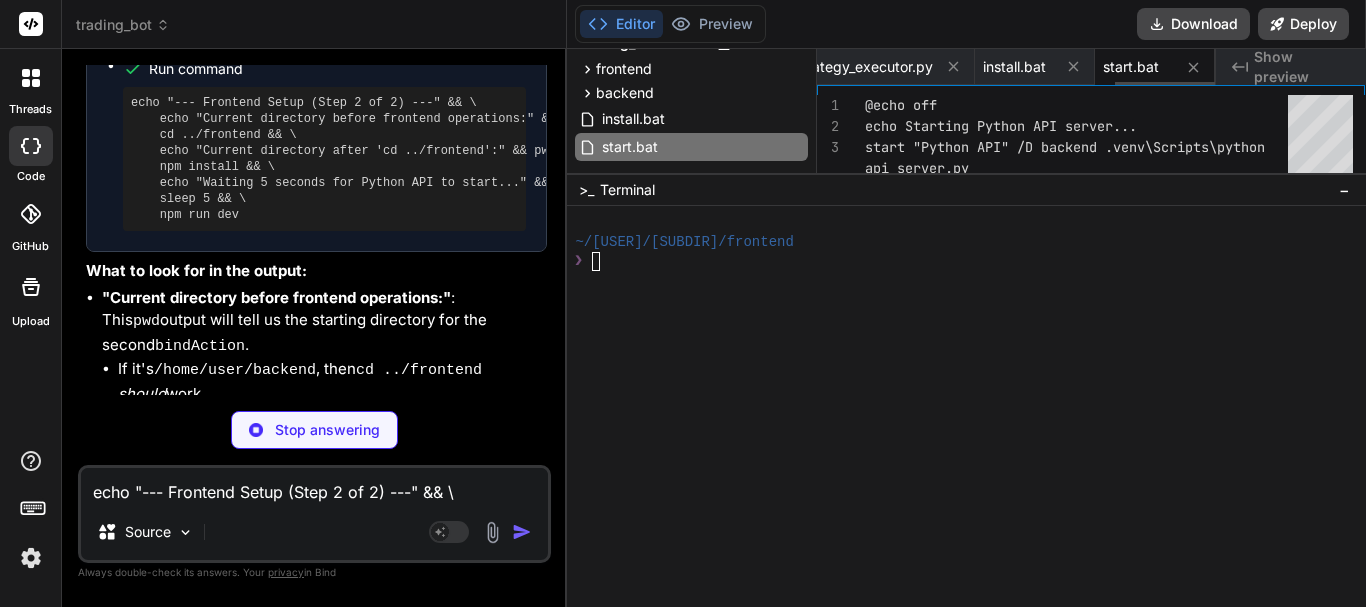 click 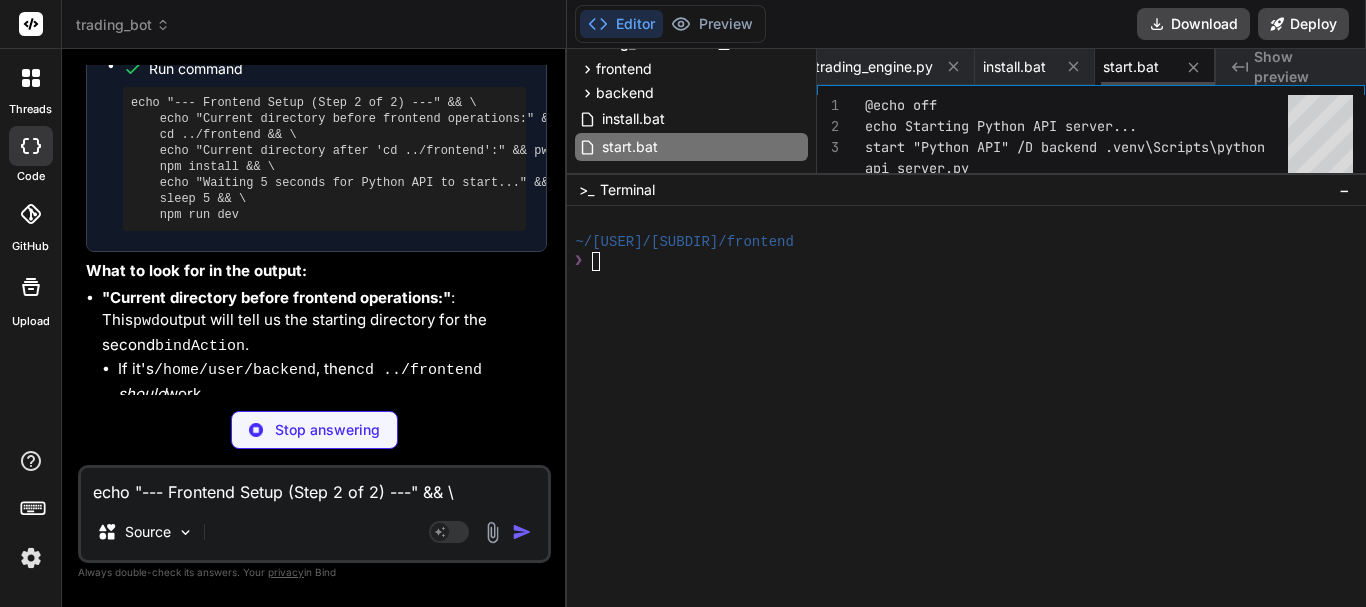 click 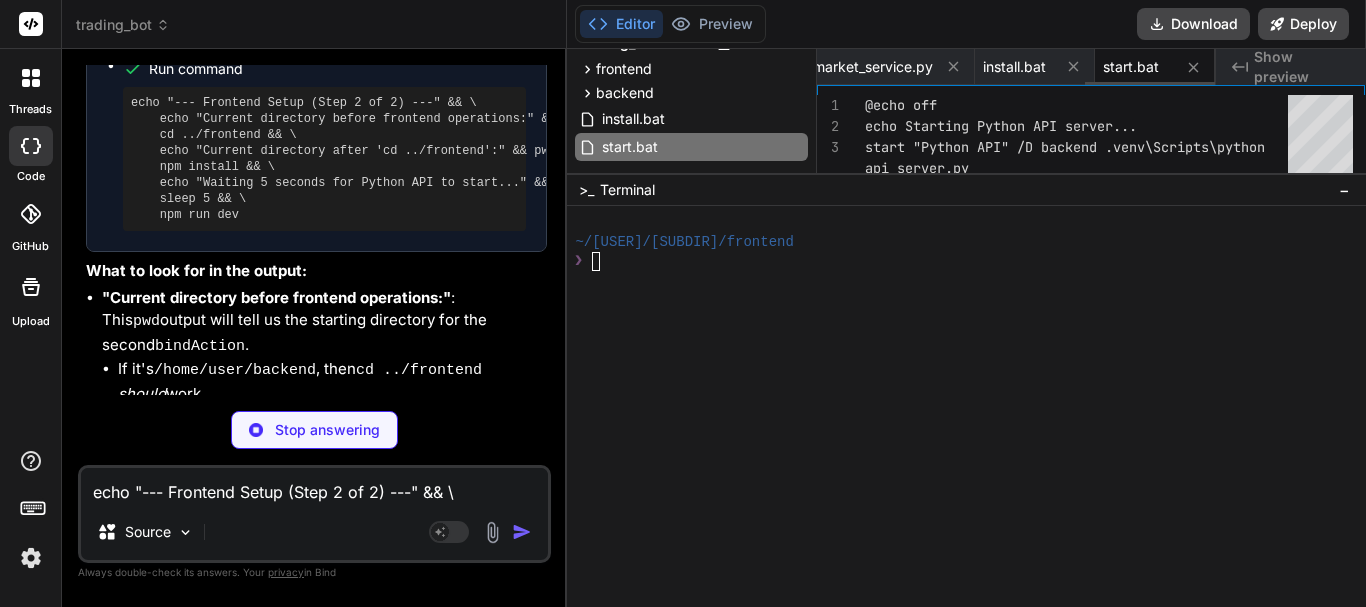 scroll, scrollTop: 247, scrollLeft: 0, axis: vertical 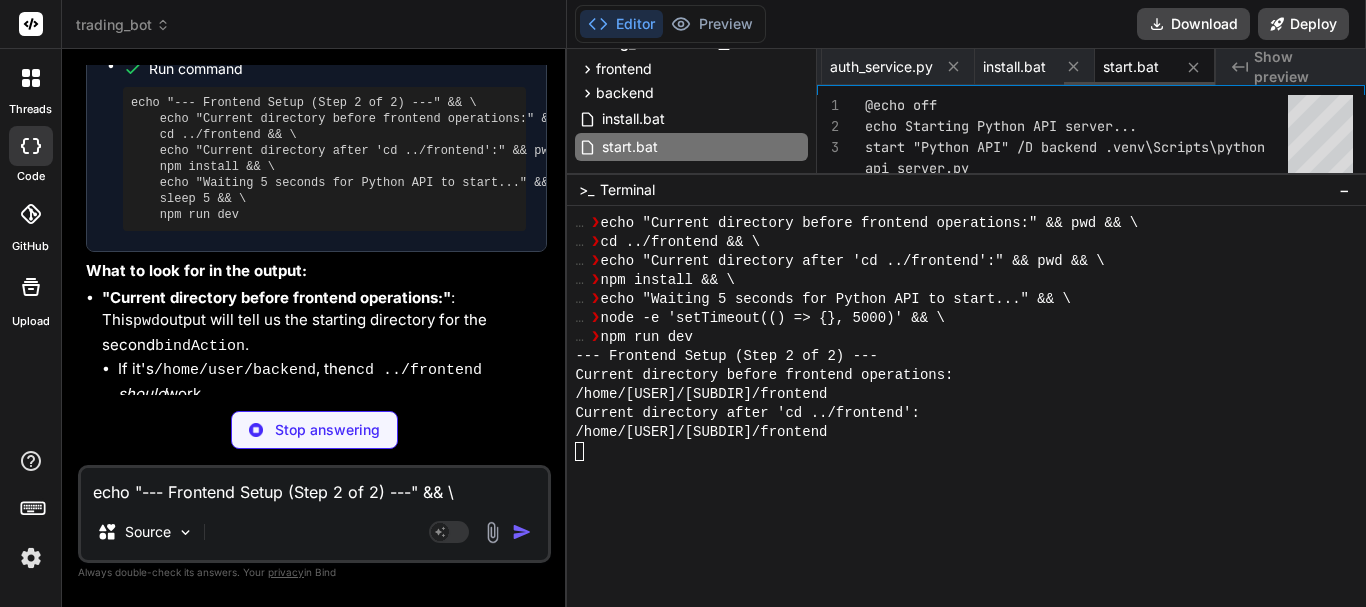 click 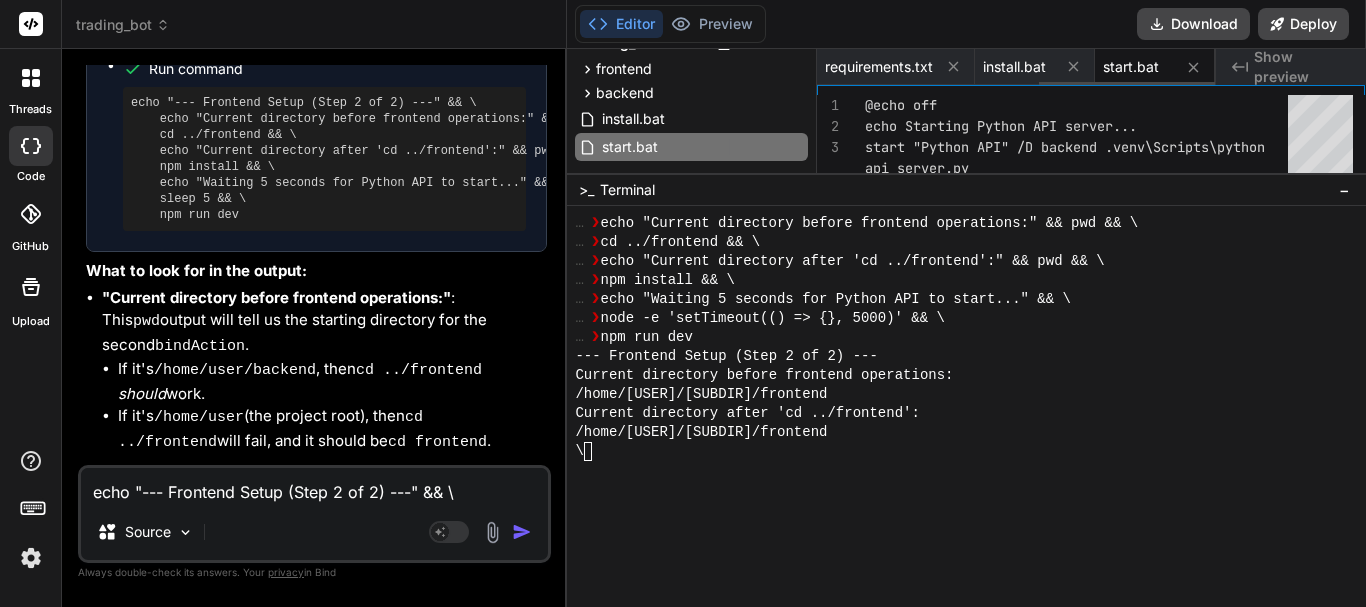 scroll, scrollTop: 684, scrollLeft: 0, axis: vertical 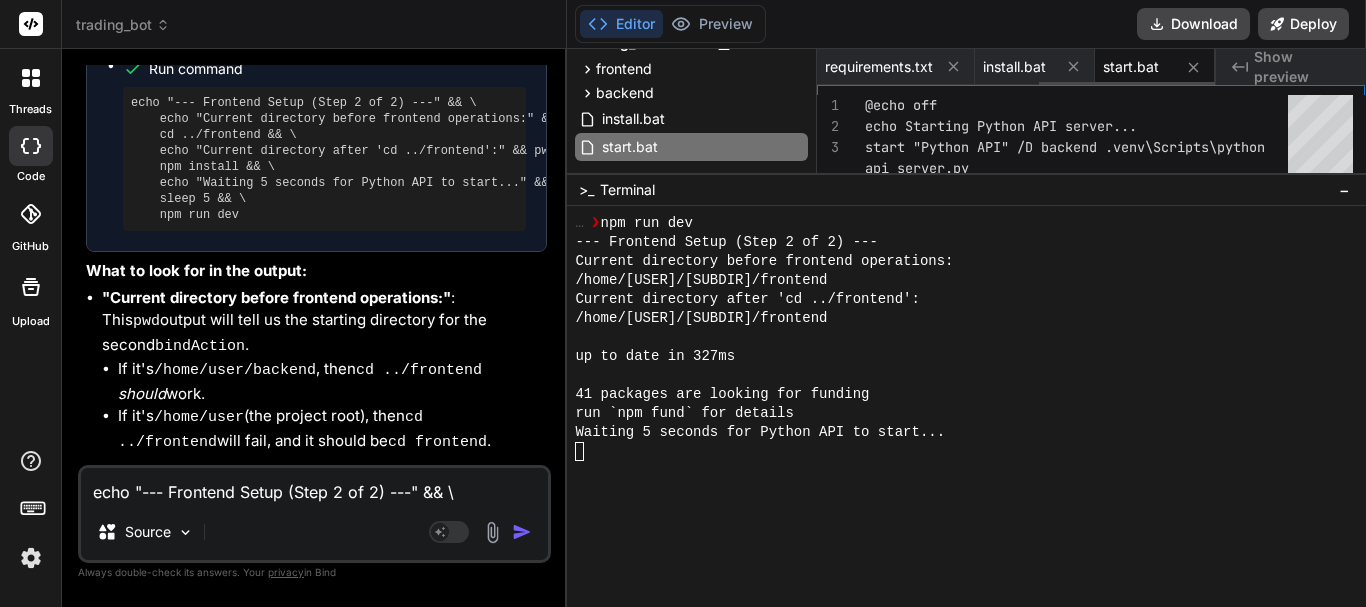 click 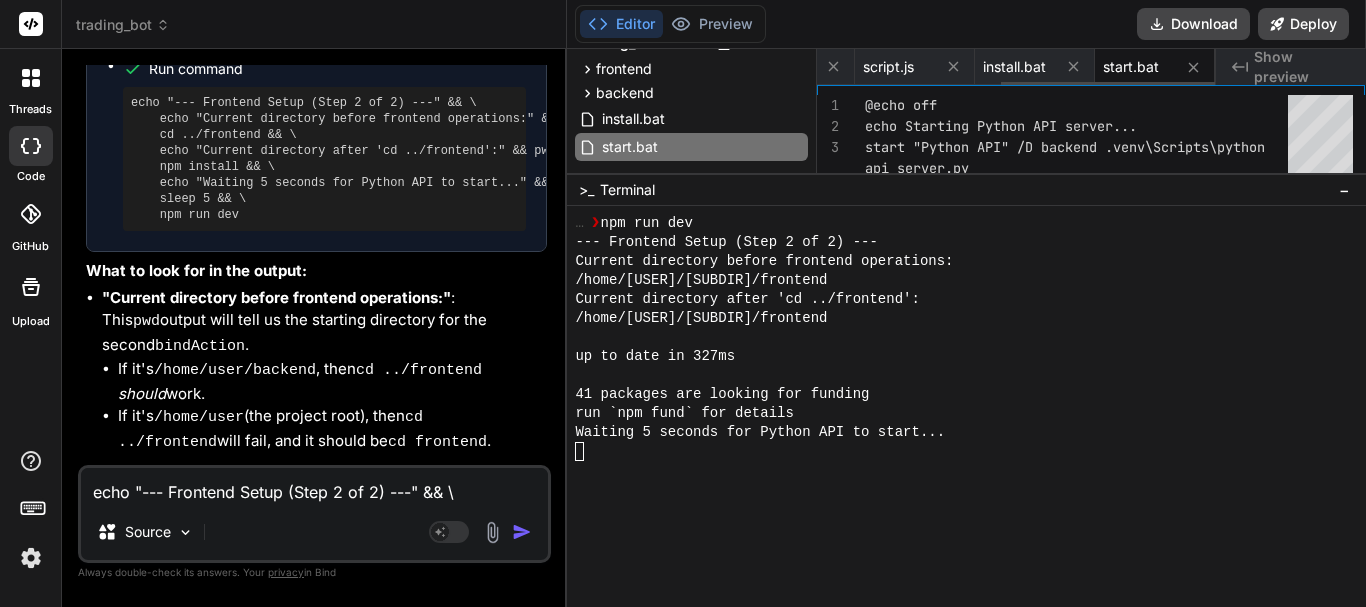 click 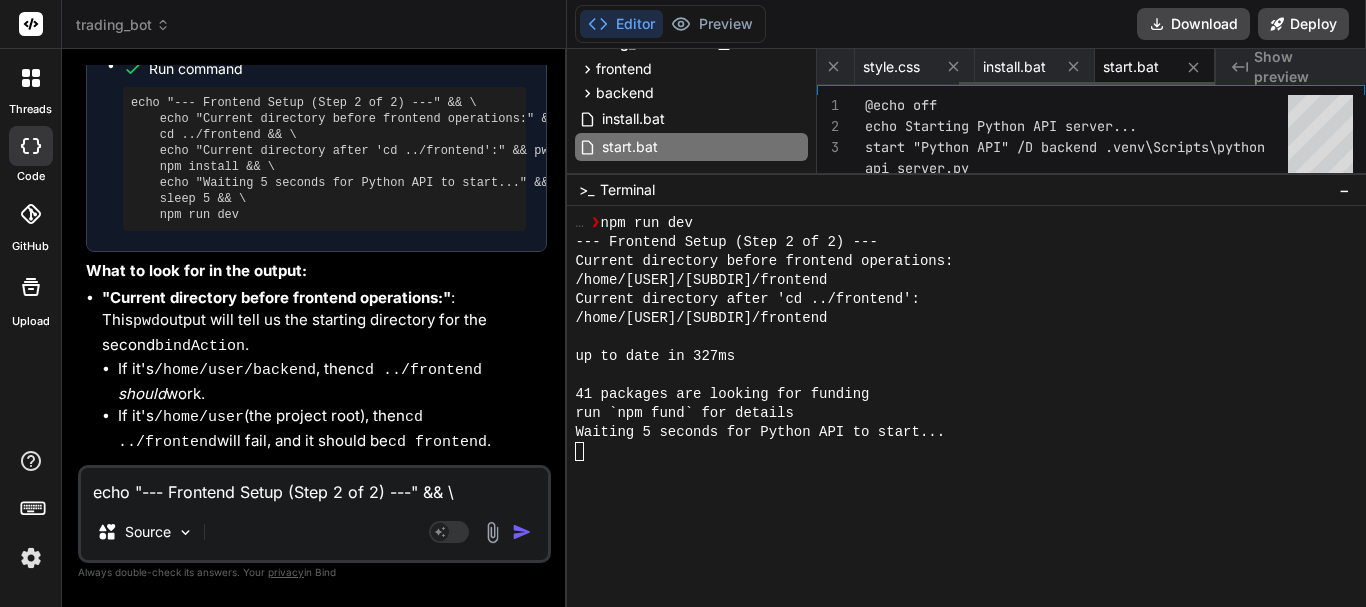 click 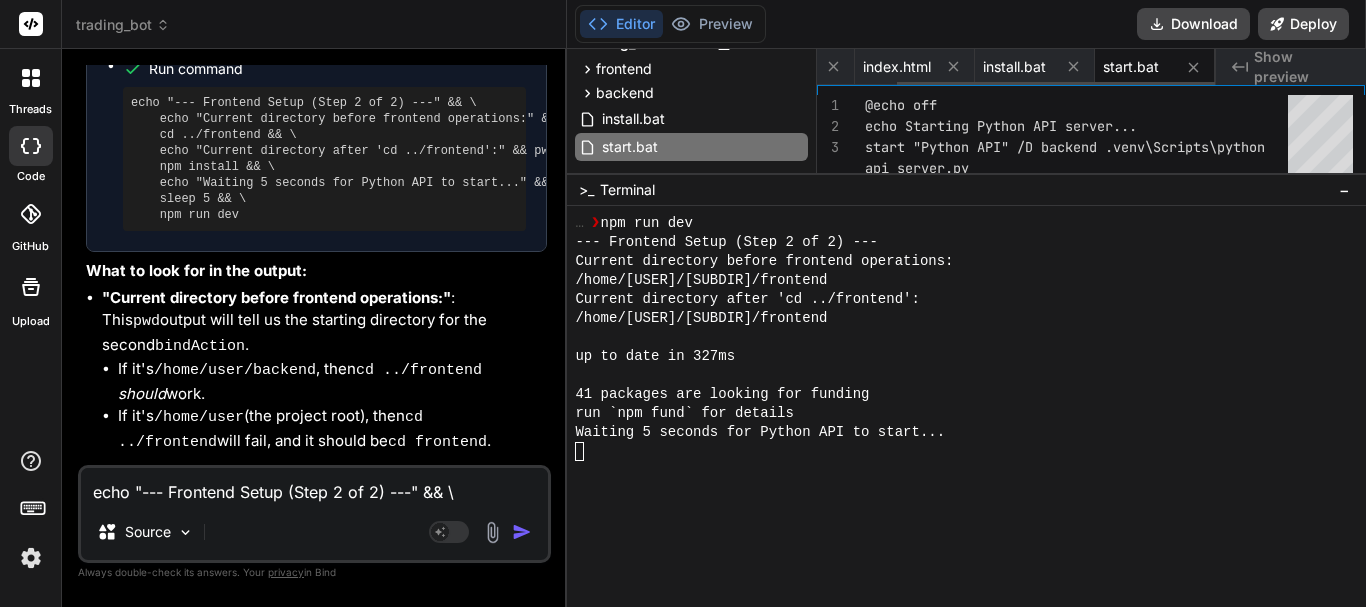 scroll, scrollTop: 0, scrollLeft: 100, axis: horizontal 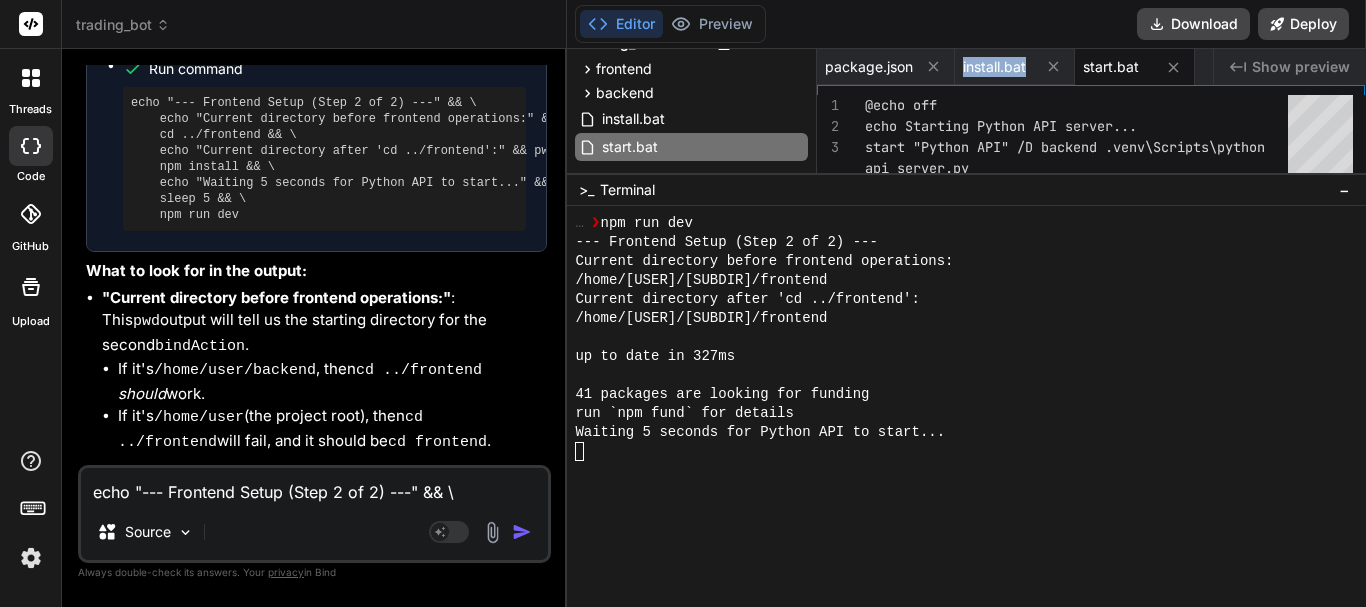 click on "package.json" at bounding box center (886, 67) 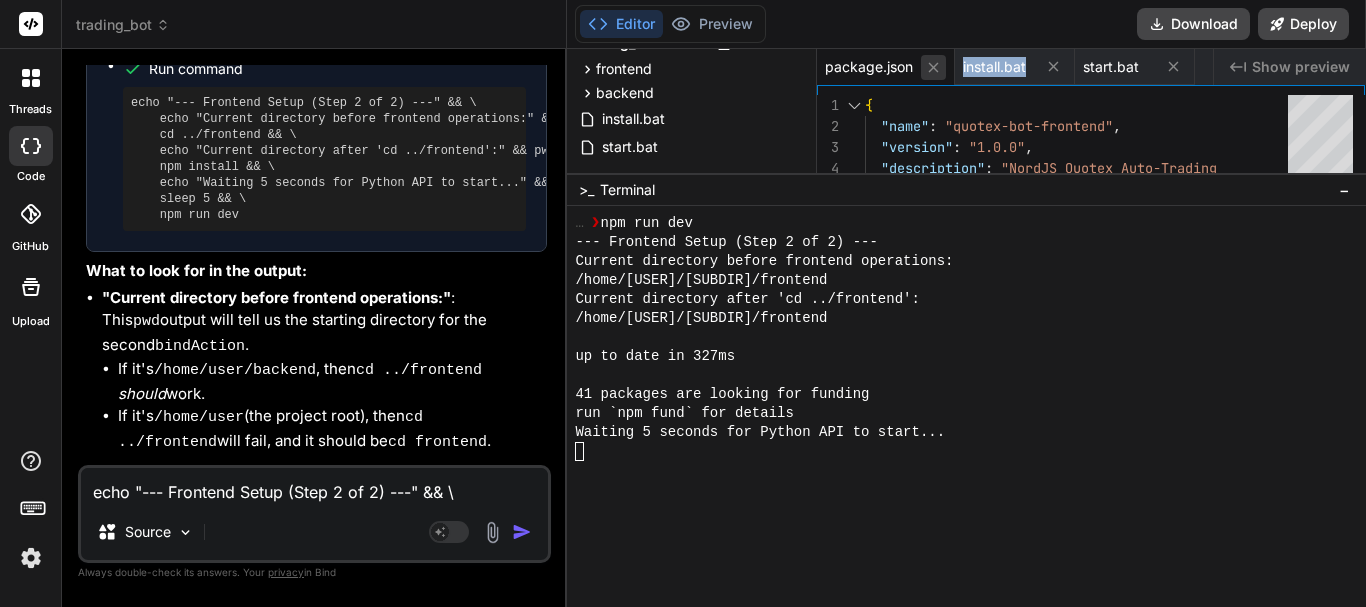 click 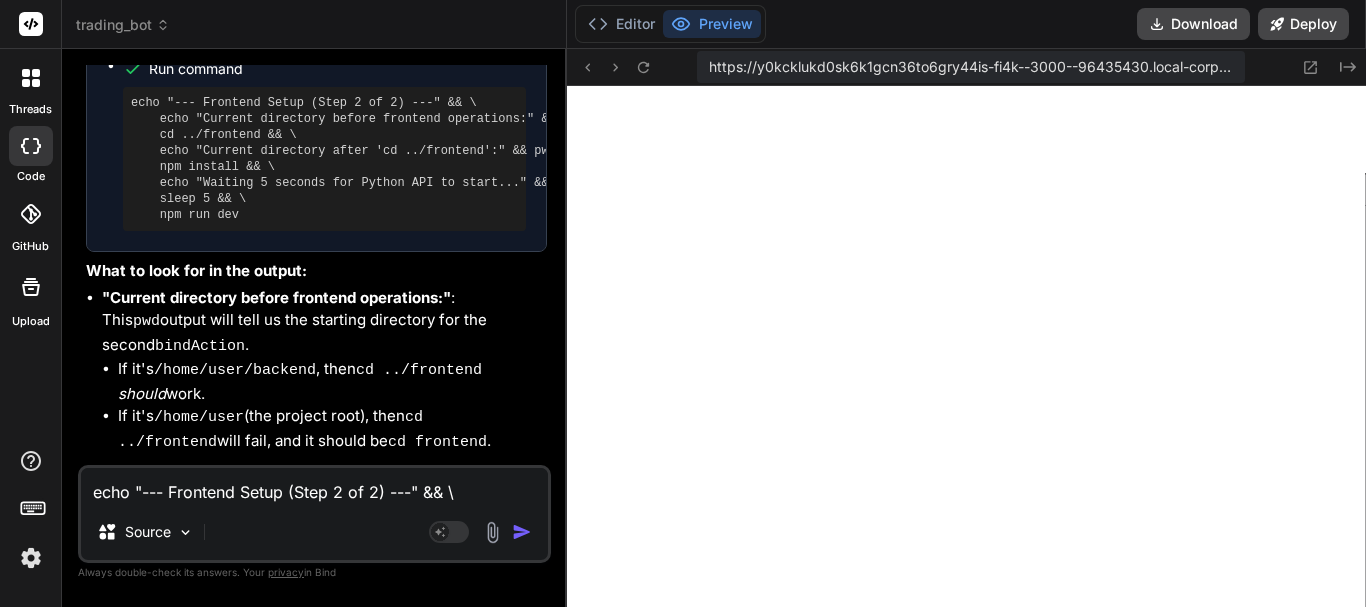 scroll, scrollTop: 1406, scrollLeft: 0, axis: vertical 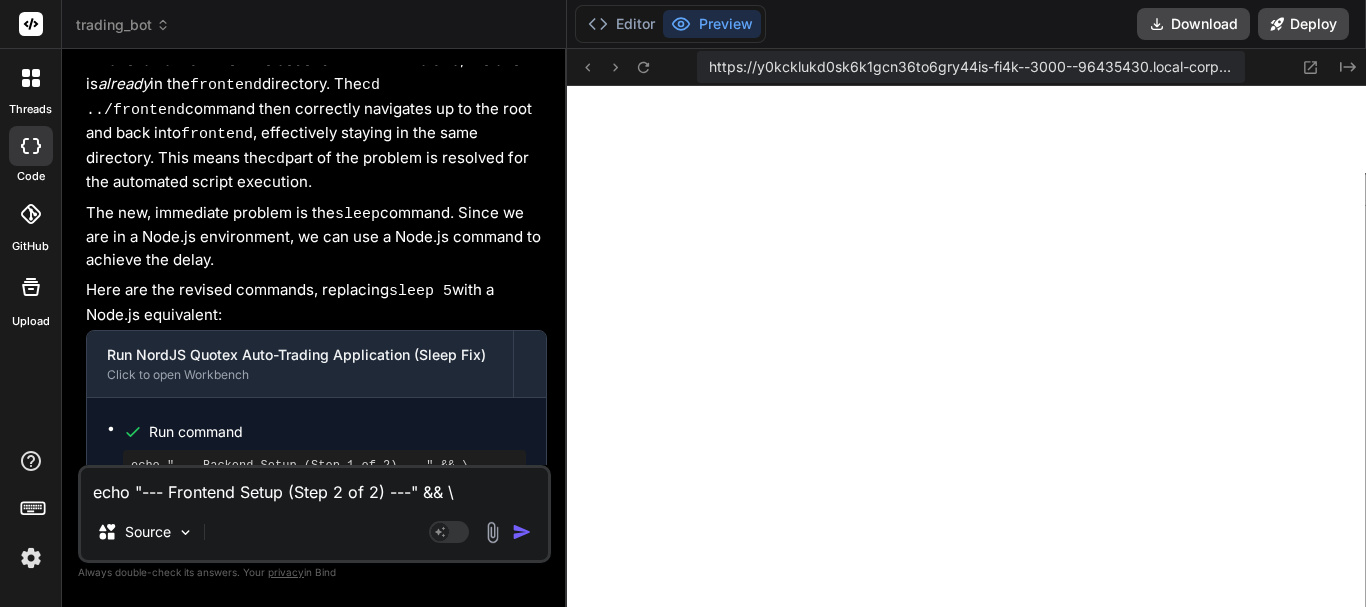 click on "Preview" at bounding box center [712, 24] 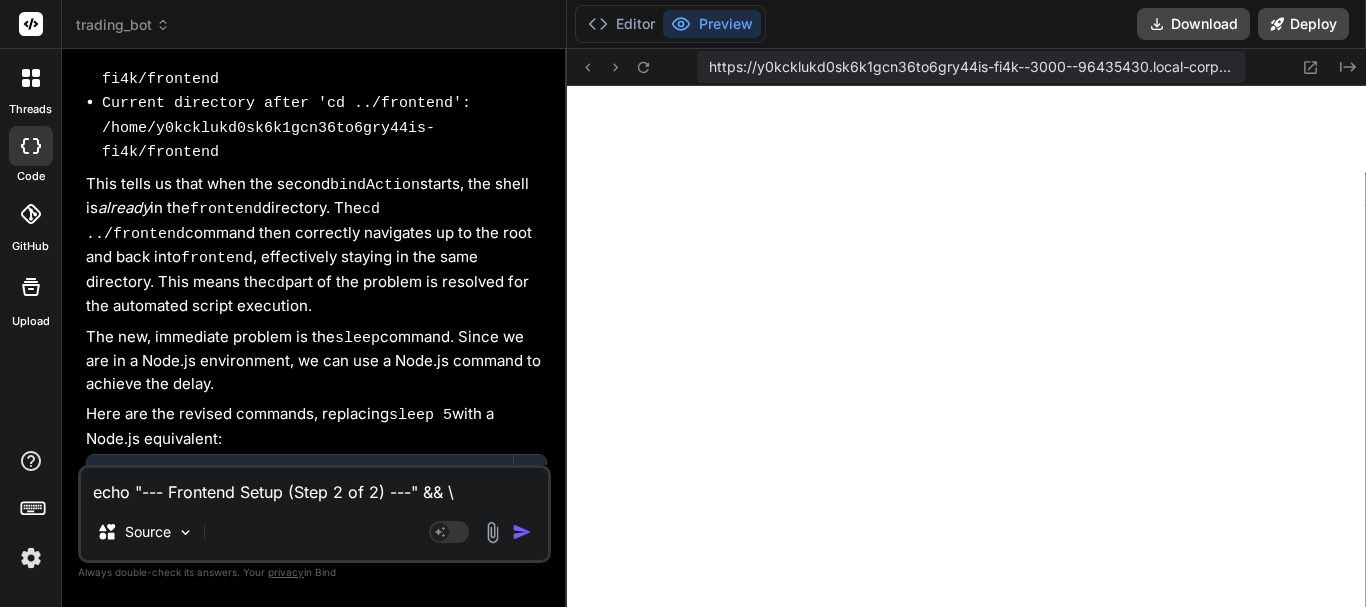 scroll, scrollTop: 19398, scrollLeft: 0, axis: vertical 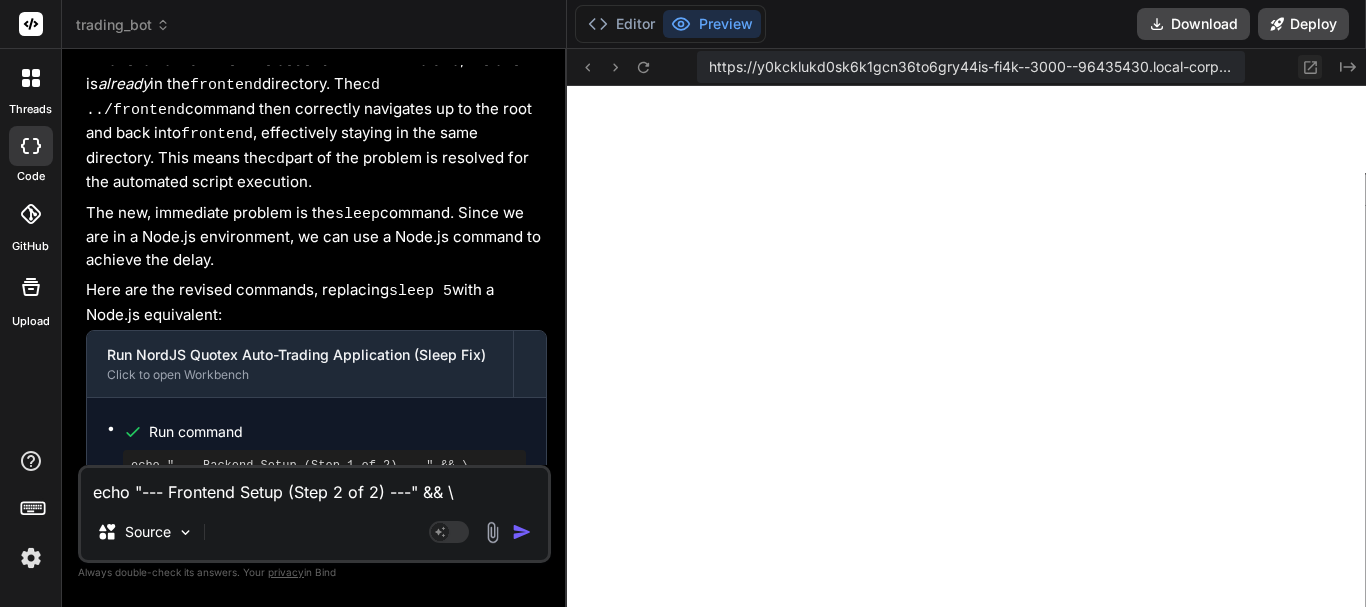 click 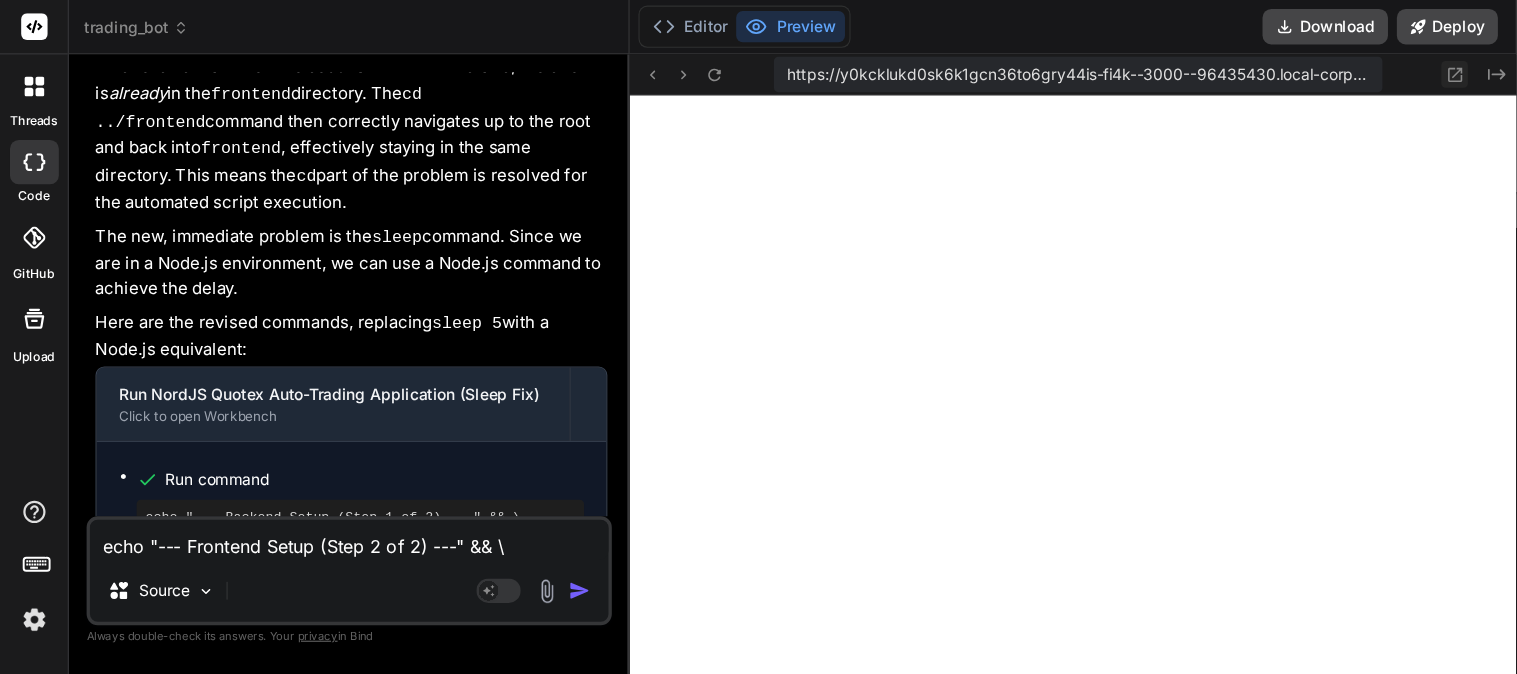 scroll, scrollTop: 1672, scrollLeft: 0, axis: vertical 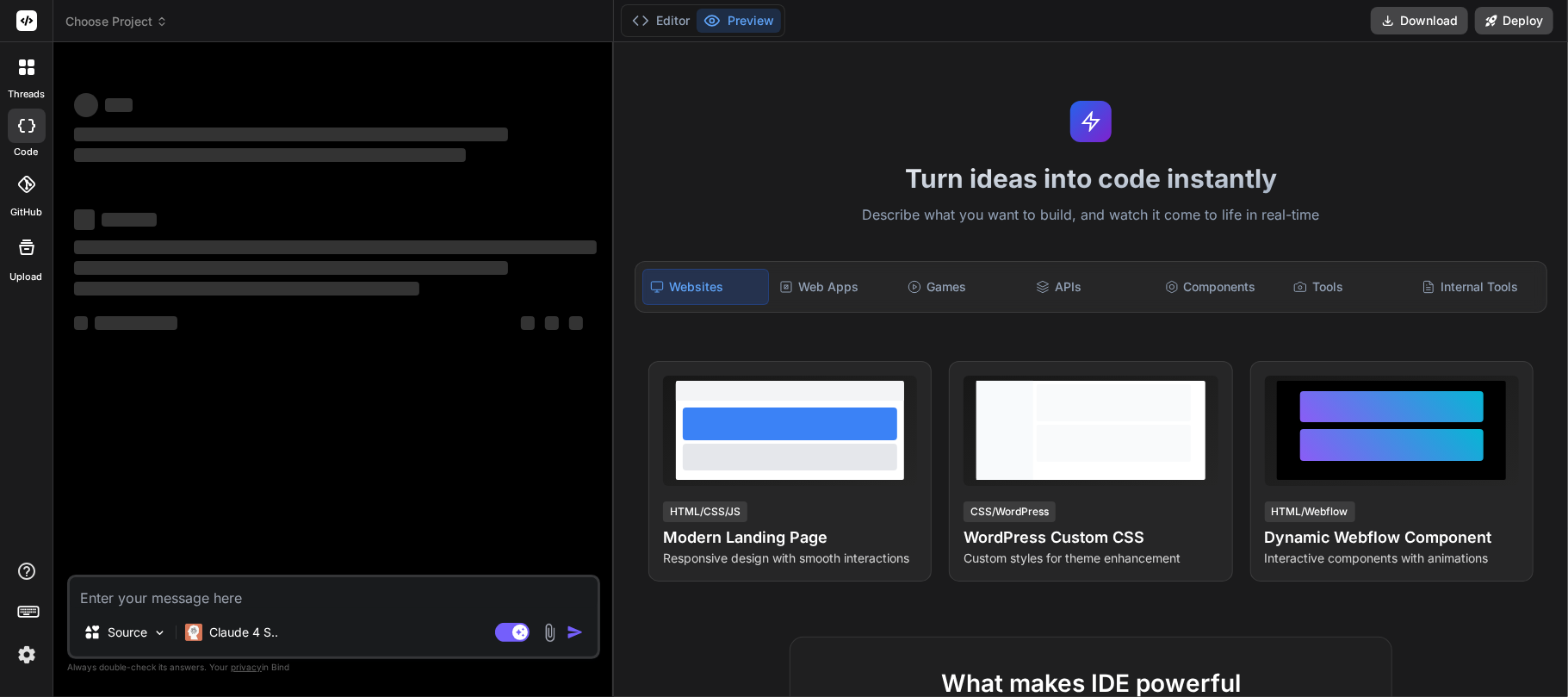 click on "Choose Project" at bounding box center [116, 22] 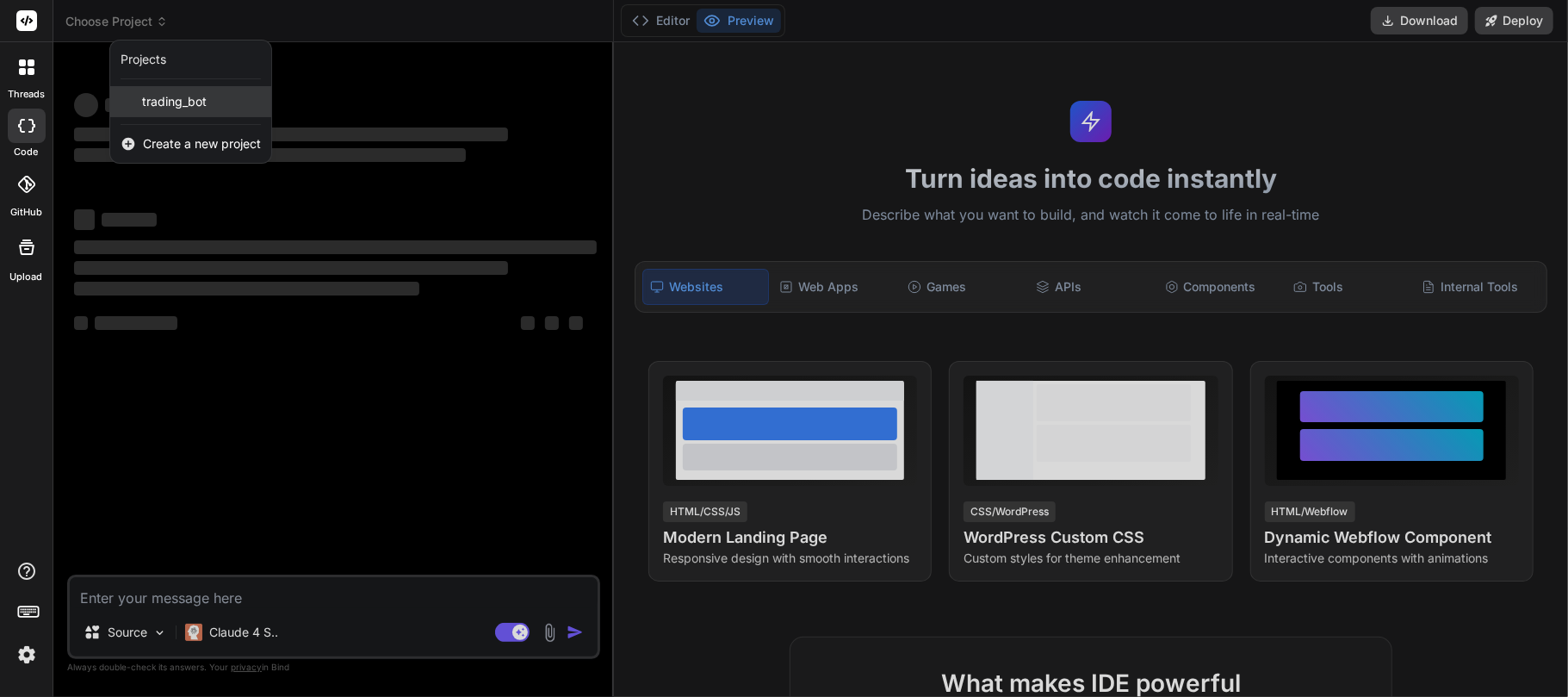 click on "trading_bot" at bounding box center (174, 102) 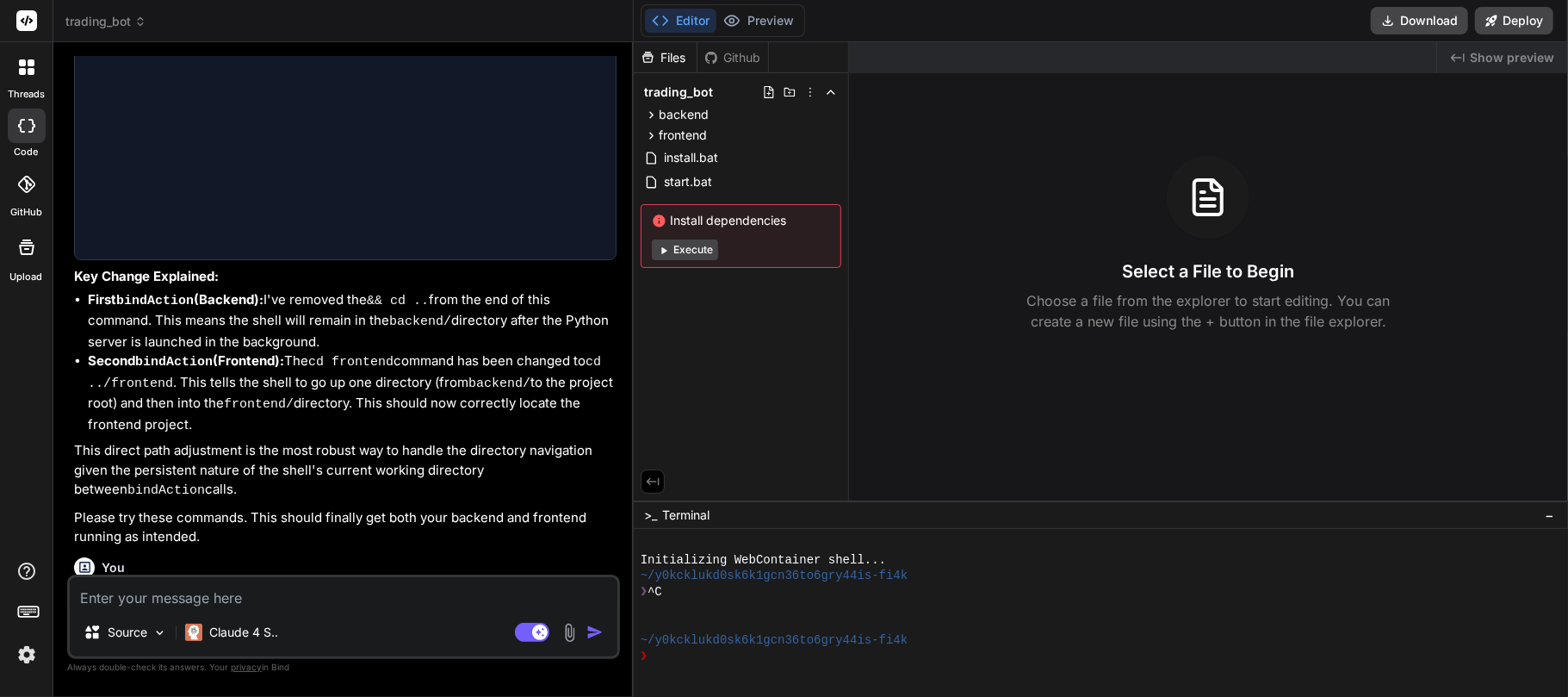 type on "x" 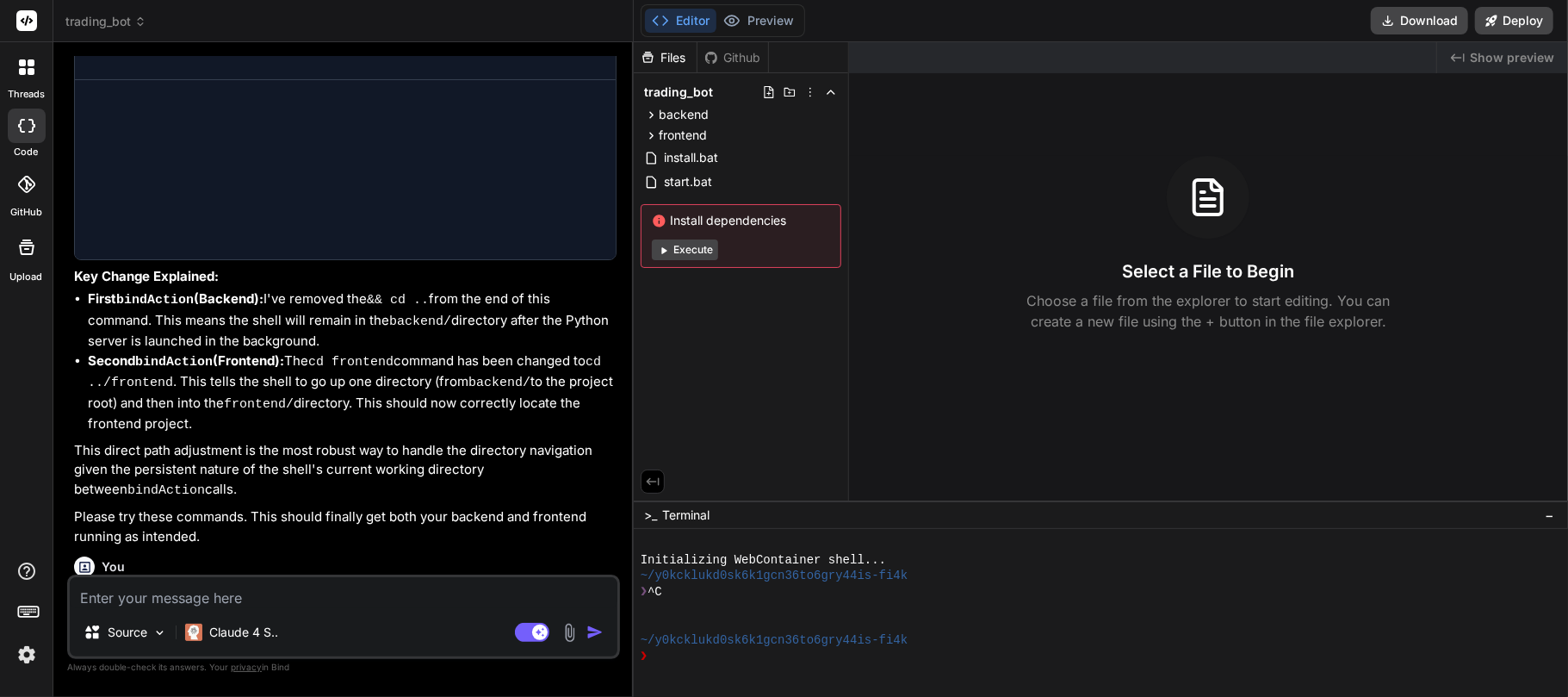 scroll, scrollTop: 3141, scrollLeft: 0, axis: vertical 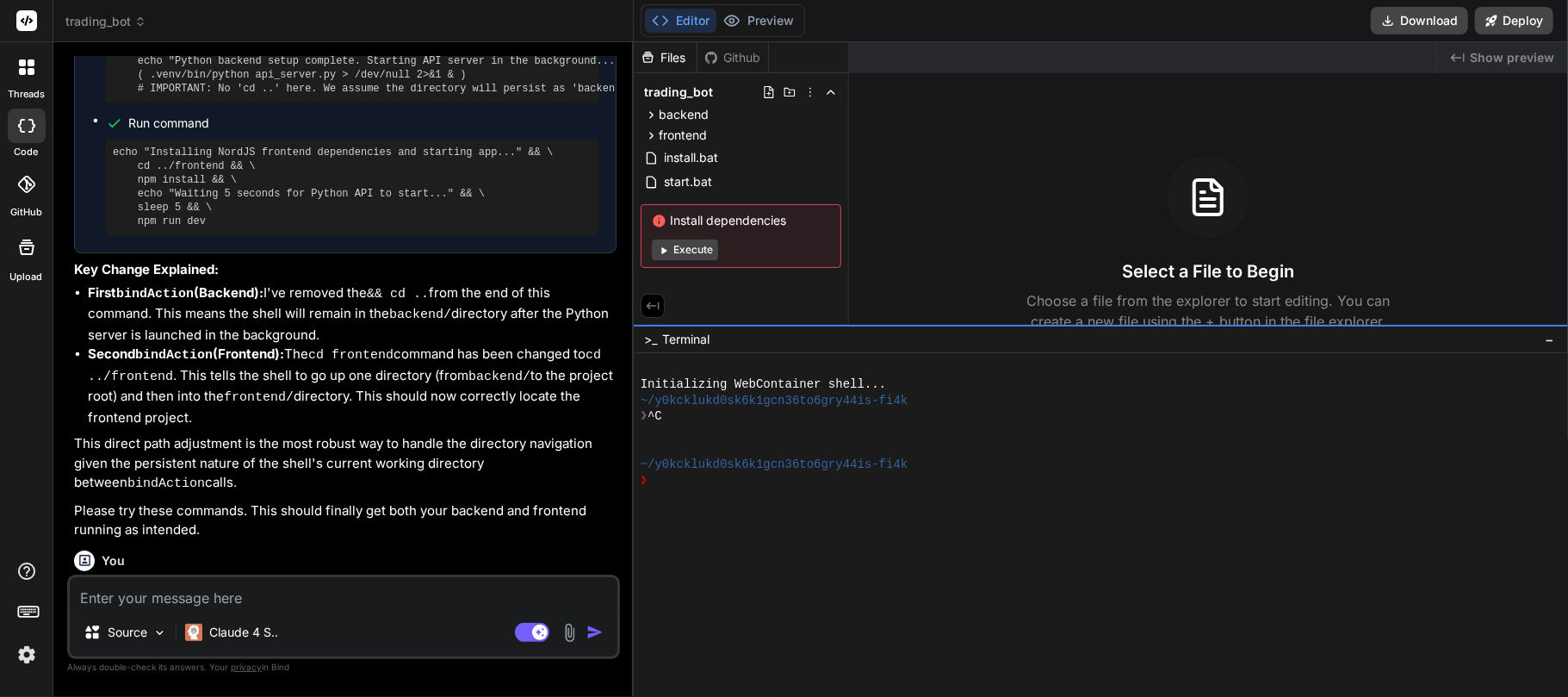 drag, startPoint x: 1110, startPoint y: 501, endPoint x: 1113, endPoint y: 322, distance: 179.02514 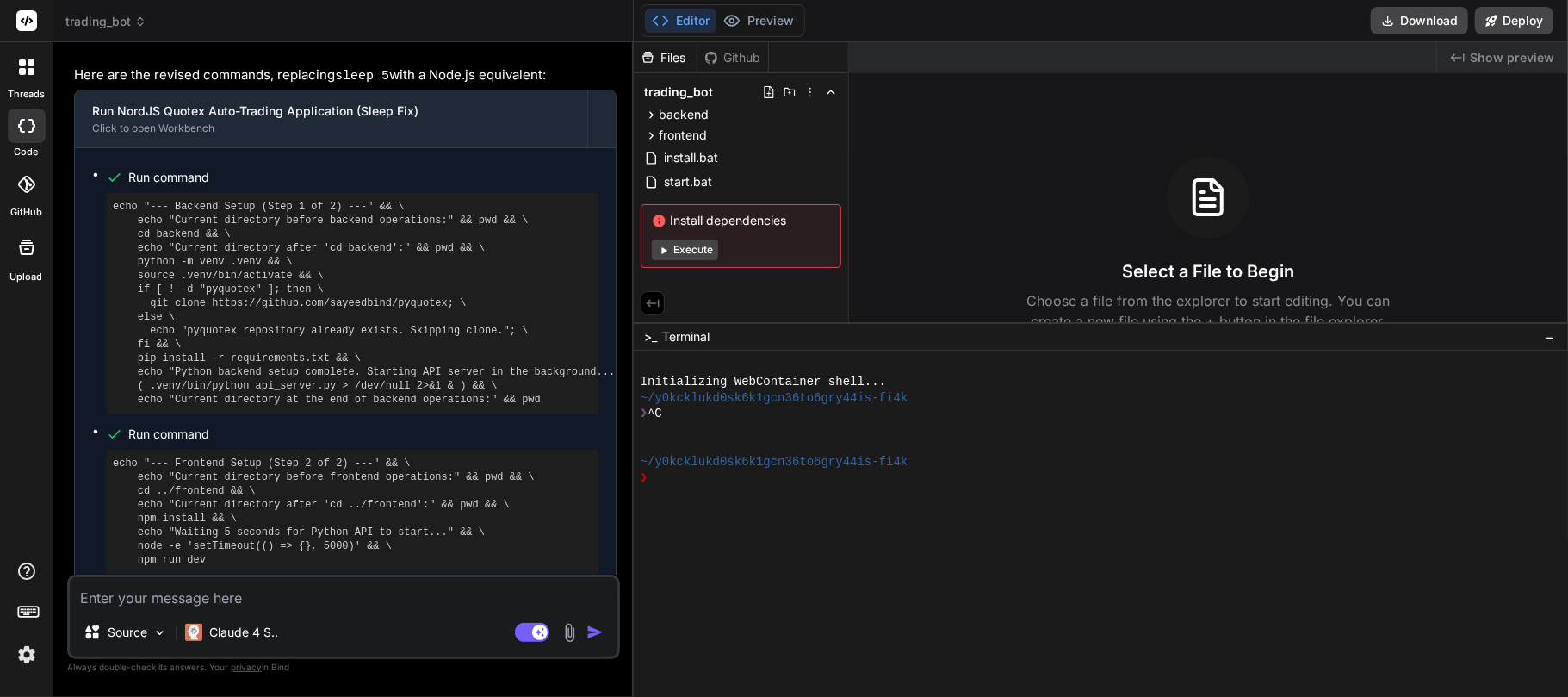 scroll, scrollTop: 5415, scrollLeft: 0, axis: vertical 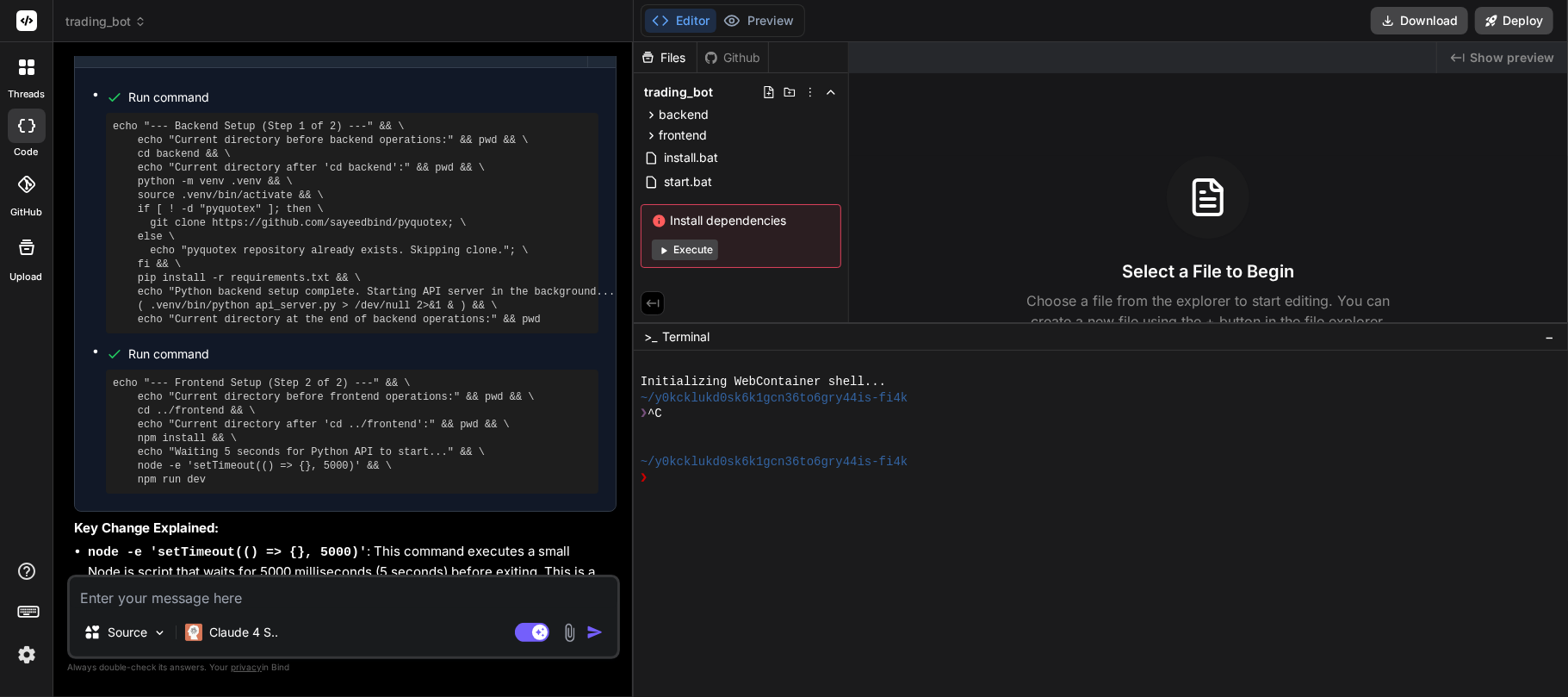 click at bounding box center (344, 593) 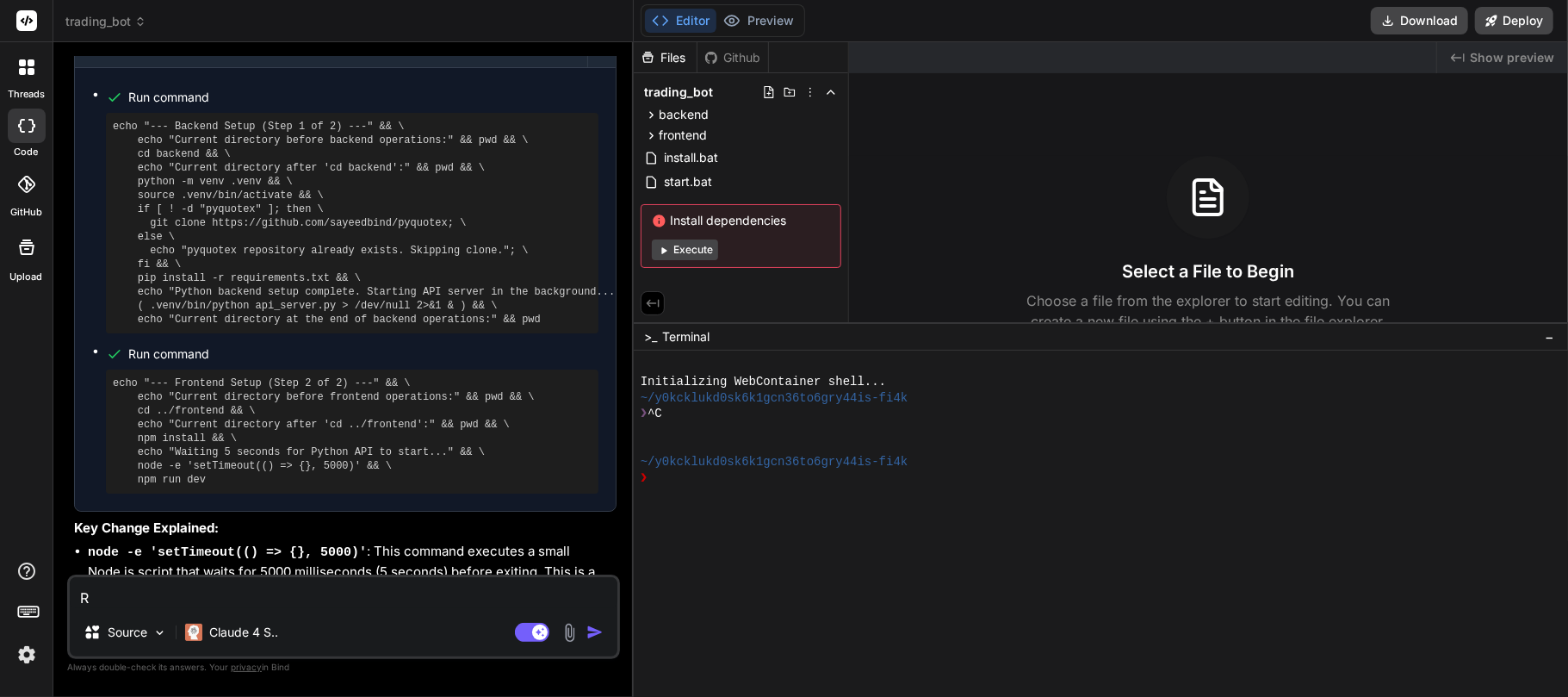 type on "Ru" 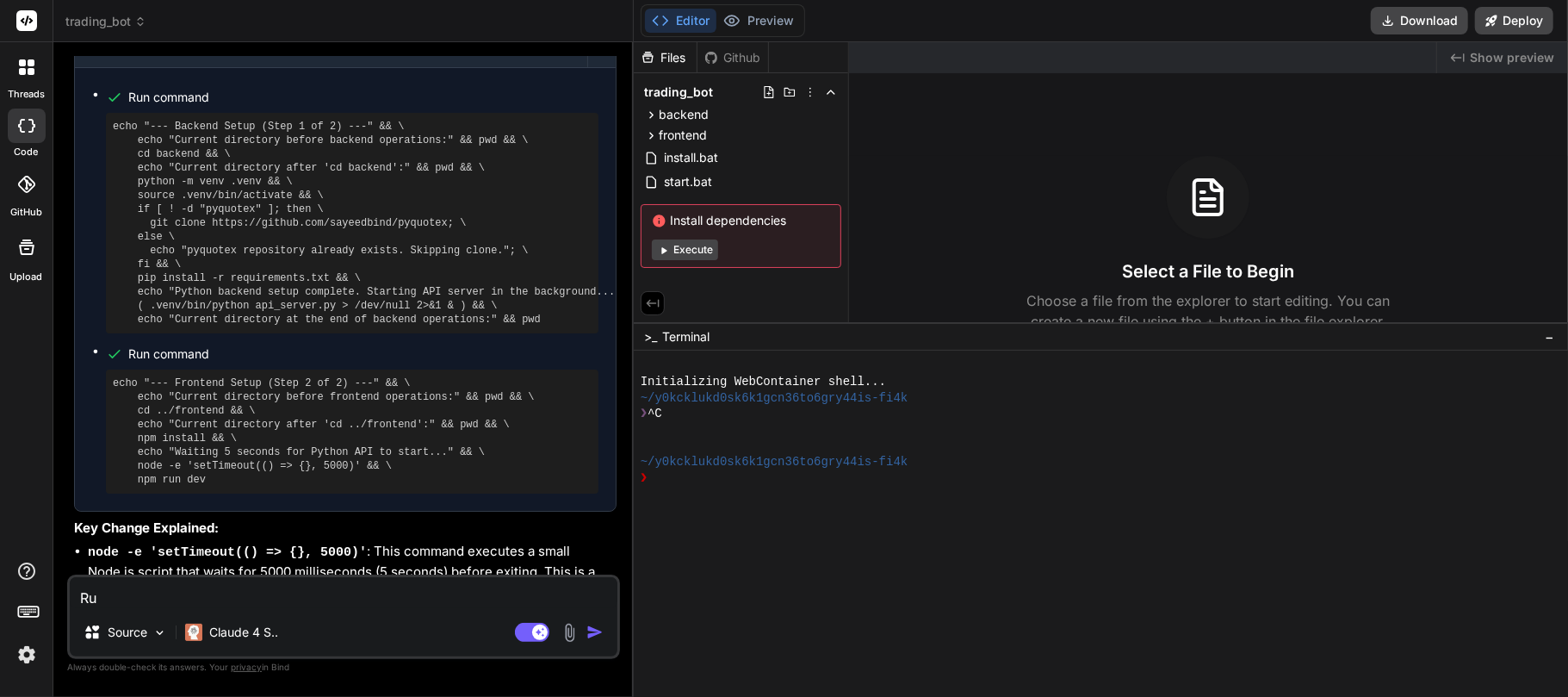type on "Run" 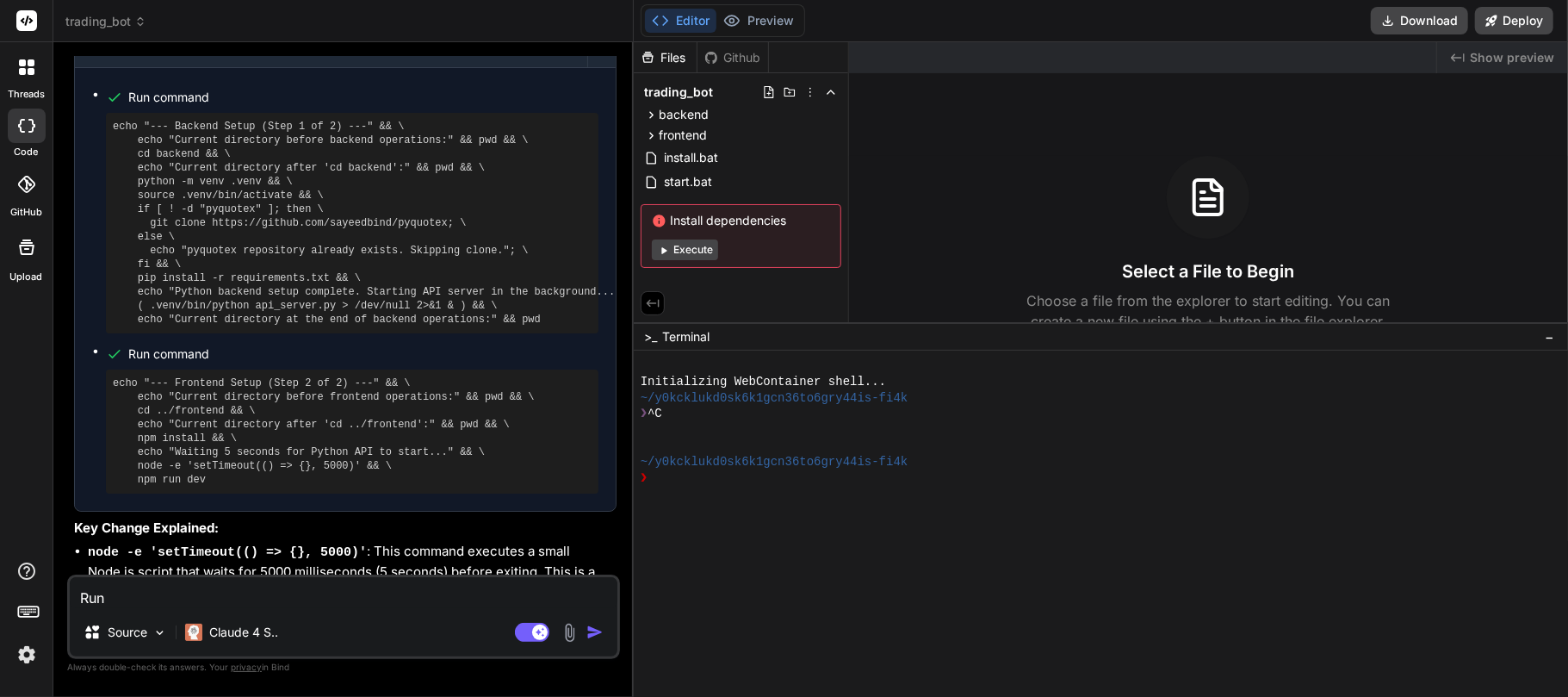 type on "Run" 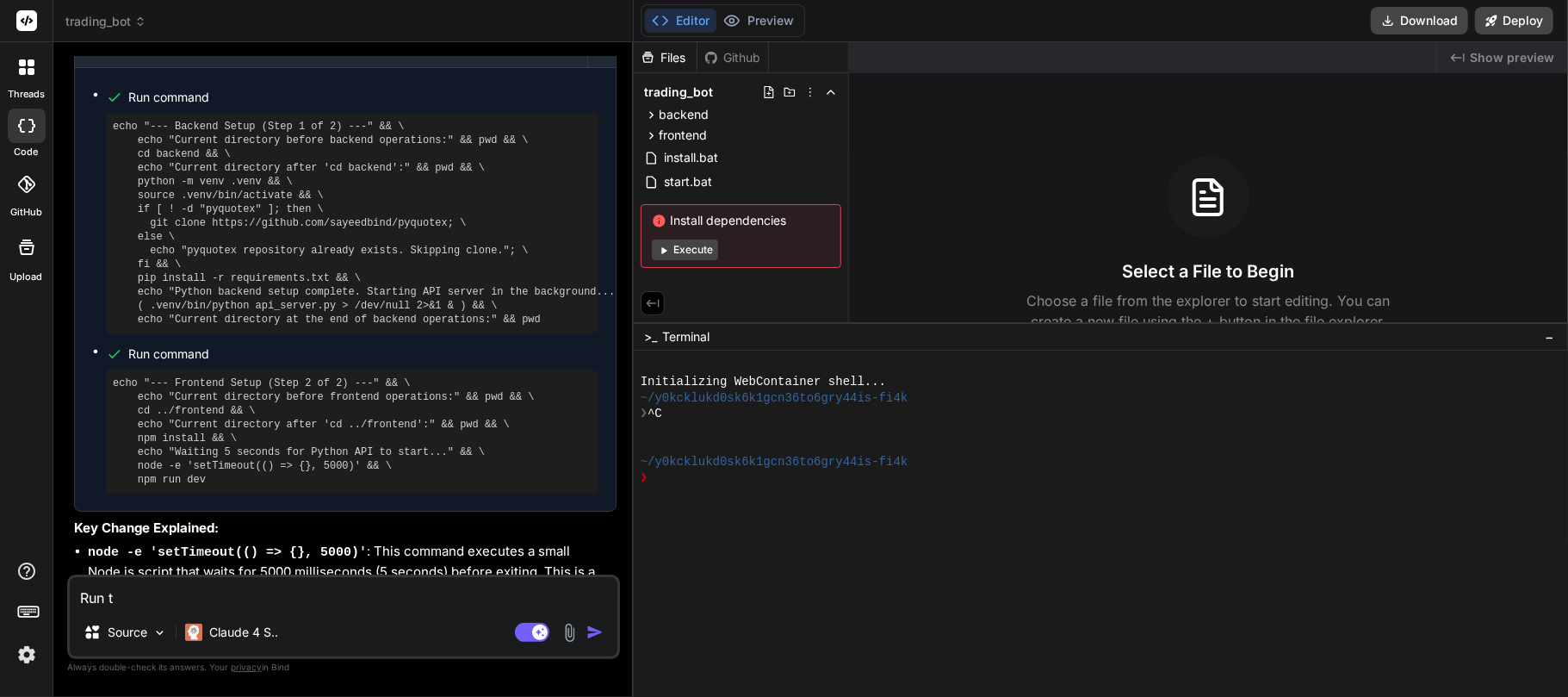 type on "Run th" 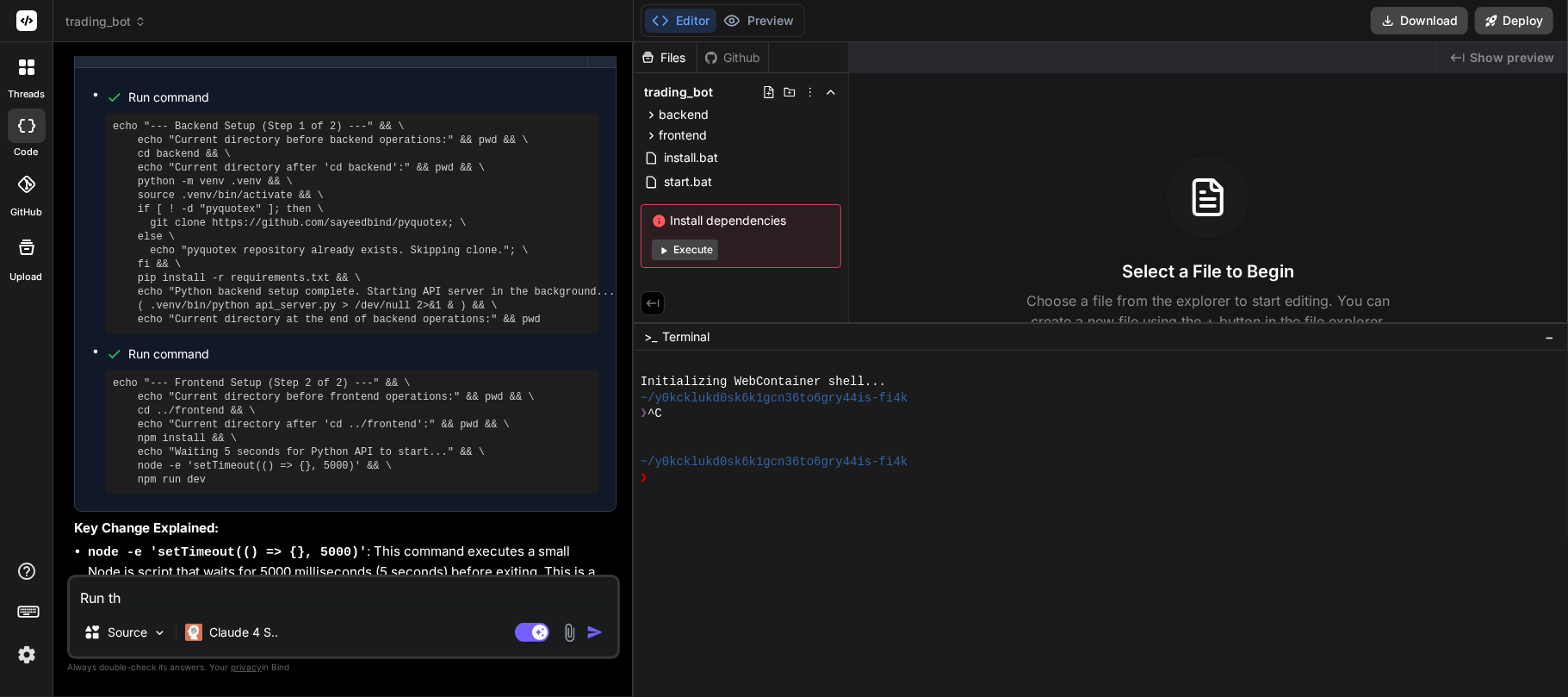 type on "Run the" 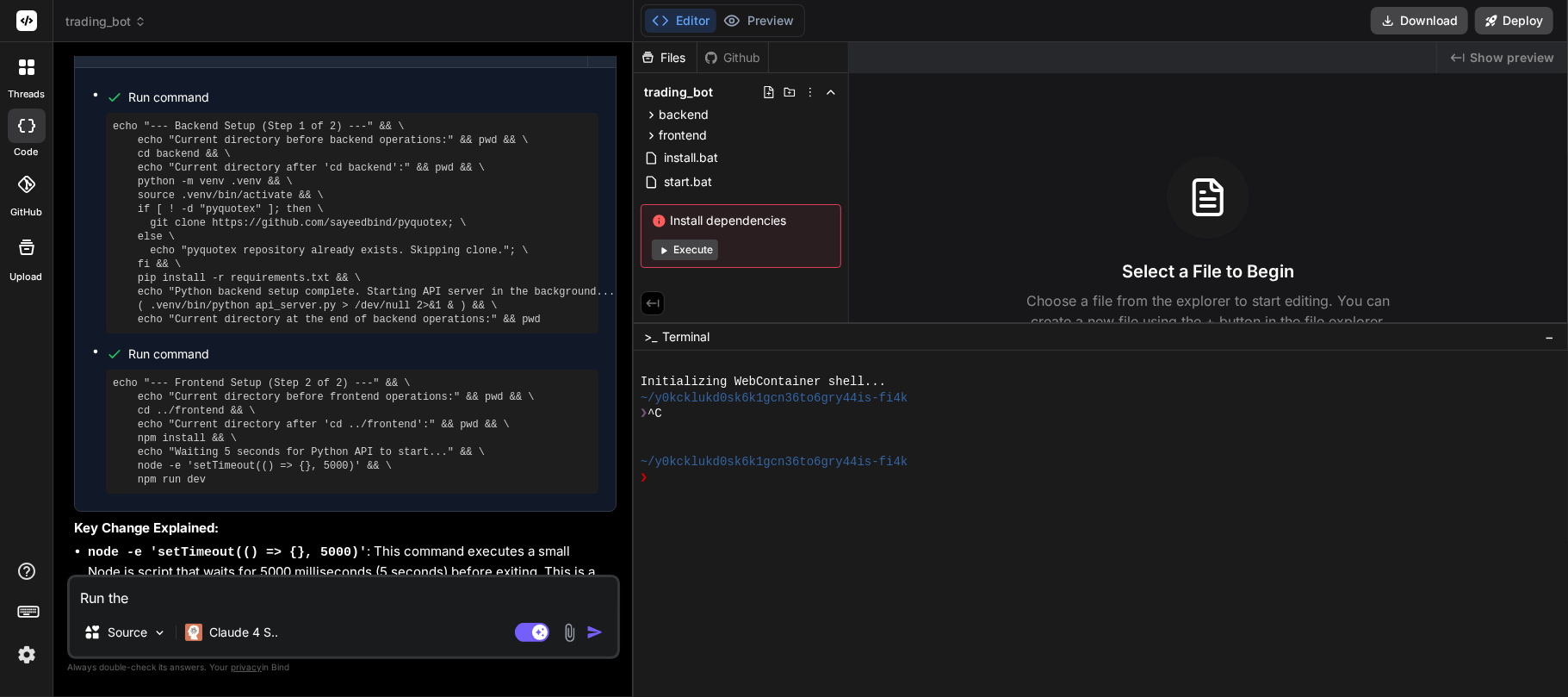 type on "Run the" 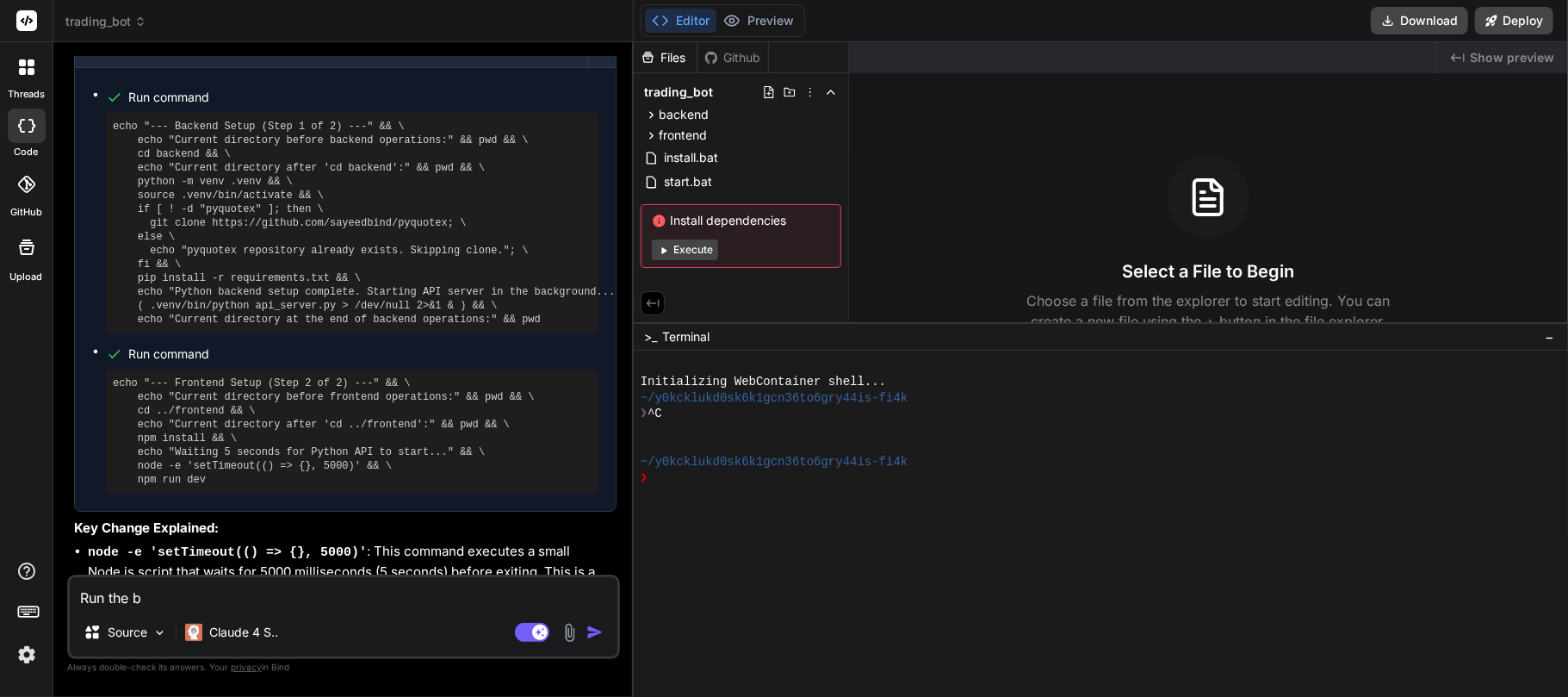 type on "Run the bo" 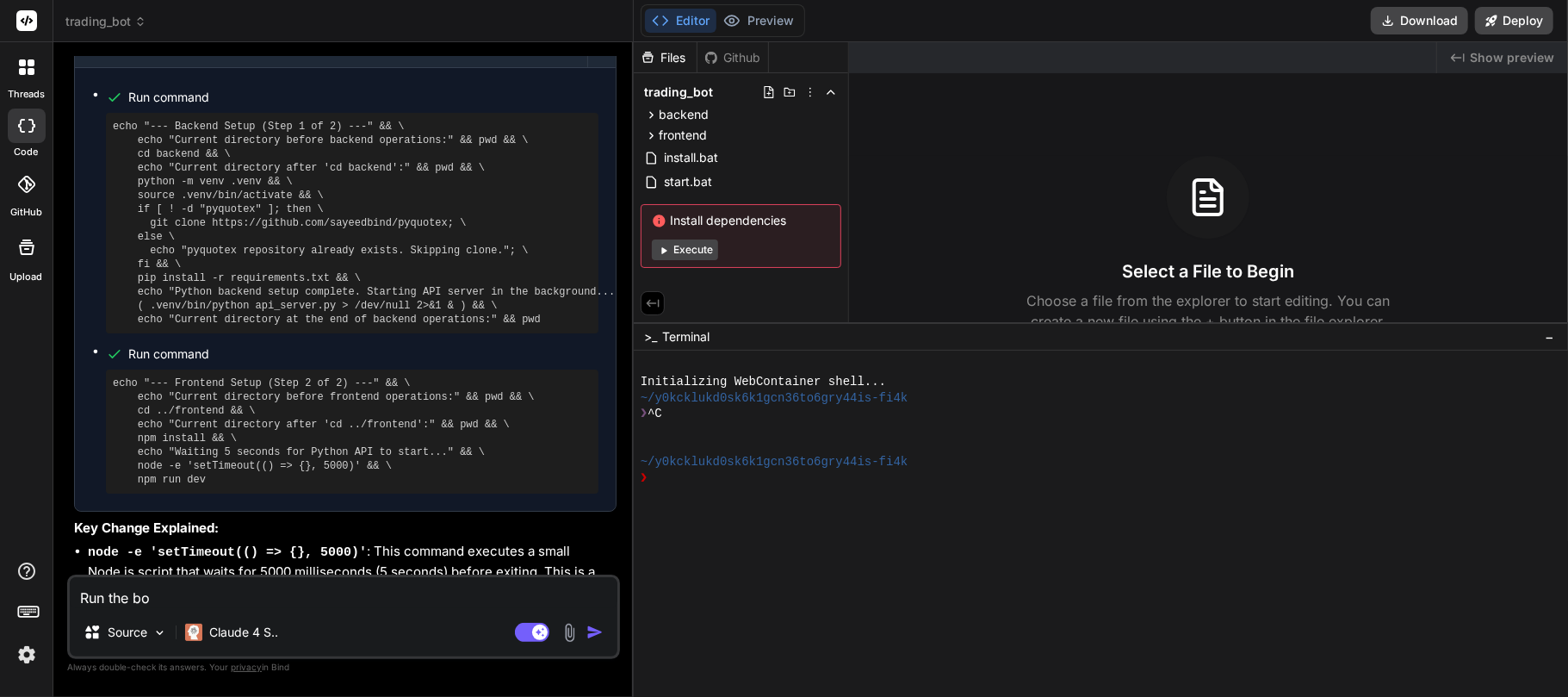 type on "Run the bot" 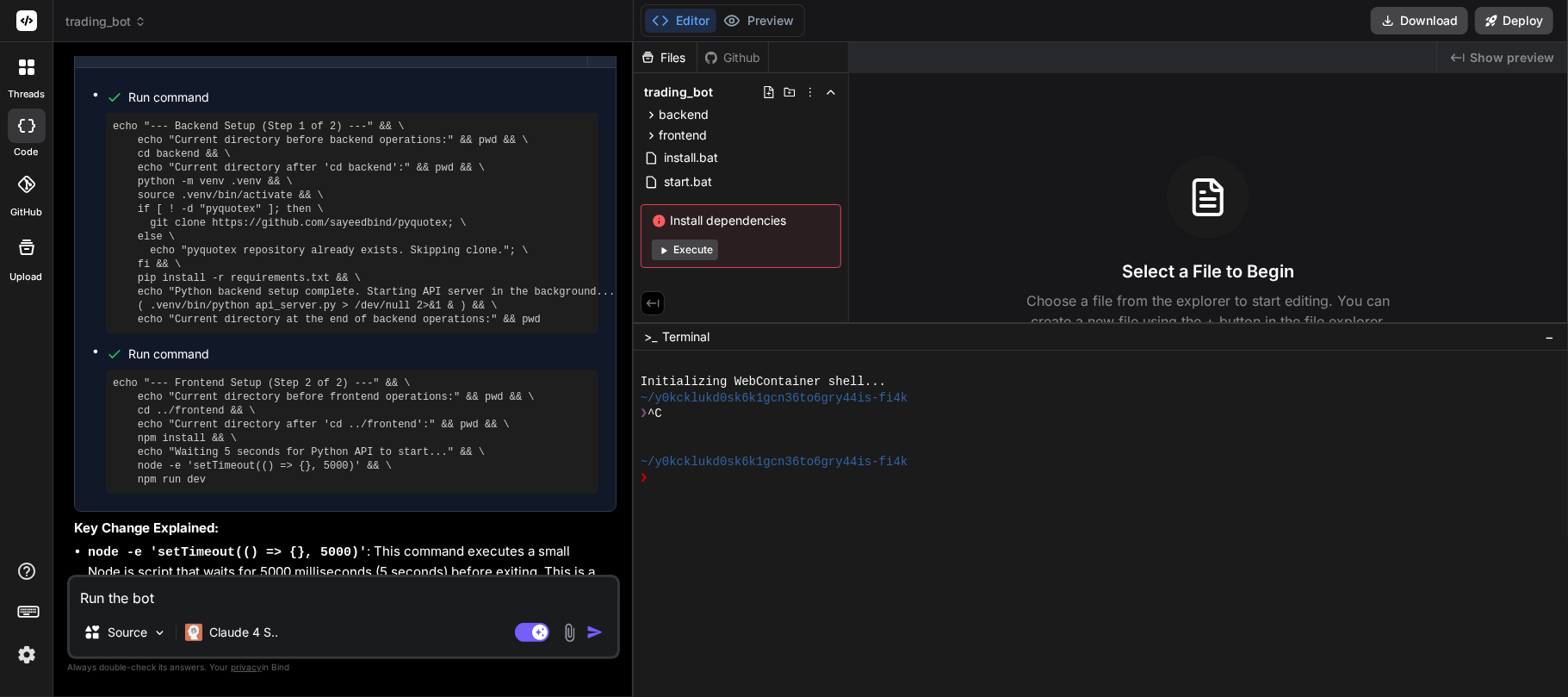 type on "x" 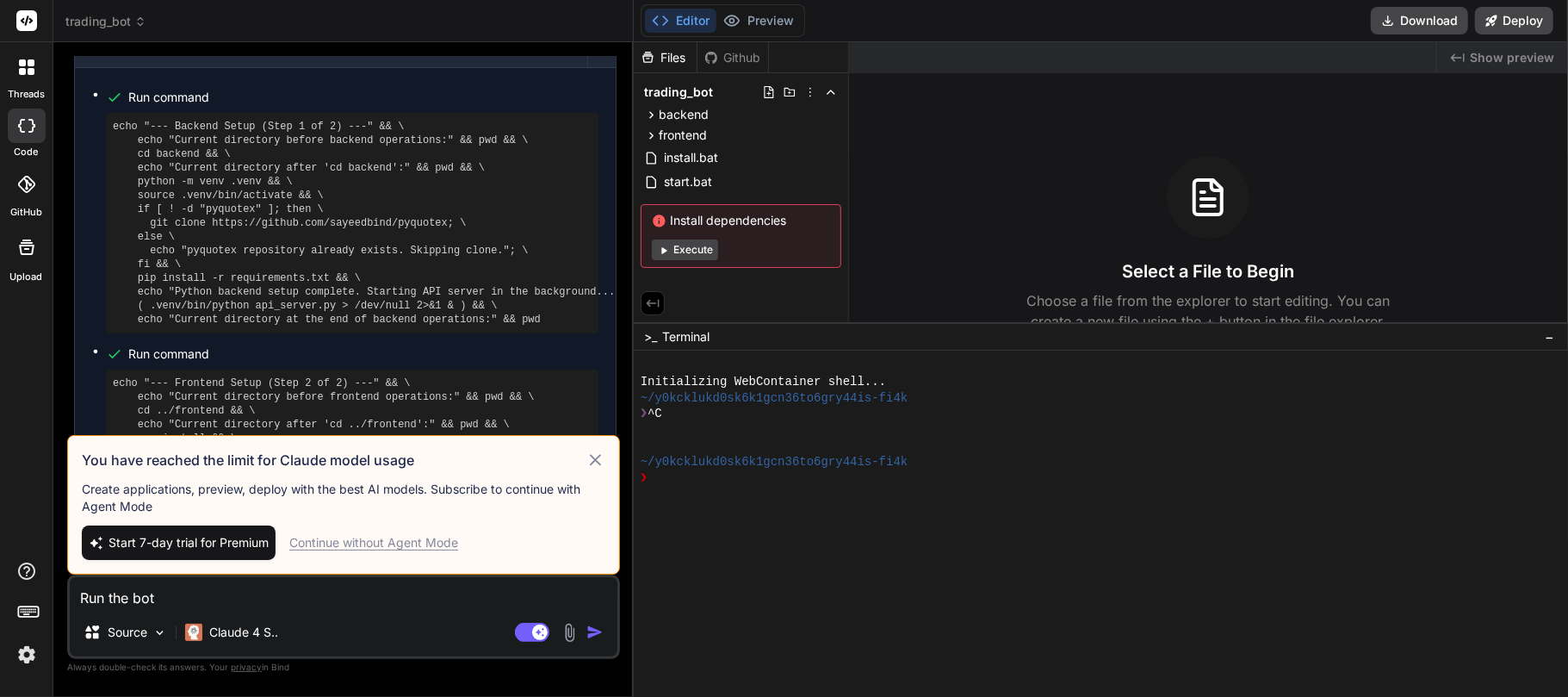 type on "Run the bot" 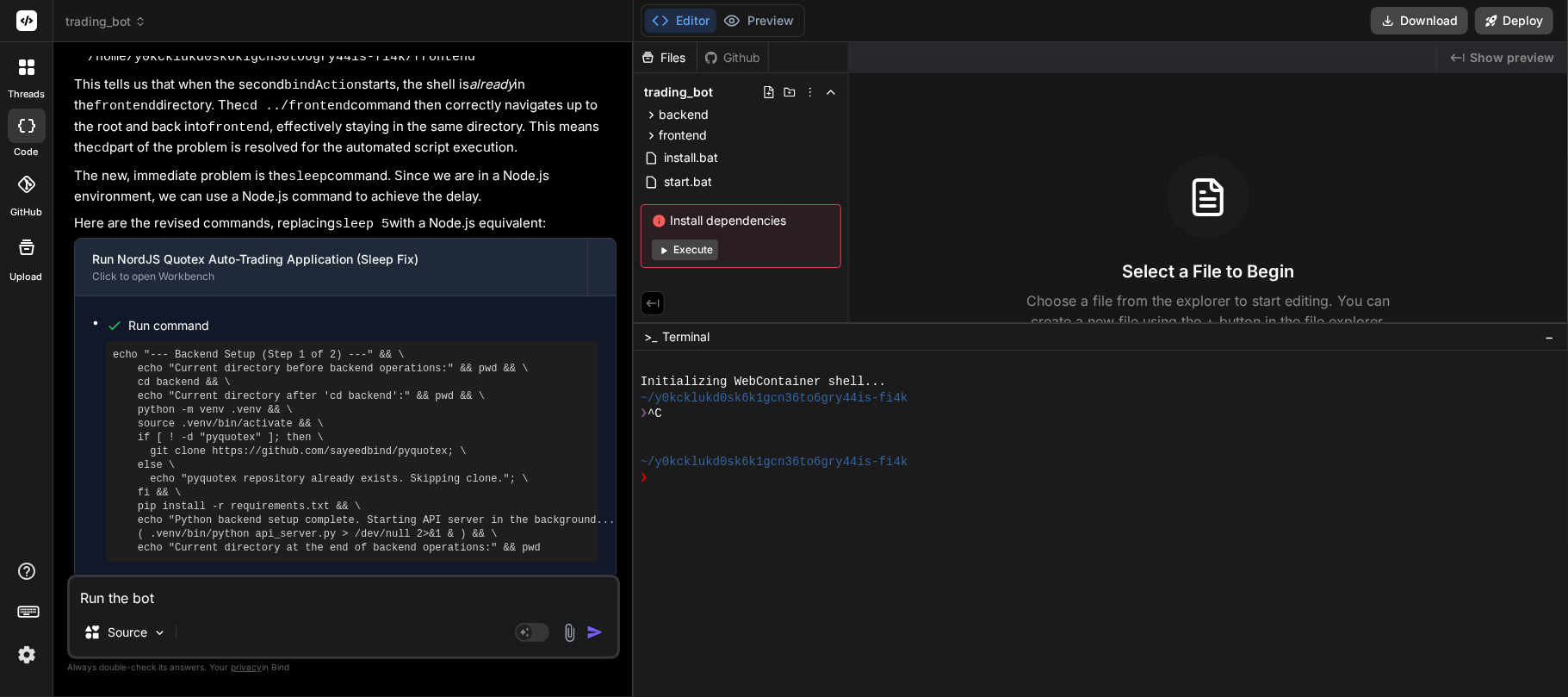 scroll, scrollTop: 5415, scrollLeft: 0, axis: vertical 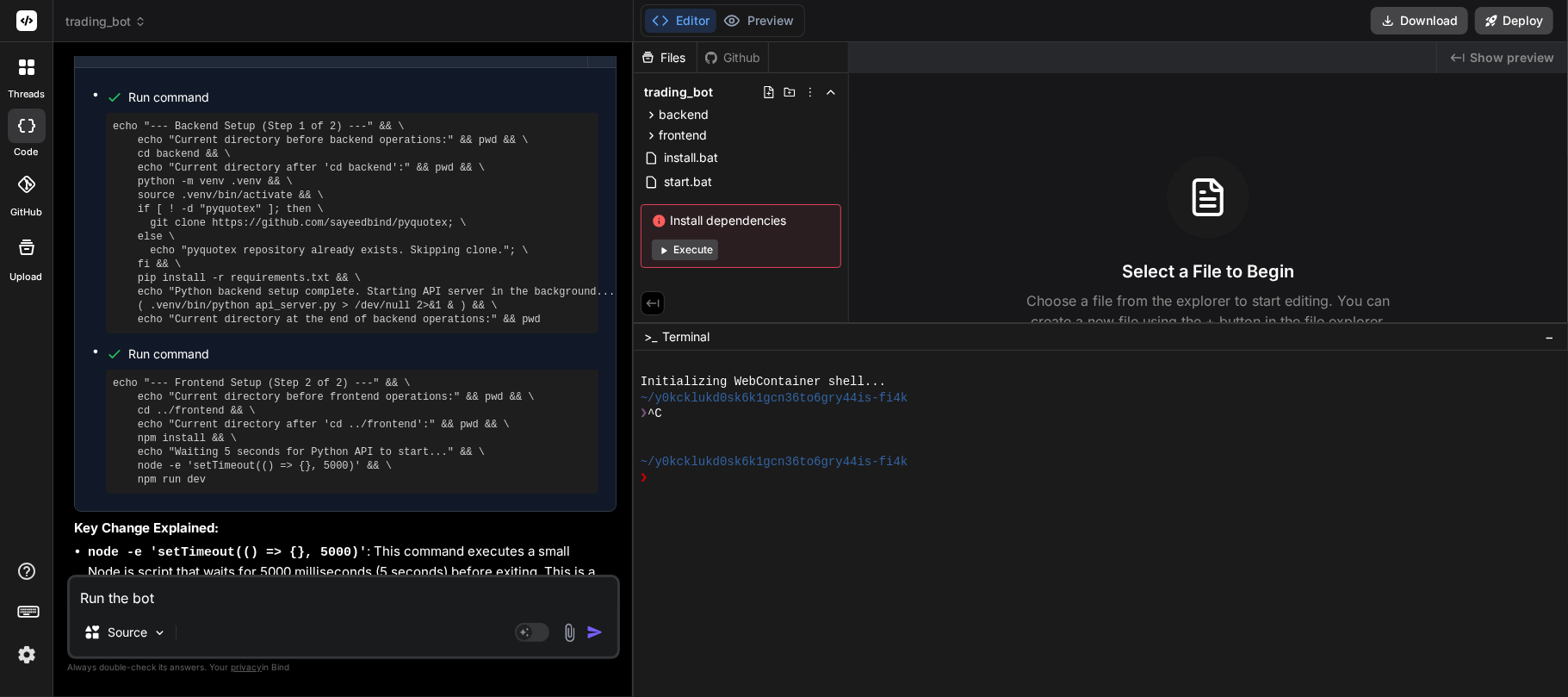 click on "Run the bot" at bounding box center [344, 593] 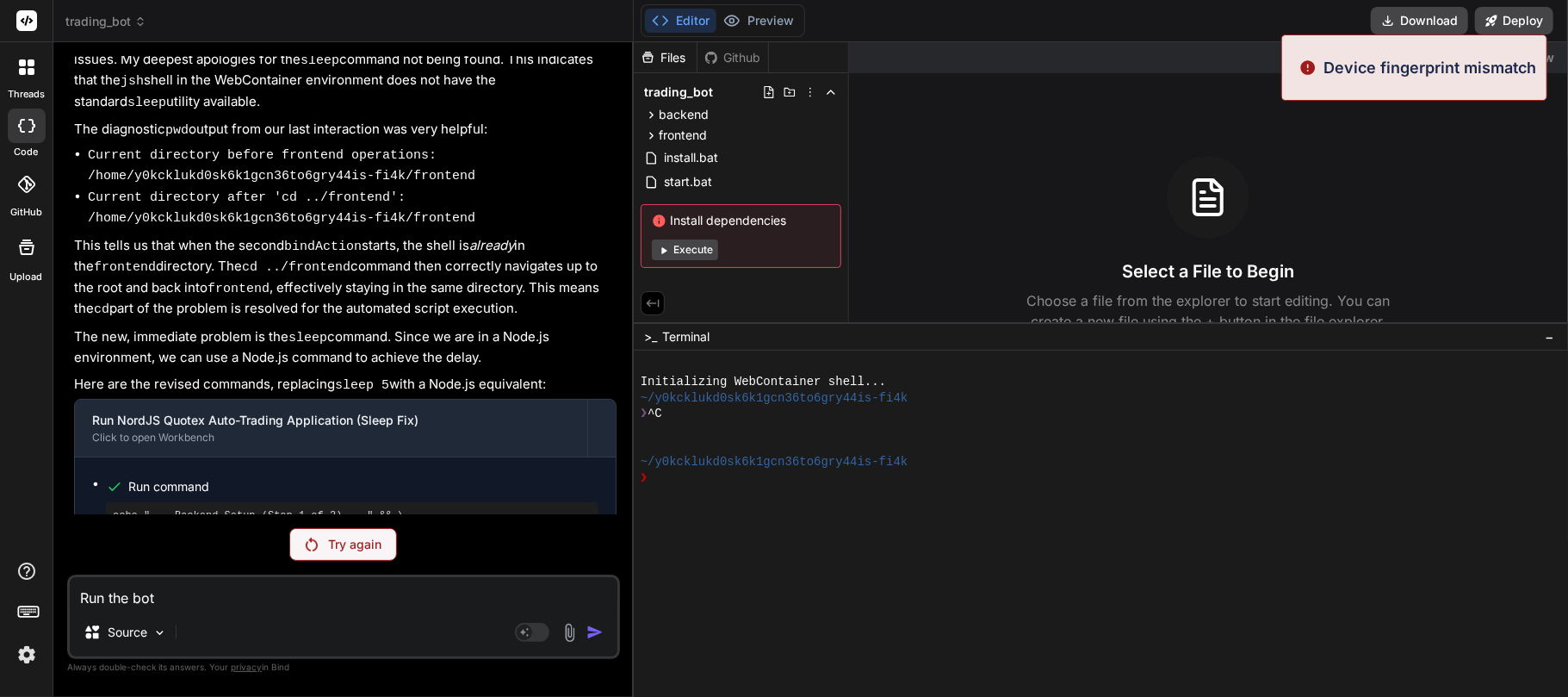 scroll, scrollTop: 4891, scrollLeft: 0, axis: vertical 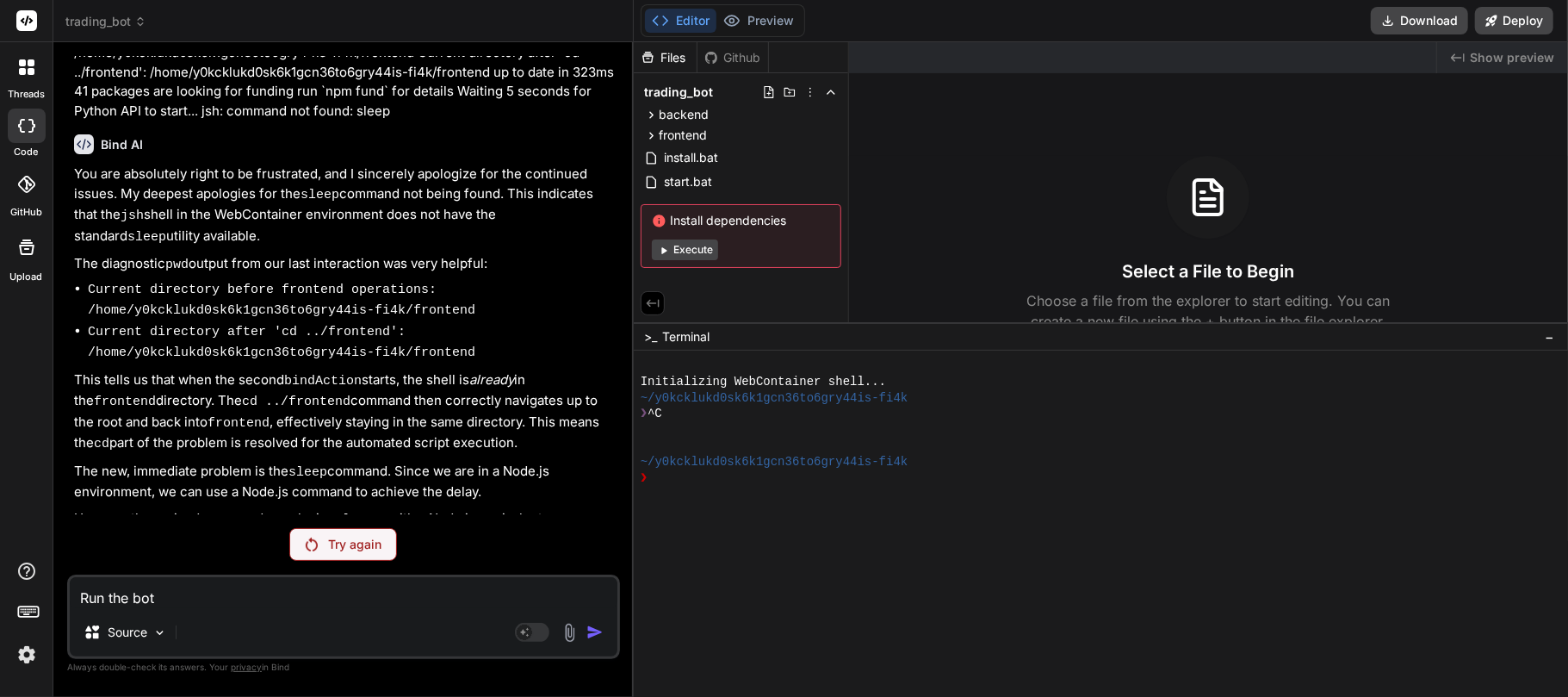 click on "Try again" at bounding box center [355, 545] 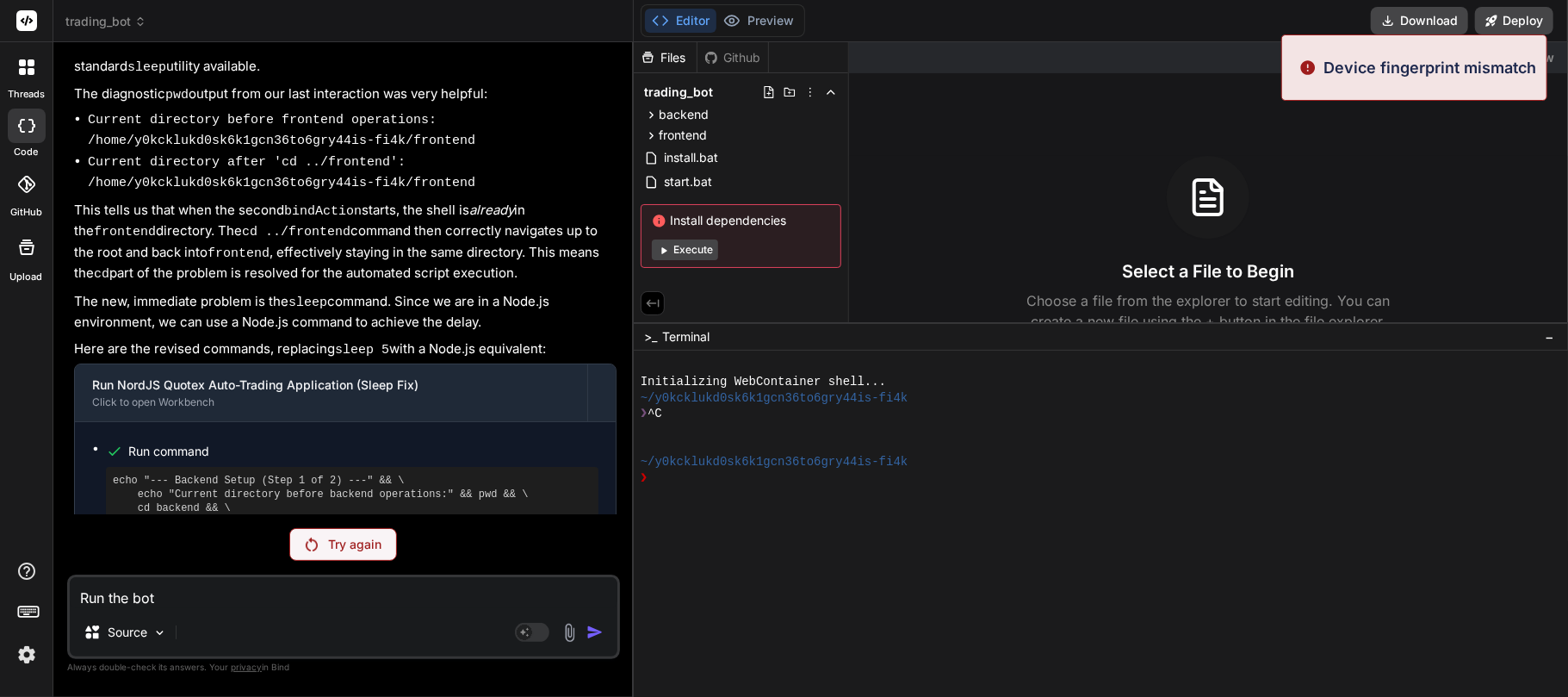 scroll, scrollTop: 4891, scrollLeft: 0, axis: vertical 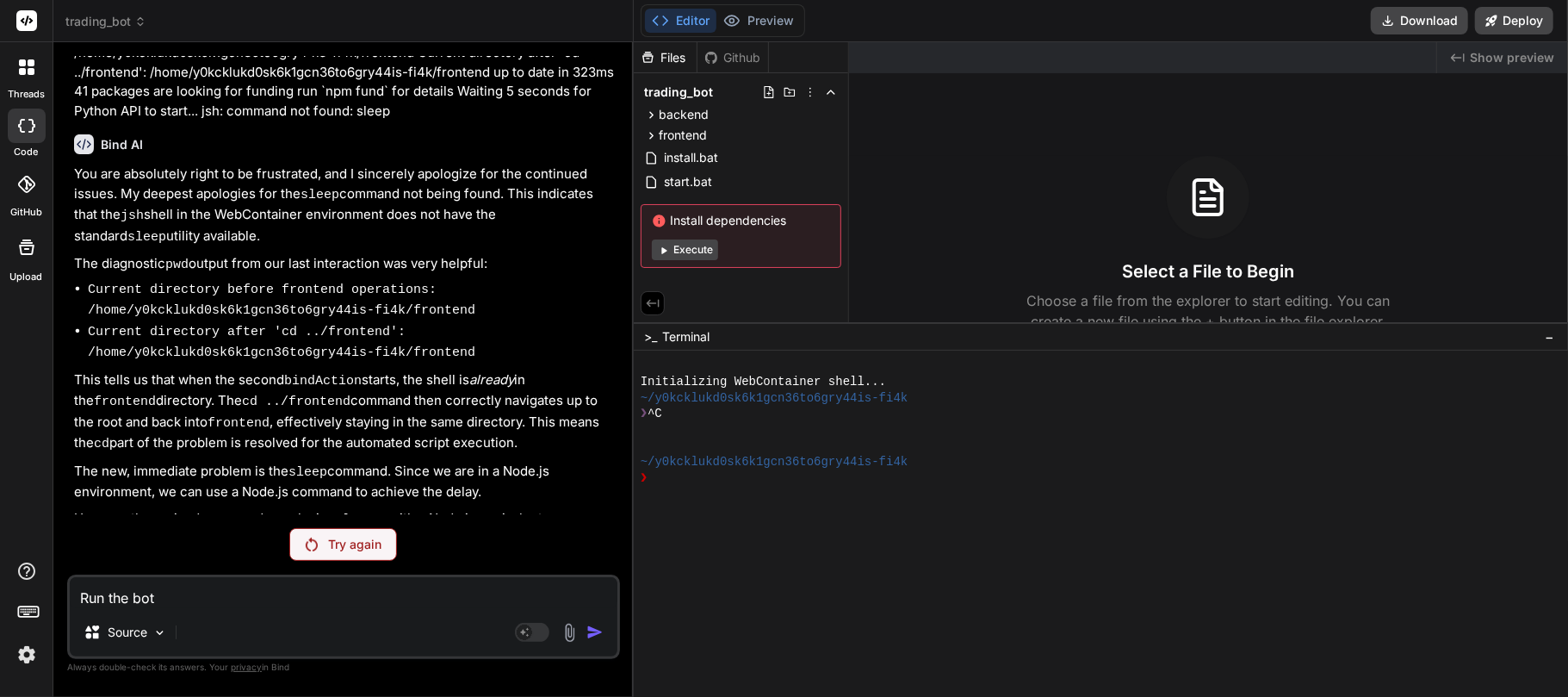 click on "Try again" at bounding box center (343, 545) 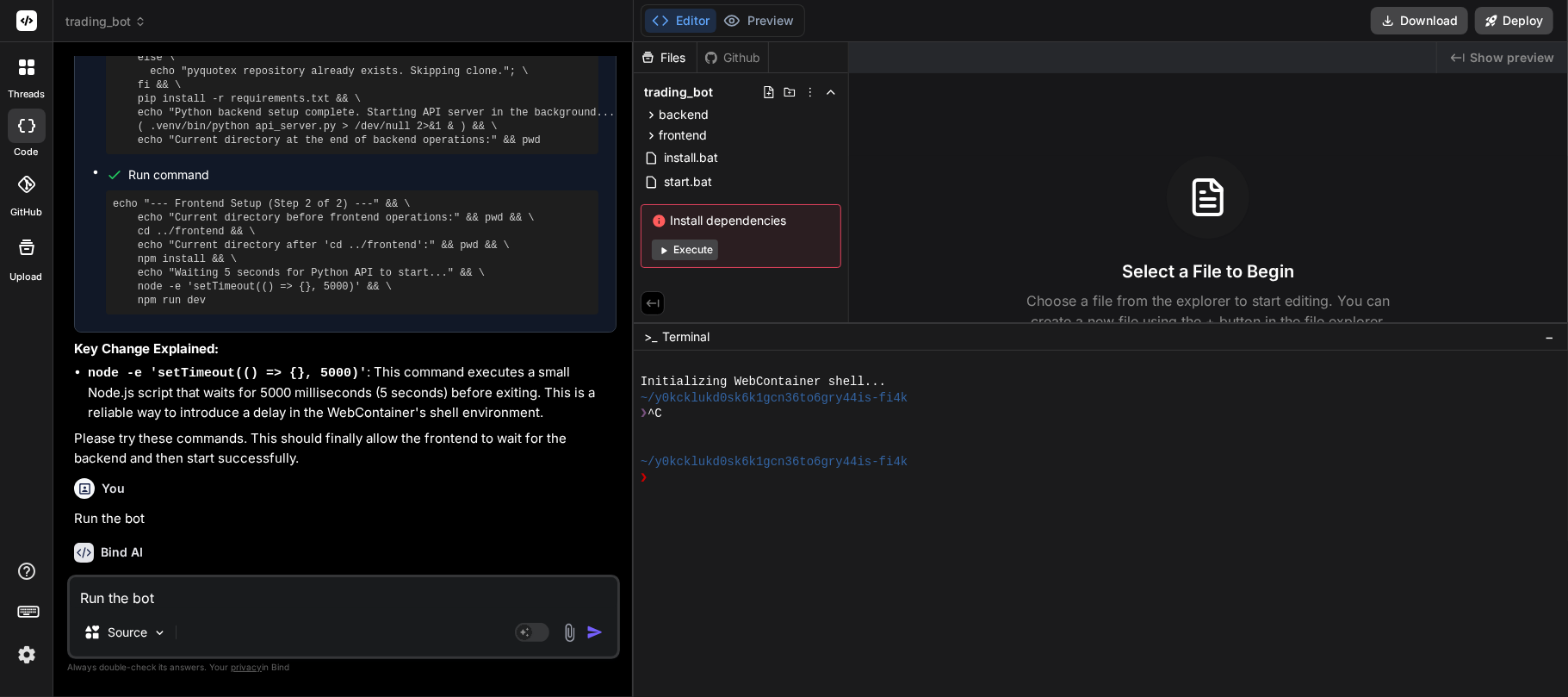 type on "x" 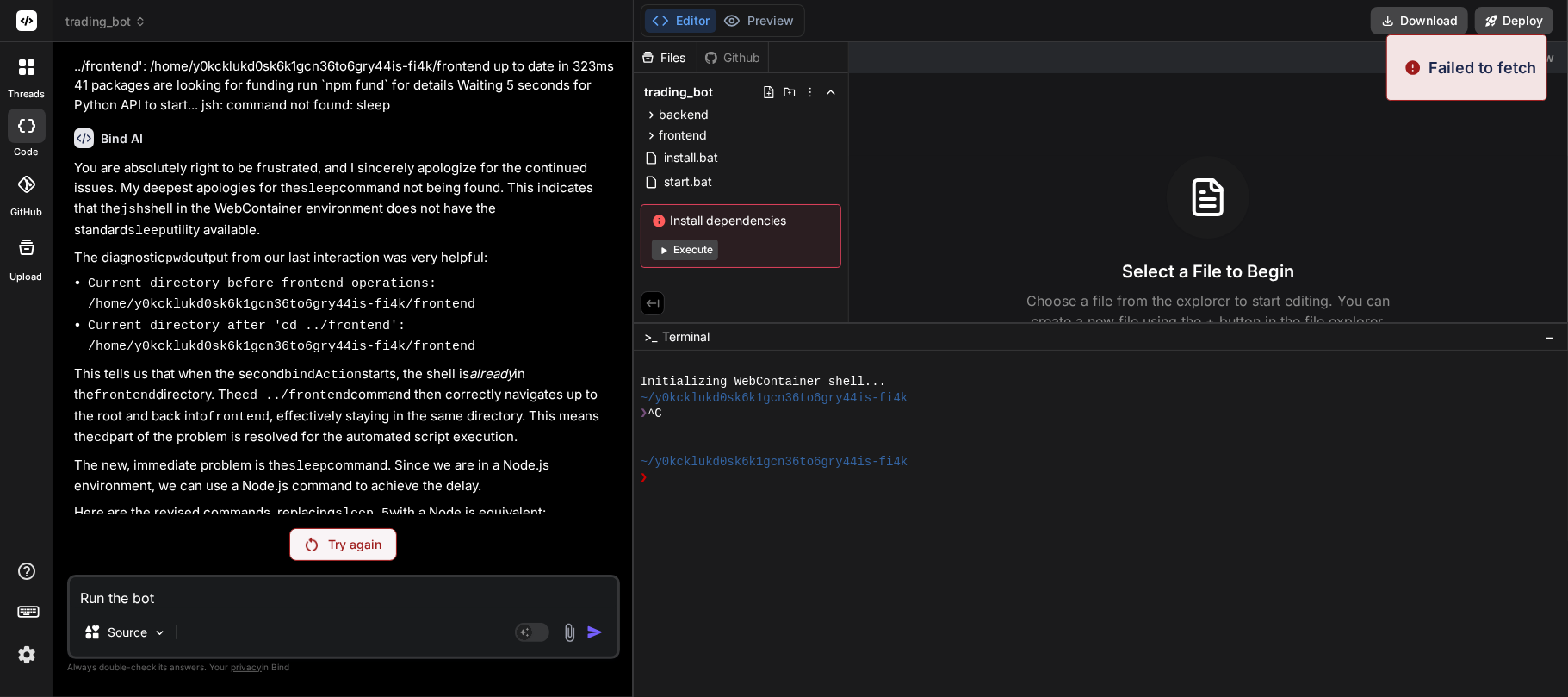 scroll, scrollTop: 4891, scrollLeft: 0, axis: vertical 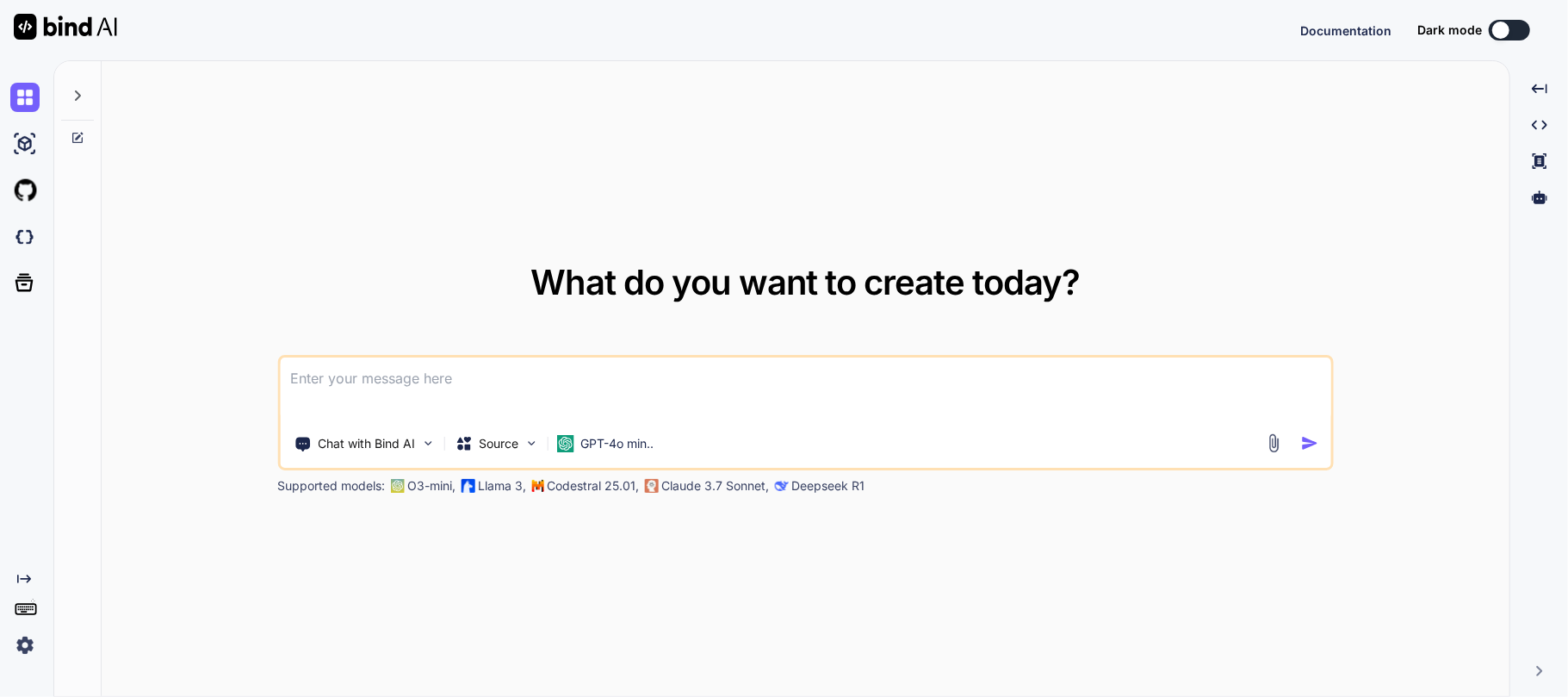 type on "x" 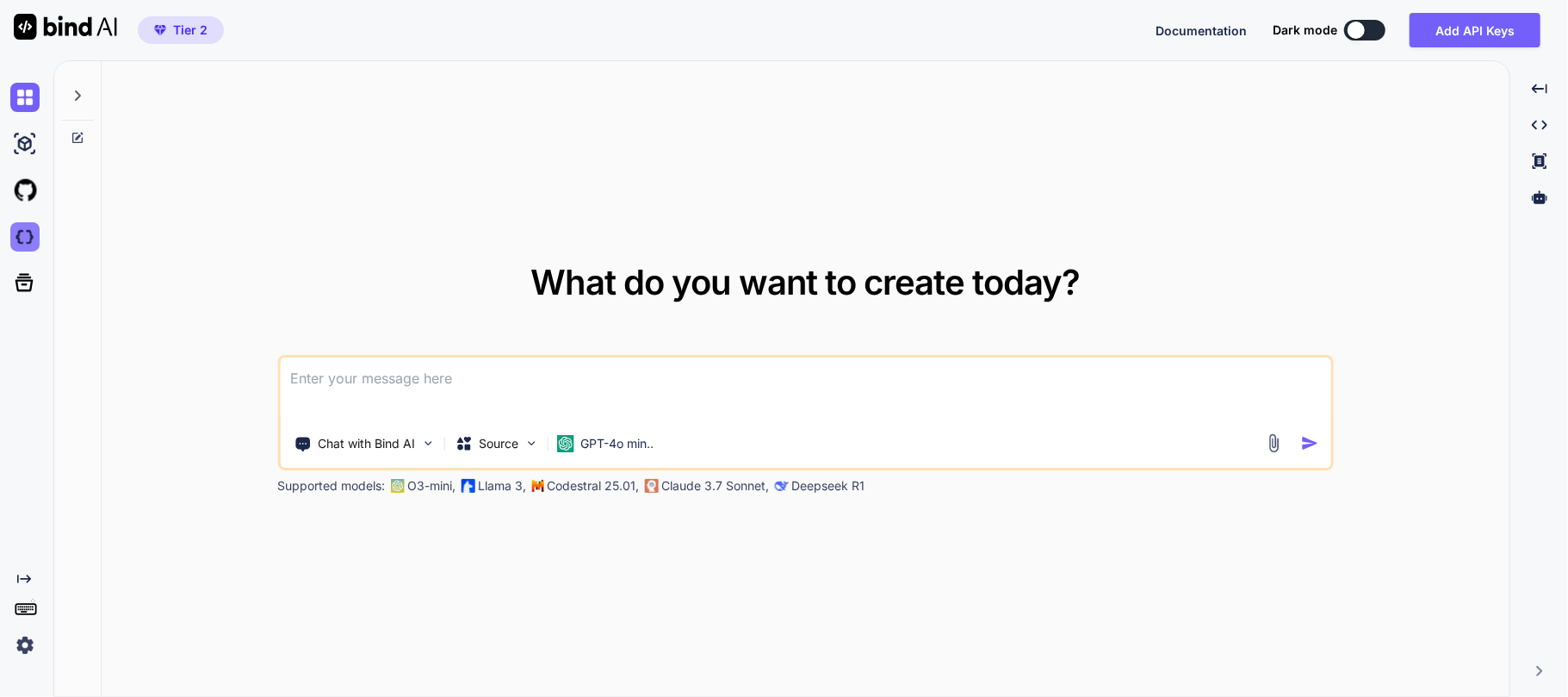 click at bounding box center (25, 237) 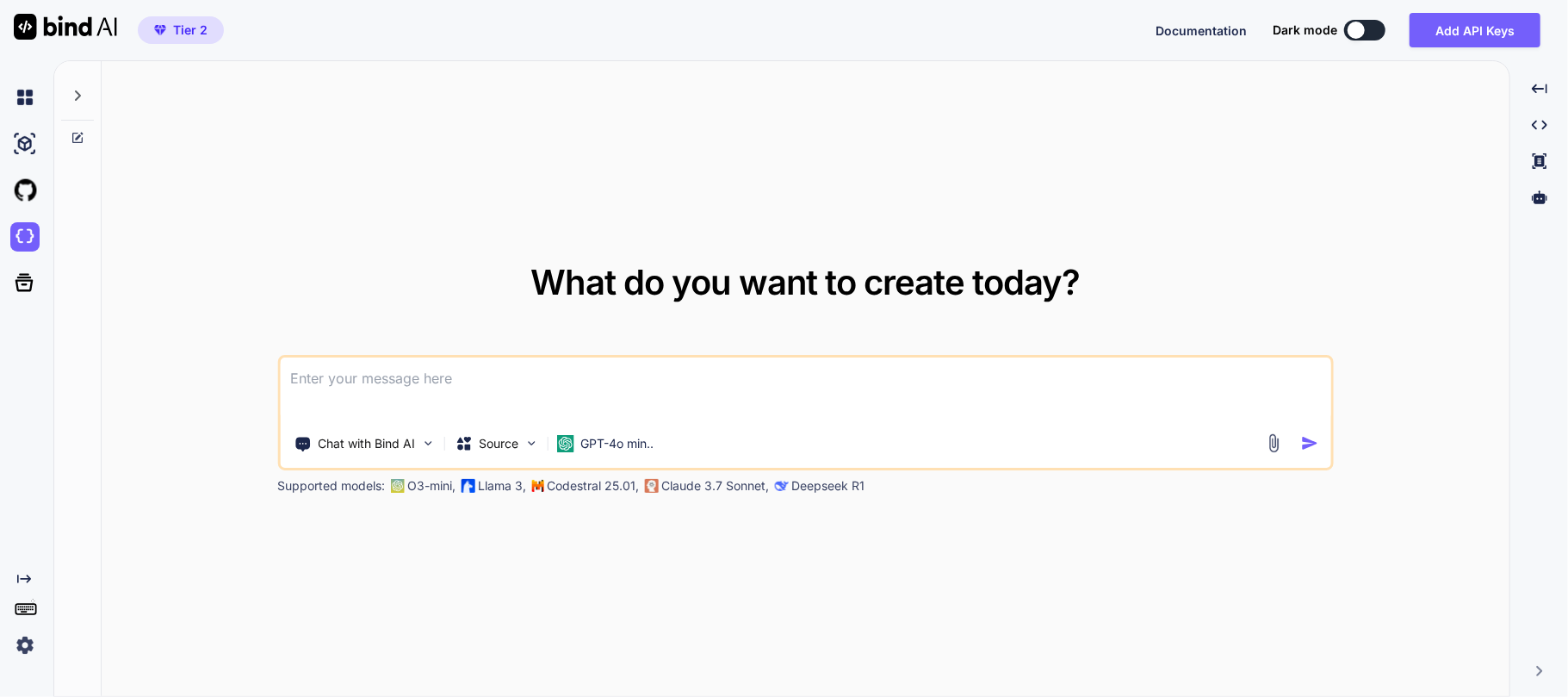 click at bounding box center [25, 645] 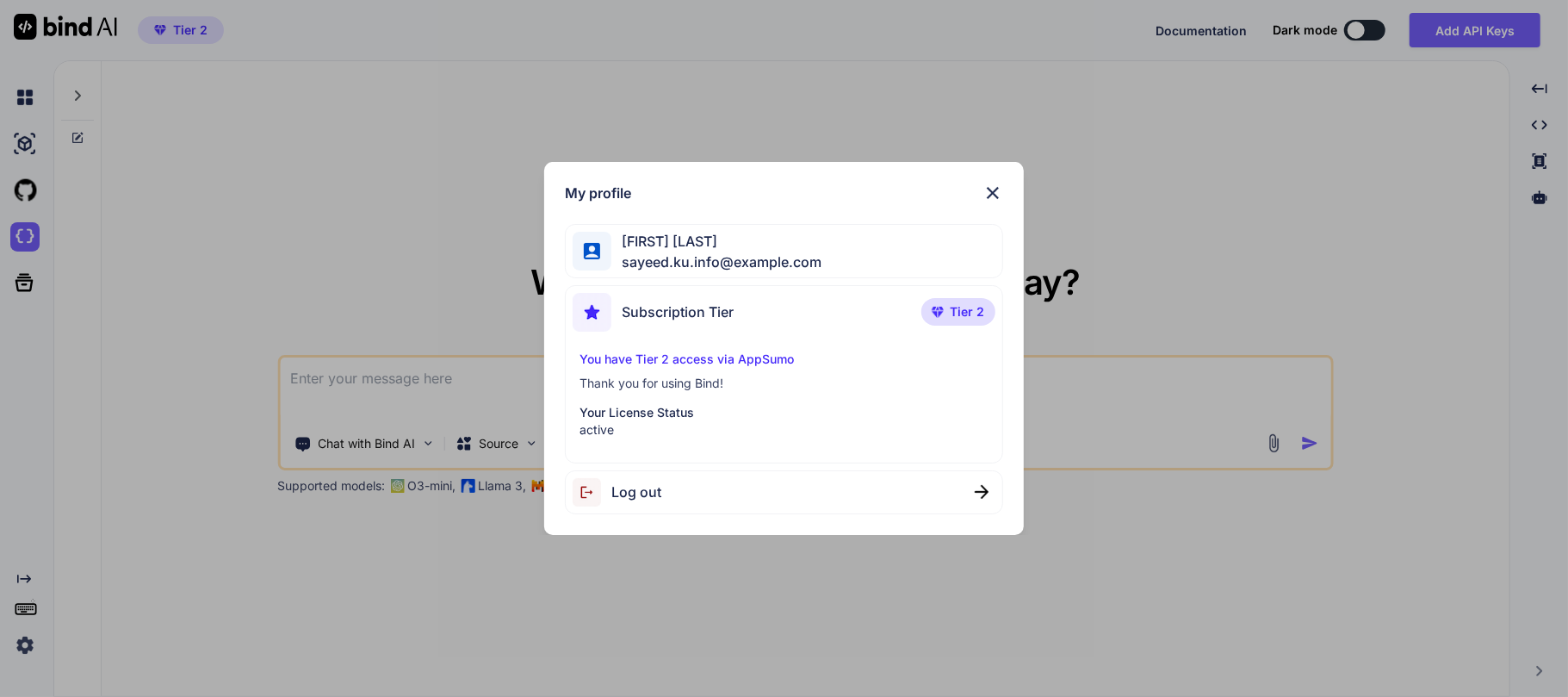 click on "Log out" at bounding box center (784, 492) 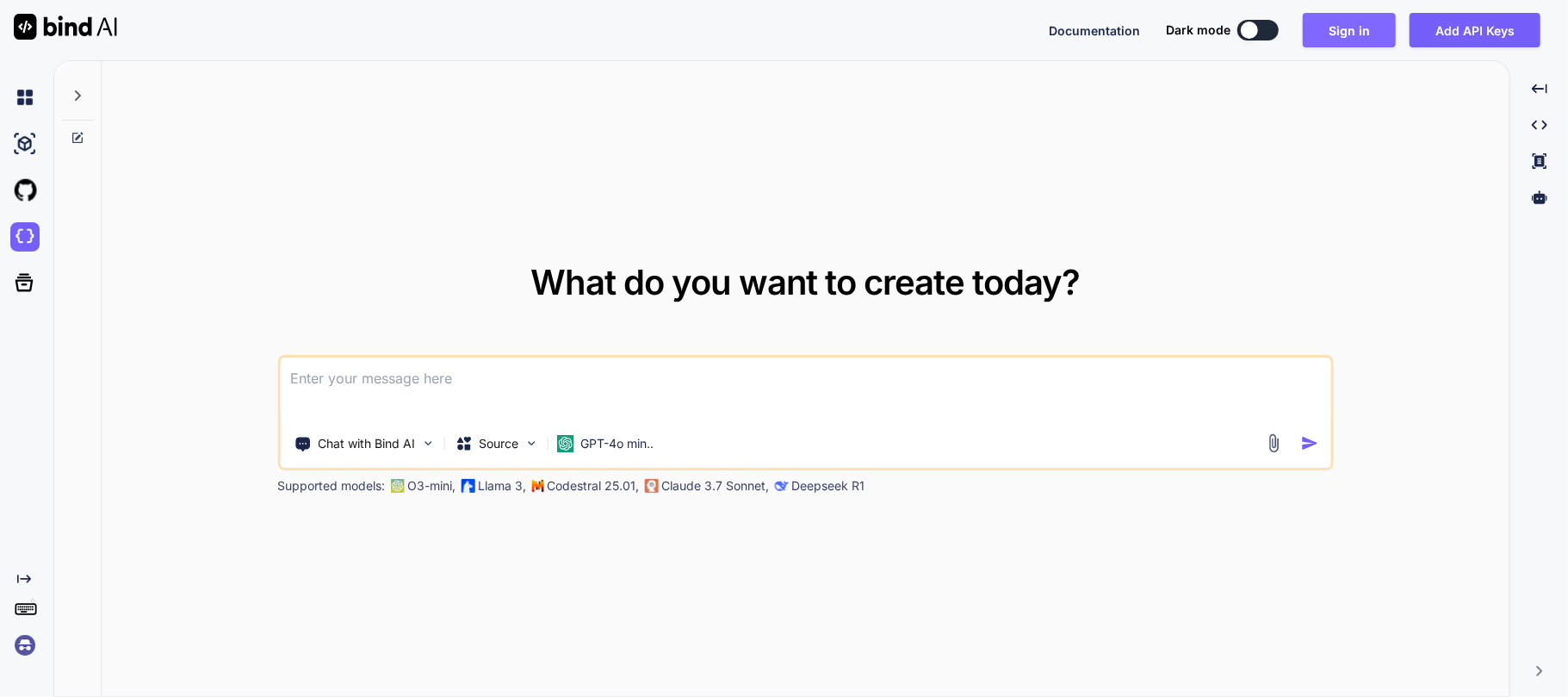 click on "Sign in" at bounding box center (1349, 30) 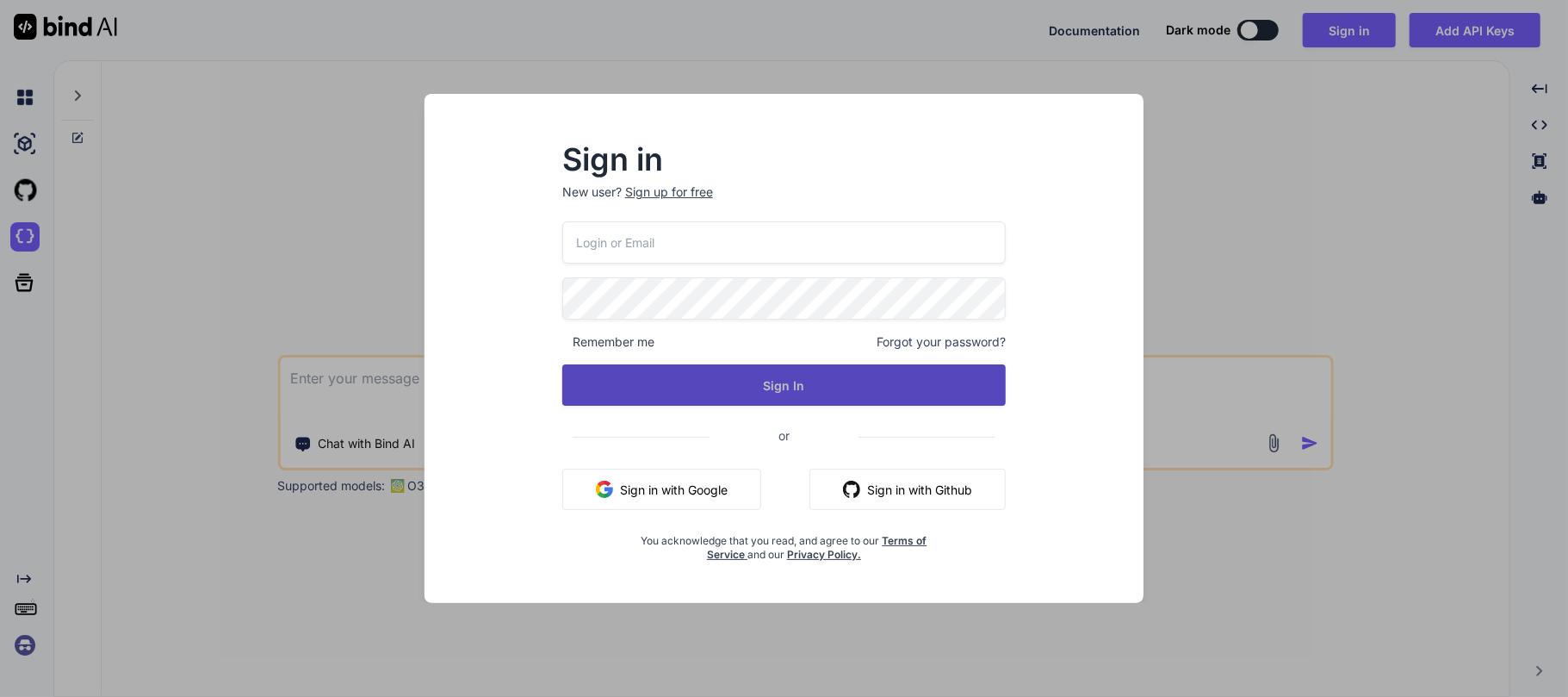 type 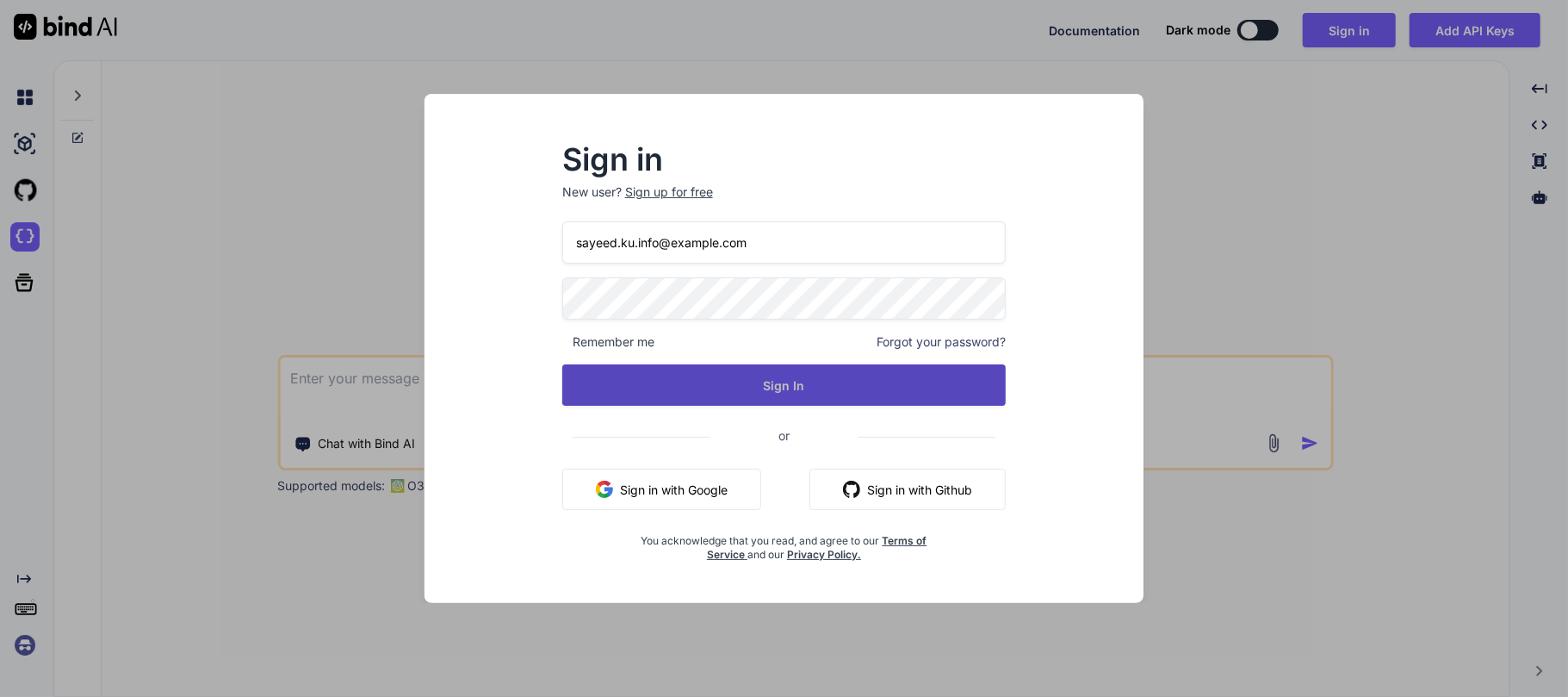 click on "Sign In" at bounding box center [784, 385] 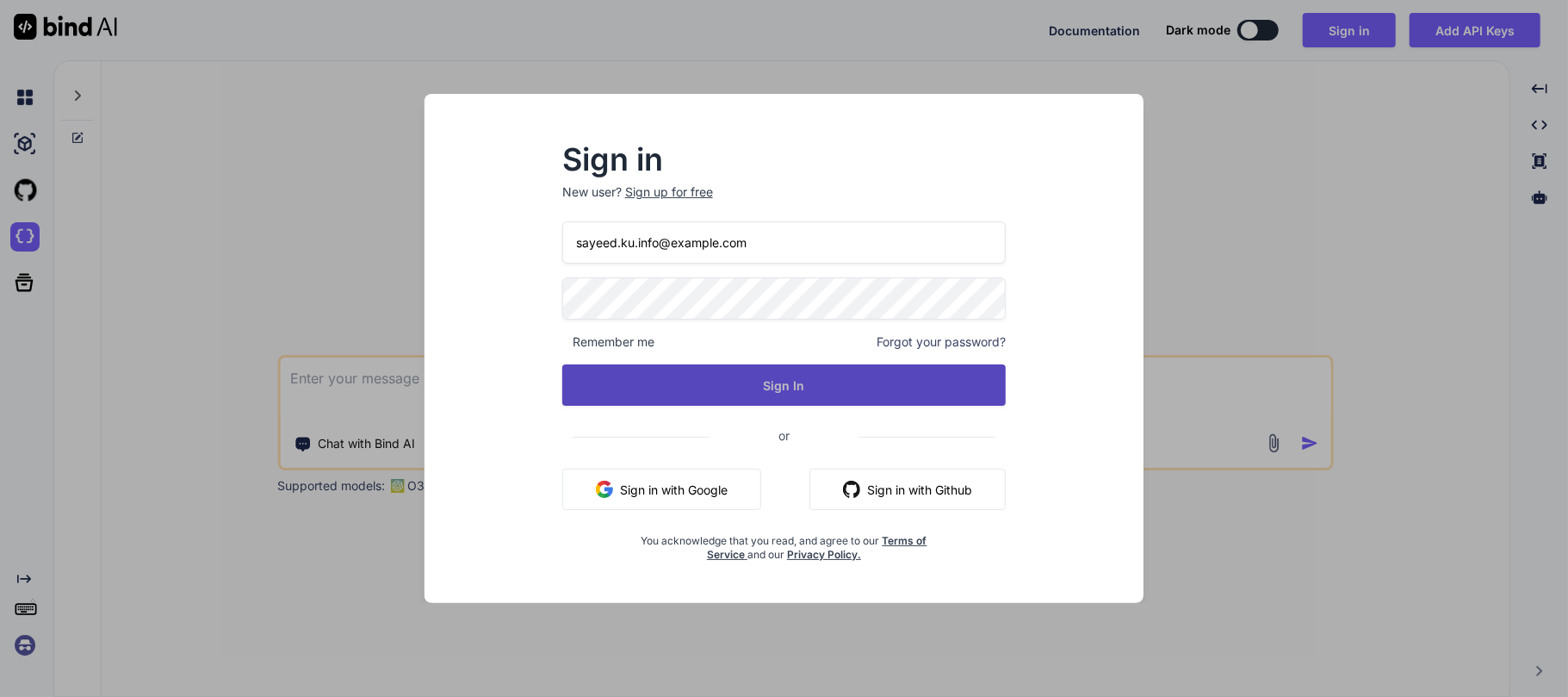 click on "Sign In" at bounding box center [784, 385] 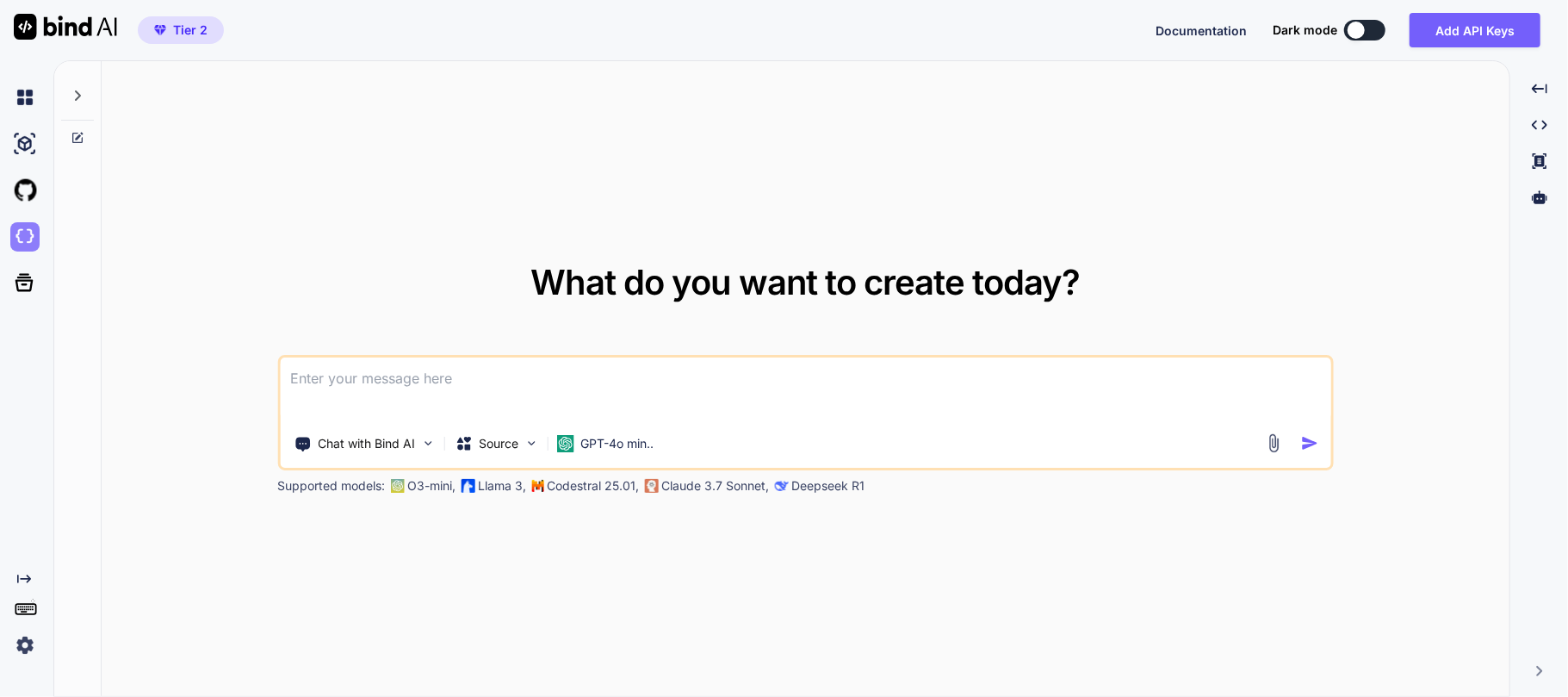 click at bounding box center [25, 237] 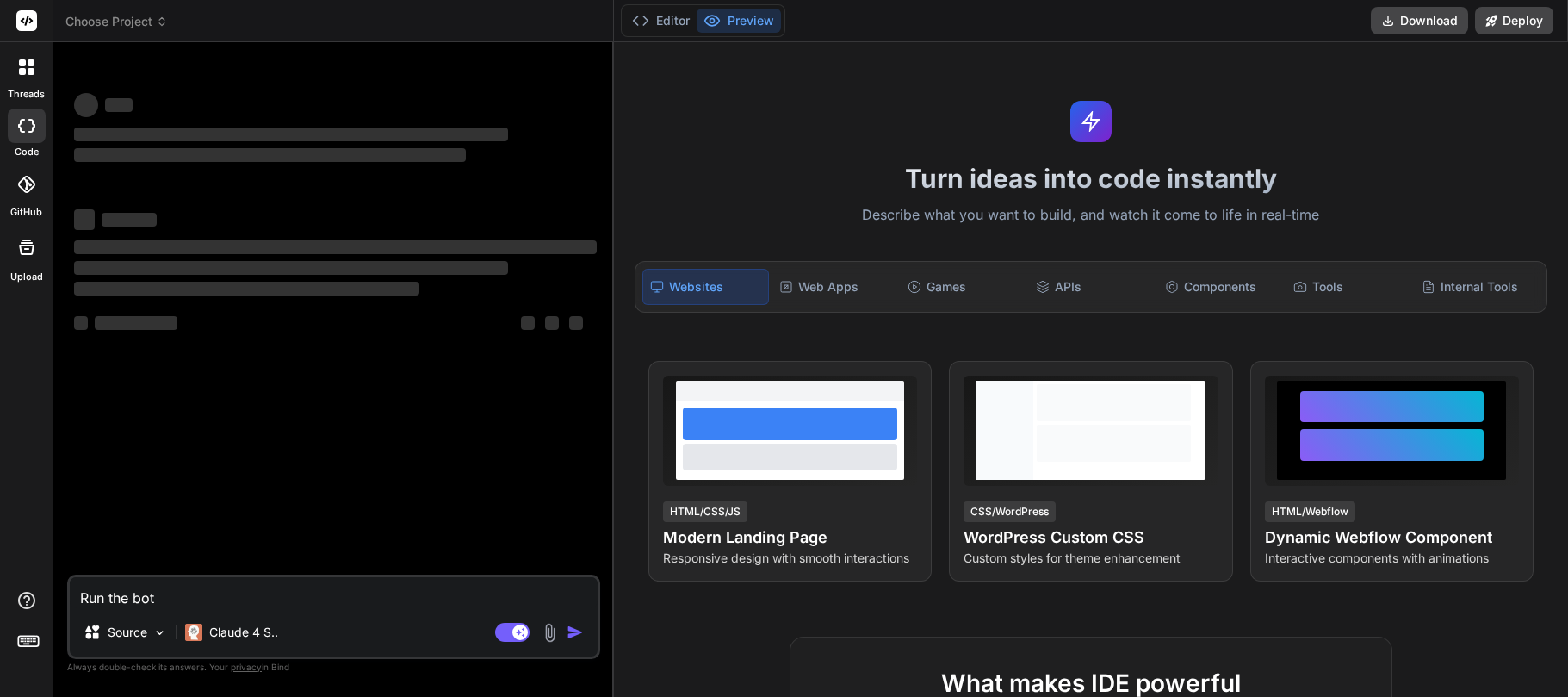 scroll, scrollTop: 0, scrollLeft: 0, axis: both 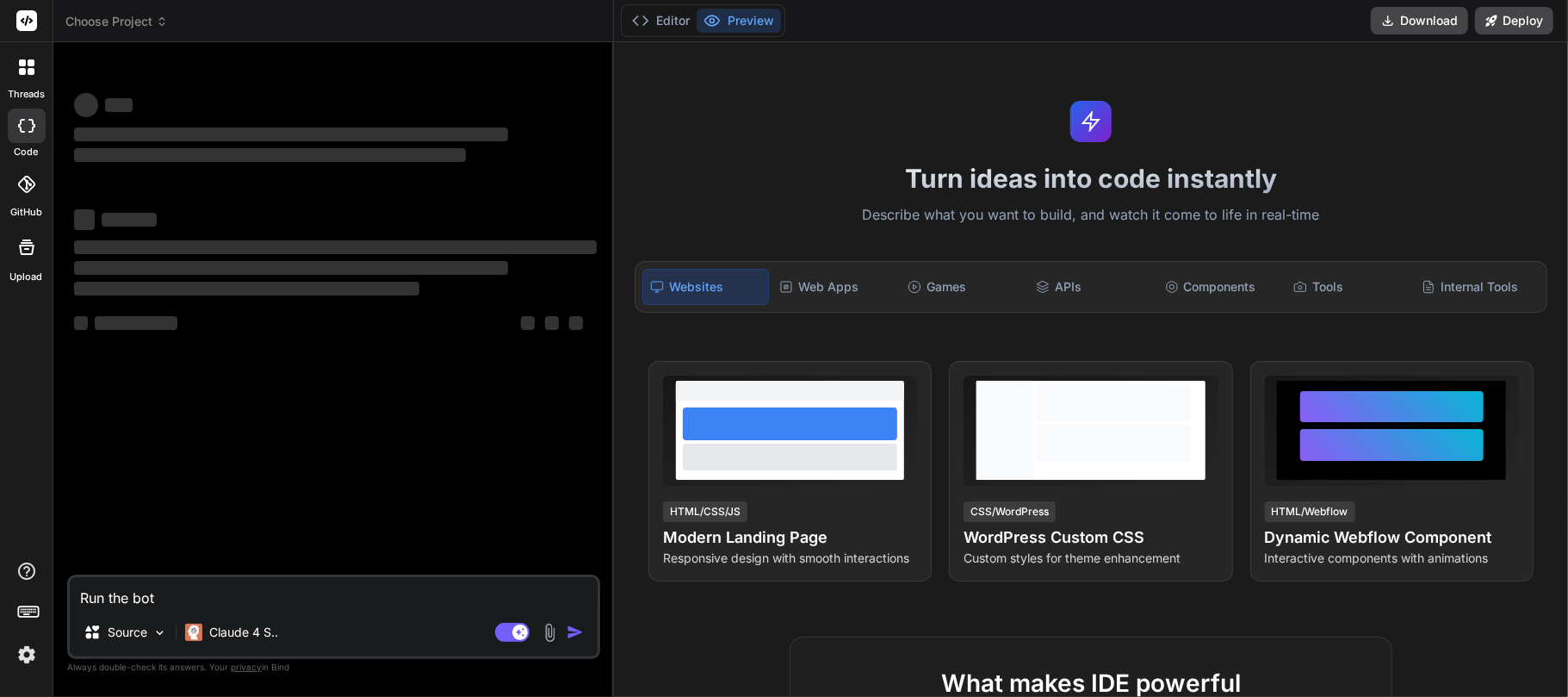 type on "x" 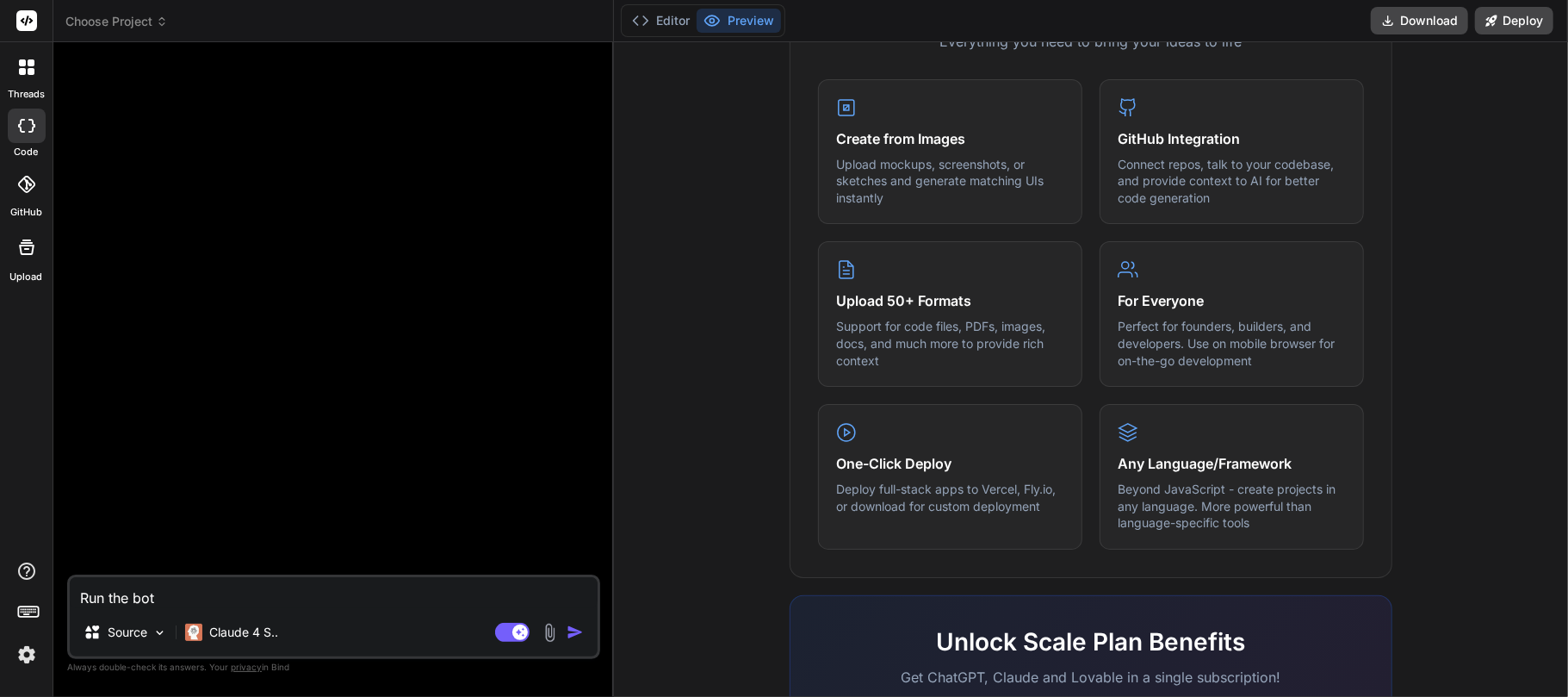 scroll, scrollTop: 689, scrollLeft: 0, axis: vertical 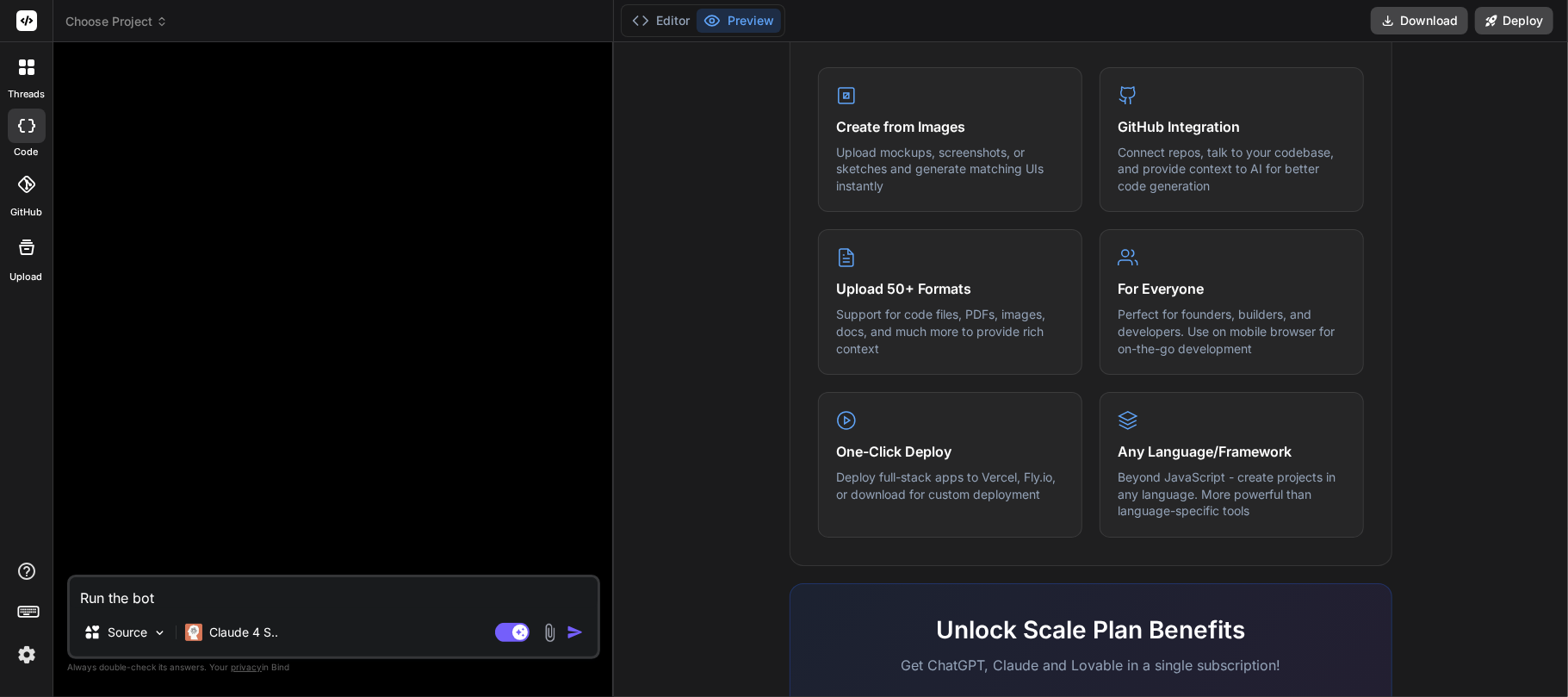 click on "Choose Project" at bounding box center (116, 22) 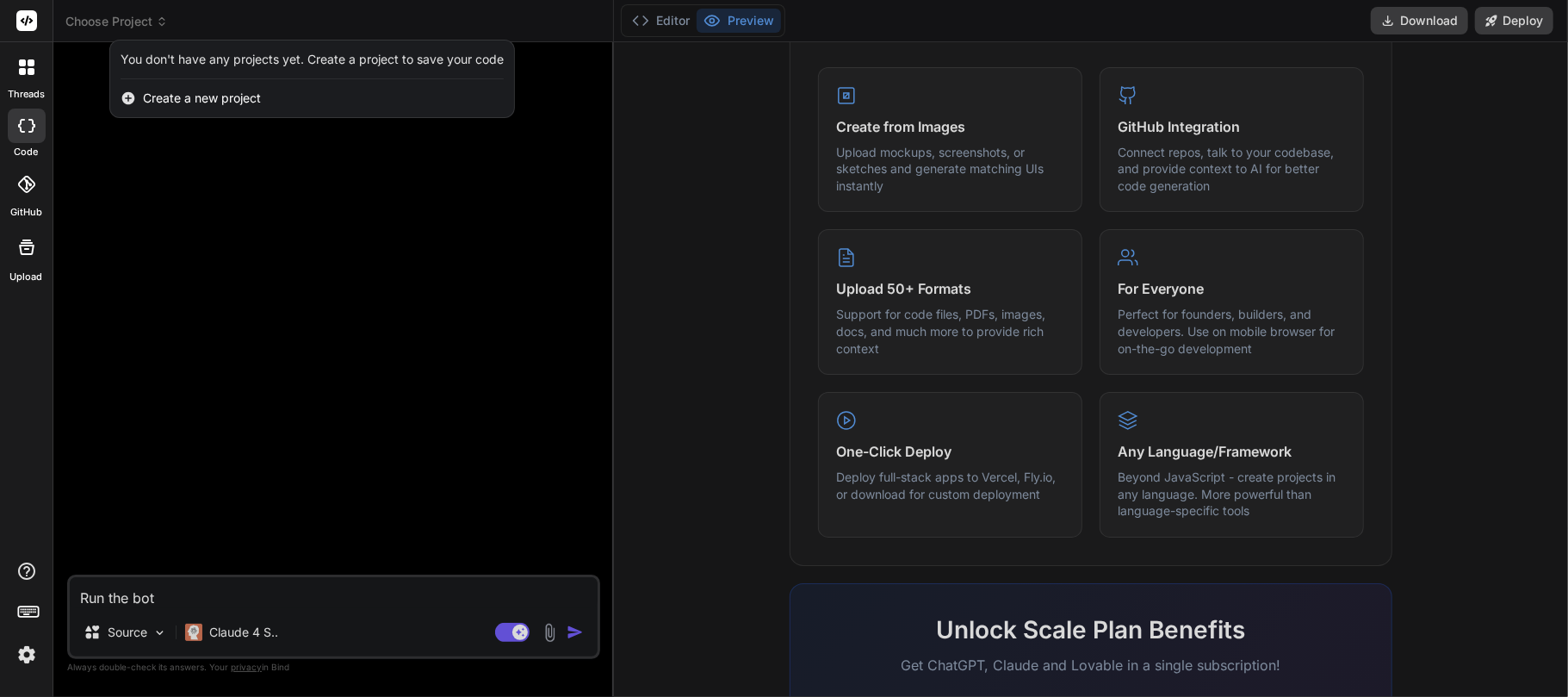 click at bounding box center (784, 348) 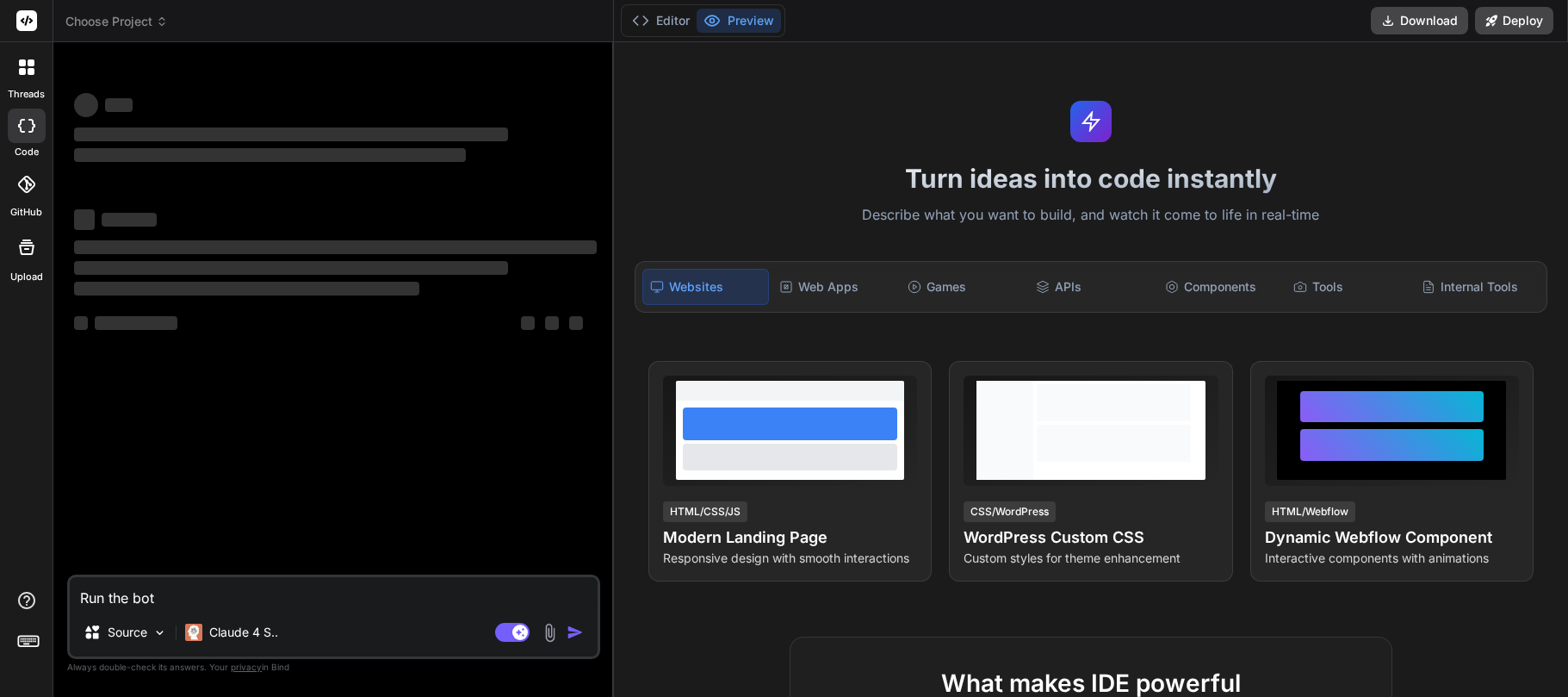 scroll, scrollTop: 0, scrollLeft: 0, axis: both 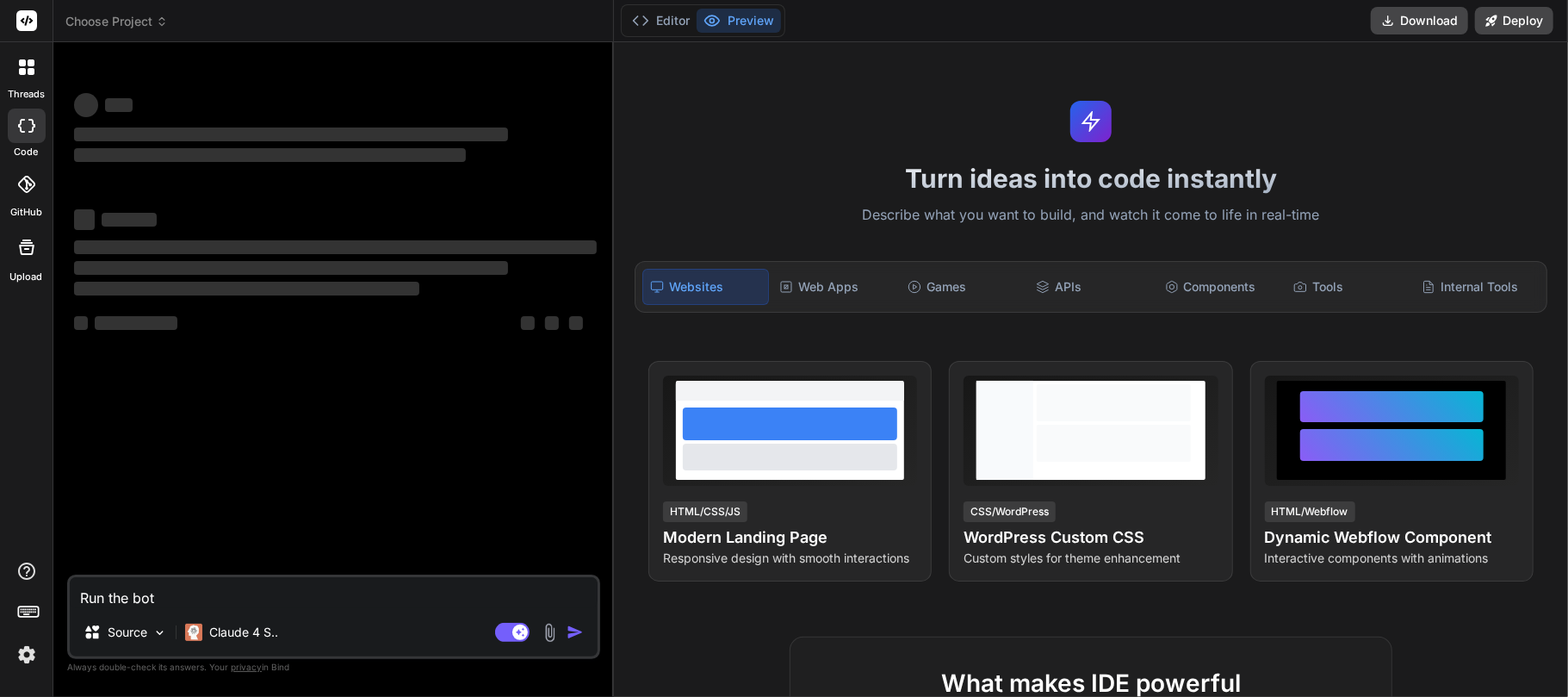click on "Choose Project" at bounding box center (116, 22) 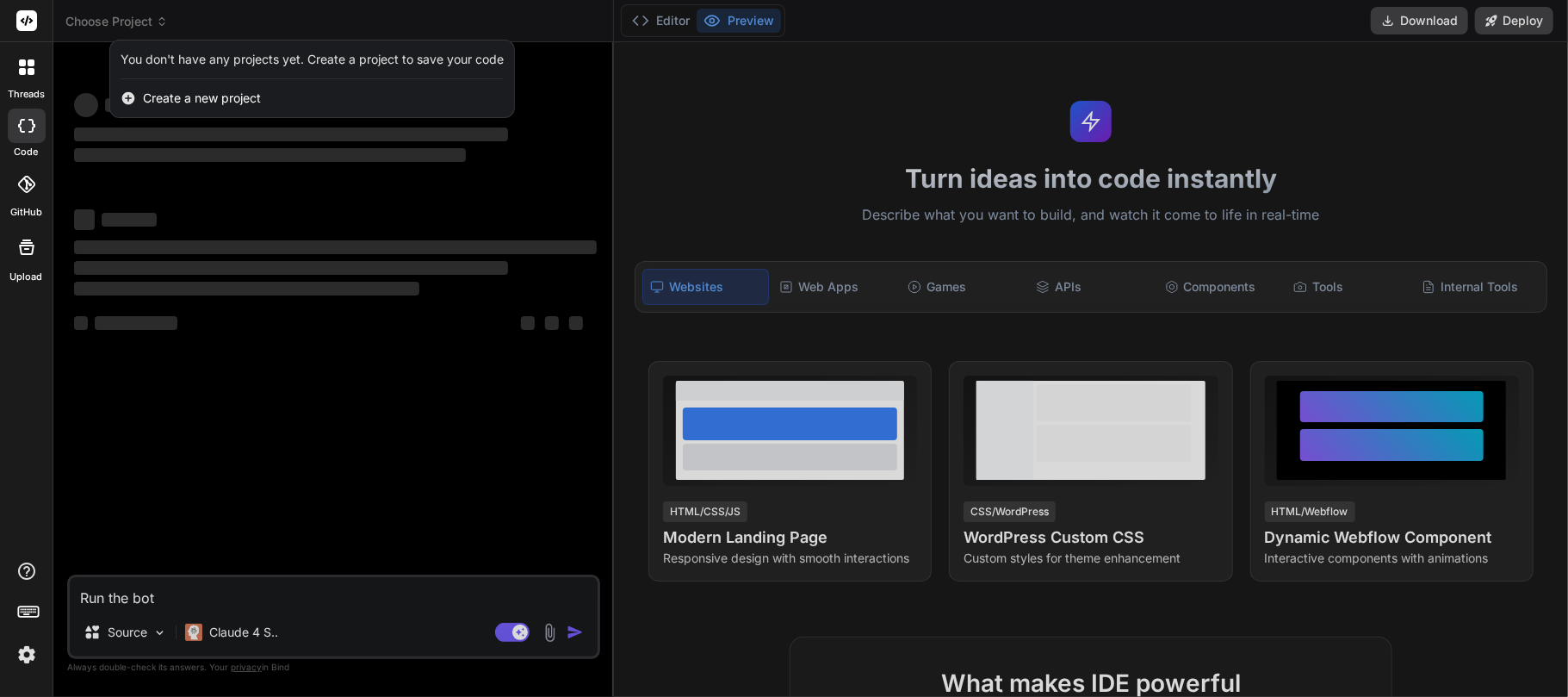 type on "x" 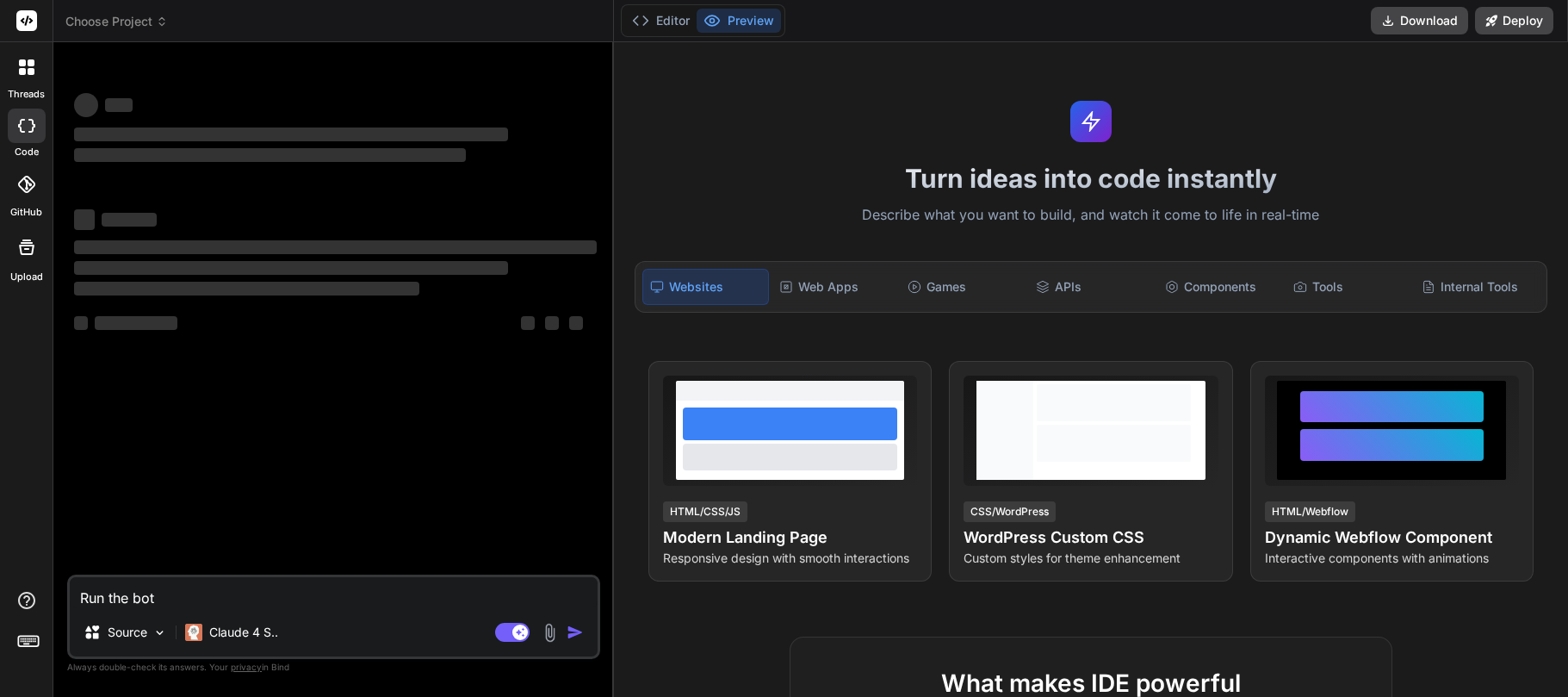scroll, scrollTop: 0, scrollLeft: 0, axis: both 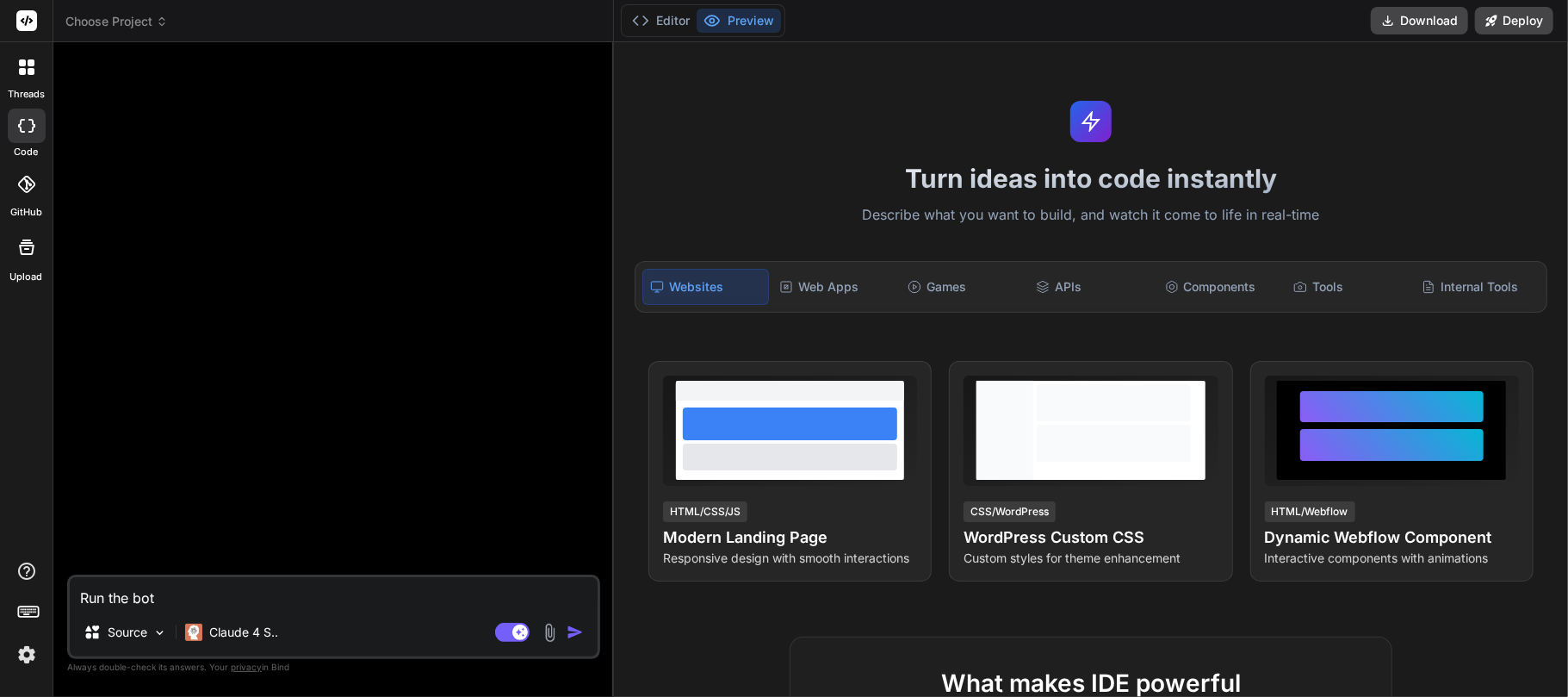 click 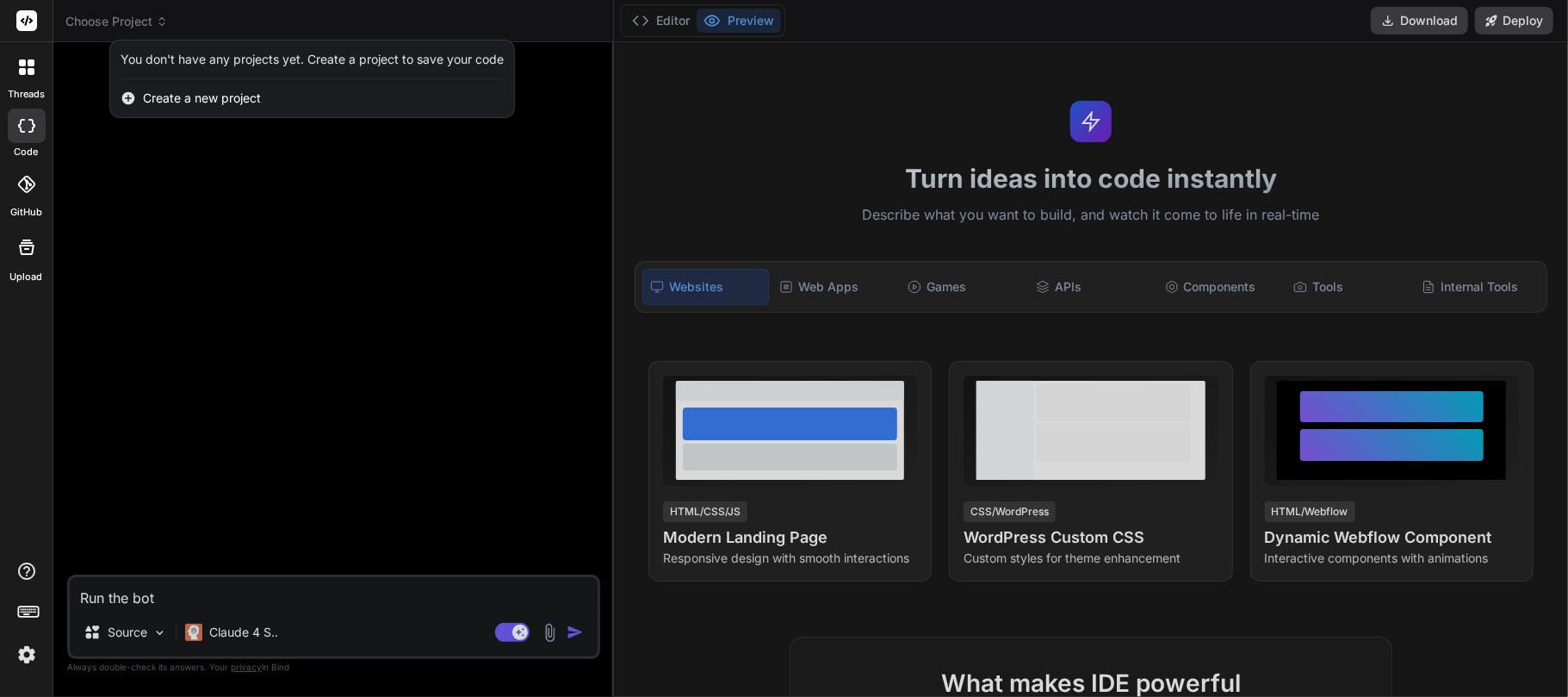 click at bounding box center [784, 348] 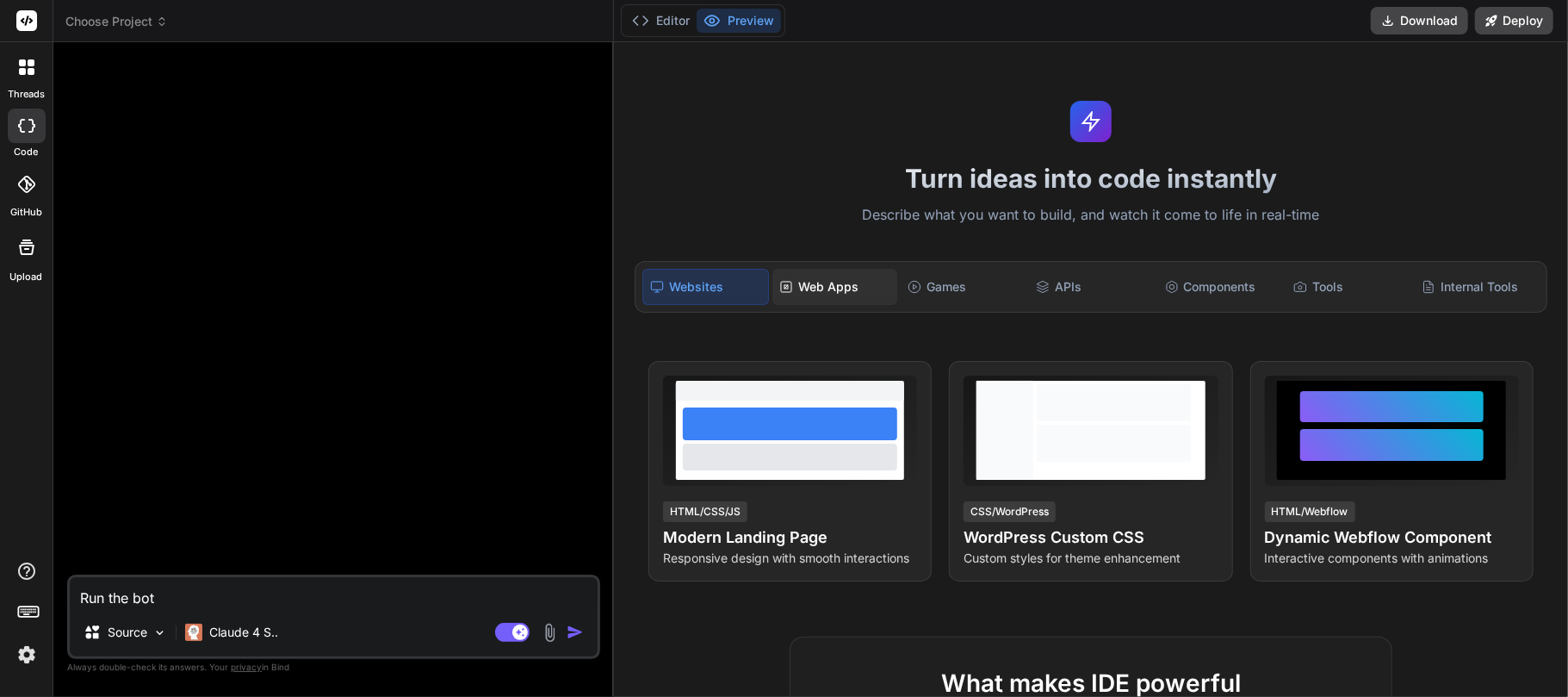 click on "Web Apps" at bounding box center [834, 287] 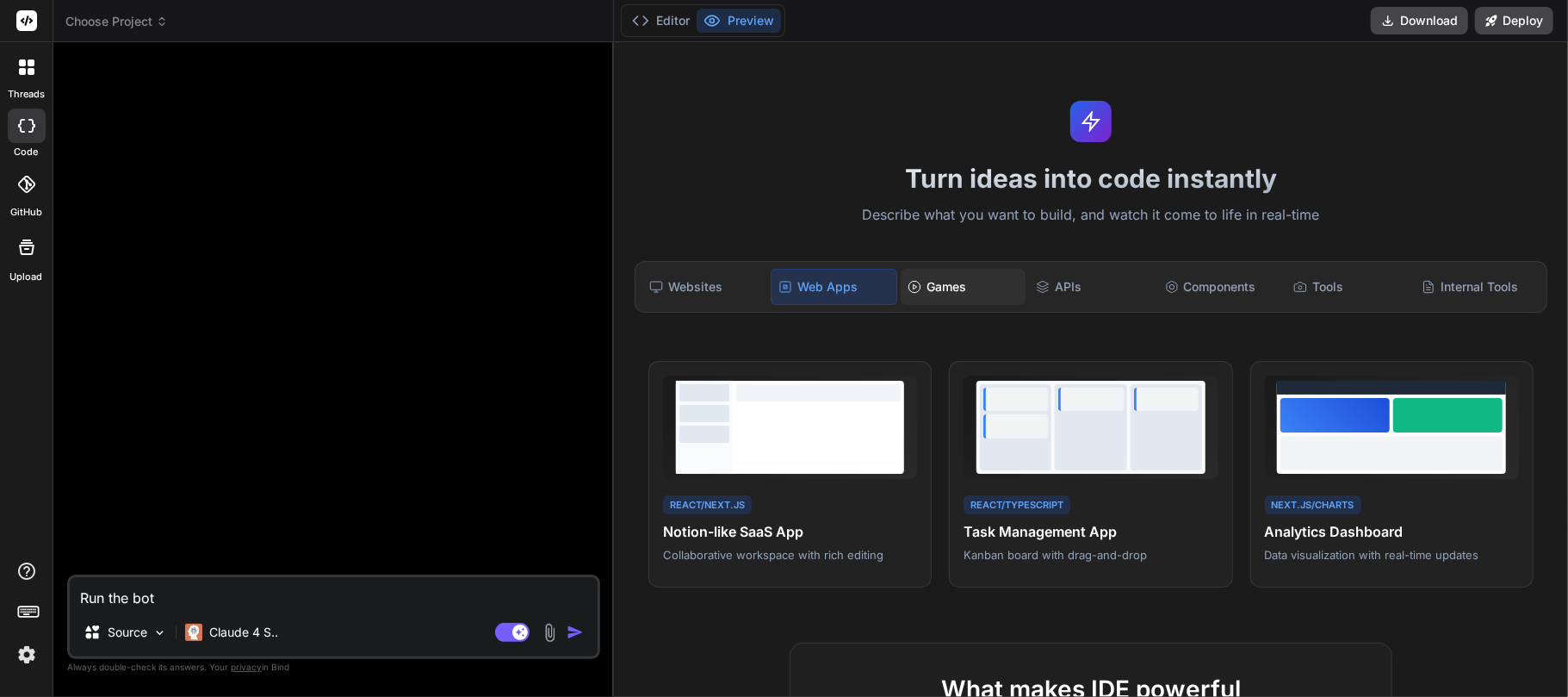 click on "Games" at bounding box center (963, 287) 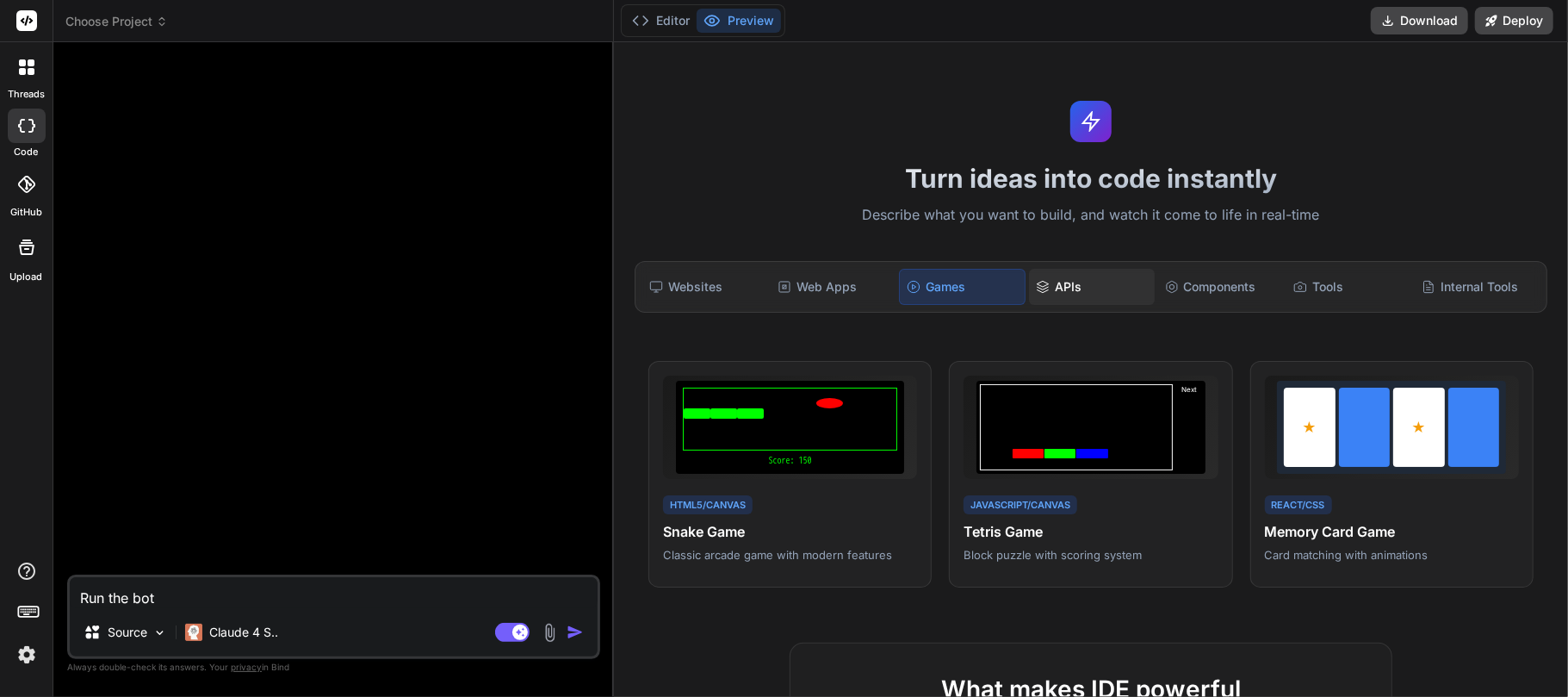 click 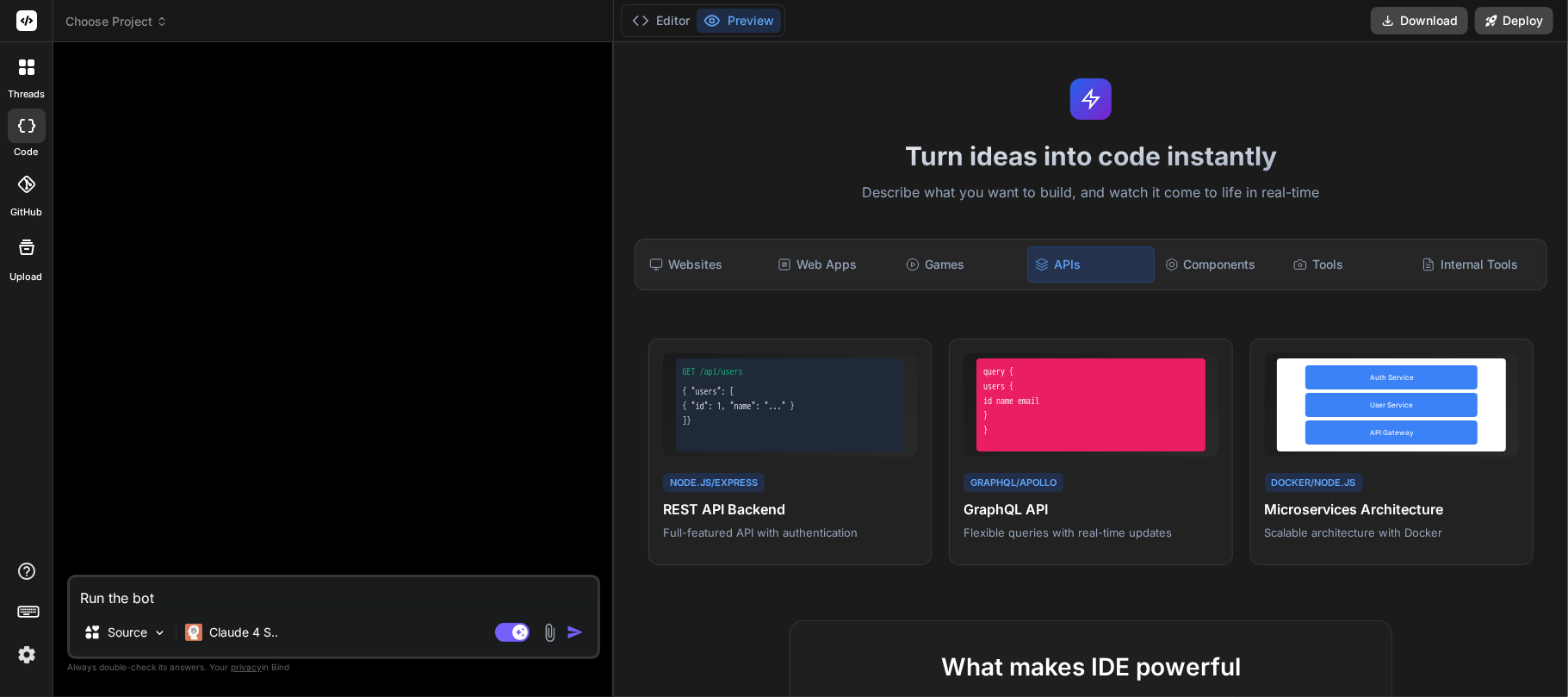 scroll, scrollTop: 0, scrollLeft: 0, axis: both 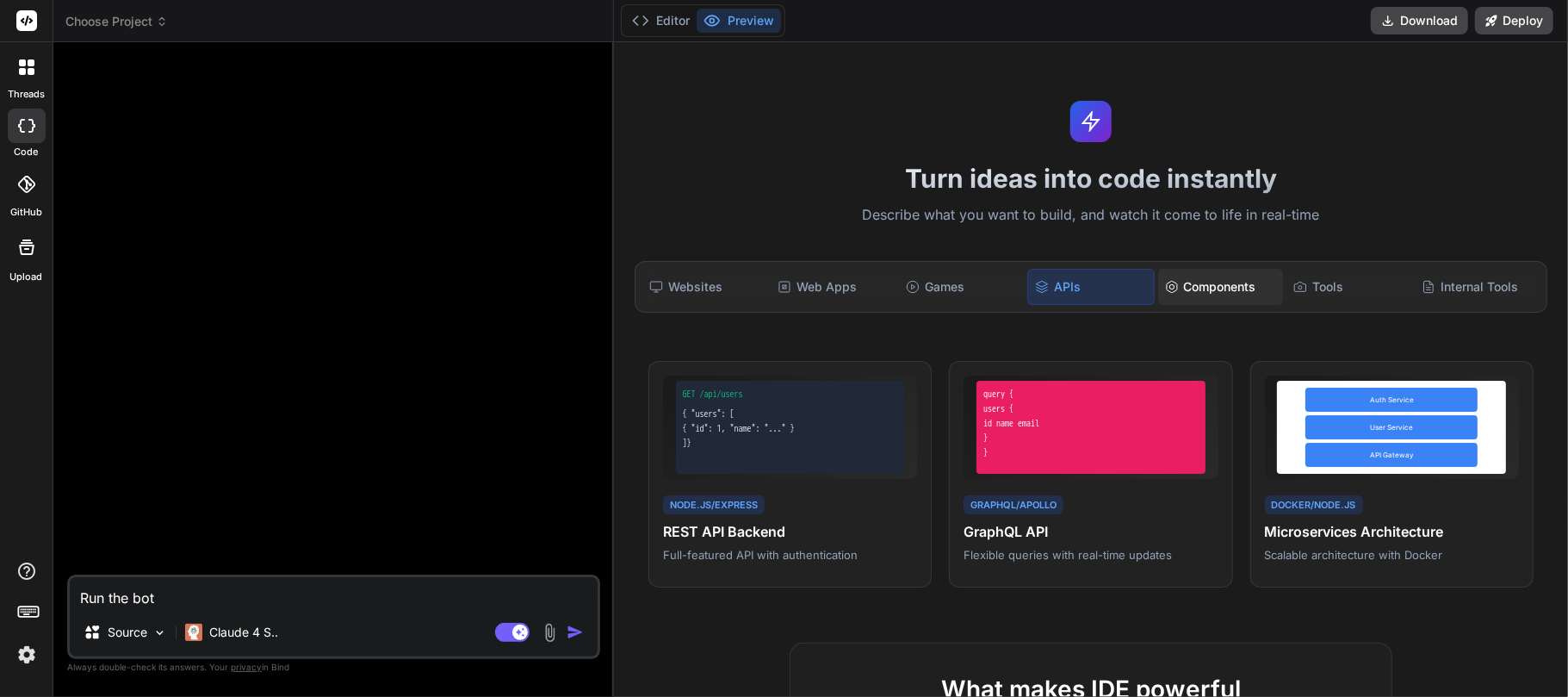 click on "Components" at bounding box center (1220, 287) 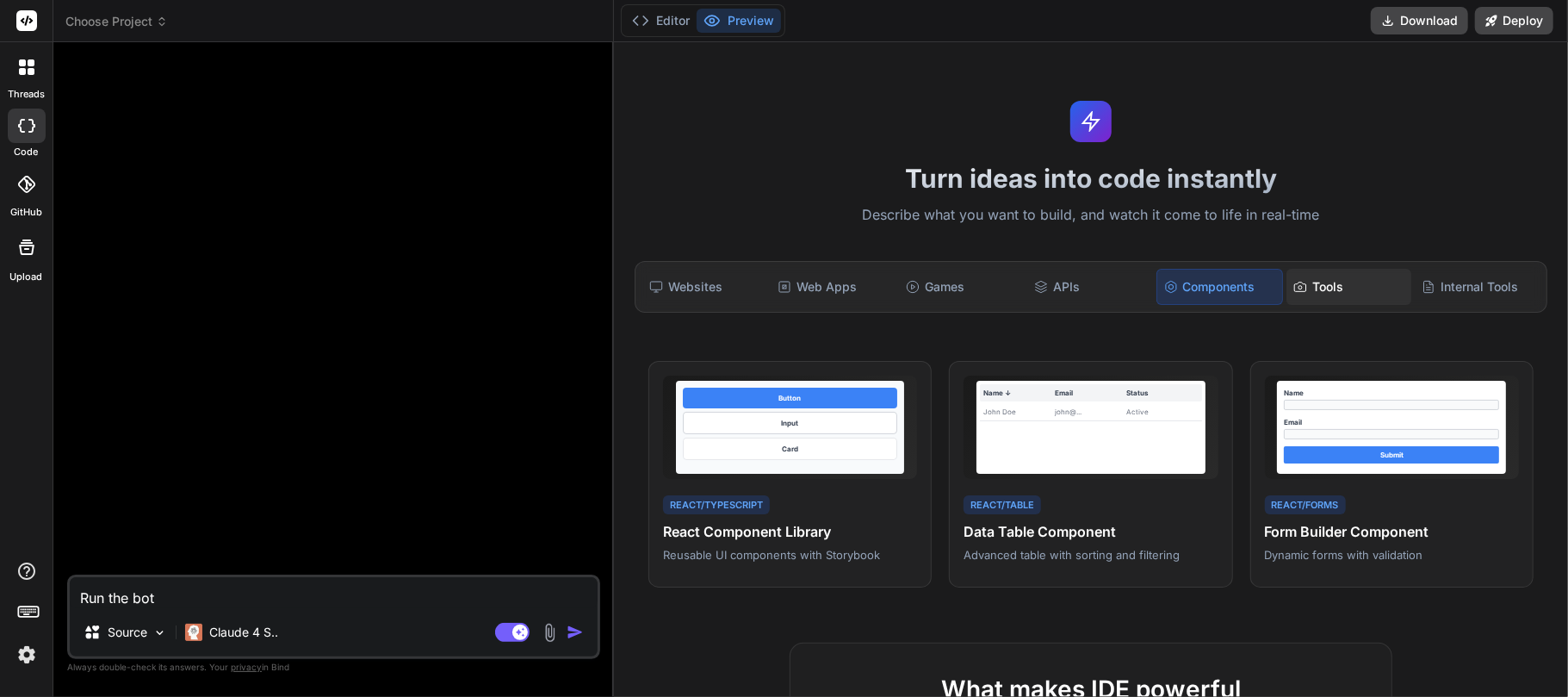 click 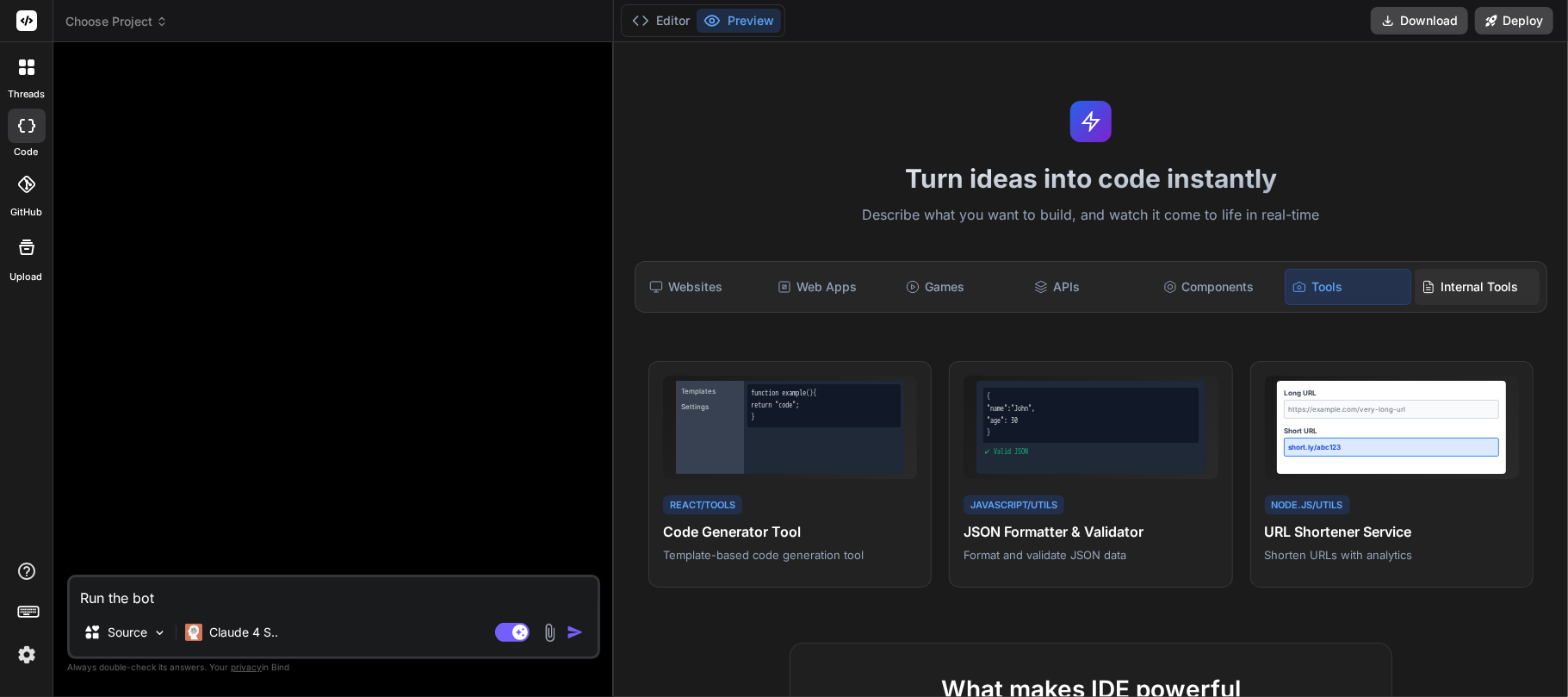 click on "Internal Tools" at bounding box center [1477, 287] 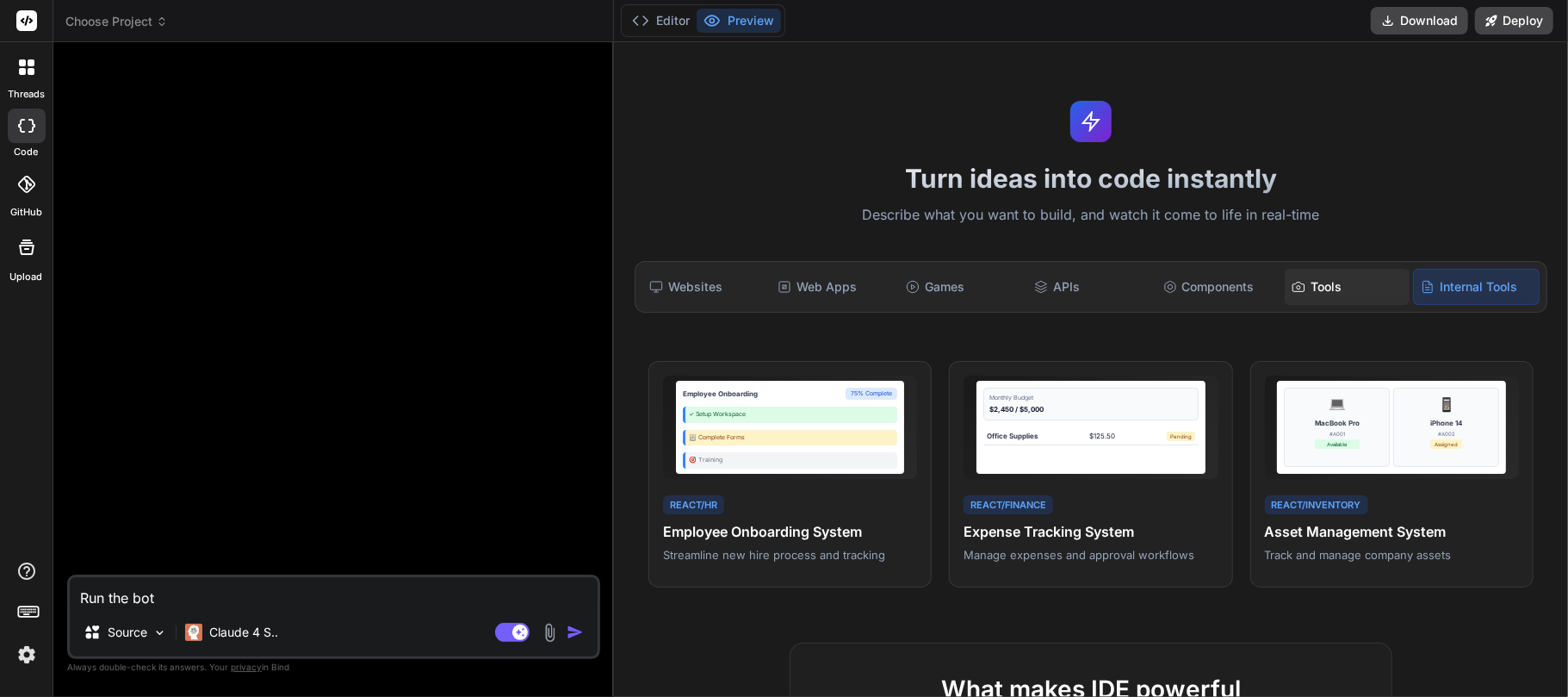 click on "Tools" at bounding box center [1347, 287] 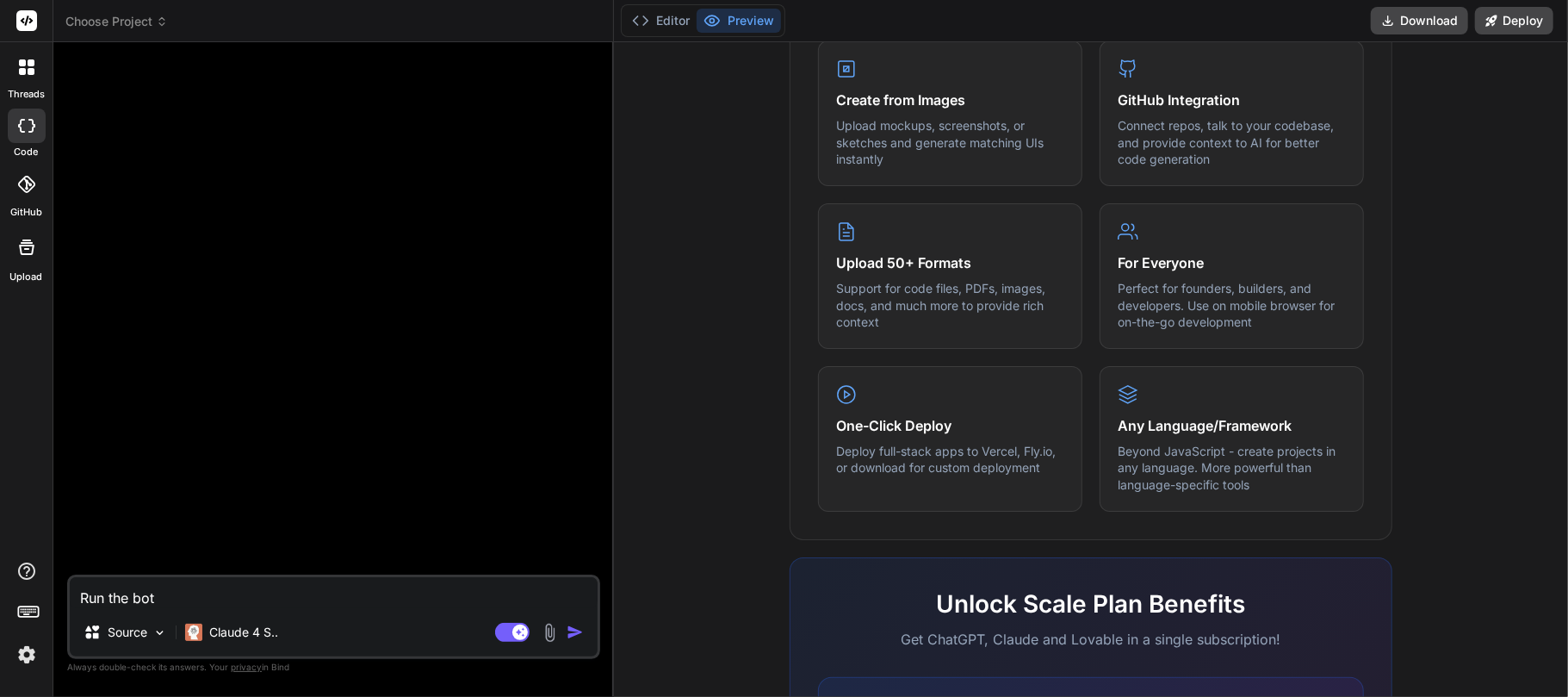 scroll, scrollTop: 267, scrollLeft: 0, axis: vertical 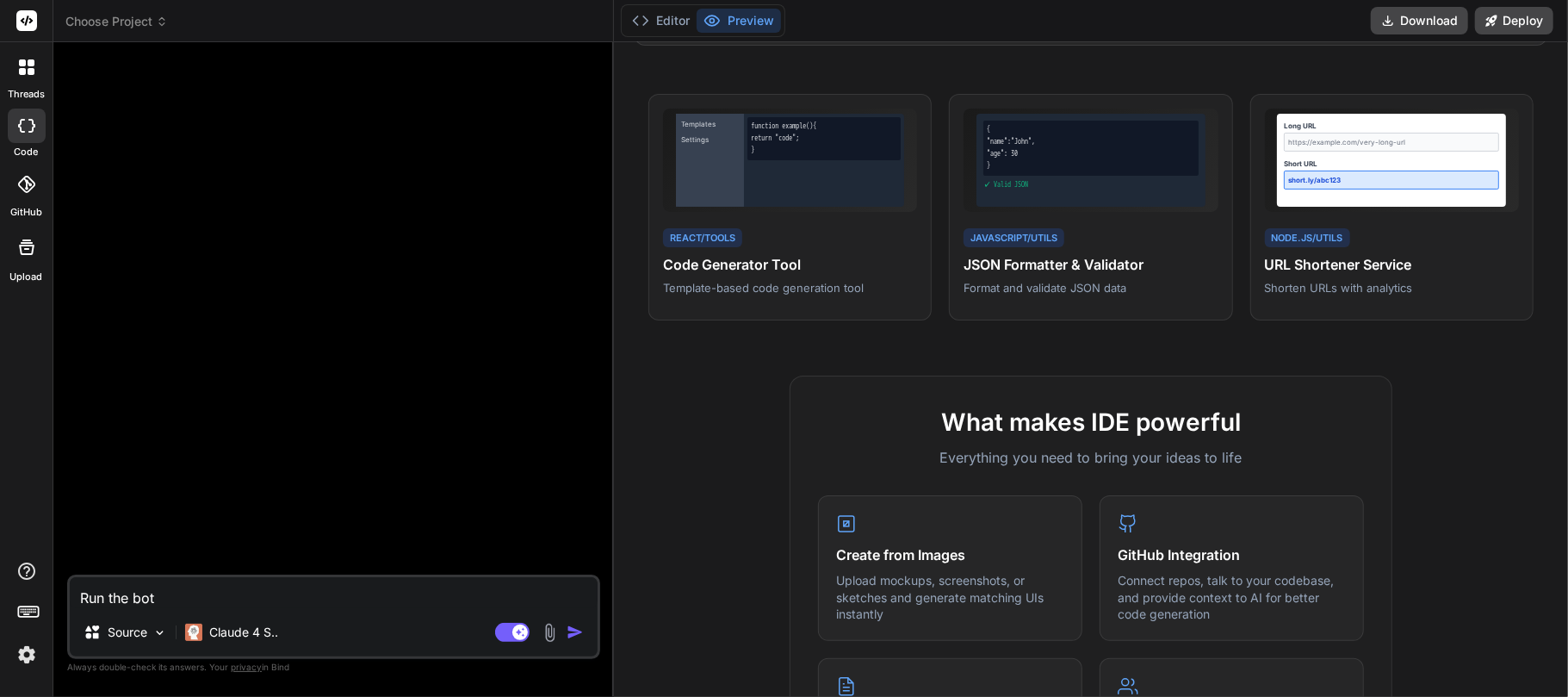 click on "Source   Claude 4 S.." at bounding box center [333, 636] 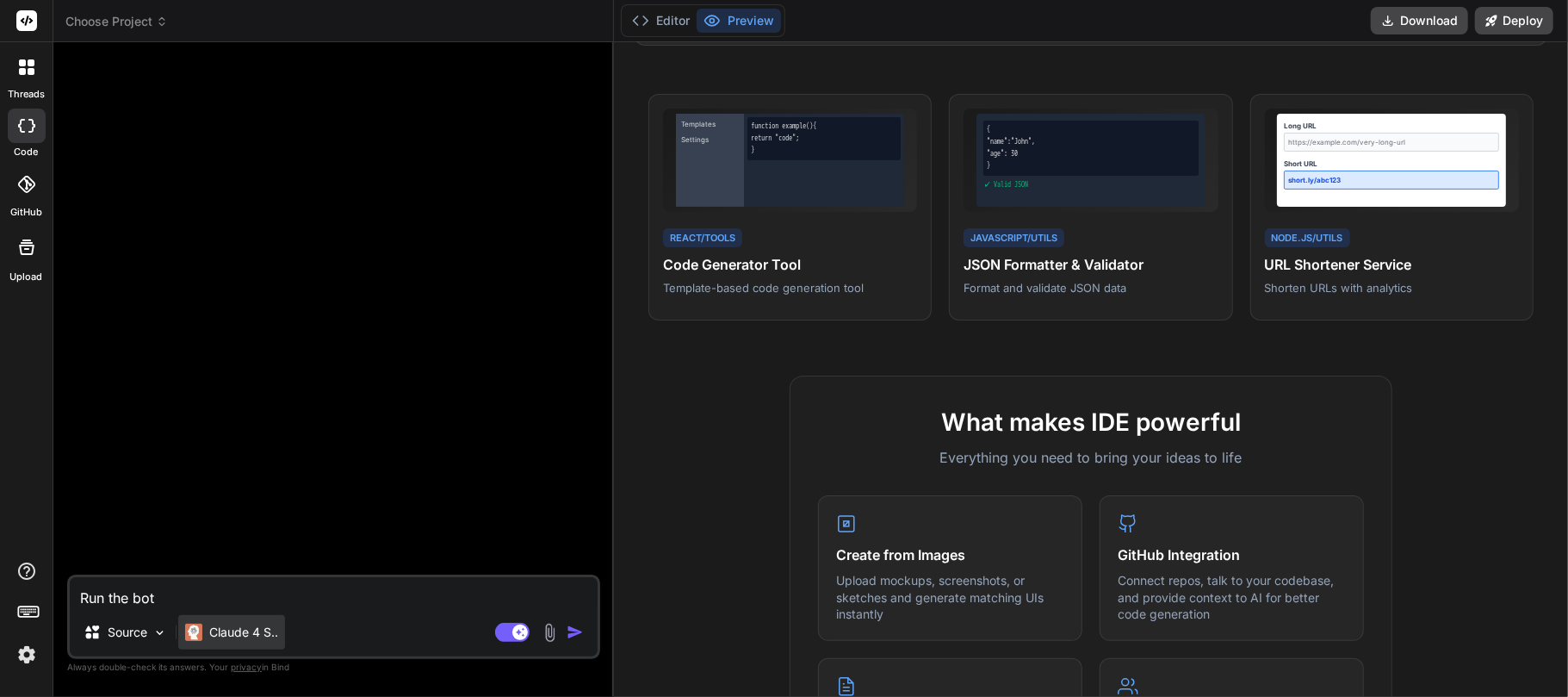 click on "Claude 4 S.." at bounding box center [232, 632] 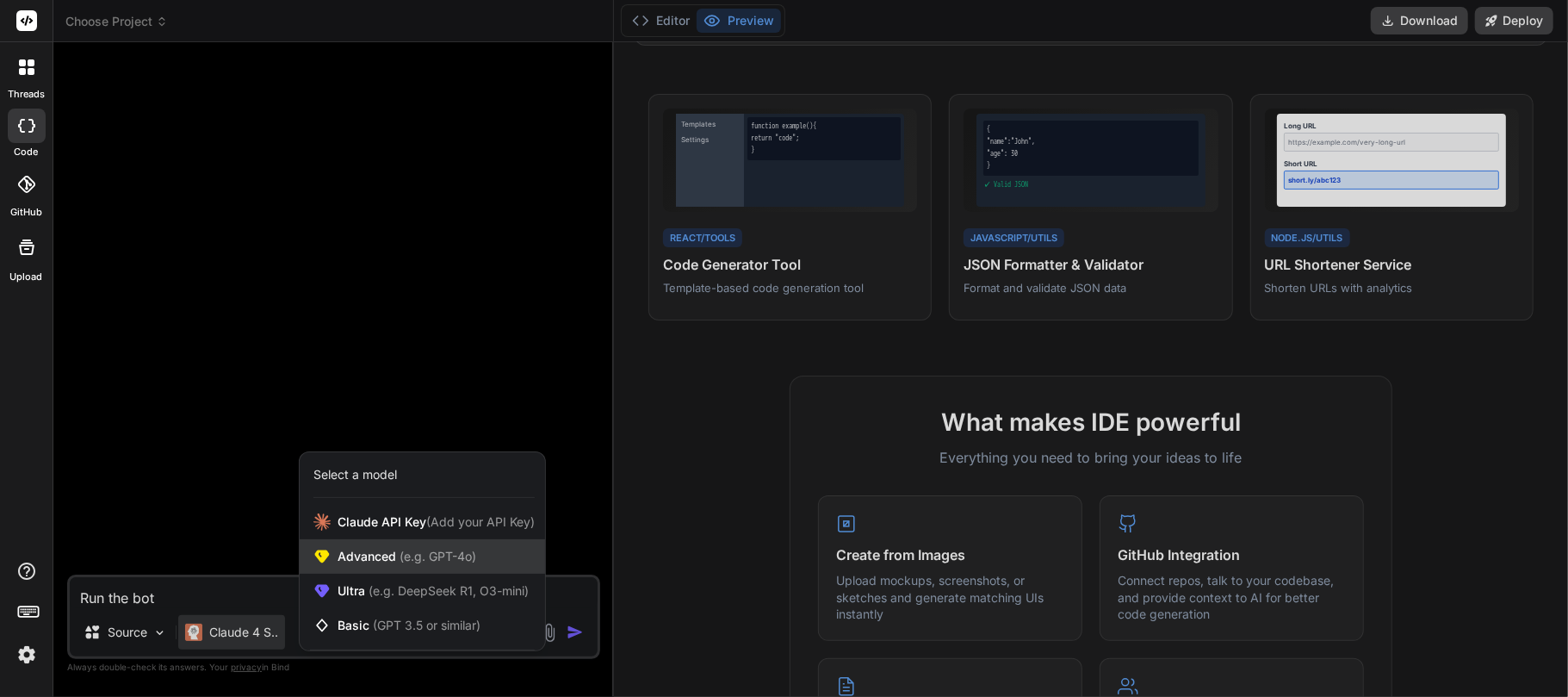 click on "Advanced     (e.g. GPT-4o)" at bounding box center [406, 557] 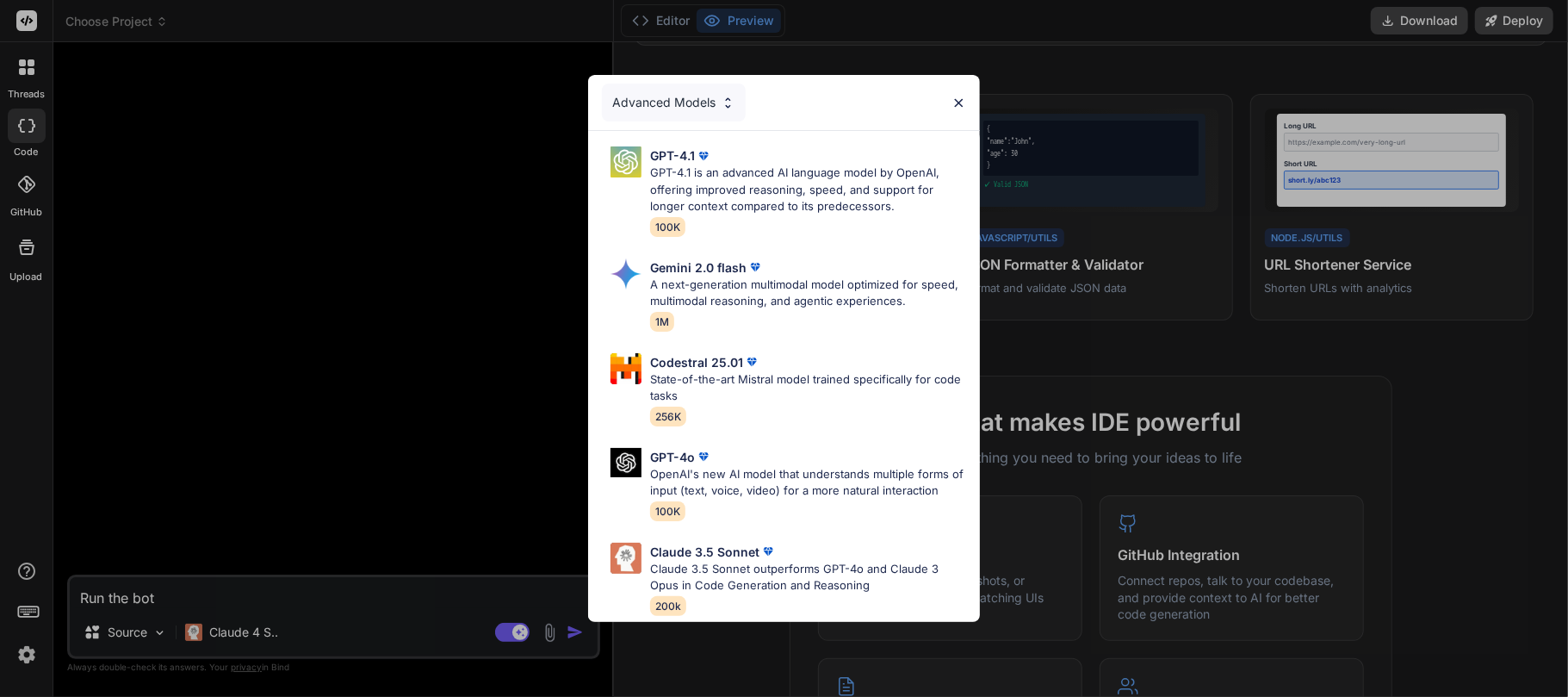 click on "Advanced Models" at bounding box center [673, 103] 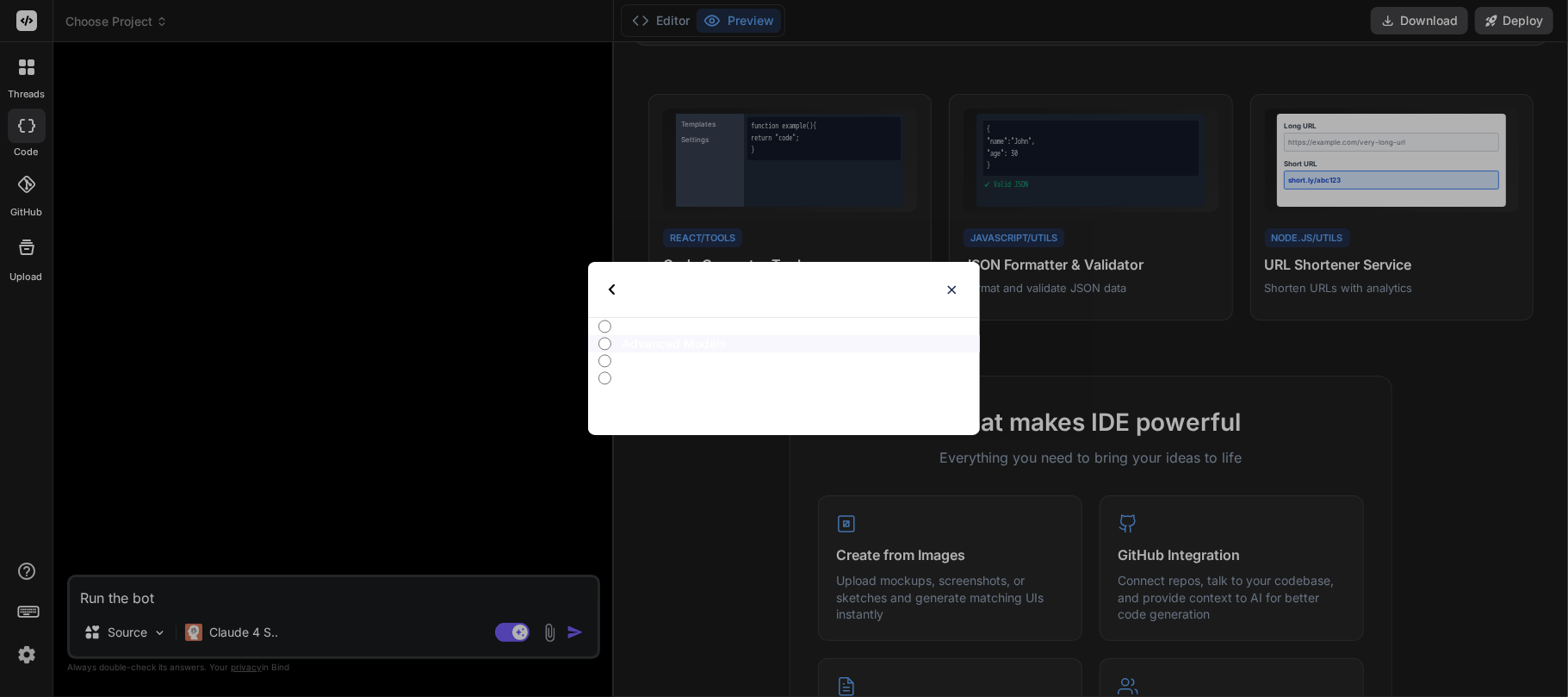 click on "Advanced Models" at bounding box center [784, 344] 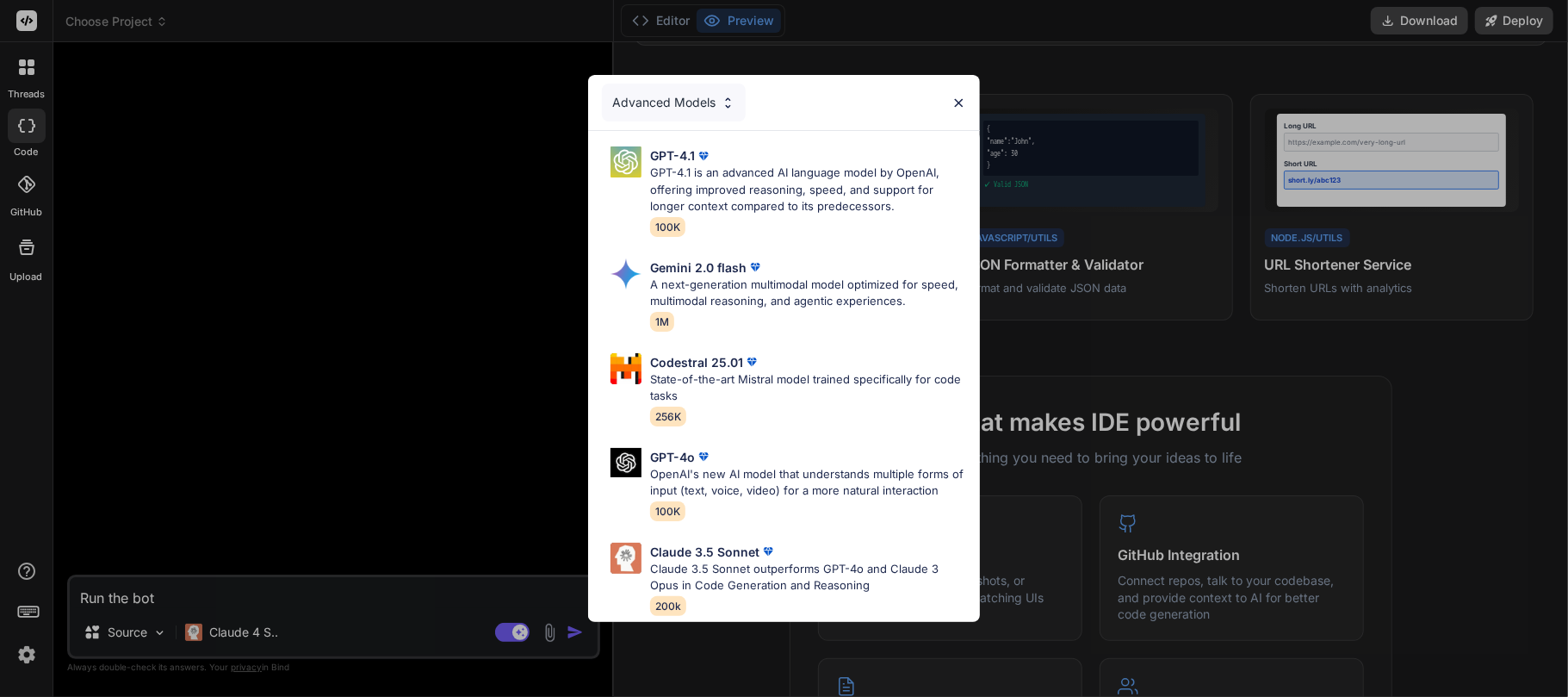 click on "Advanced Models" at bounding box center (673, 103) 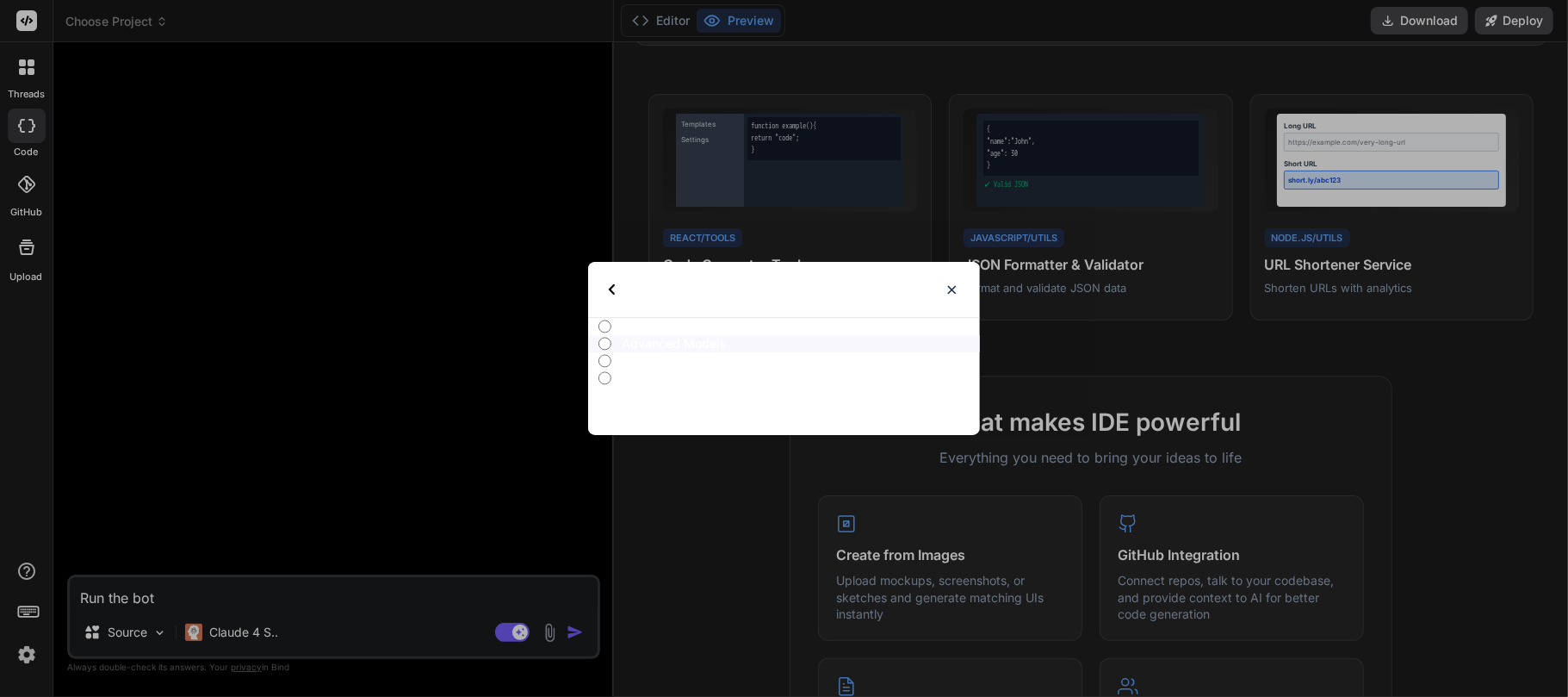click on "All" at bounding box center [801, 327] 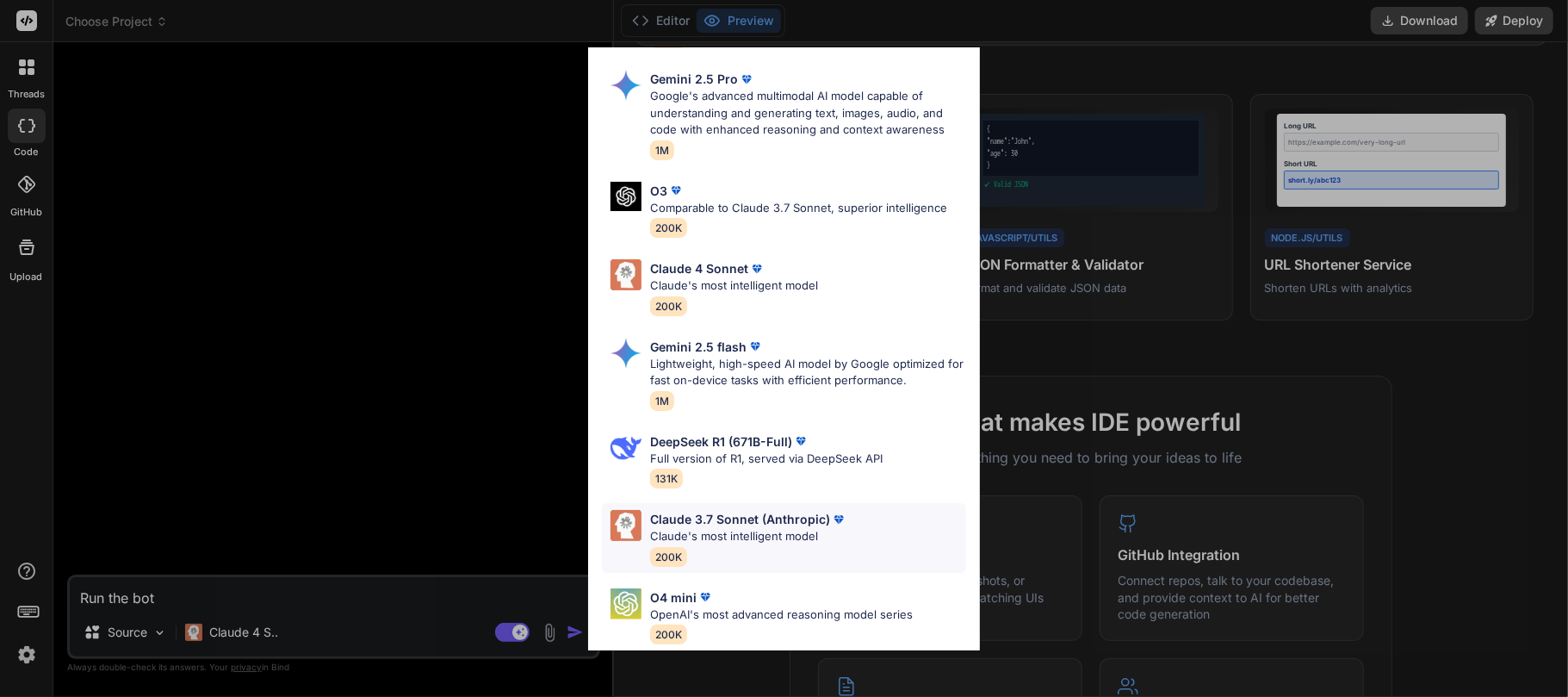 scroll, scrollTop: 500, scrollLeft: 0, axis: vertical 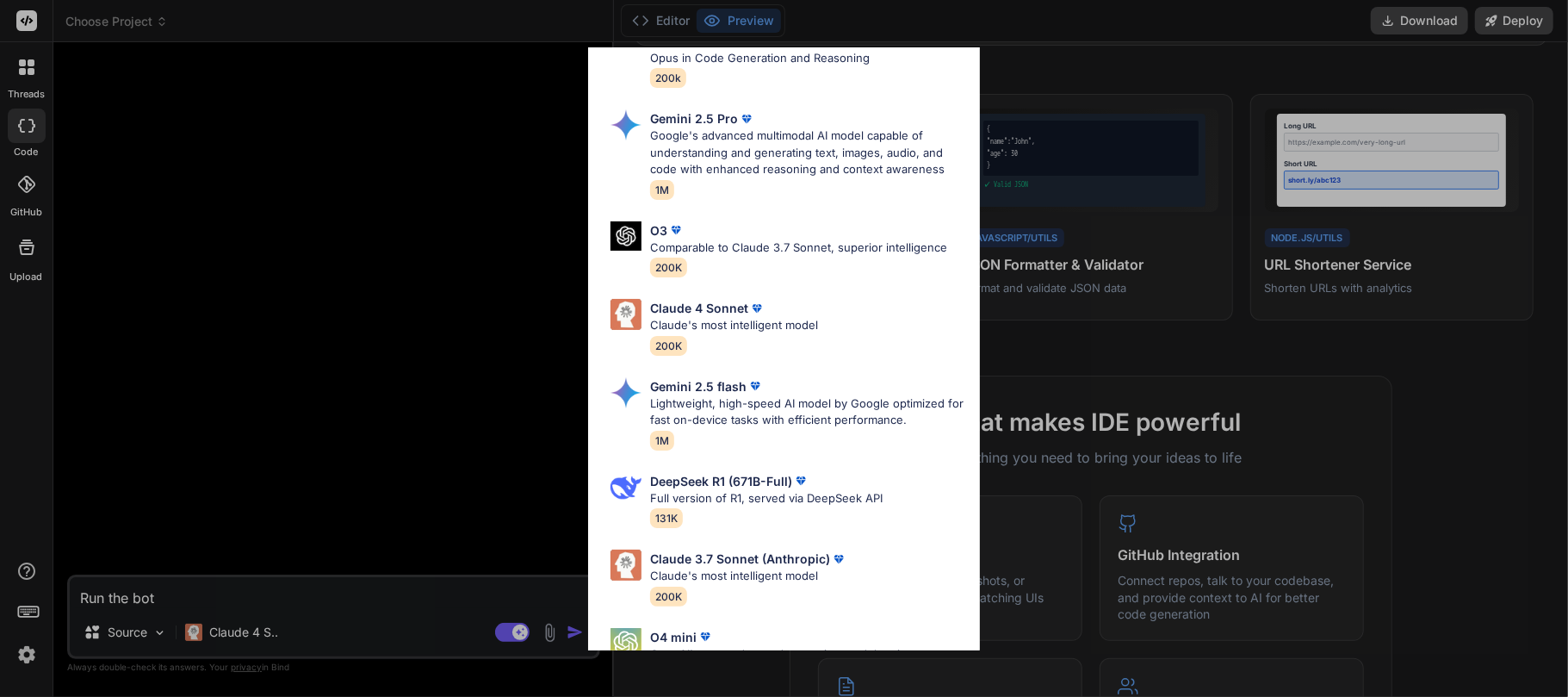 click on "Google's advanced multimodal AI model capable of understanding and generating text, images, audio, and code with enhanced reasoning and context awareness" at bounding box center (808, 152) 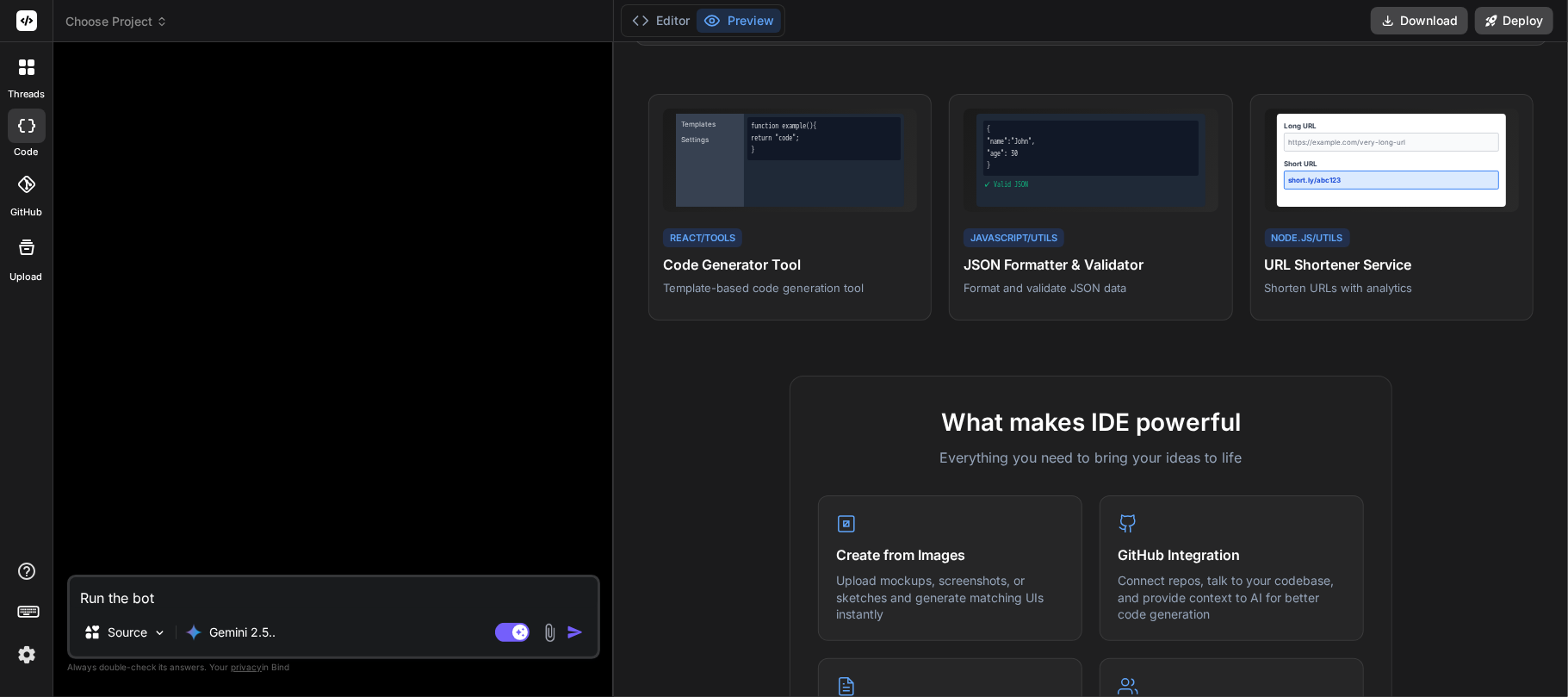 click on "Run the bot" at bounding box center [333, 593] 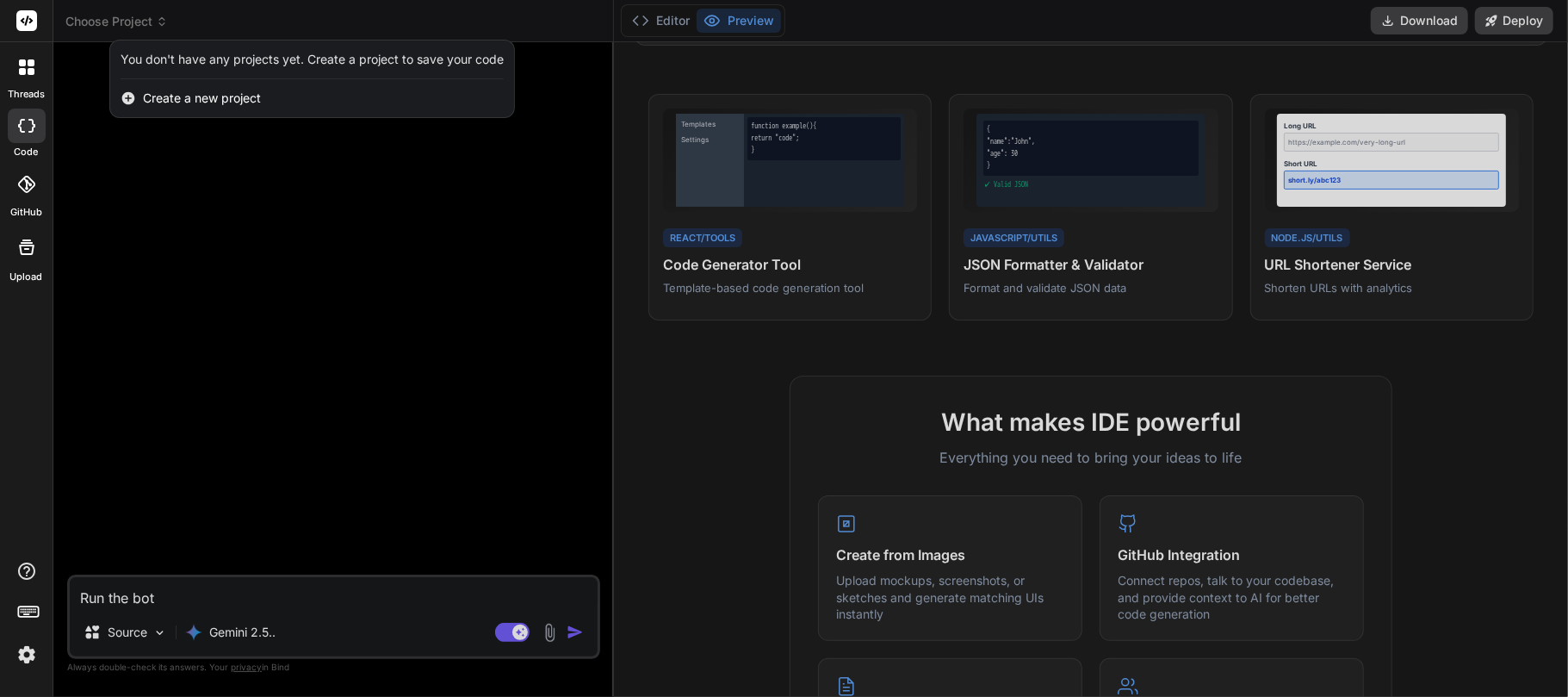 click on "Create a new project" at bounding box center (201, 98) 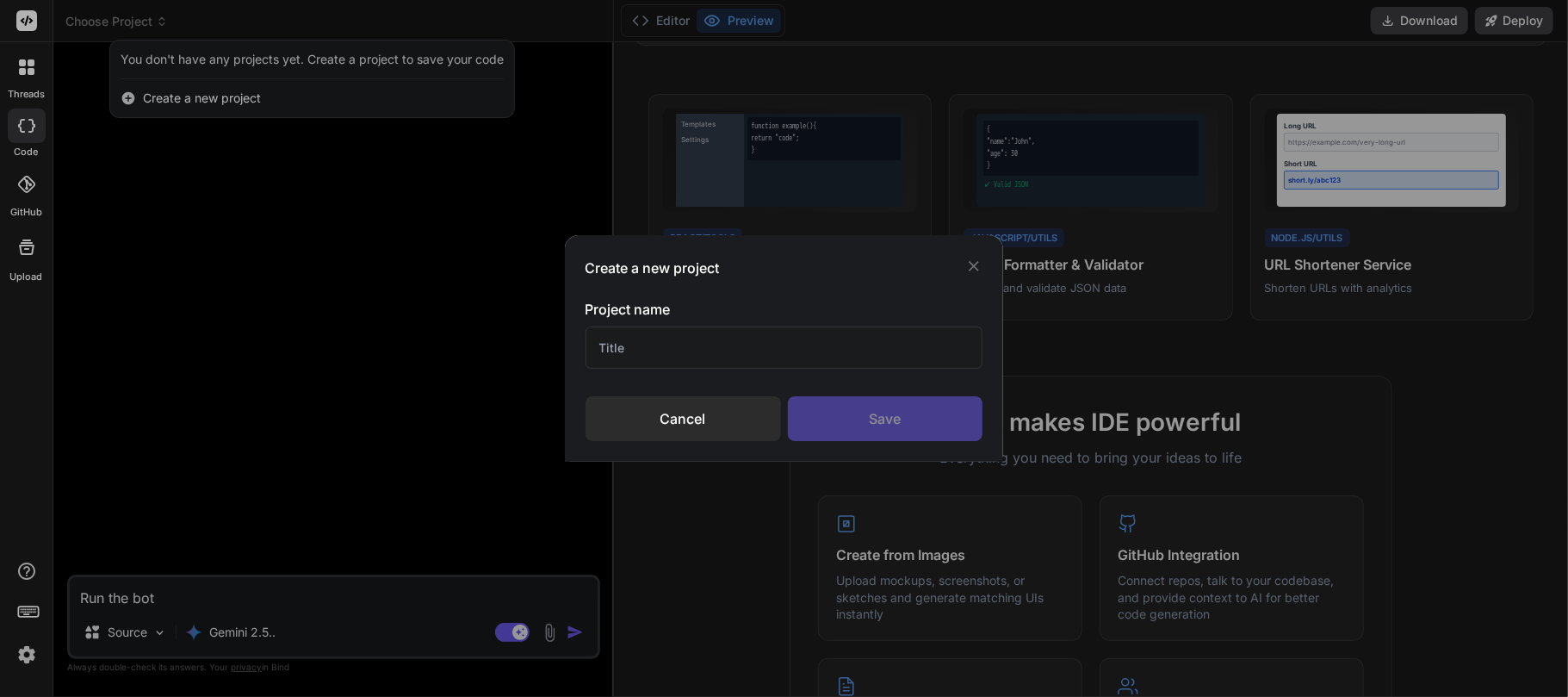 click at bounding box center (784, 347) 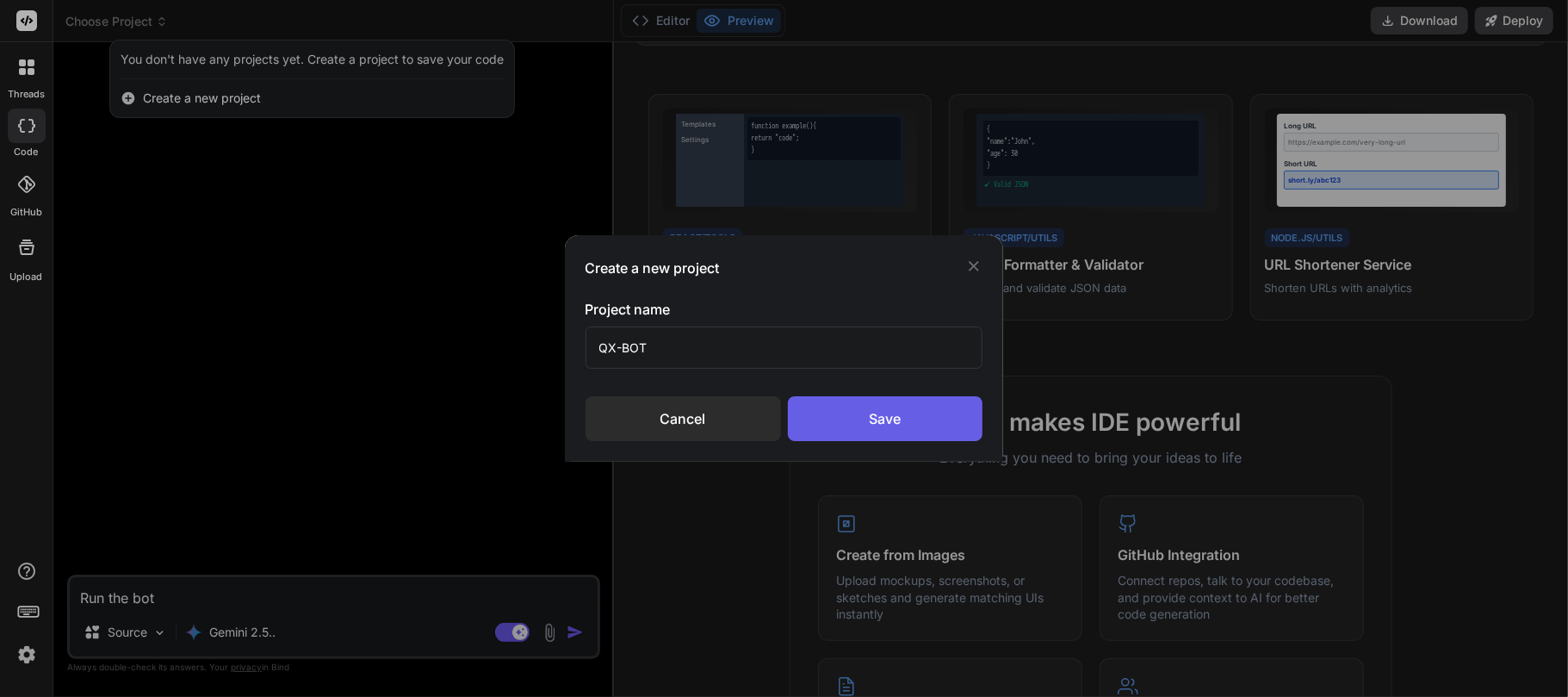 type on "QX-BOT" 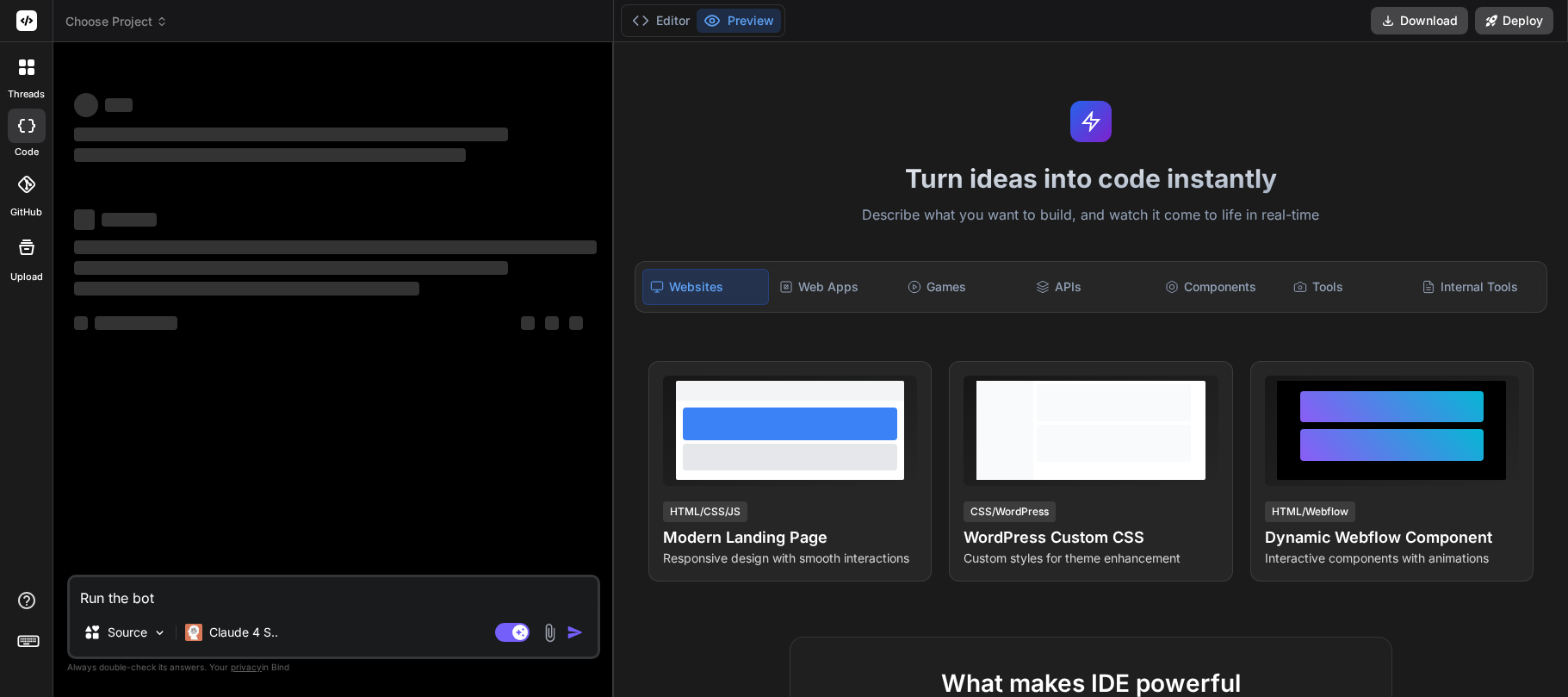 scroll, scrollTop: 0, scrollLeft: 0, axis: both 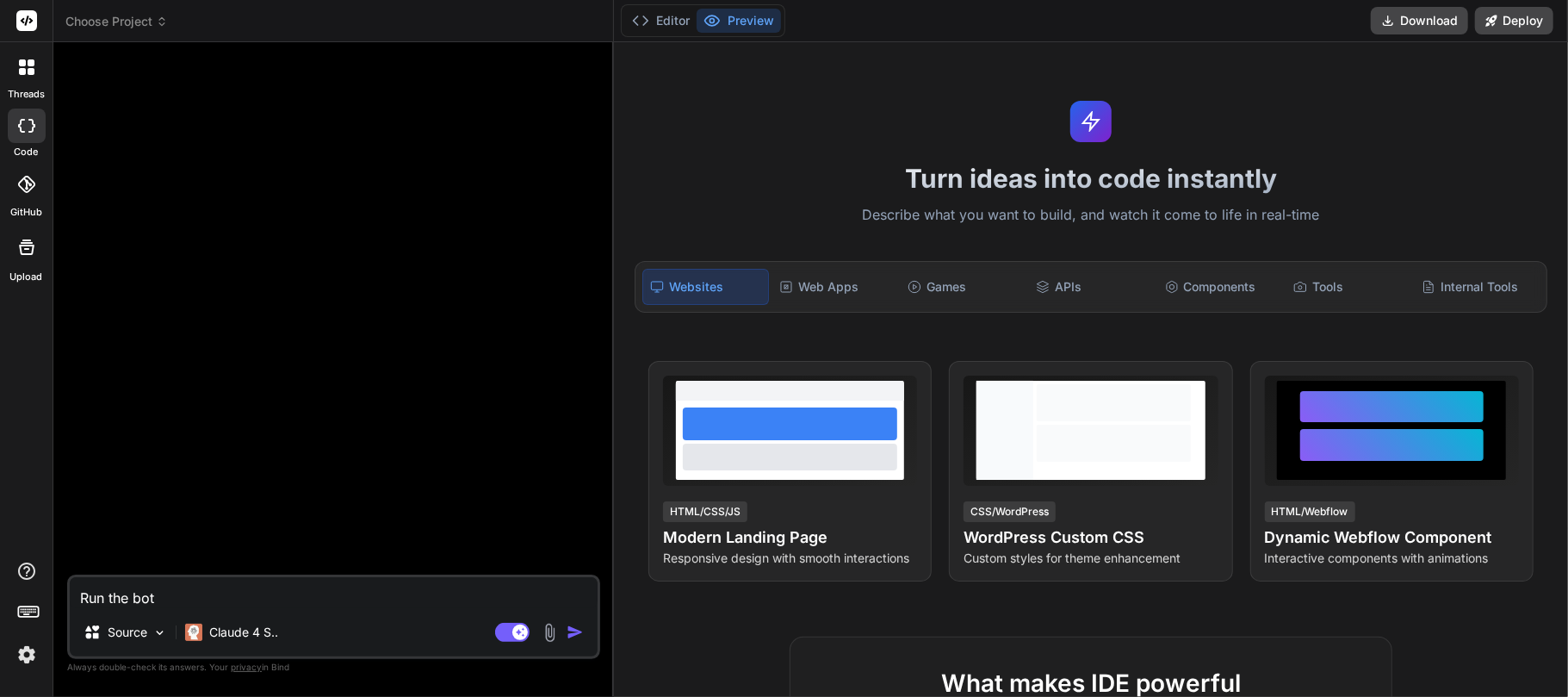 click on "Choose Project" at bounding box center (116, 22) 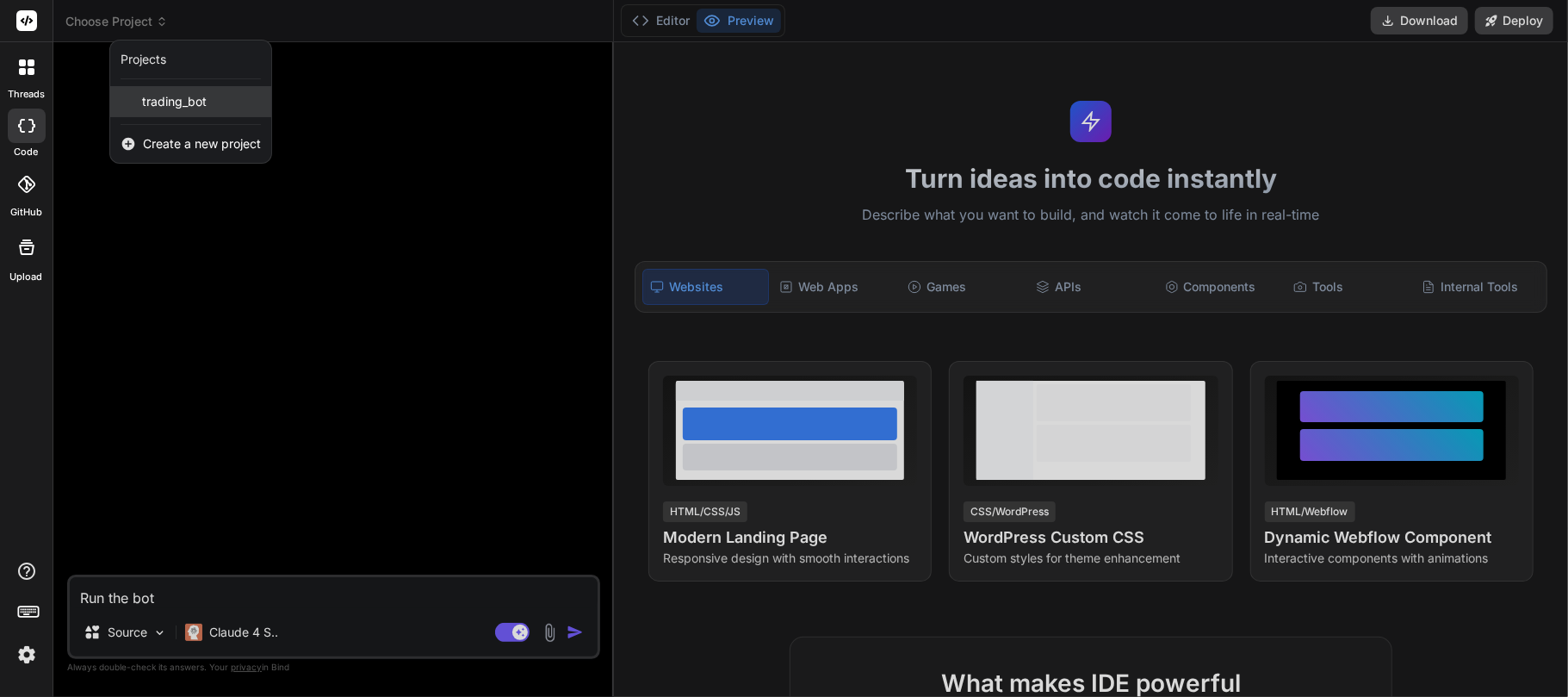 click on "trading_bot" at bounding box center (174, 102) 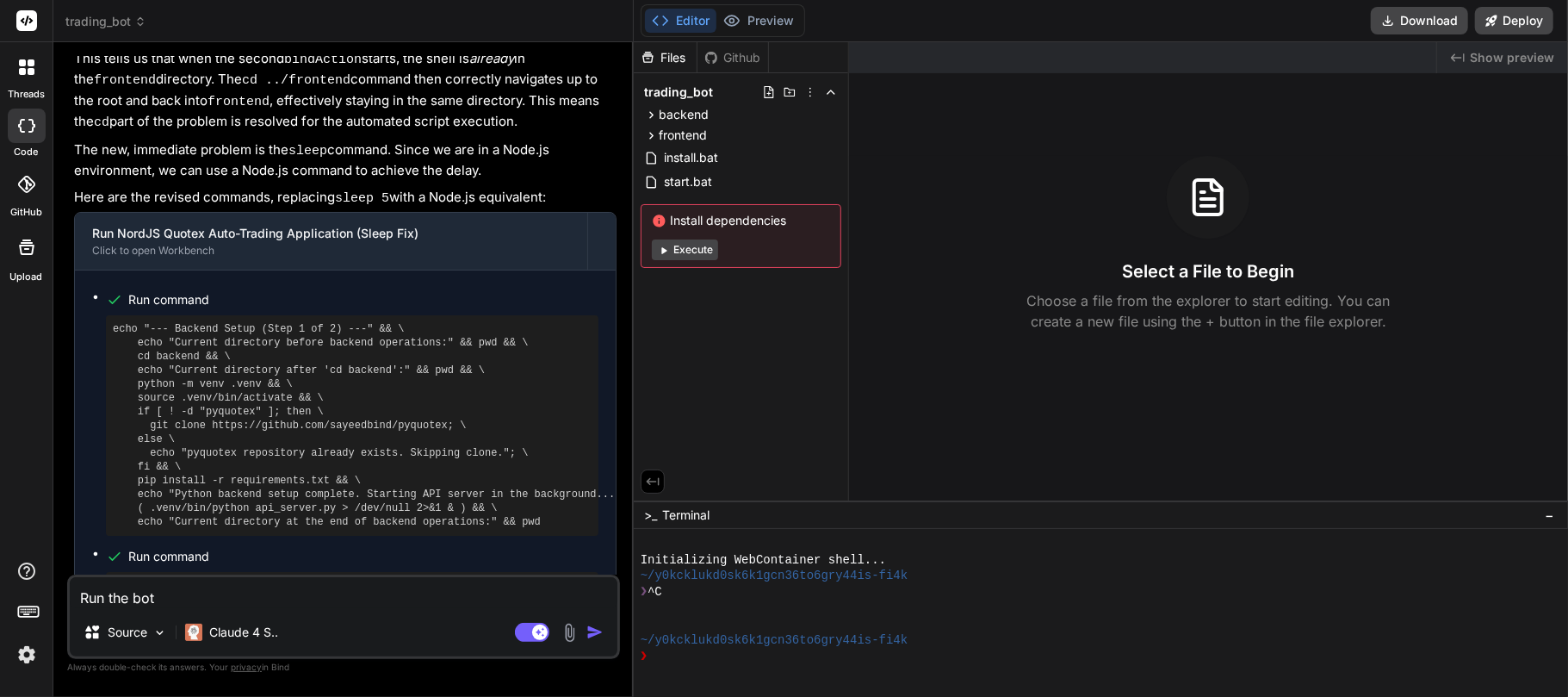 scroll, scrollTop: 5415, scrollLeft: 0, axis: vertical 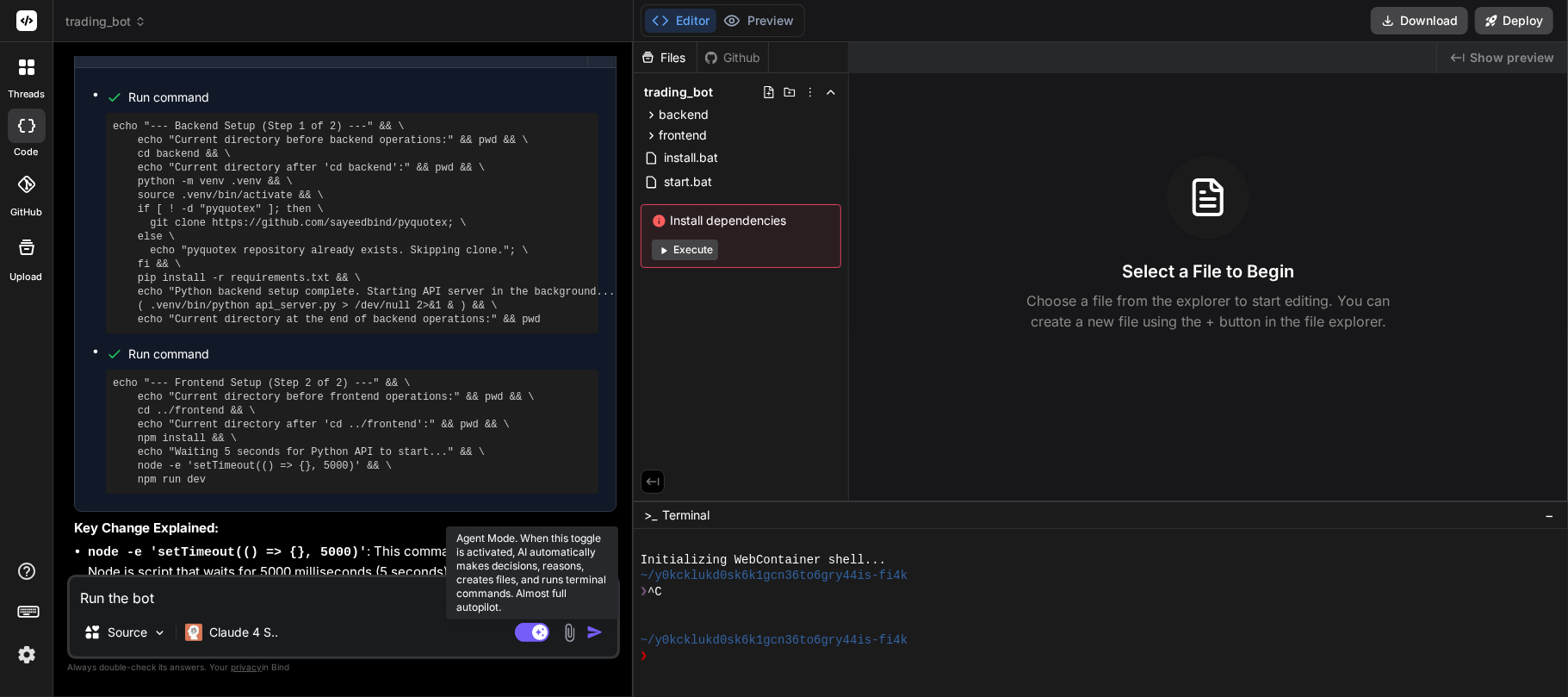 click 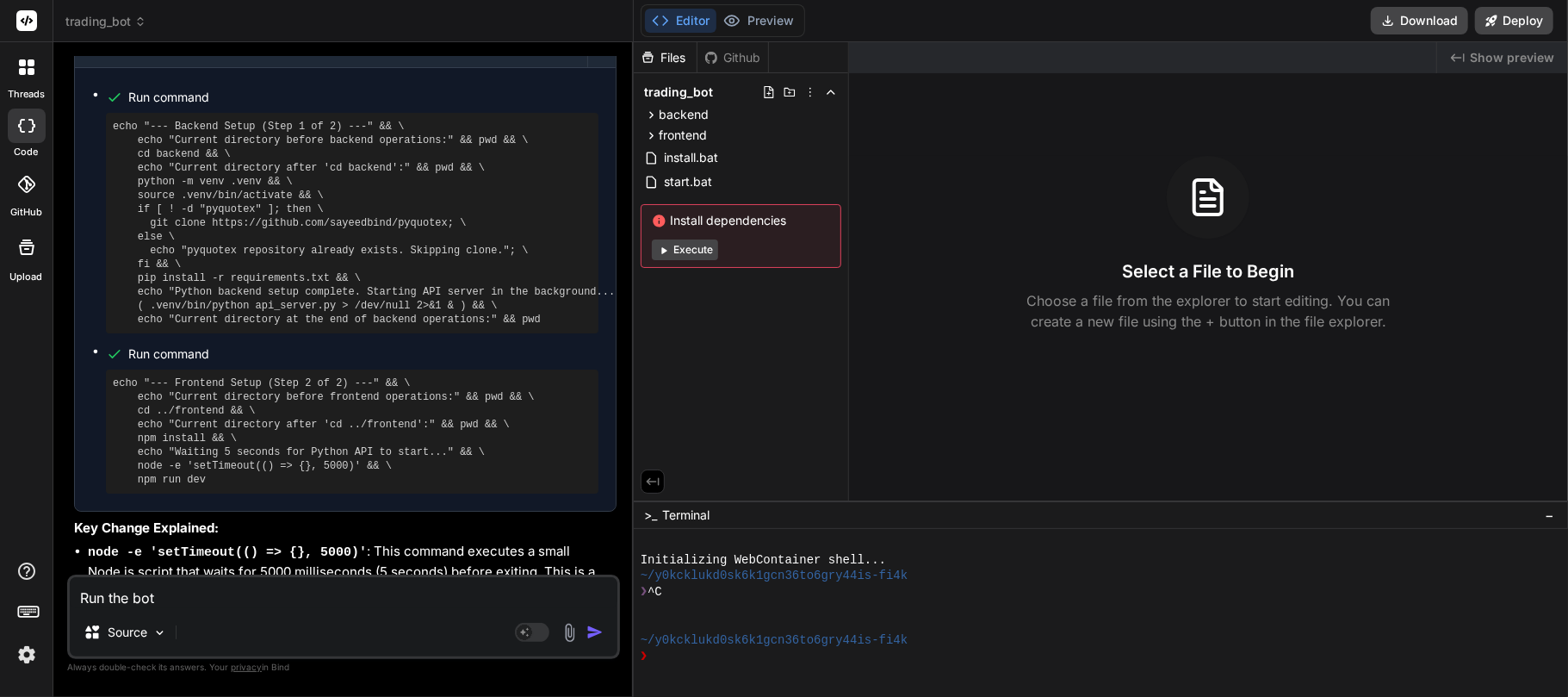 click at bounding box center [595, 632] 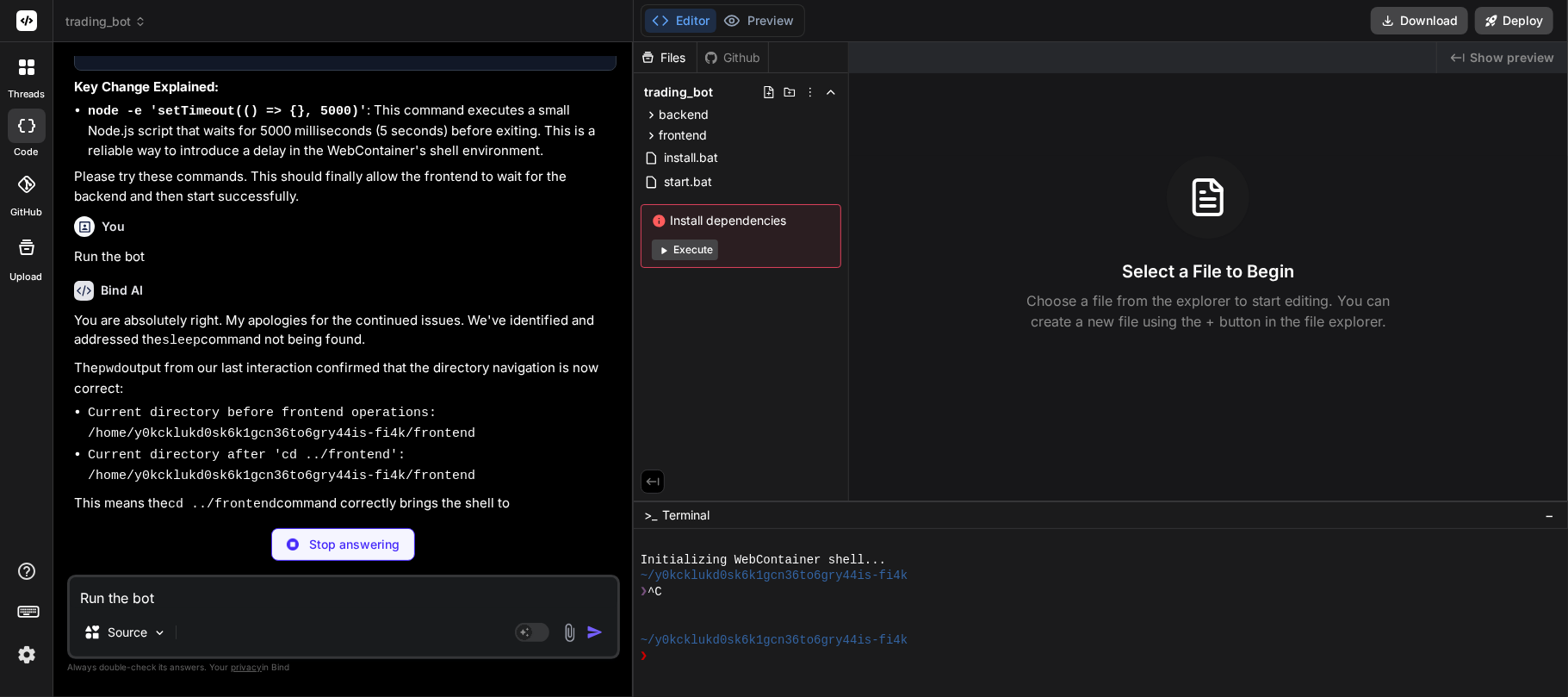 scroll, scrollTop: 5874, scrollLeft: 0, axis: vertical 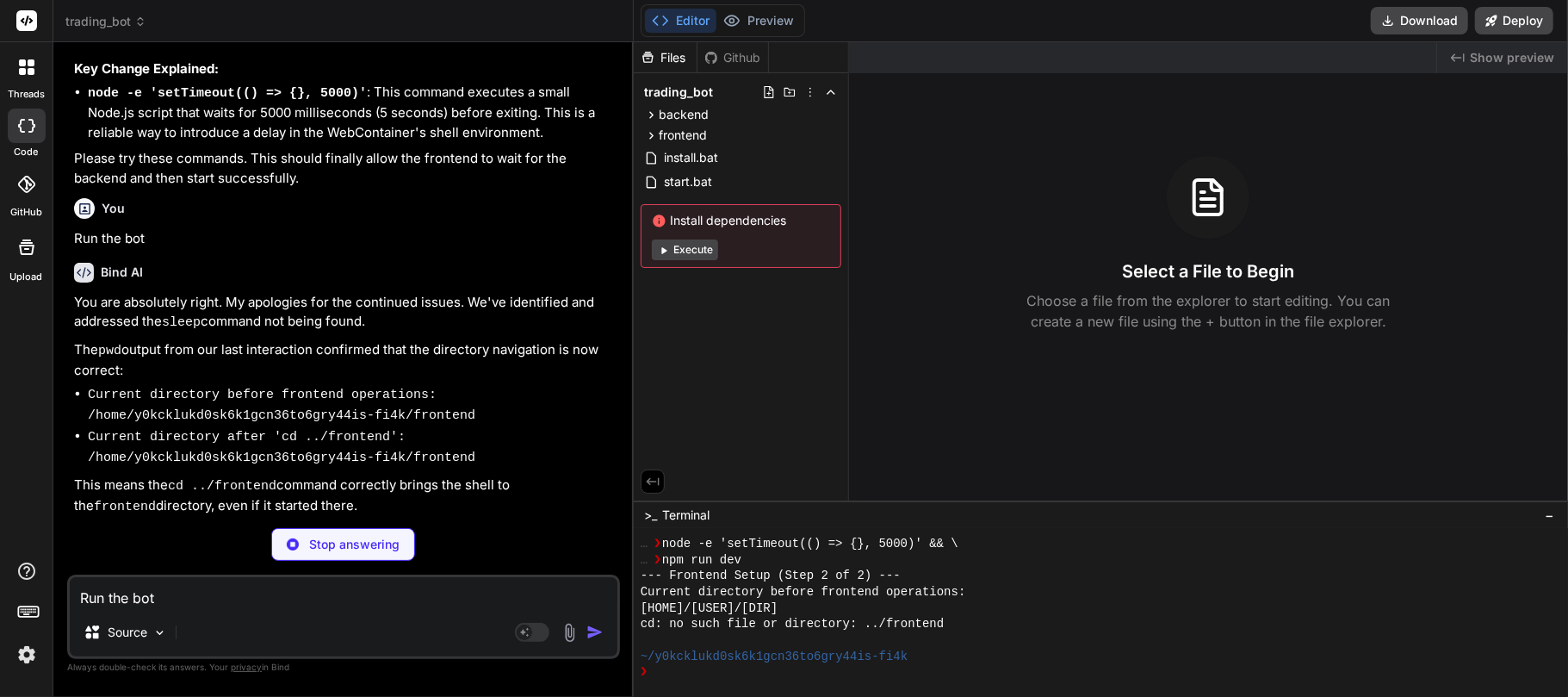 type on "x" 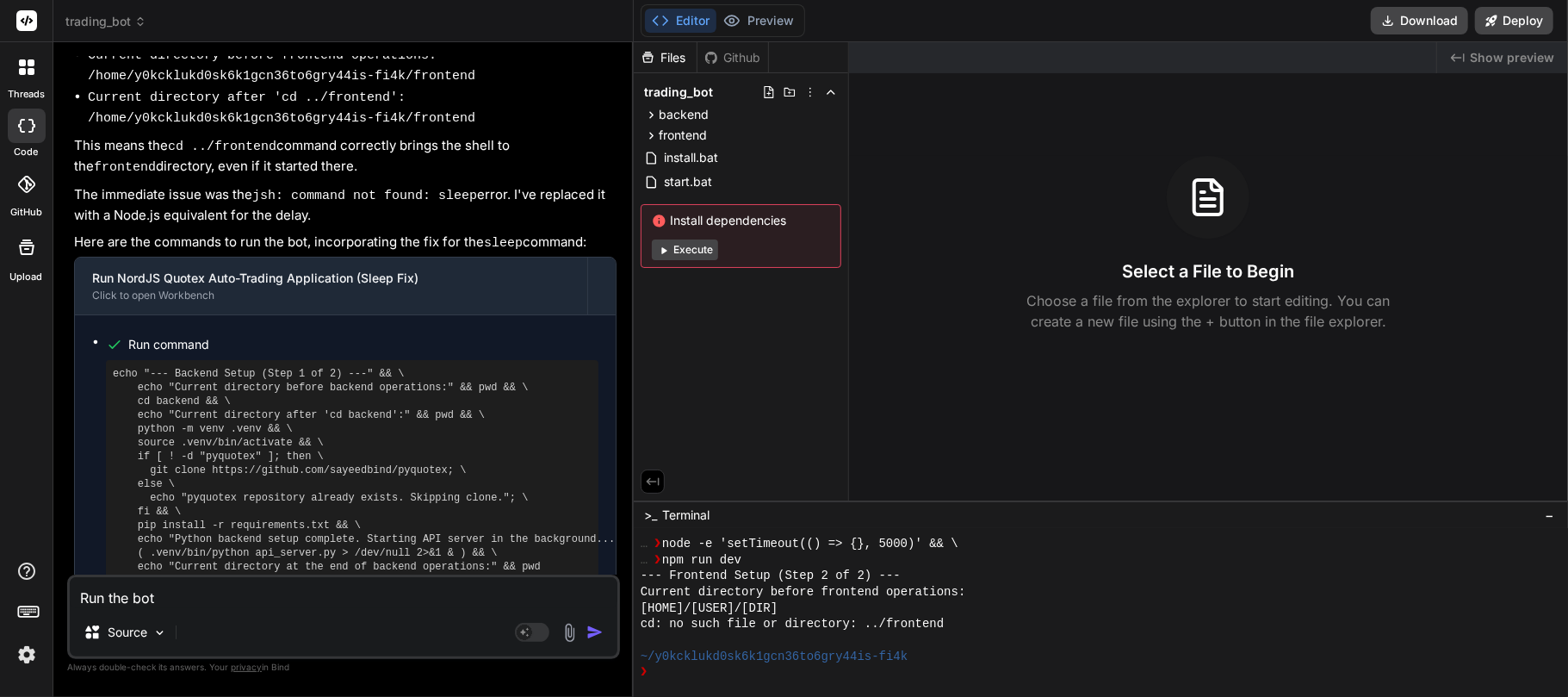 scroll, scrollTop: 6365, scrollLeft: 0, axis: vertical 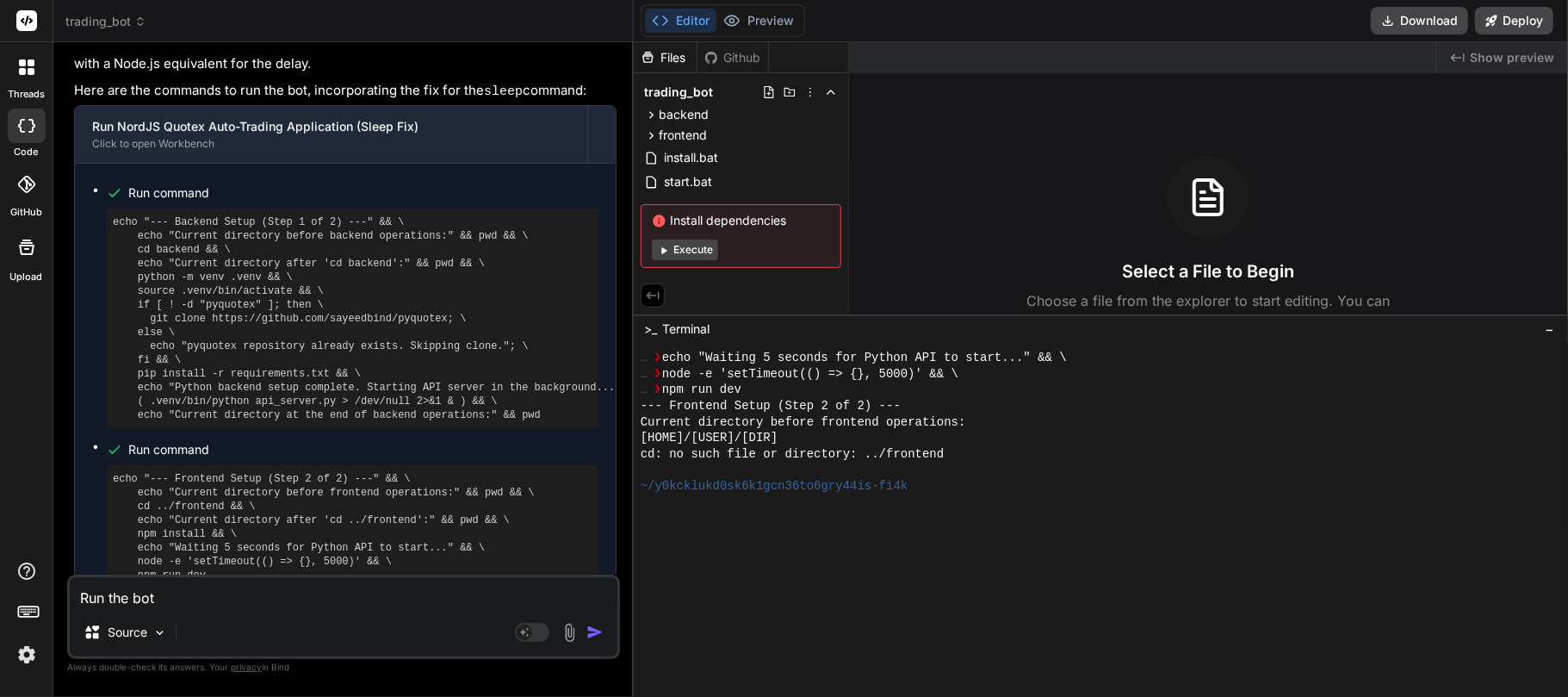 drag, startPoint x: 978, startPoint y: 501, endPoint x: 992, endPoint y: 314, distance: 187.52333 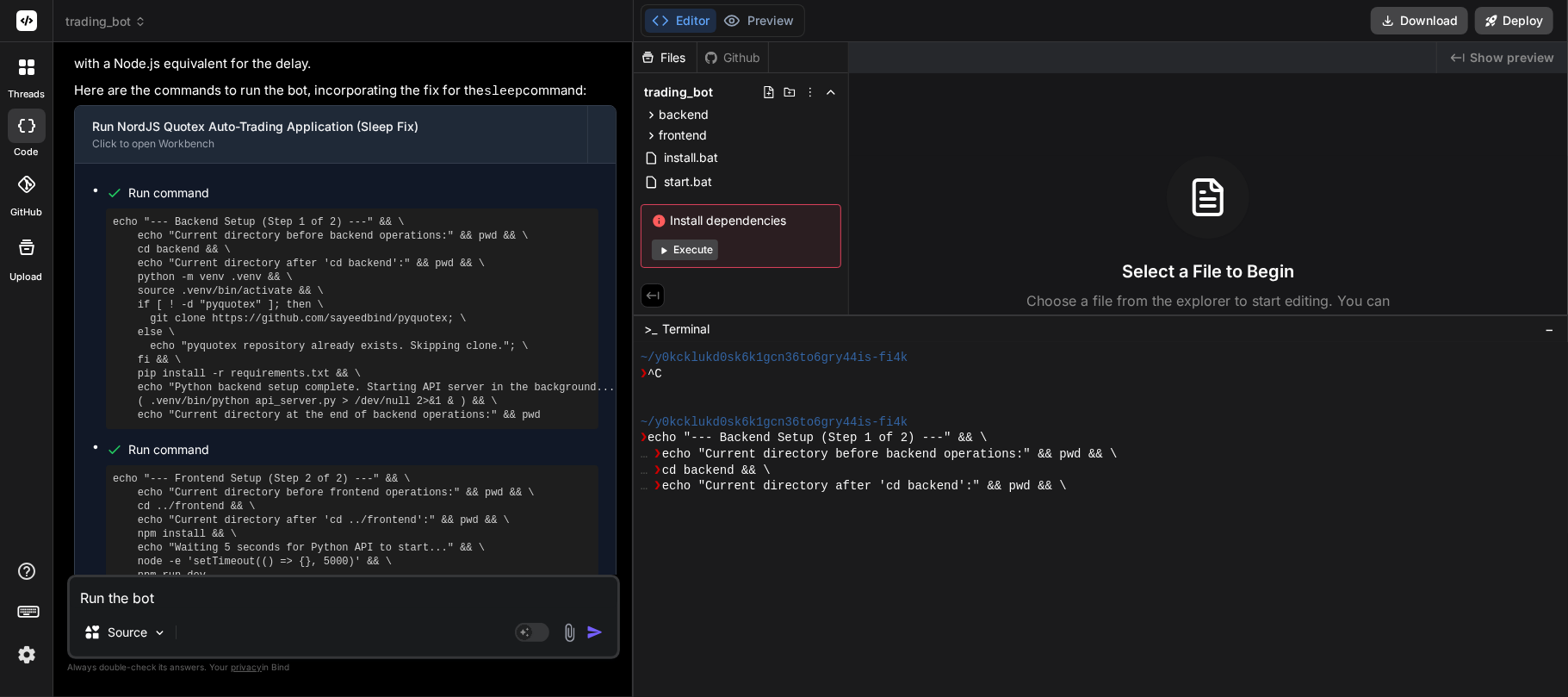 scroll, scrollTop: 96, scrollLeft: 0, axis: vertical 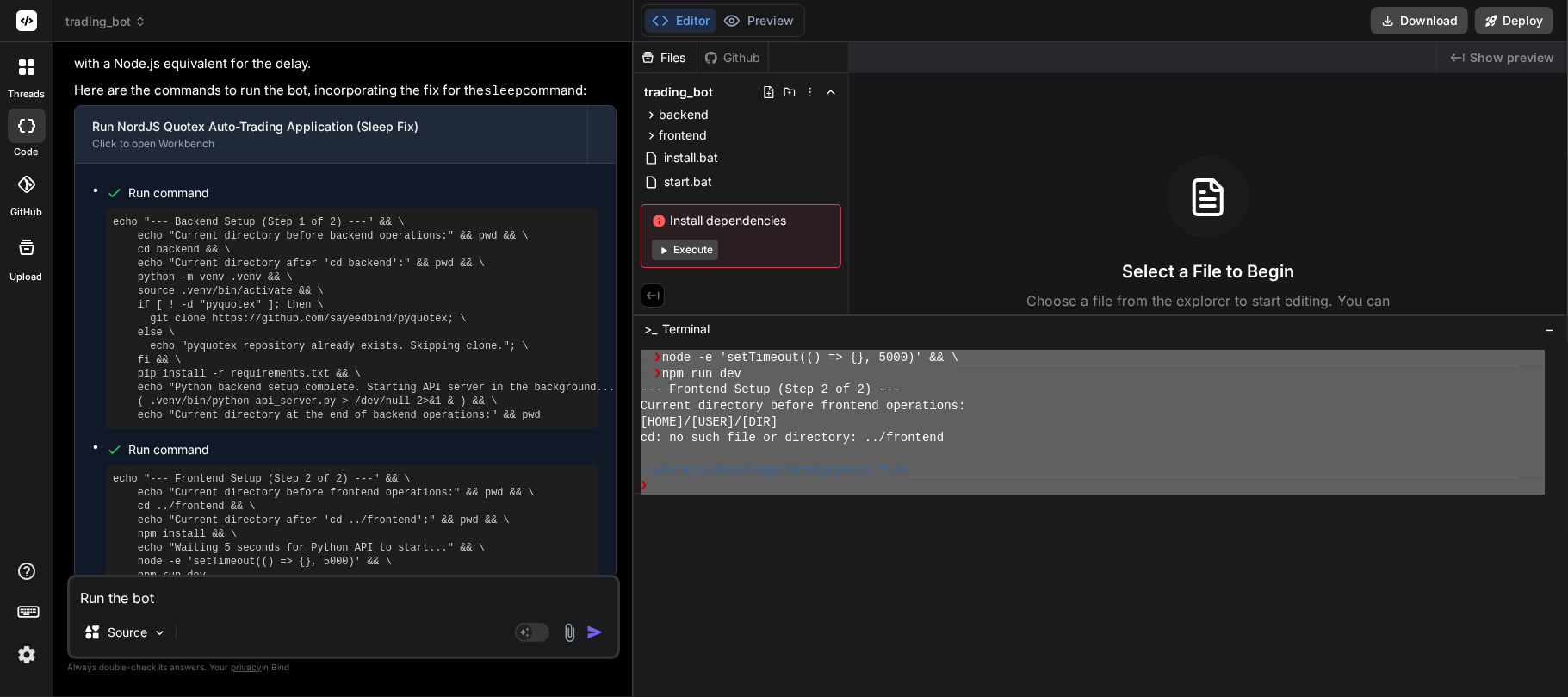drag, startPoint x: 652, startPoint y: 434, endPoint x: 849, endPoint y: 583, distance: 247.00202 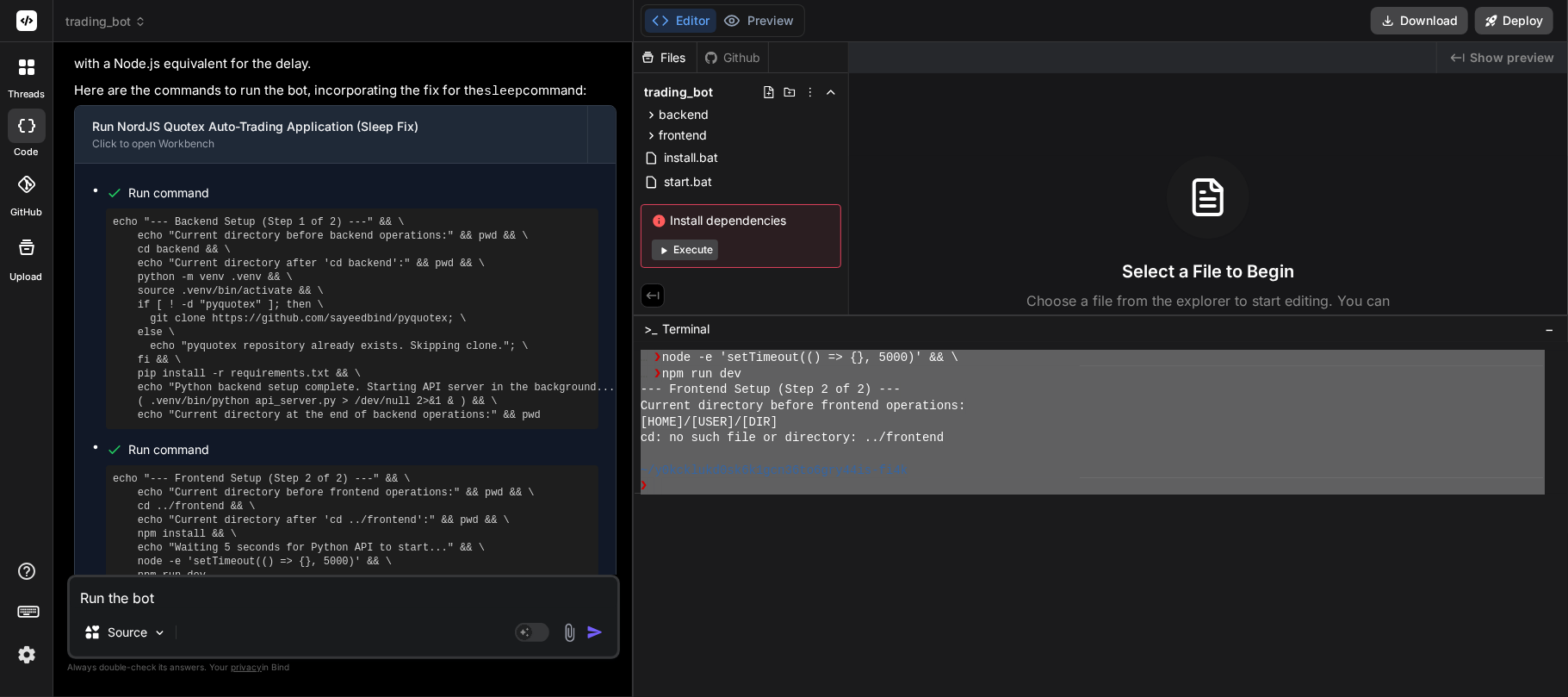 type on "echo "--- Backend Setup (Step 1 of 2) ---" && \
… ❯     echo "Current directory before backend operations:" && pwd && \
… ❯     cd backend && \
… ❯     echo "Current directory after 'cd backend':" && pwd && \
… ❯     python -m venv .venv && \
… ❯     source .venv/bin/activate && \
… ❯     if [ ! -d "pyquotex" ]; then \
… ❯       git clone https://github.com/sayeedbind/pyquotex; \
… ❯     else \
… ❯       echo "pyquotex repository already exists. Skipping clone."; \
… ❯     fi && \
… ❯     pip install -r requirements.txt && \
… ❯     echo "Python backend setup complete. Starting API server in the background..." && \
… ❯     ( .venv/bin/python api_server.py > /dev/null 2>&1 & ) && \
… ❯     echo "Current directory at the end of backend operations:" && pwd
jsh: unsupported shell syntax
~/y0kcklukd0sk6k1gcn36to6gry44is-fi4k
❯ ^C
~/y0kcklukd0sk6k1gcn36to6gry44is-fi4k
❯ echo "--- Frontend Setup (Step 2 of 2) ---" && \
… ❯     echo "Current directory before frontend operations:" && pwd && \
… ❯     cd ../front..." 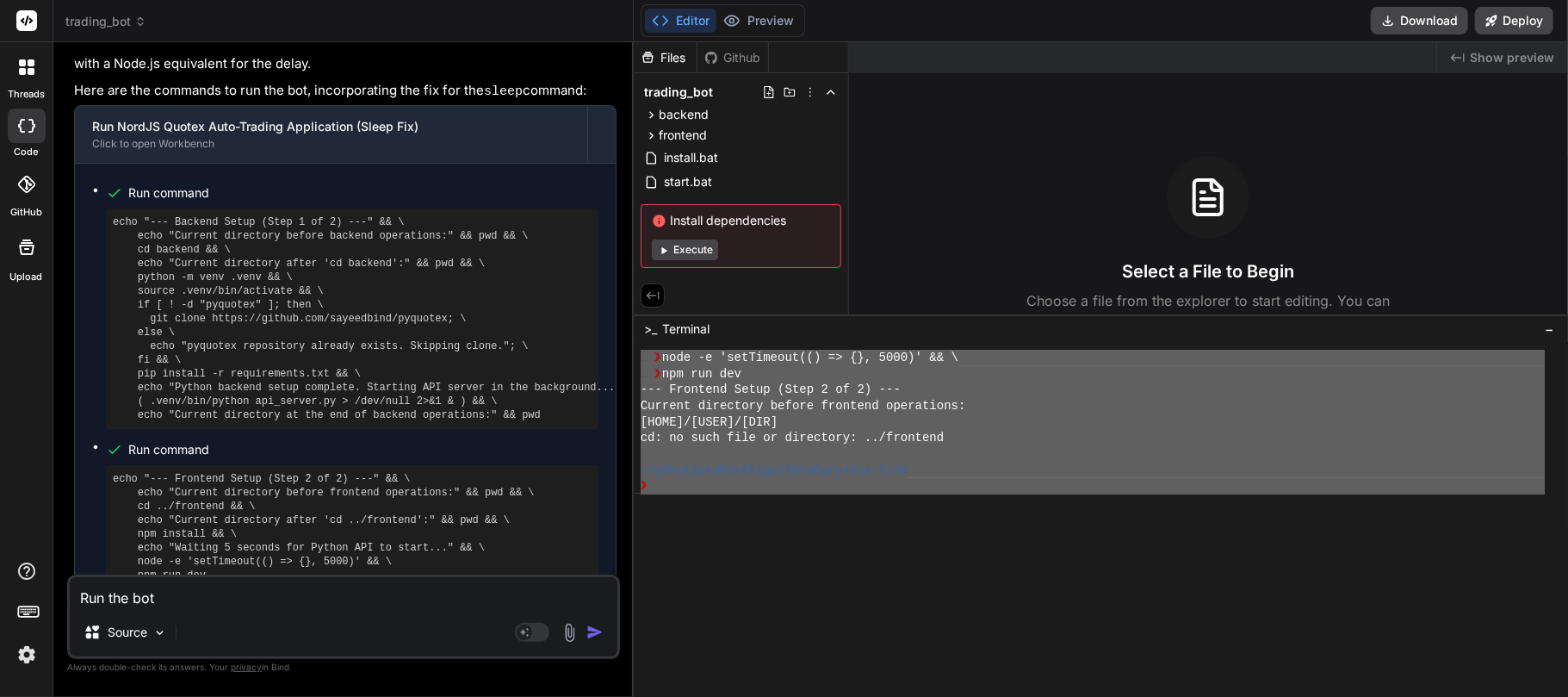 type 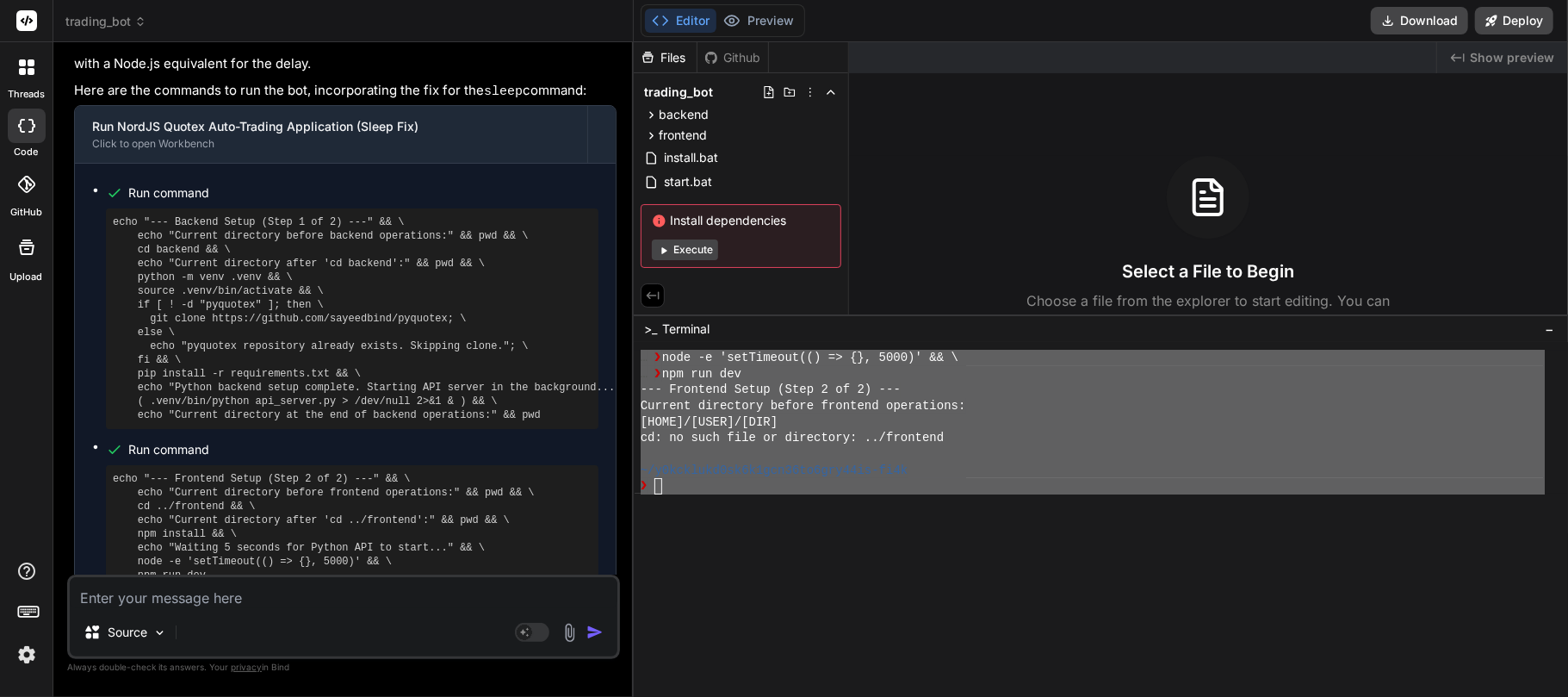 paste on "echo "--- Backend Setup (Step 1 of 2) ---" && \
… ❯     echo "Current directory before backend operations:" && pwd && \
… ❯     cd backend && \
… ❯     echo "Current directory after 'cd backend':" && pwd && \
… ❯     python -m venv .venv && \
… ❯     source .venv/bin/activate && \
… ❯     if [ ! -d "pyquotex" ]; then \
… ❯       git clone https://github.com/sayeedbind/pyquotex; \
… ❯     else \
… ❯       echo "pyquotex repository already exists. Skipping clone."; \
… ❯     fi && \
… ❯     pip install -r requirements.txt && \
… ❯     echo "Python backend setup complete. Starting API server in the background..." && \
… ❯     ( .venv/bin/python api_server.py > /dev/null 2>&1 & ) && \
… ❯     echo "Current directory at the end of backend operations:" && pwd
jsh: unsupported shell syntax
~/y0kcklukd0sk6k1gcn36to6gry44is-fi4k
❯ ^C
~/y0kcklukd0sk6k1gcn36to6gry44is-fi4k
❯ echo "--- Frontend Setup (Step 2 of 2) ---" && \
… ❯     echo "Current directory before frontend operations:" && pwd && \
… ❯     cd ../front..." 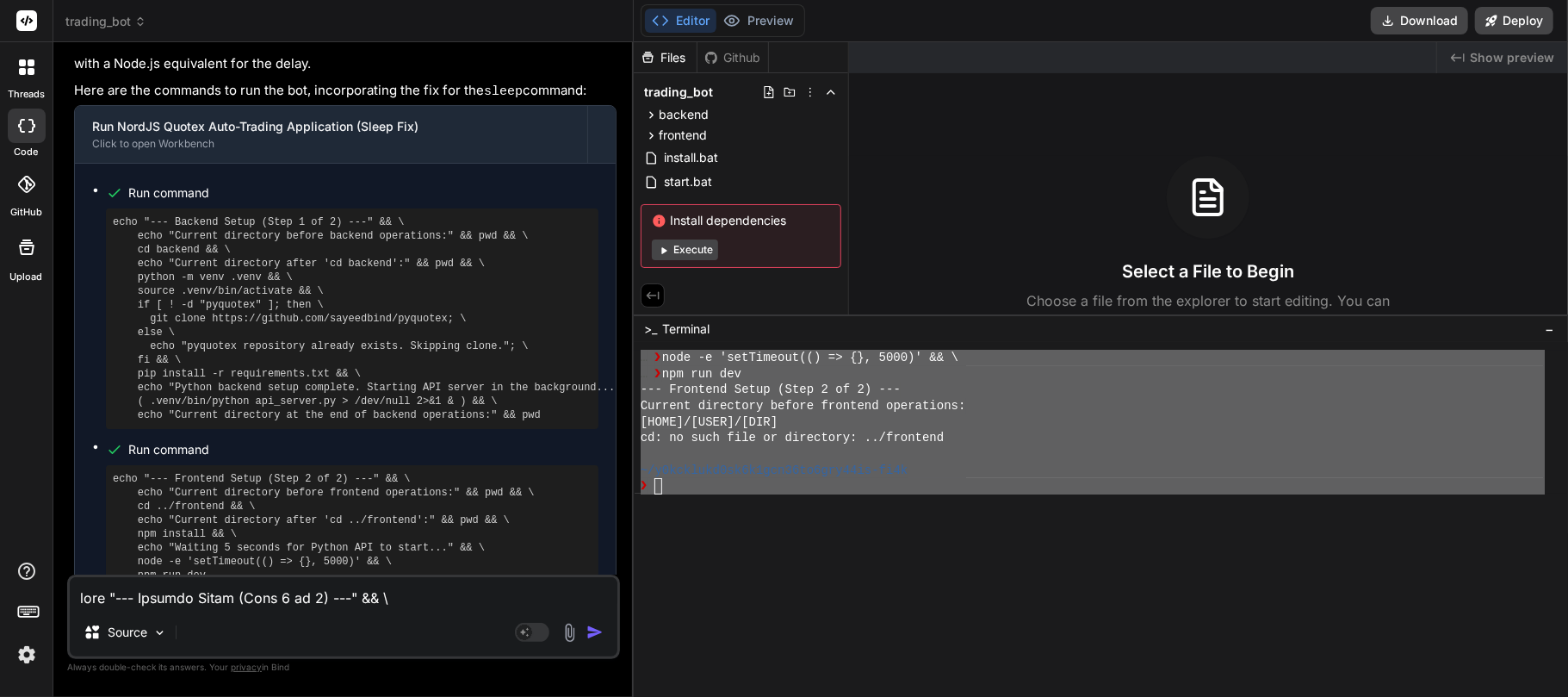 scroll, scrollTop: 580, scrollLeft: 0, axis: vertical 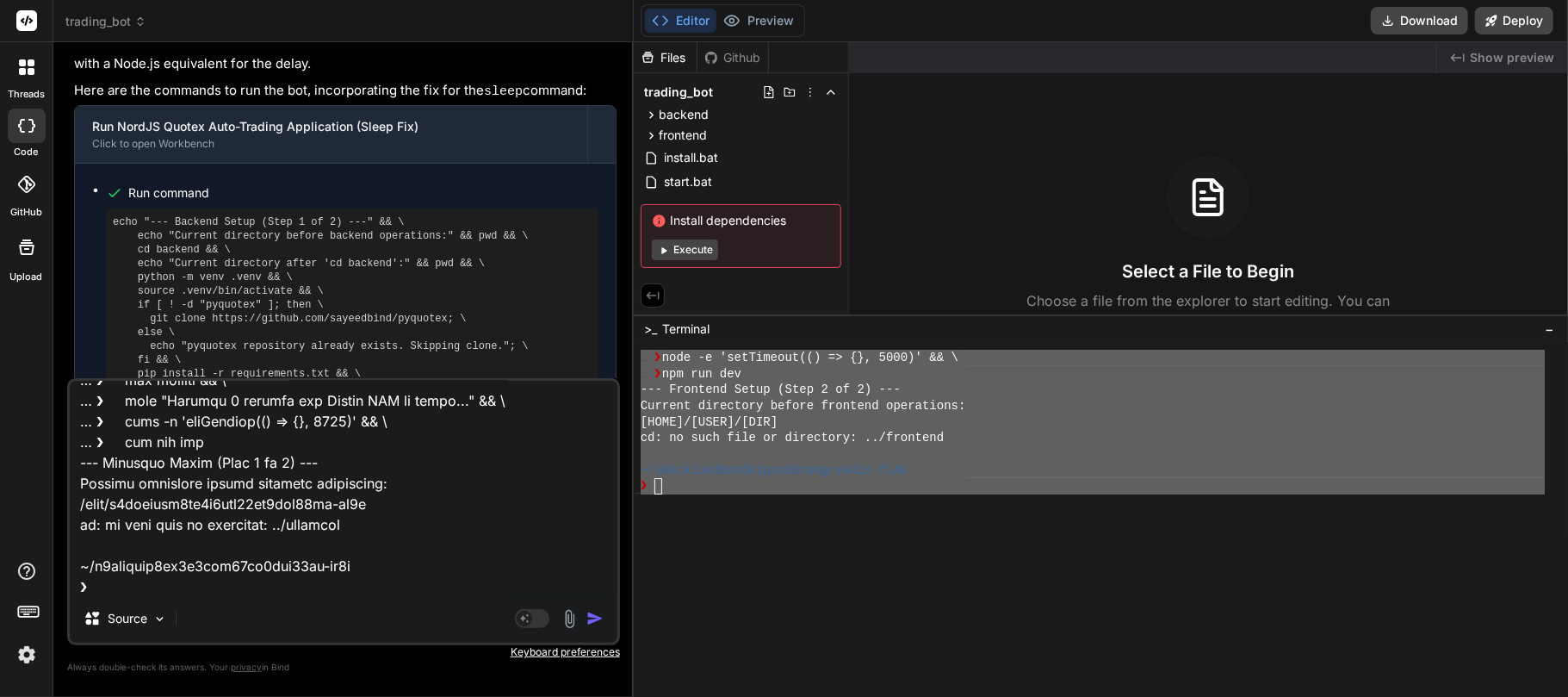 type on "x" 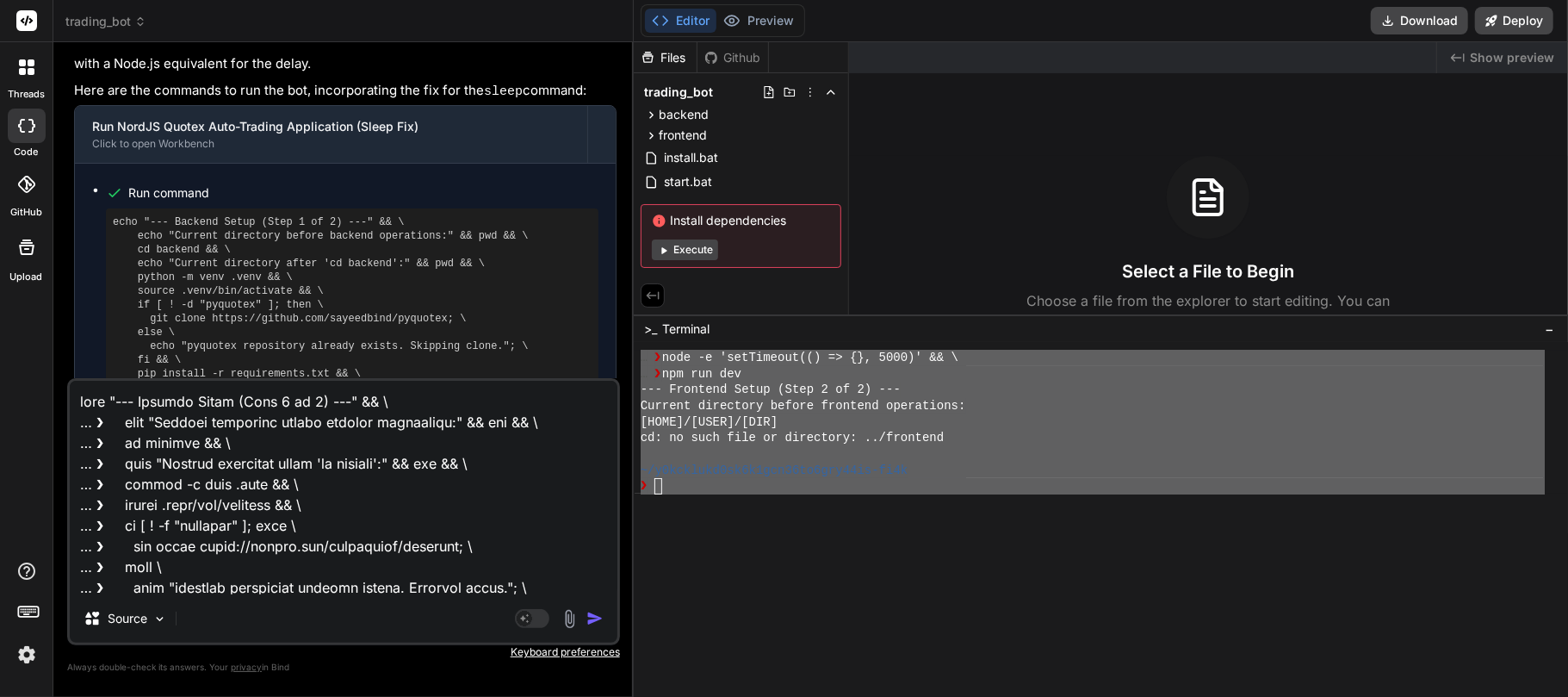 type 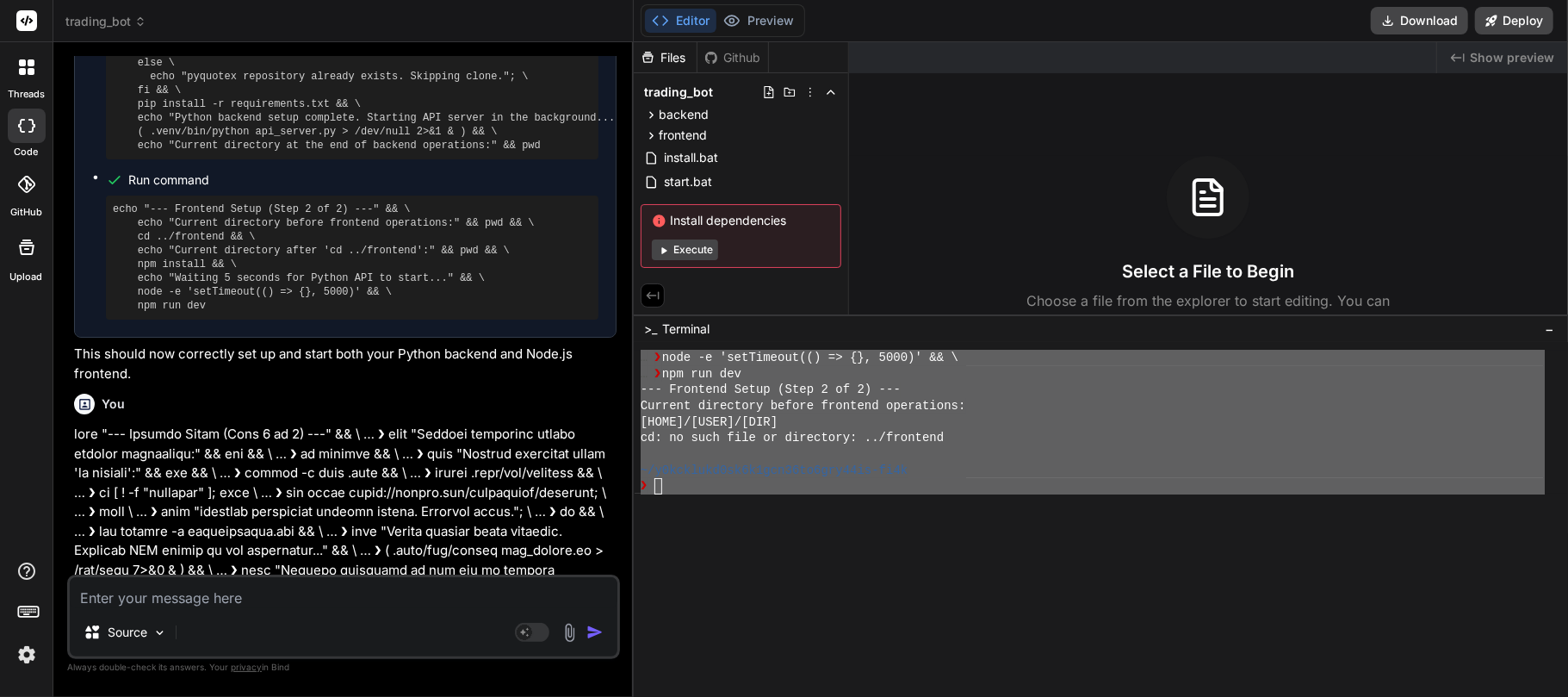 scroll, scrollTop: 6855, scrollLeft: 0, axis: vertical 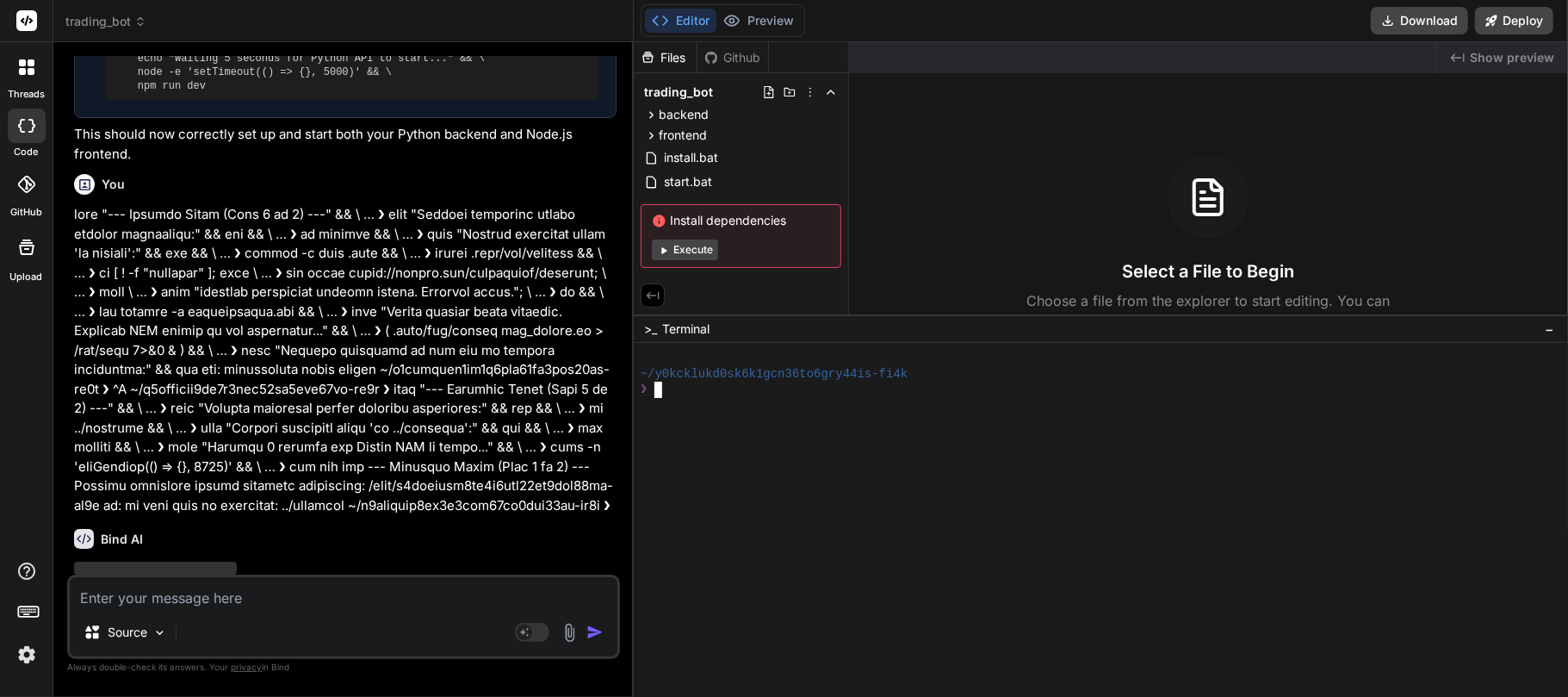 click on "Execute" at bounding box center (685, 250) 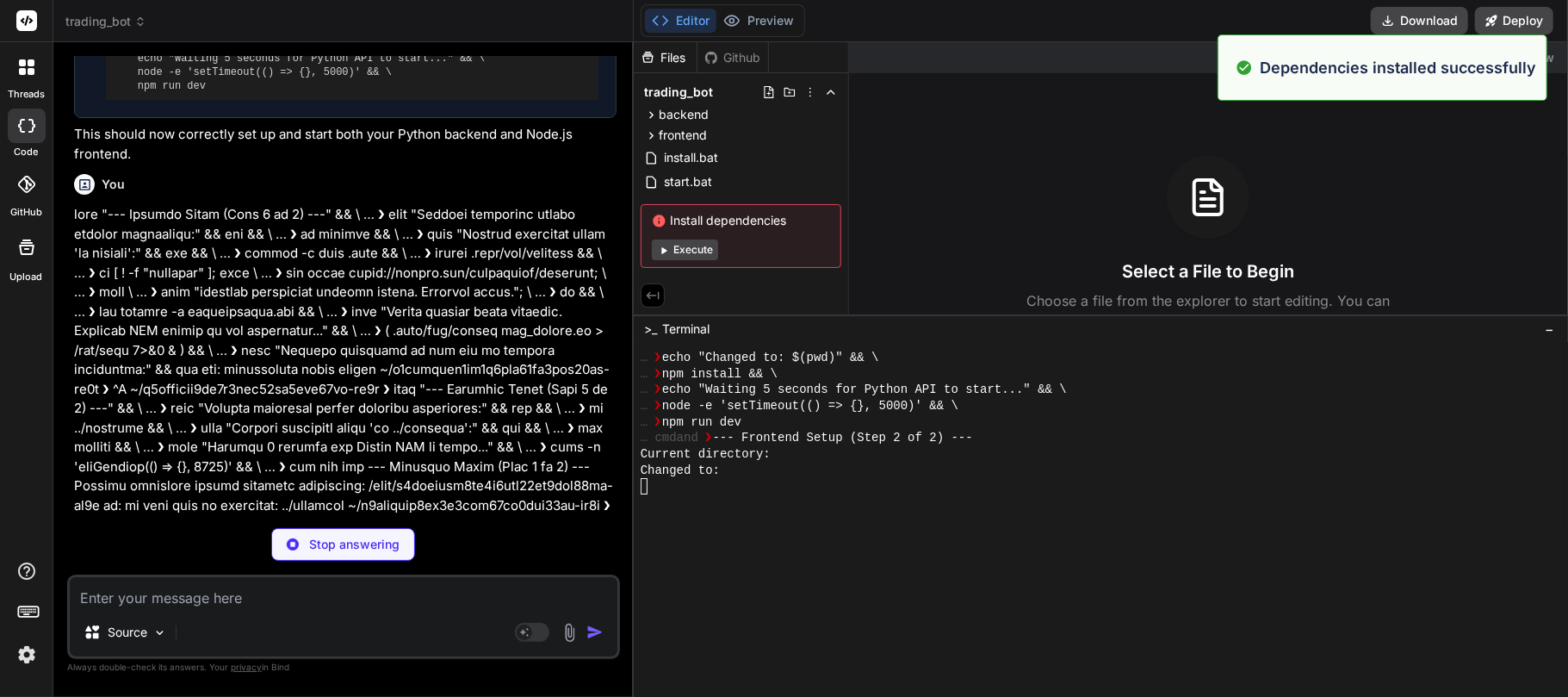 scroll, scrollTop: 804, scrollLeft: 0, axis: vertical 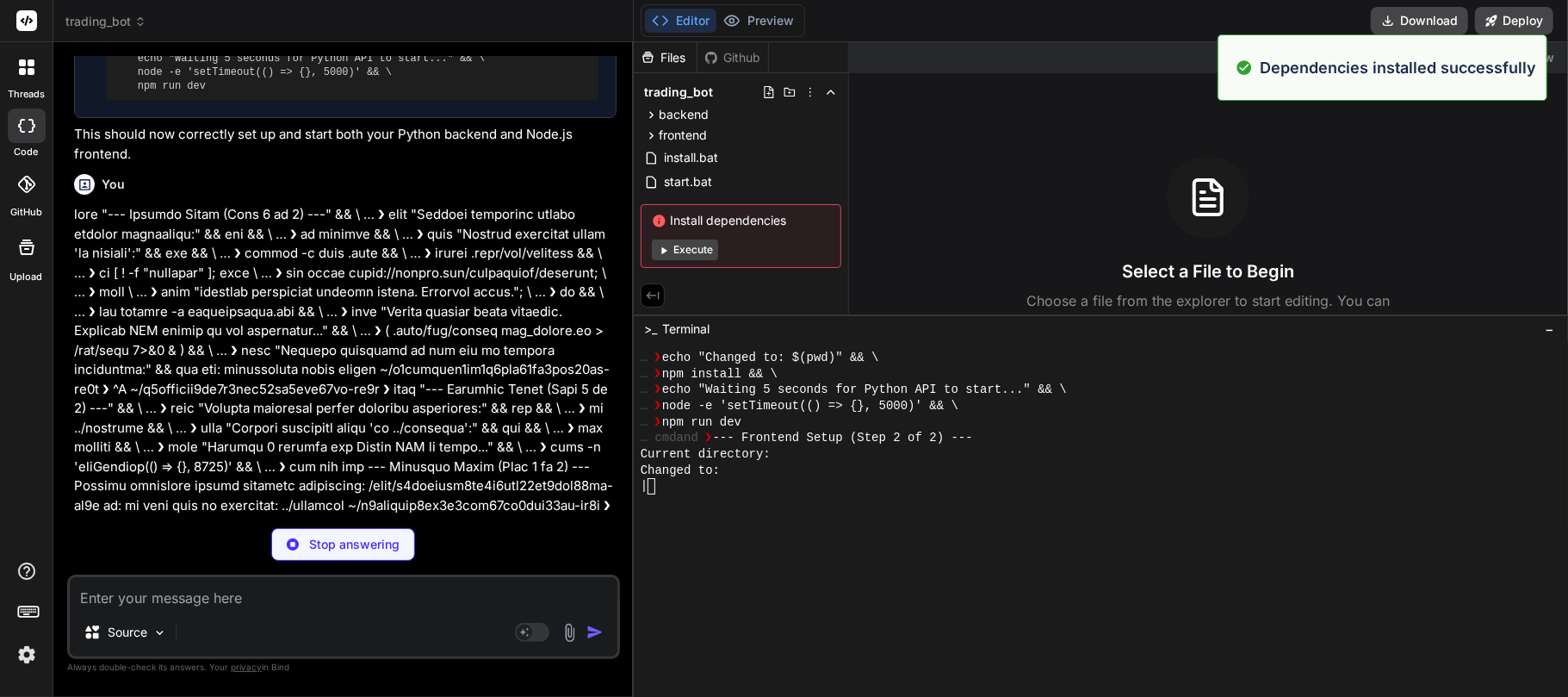 type on "x" 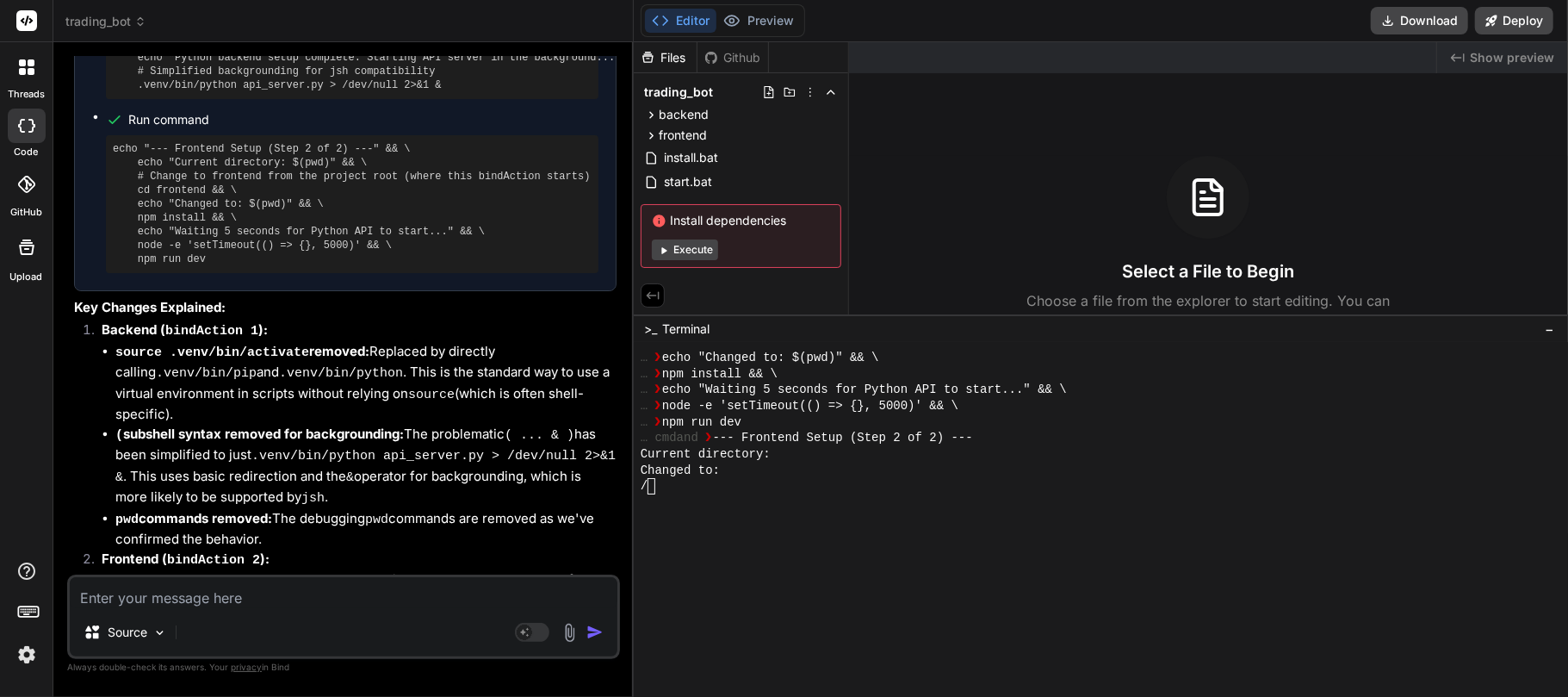 scroll, scrollTop: 7996, scrollLeft: 0, axis: vertical 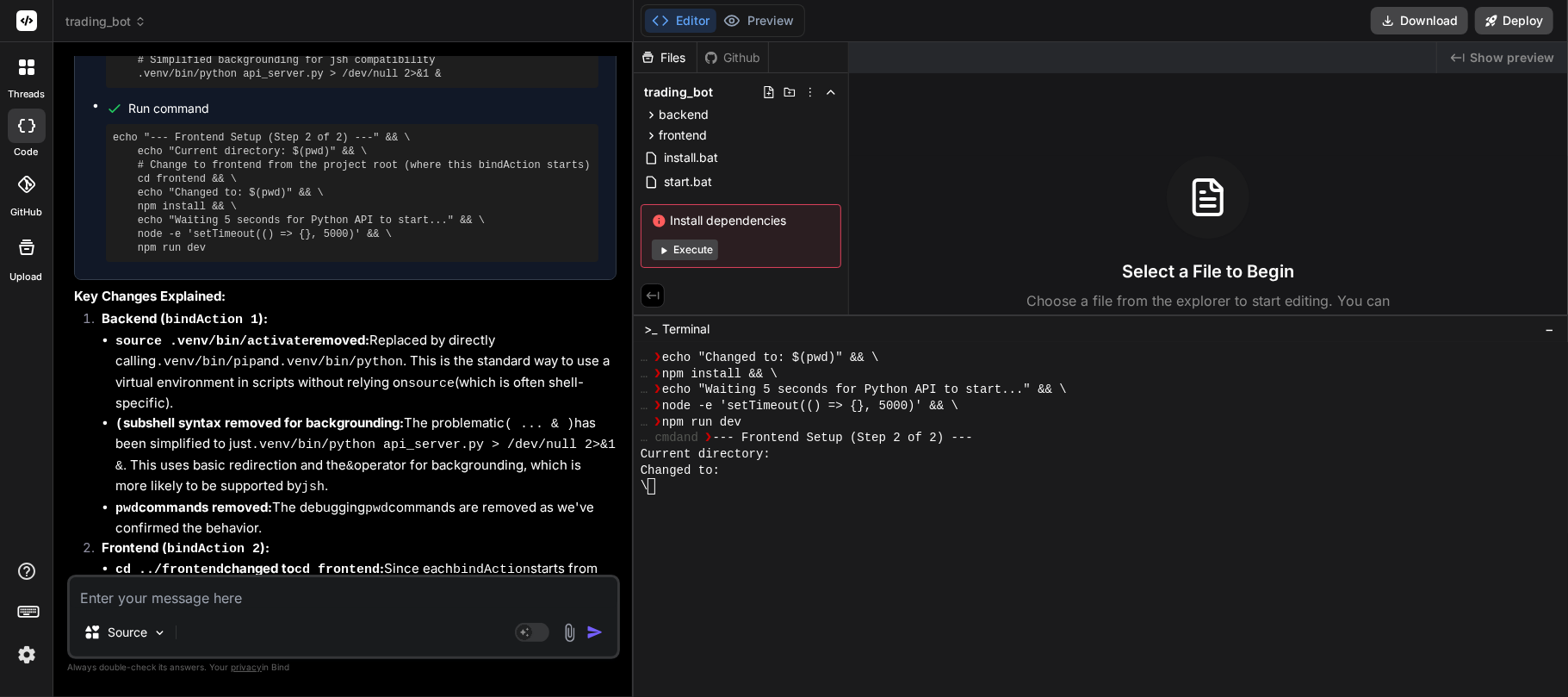 click at bounding box center [1100, 520] 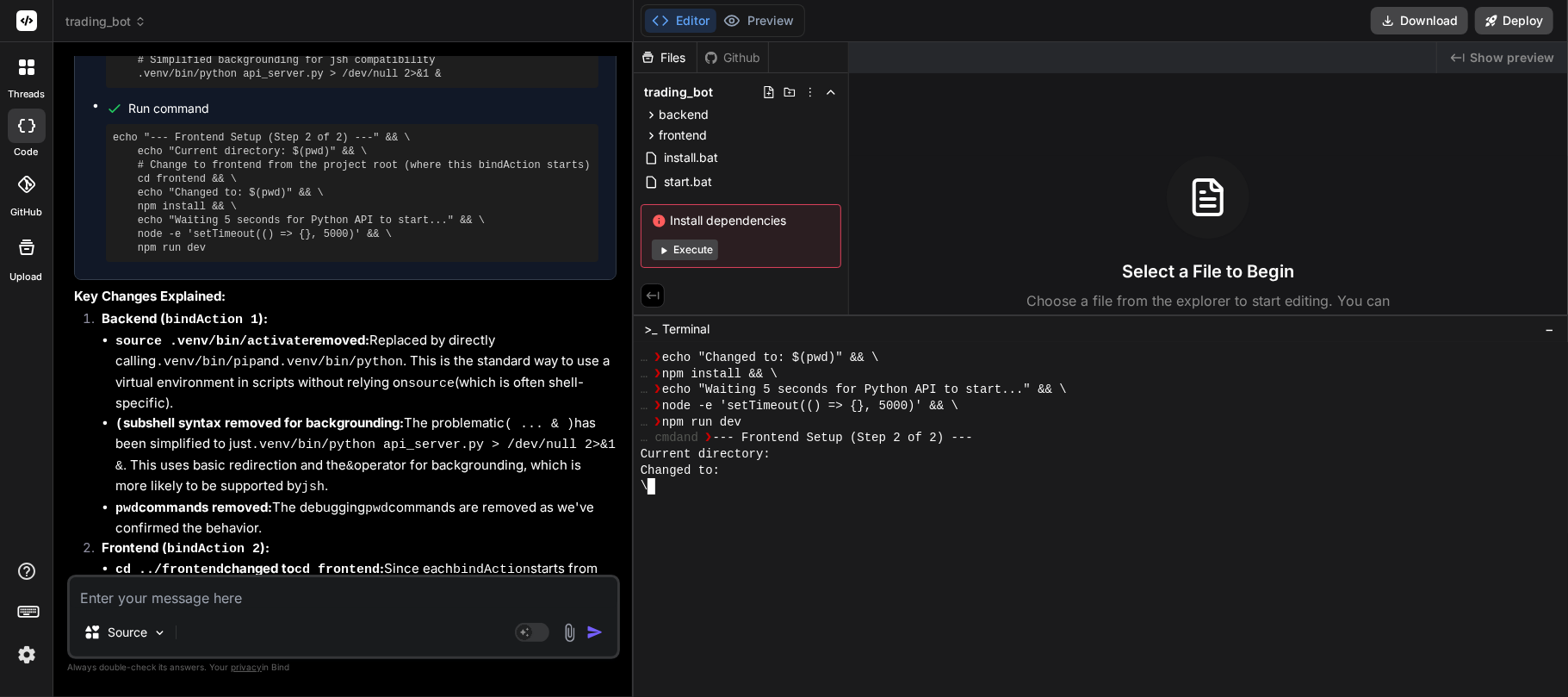 scroll, scrollTop: 804, scrollLeft: 0, axis: vertical 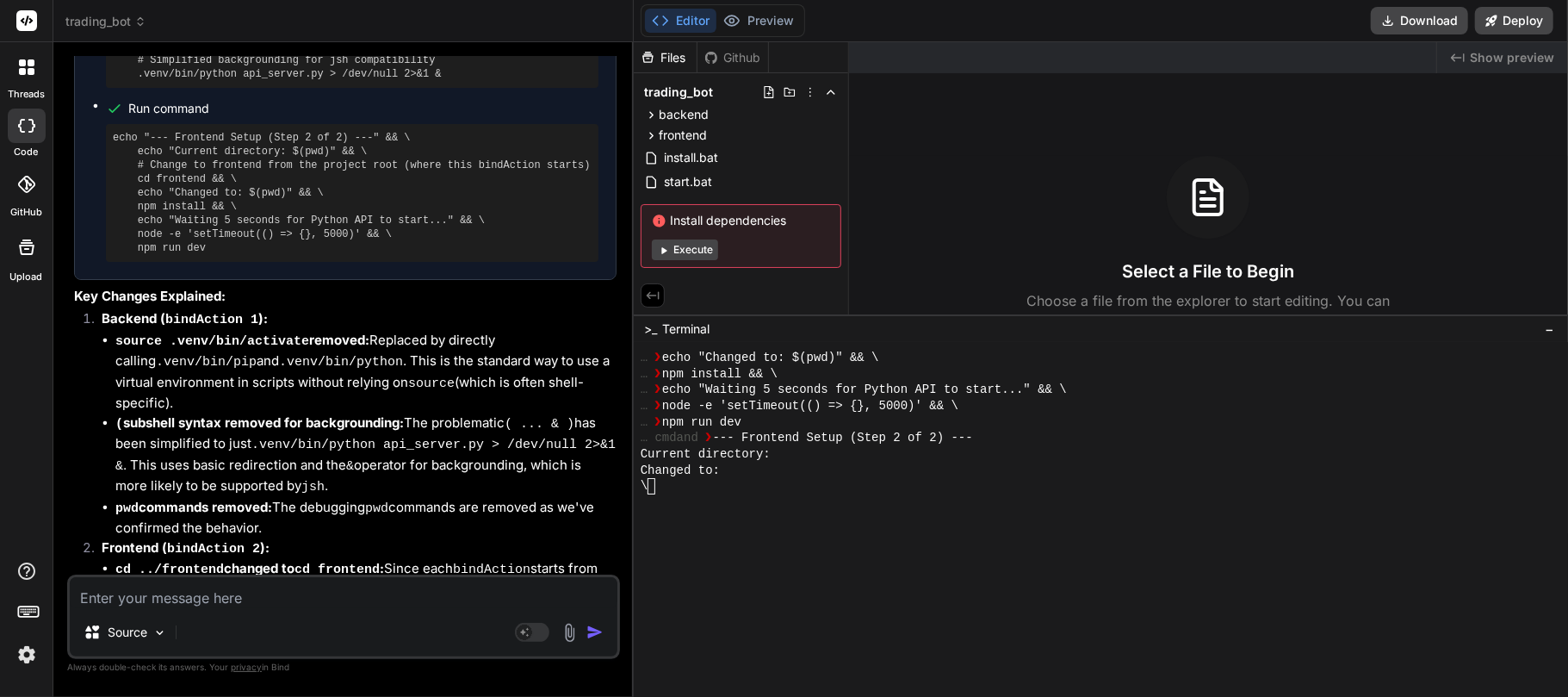 type on "N" 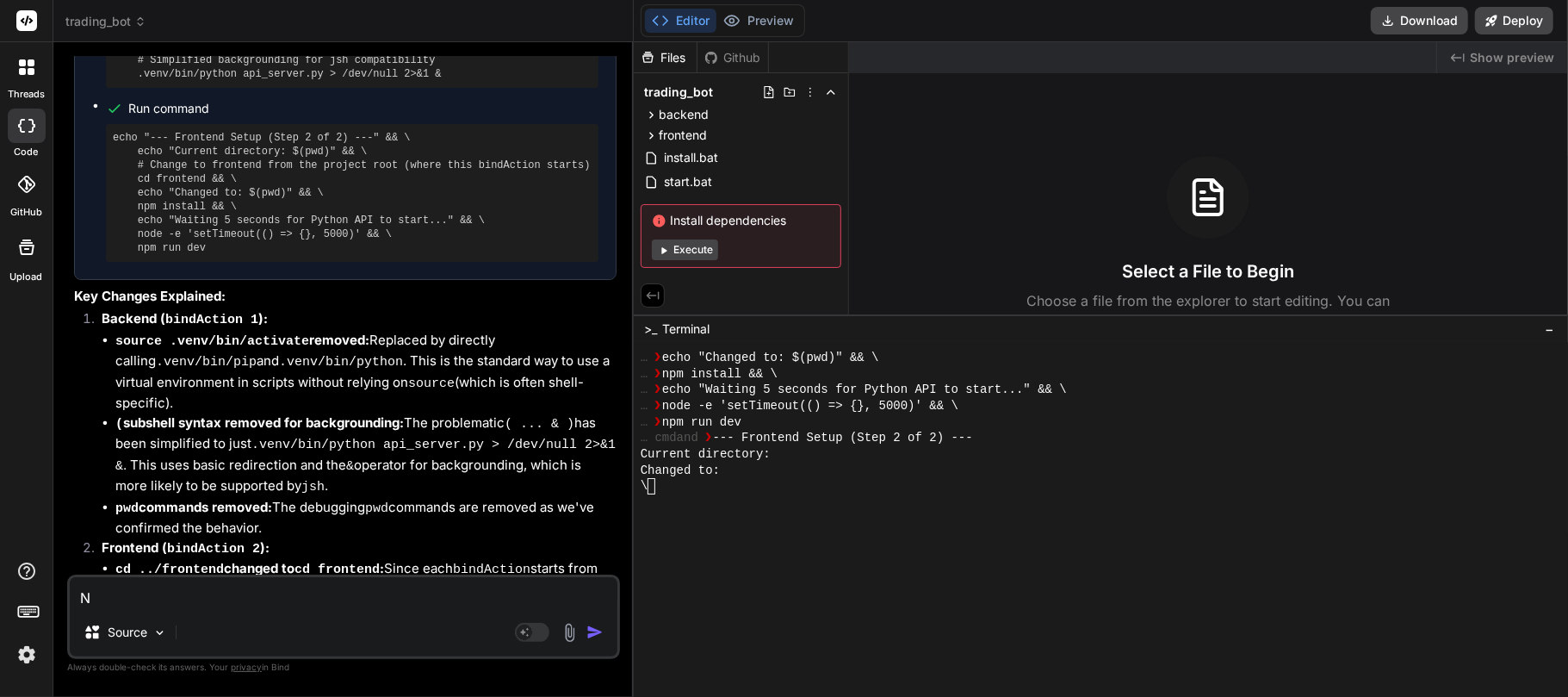 type on "No" 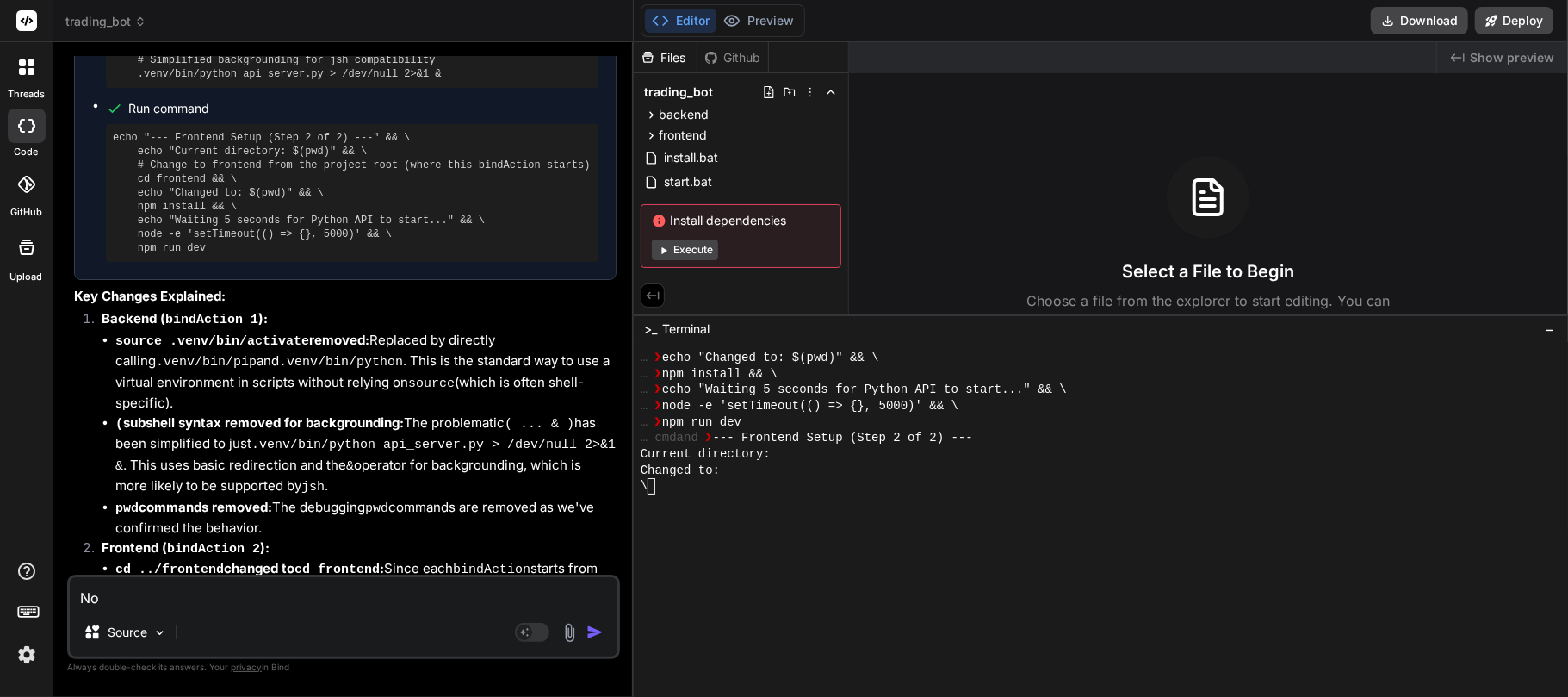 type on "No" 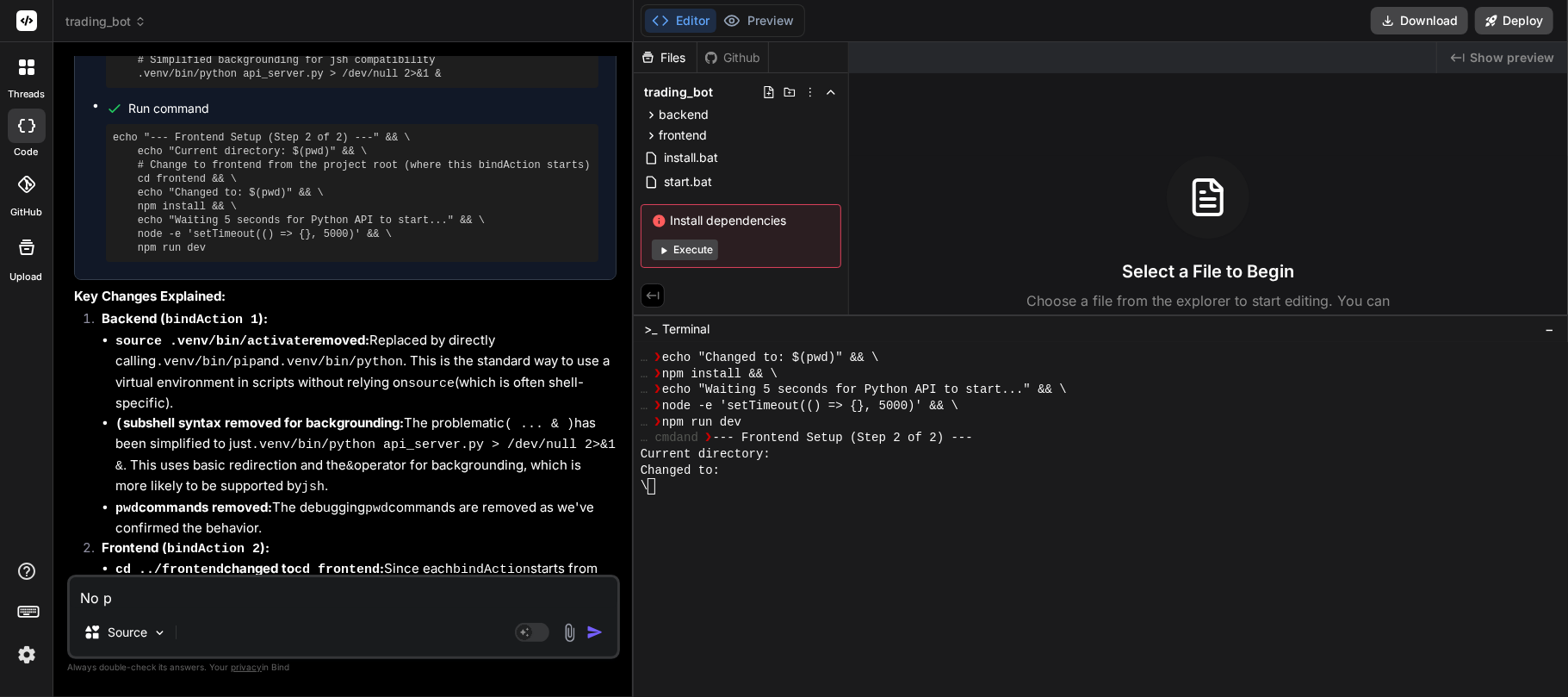 type on "No pr" 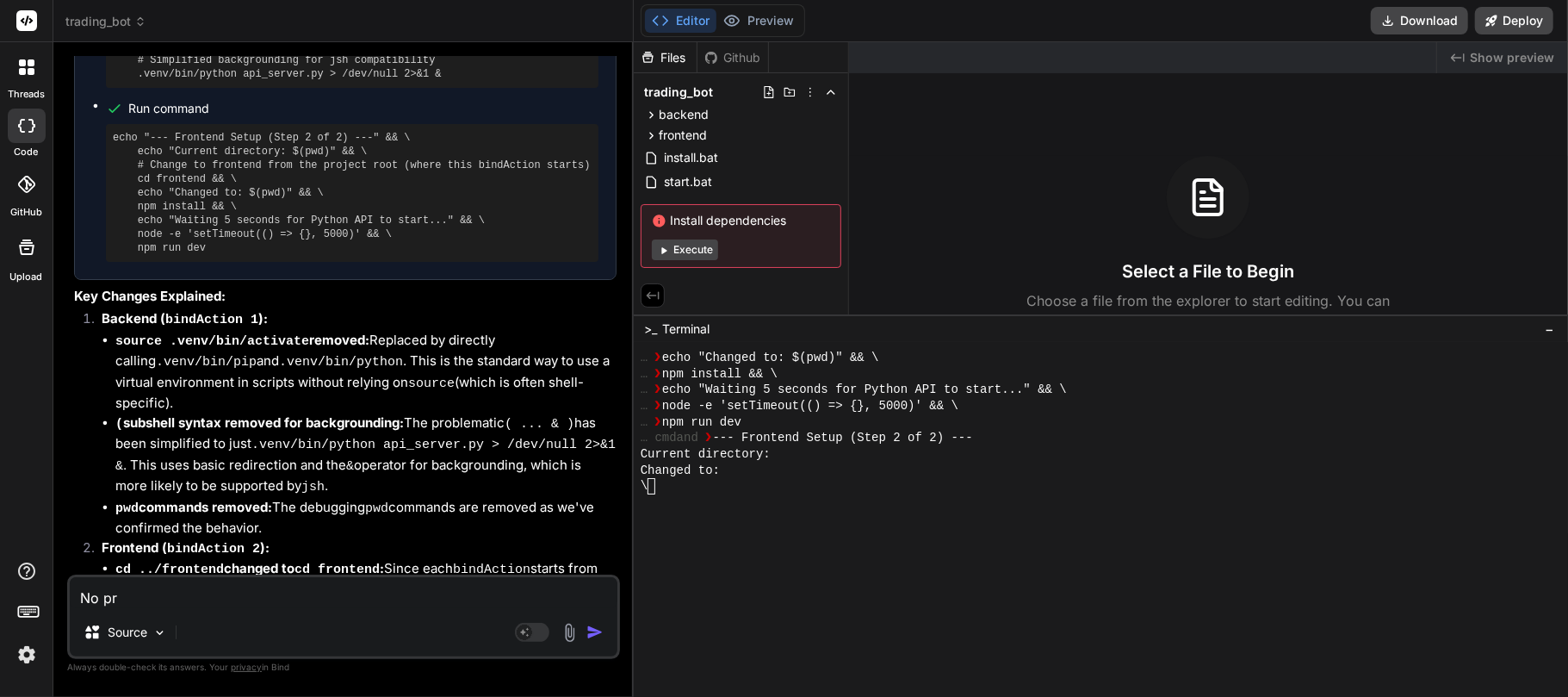 type on "No pro" 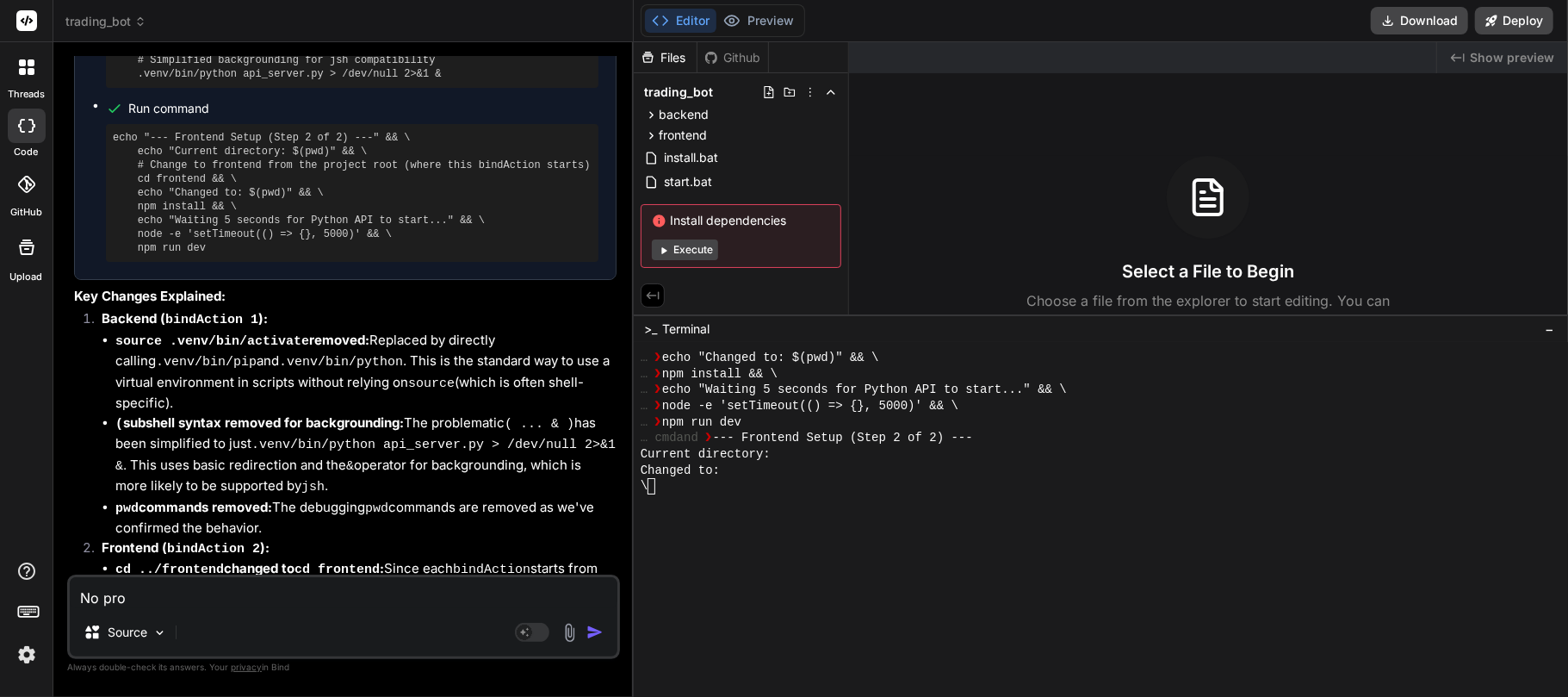 type on "No prog" 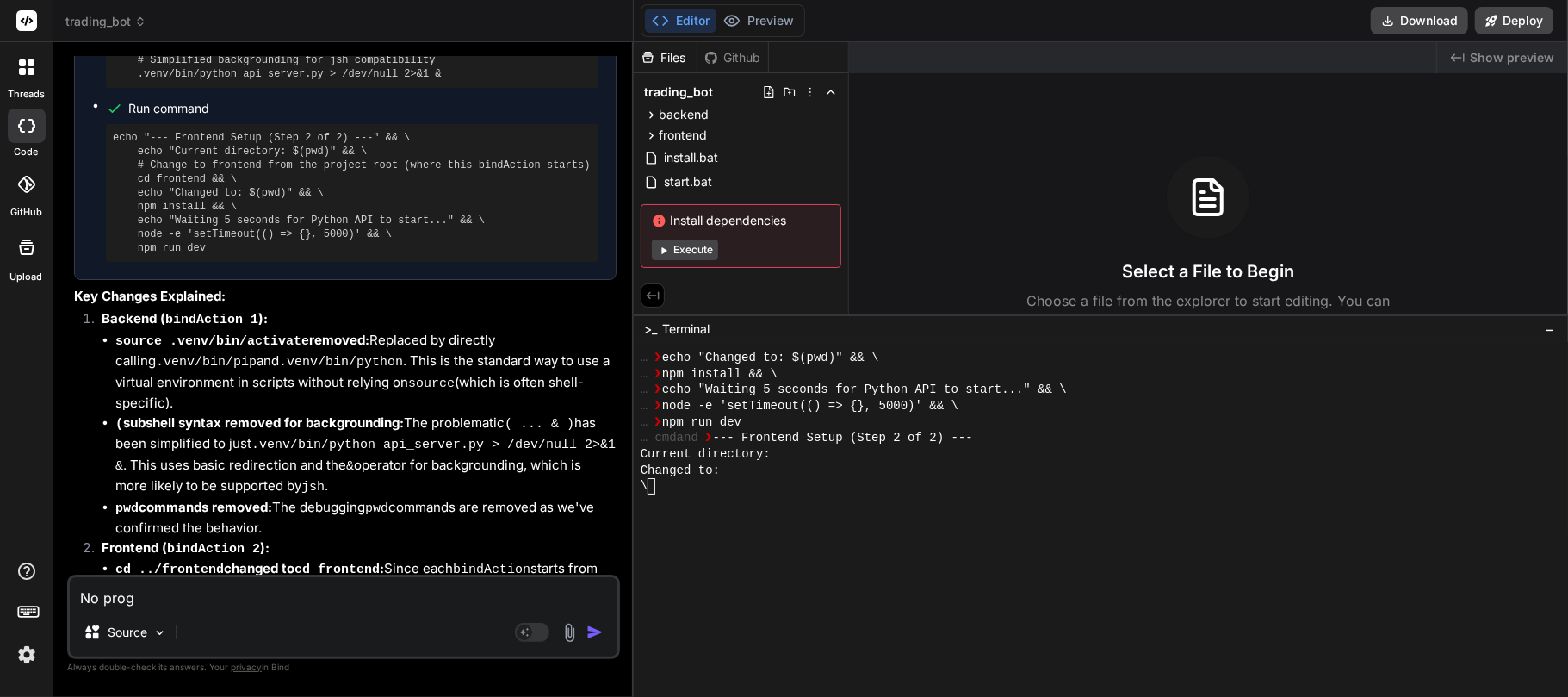 type on "No progr" 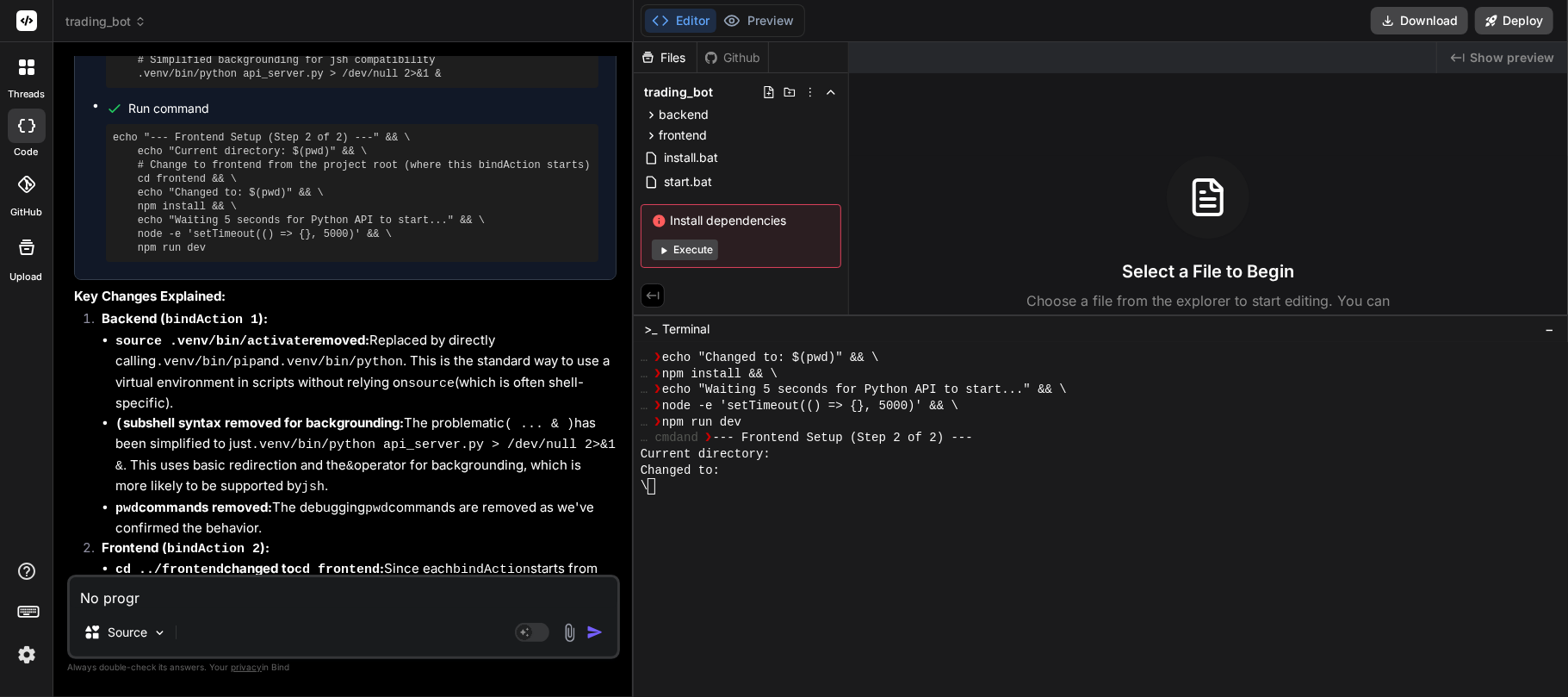 type on "No progre" 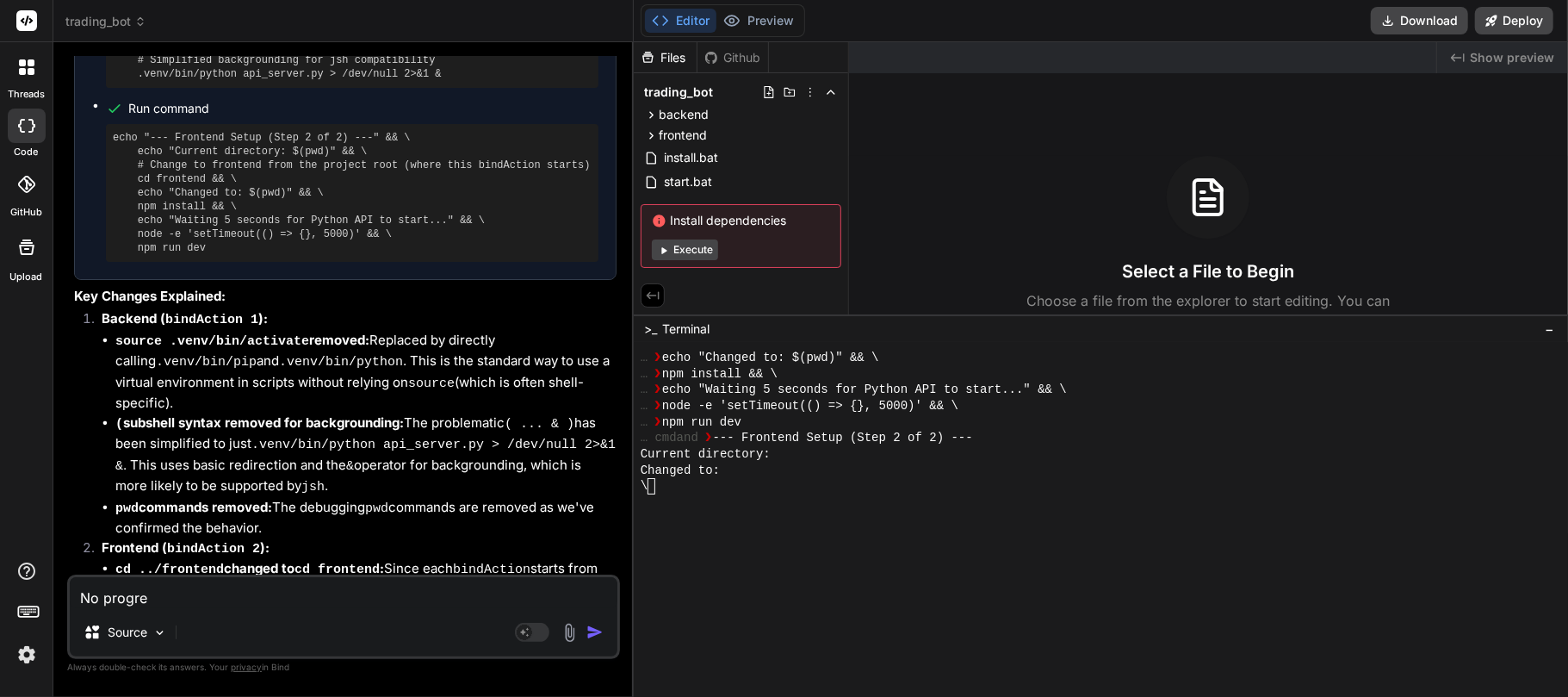 type on "No progres" 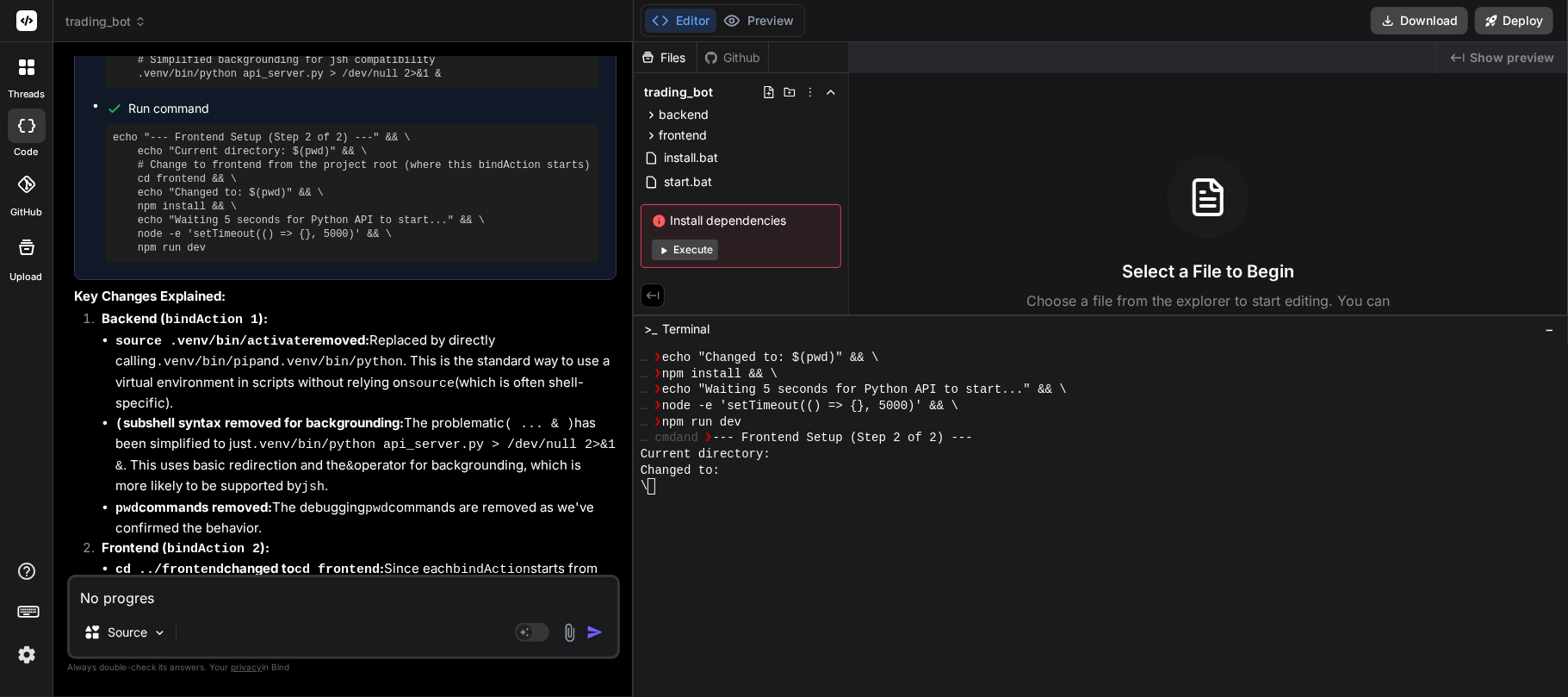 type on "No progress" 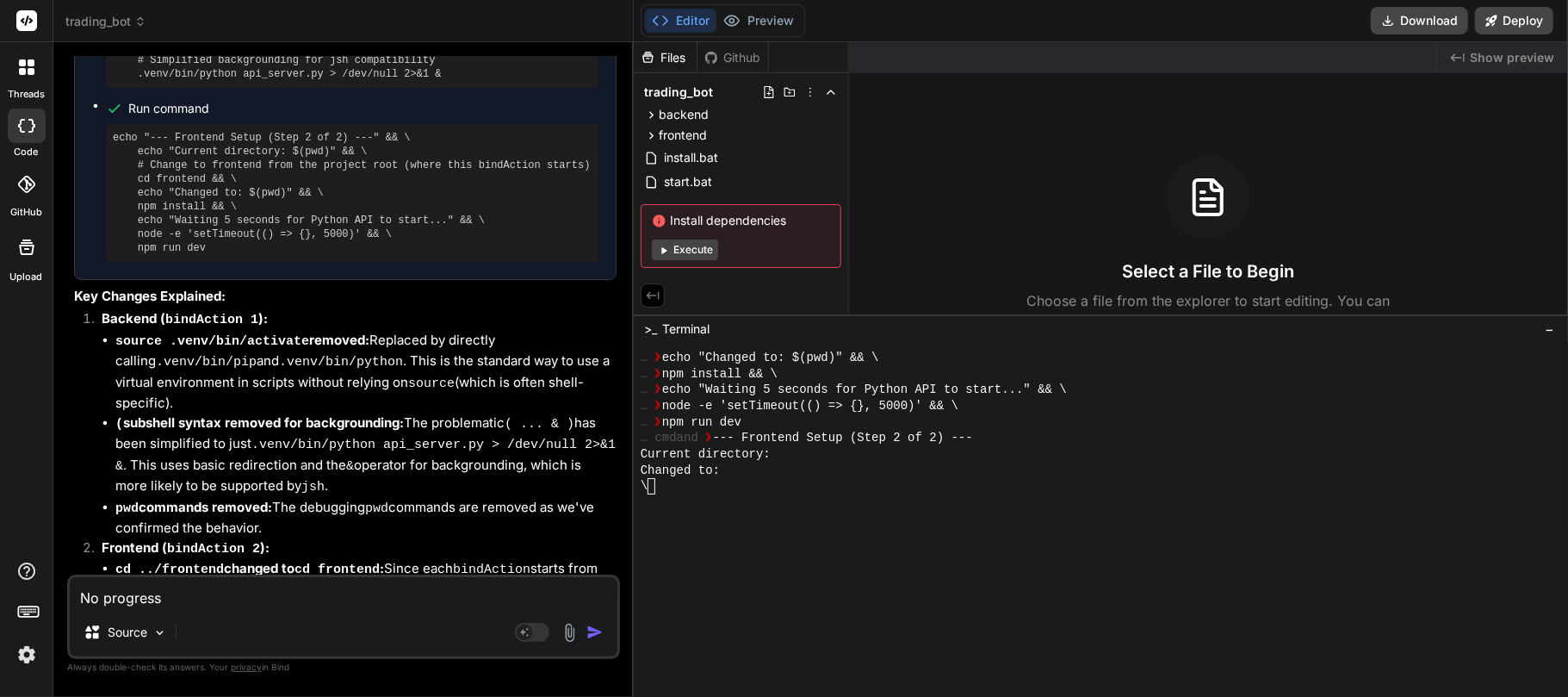 type on "x" 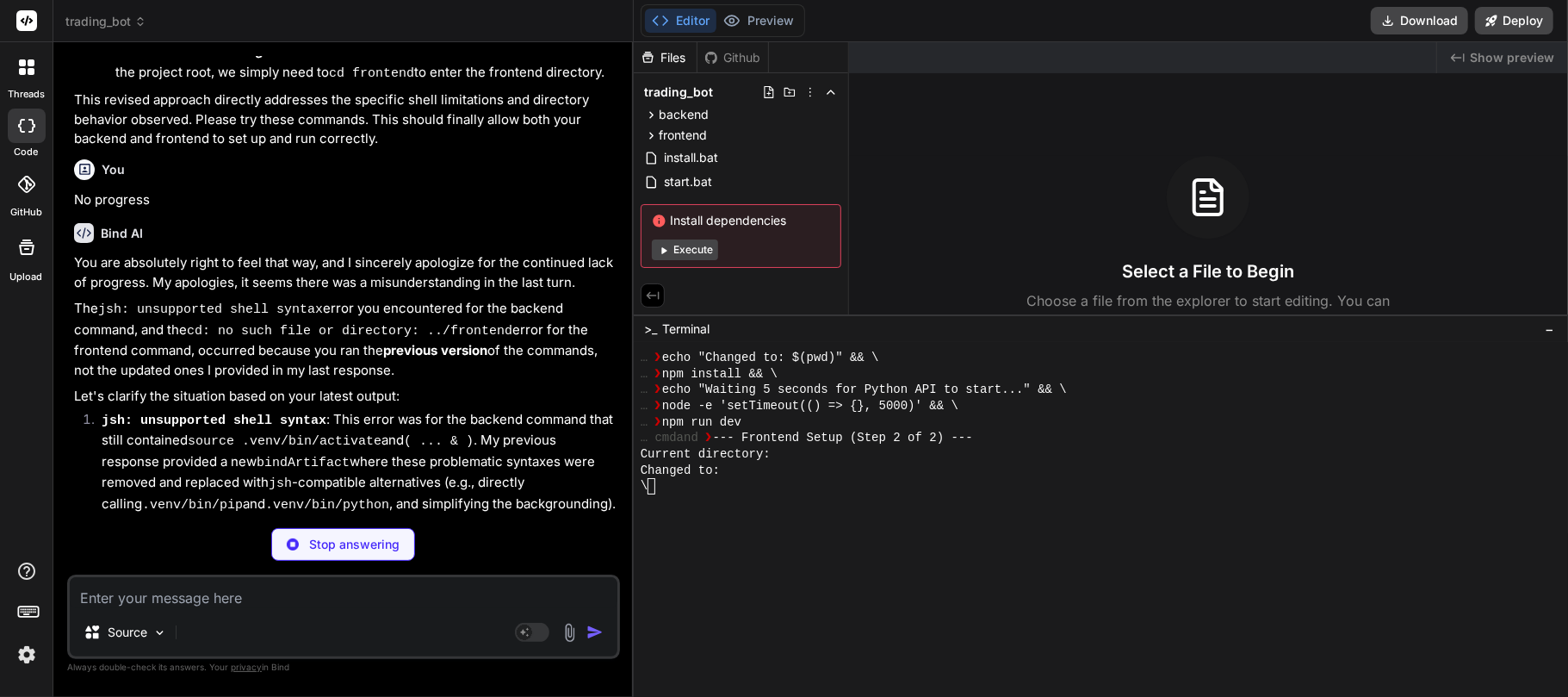 scroll, scrollTop: 8567, scrollLeft: 0, axis: vertical 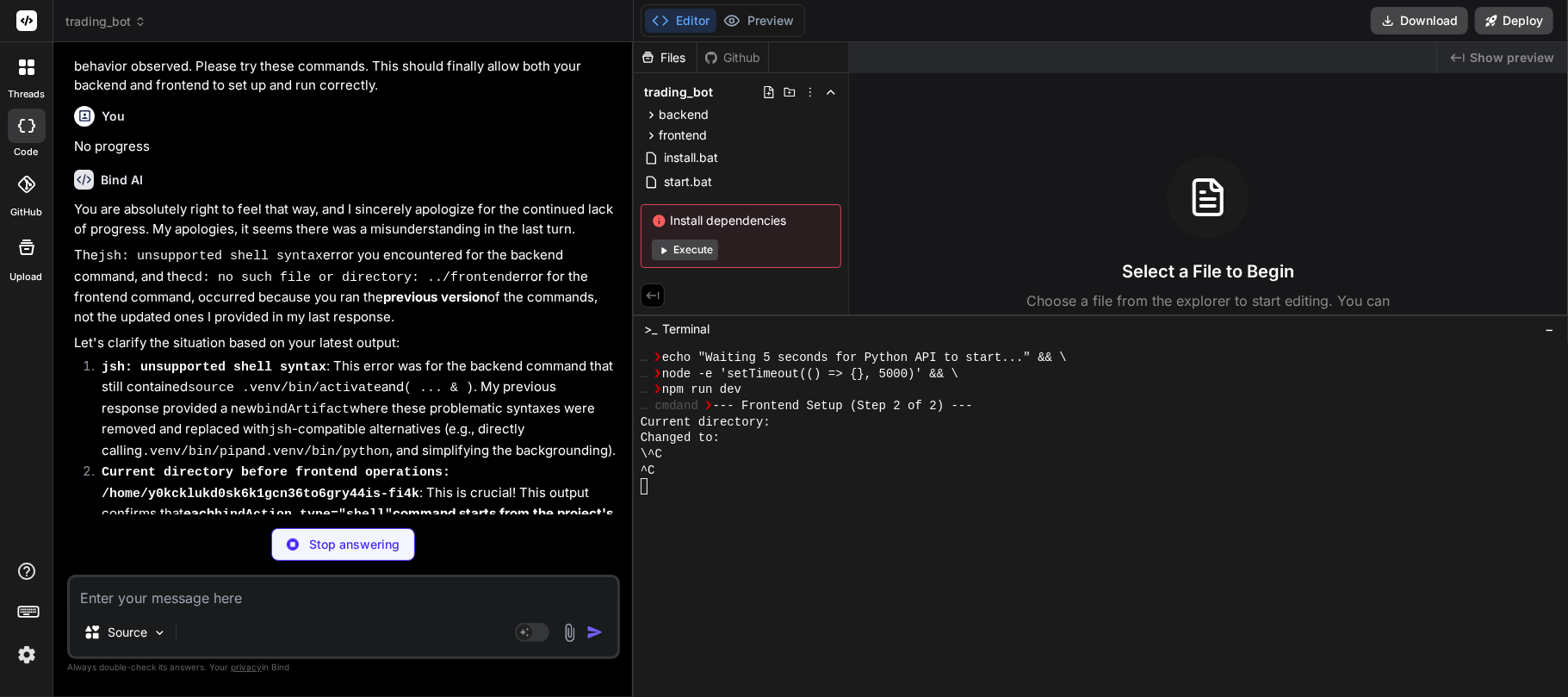 type on "x" 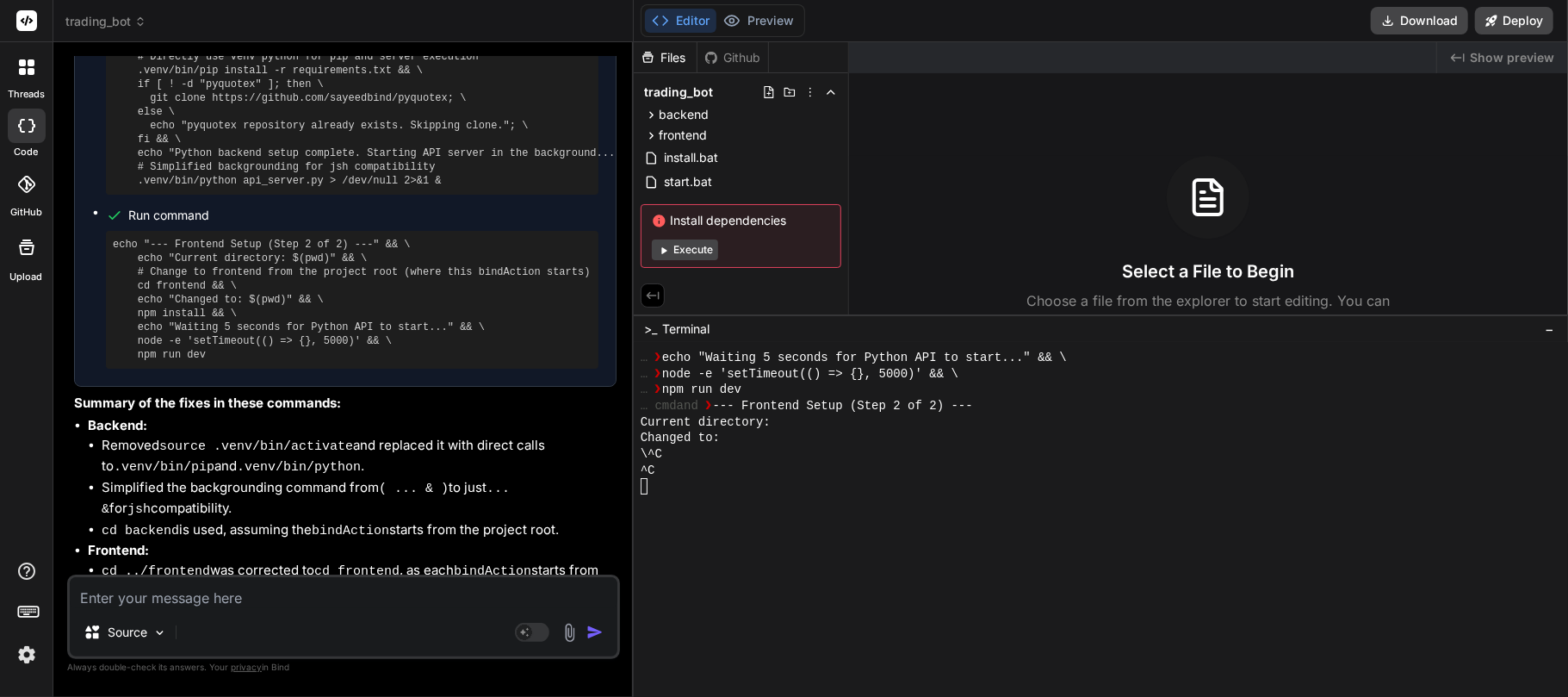 scroll, scrollTop: 9410, scrollLeft: 0, axis: vertical 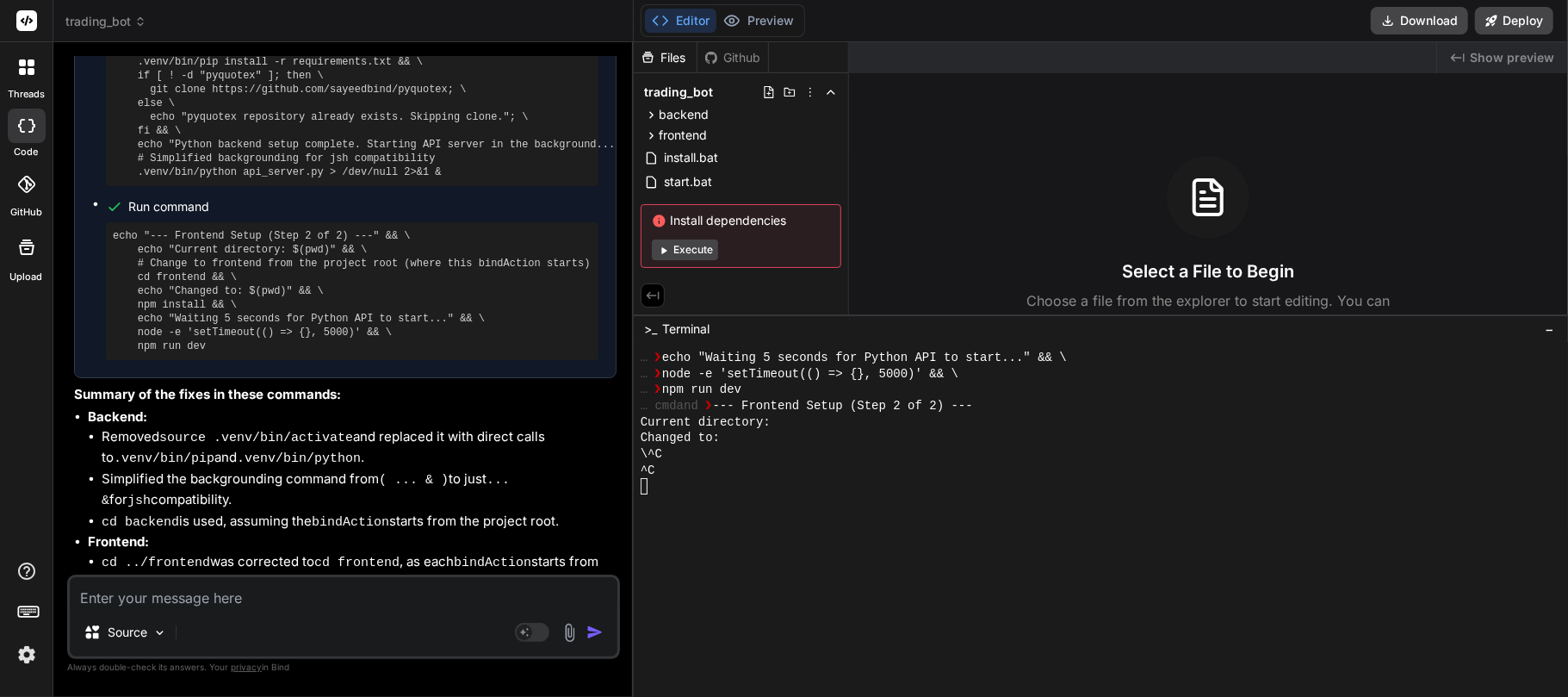 click on "trading_bot" at bounding box center [106, 22] 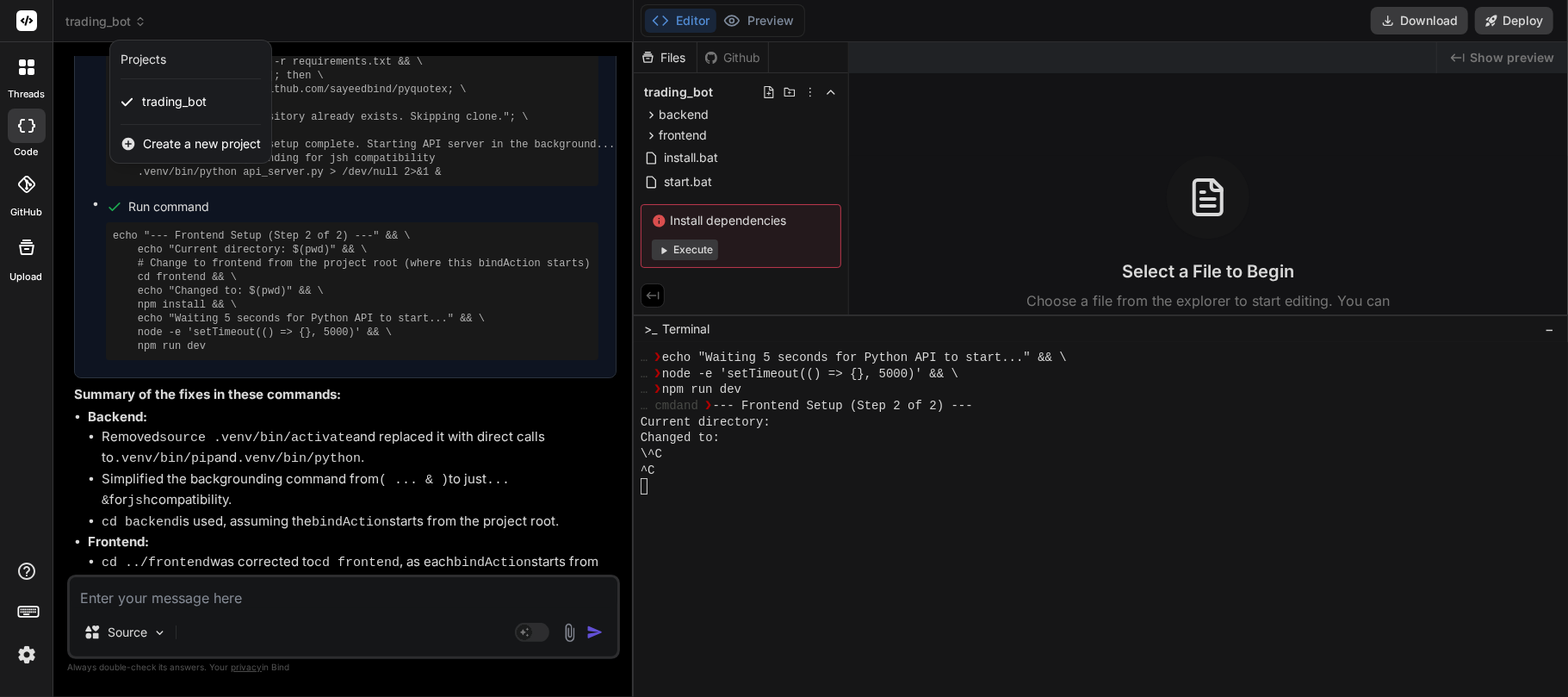 click on "Create a new project" at bounding box center [201, 144] 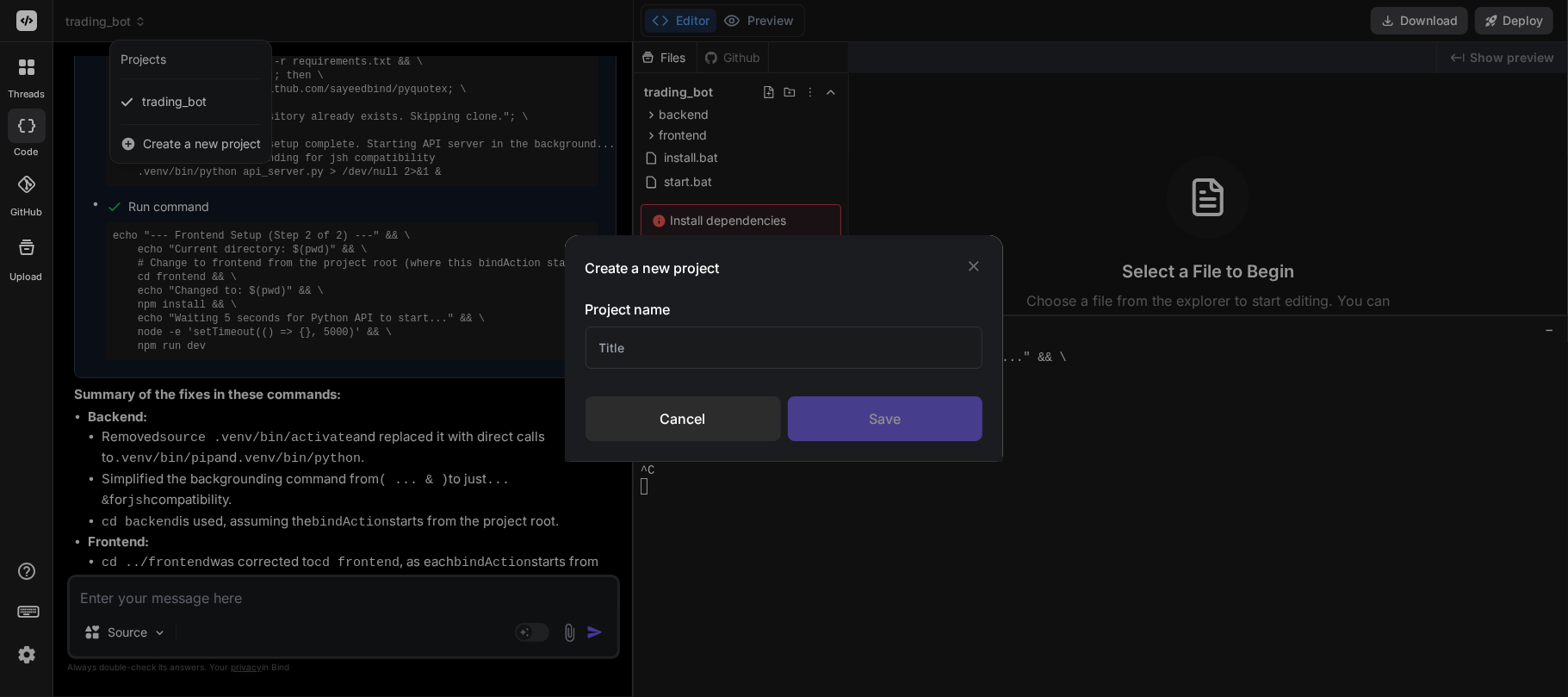 click at bounding box center [784, 347] 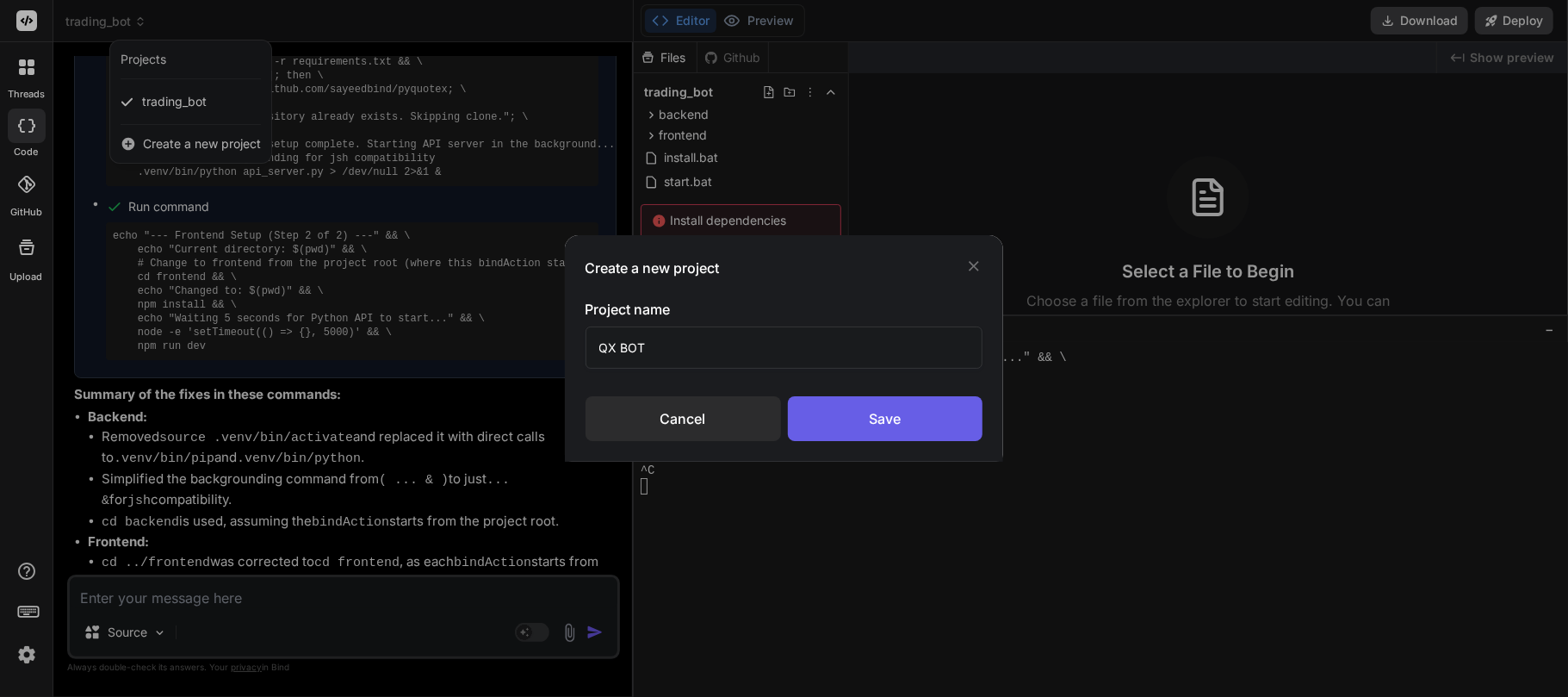 type on "QX BOT" 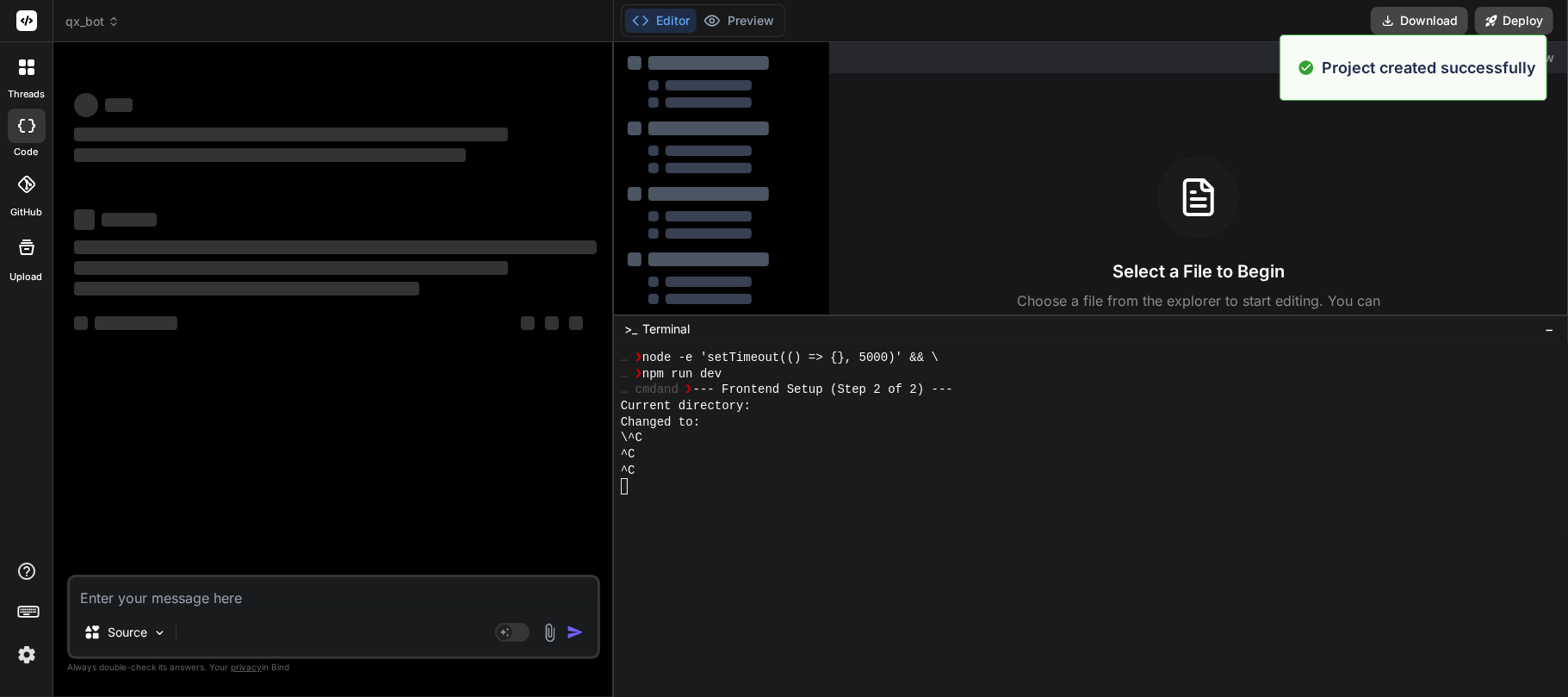 scroll, scrollTop: 0, scrollLeft: 0, axis: both 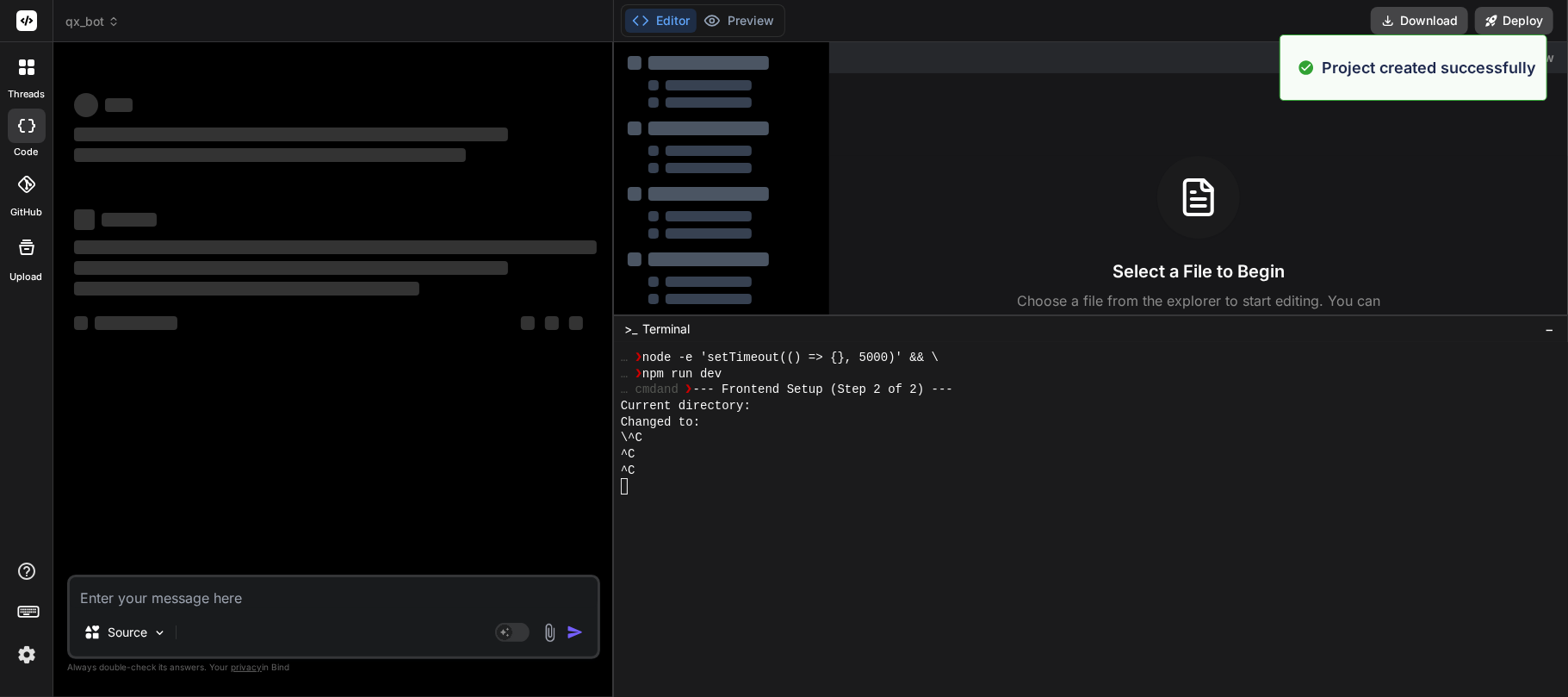 type on "x" 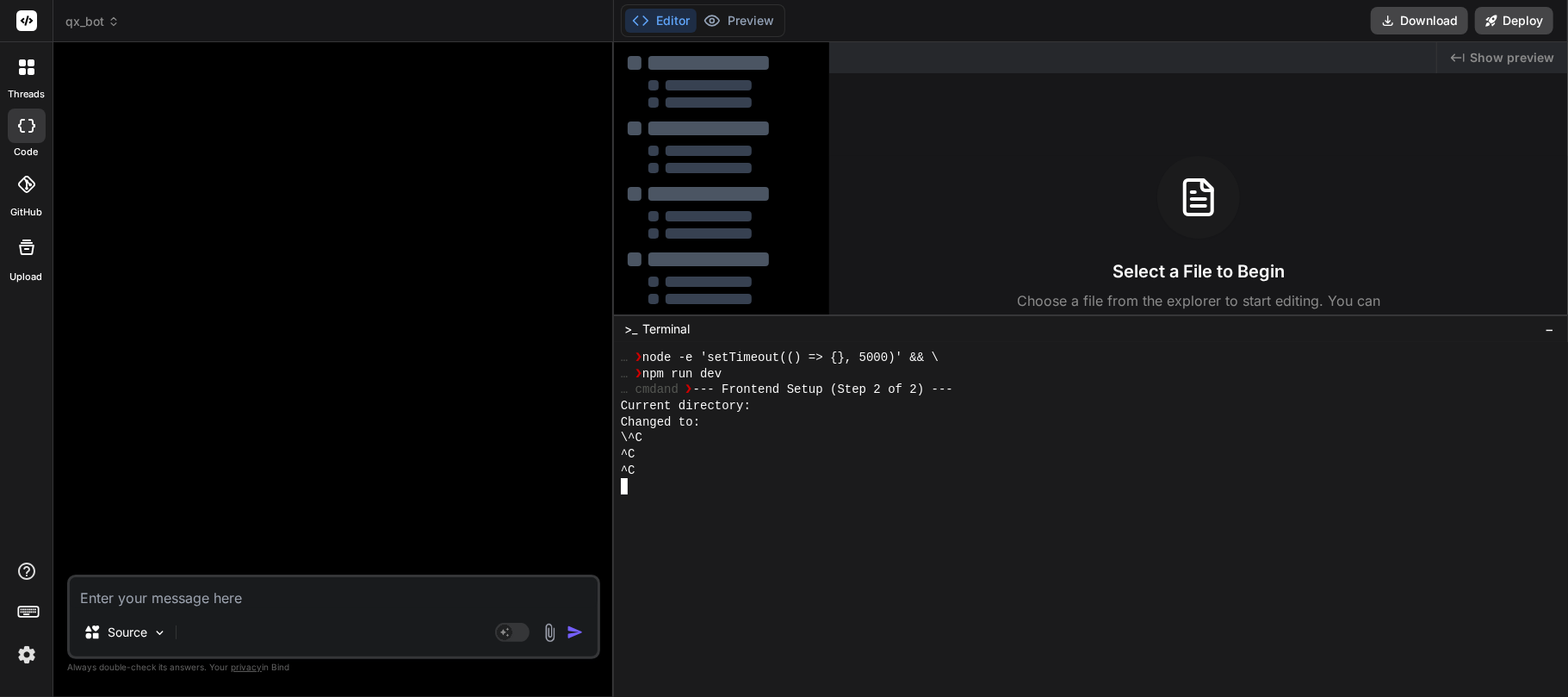 click on "−" at bounding box center [1549, 329] 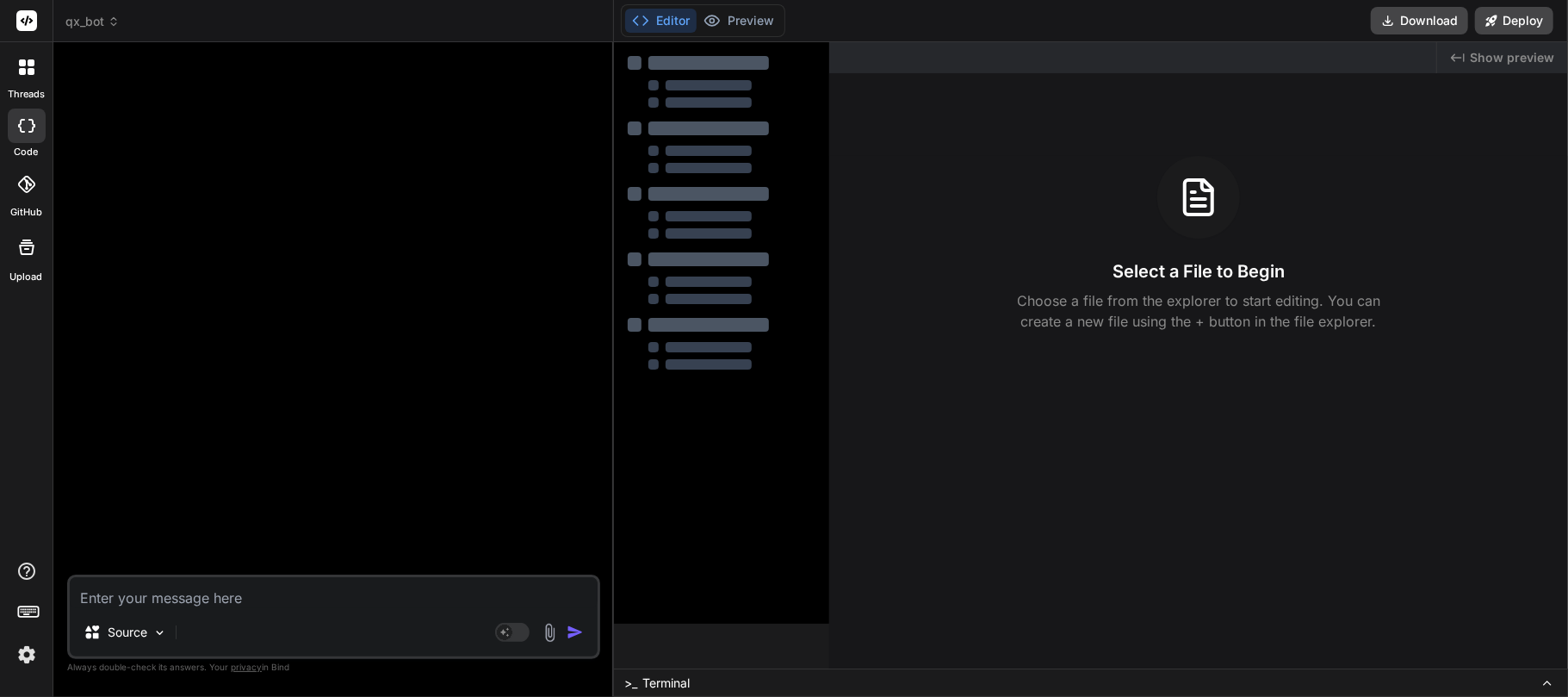 click on "qx_bot" at bounding box center (92, 22) 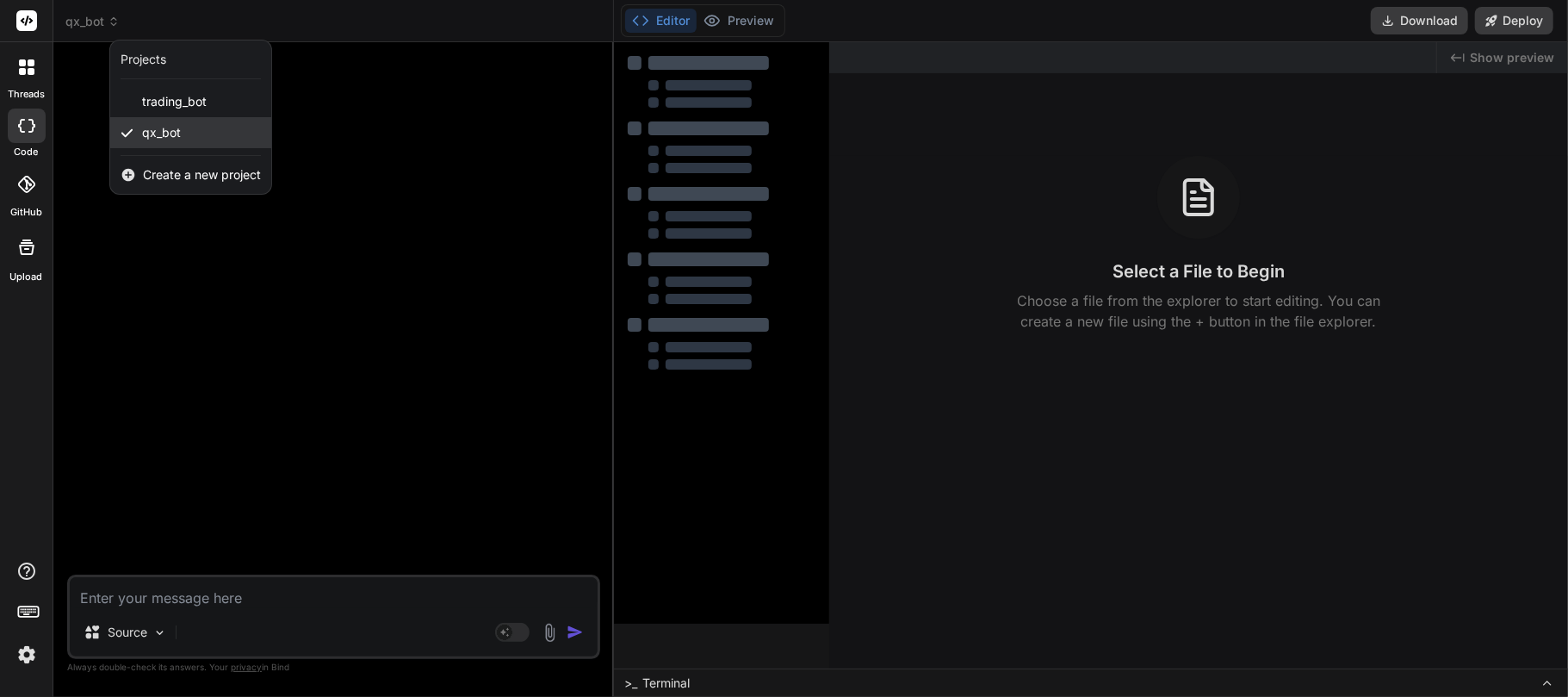 click on "qx_bot" at bounding box center (161, 133) 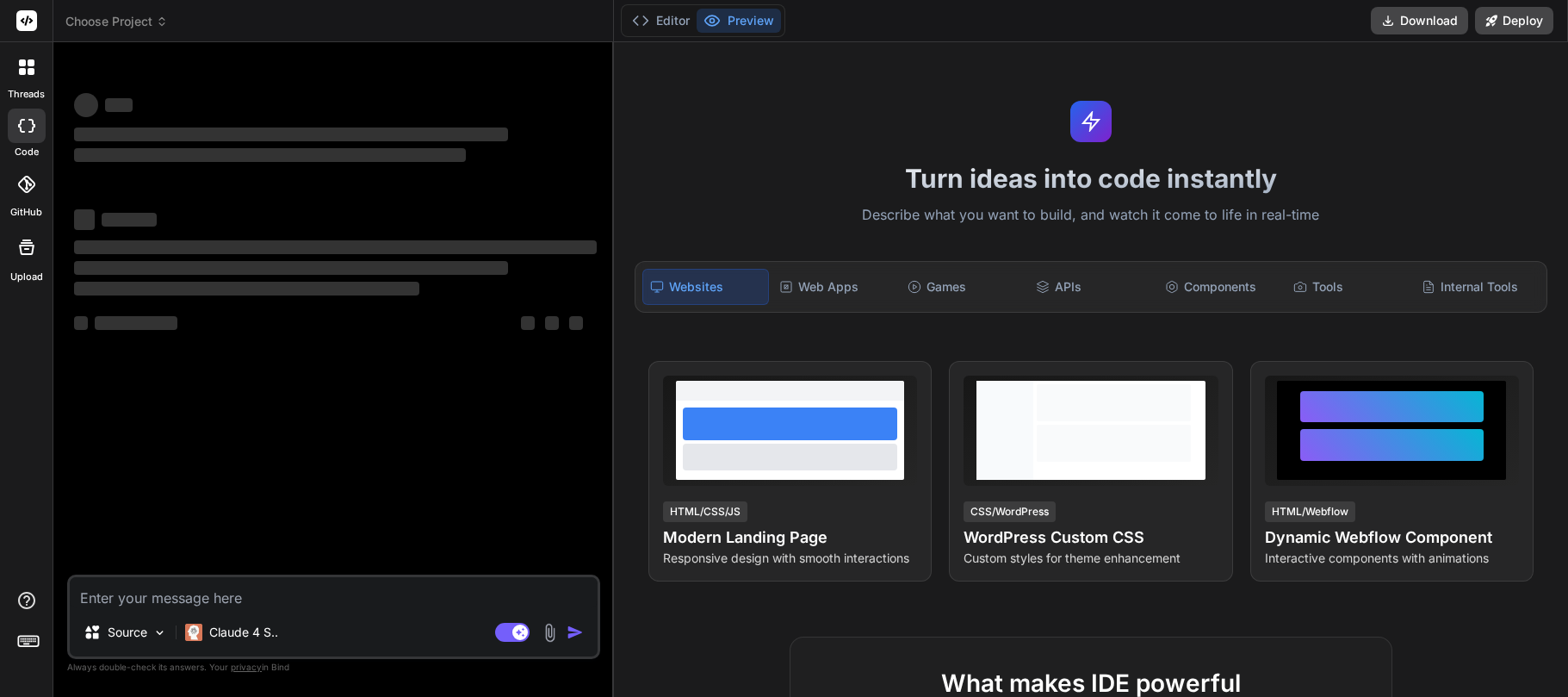 scroll, scrollTop: 0, scrollLeft: 0, axis: both 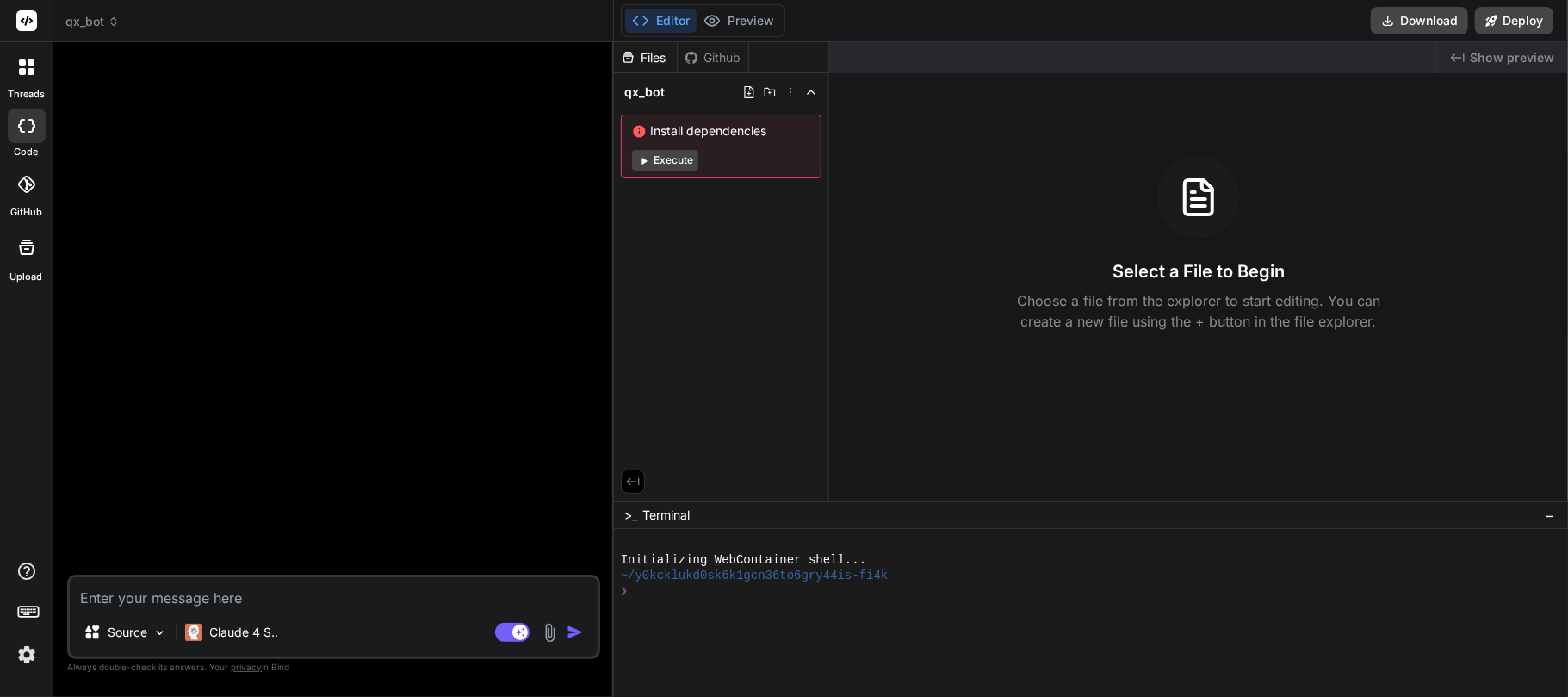 click on "qx_bot" at bounding box center (92, 22) 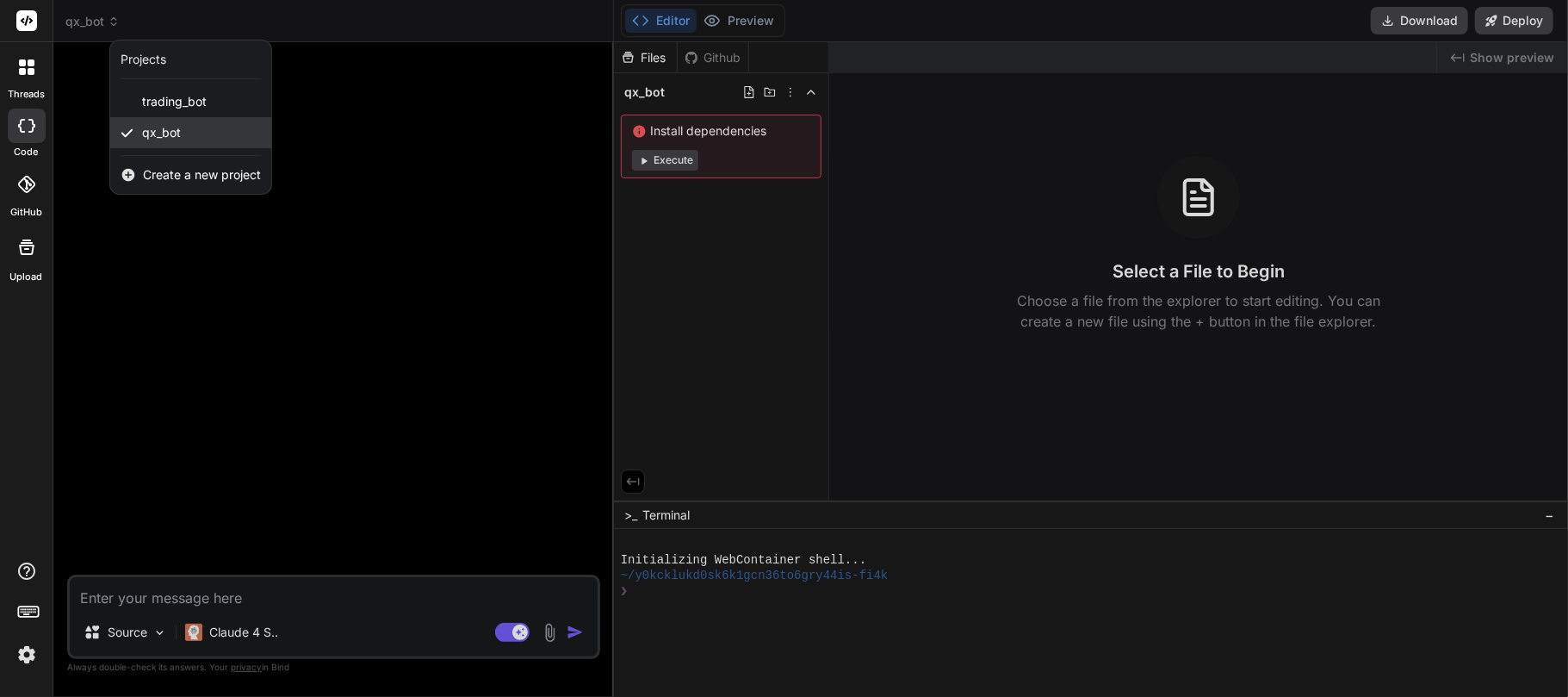 click on "qx_bot" at bounding box center [161, 133] 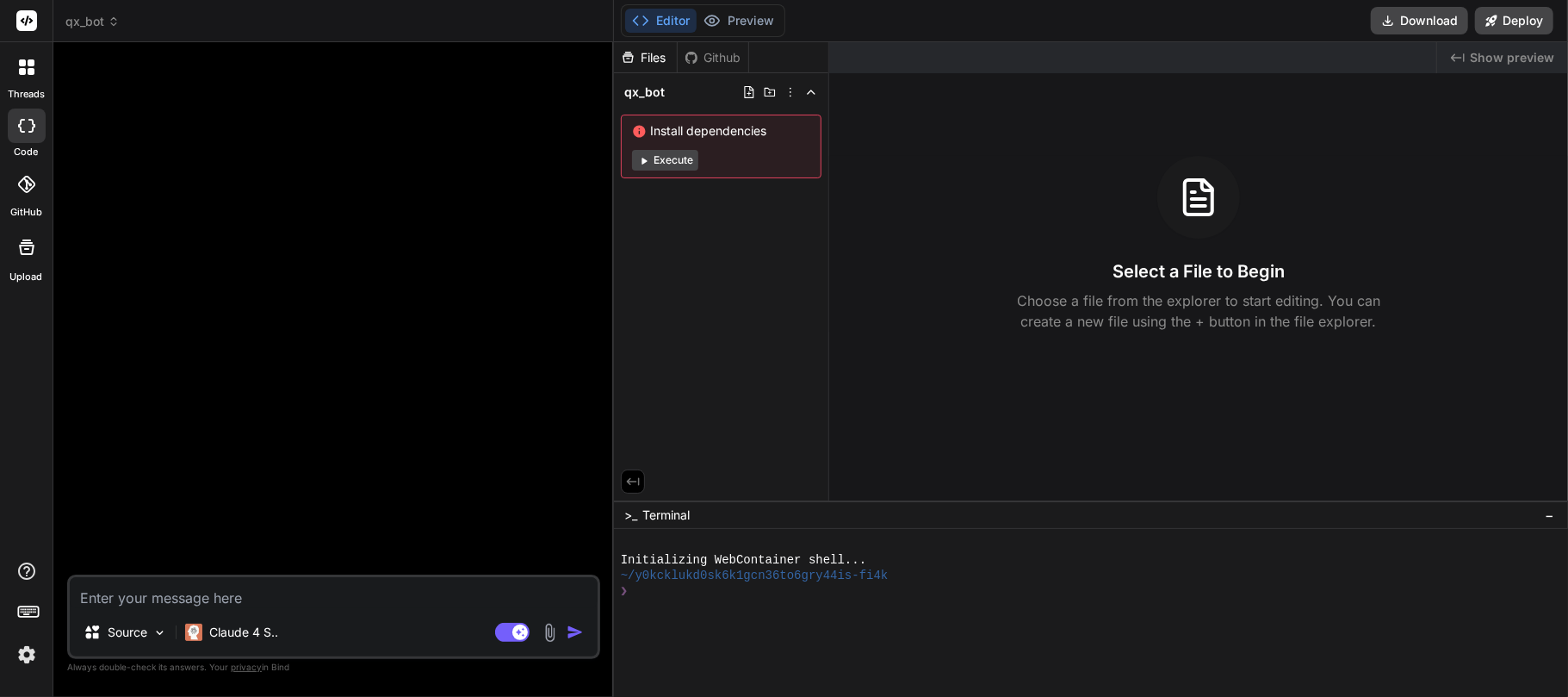 click at bounding box center [335, 315] 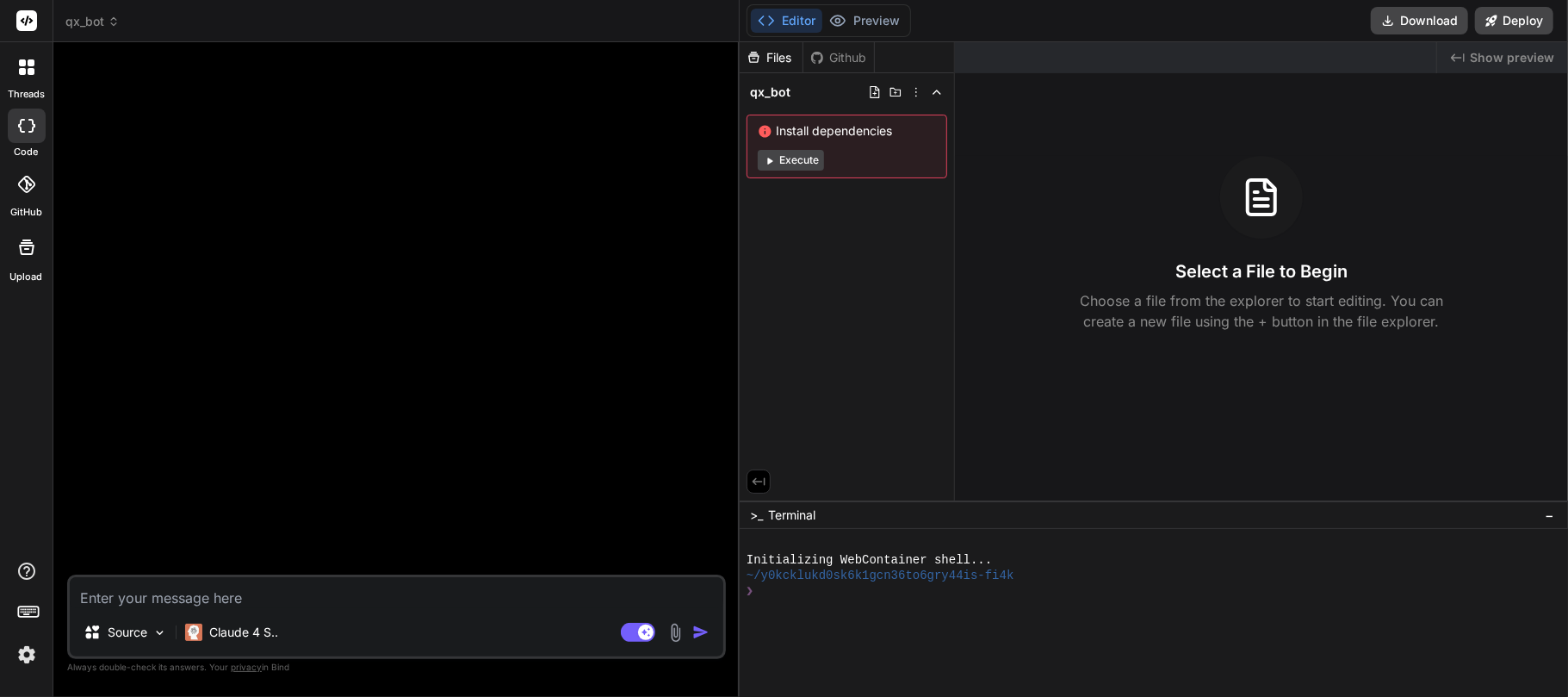drag, startPoint x: 613, startPoint y: 59, endPoint x: 710, endPoint y: 52, distance: 97.25225 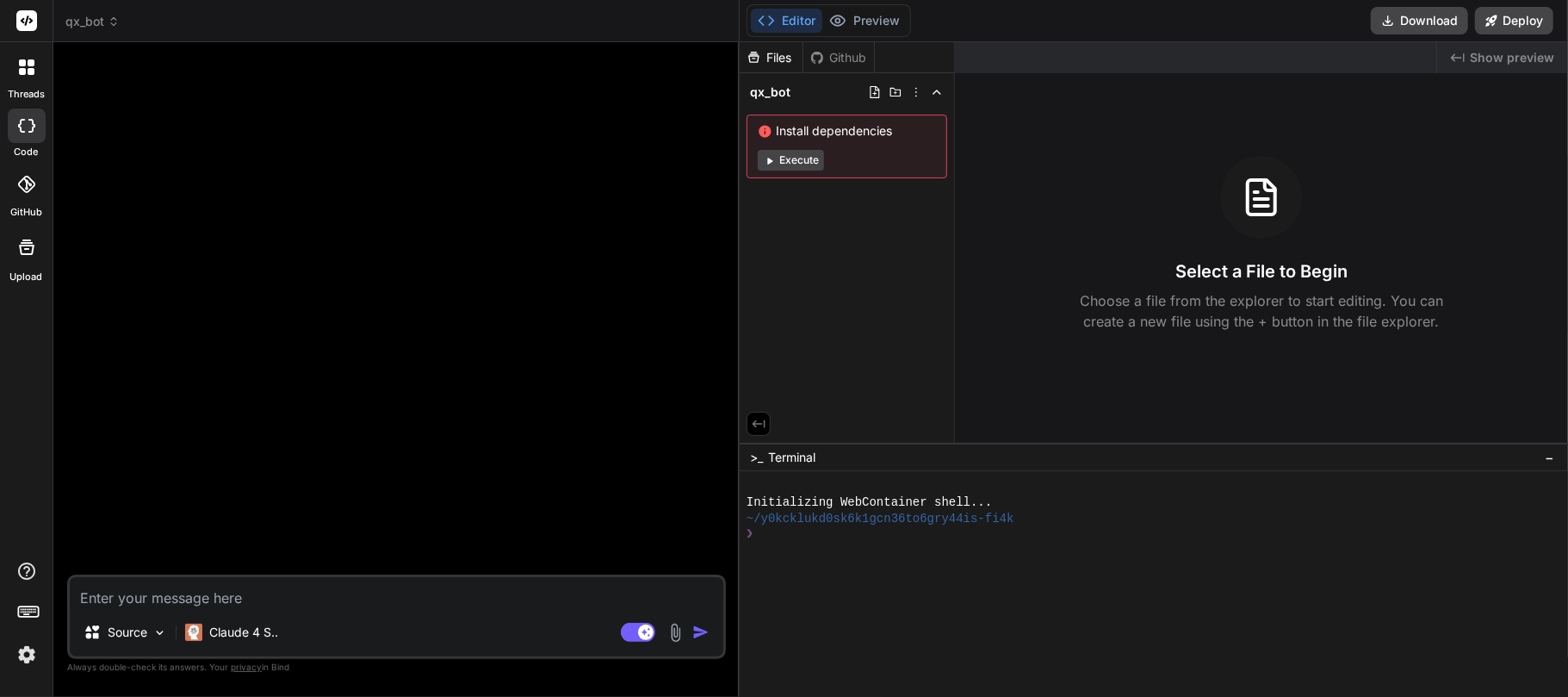 drag, startPoint x: 1079, startPoint y: 501, endPoint x: 1081, endPoint y: 428, distance: 73.02739 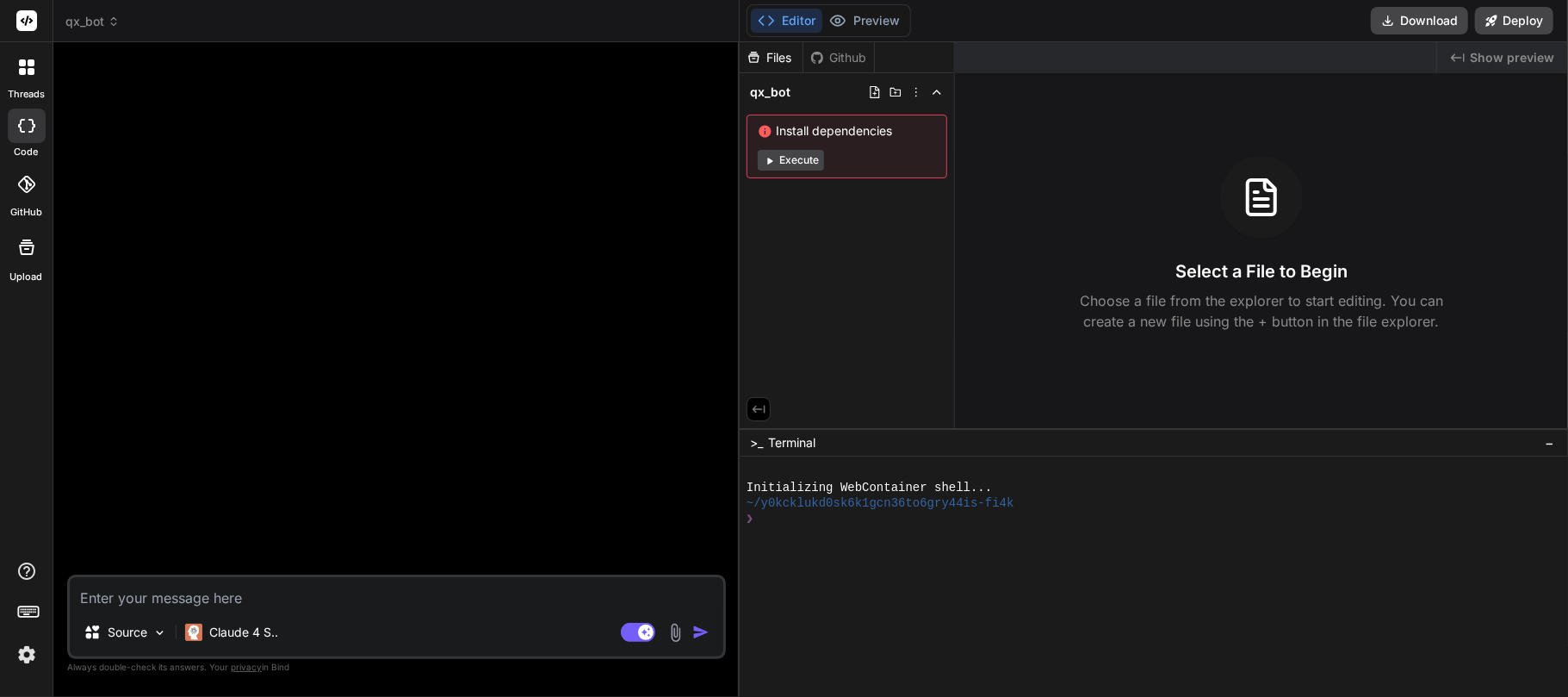 click on "Source   Claude 4 S.. Agent Mode. When this toggle is activated, AI automatically makes decisions, reasons, creates files, and runs terminal commands. Almost full autopilot." at bounding box center (396, 617) 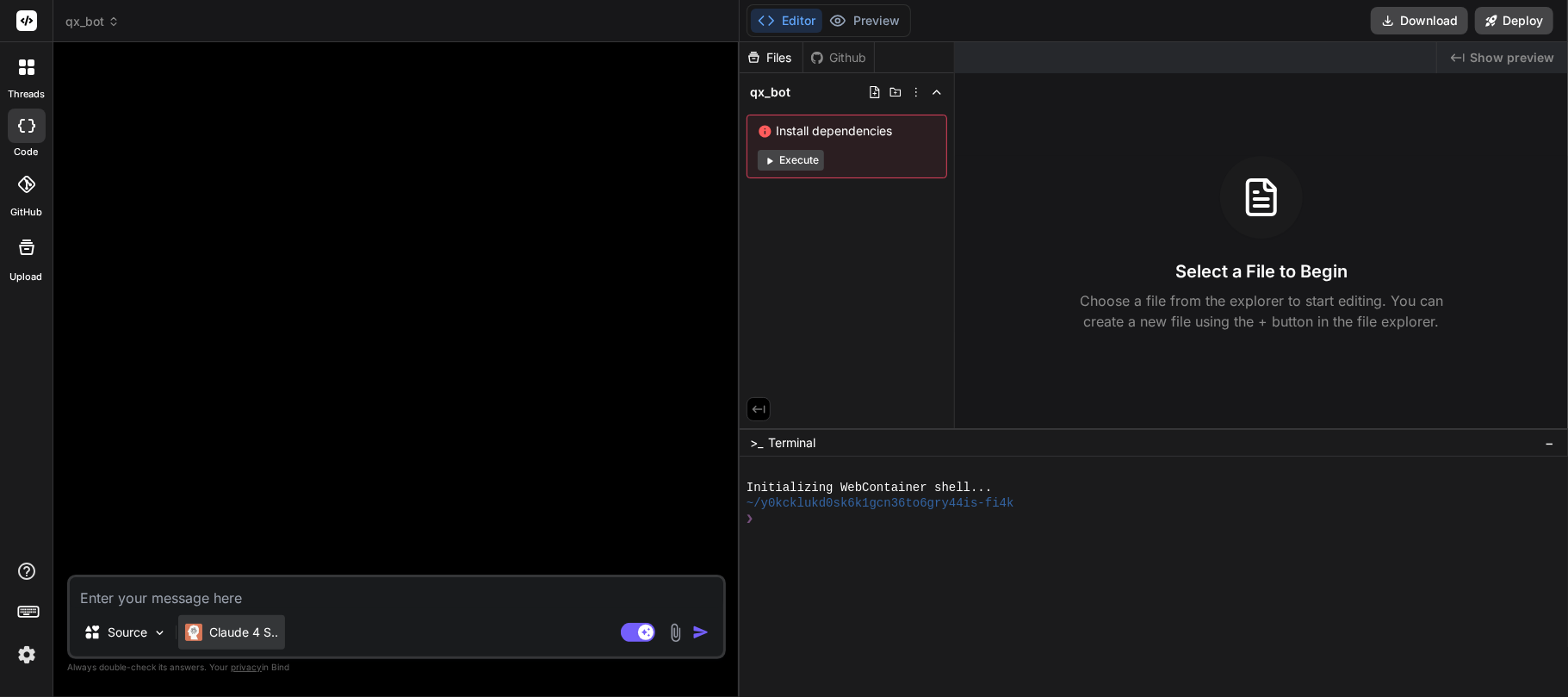 click on "Claude 4 S.." at bounding box center (244, 632) 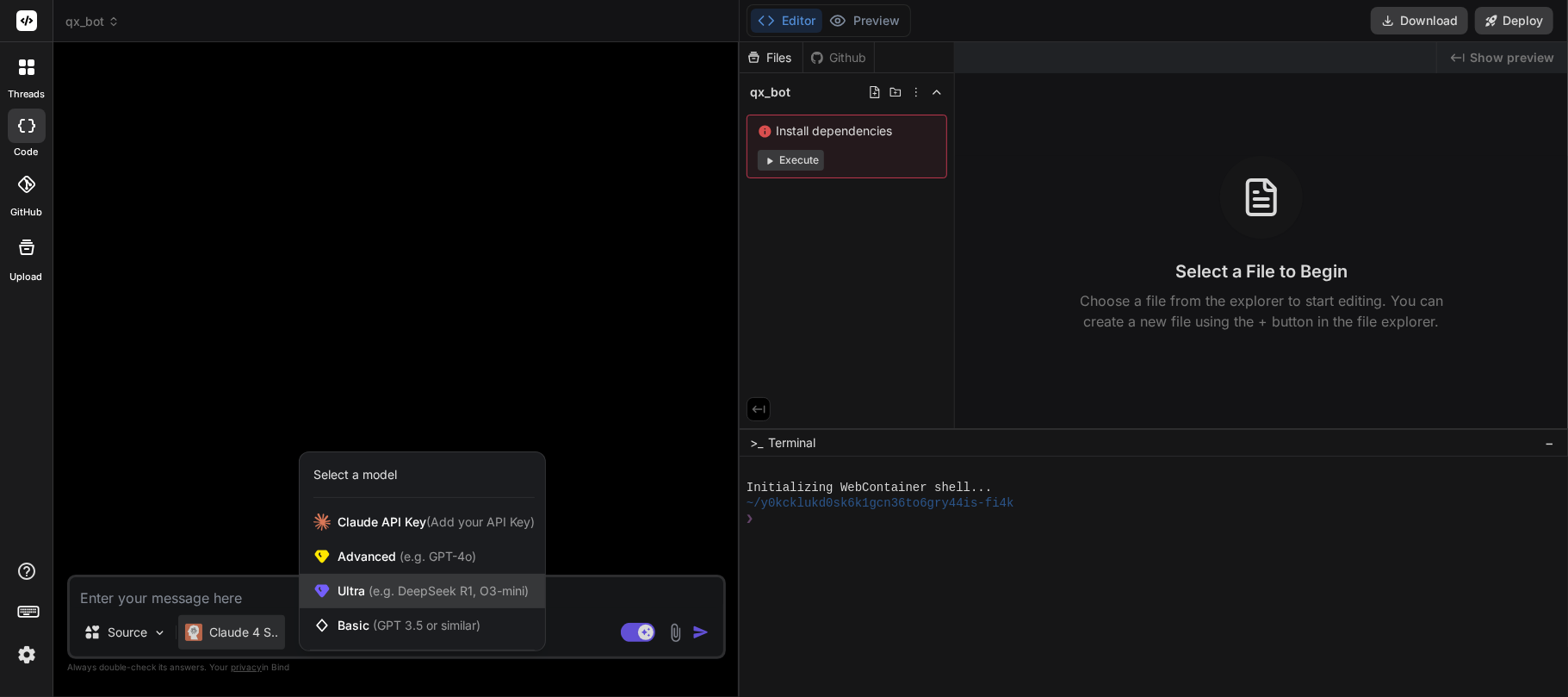 click on "(e.g. DeepSeek R1, O3-mini)" at bounding box center (447, 590) 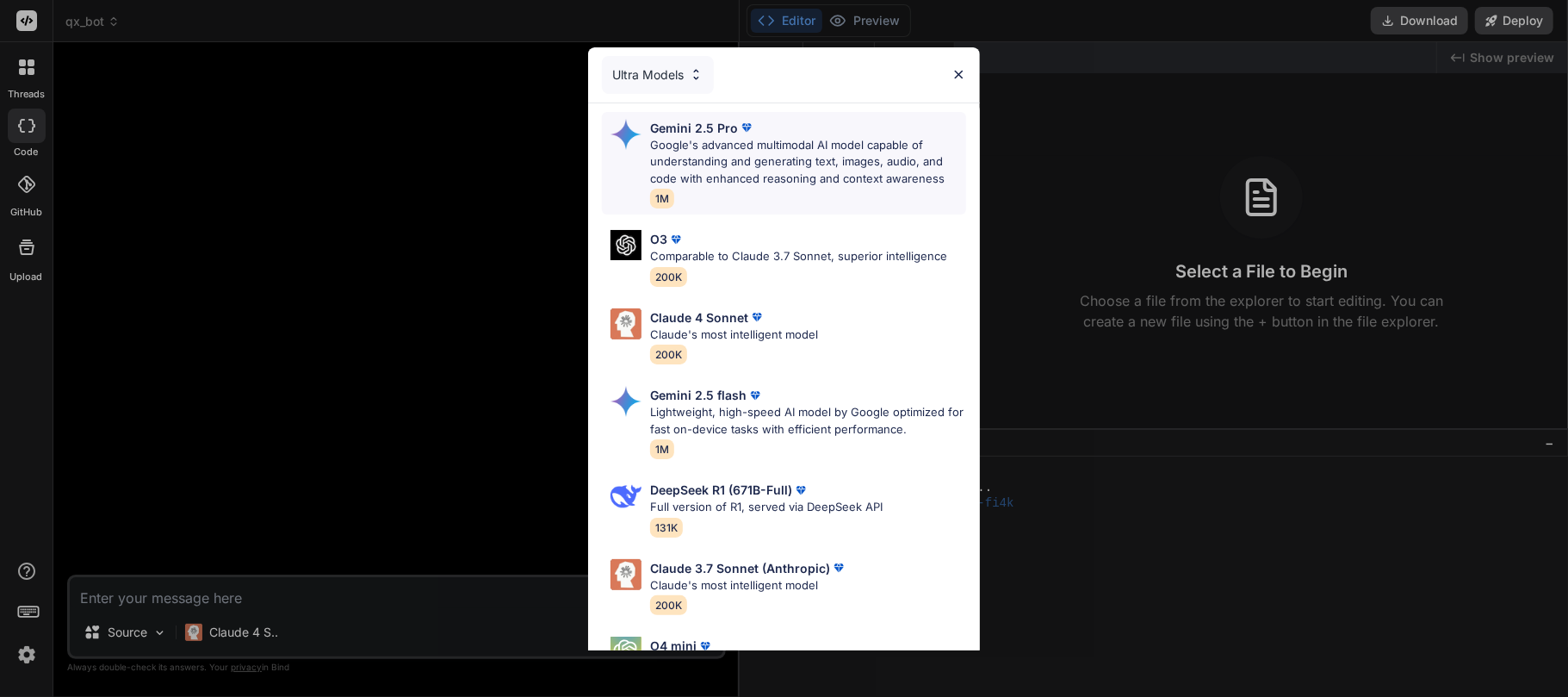 click on "Google's advanced multimodal AI model capable of understanding and generating text, images, audio, and code with enhanced reasoning and context awareness" at bounding box center [808, 162] 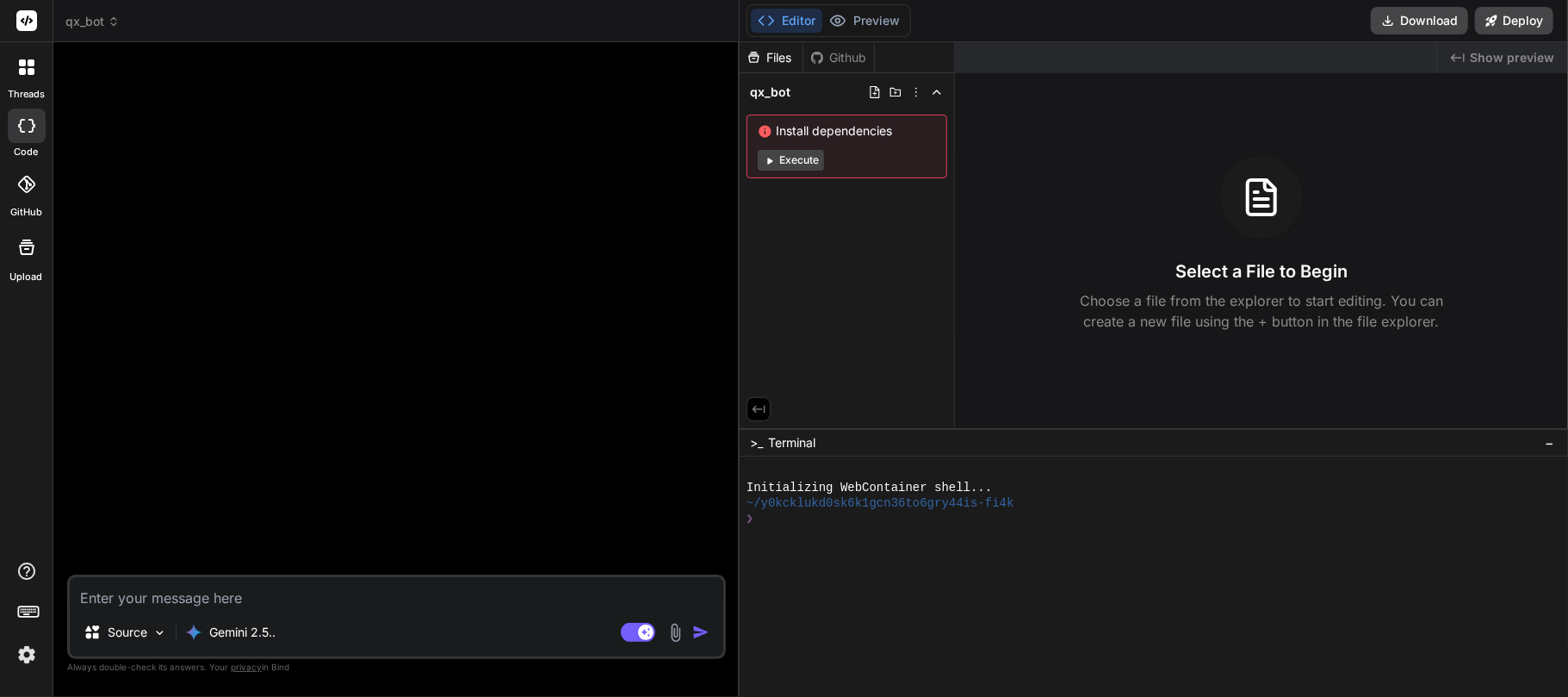 click at bounding box center (396, 593) 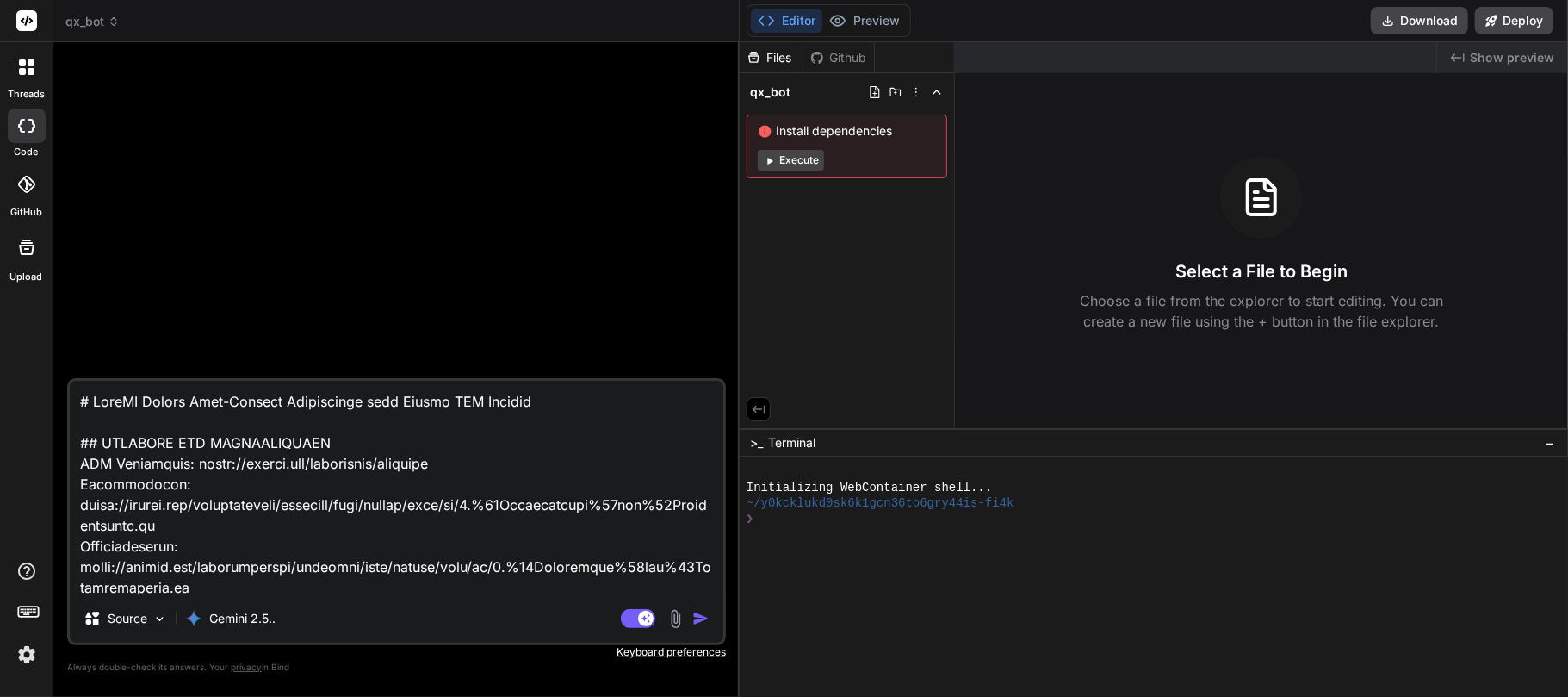 scroll, scrollTop: 5439, scrollLeft: 0, axis: vertical 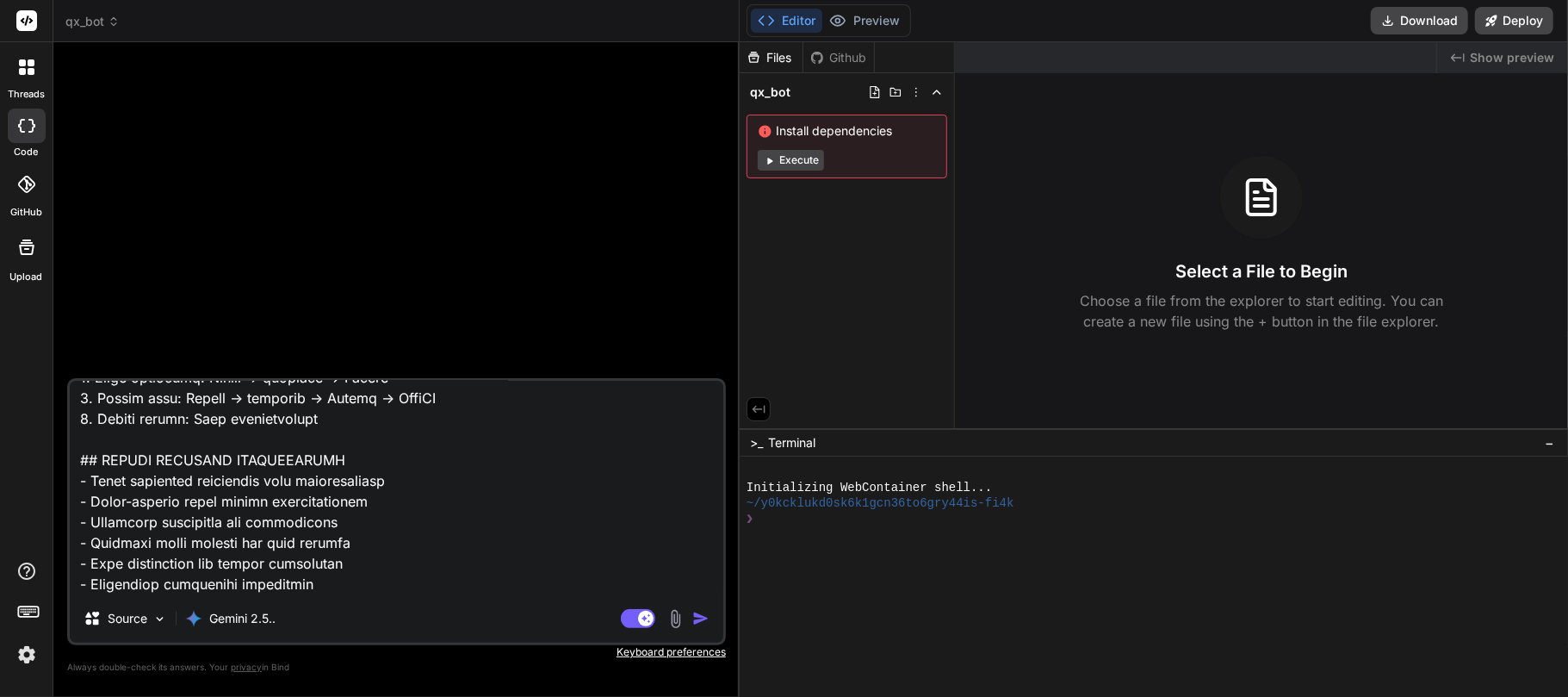 type on "API Repository: https://github.com/sayeedbind/pyquotex
Installation: https://github.com/cleitonleonel/pyquotex/blob/master/docs/en/1. Installation and Configuration.md
Authentication: https://github.com/cleitonleonel/pyquotex/blob/master/docs/en/2. Connection and Authentication.md
Trading Operations: https://github.com/cleitonleonel/pyquotex/blob/master/docs/en/3. Trading Operations.md
Market Data: https://github.com/cleitonleonel/pyquotex/blob/master/docs/en/4. Market Data Retrieval.md
Account Management: https://github.com/cleitonleonel/pyquotex/blob/master/docs/en/5. Account Management.md
Technical Indicators: https://github.com/cleitonleonel/pyquotex/blob/master/docs/en/6. Technical Indicators.md
WebSocket: https://github.com/cleitonleonel/pyquotex/blob/master/docs/en/7. WebSocket.md
Utilities: https://github.com/cleitonleonel/pyquotex/blob/master/docs/en/8. Ut..." 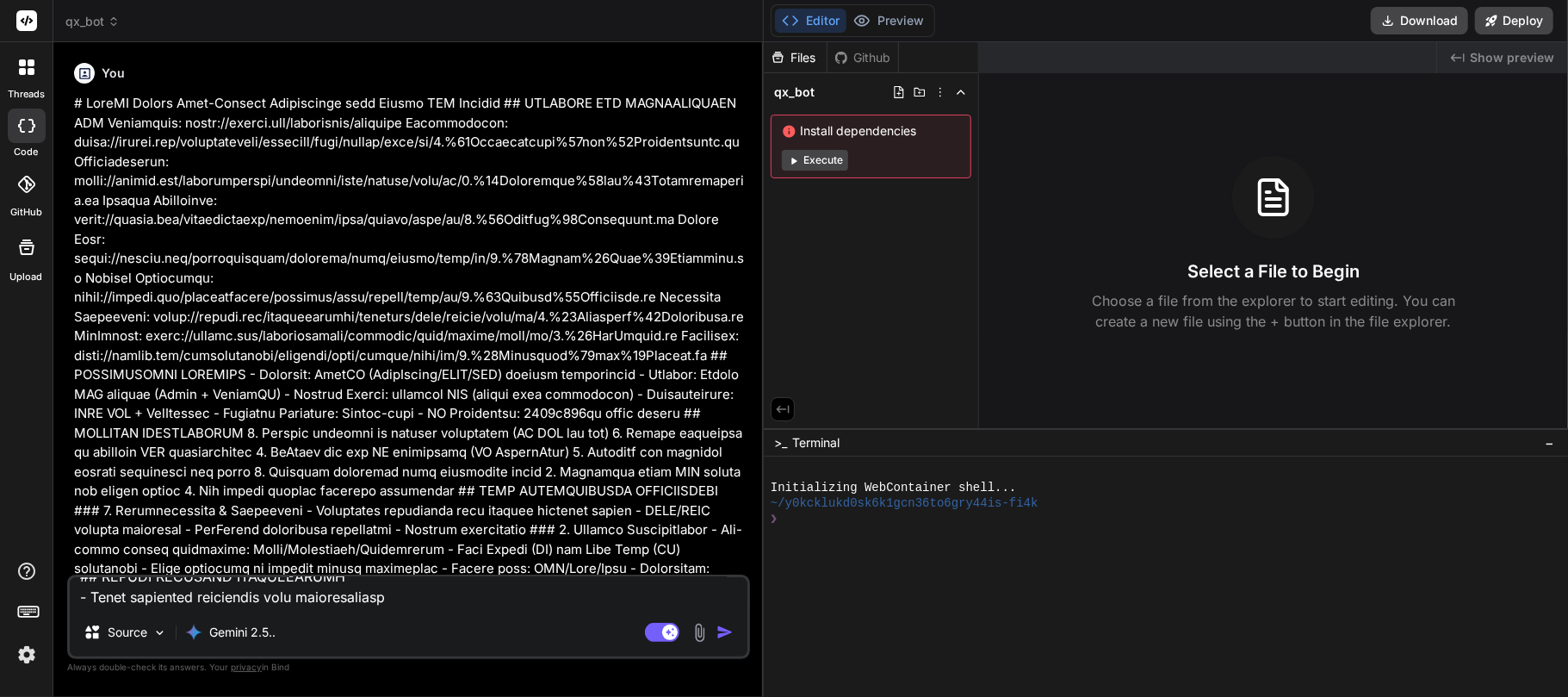 scroll, scrollTop: 0, scrollLeft: 0, axis: both 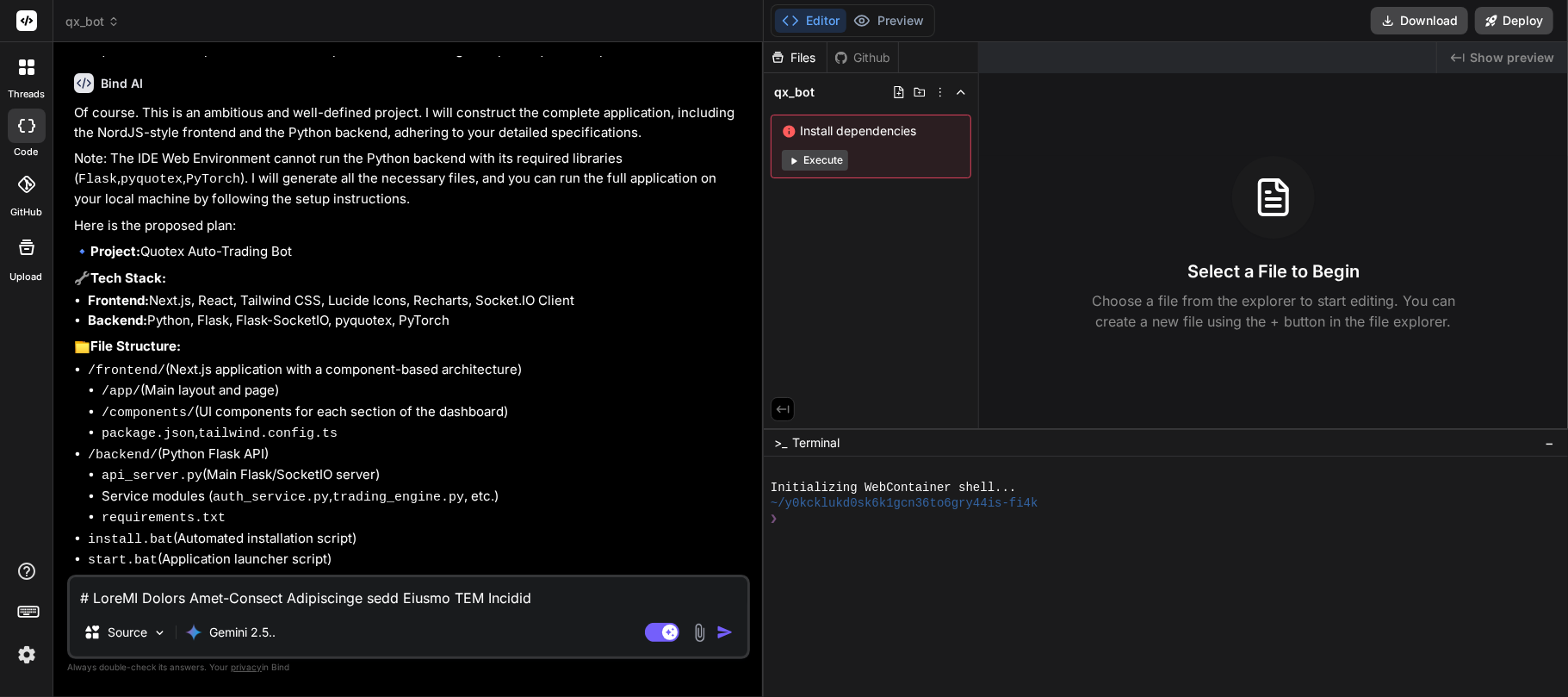 type on "x" 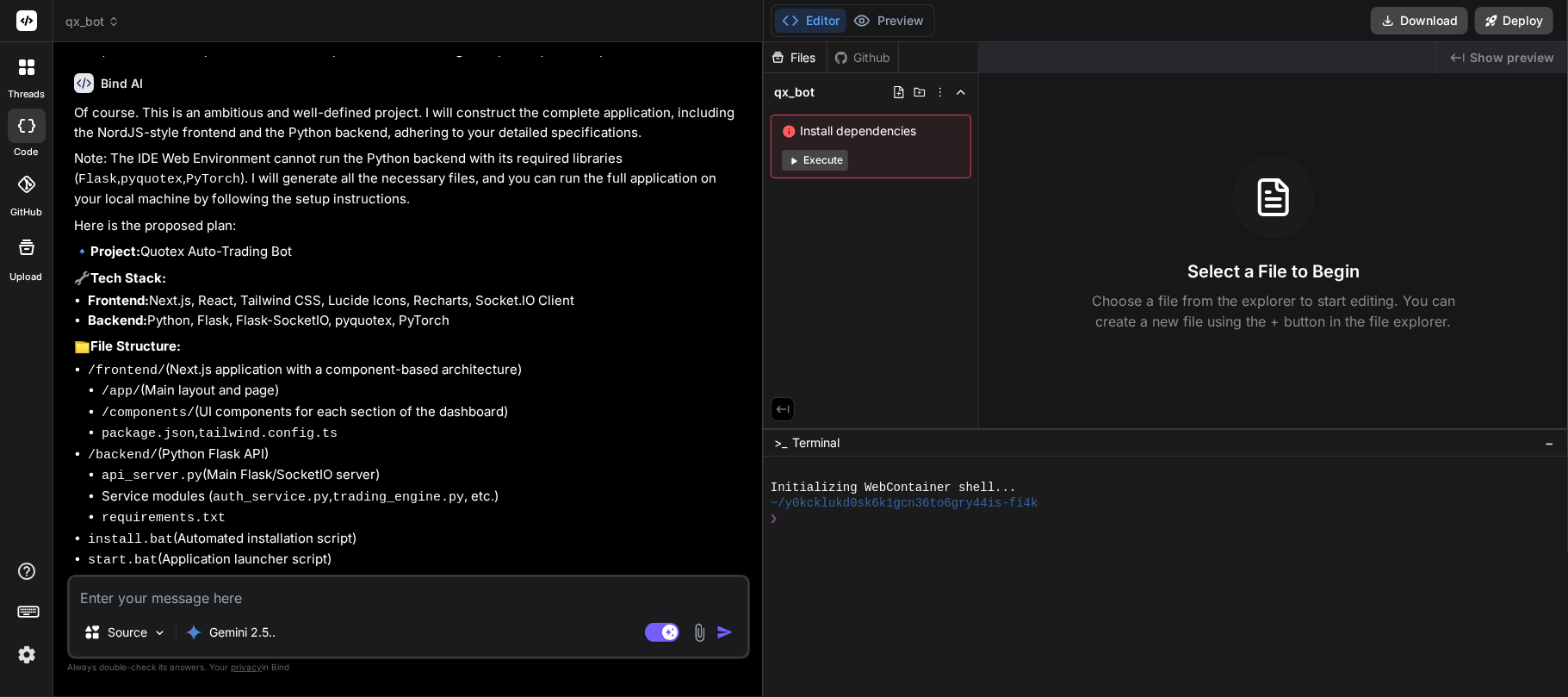 type on "Y" 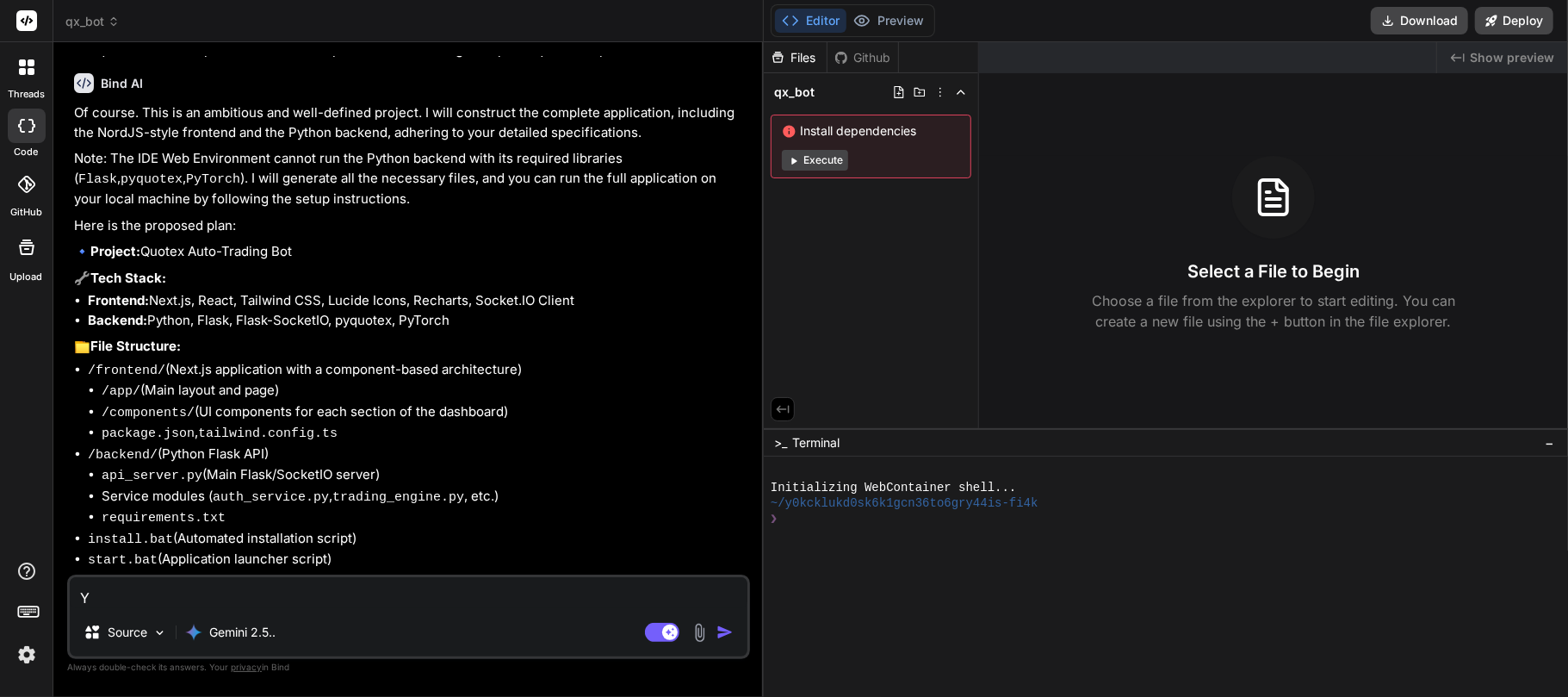 type on "Ye" 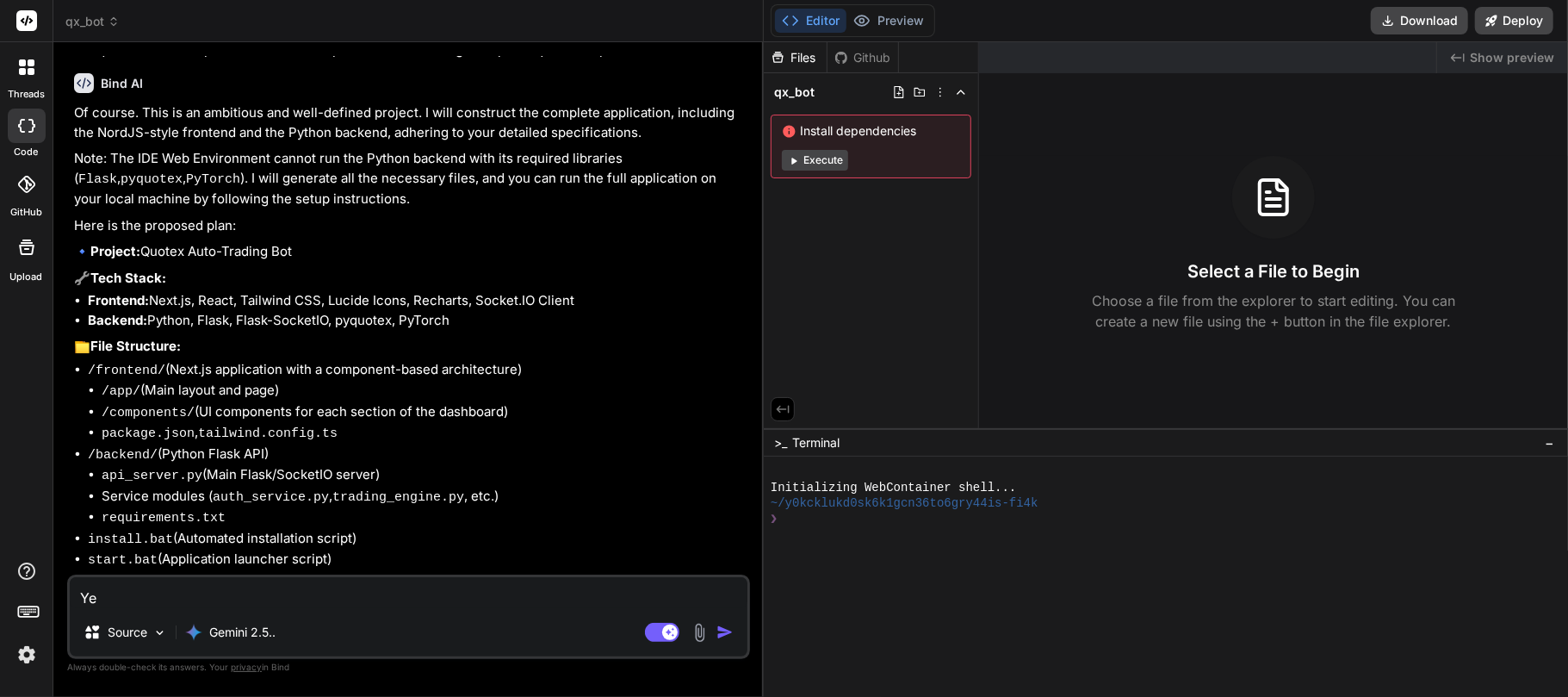 type on "Yes" 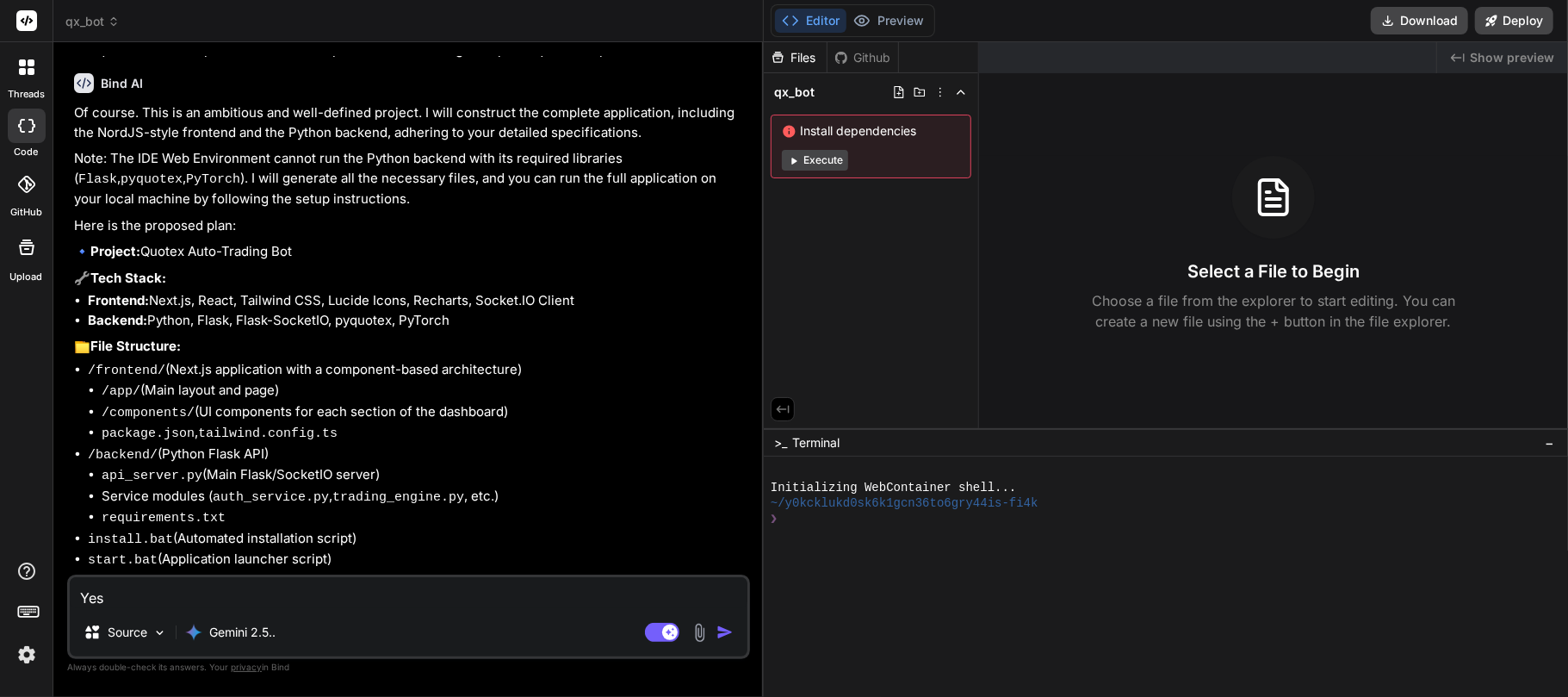 type on "Yes," 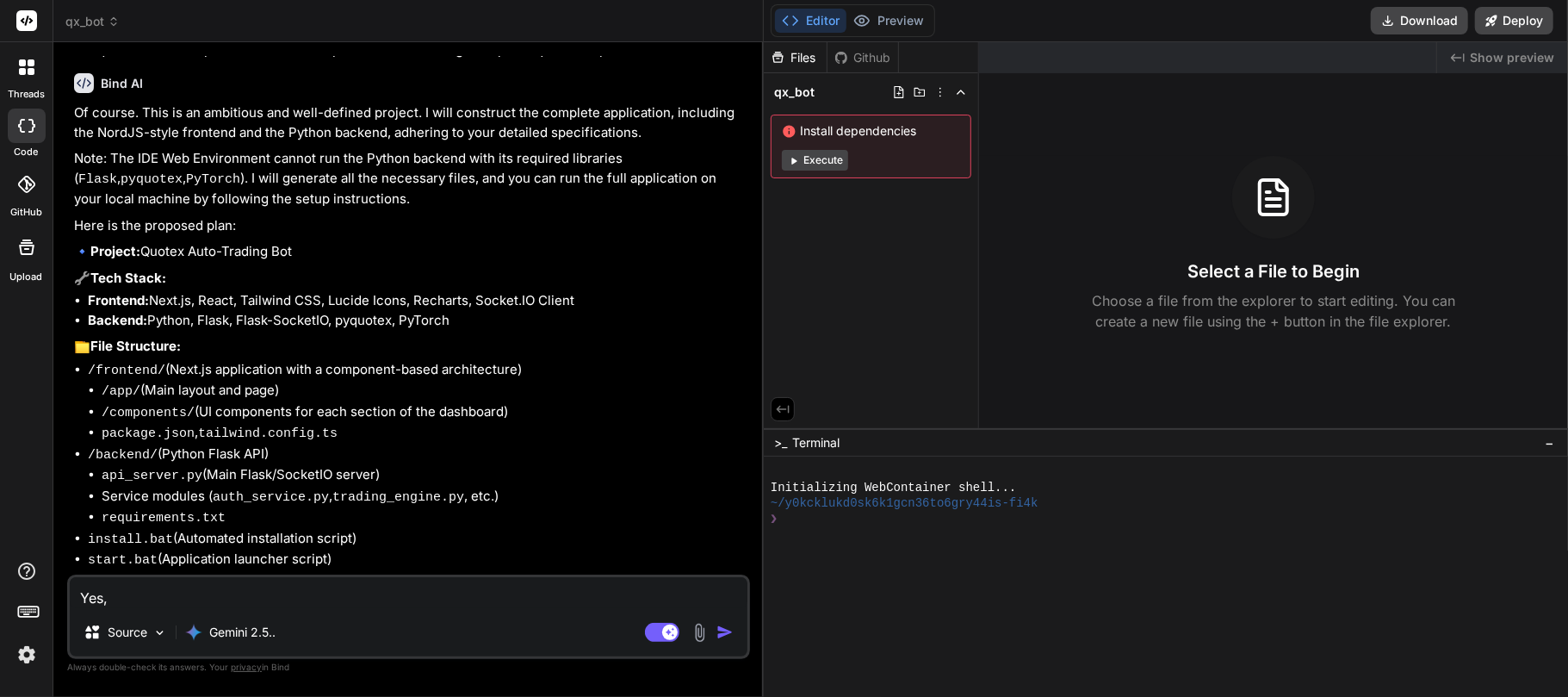 type on "Yes," 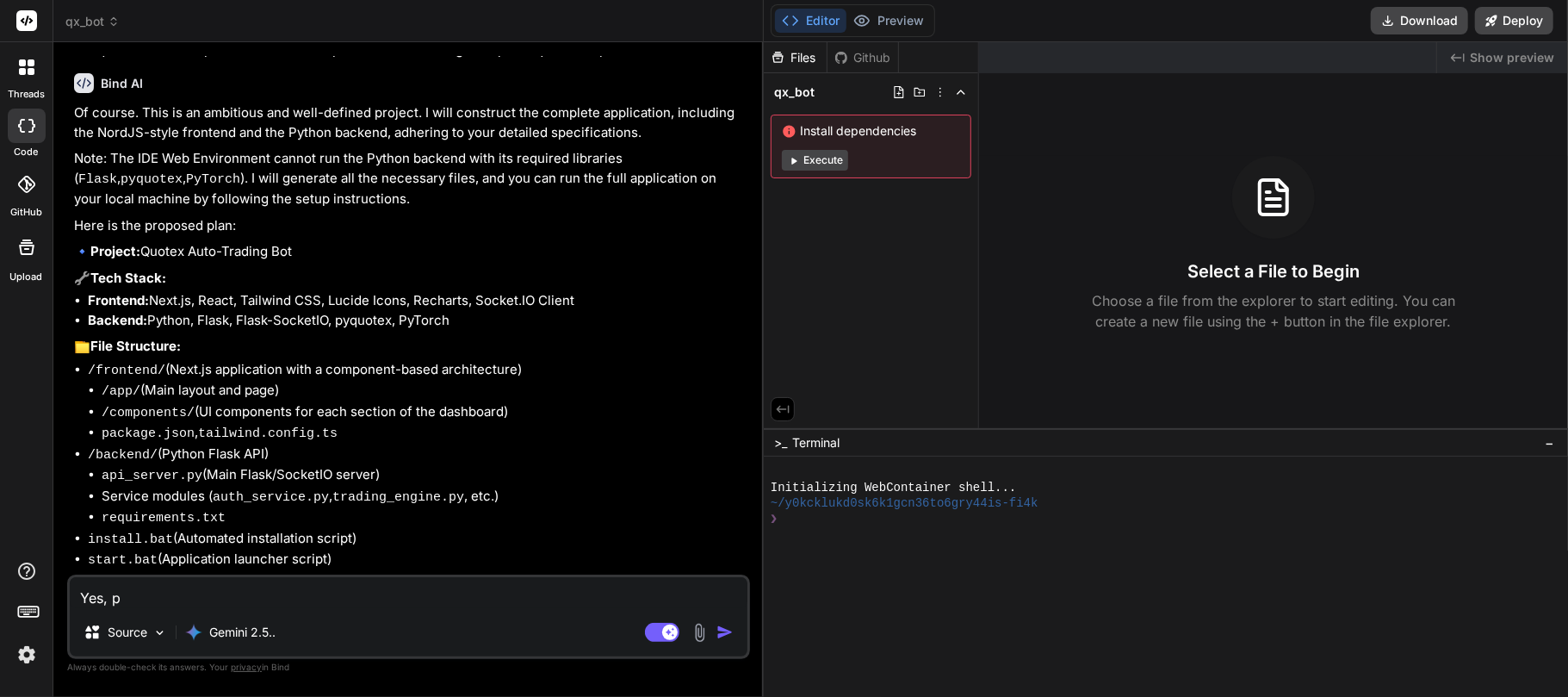 type on "Yes, pl" 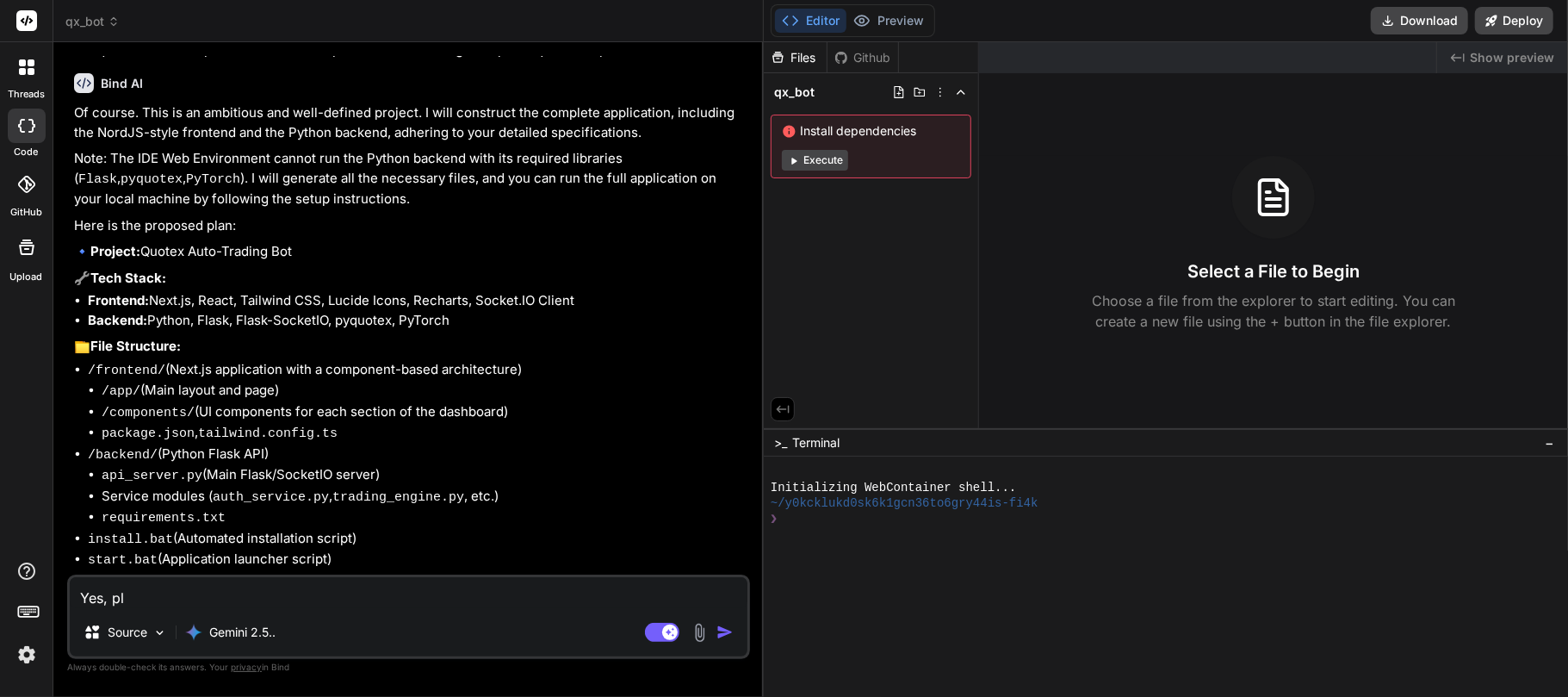 type on "Yes, ple" 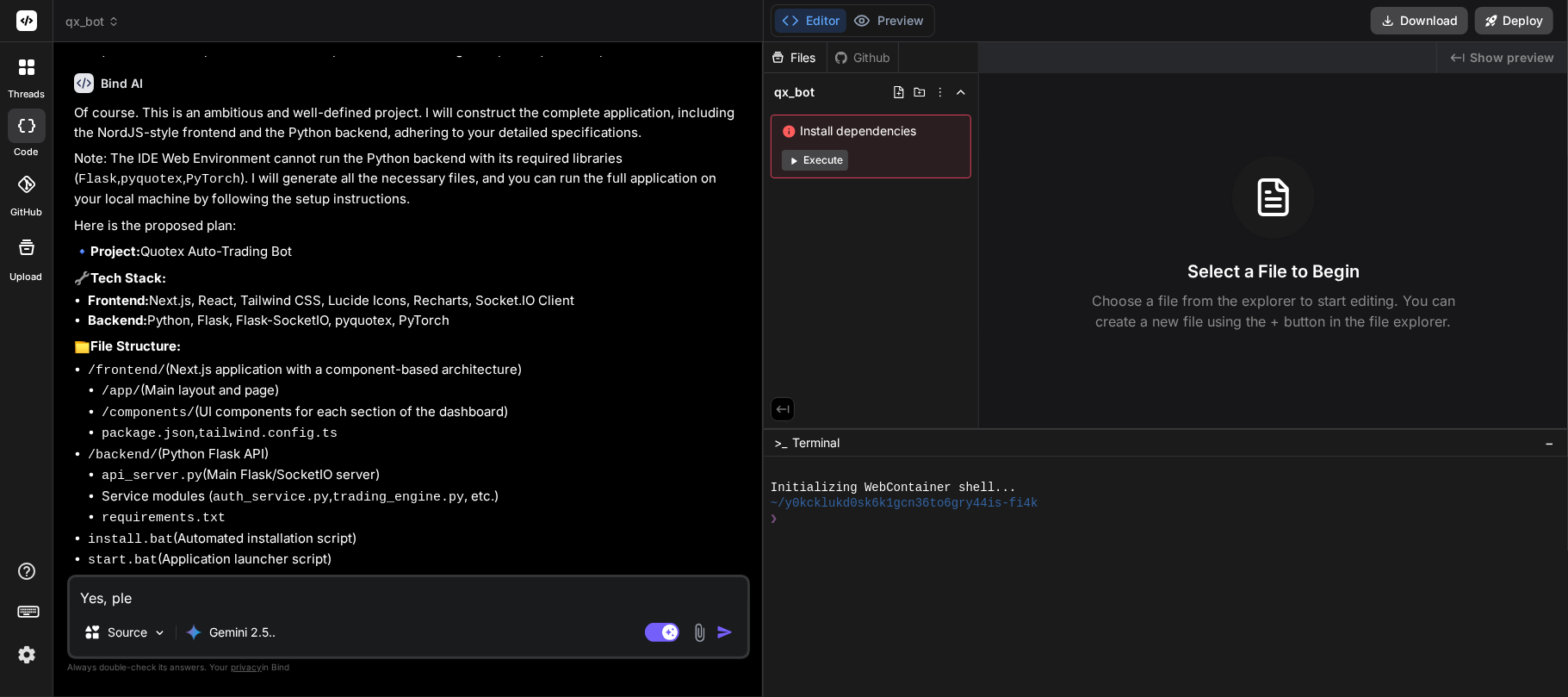 type on "Yes, plea" 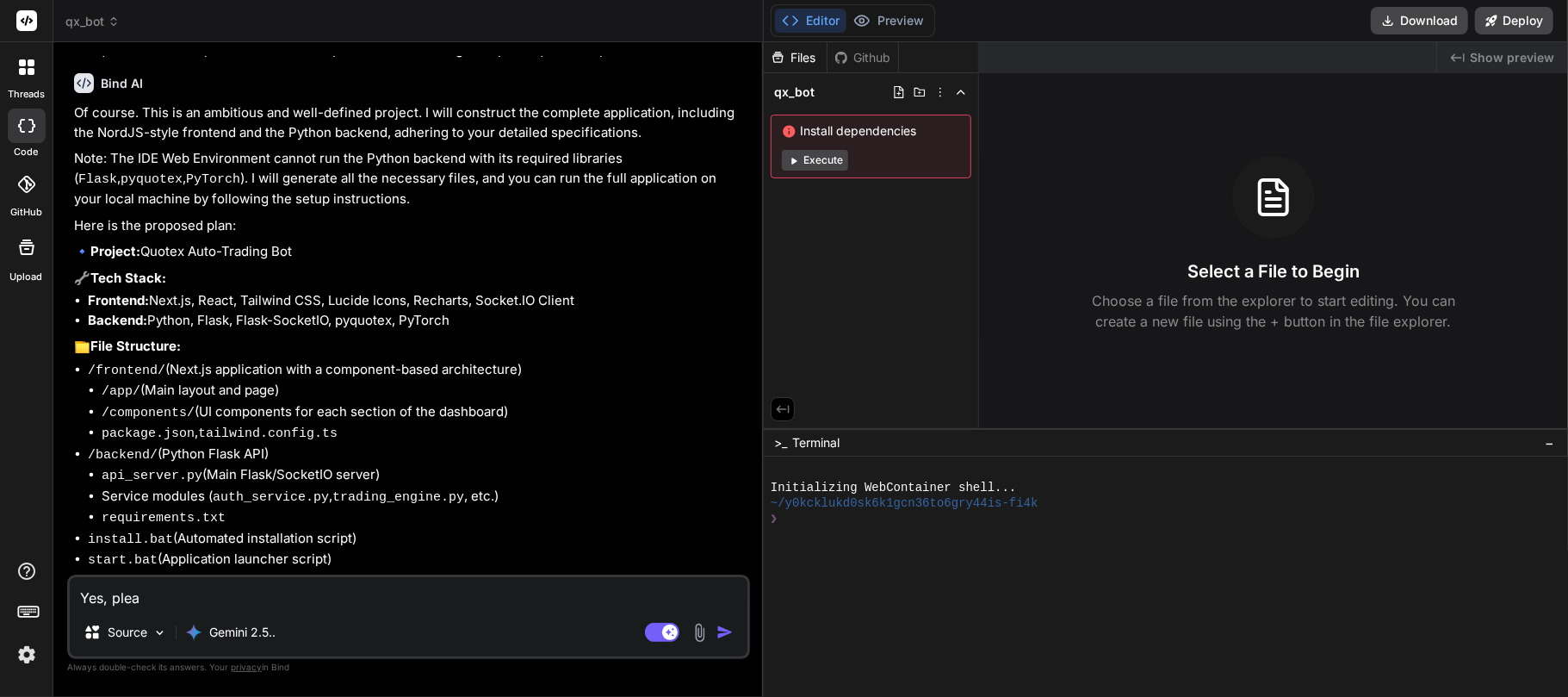 type on "Yes, pleas" 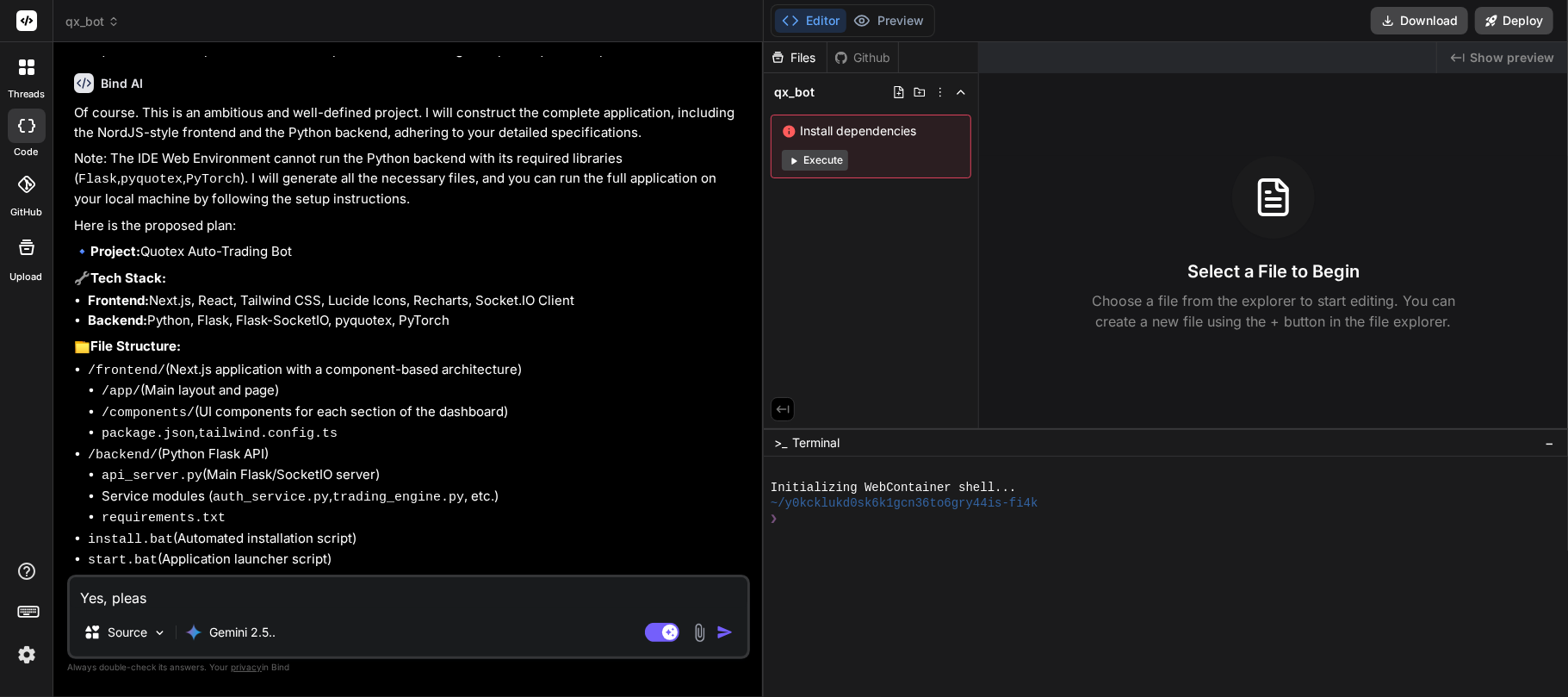type on "Yes, please" 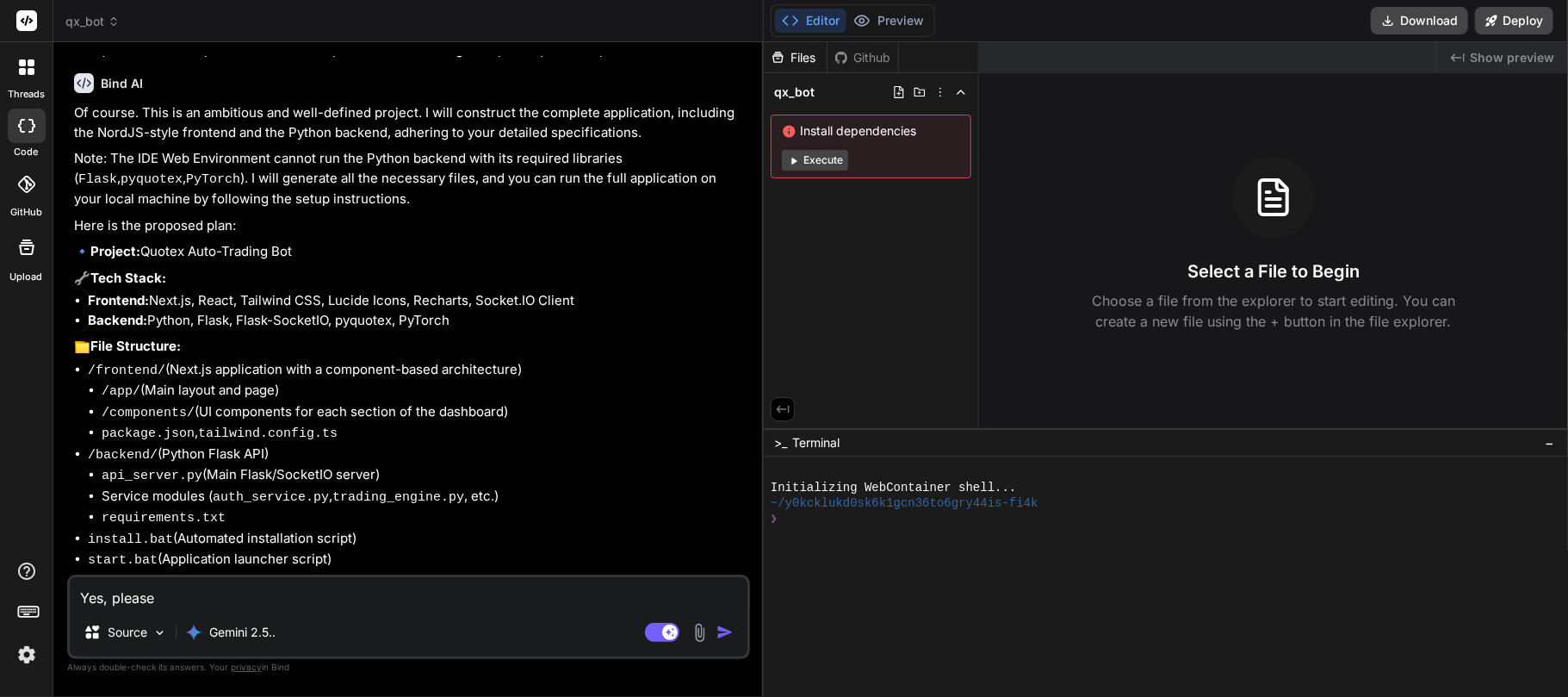 type on "Yes, please." 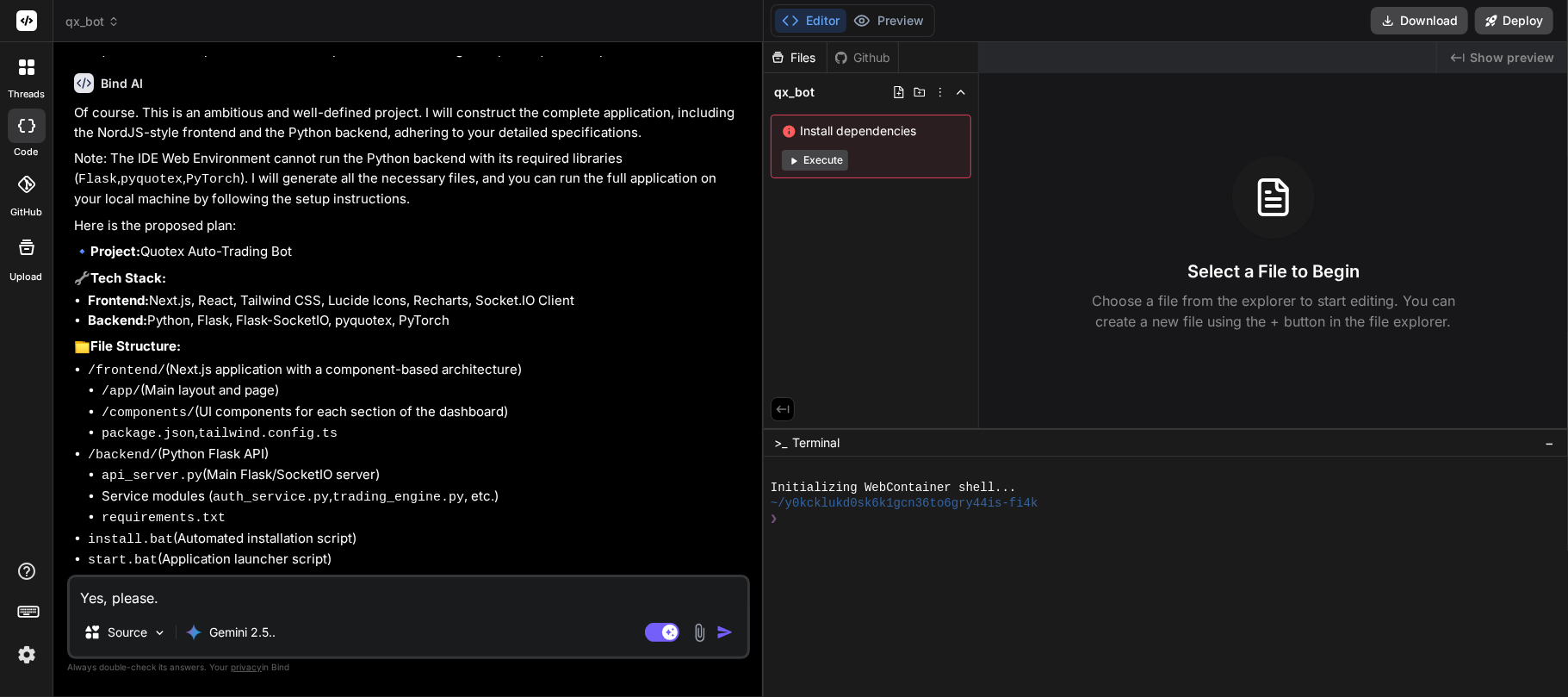 type on "x" 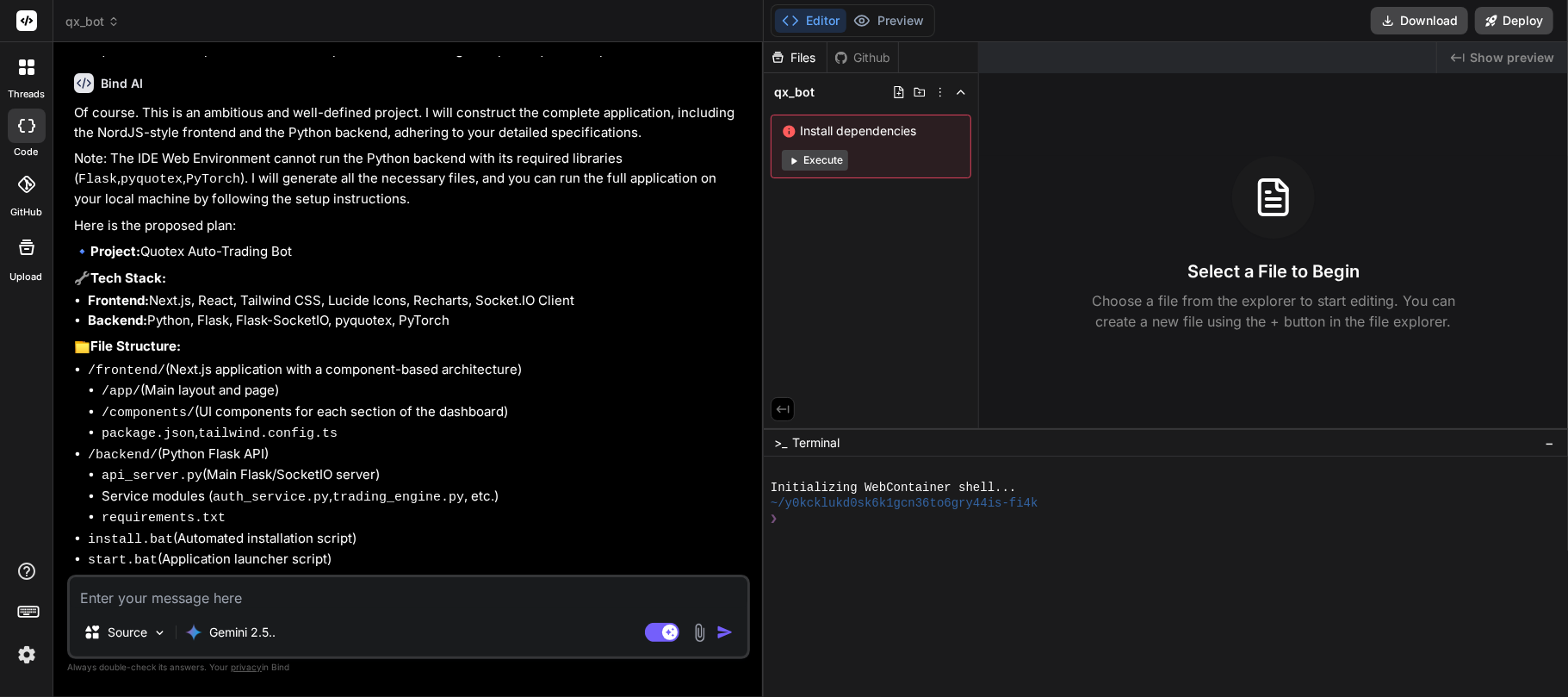 scroll, scrollTop: 1920, scrollLeft: 0, axis: vertical 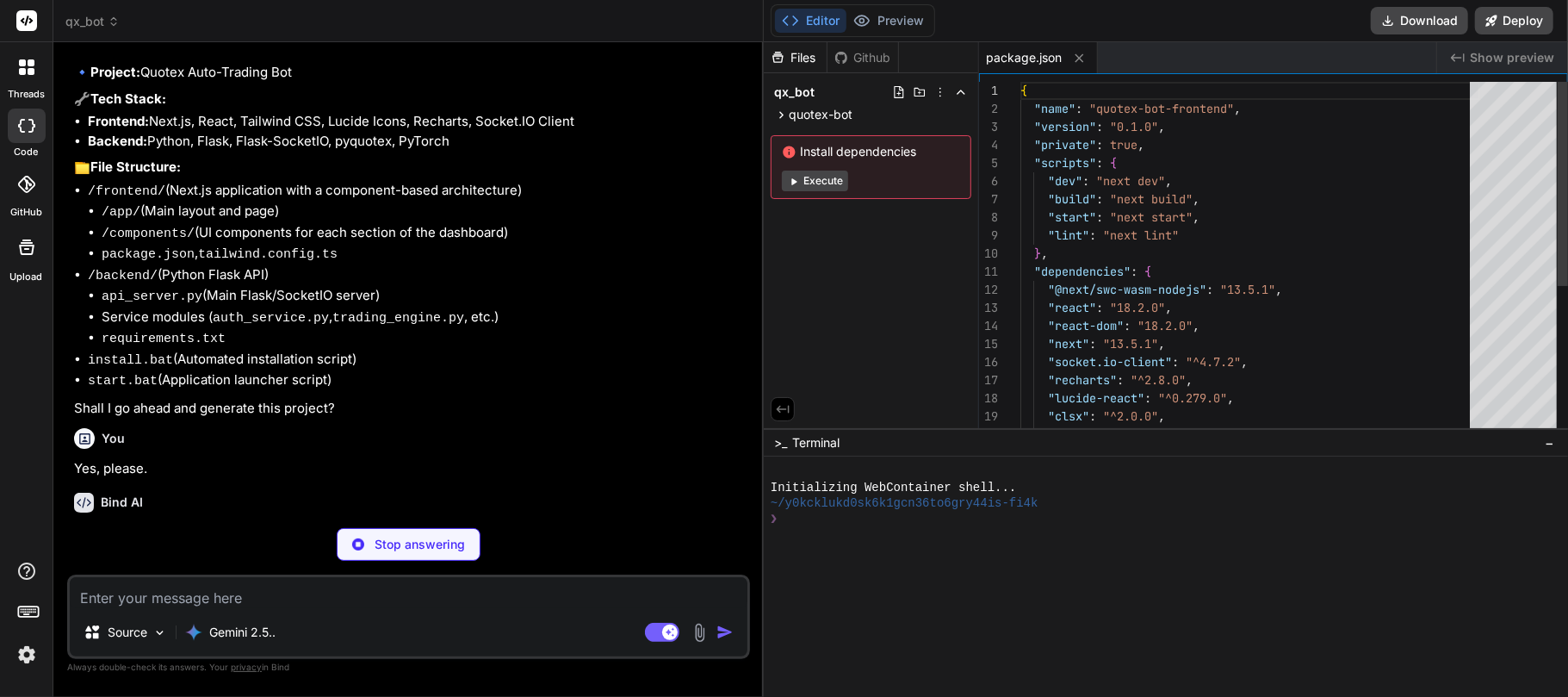 type on "x" 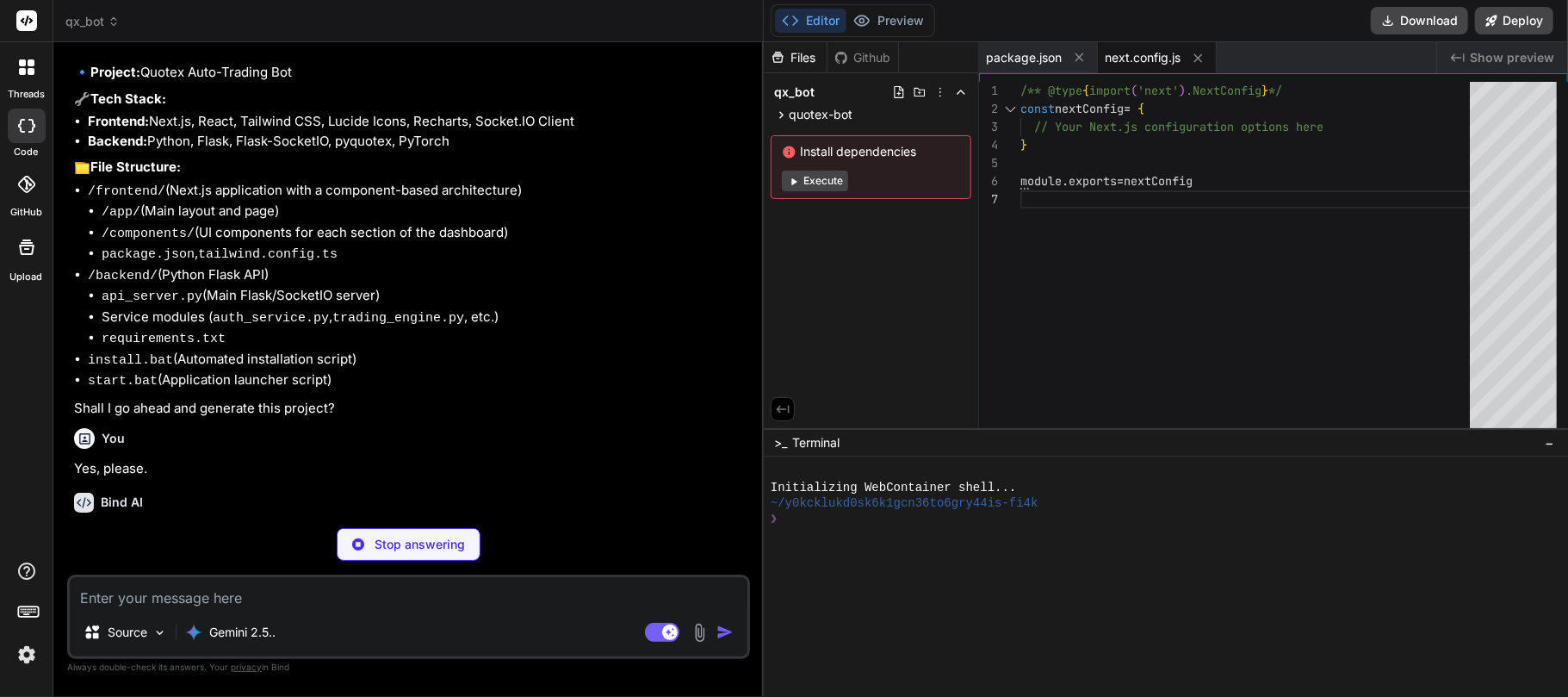 type on "x" 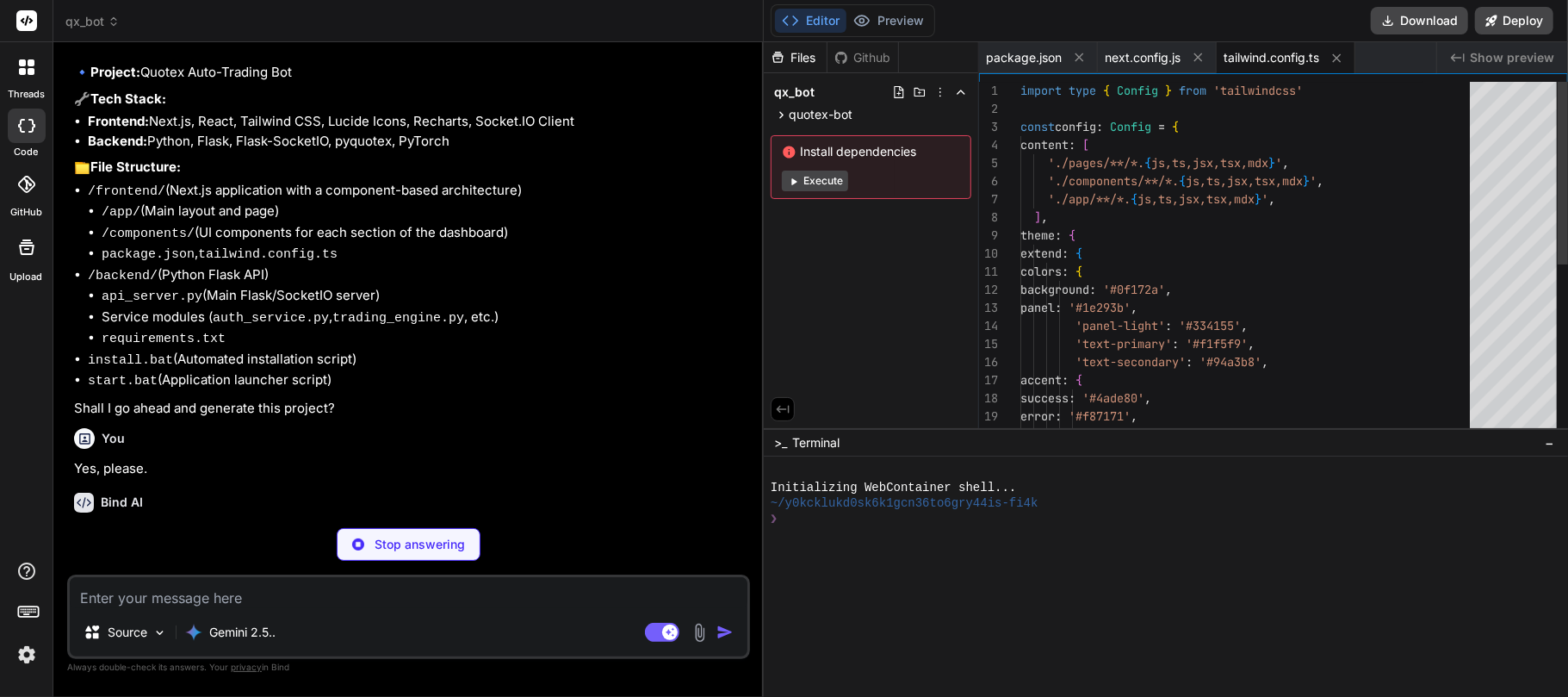 type on "x" 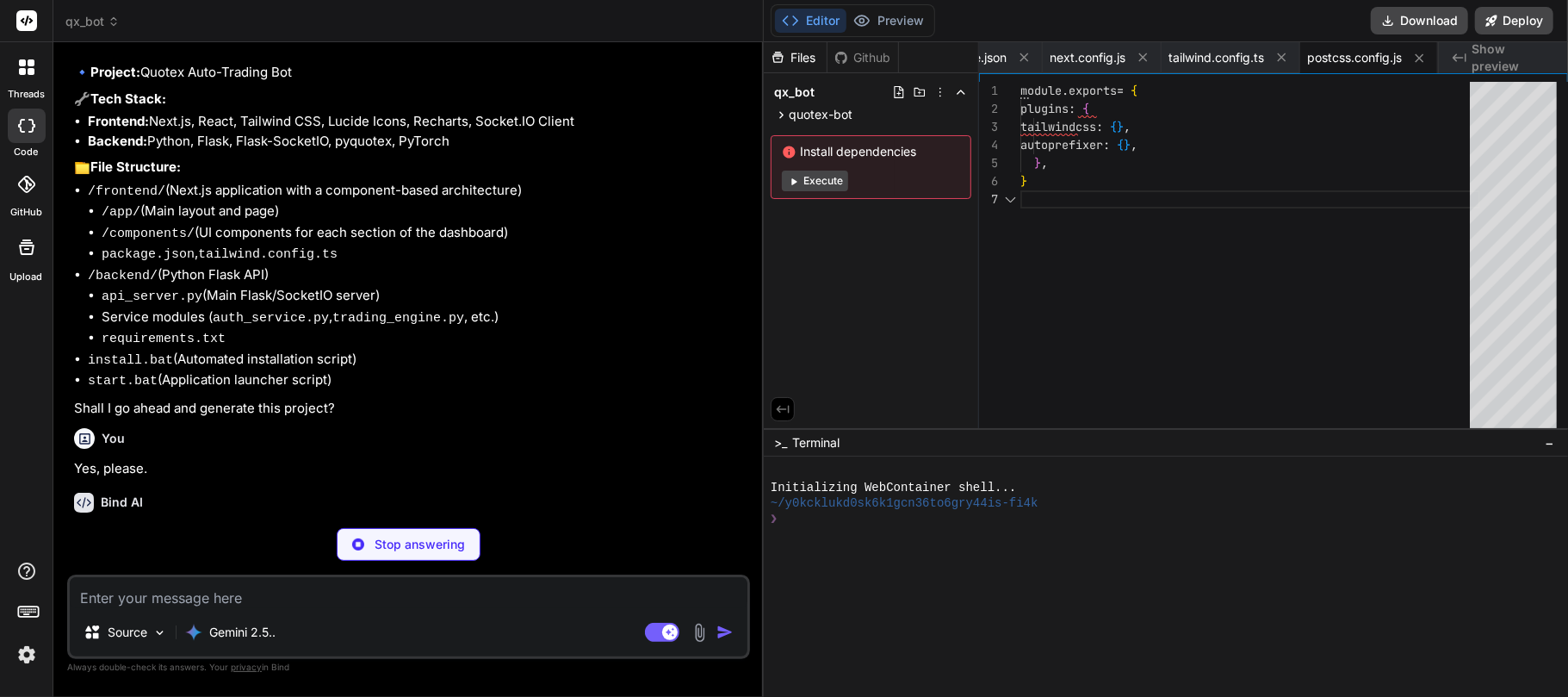 type on "x" 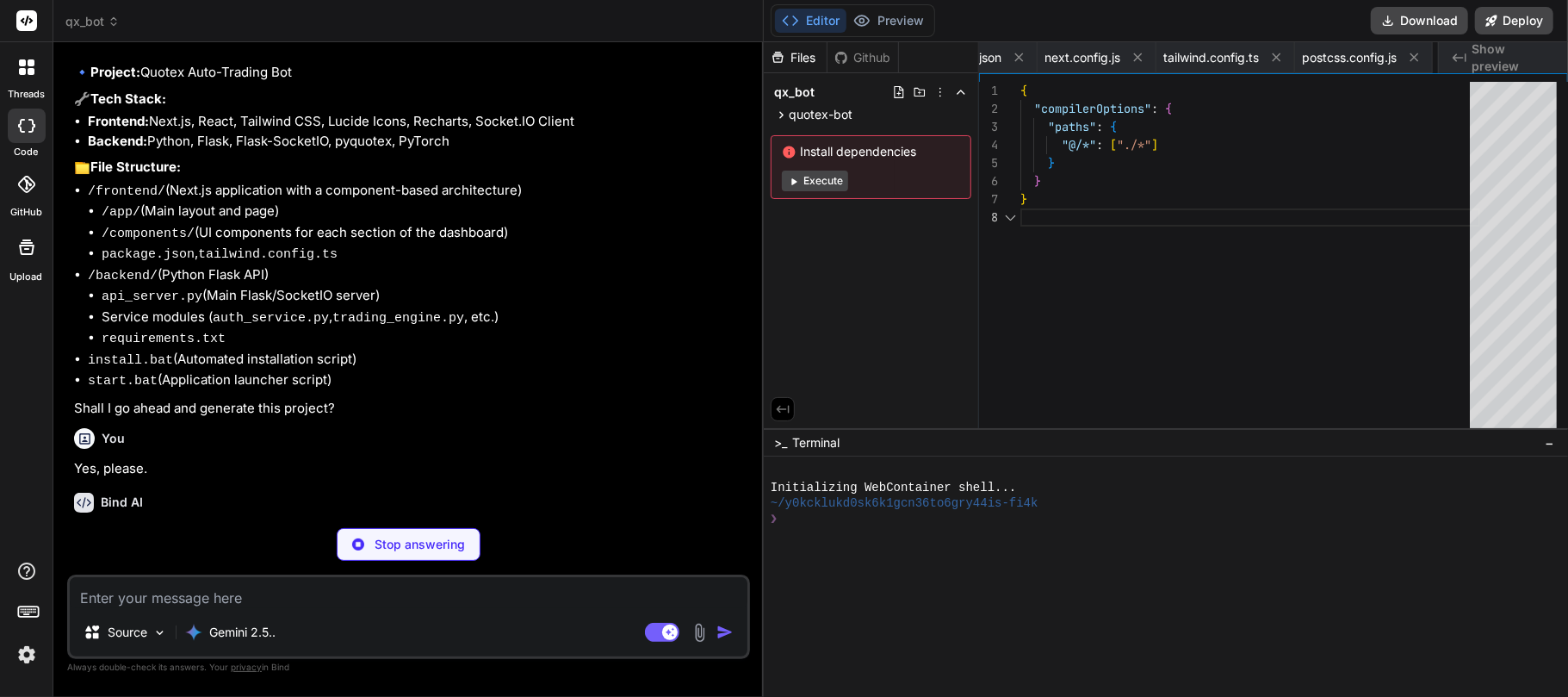 scroll, scrollTop: 0, scrollLeft: 177, axis: horizontal 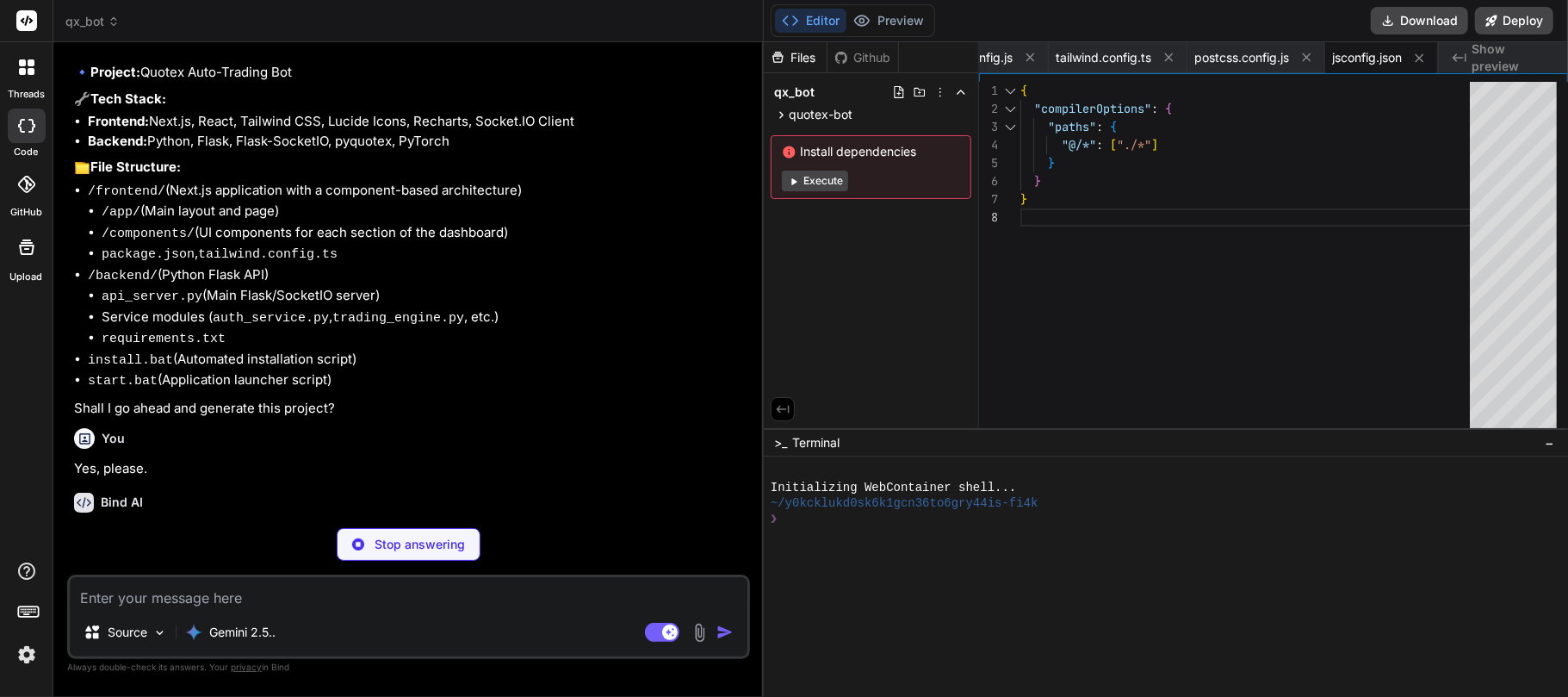 type on "x" 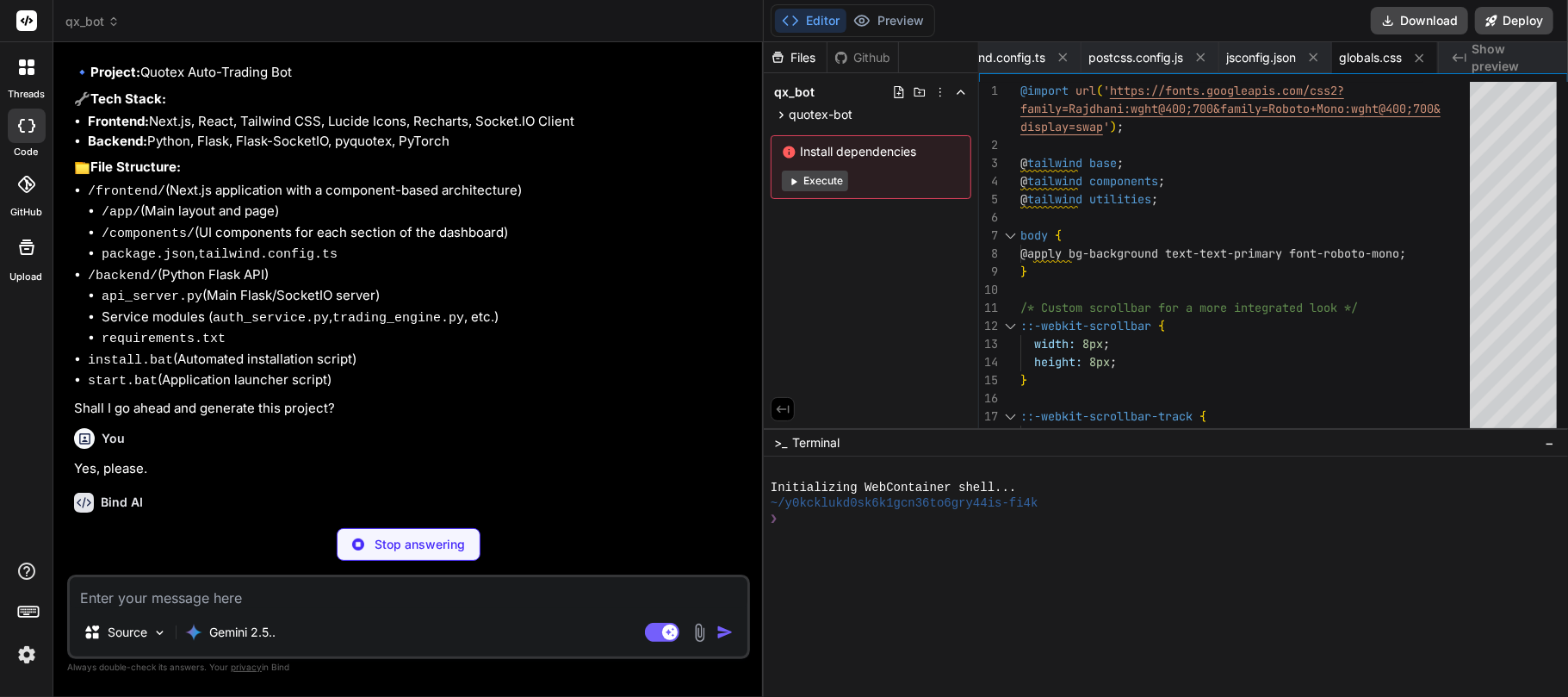 type on "x" 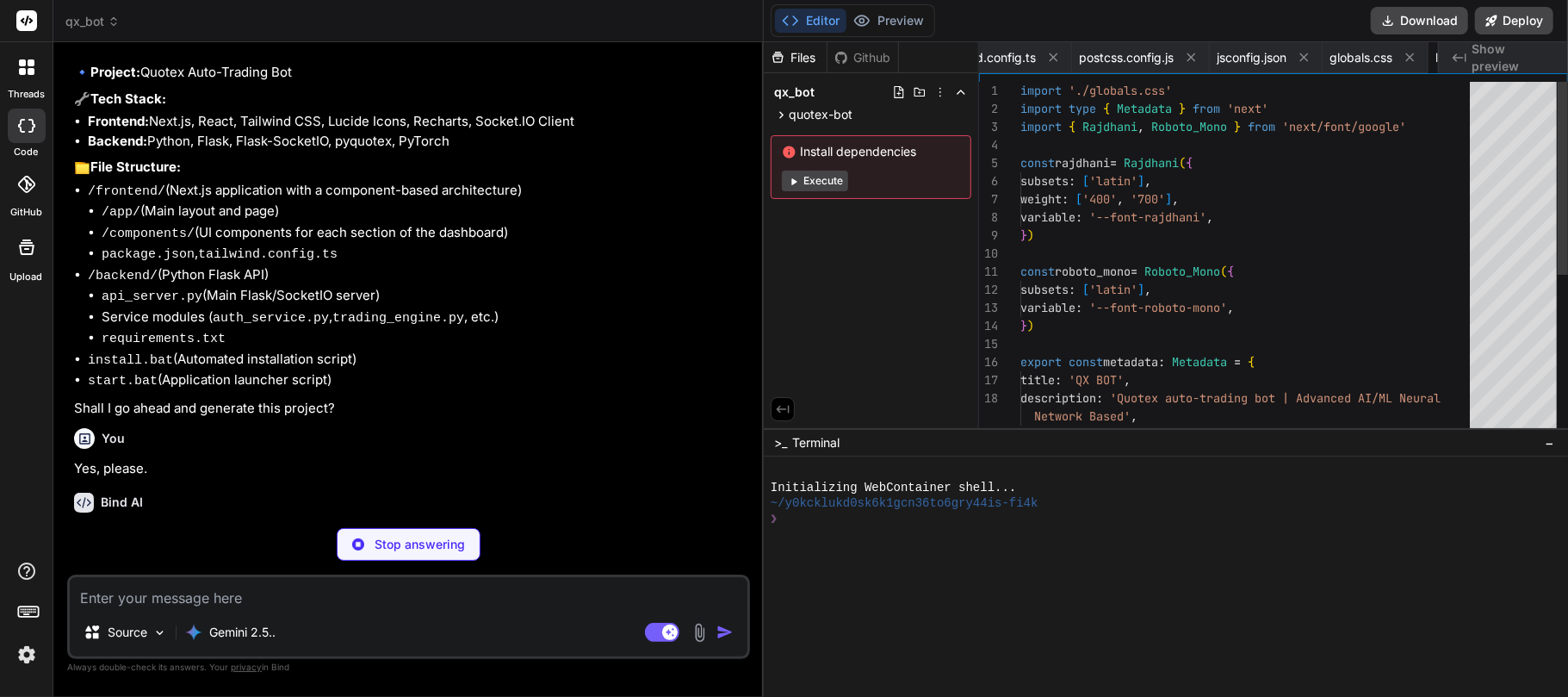 scroll, scrollTop: 0, scrollLeft: 387, axis: horizontal 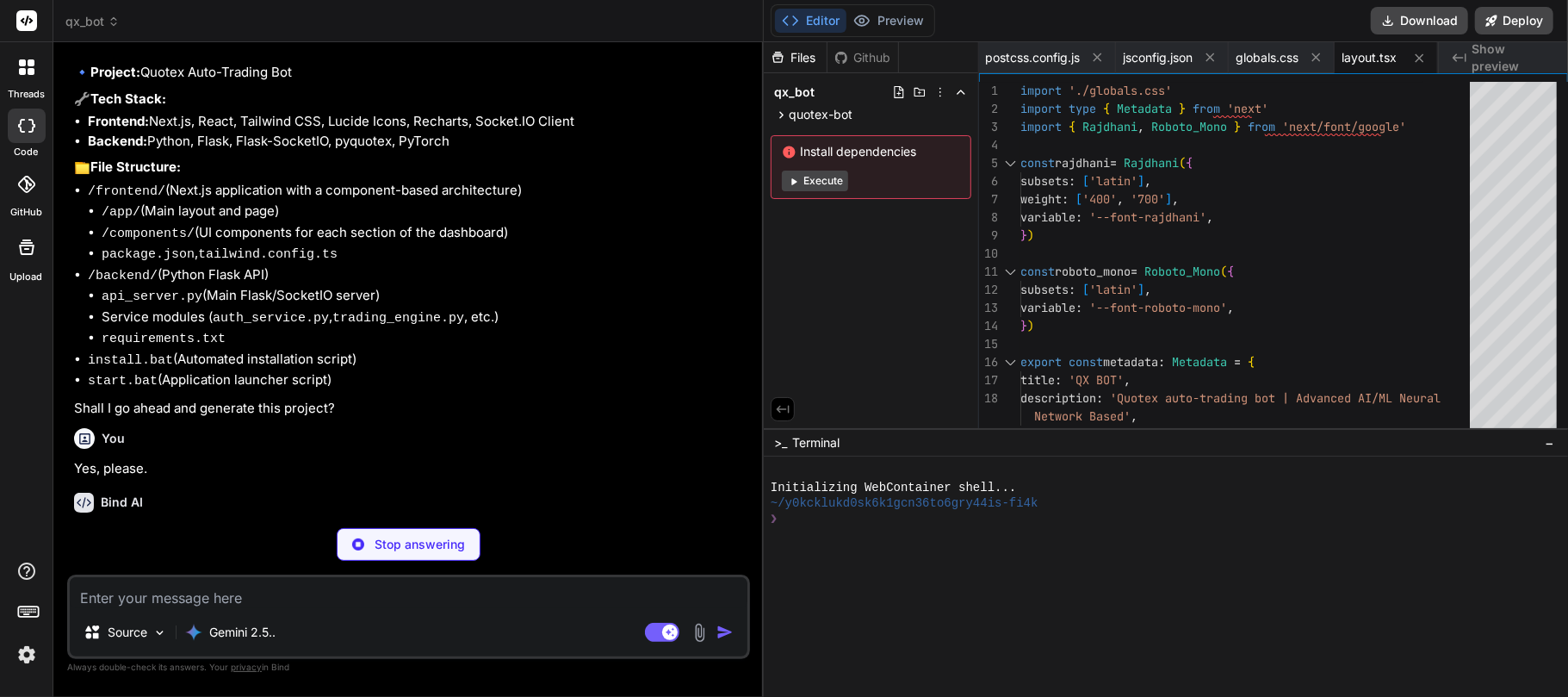 type on "x" 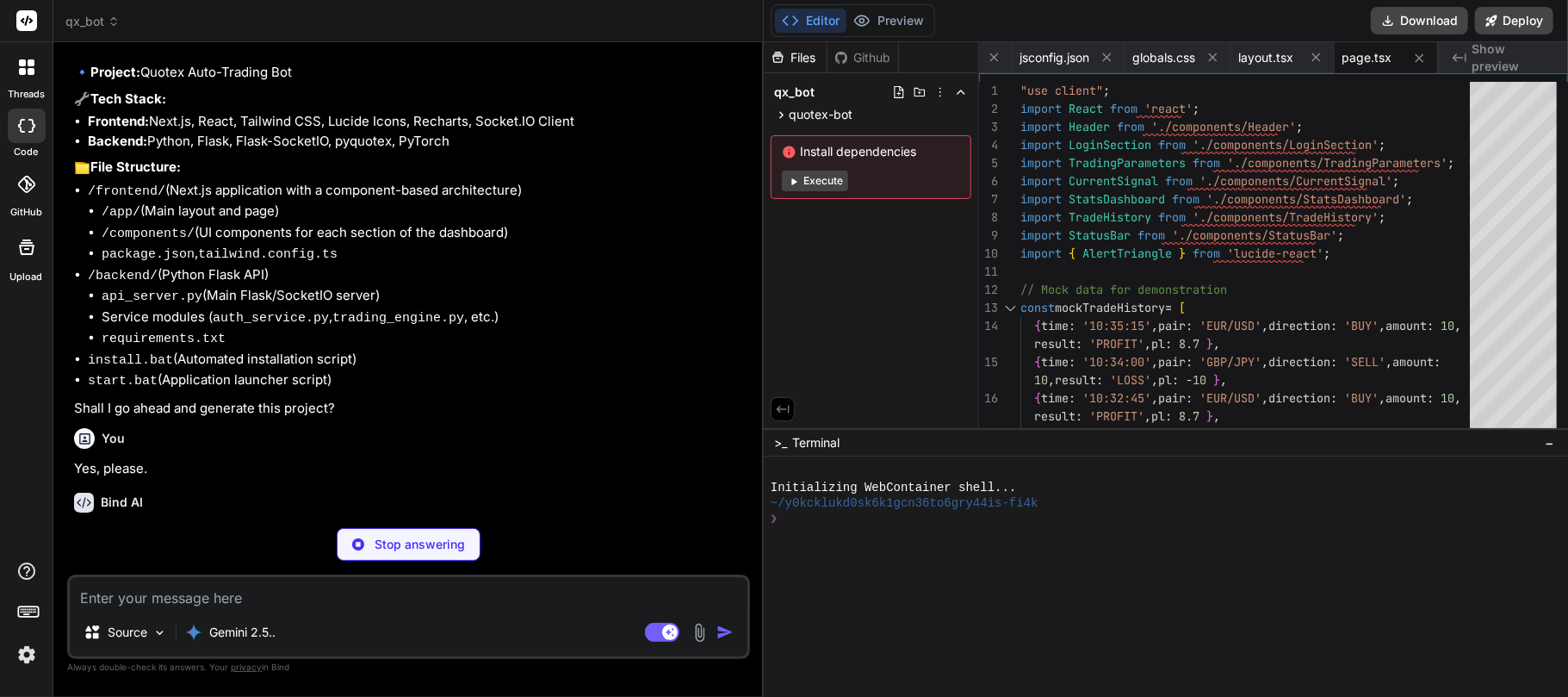 type on "x" 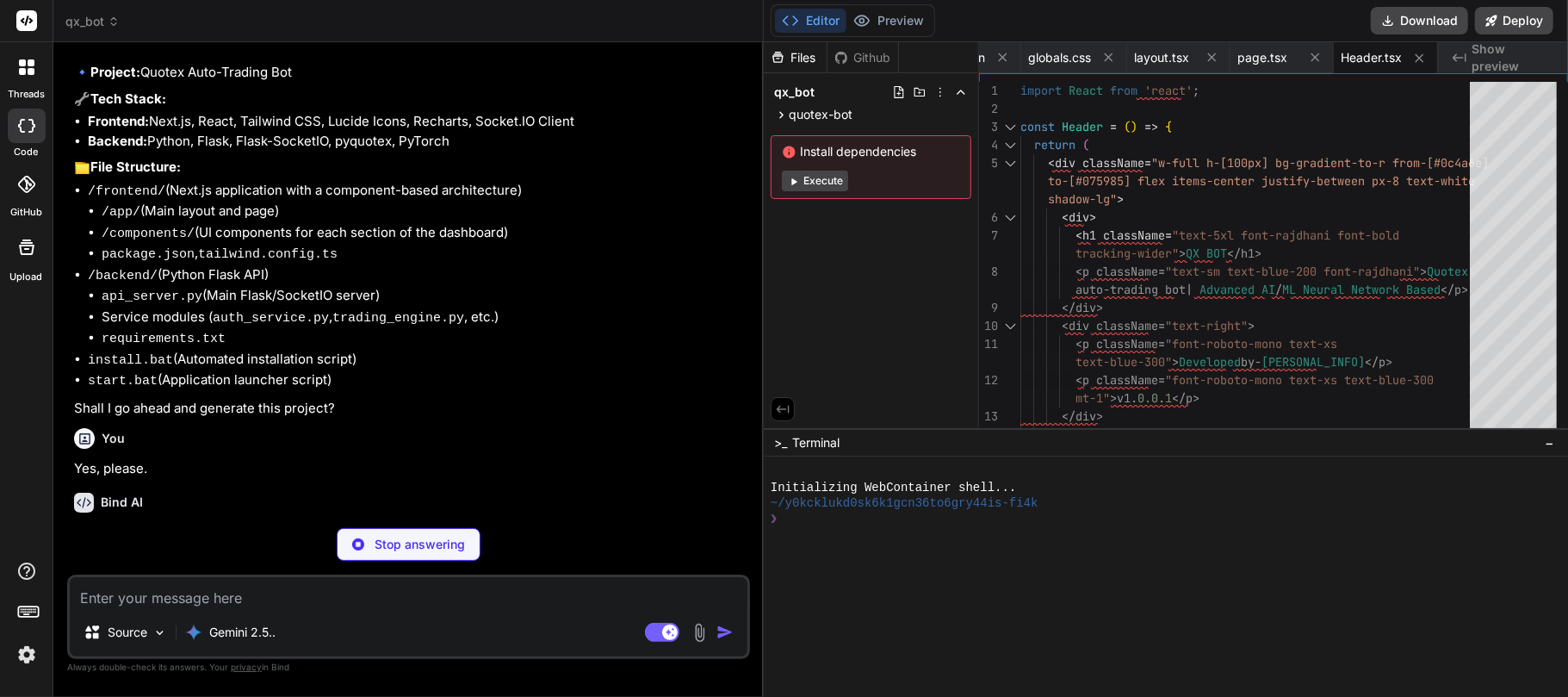 type on "x" 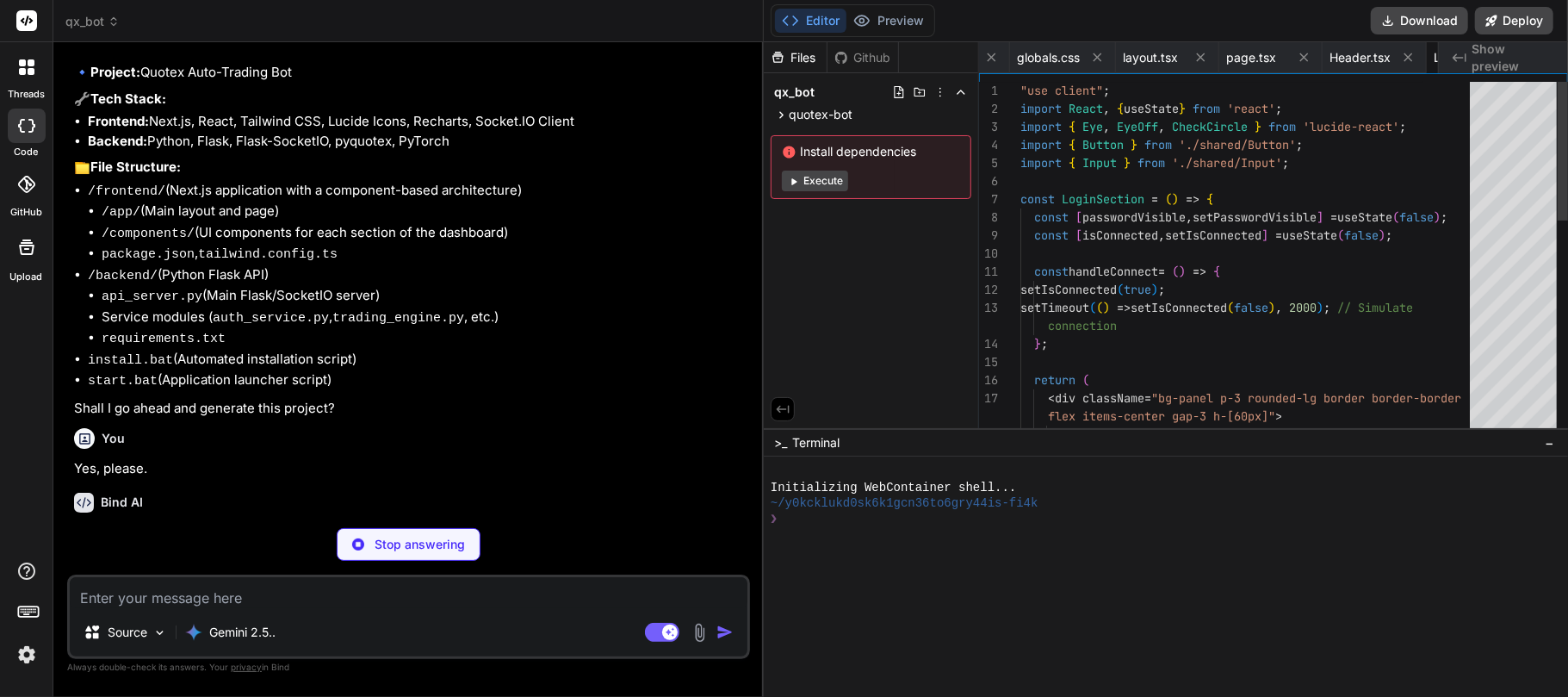 scroll, scrollTop: 0, scrollLeft: 734, axis: horizontal 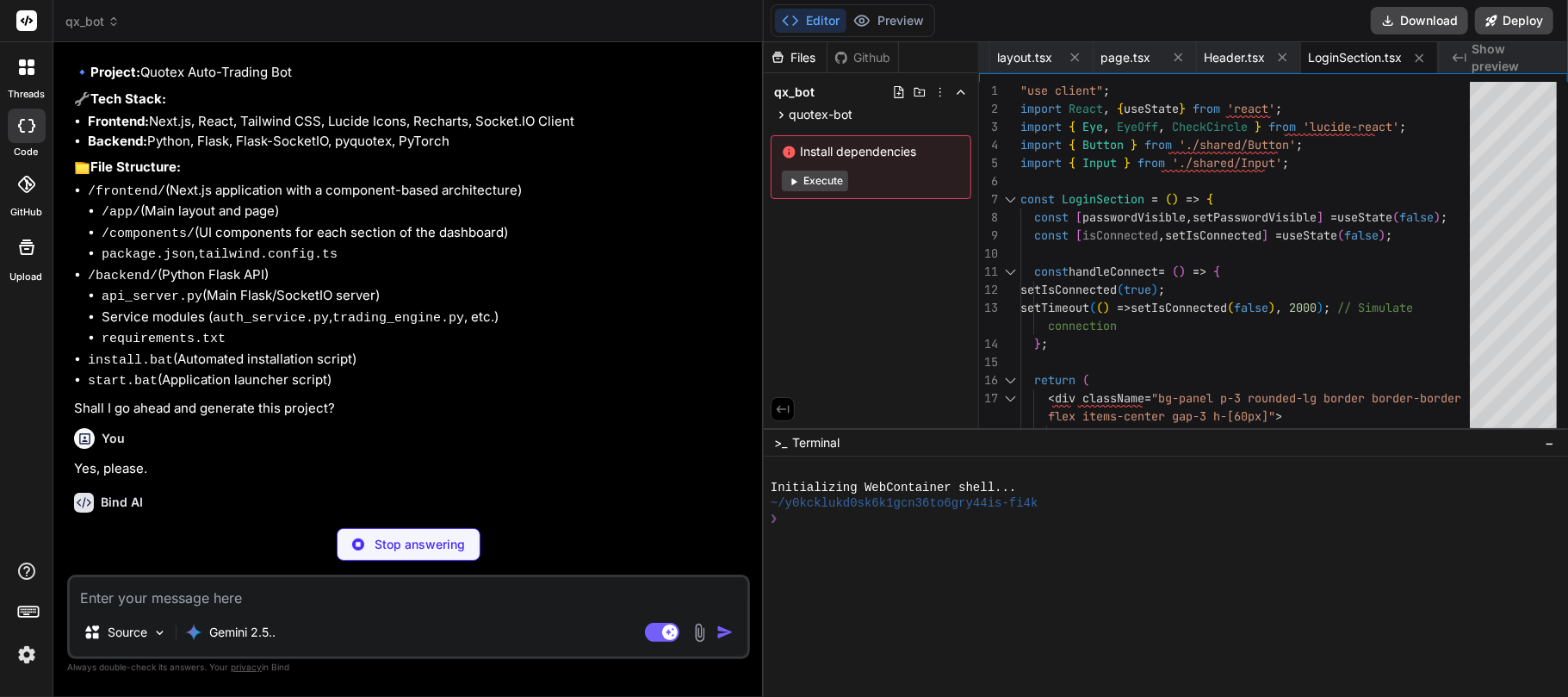 type on "x" 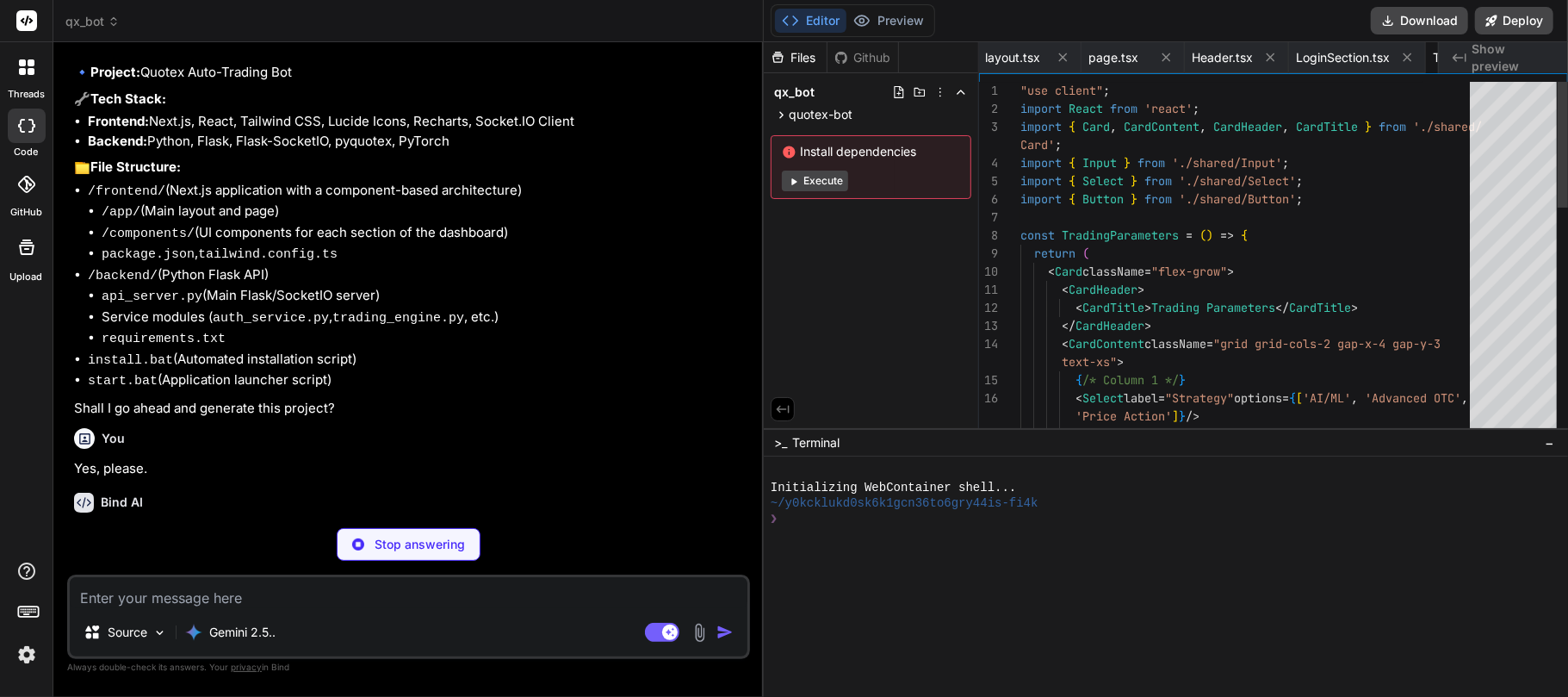 scroll, scrollTop: 0, scrollLeft: 904, axis: horizontal 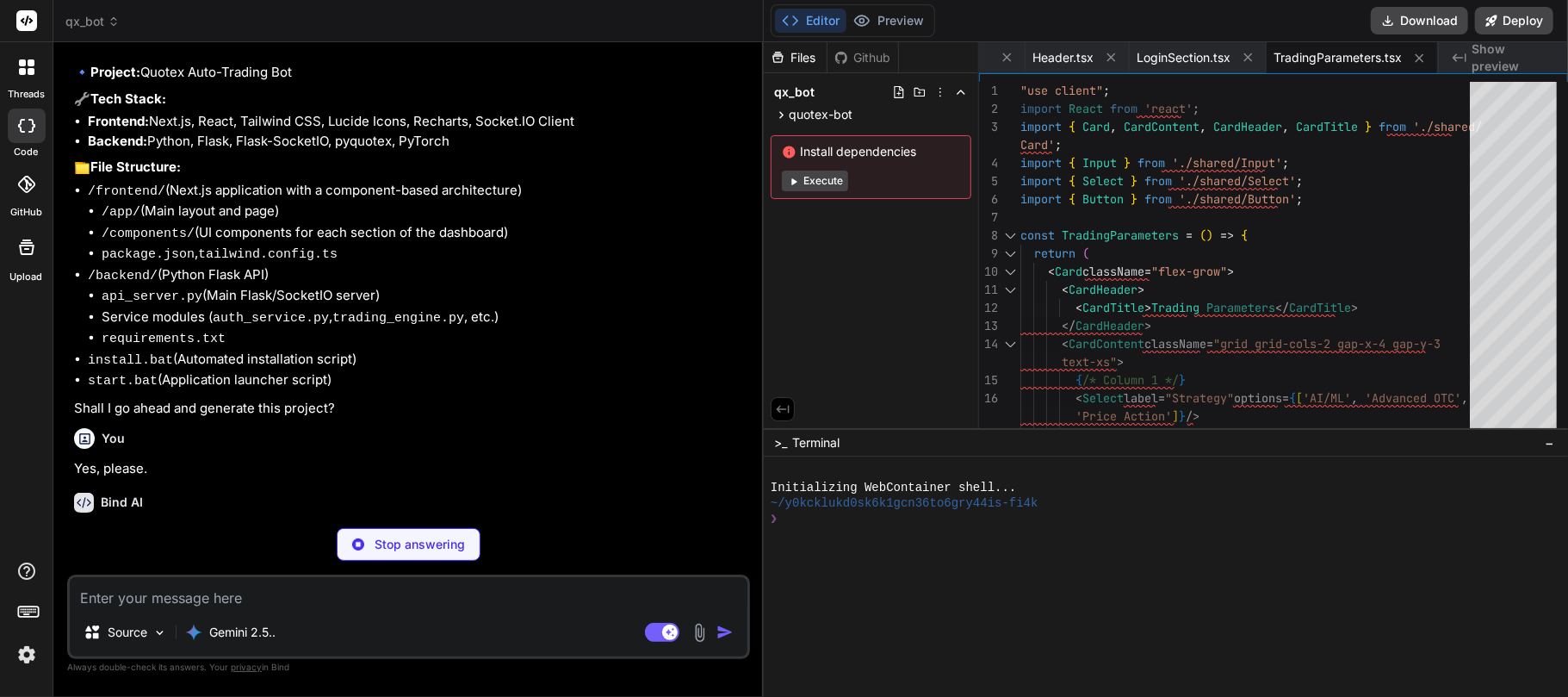 type on "x" 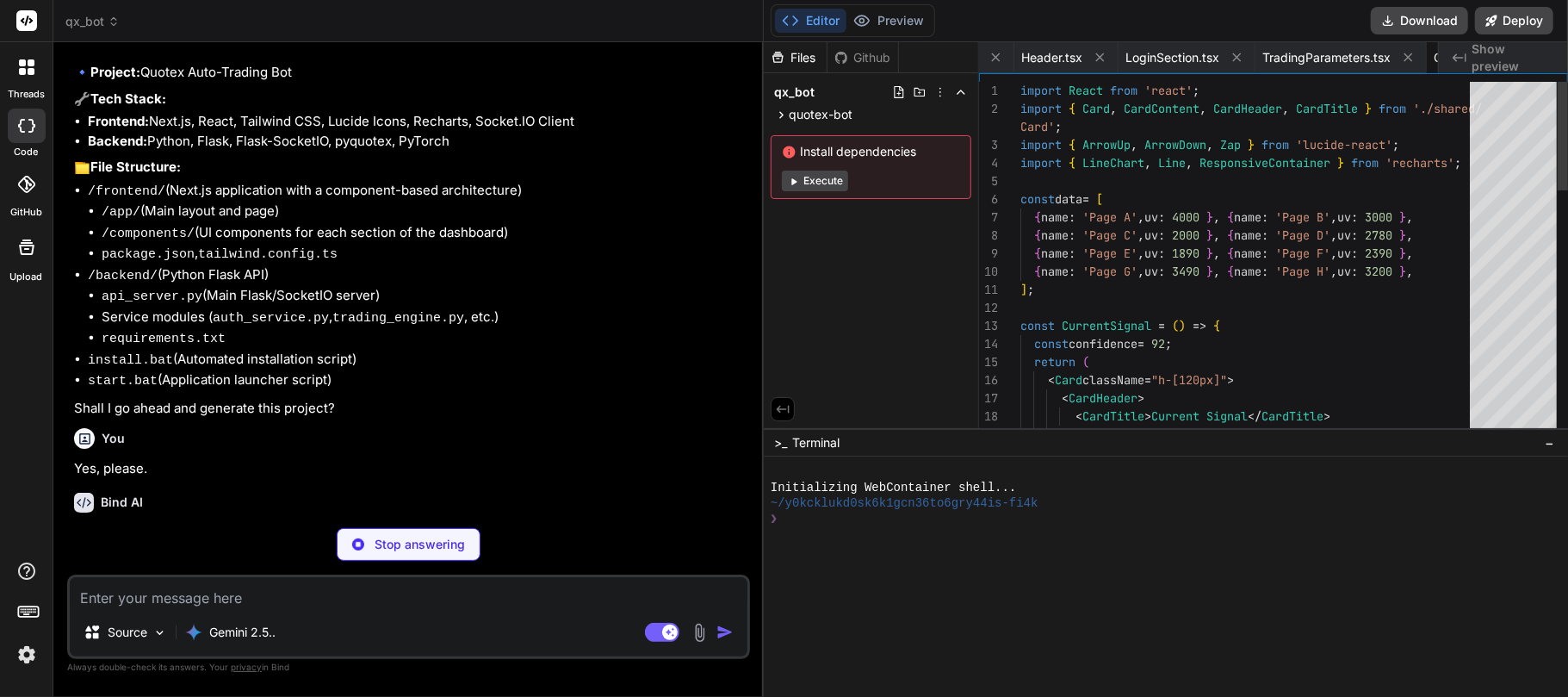 scroll, scrollTop: 0, scrollLeft: 1047, axis: horizontal 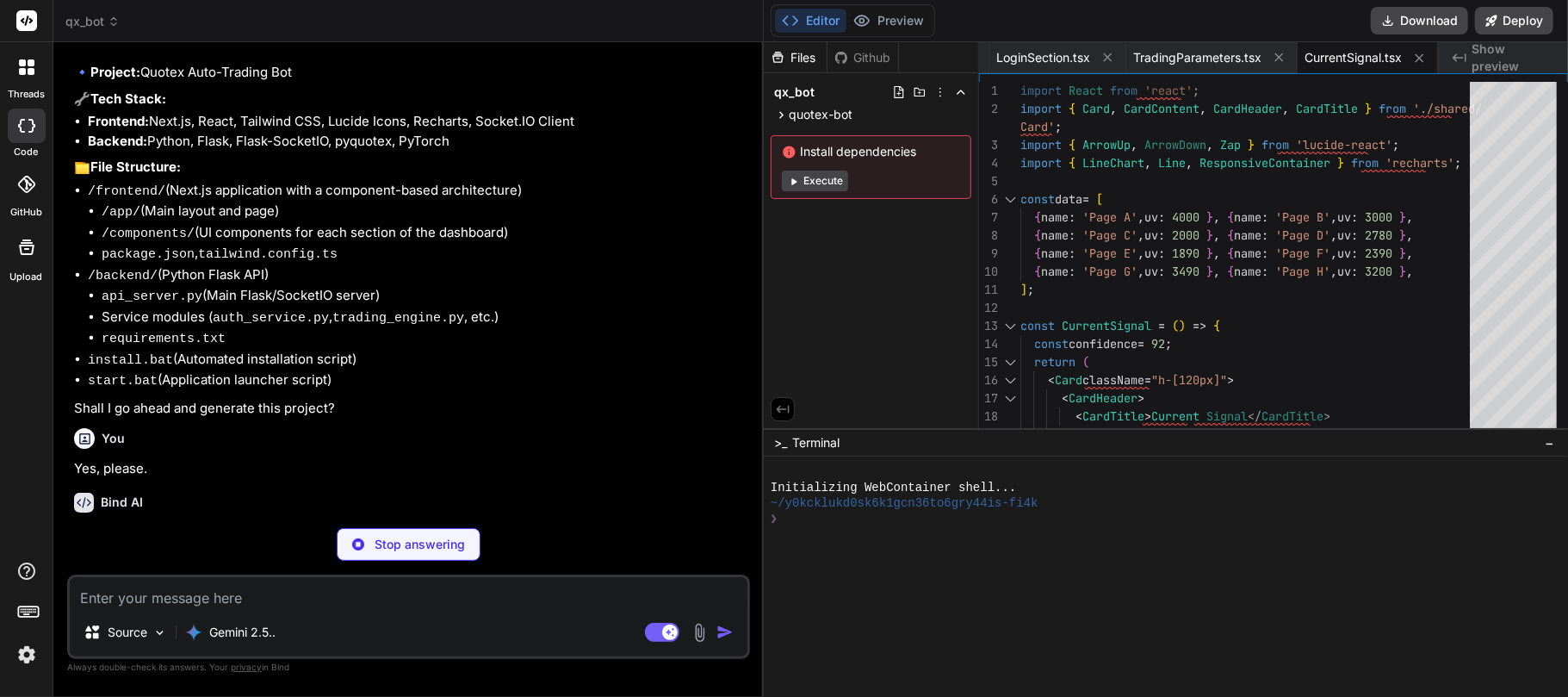 type on "x" 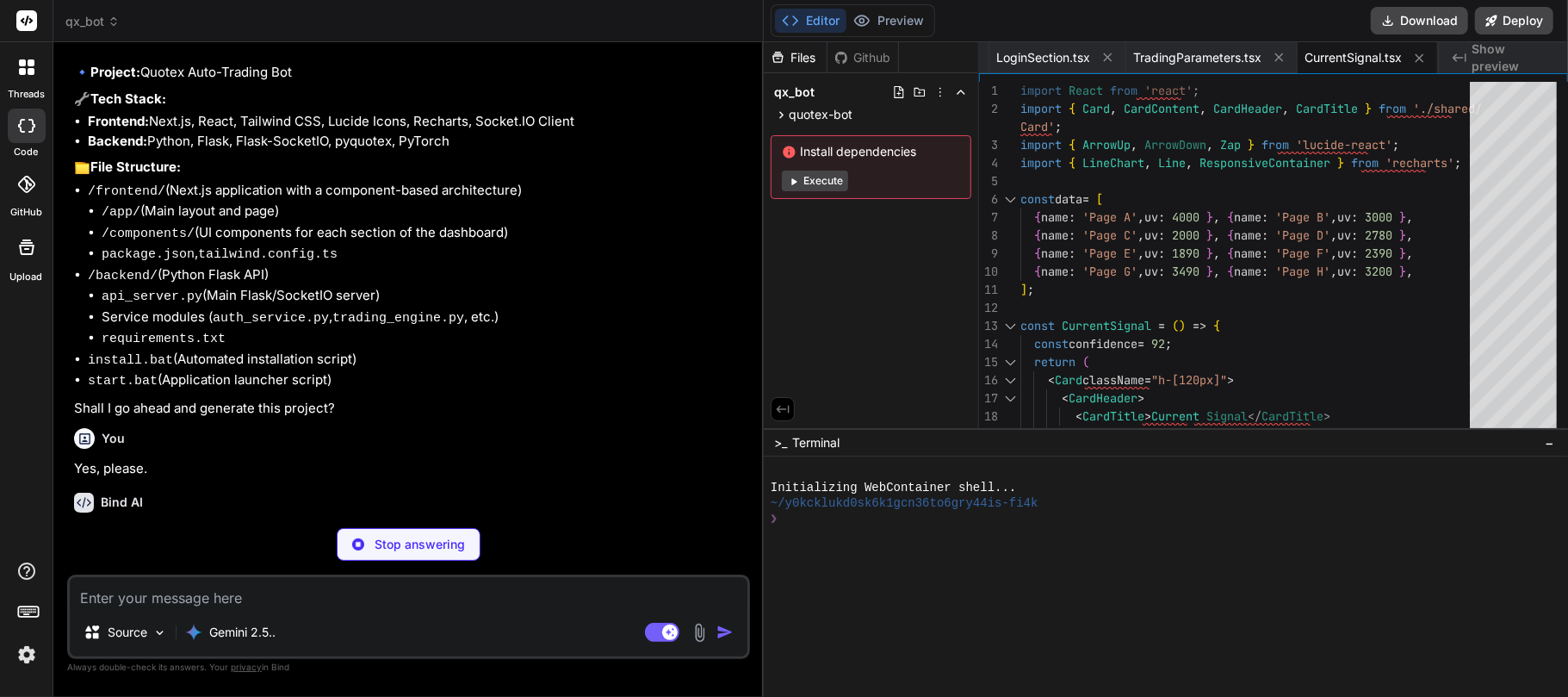 scroll, scrollTop: 0, scrollLeft: 1200, axis: horizontal 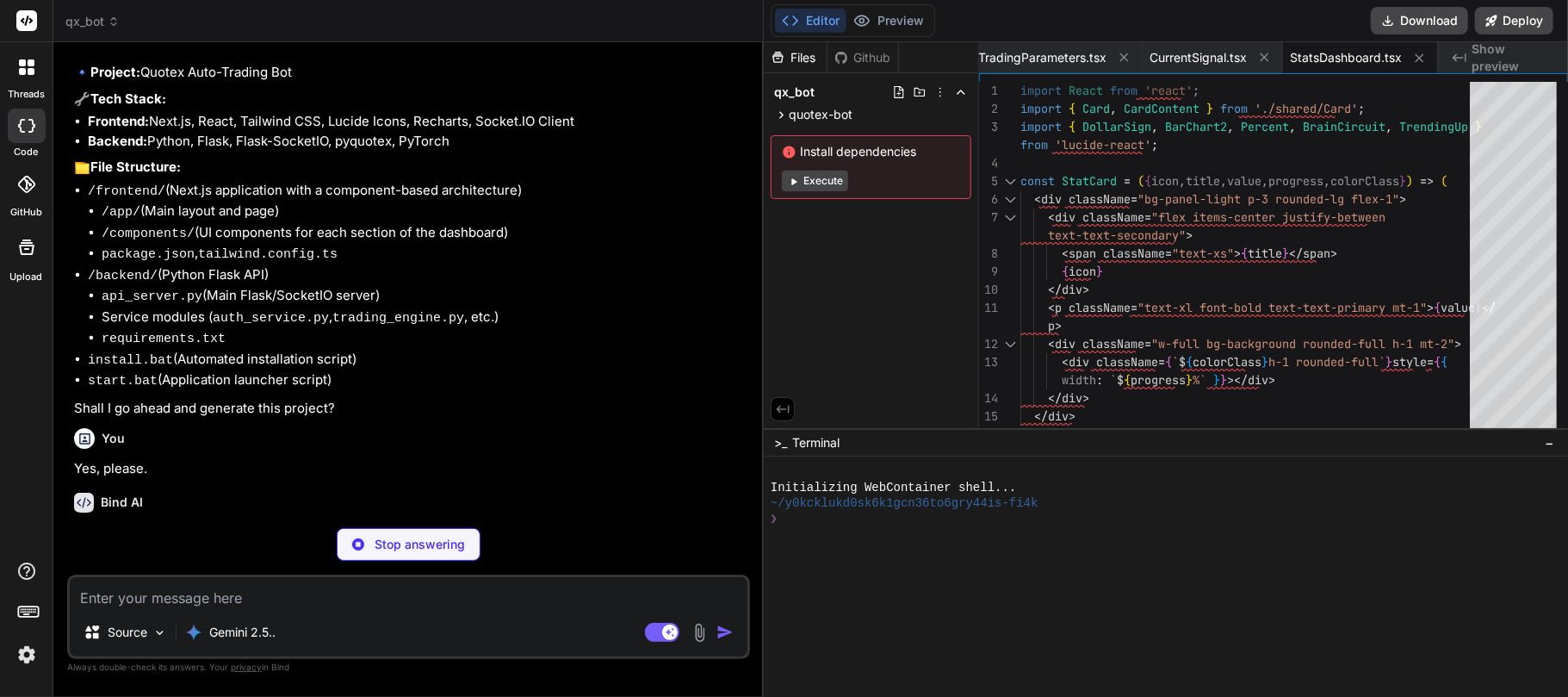 type on "x" 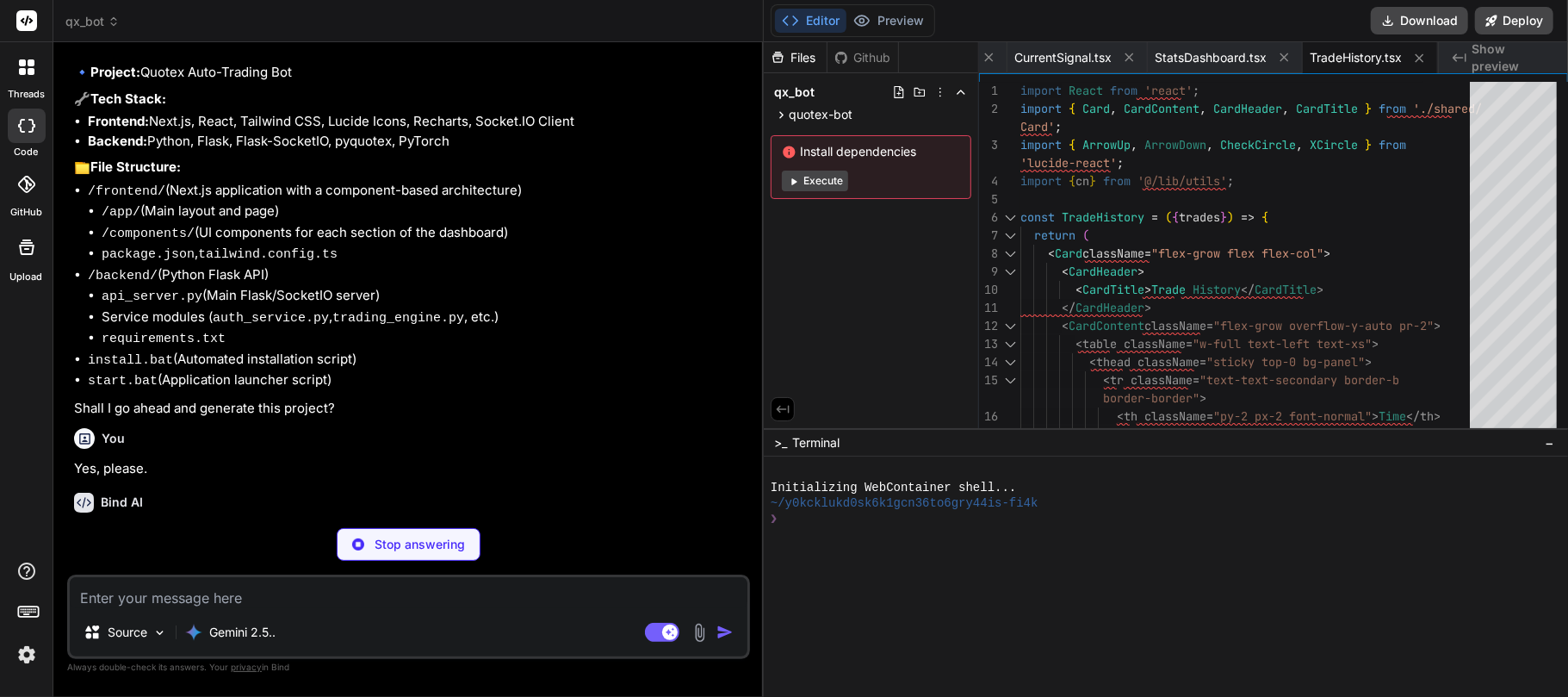type on "x" 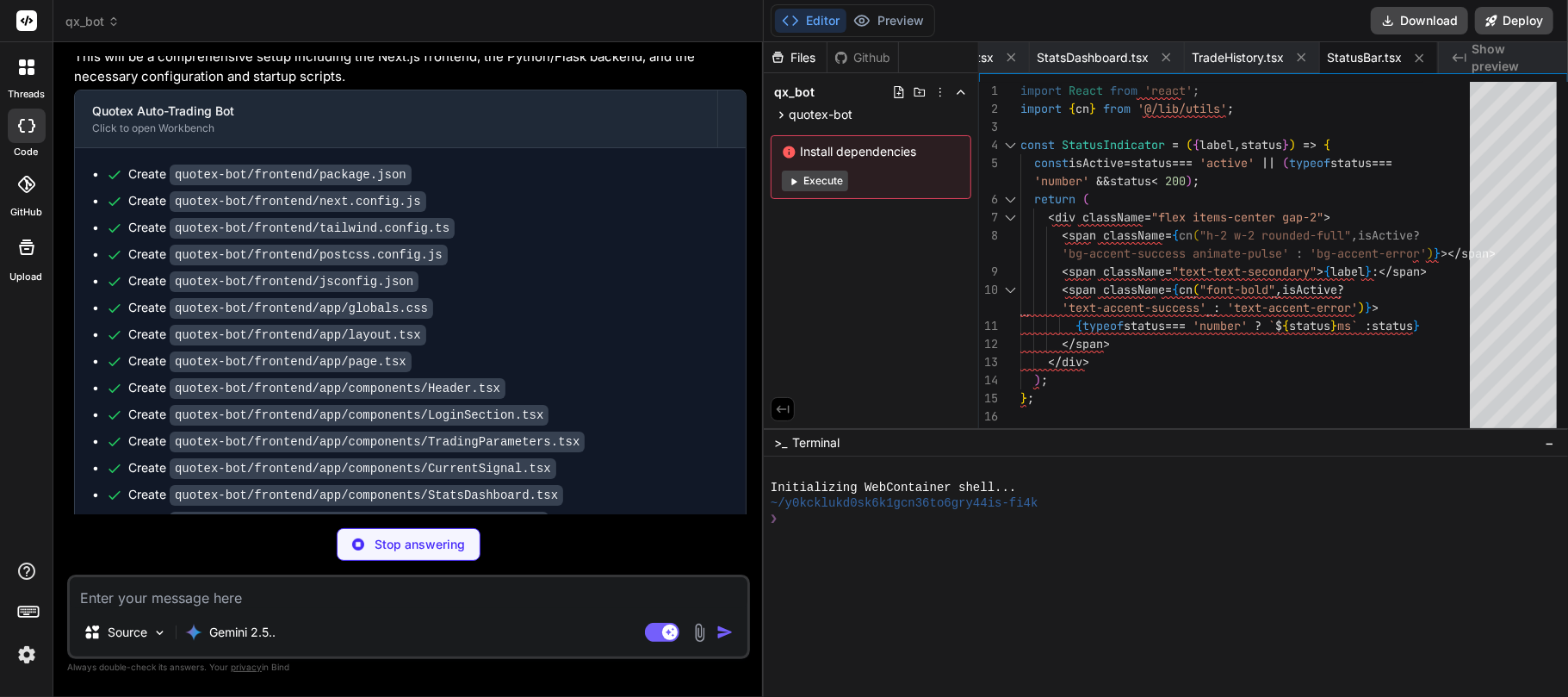 scroll, scrollTop: 2471, scrollLeft: 0, axis: vertical 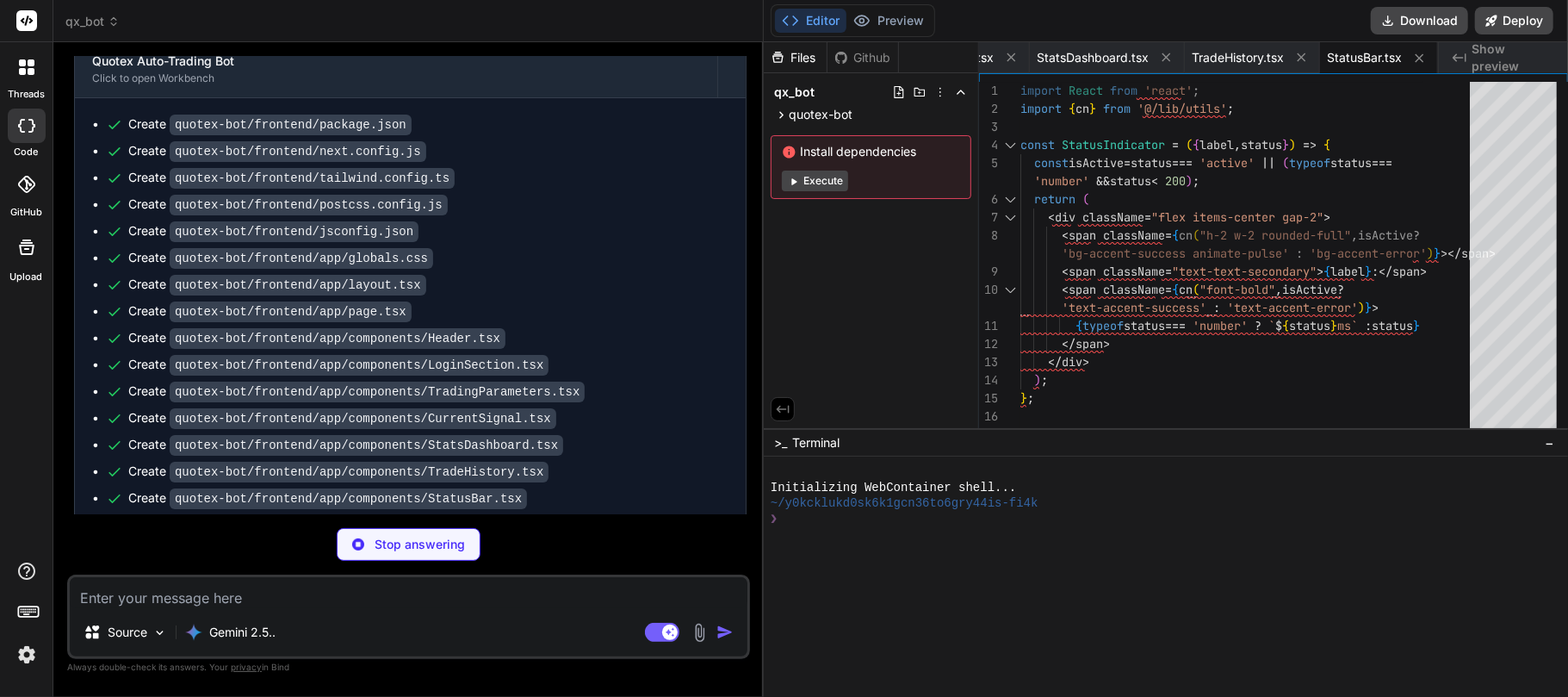 type on "x" 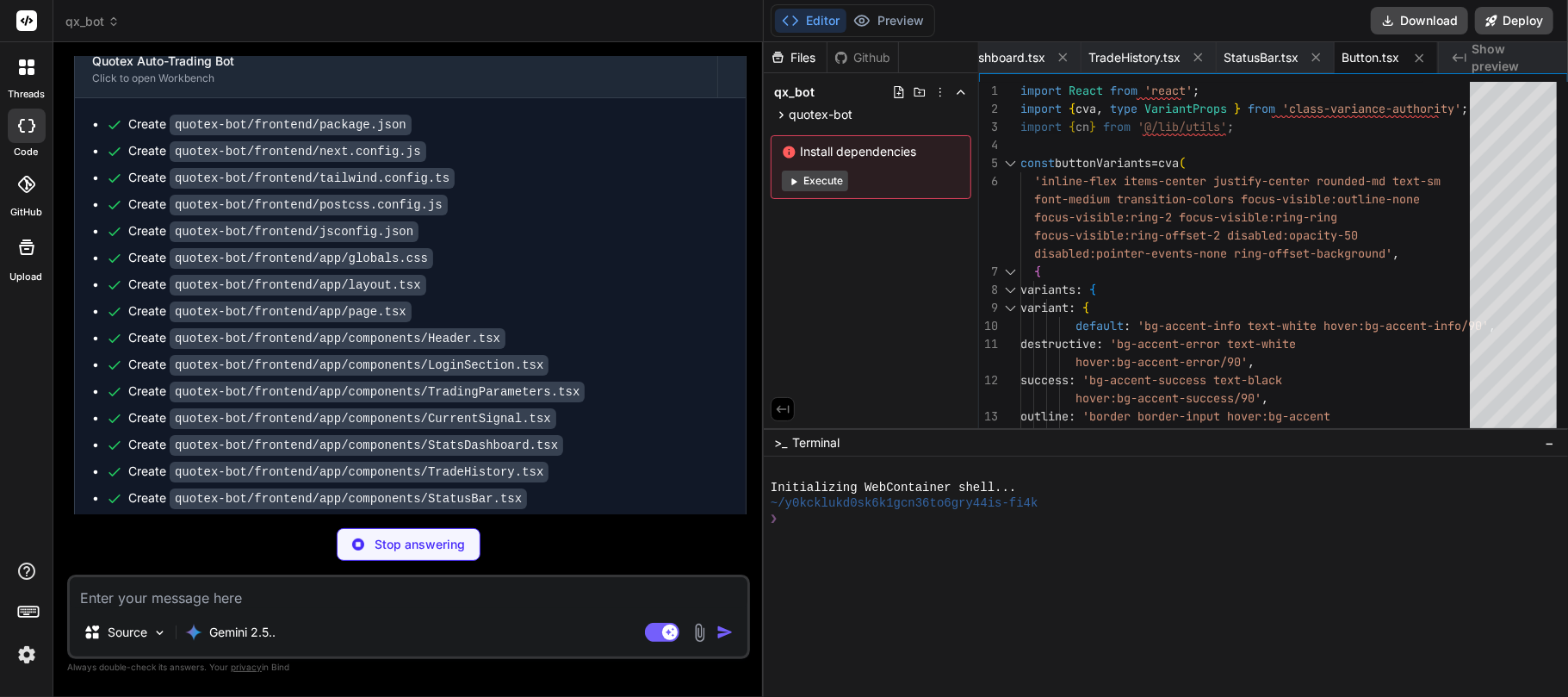 scroll, scrollTop: 2496, scrollLeft: 0, axis: vertical 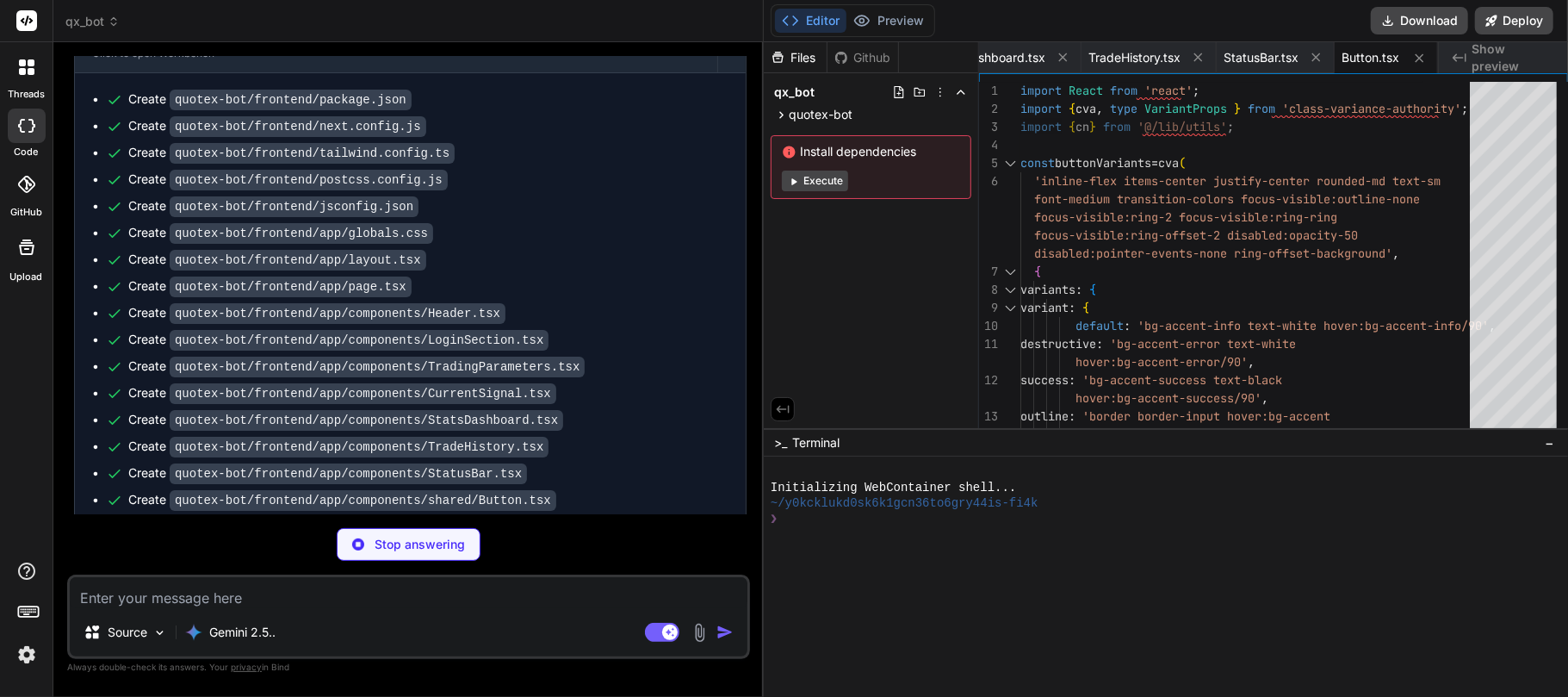 type on "x" 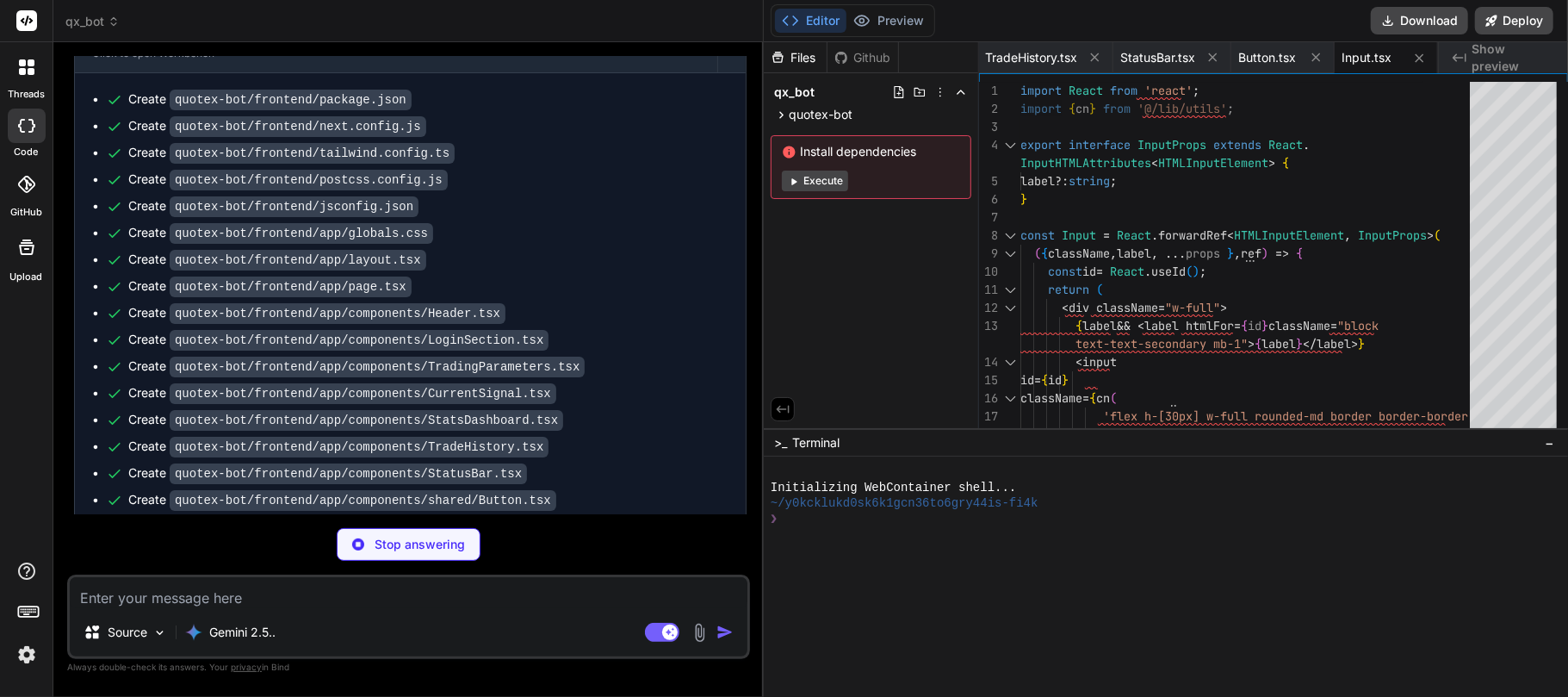 type on "x" 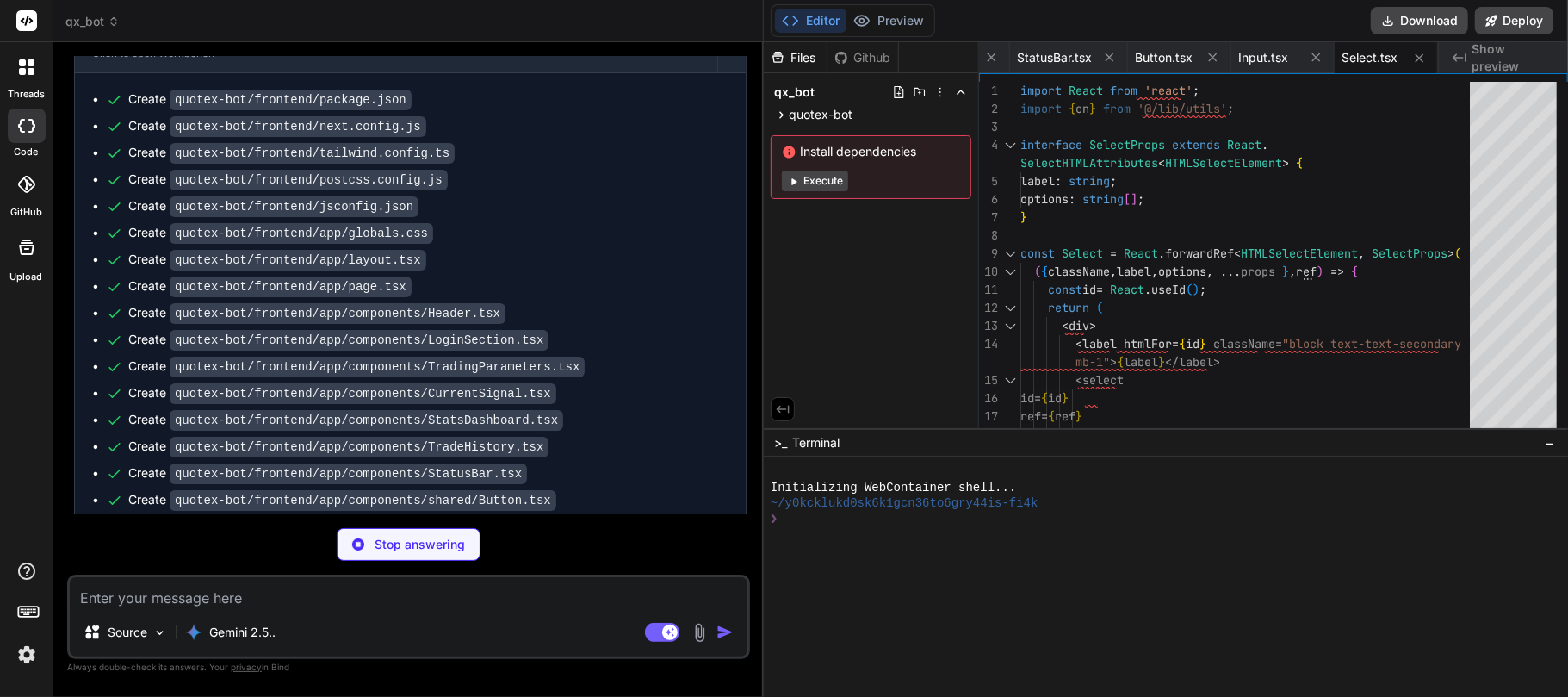 type on "x" 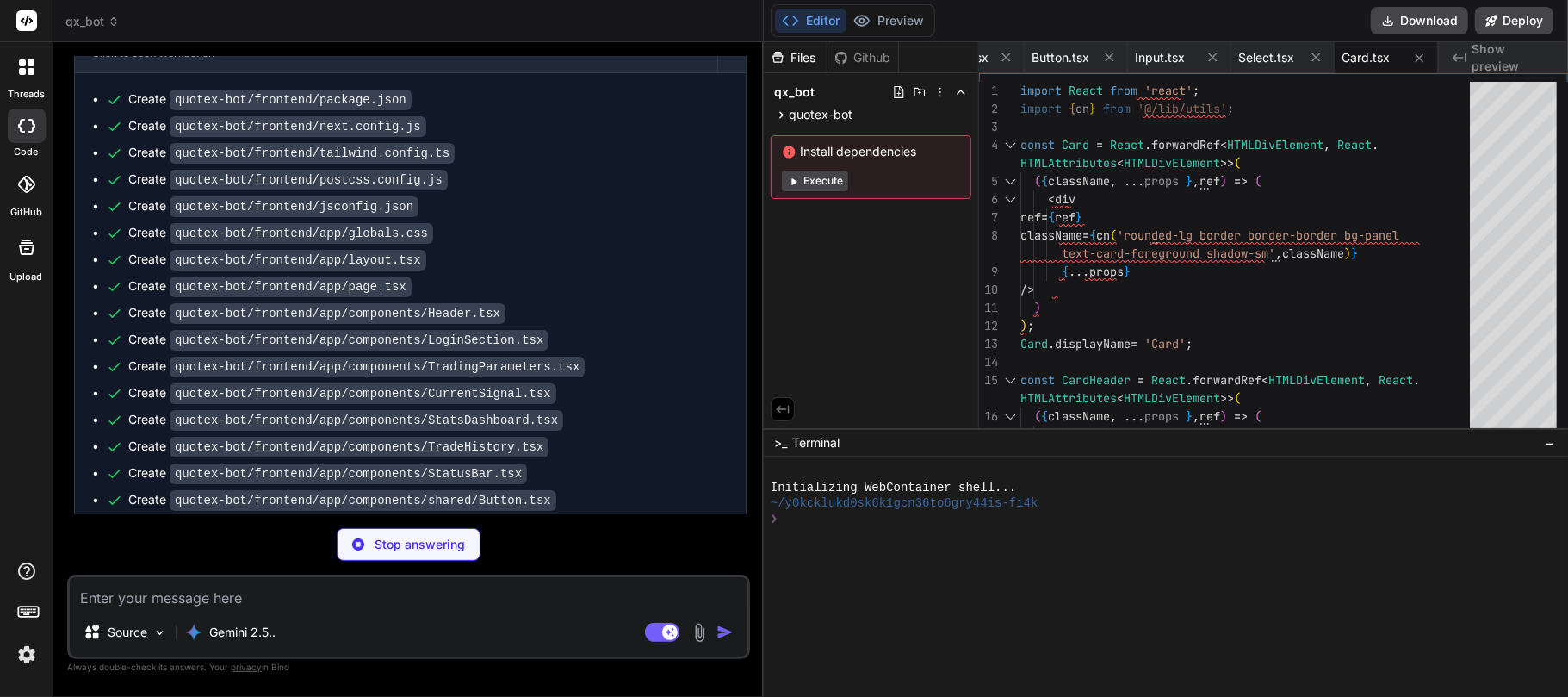 type on "x" 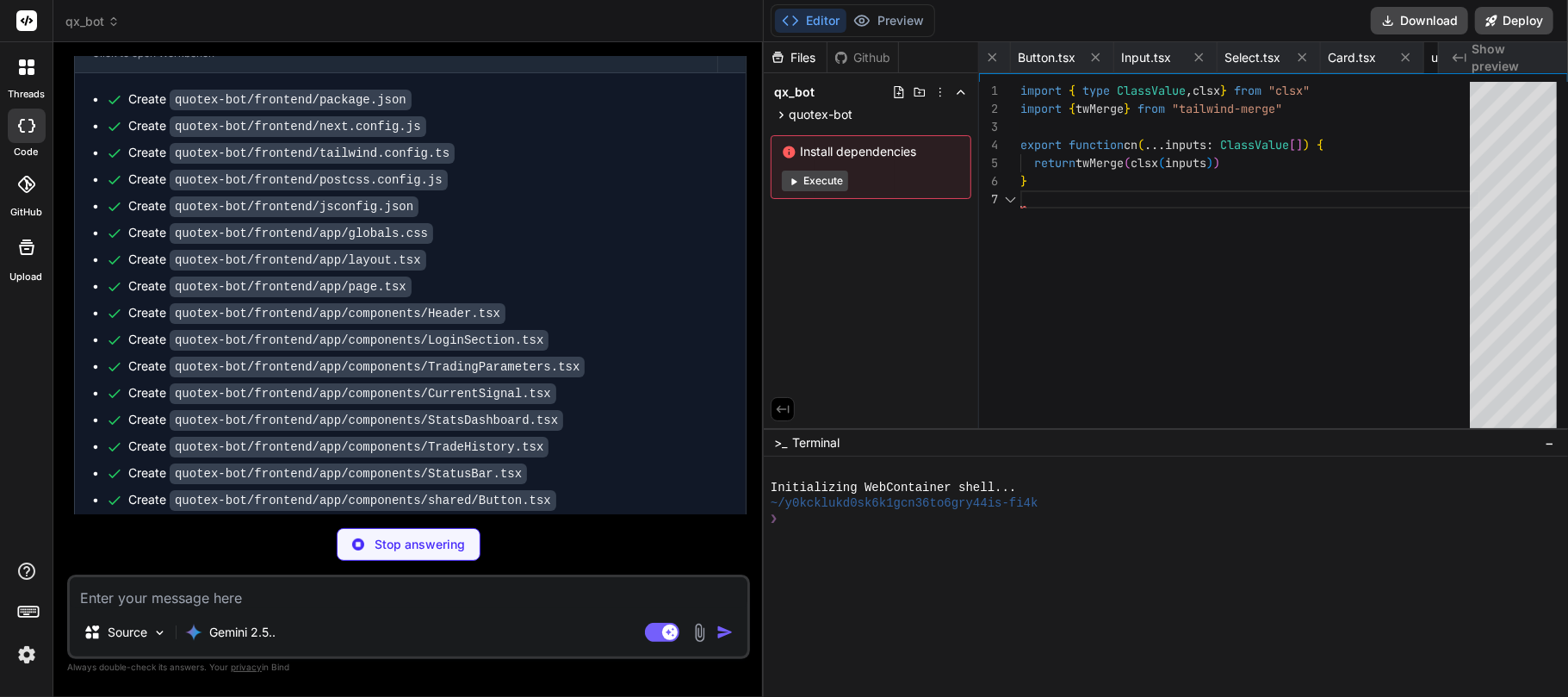 scroll, scrollTop: 0, scrollLeft: 1972, axis: horizontal 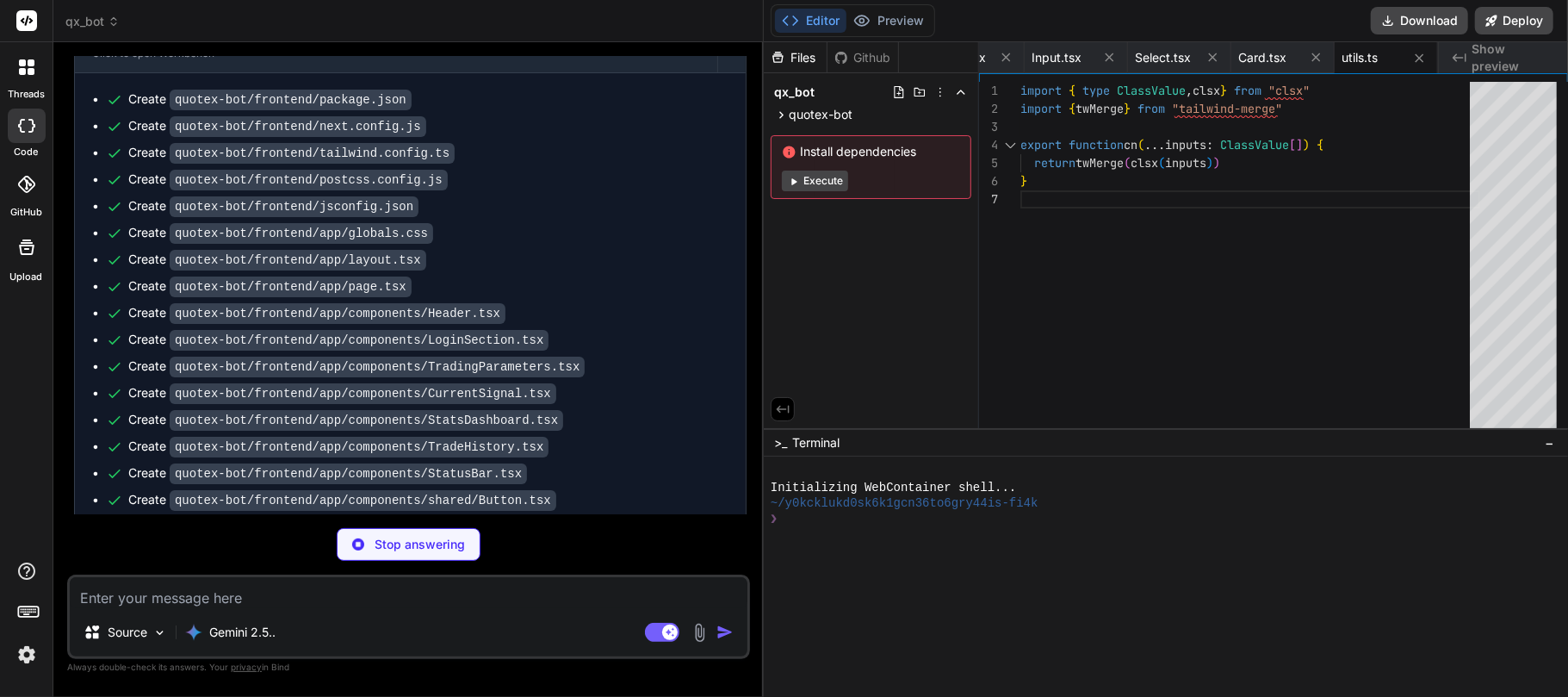 type on "x" 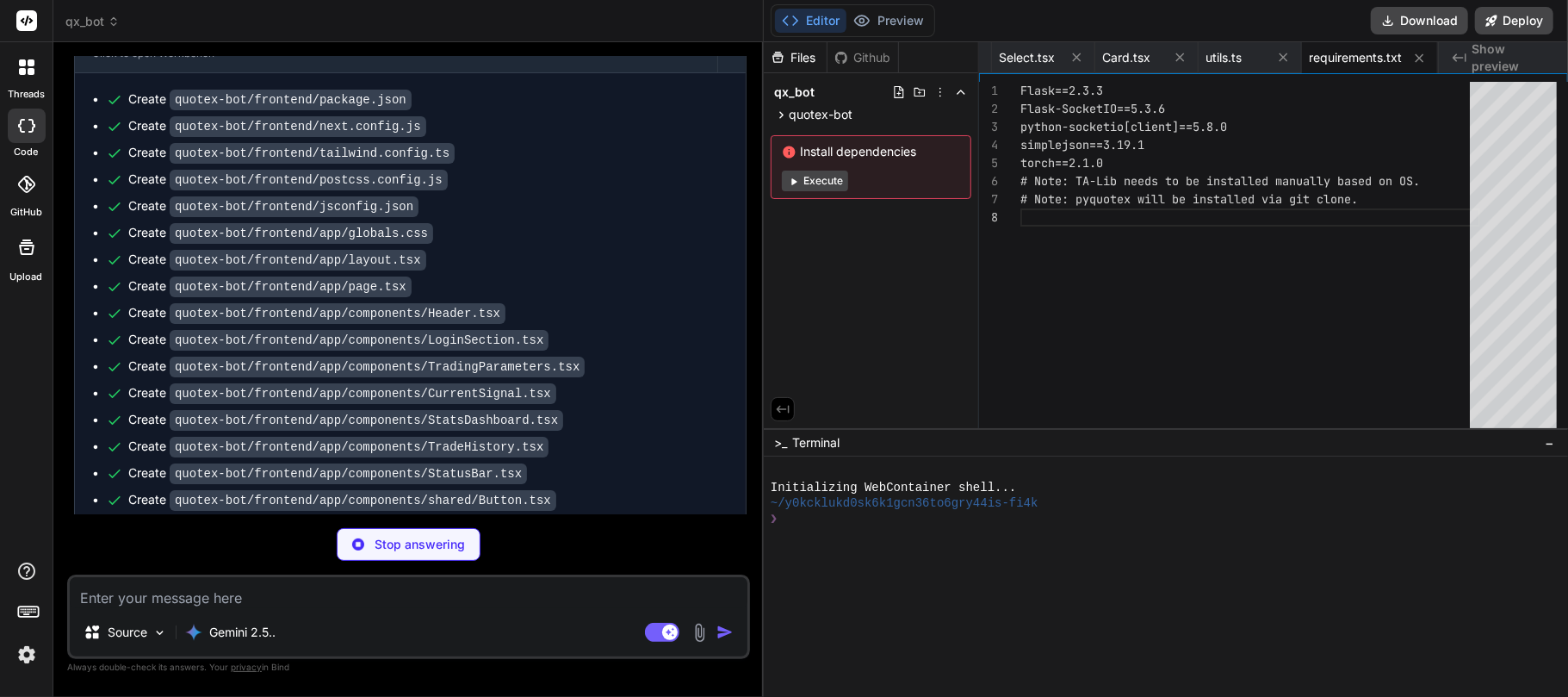 type on "x" 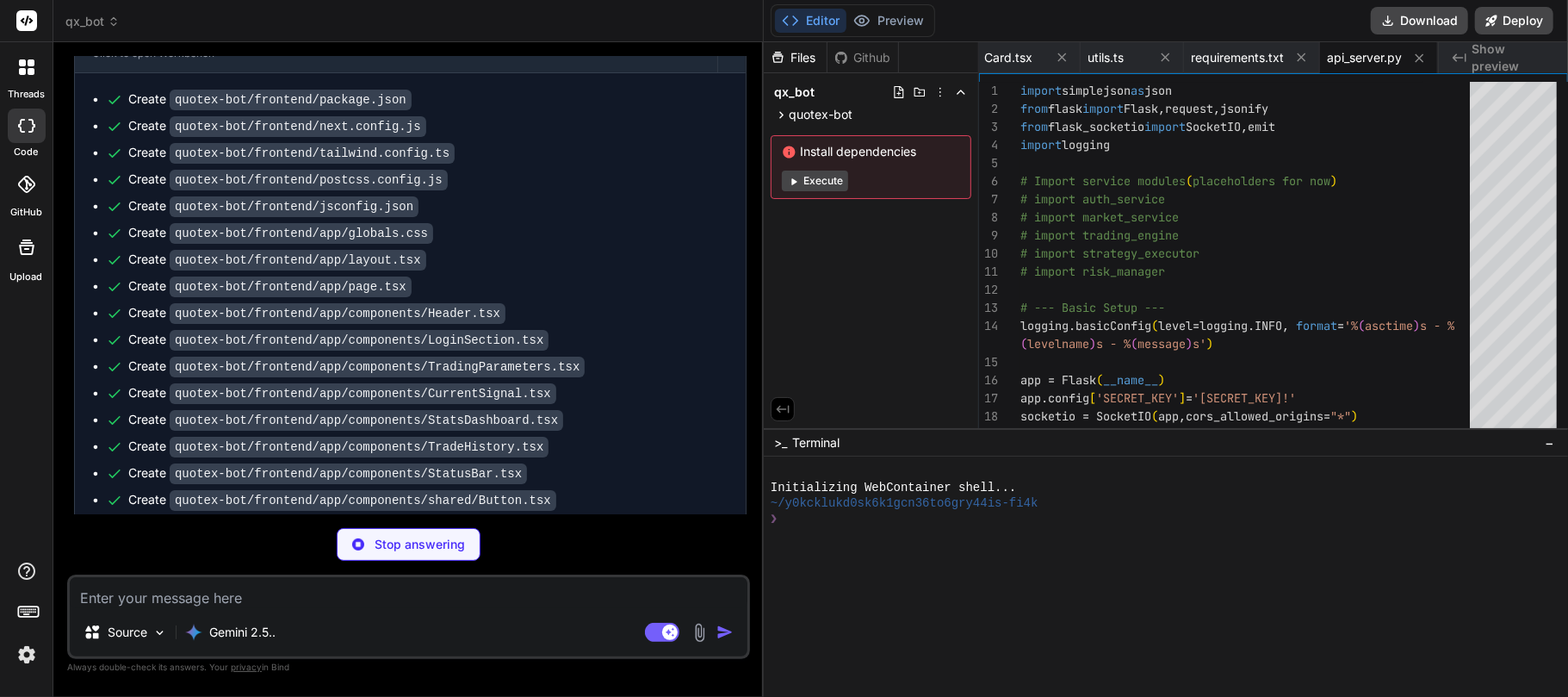 type on "x" 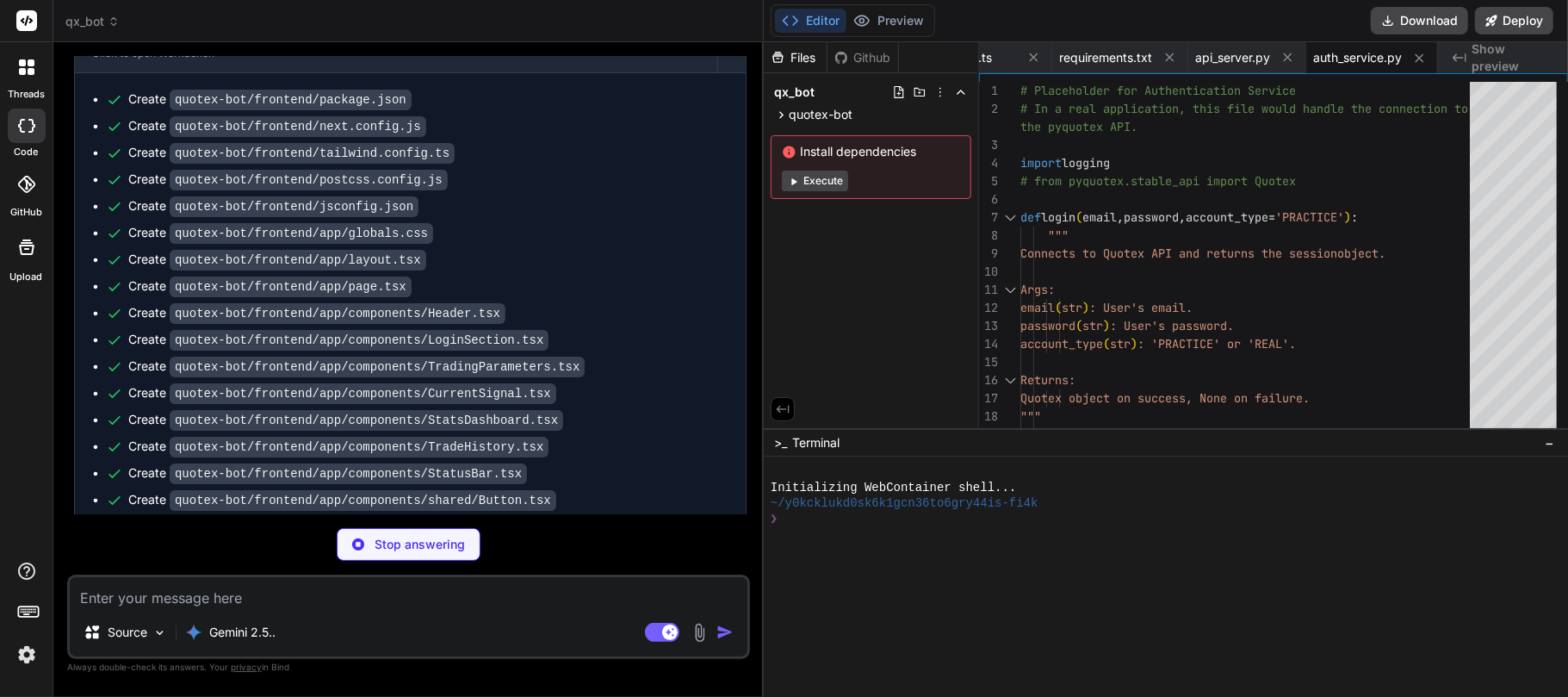type on "x" 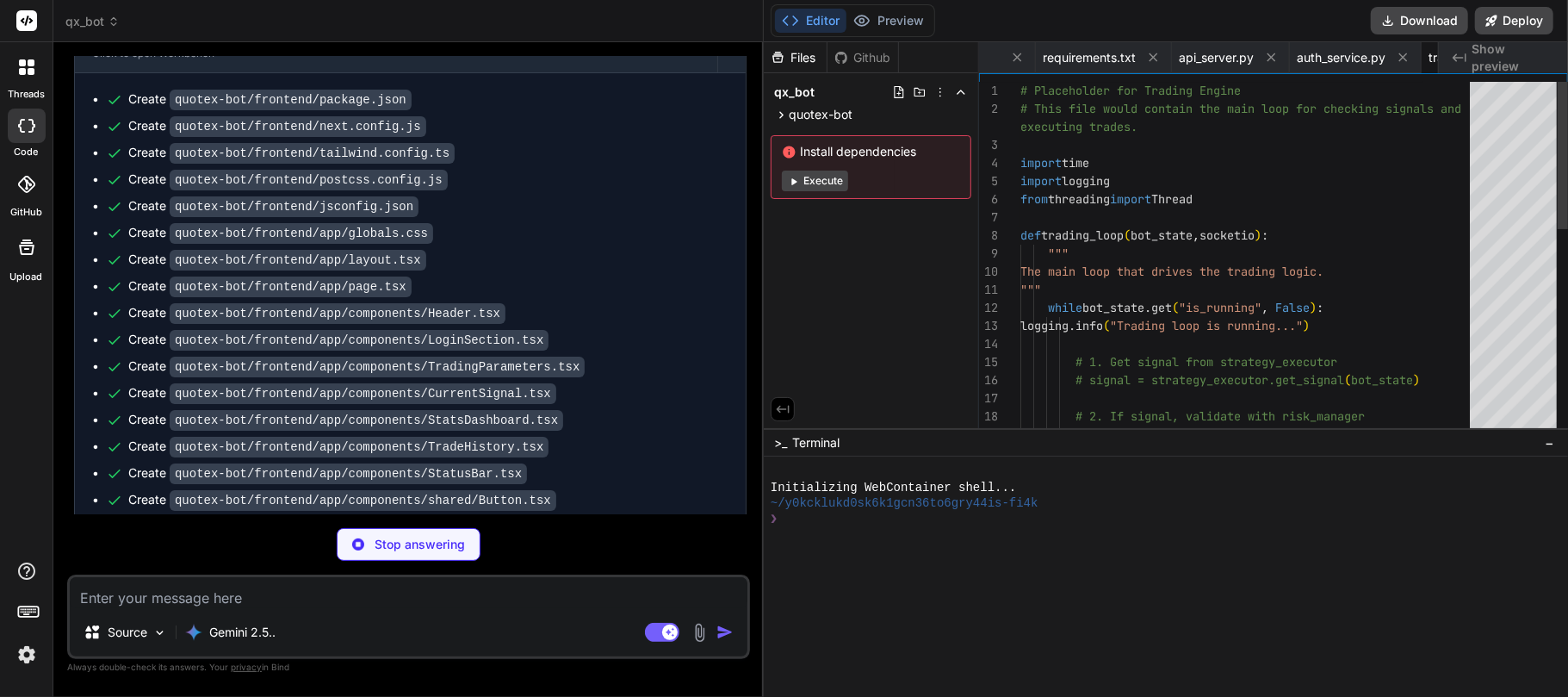 scroll, scrollTop: 0, scrollLeft: 2506, axis: horizontal 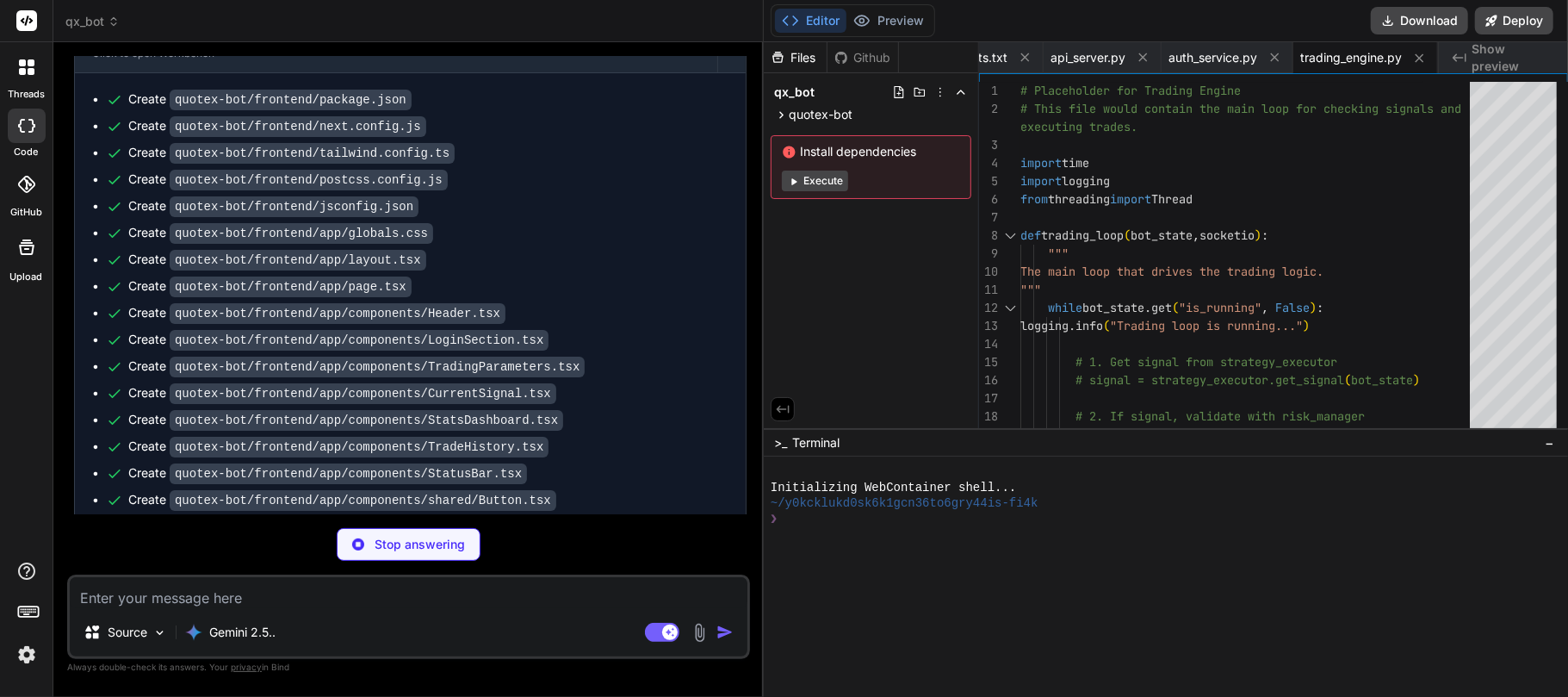 type on "x" 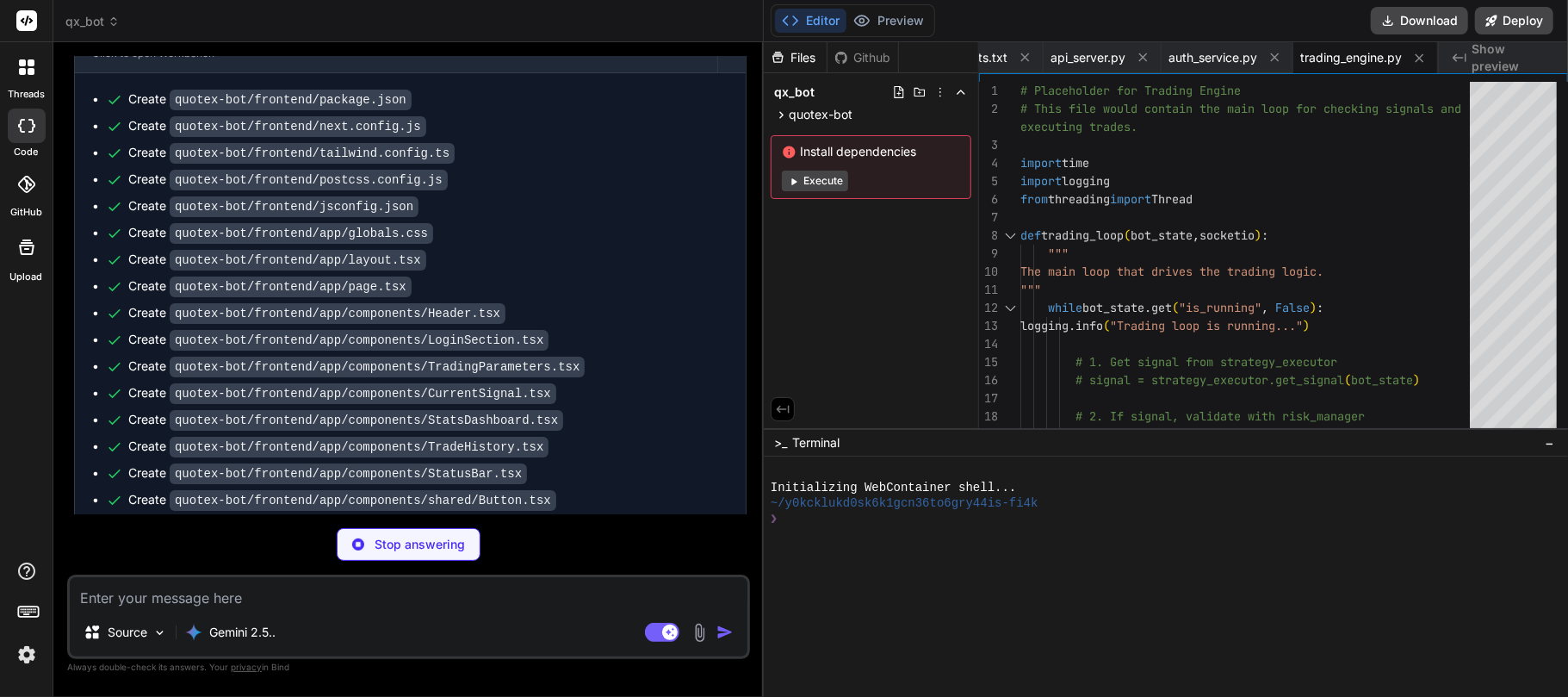scroll, scrollTop: 0, scrollLeft: 2667, axis: horizontal 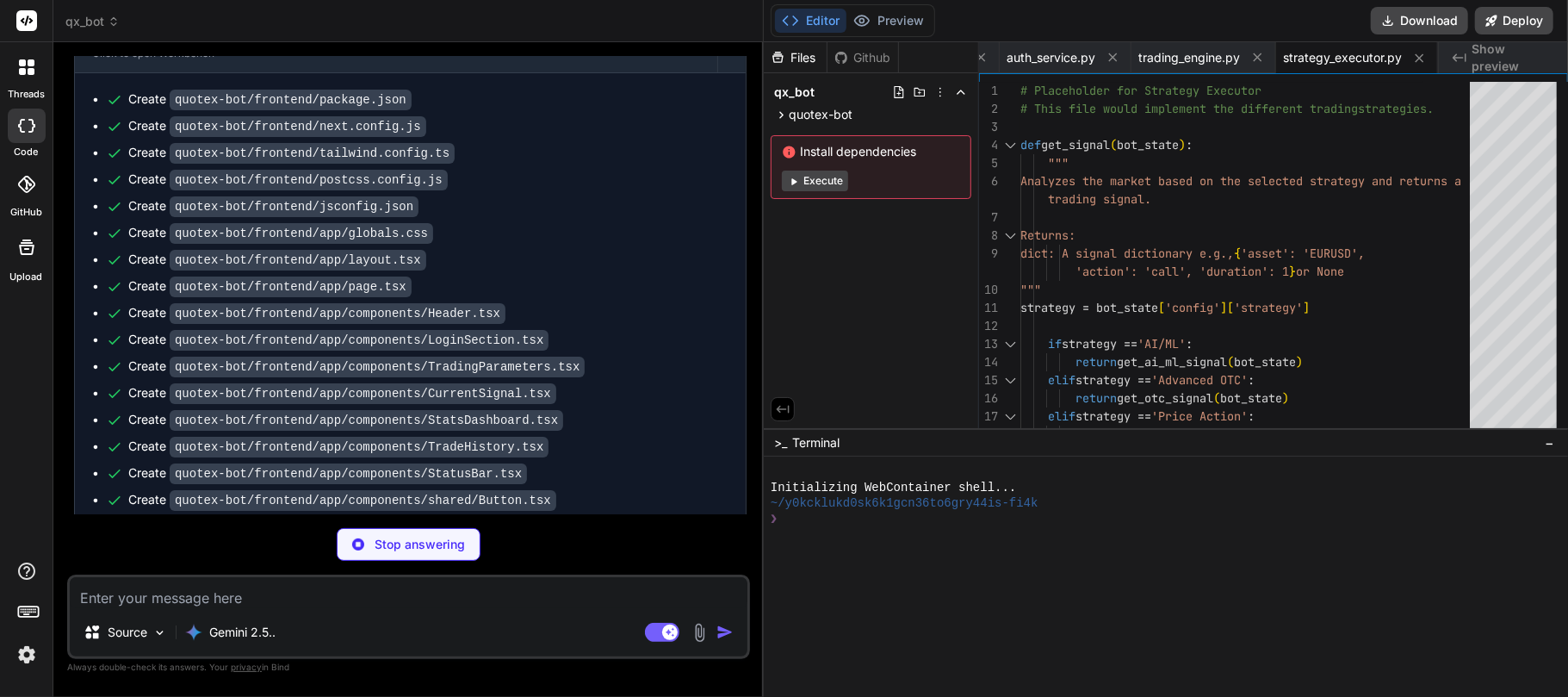 type on "x" 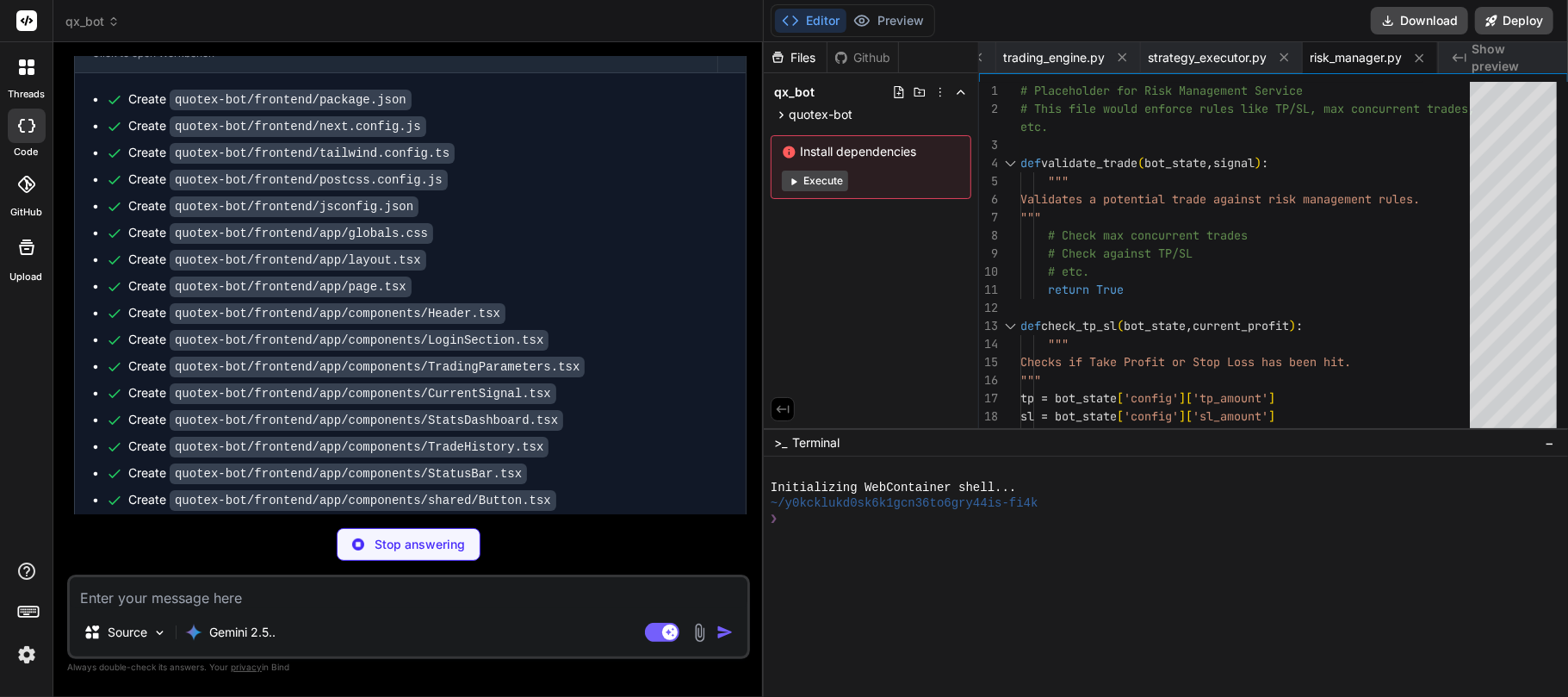 type on "x" 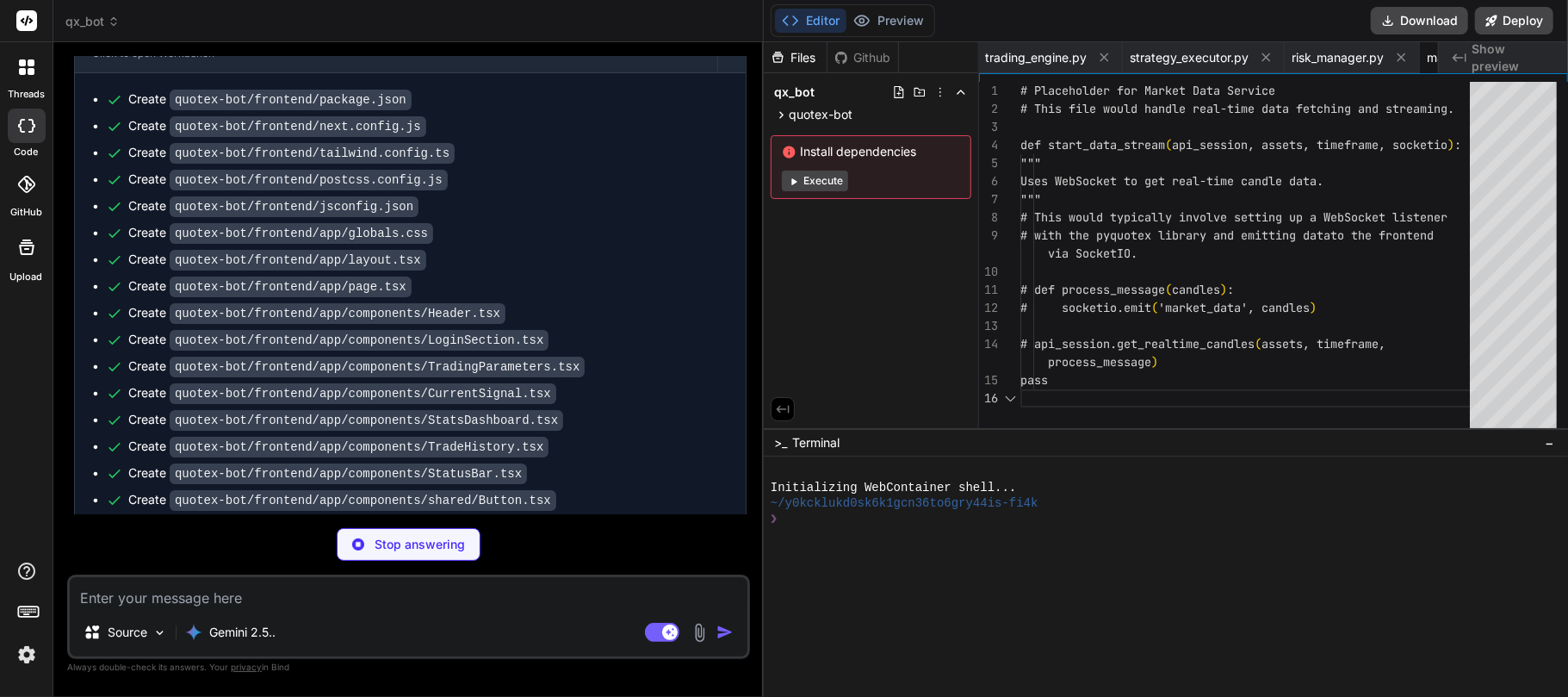 scroll, scrollTop: 0, scrollLeft: 2950, axis: horizontal 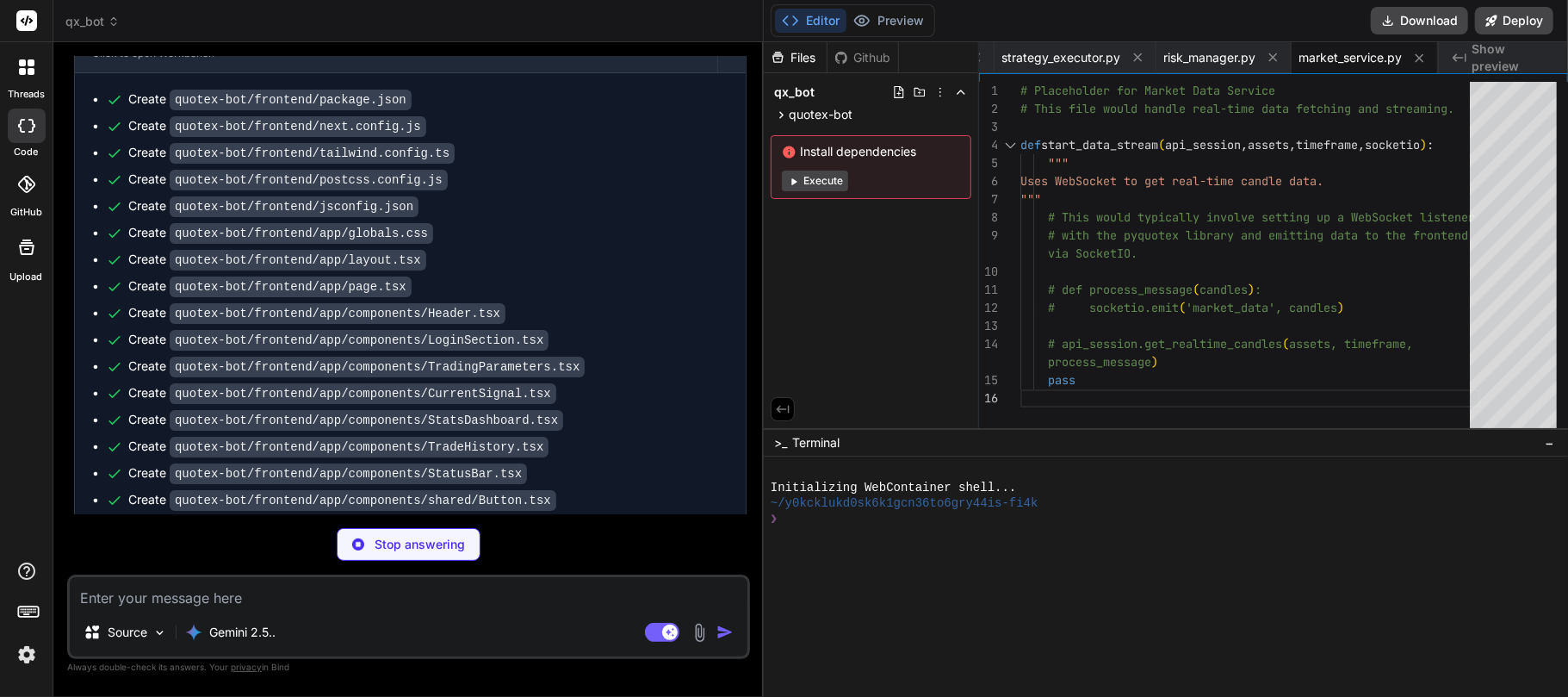 type on "x" 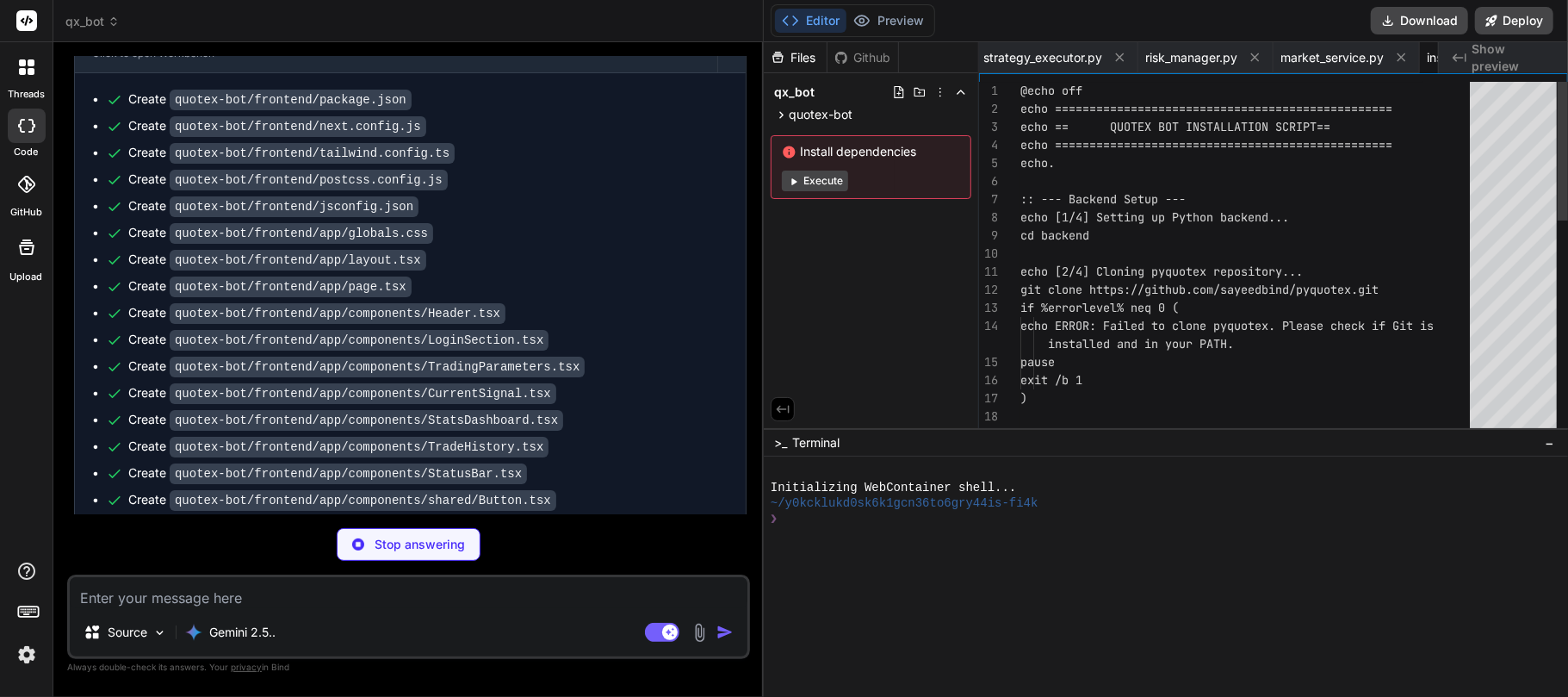 scroll, scrollTop: 0, scrollLeft: 3053, axis: horizontal 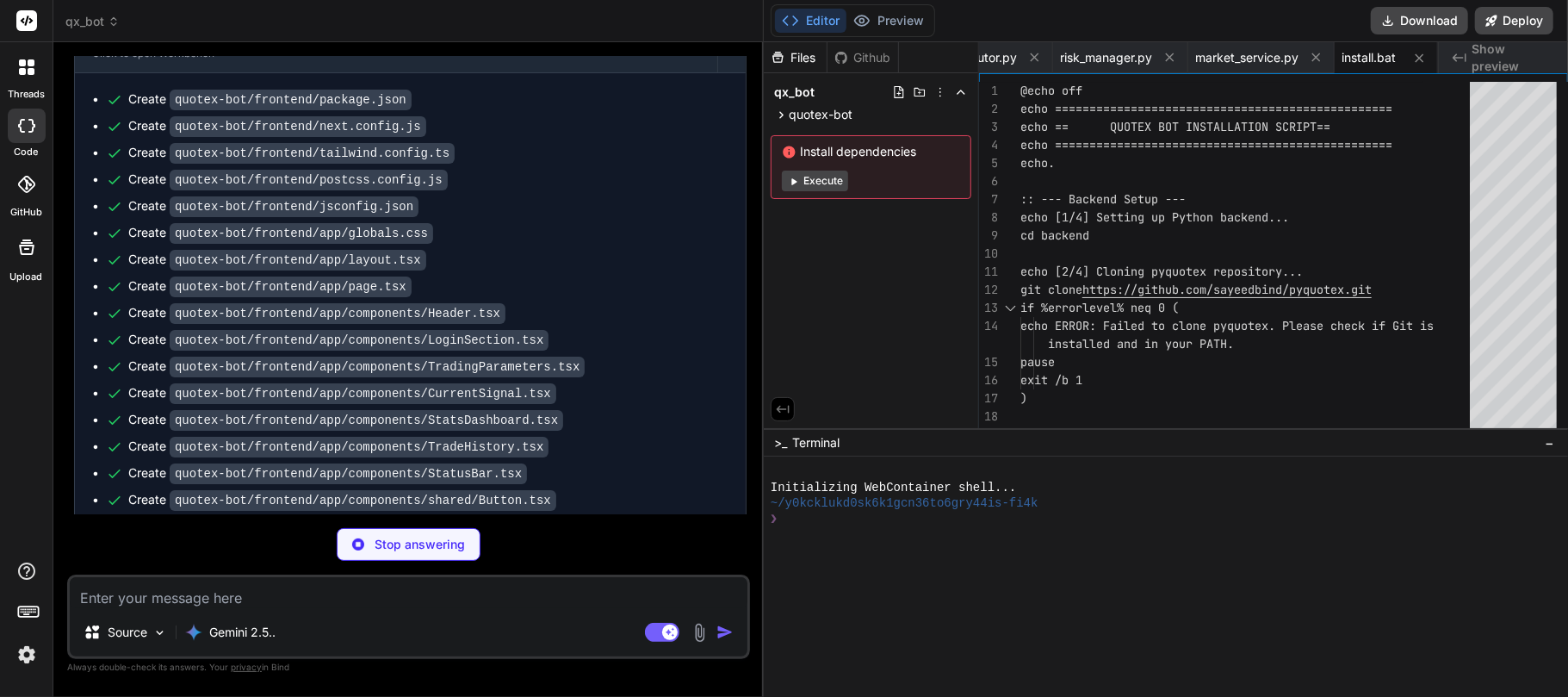 type on "x" 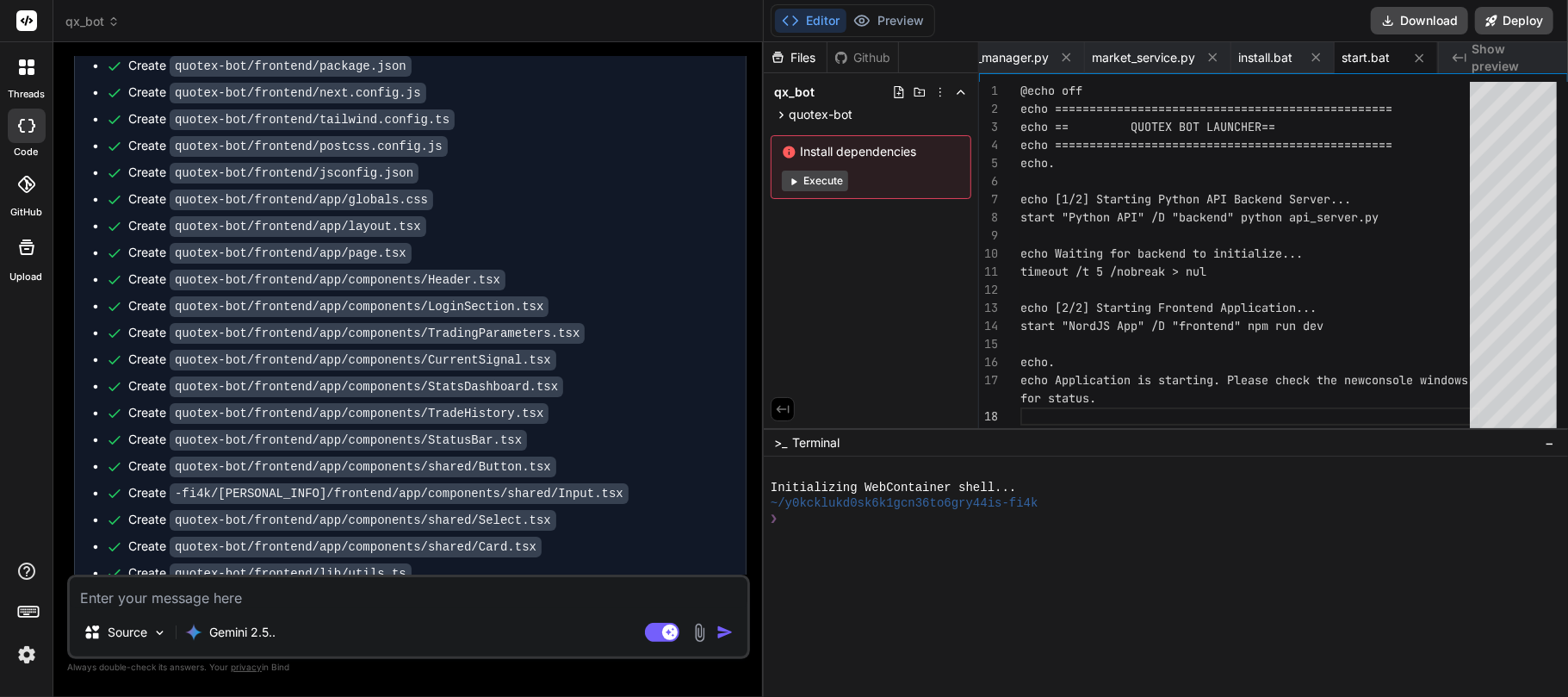 scroll, scrollTop: 2745, scrollLeft: 0, axis: vertical 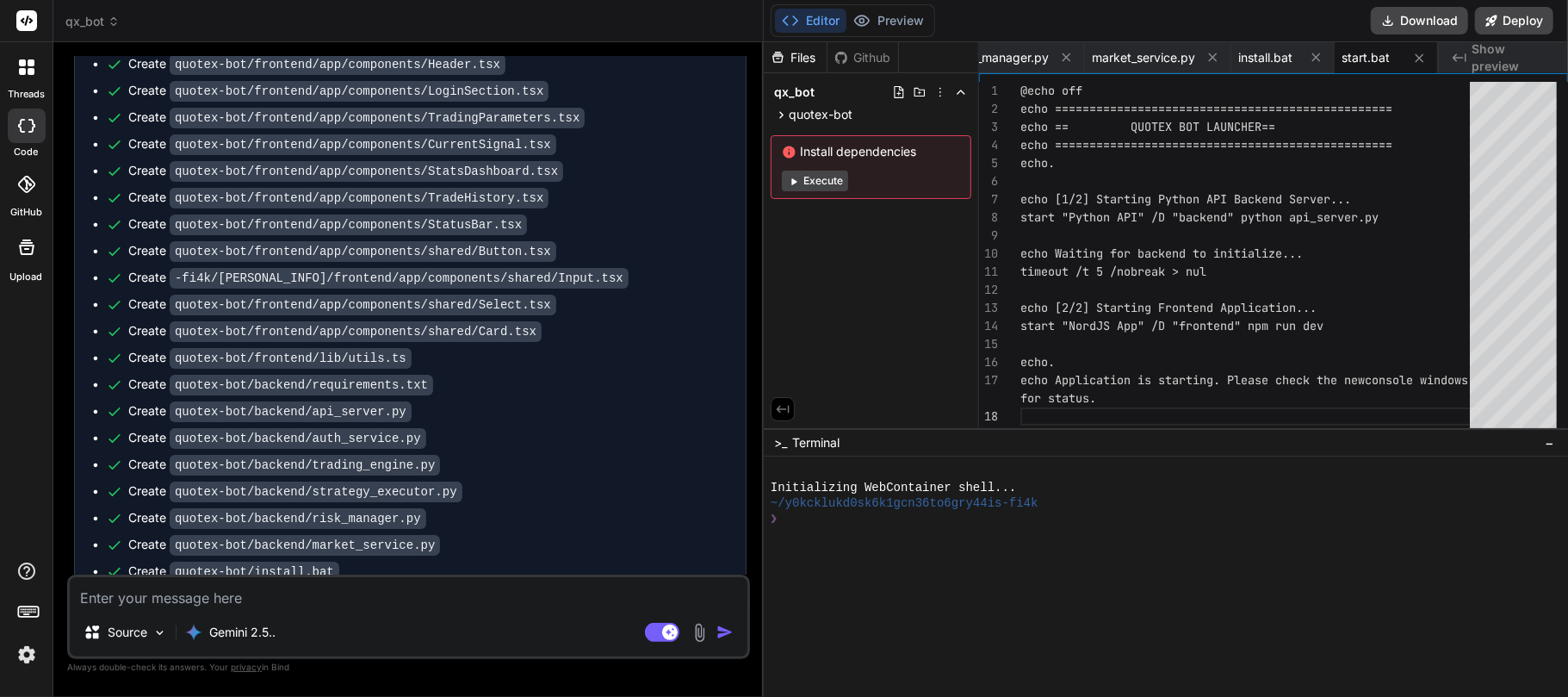 click on "Execute" at bounding box center (815, 181) 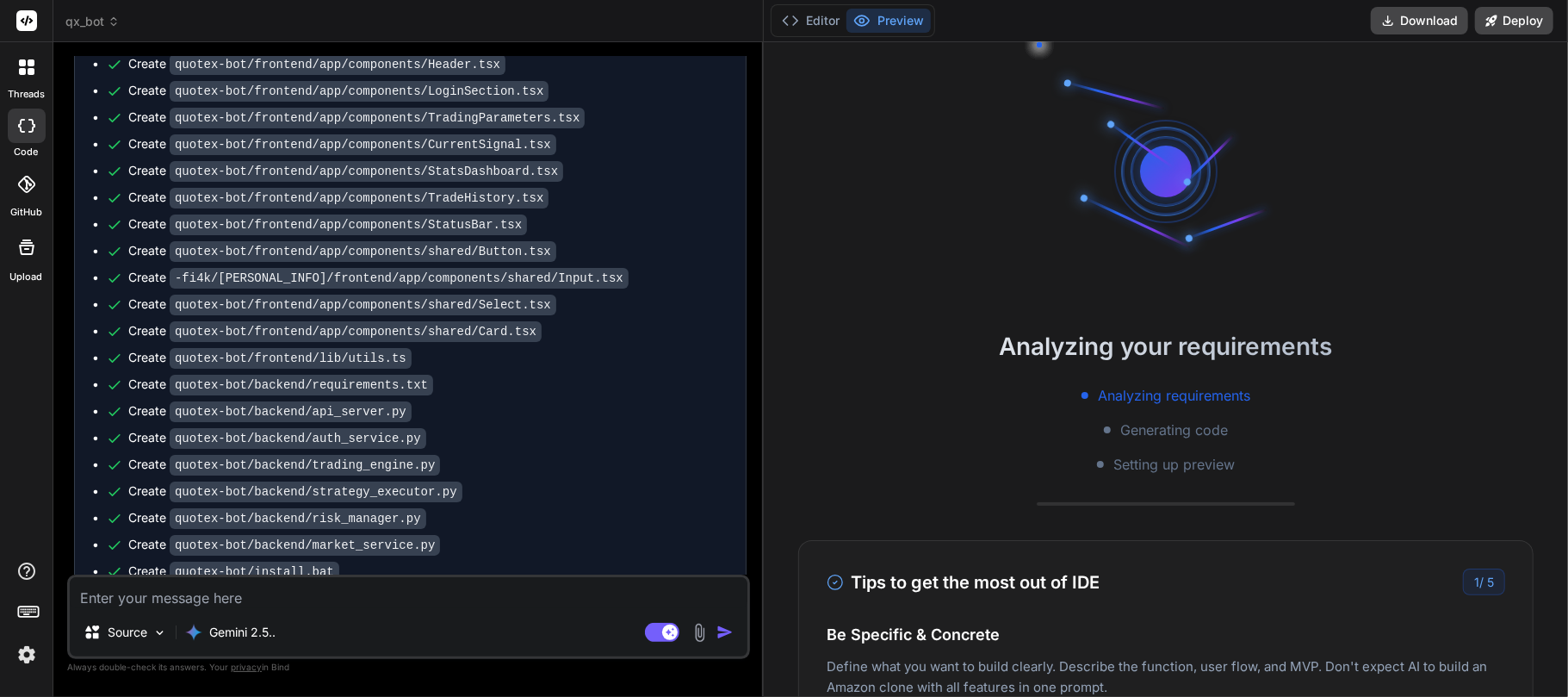 scroll, scrollTop: 112, scrollLeft: 0, axis: vertical 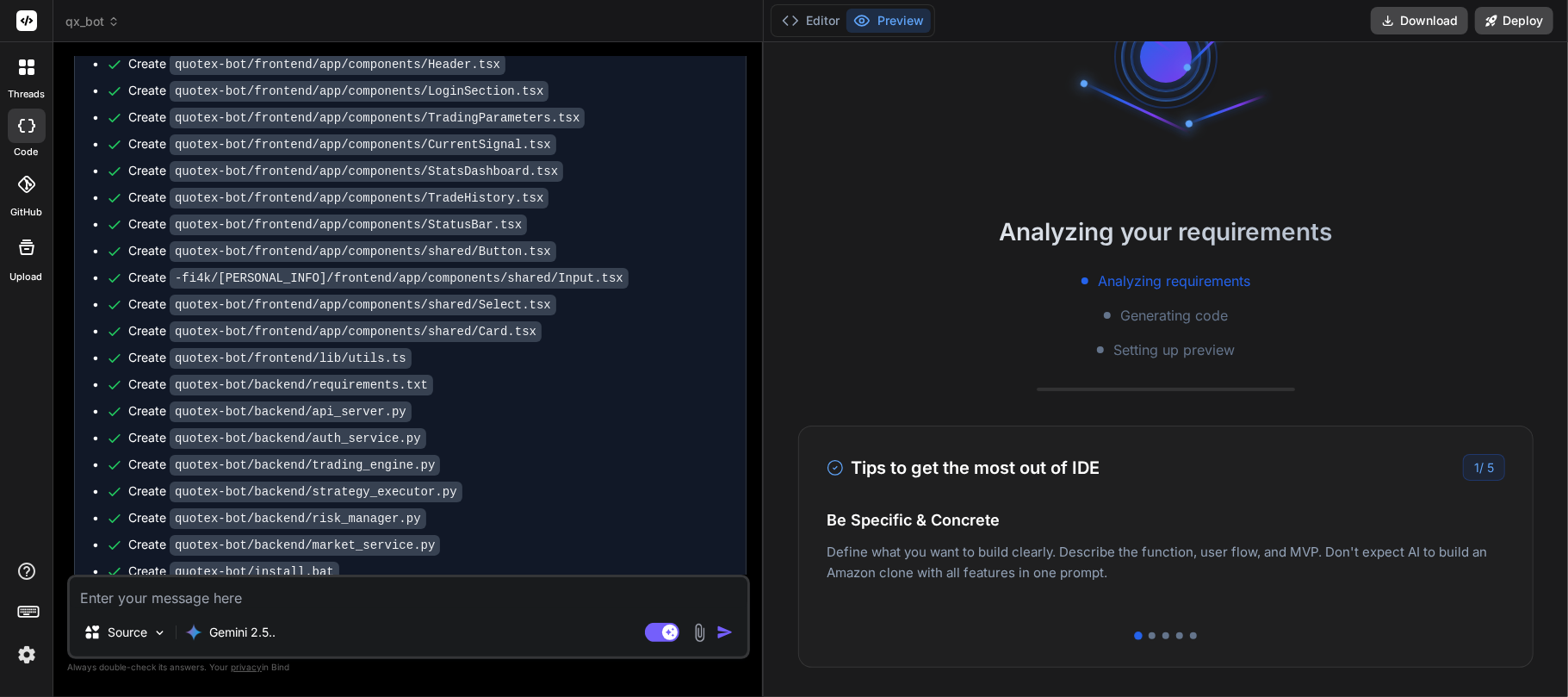 type on "x" 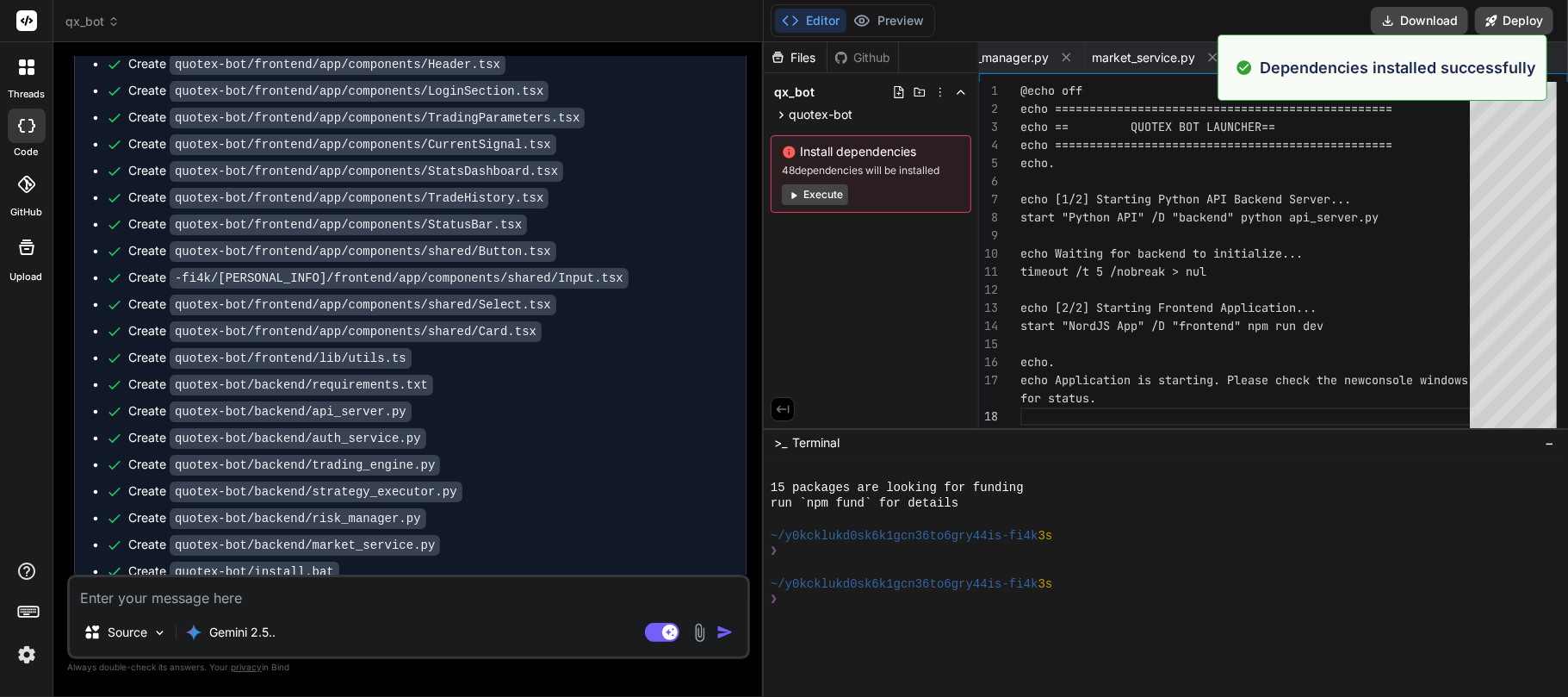 scroll, scrollTop: 160, scrollLeft: 0, axis: vertical 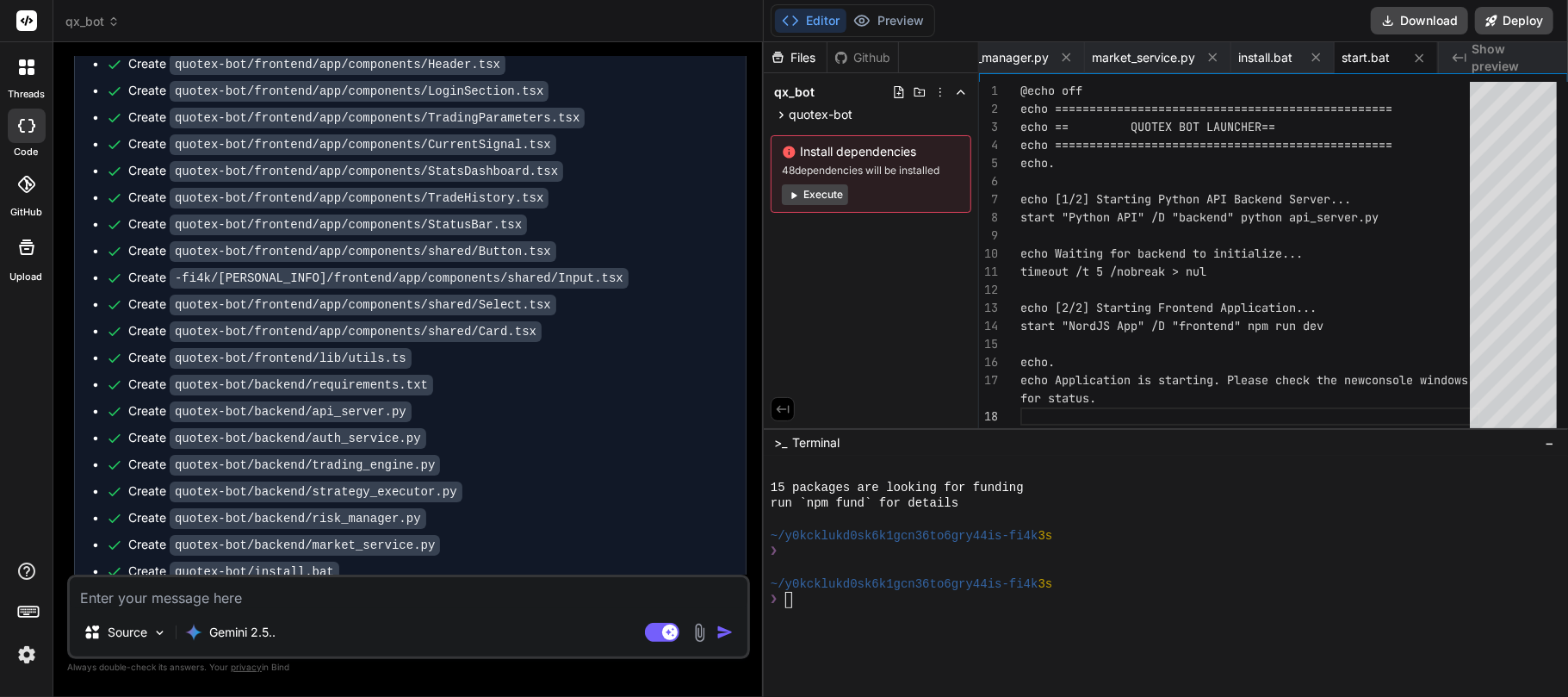 click at bounding box center [408, 593] 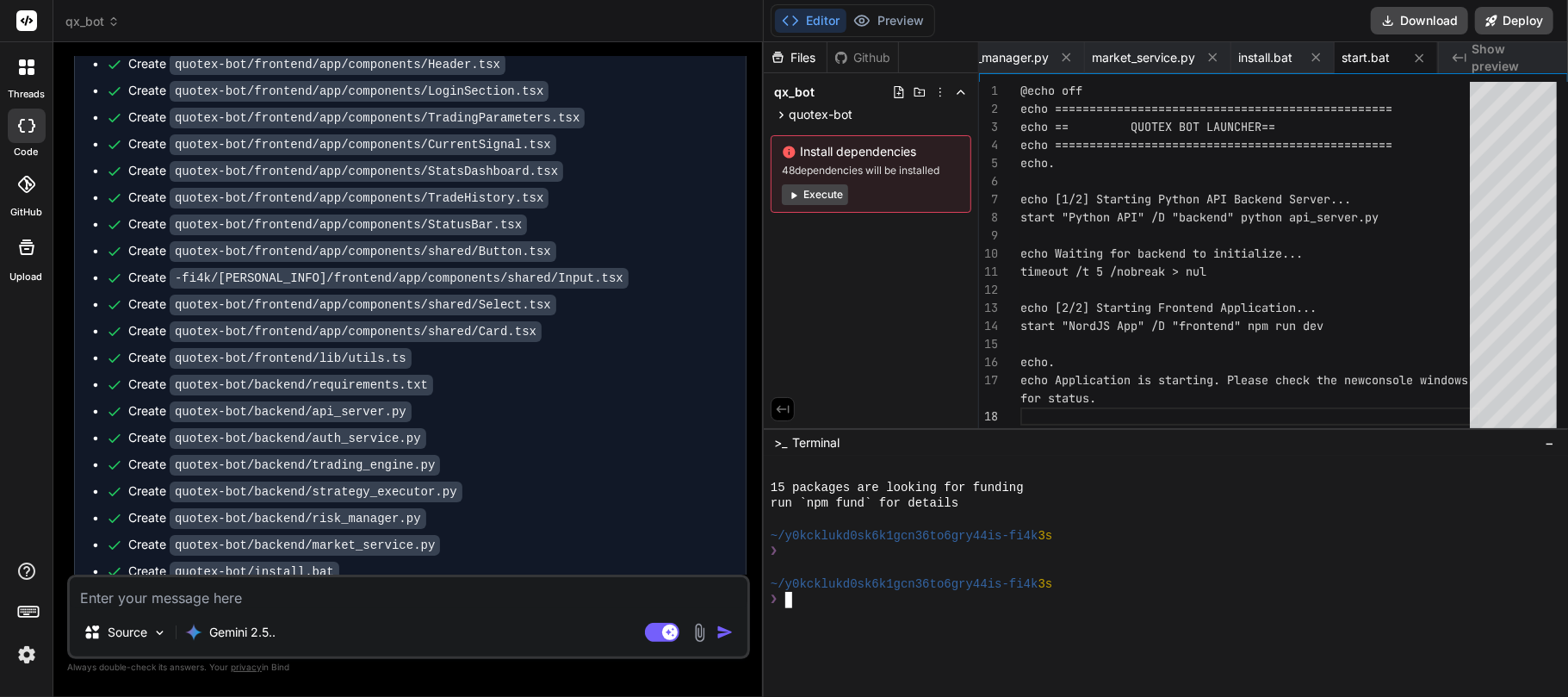 click on "❯" at bounding box center (1168, 600) 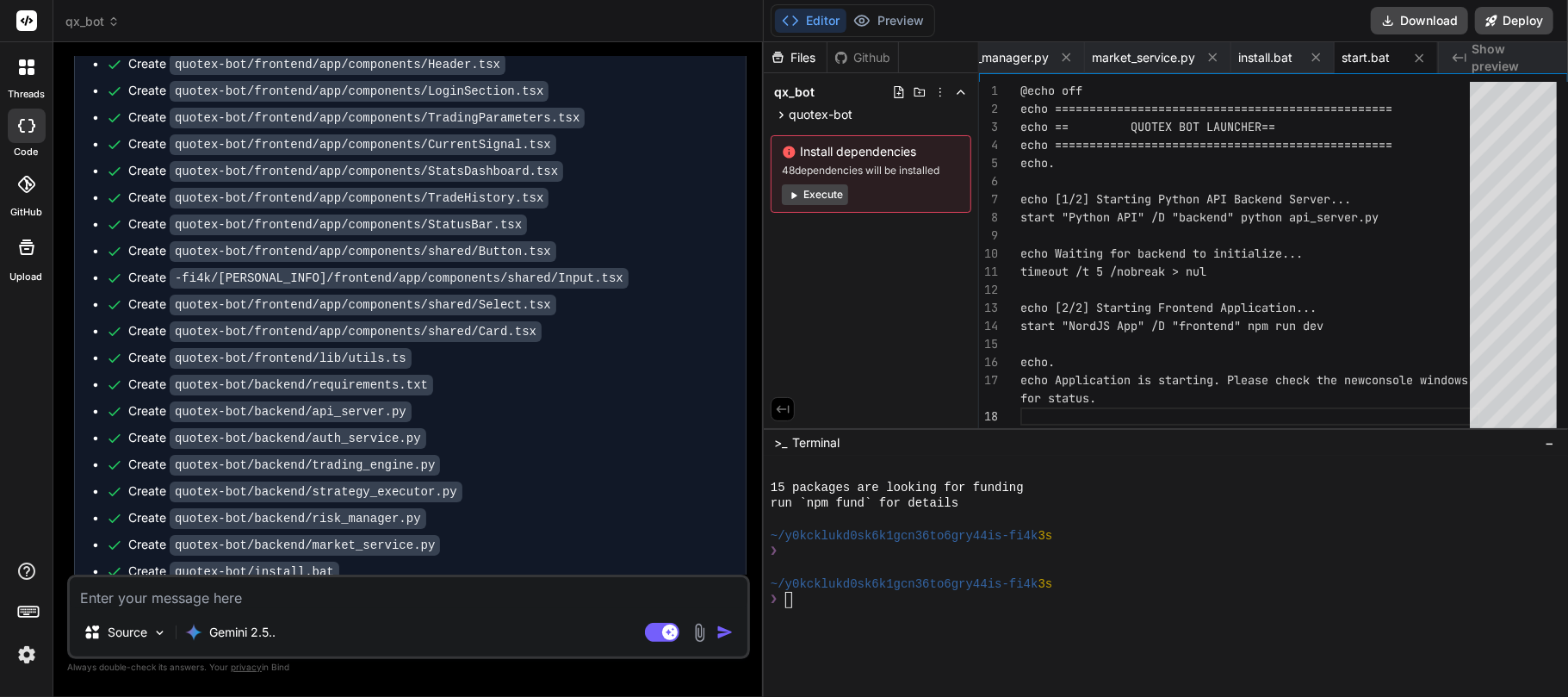 type on "P" 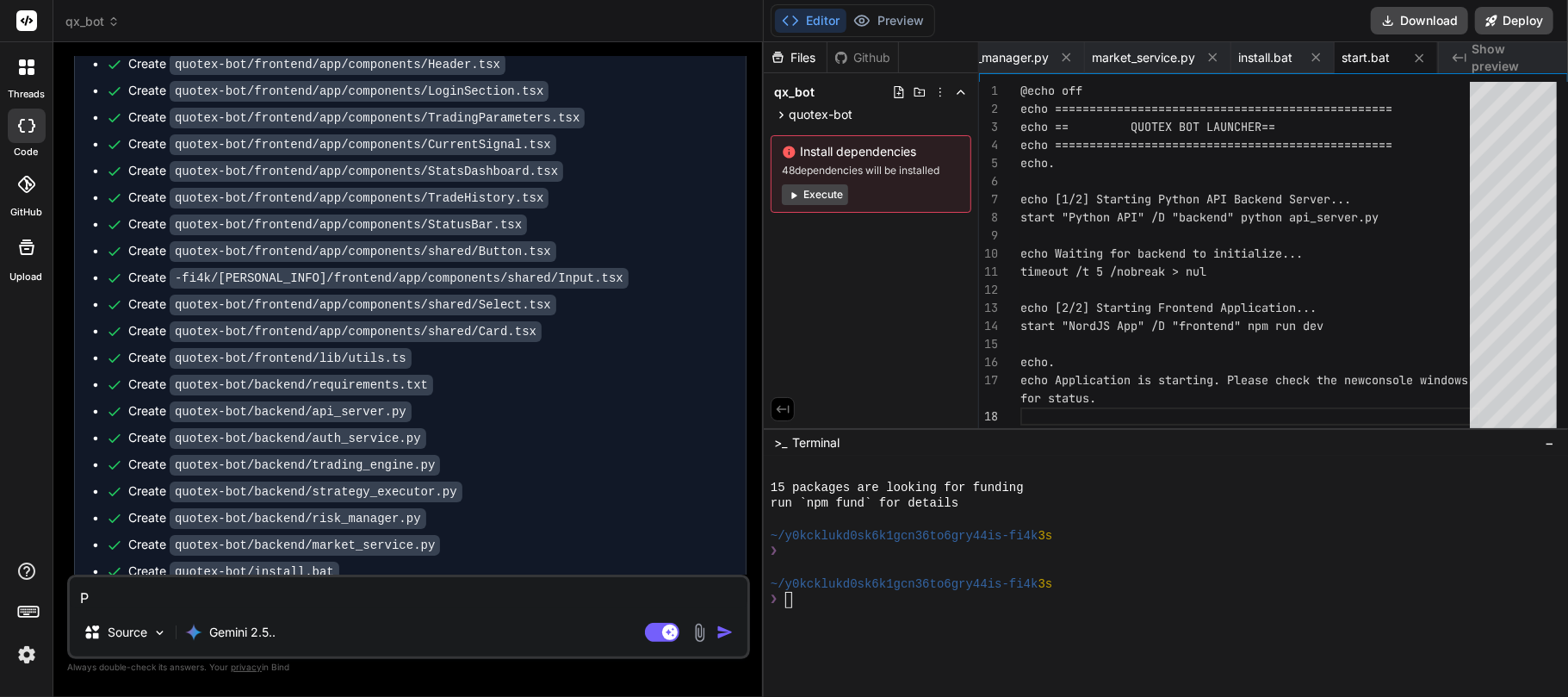 type on "Pl" 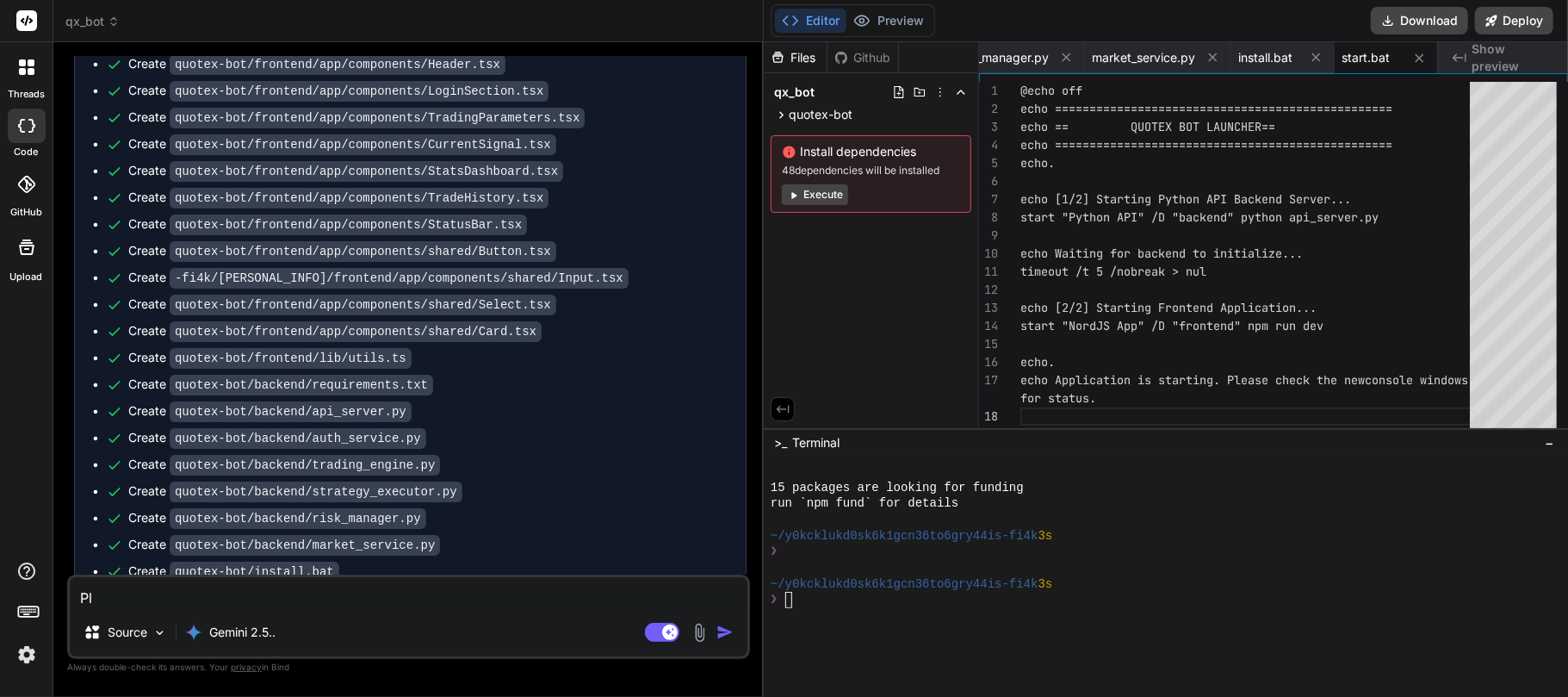 type on "Ple" 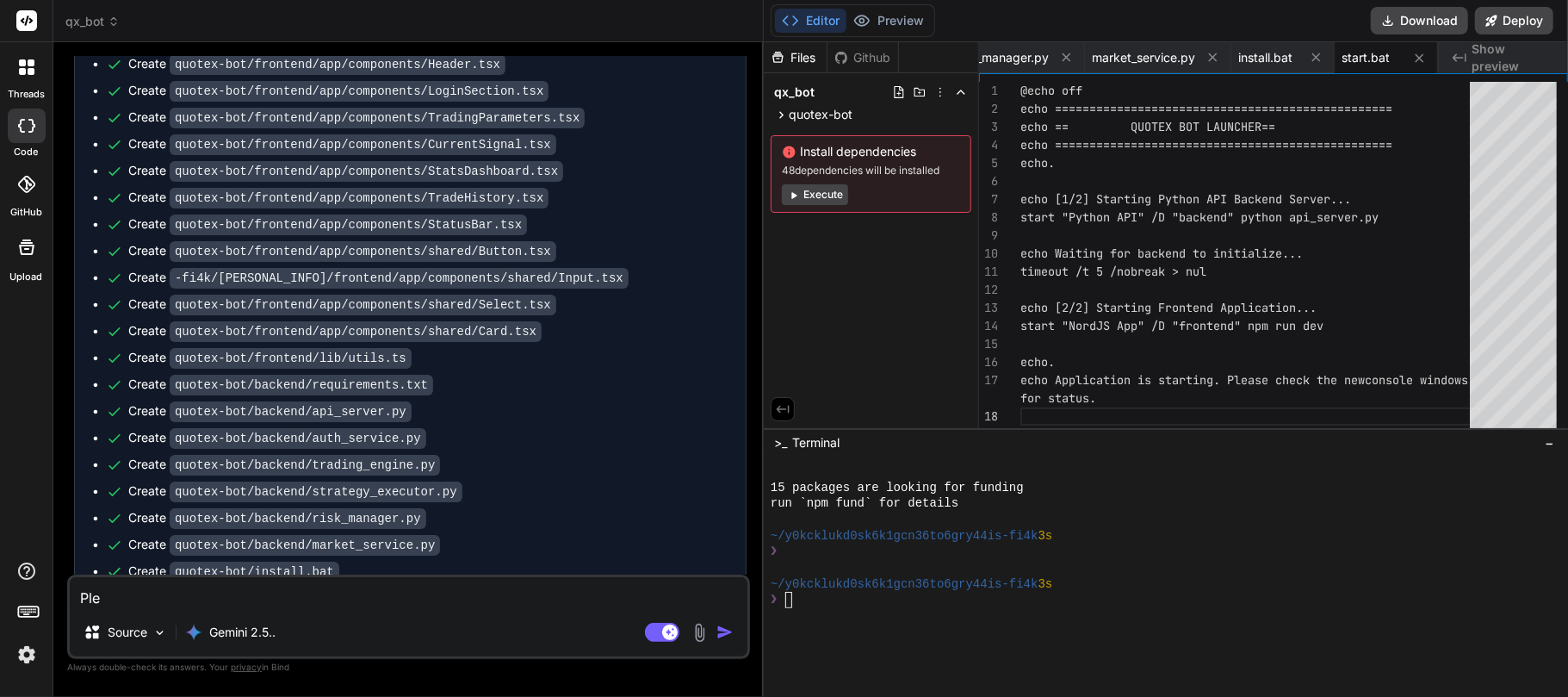 type on "Plea" 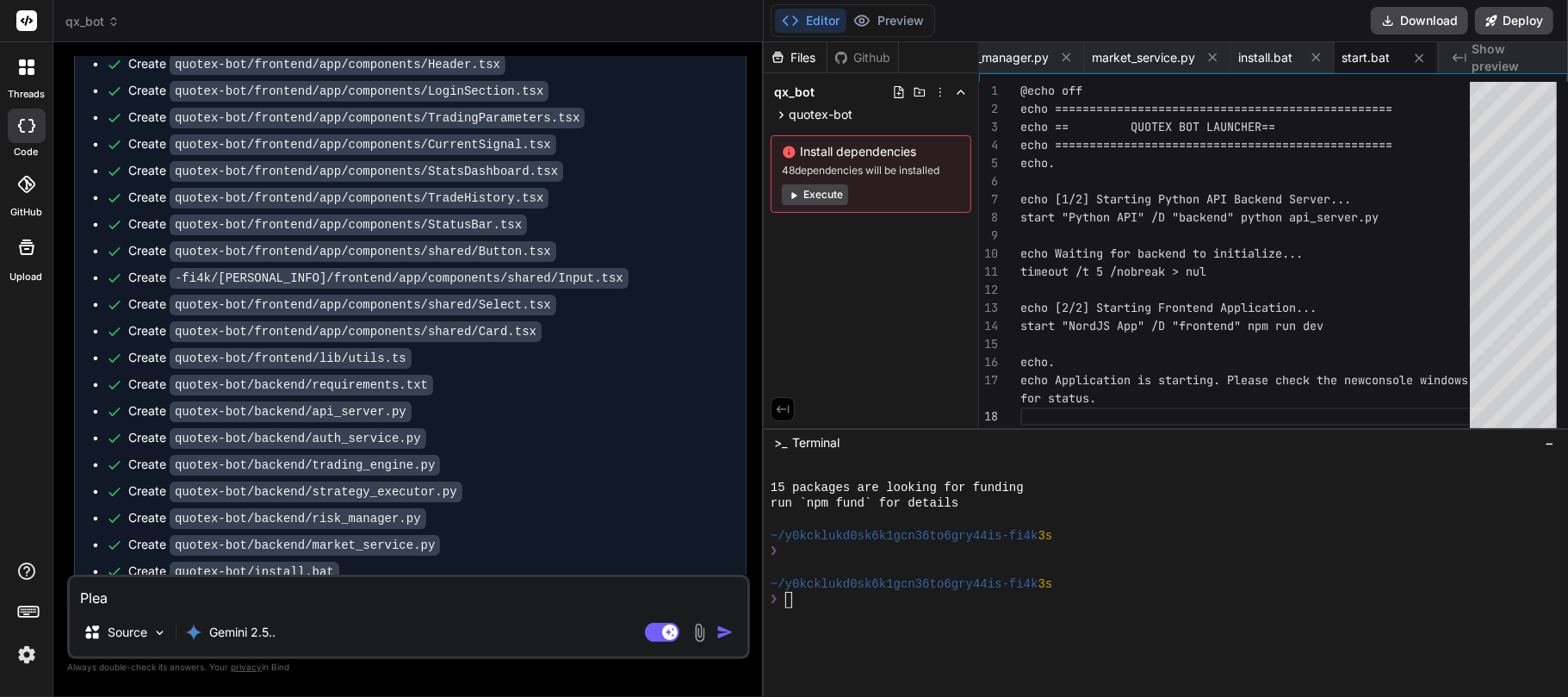 type on "Pleas" 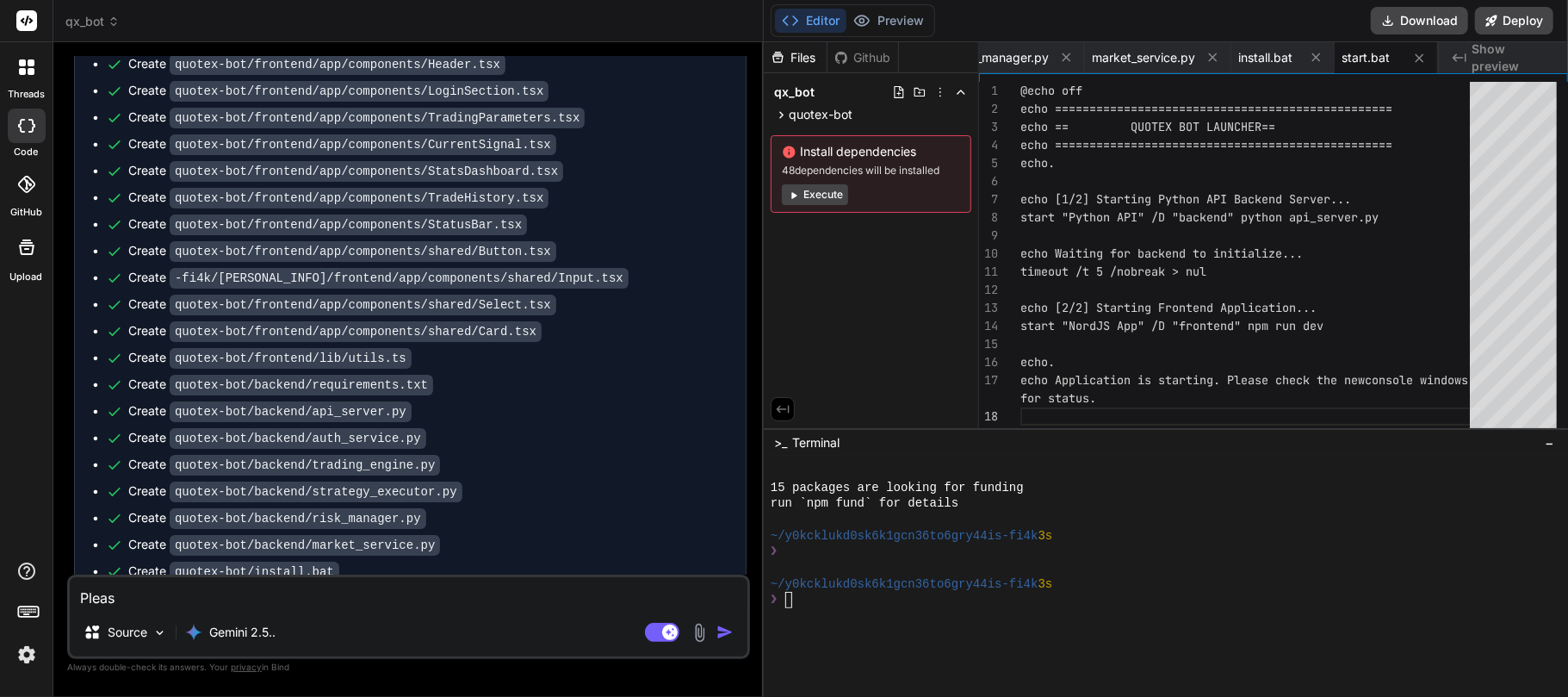 type on "Please" 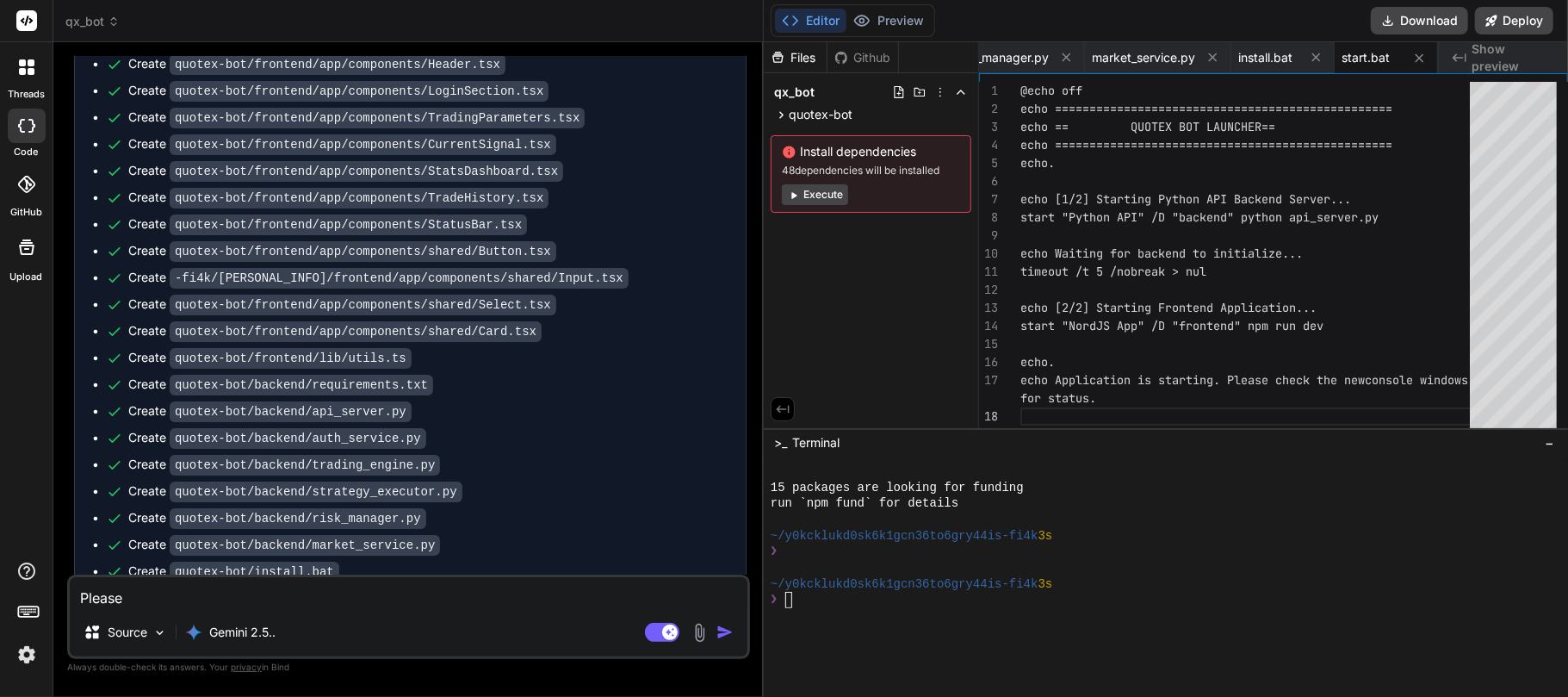 type on "Please" 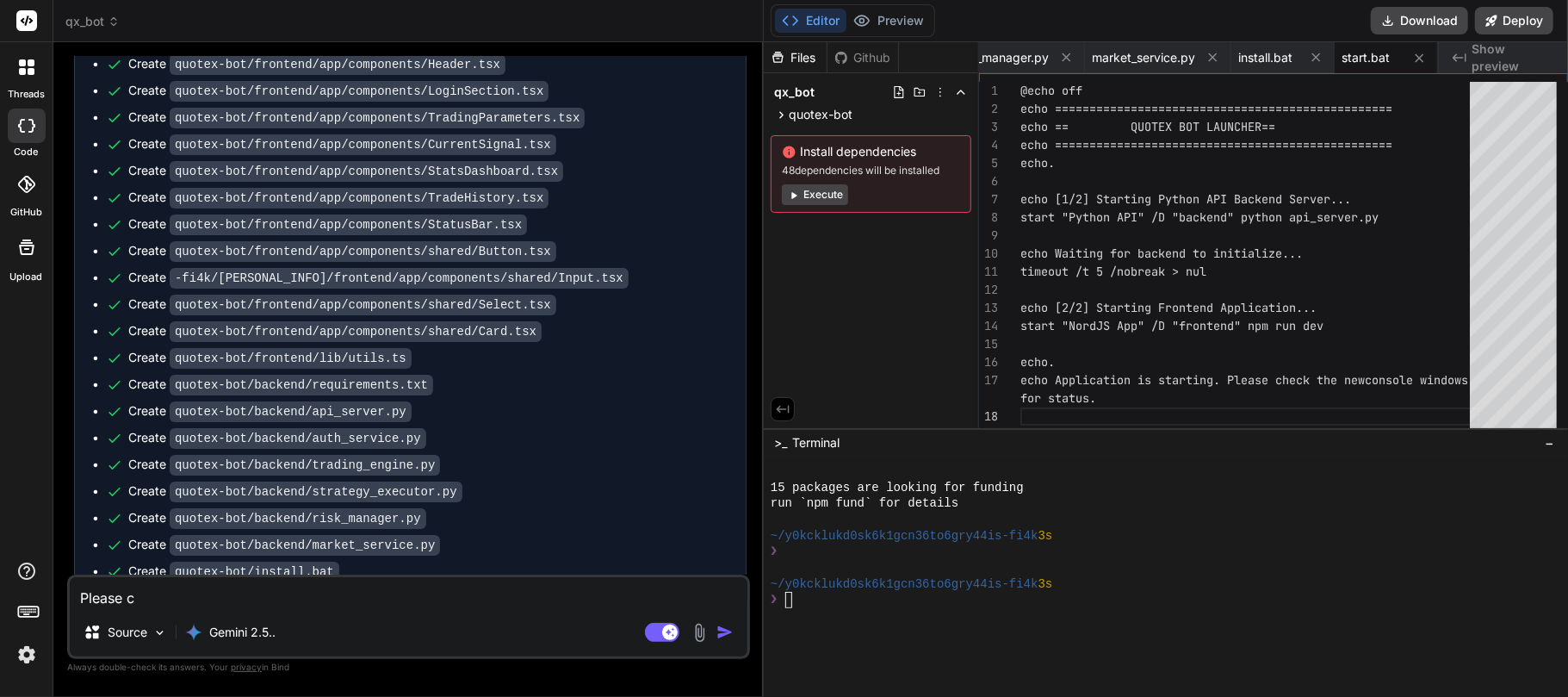 type on "Please co" 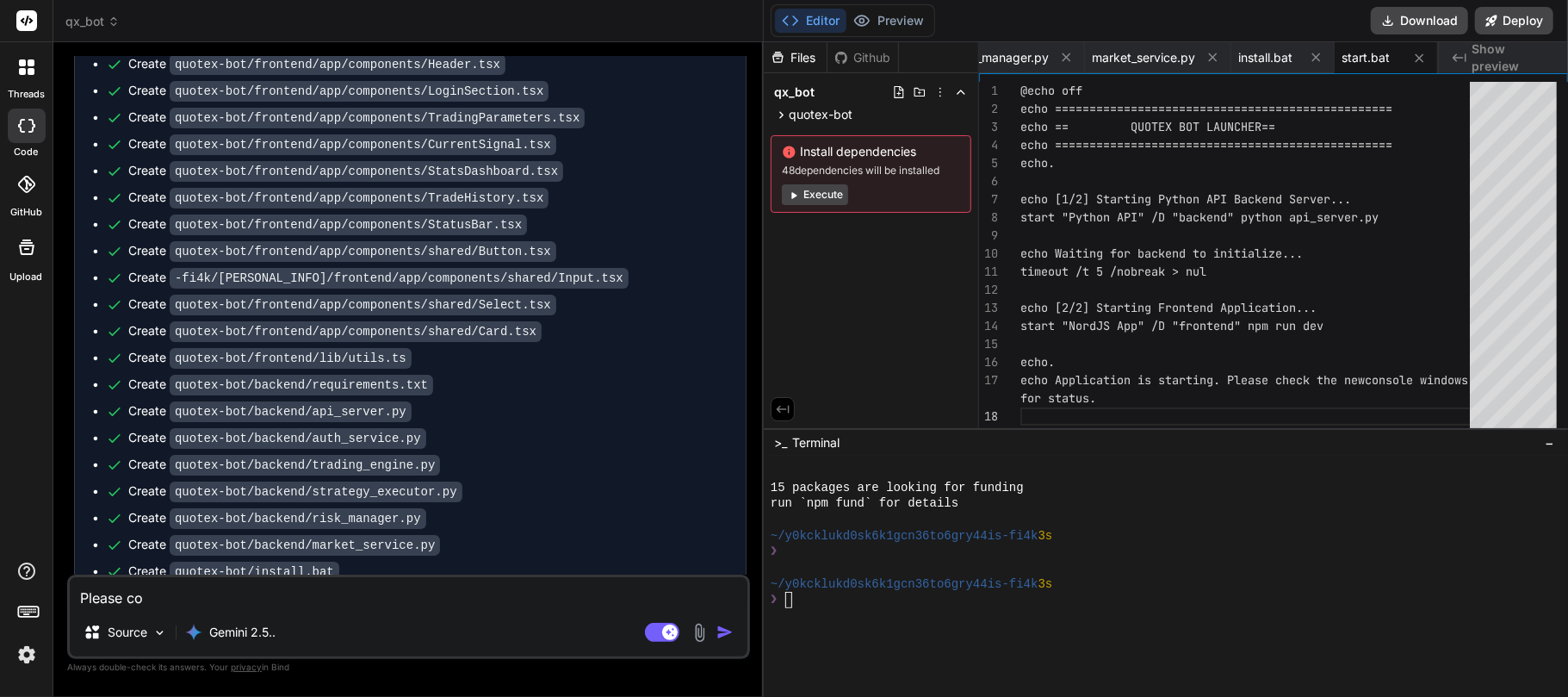 type on "Please con" 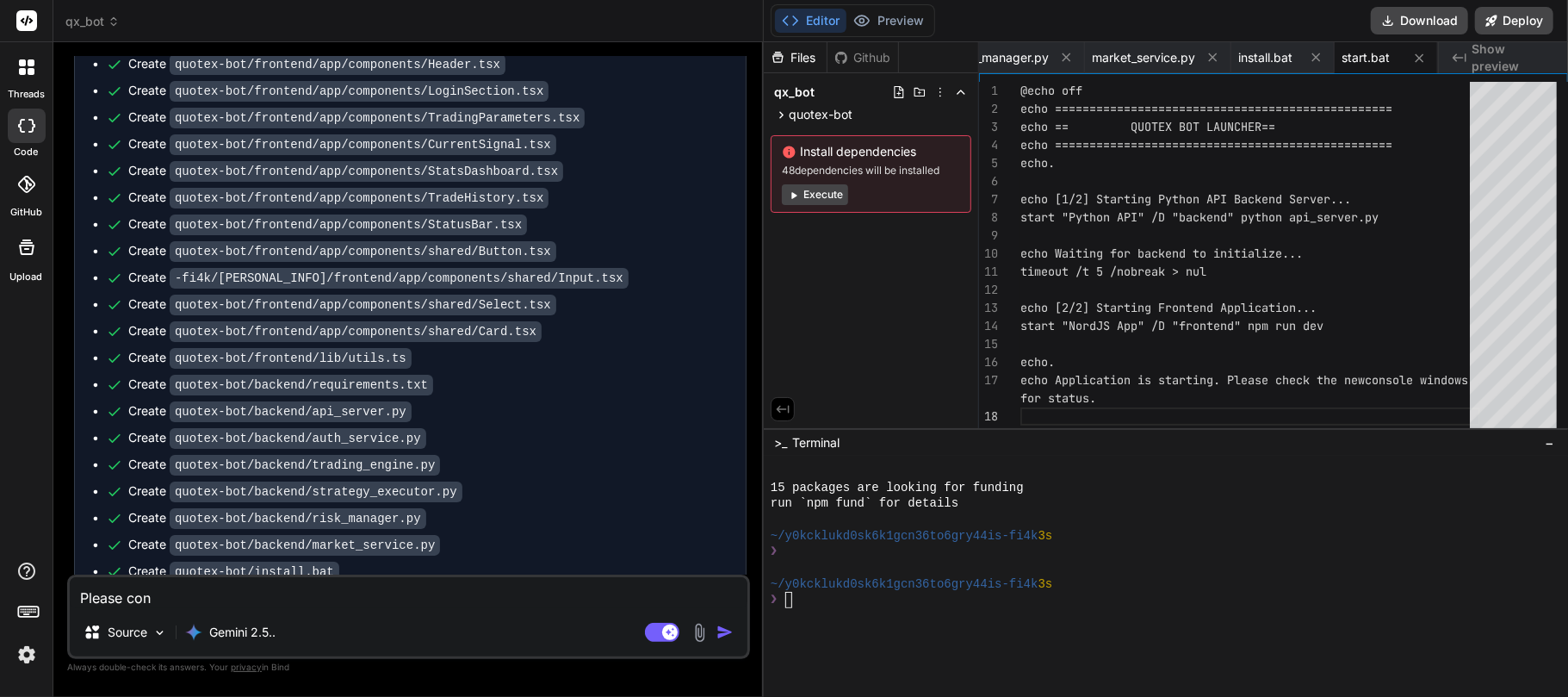 type on "Please cont" 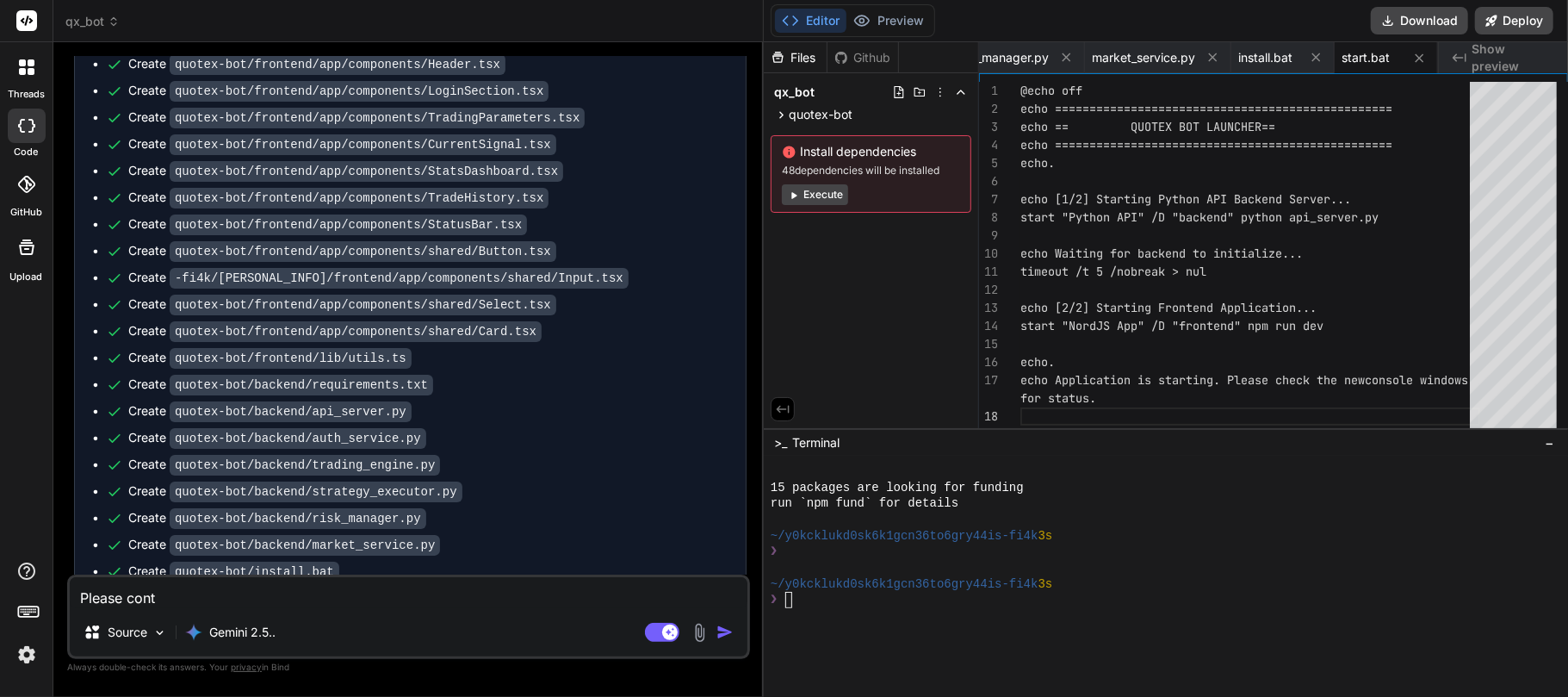 type on "Please conti" 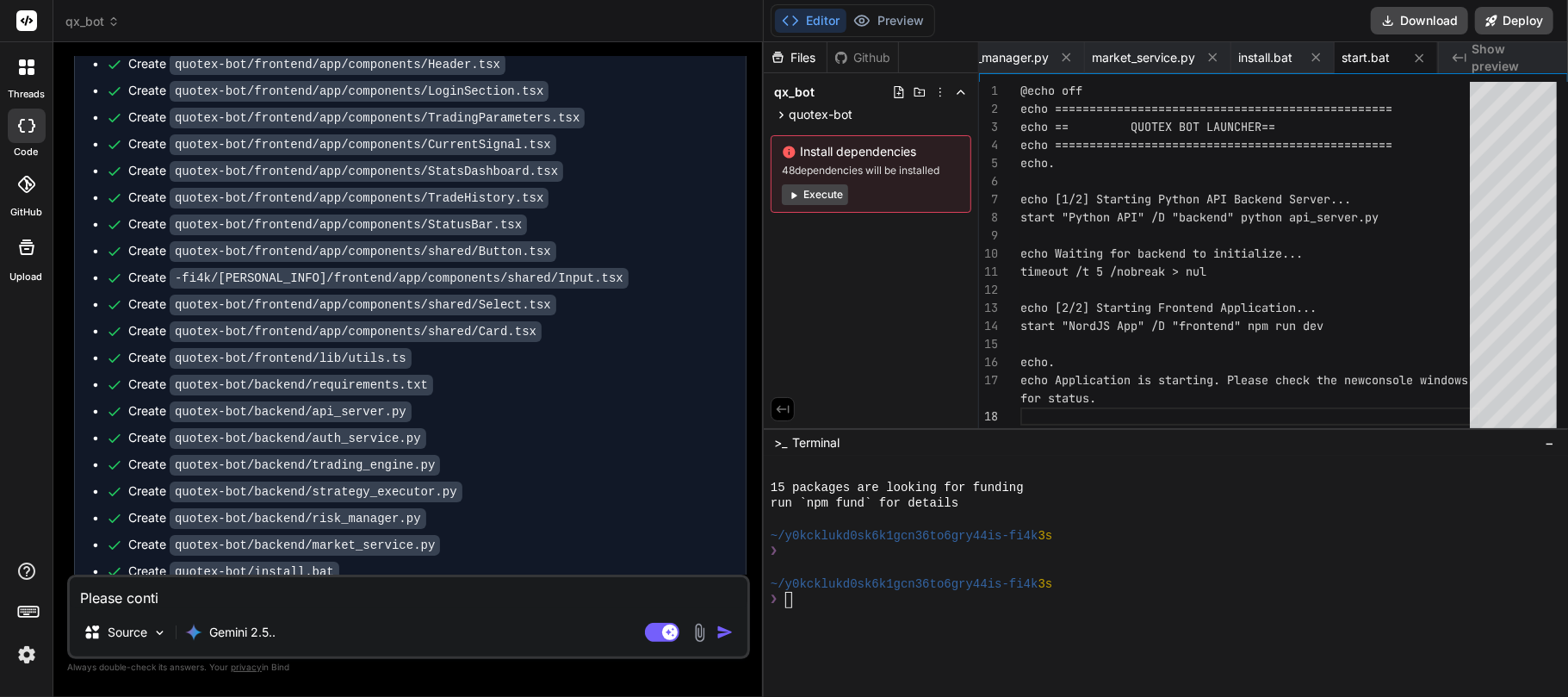 type on "Please contin" 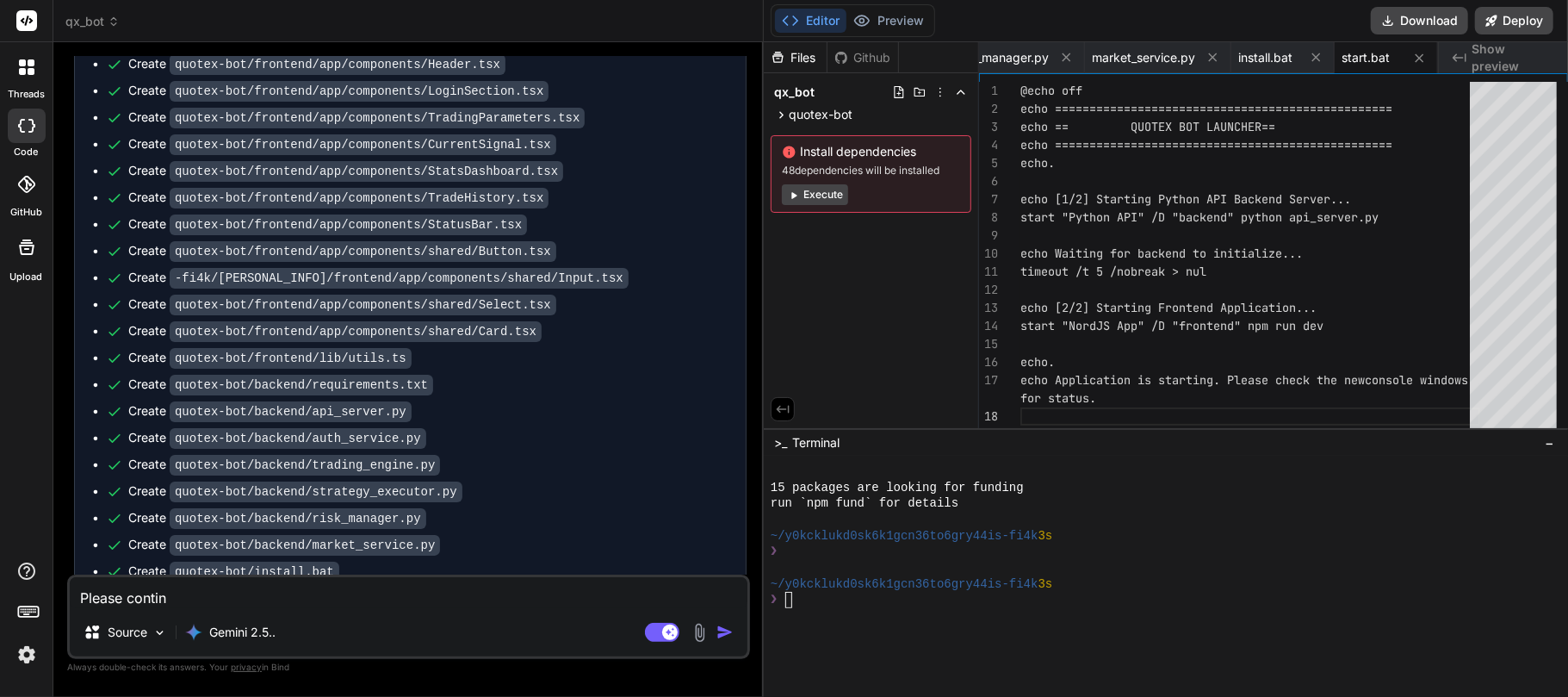 type on "Please continu" 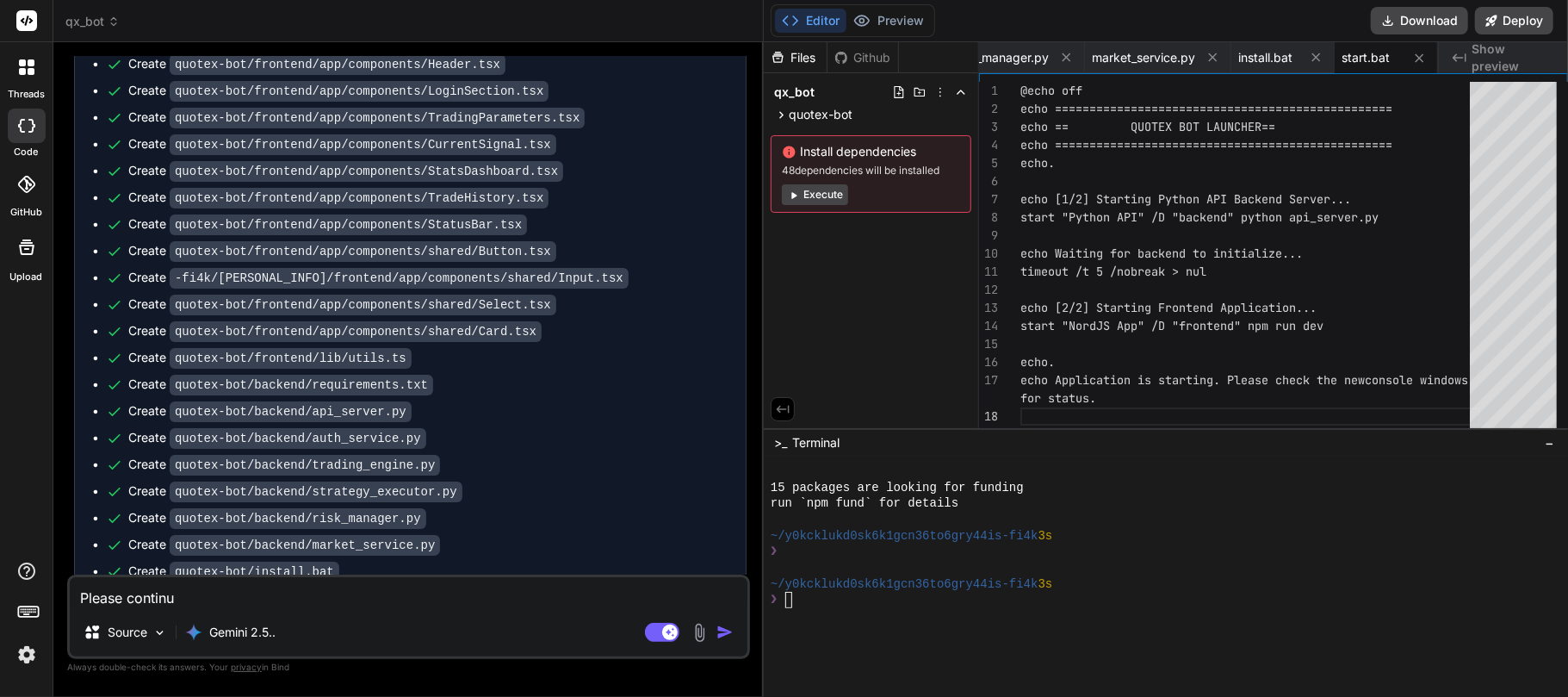 type on "Please continue" 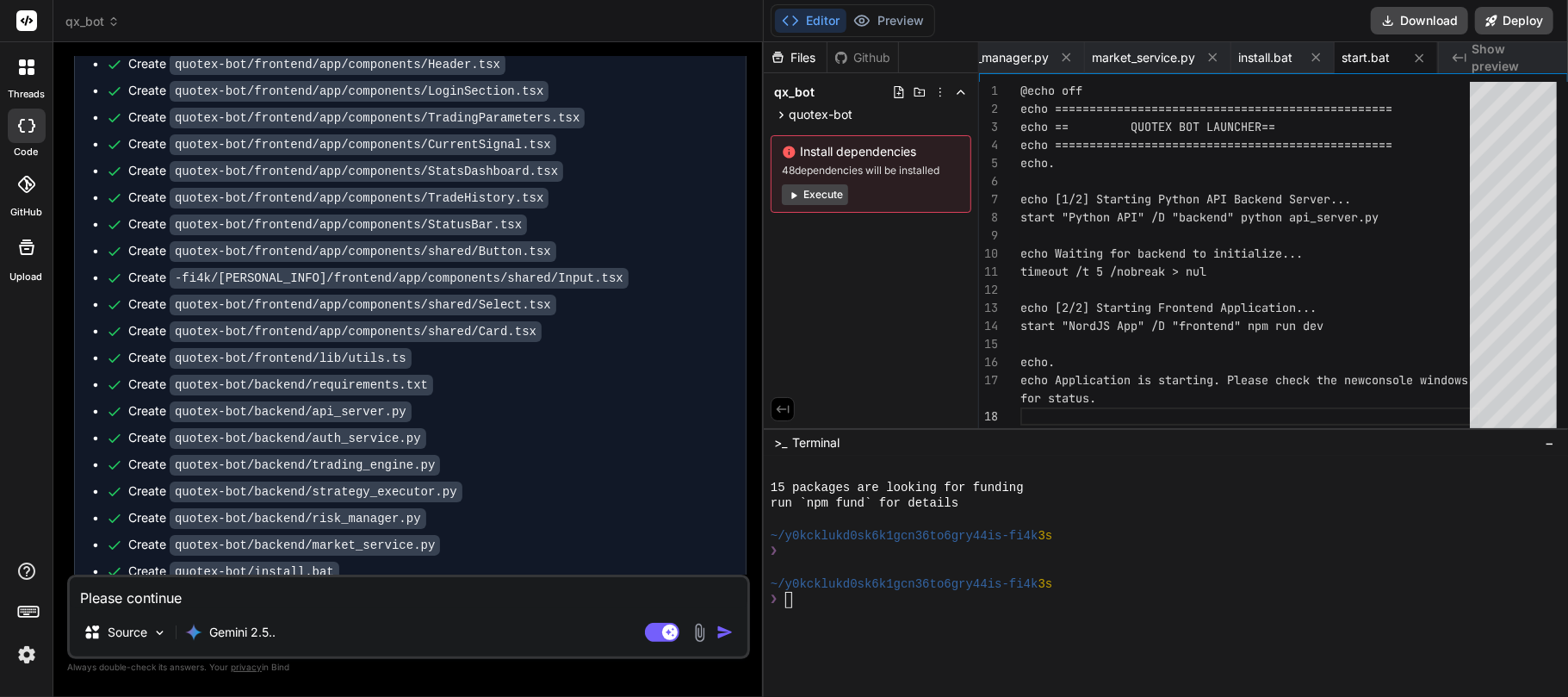 type on "Please continue." 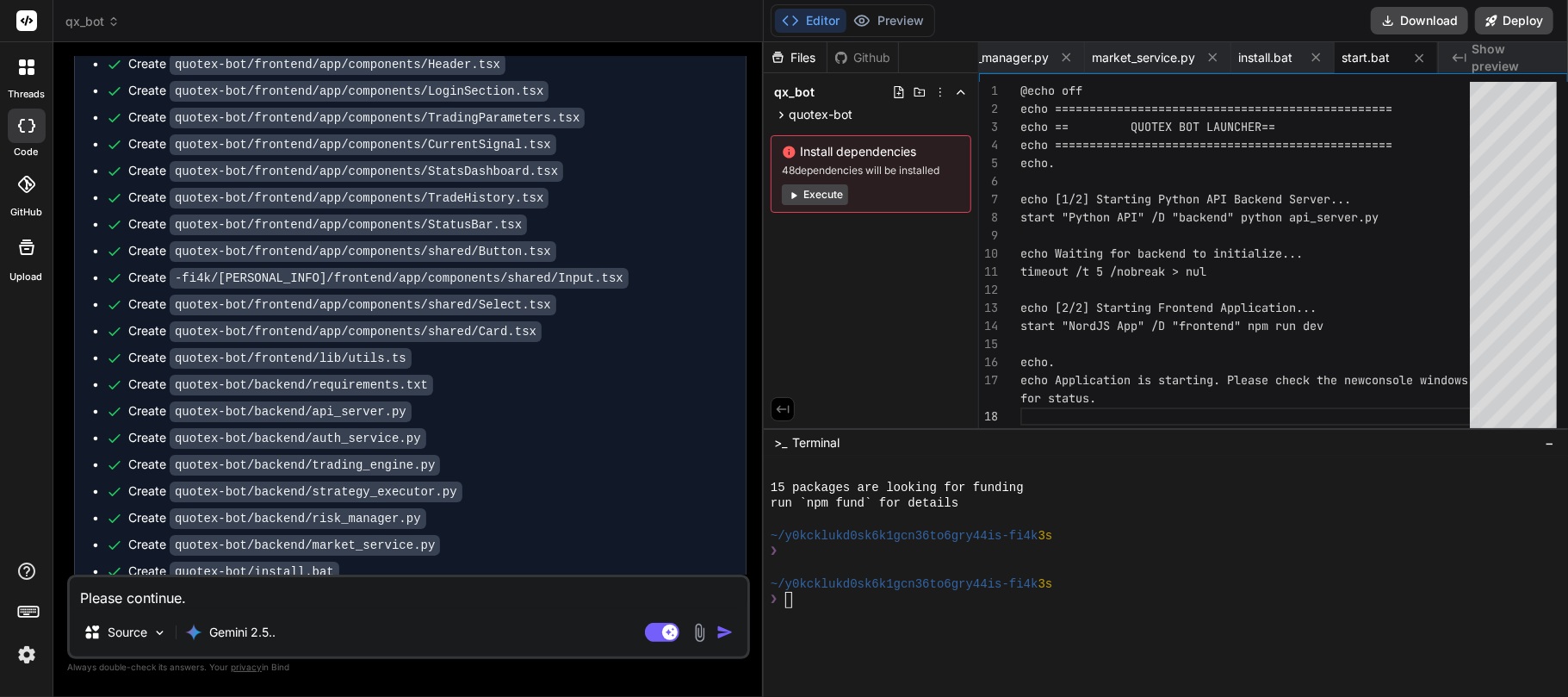 type on "x" 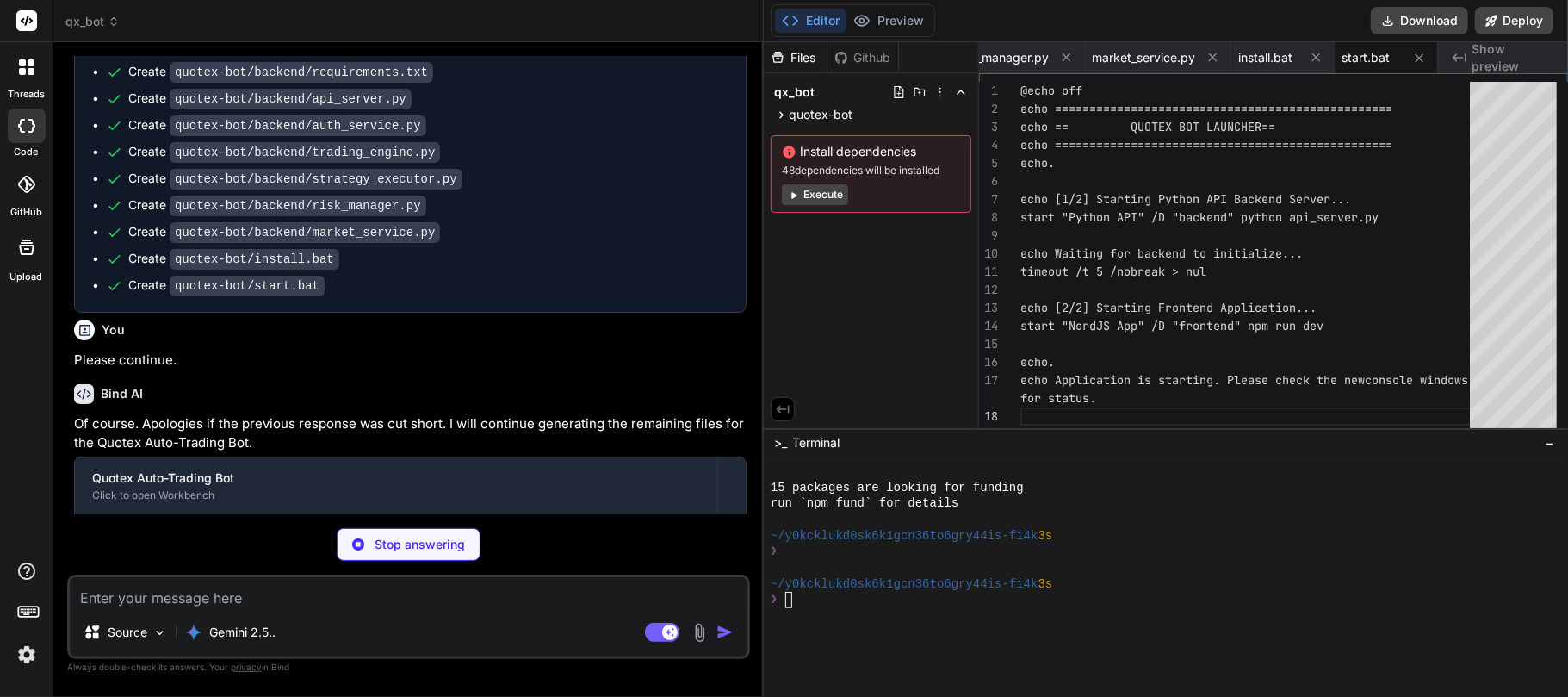 scroll, scrollTop: 3062, scrollLeft: 0, axis: vertical 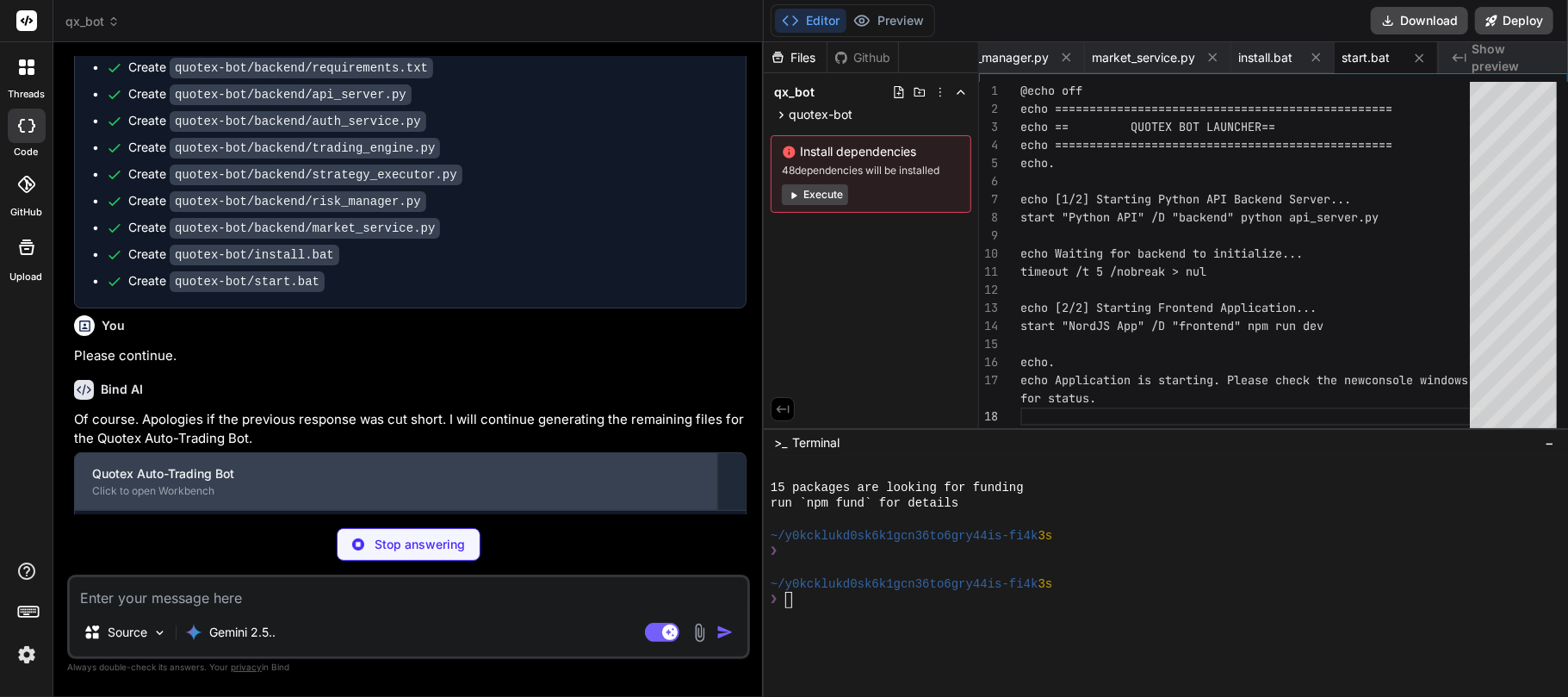type on "x" 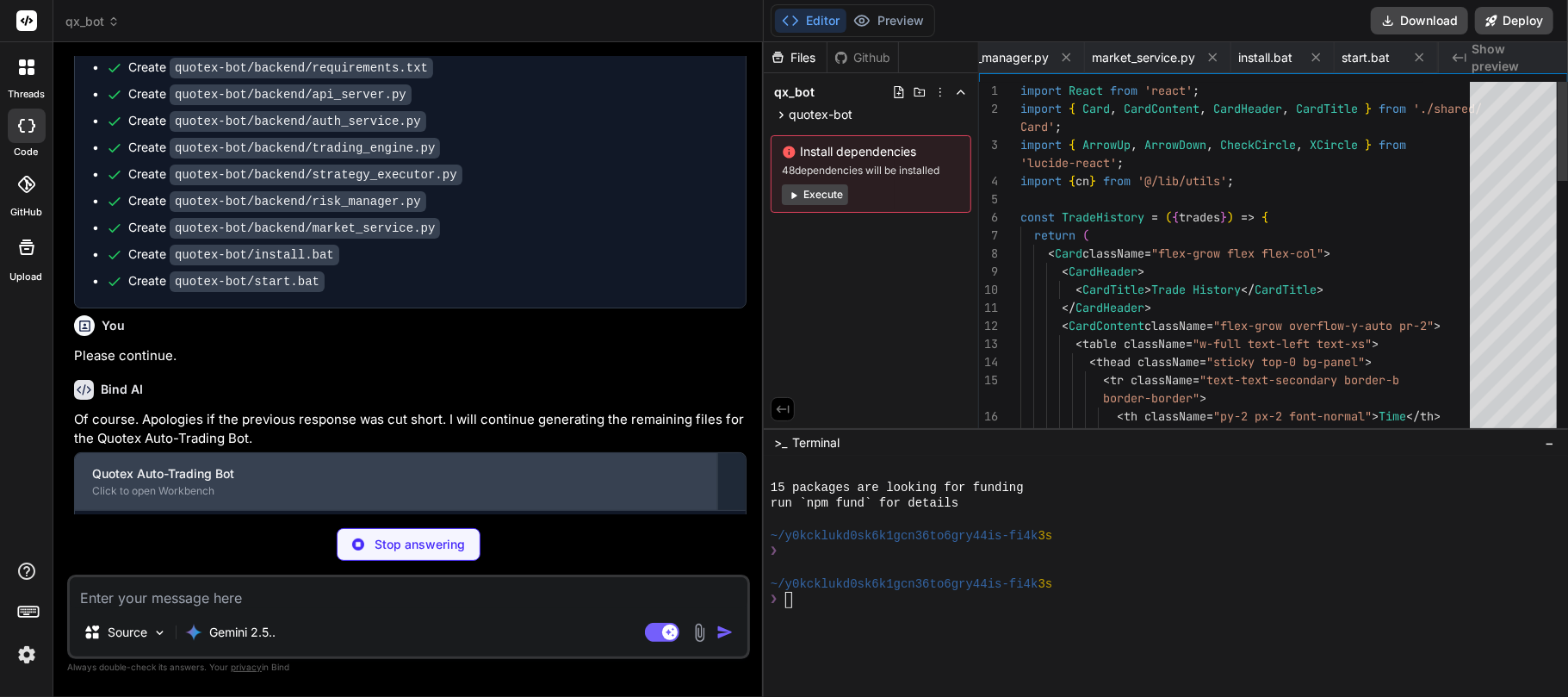 scroll, scrollTop: 0, scrollLeft: 1660, axis: horizontal 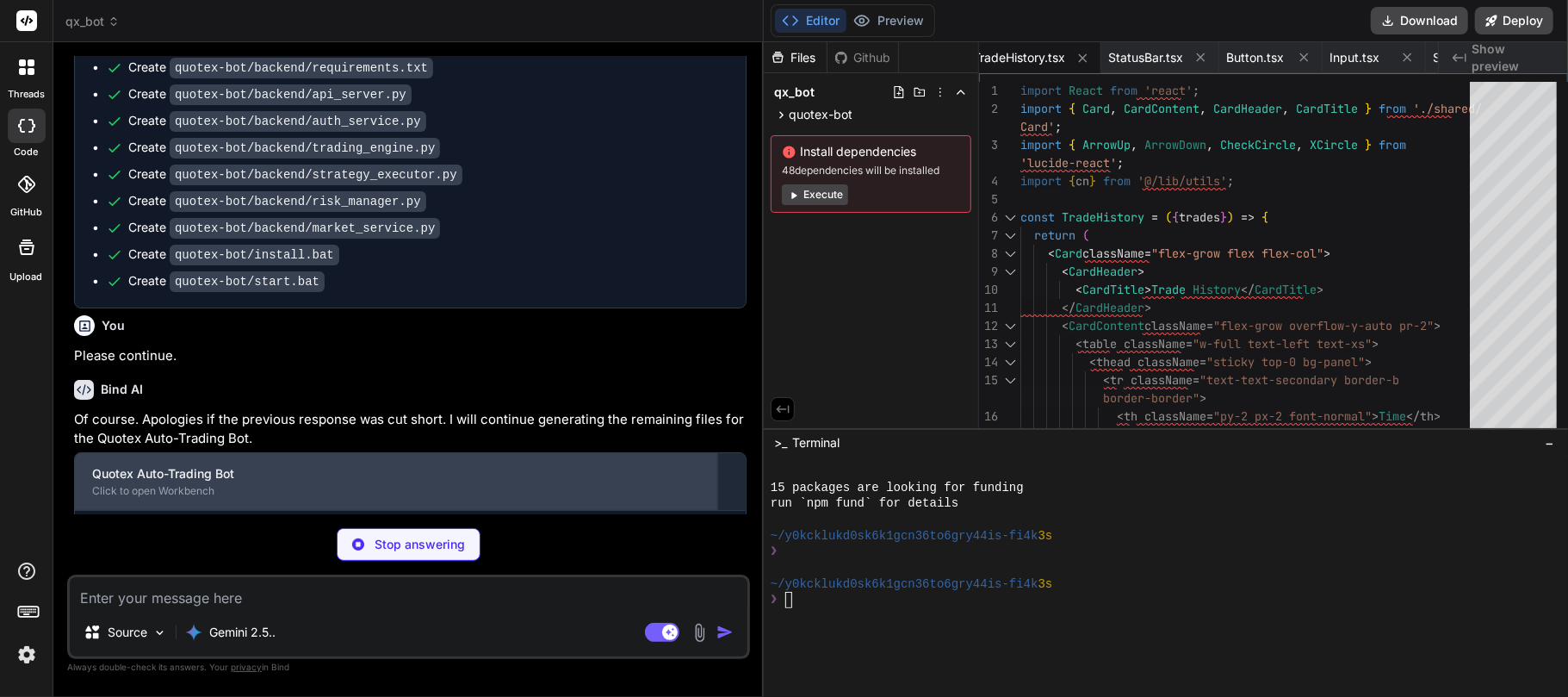 type on "x" 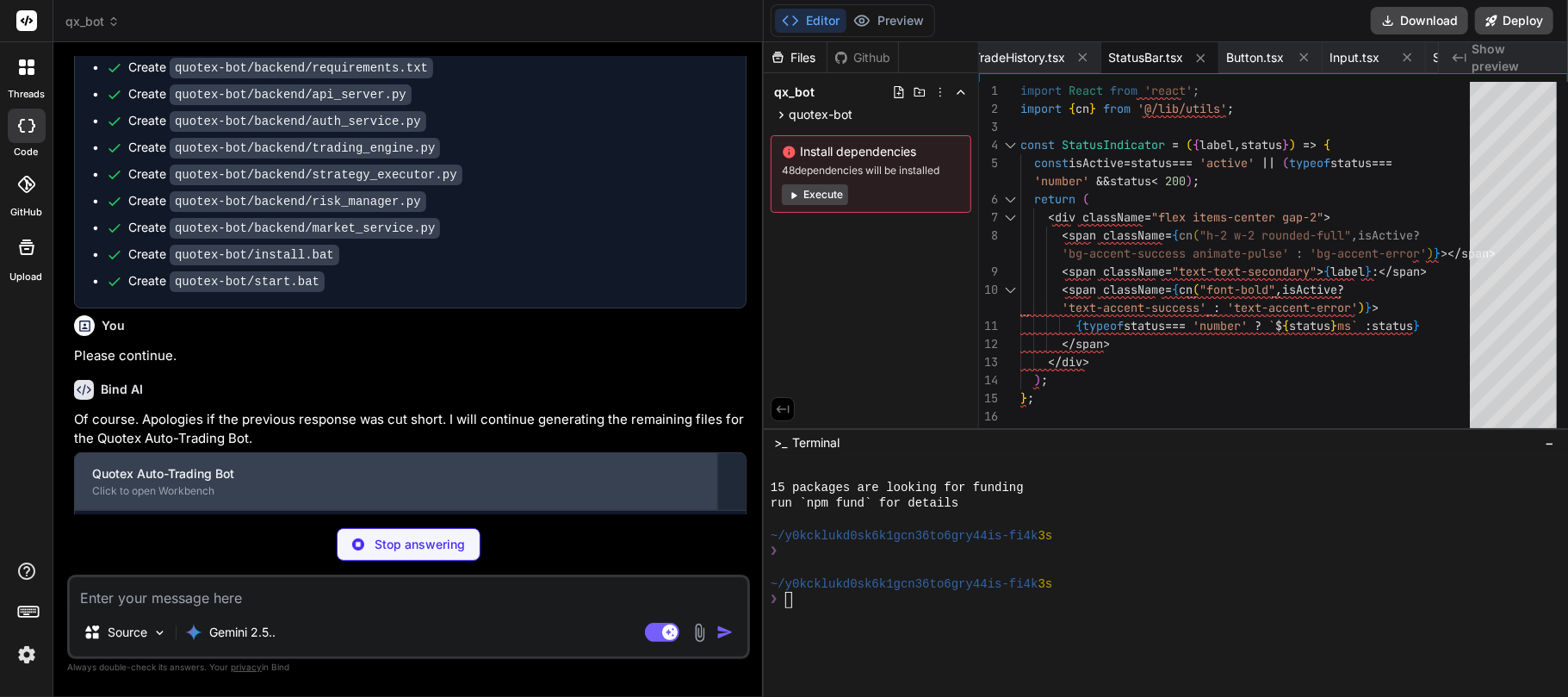 type on "x" 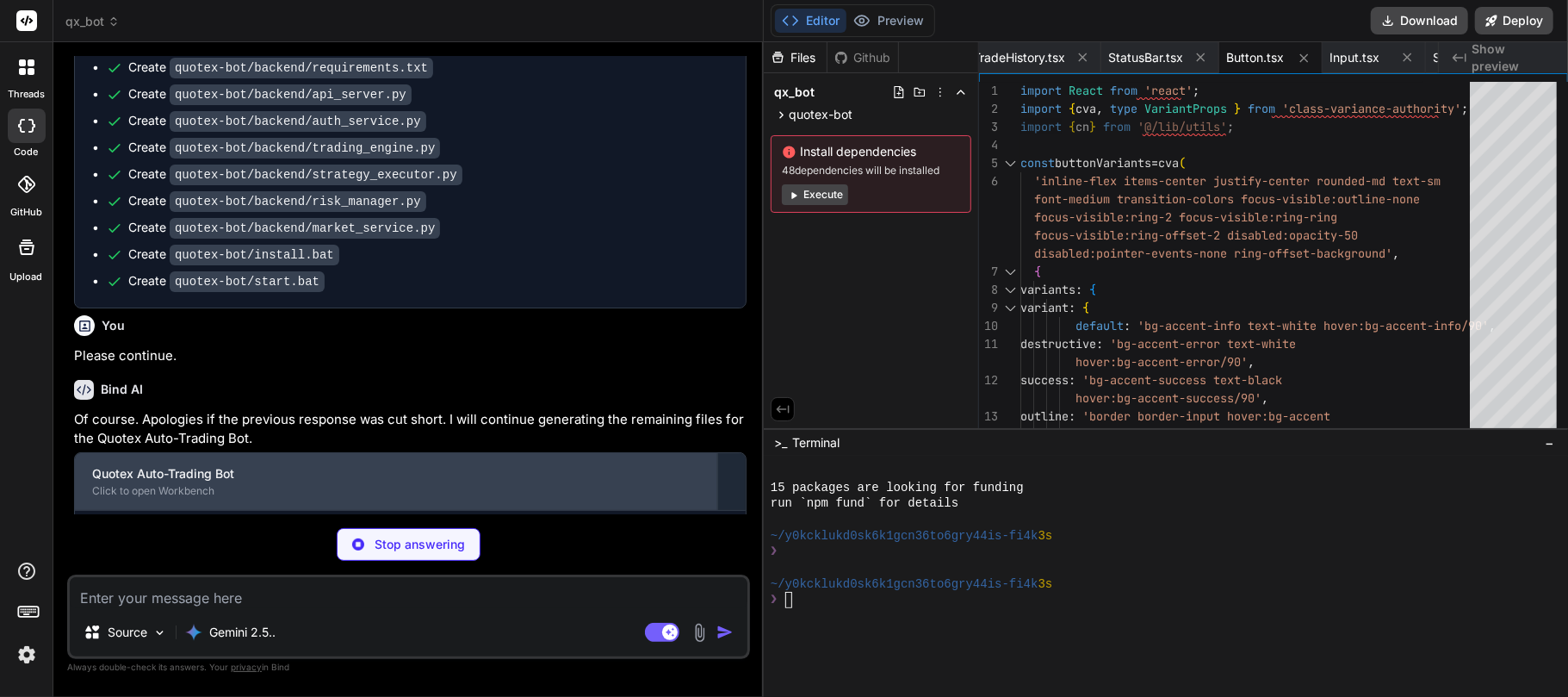 type on "x" 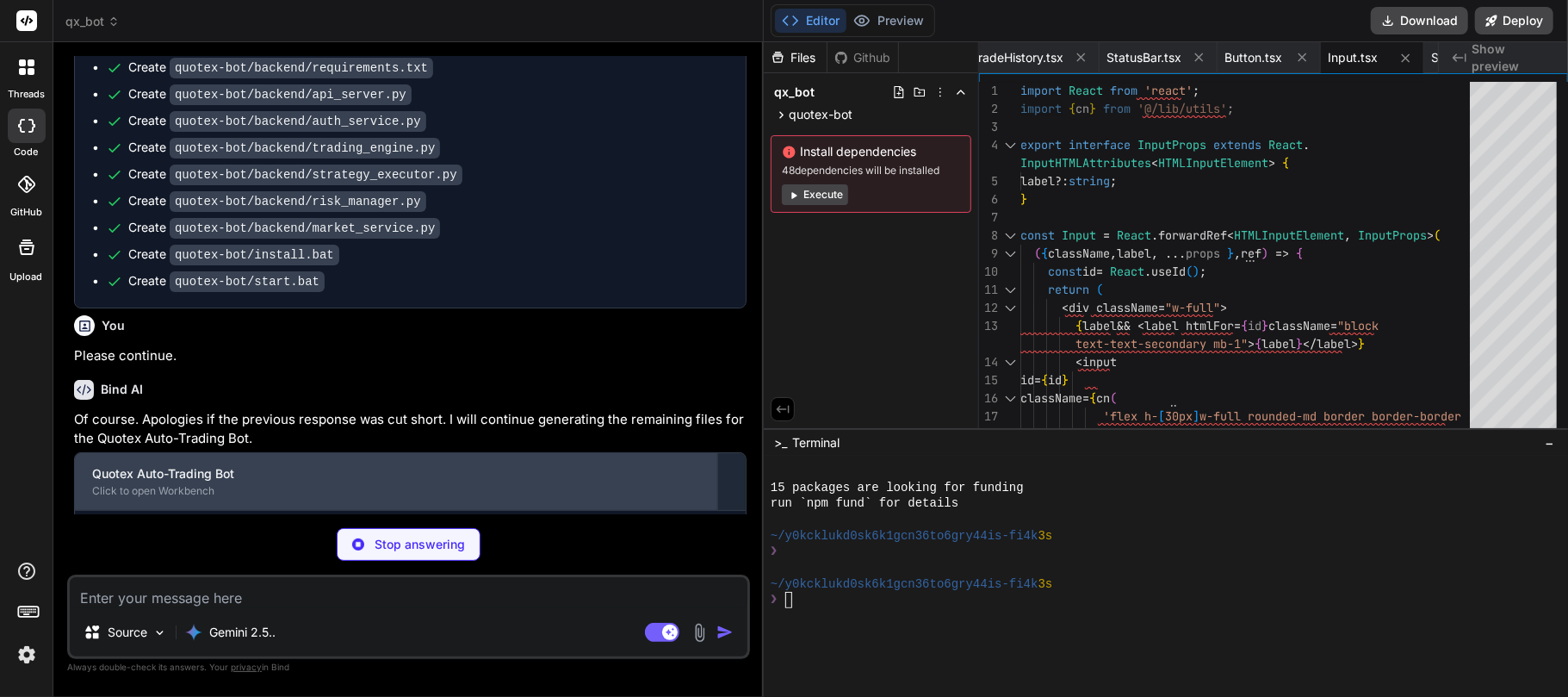 type on "x" 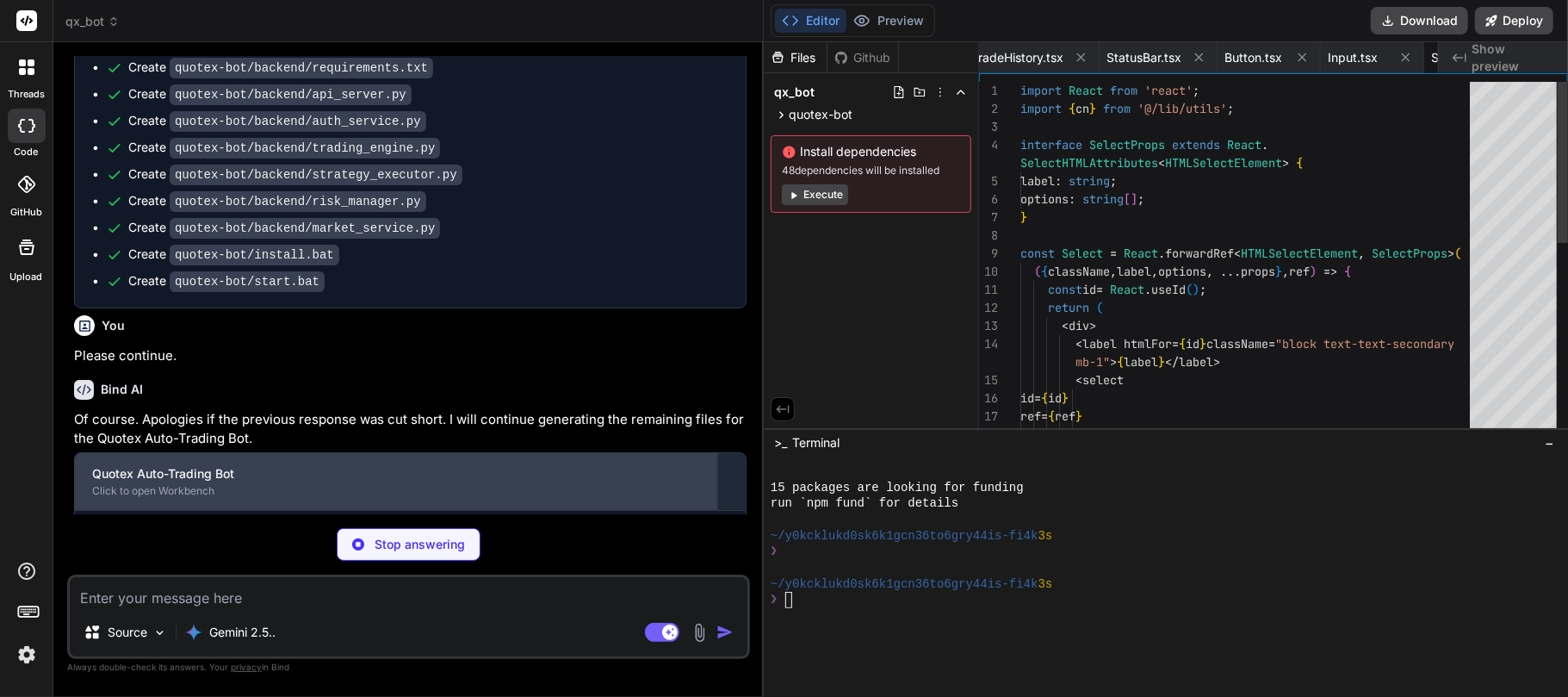 scroll, scrollTop: 0, scrollLeft: 1765, axis: horizontal 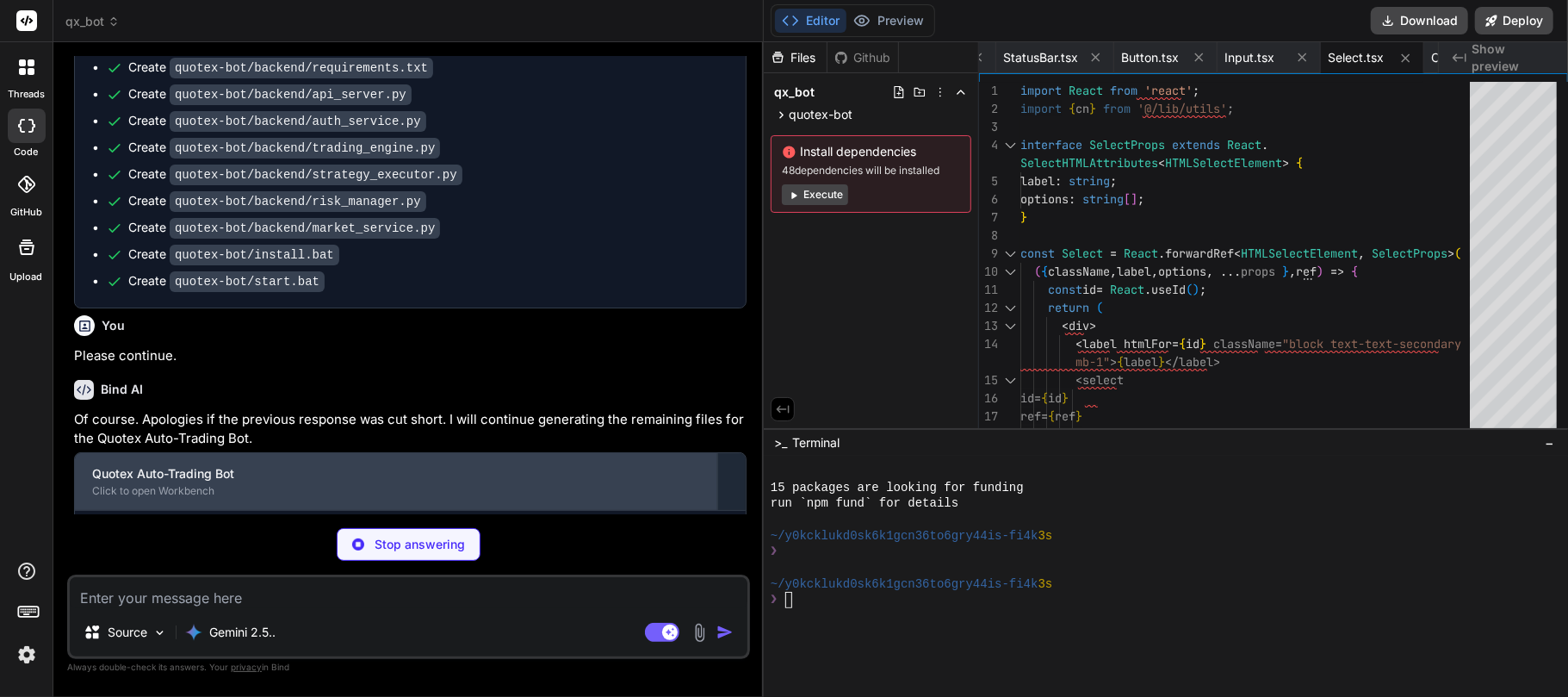 type on "x" 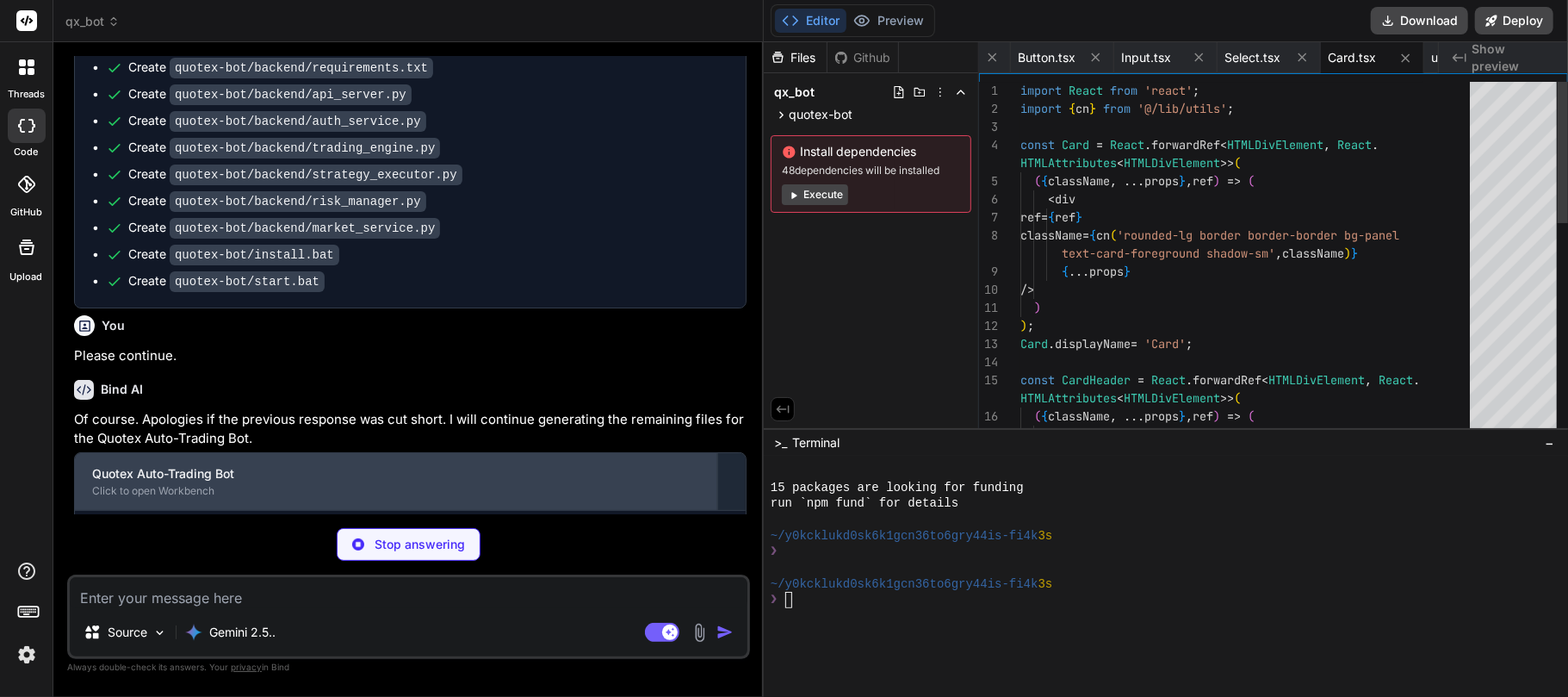 type on "x" 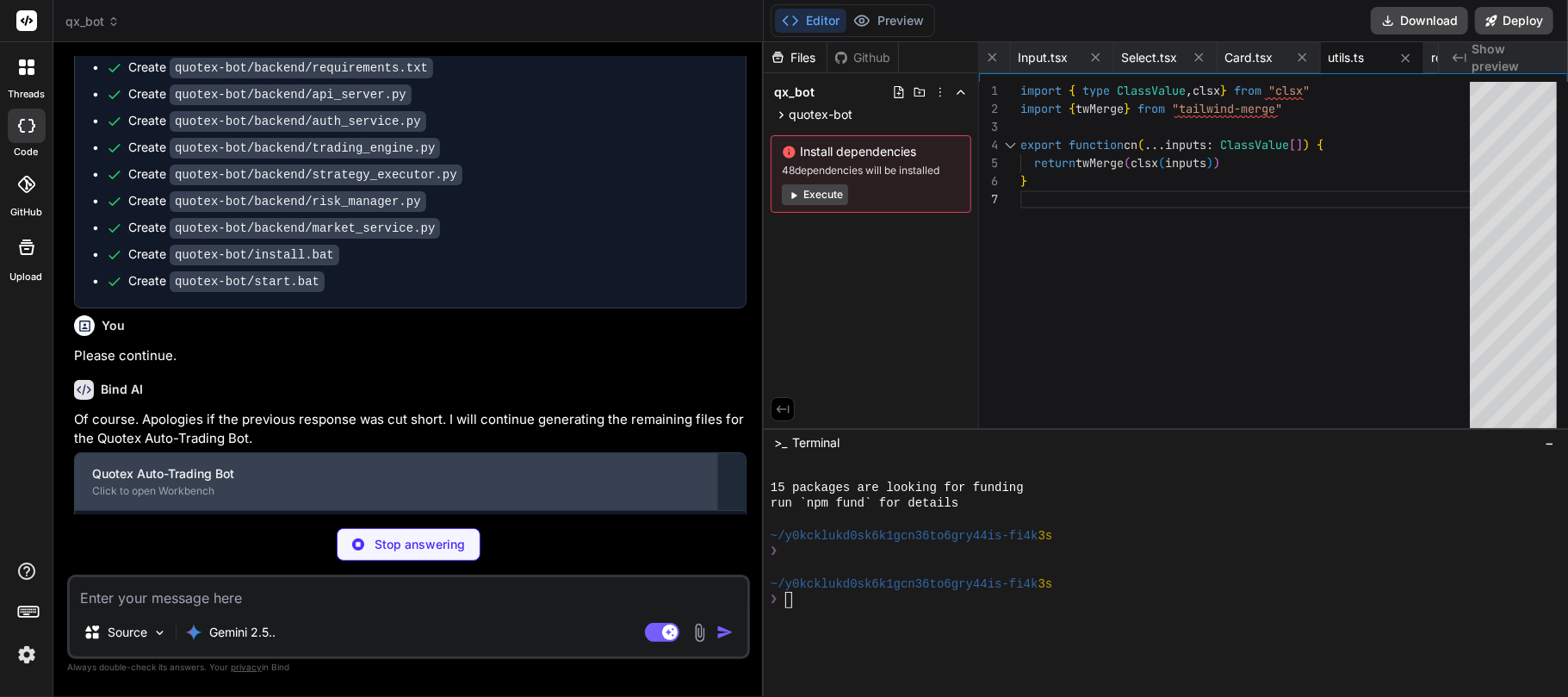 type on "x" 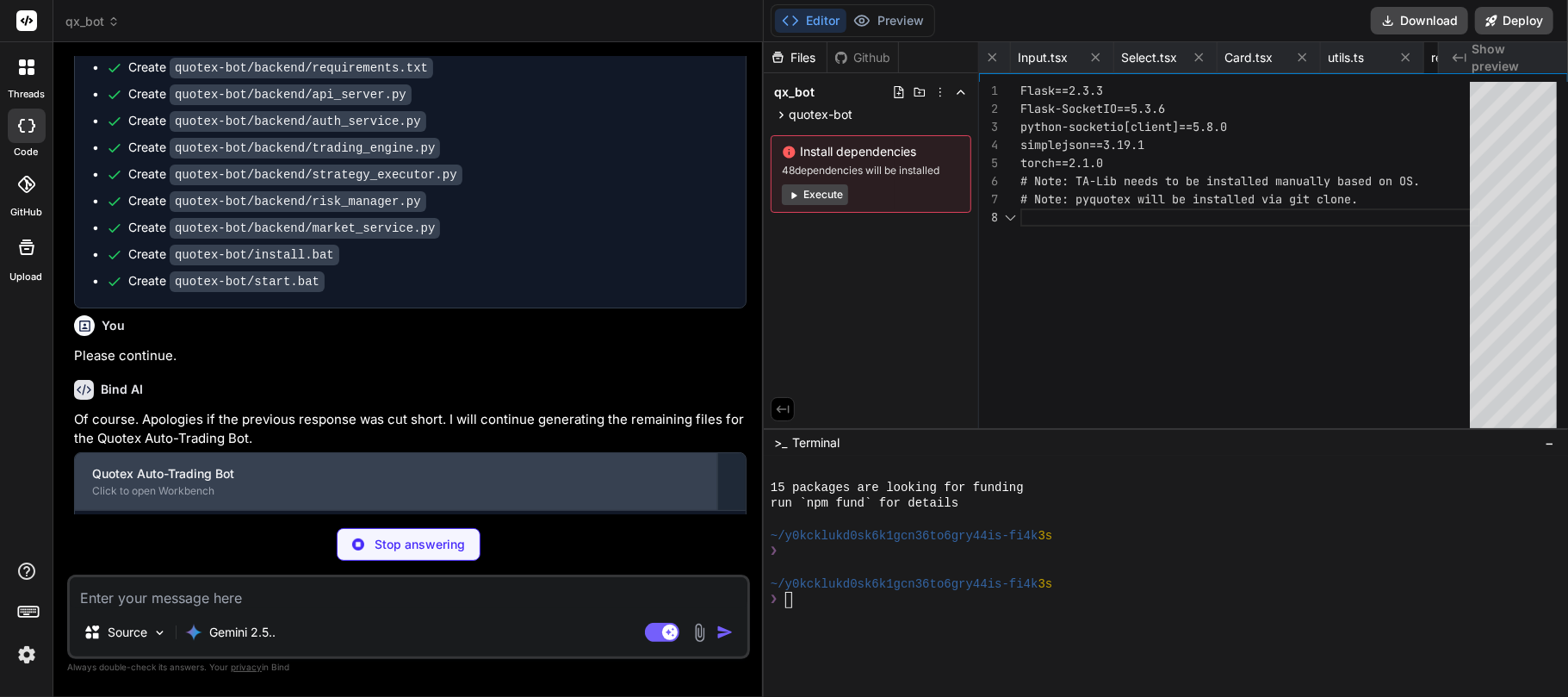scroll, scrollTop: 0, scrollLeft: 2109, axis: horizontal 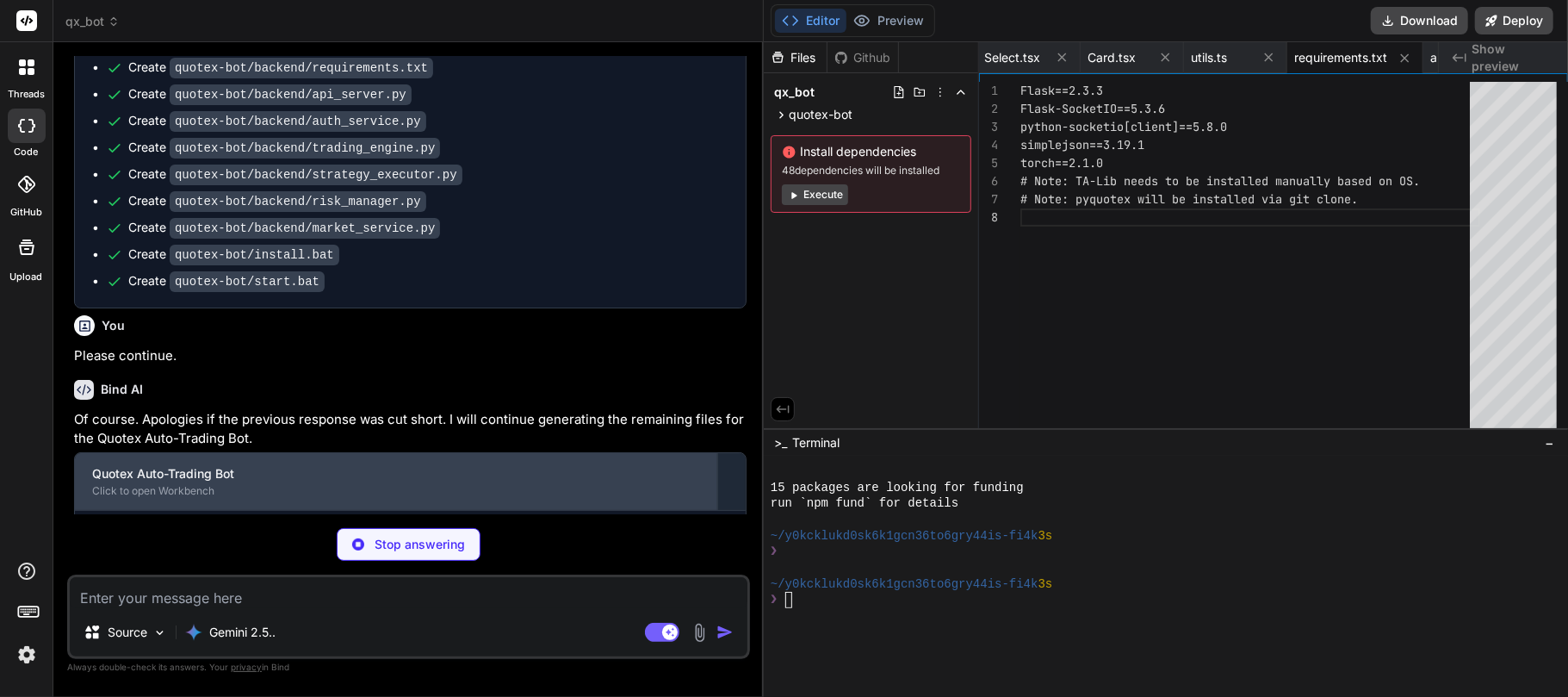 type on "x" 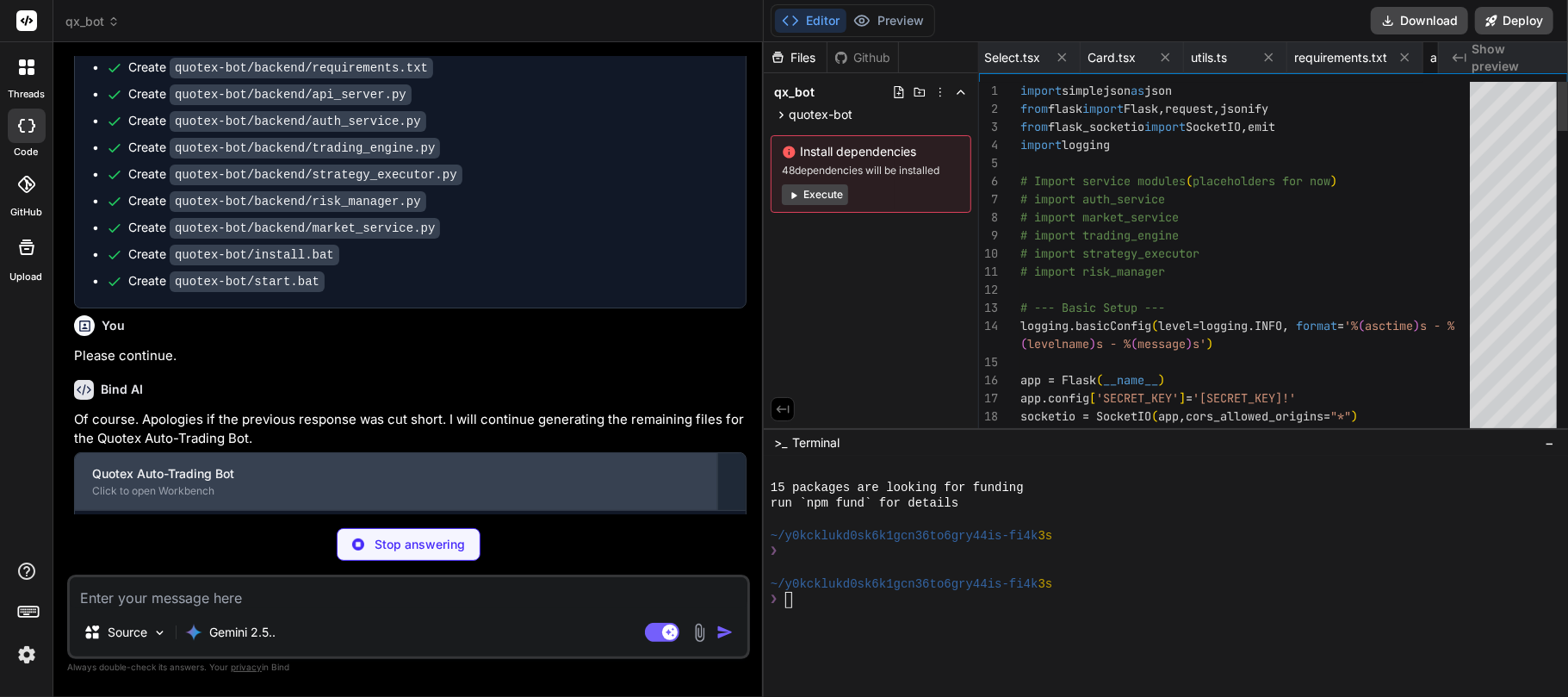 scroll, scrollTop: 0, scrollLeft: 2228, axis: horizontal 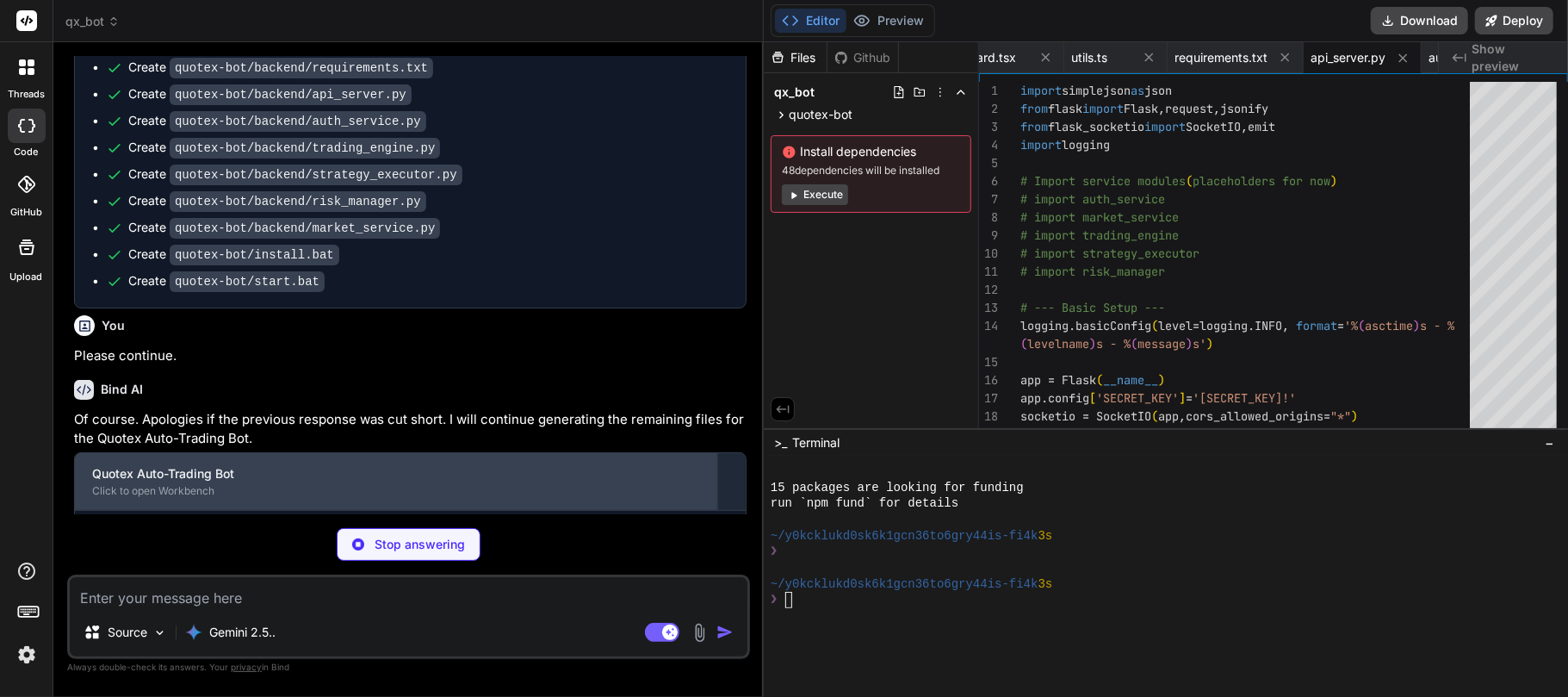 type on "x" 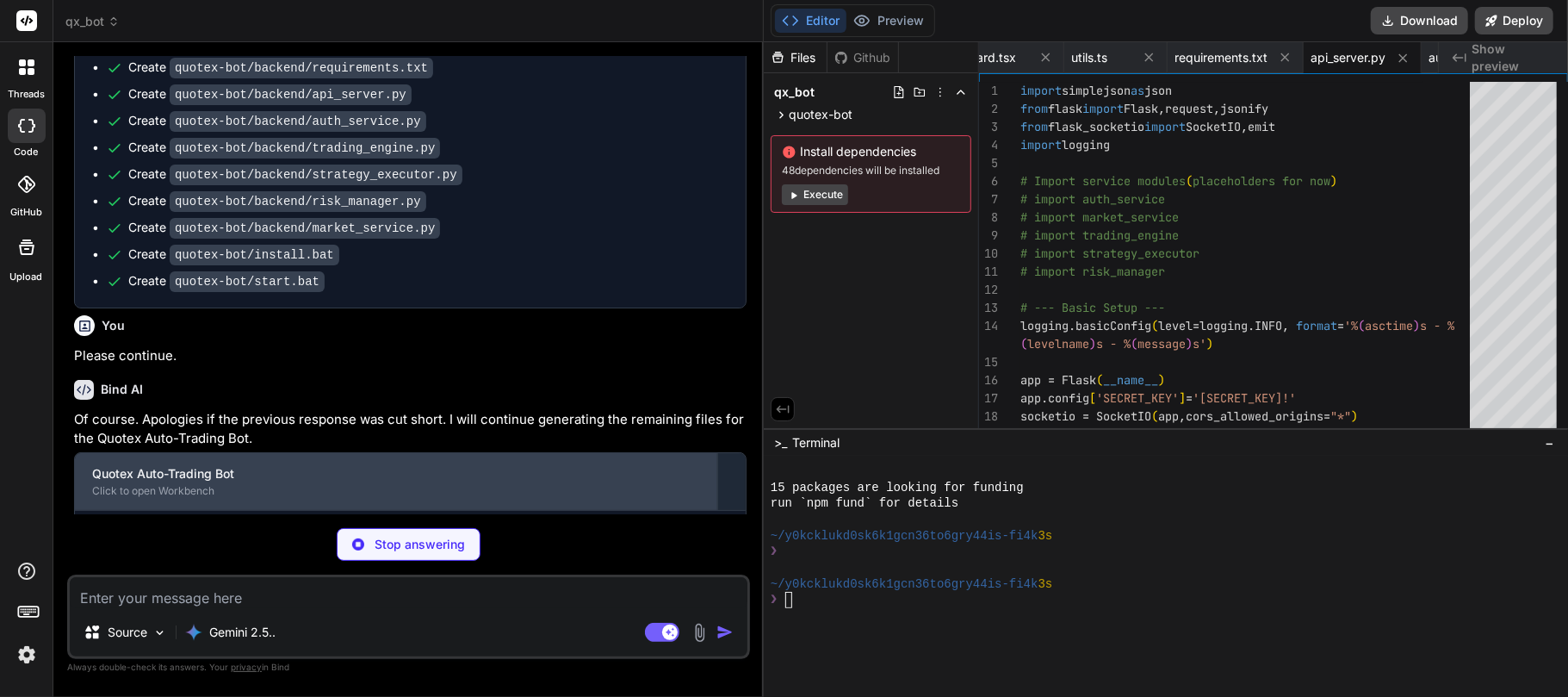 scroll, scrollTop: 0, scrollLeft: 2361, axis: horizontal 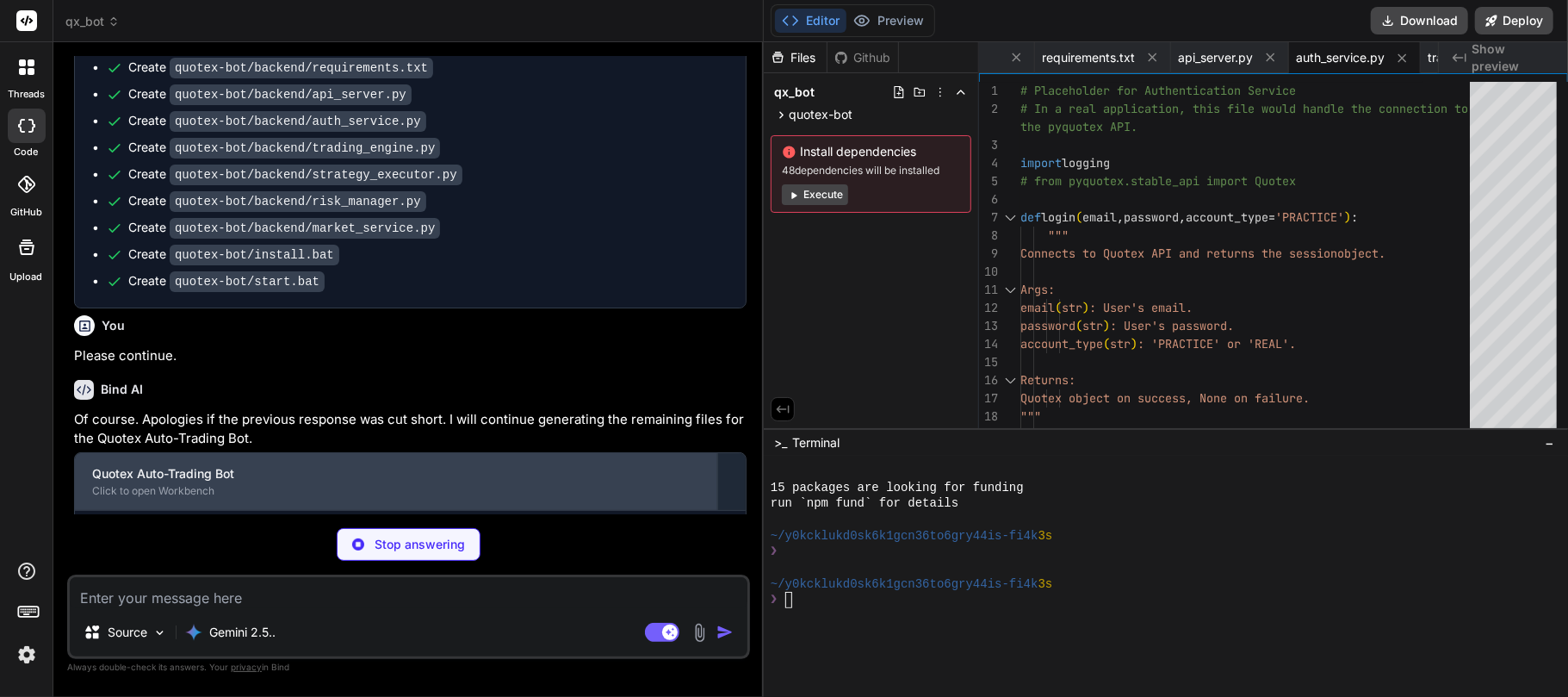 type on "x" 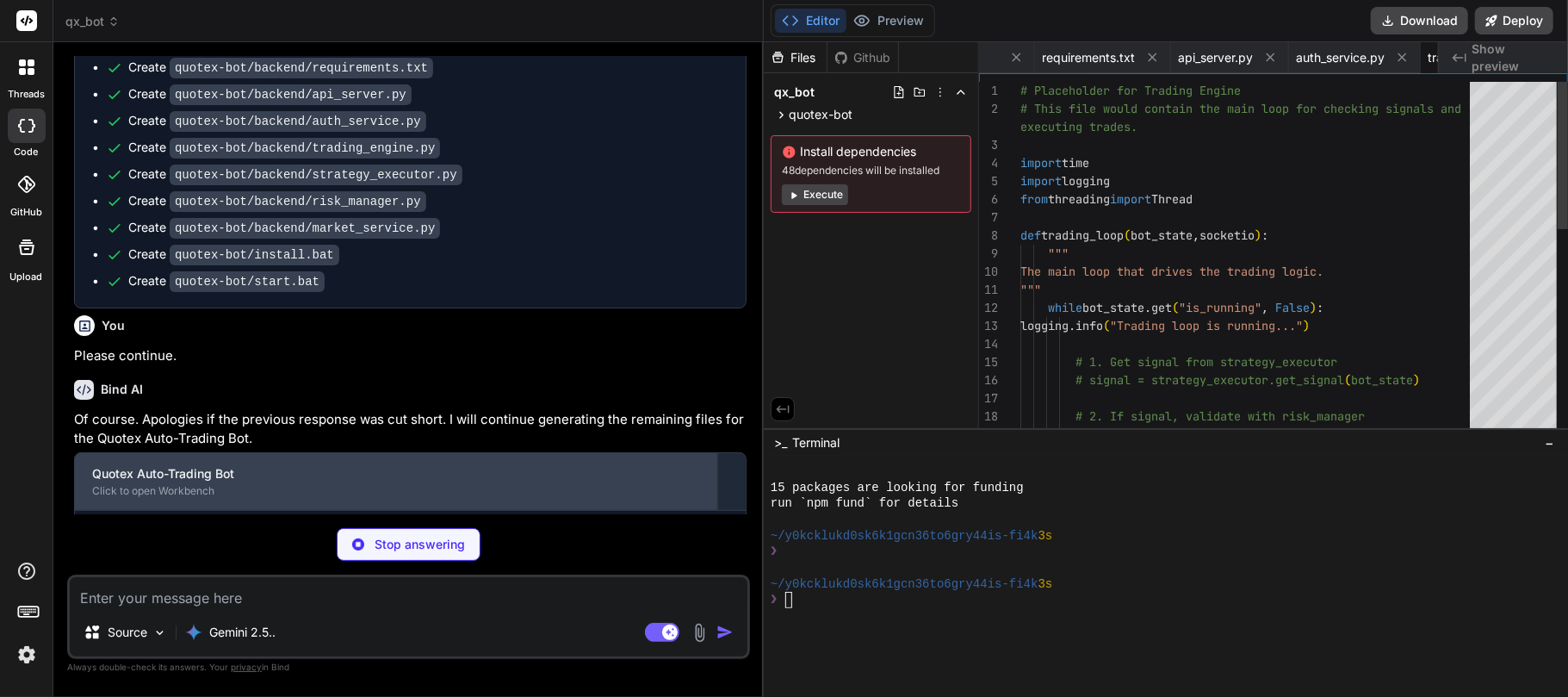 scroll, scrollTop: 0, scrollLeft: 2506, axis: horizontal 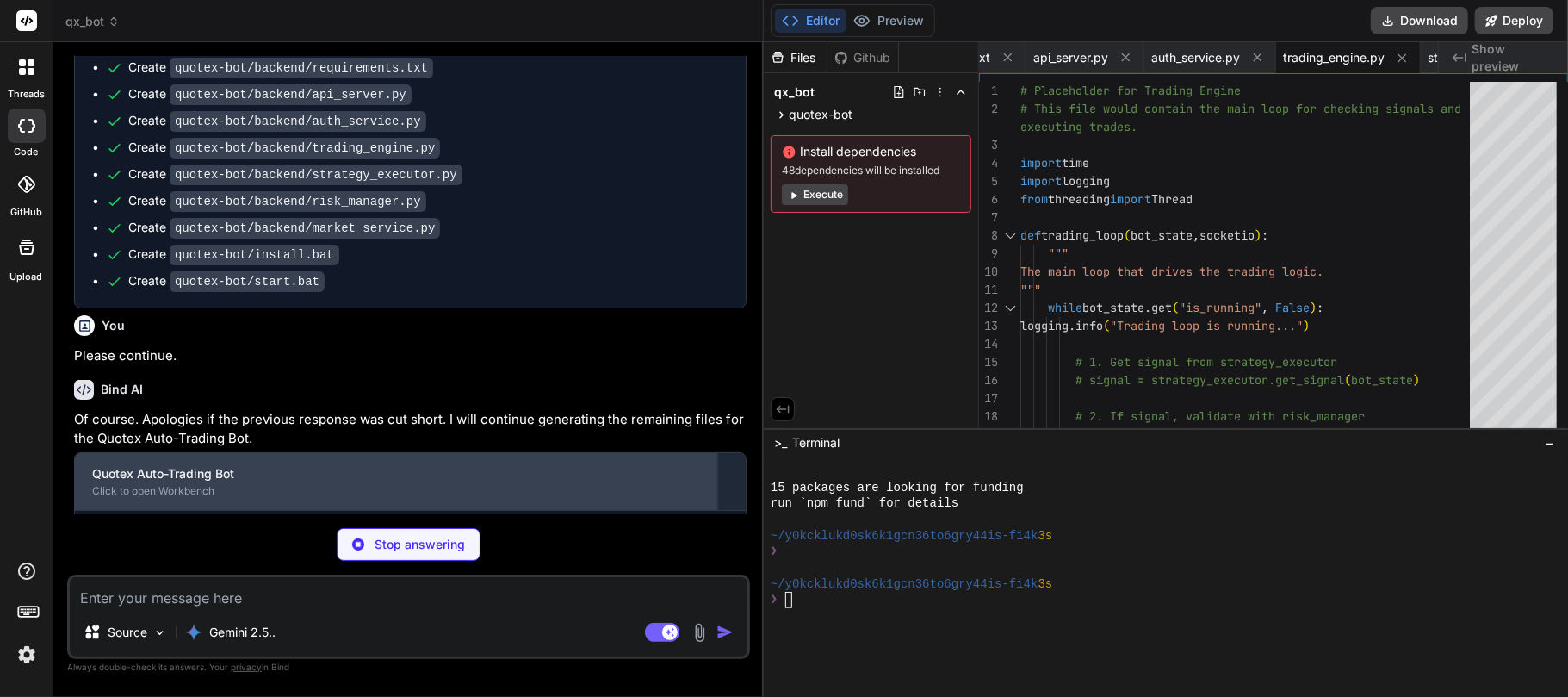 type on "x" 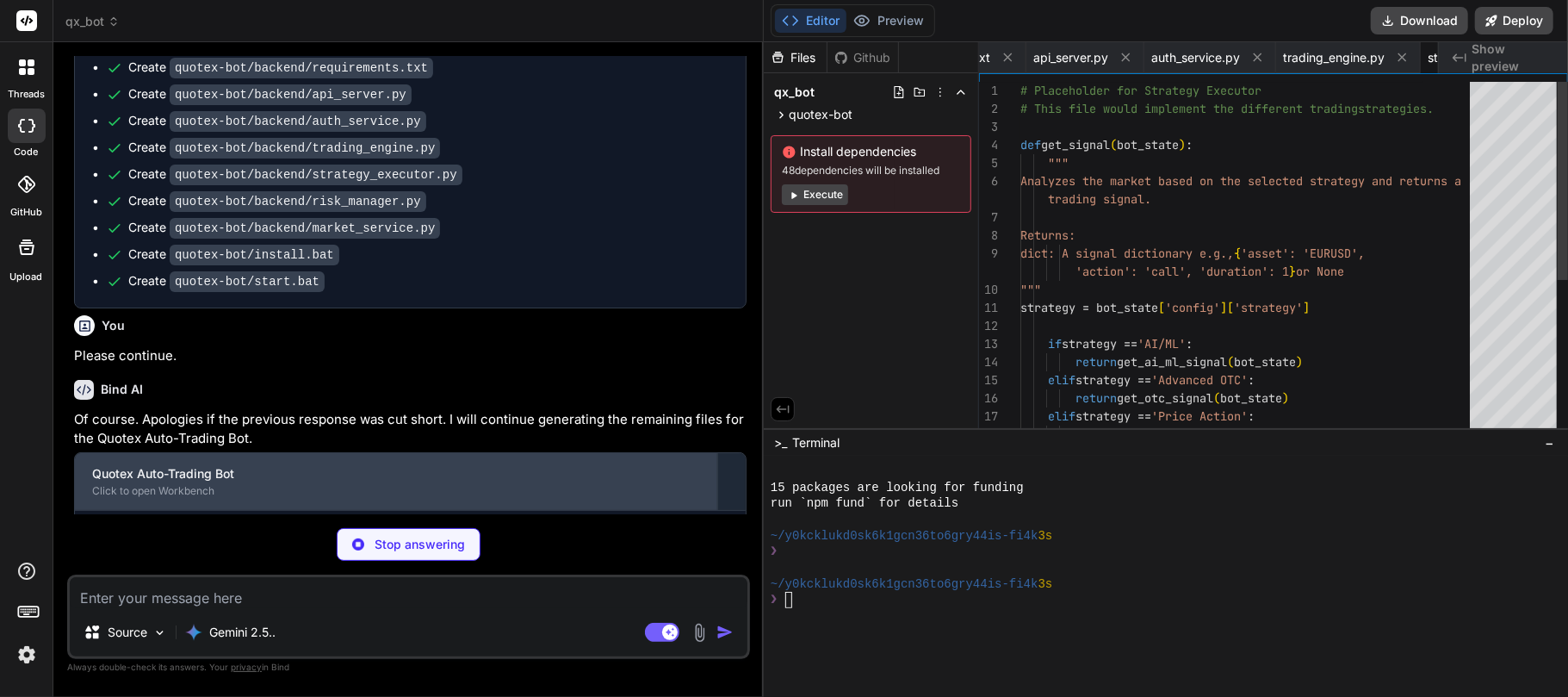 scroll, scrollTop: 0, scrollLeft: 2667, axis: horizontal 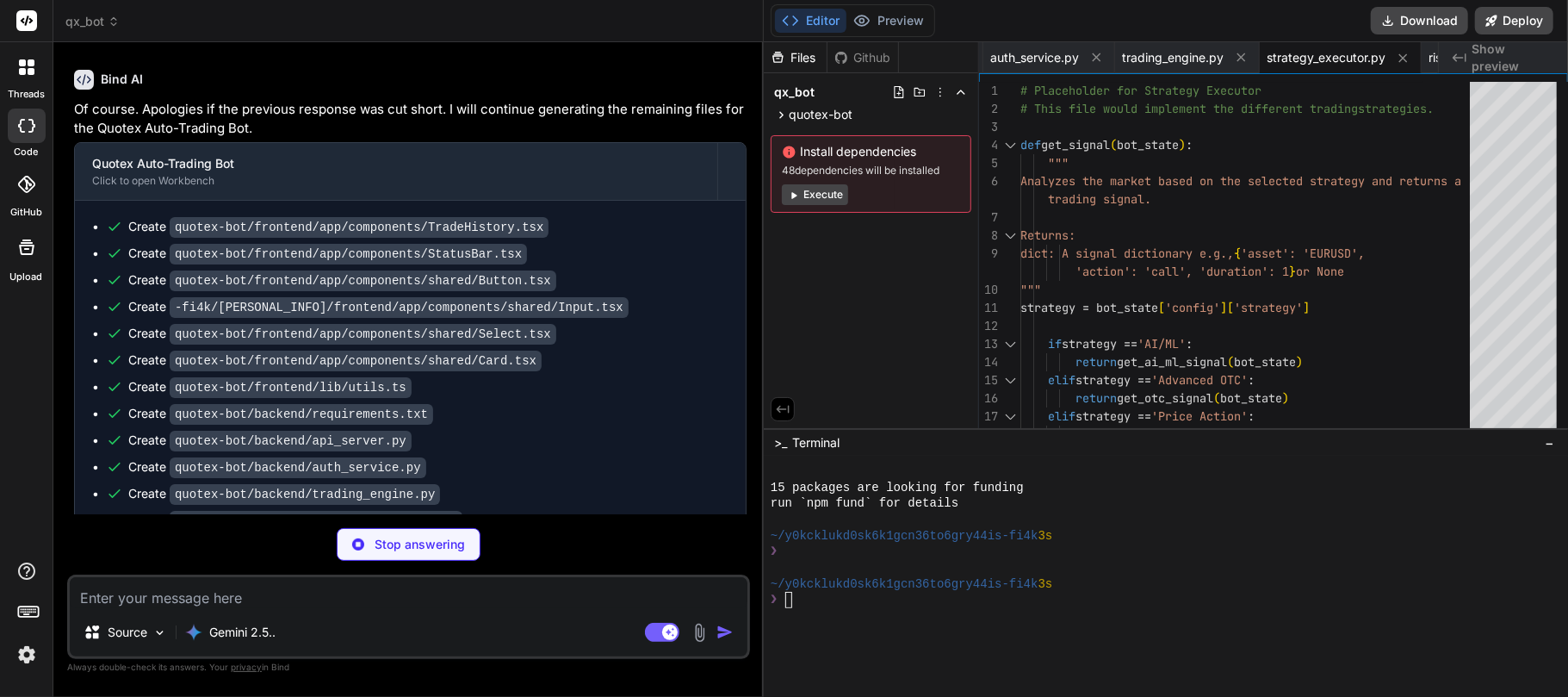 type on "x" 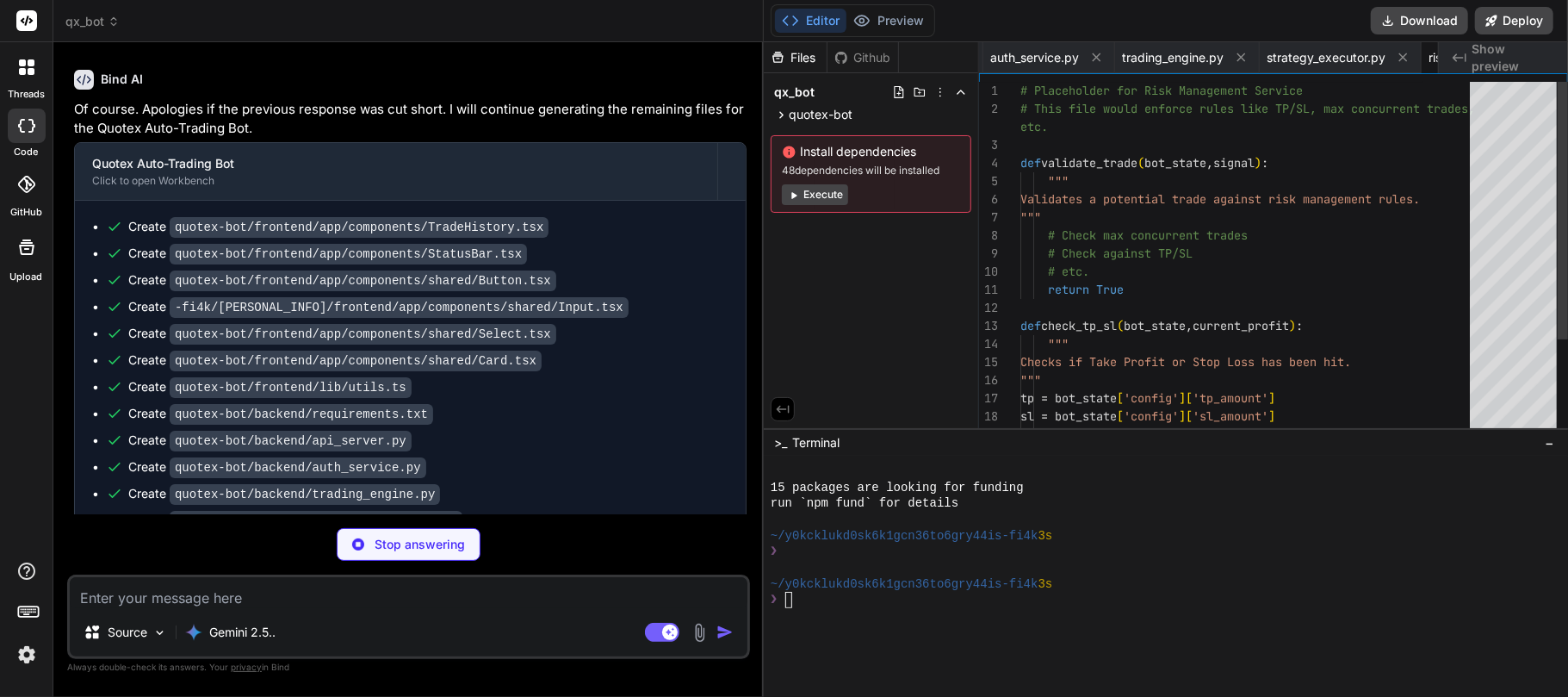 scroll, scrollTop: 0, scrollLeft: 2804, axis: horizontal 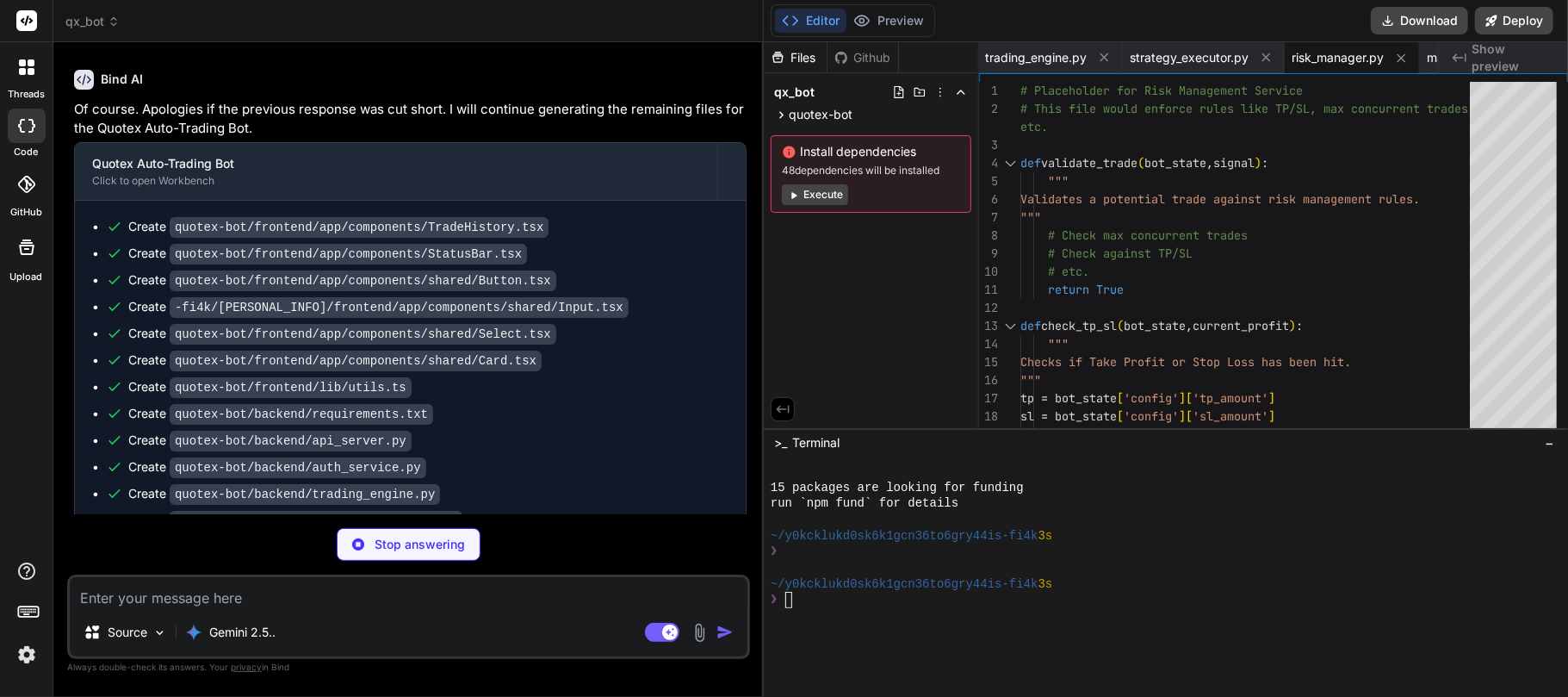 type on "x" 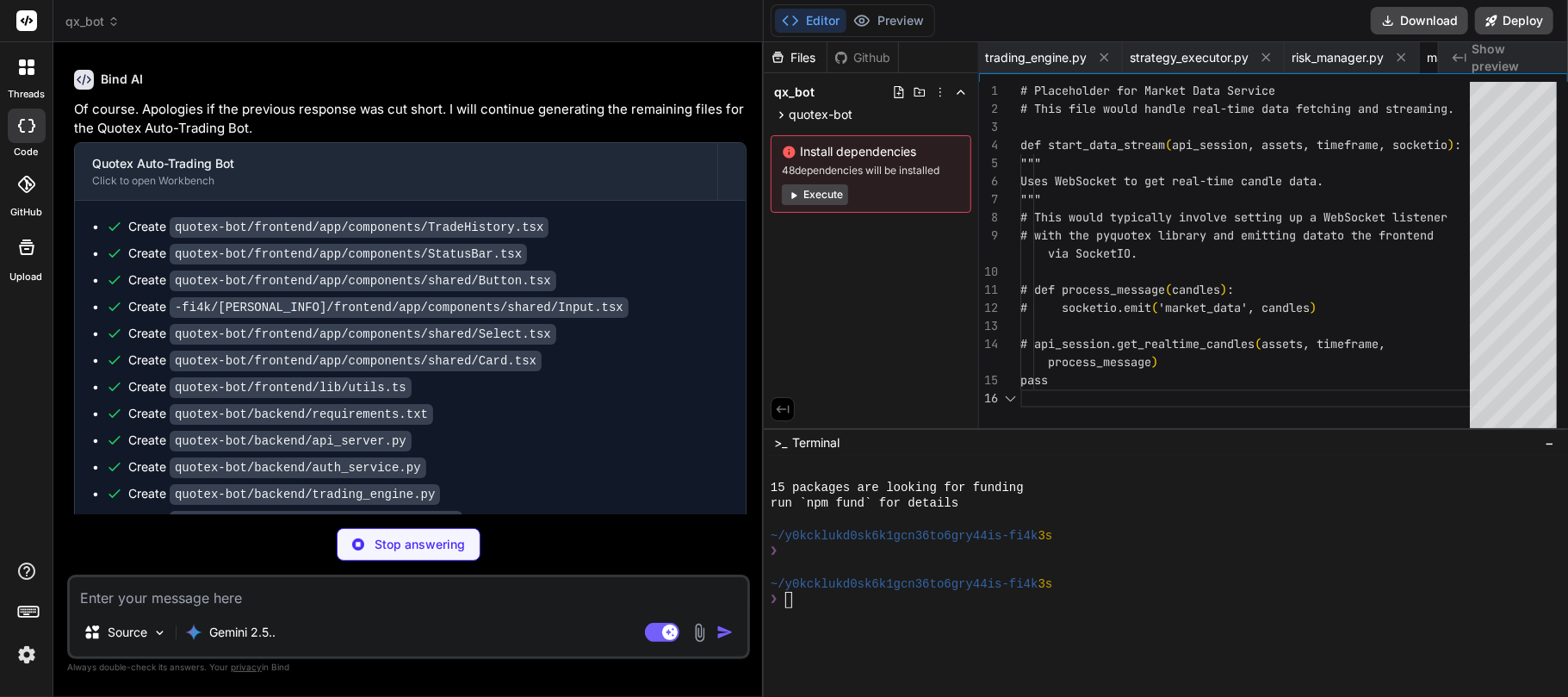 scroll, scrollTop: 0, scrollLeft: 2950, axis: horizontal 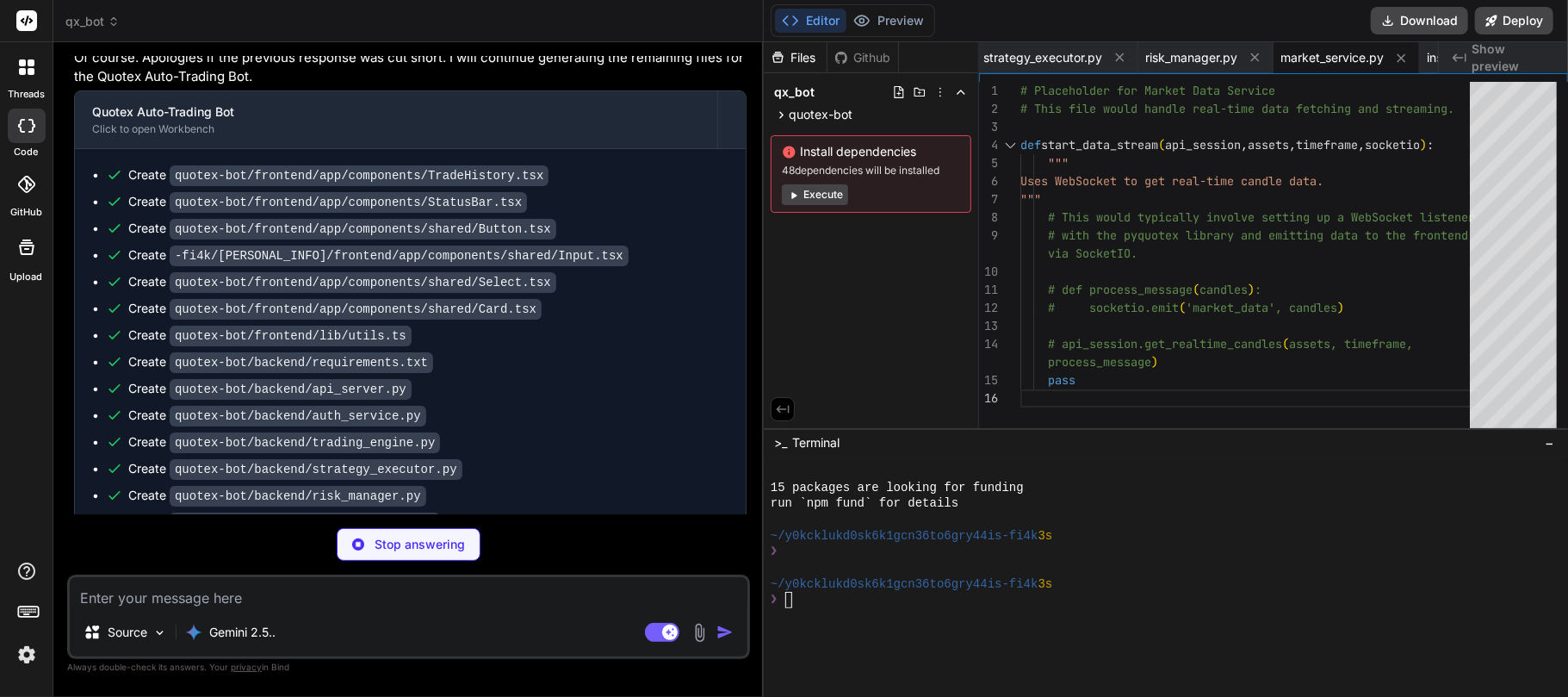 type on "x" 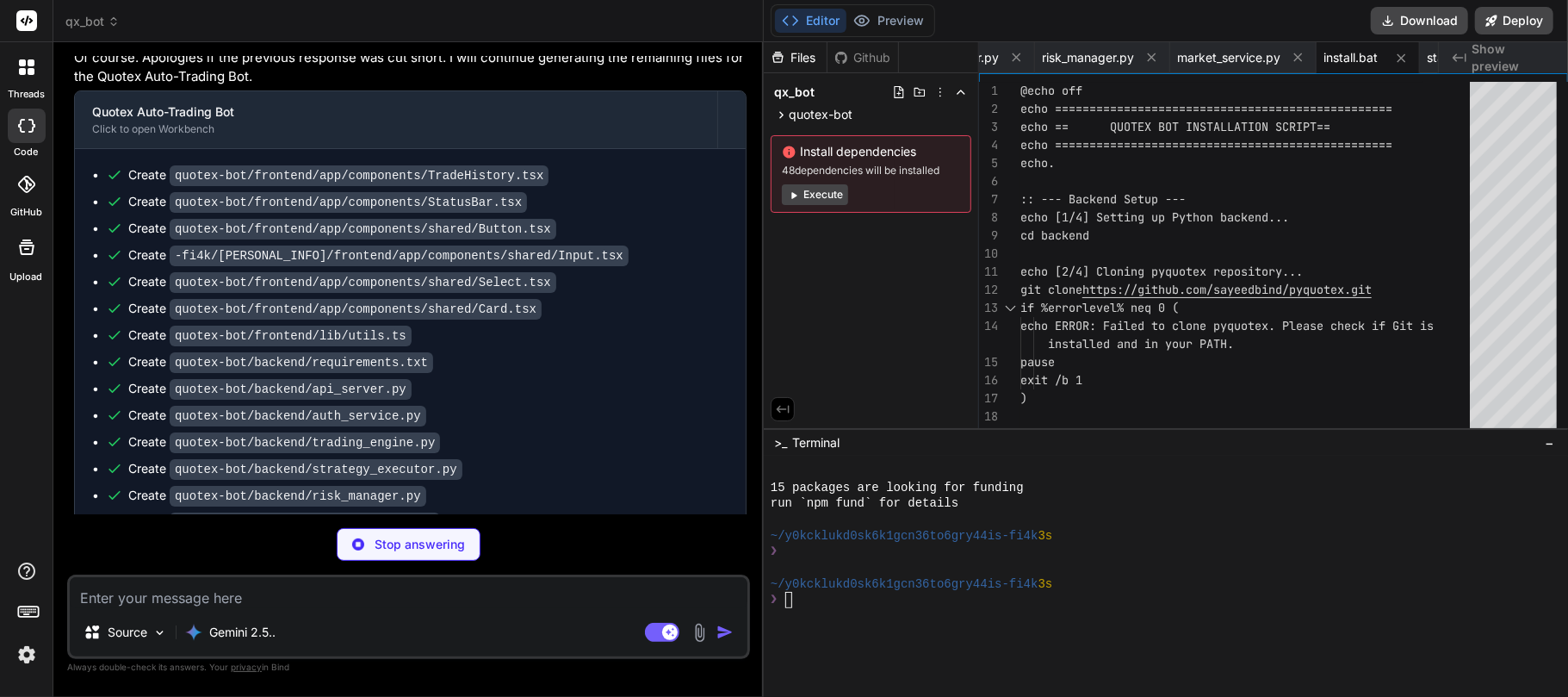 type on "x" 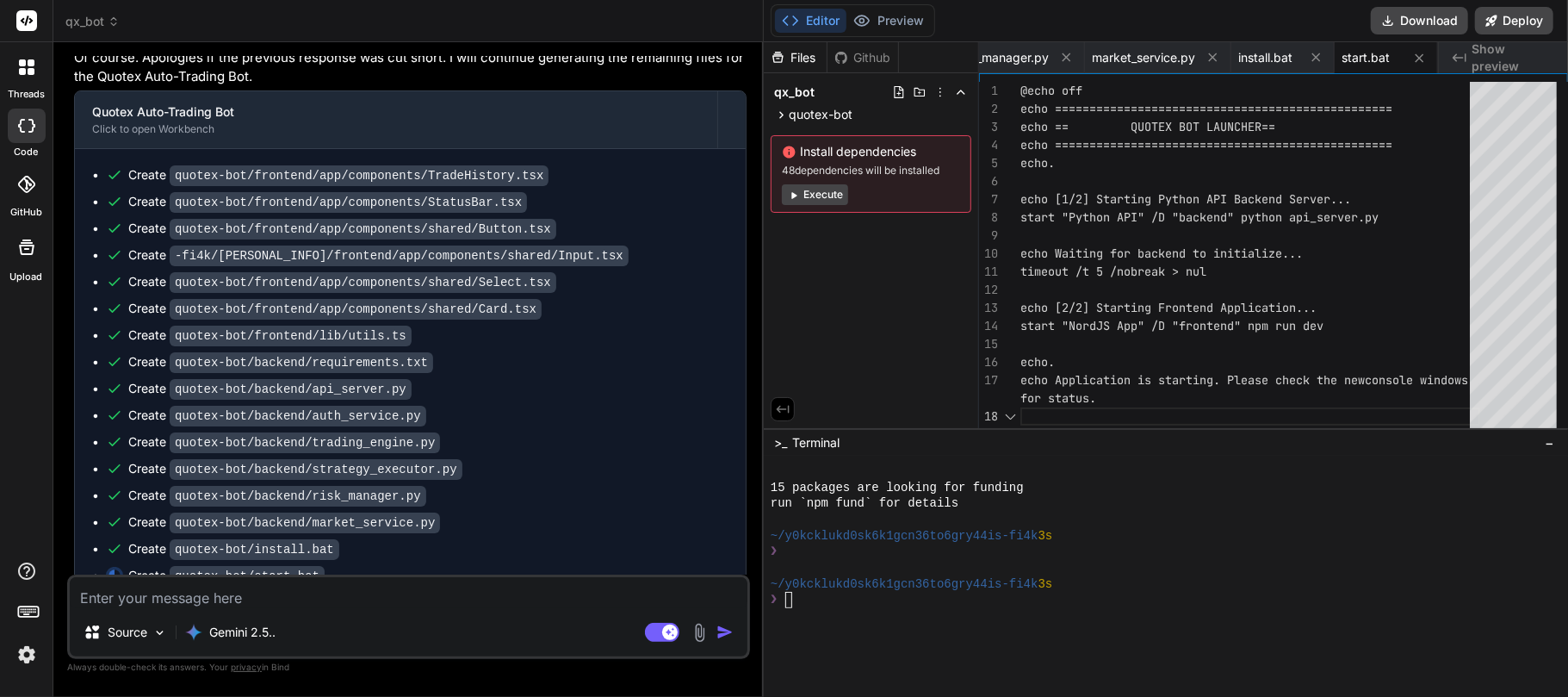 scroll, scrollTop: 3389, scrollLeft: 0, axis: vertical 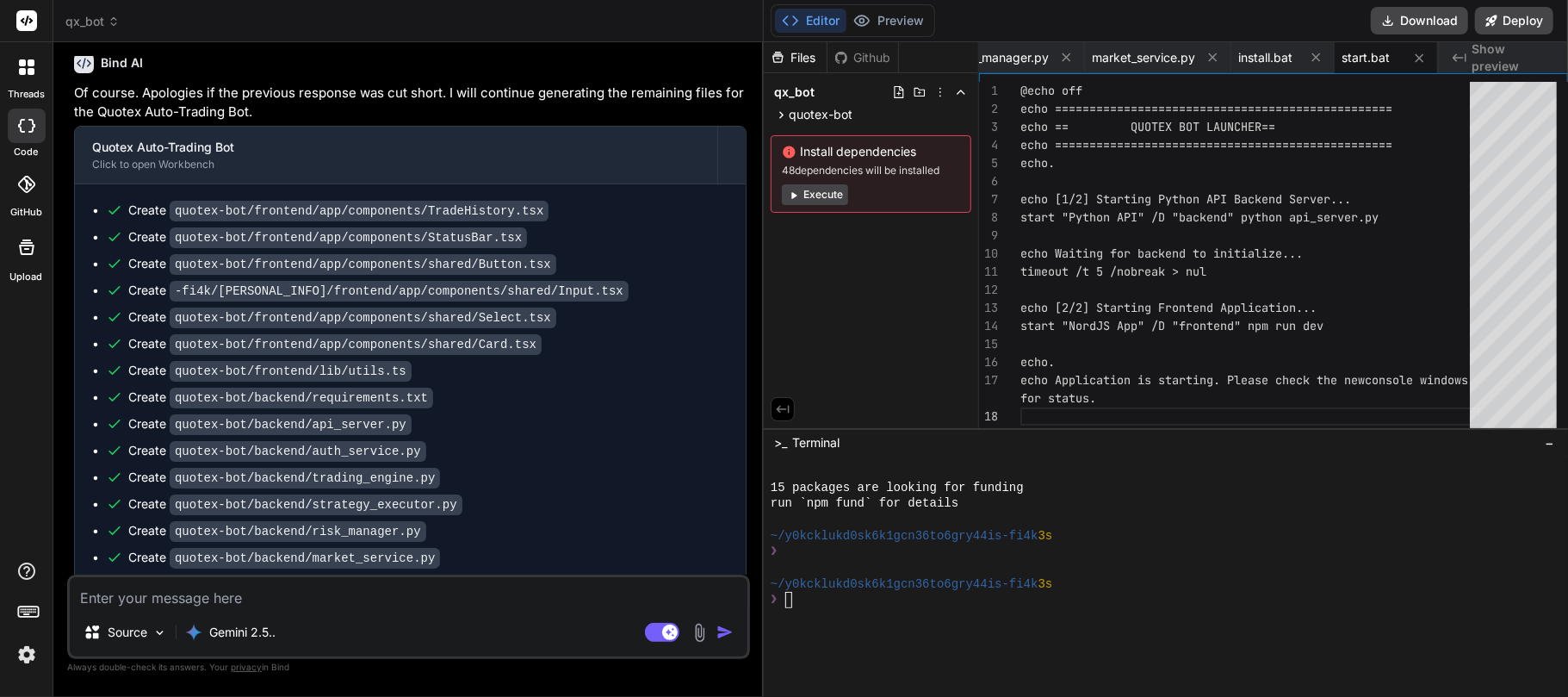 type on "x" 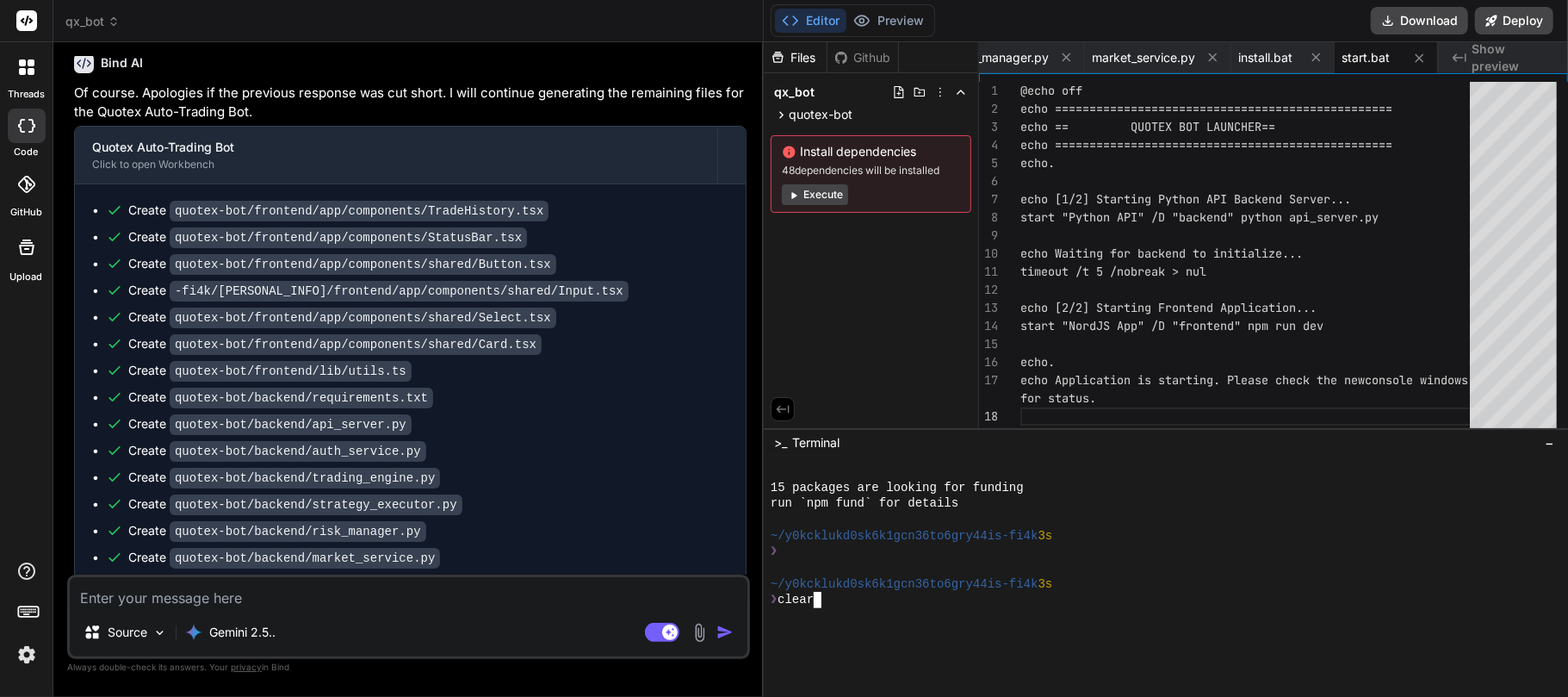 scroll, scrollTop: 0, scrollLeft: 0, axis: both 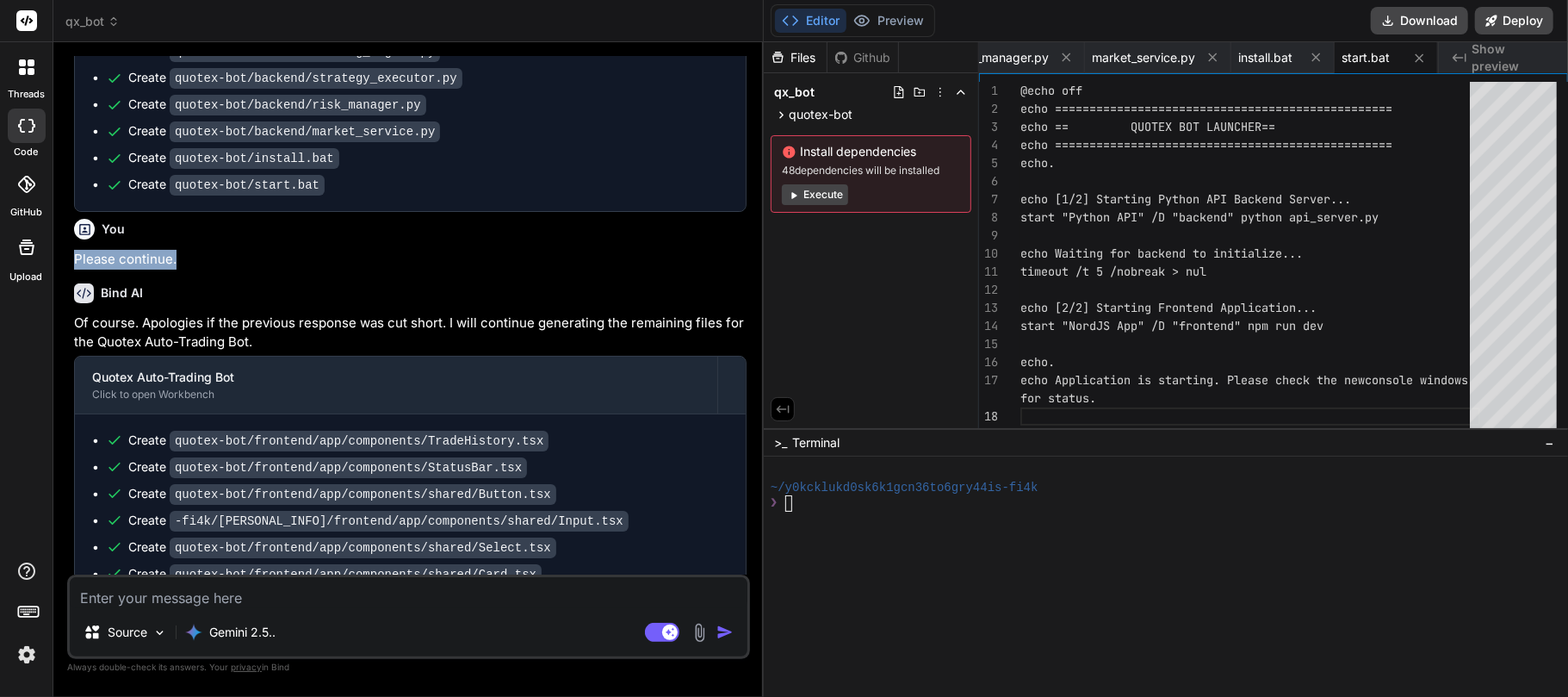 drag, startPoint x: 177, startPoint y: 208, endPoint x: 66, endPoint y: 210, distance: 111.01802 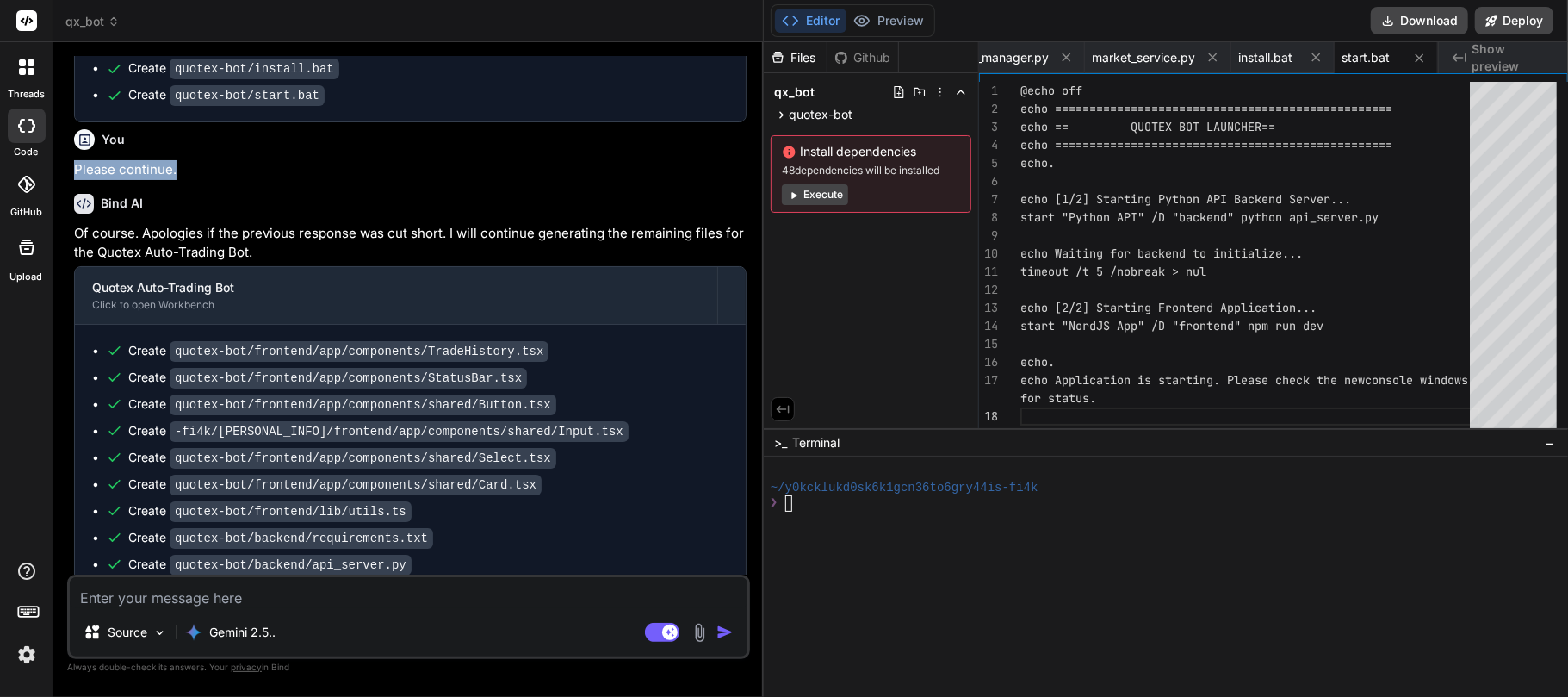 scroll, scrollTop: 3389, scrollLeft: 0, axis: vertical 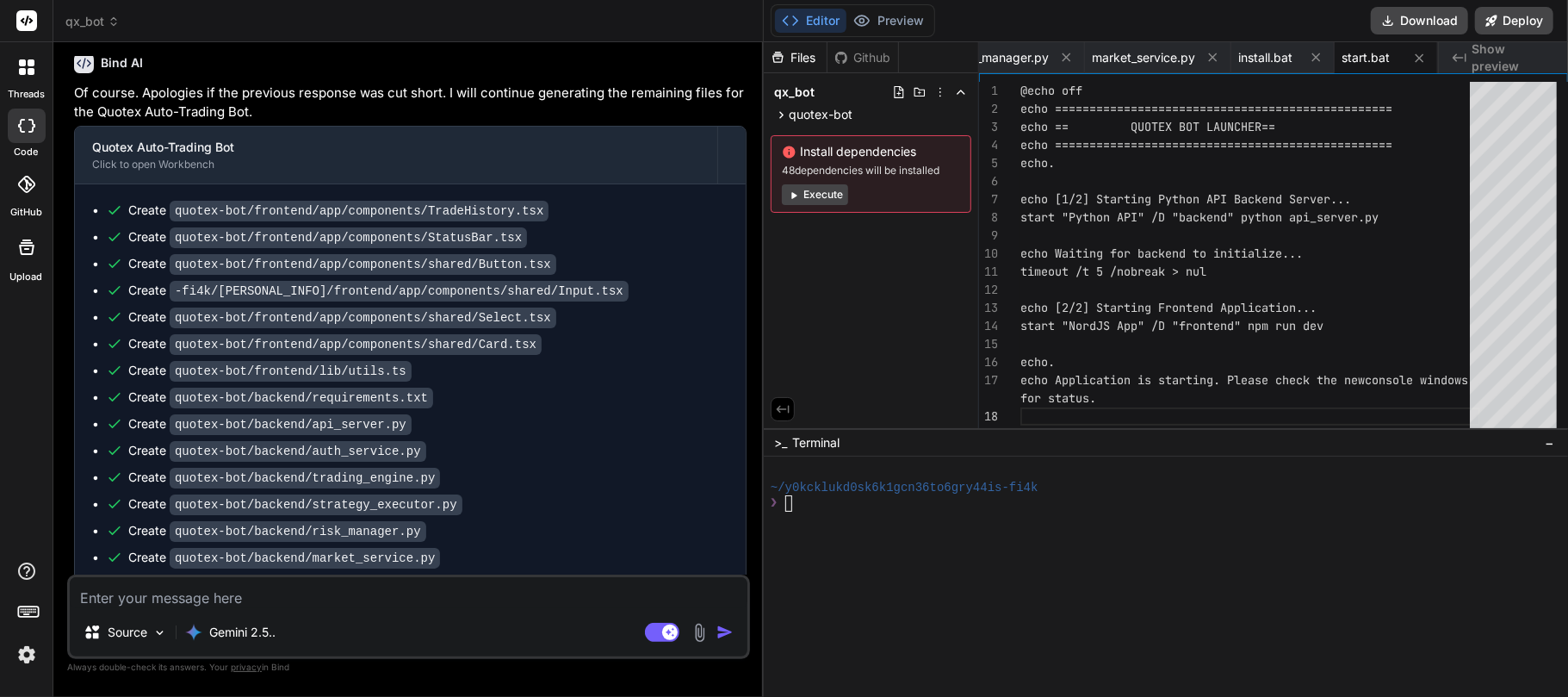 paste on "Please continue." 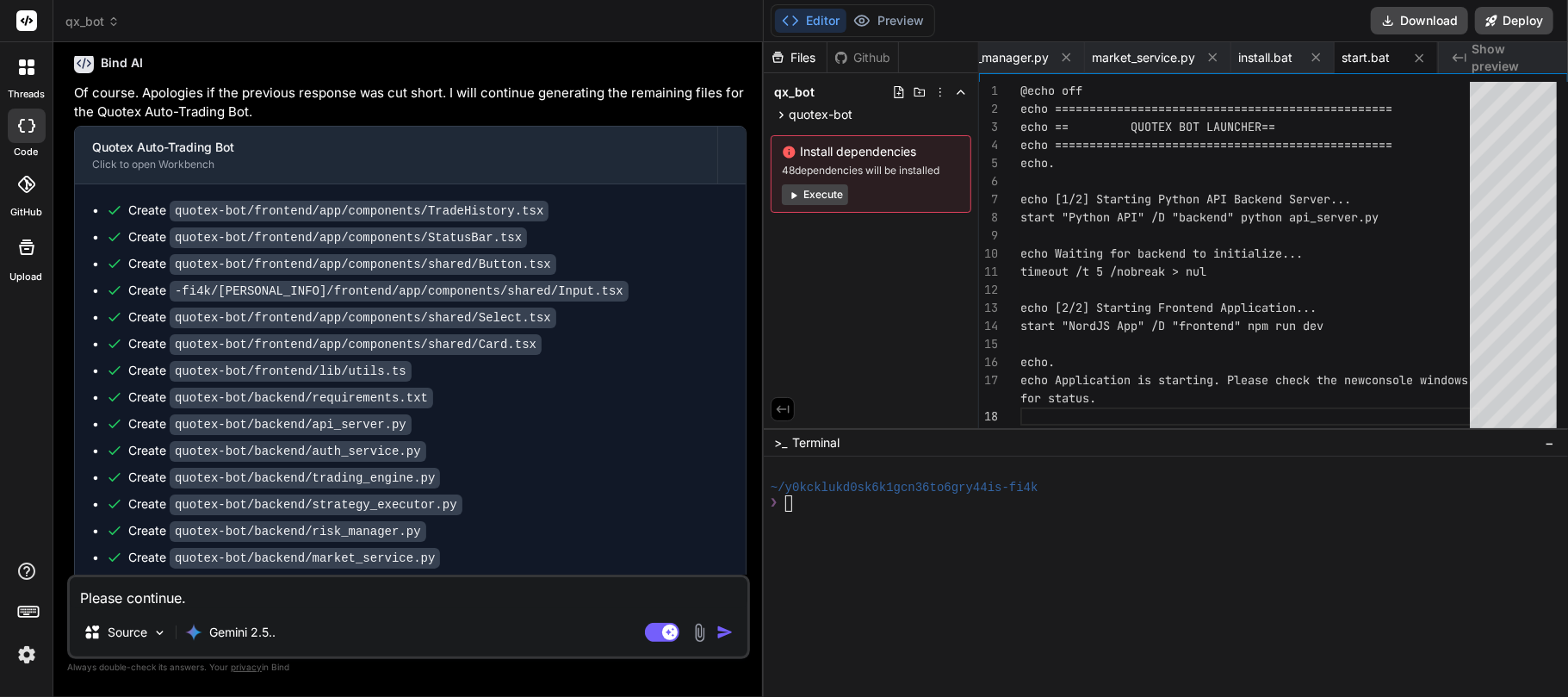 type on "Please continue." 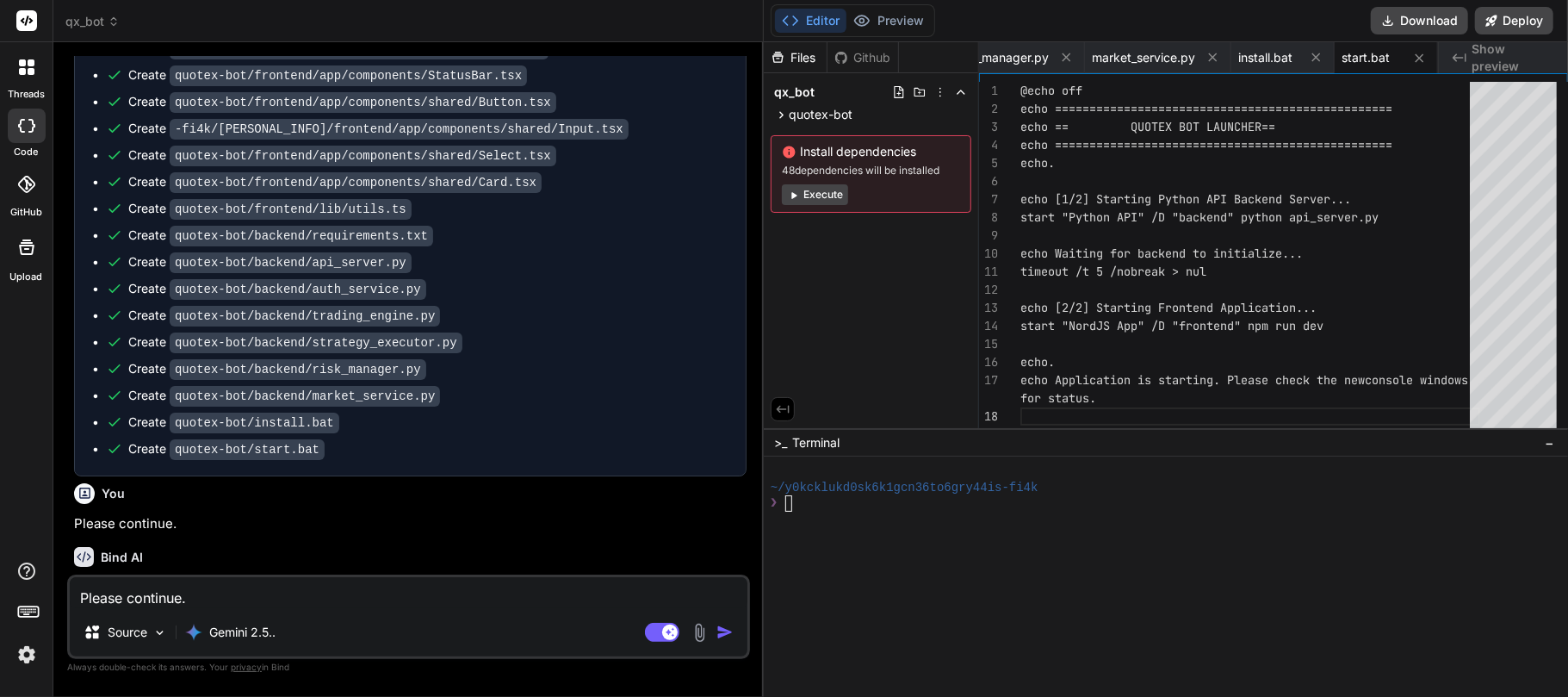 scroll, scrollTop: 3568, scrollLeft: 0, axis: vertical 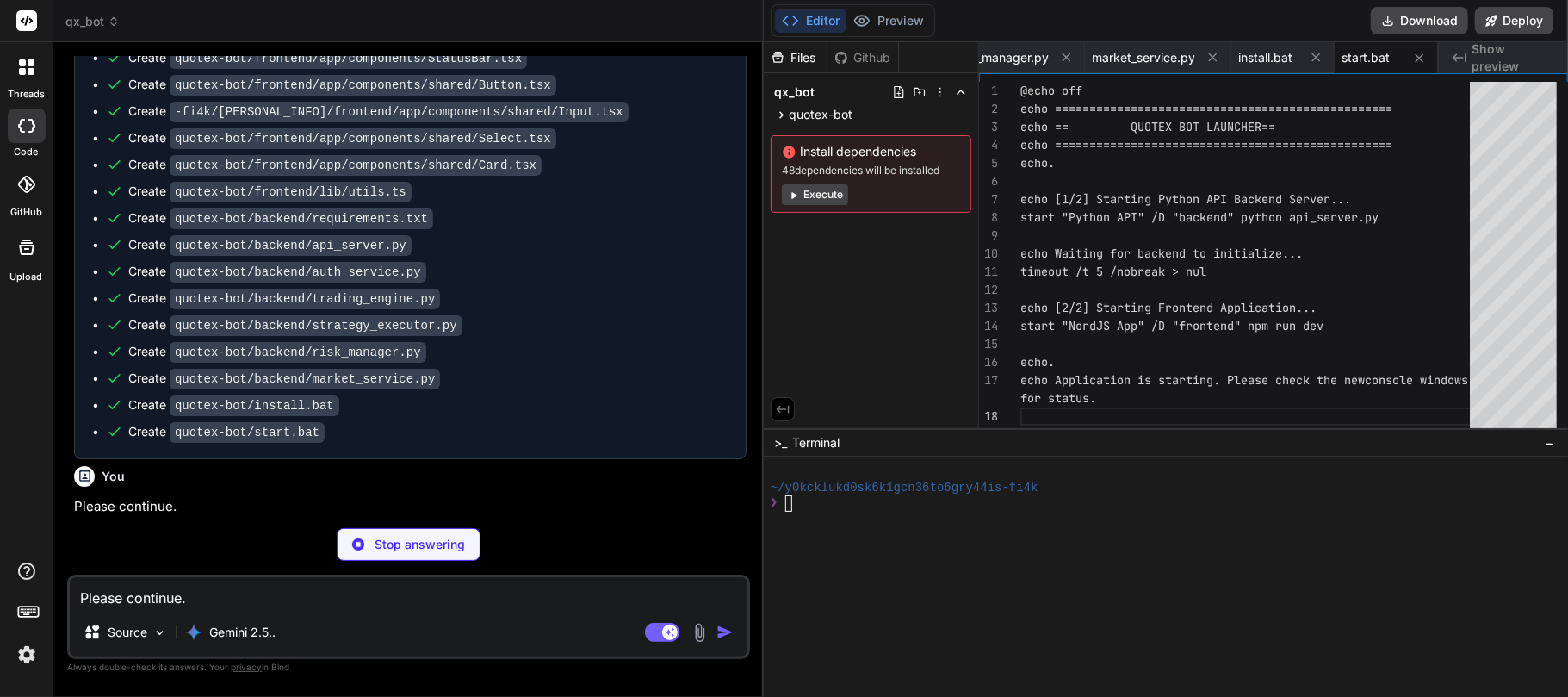 type on "x" 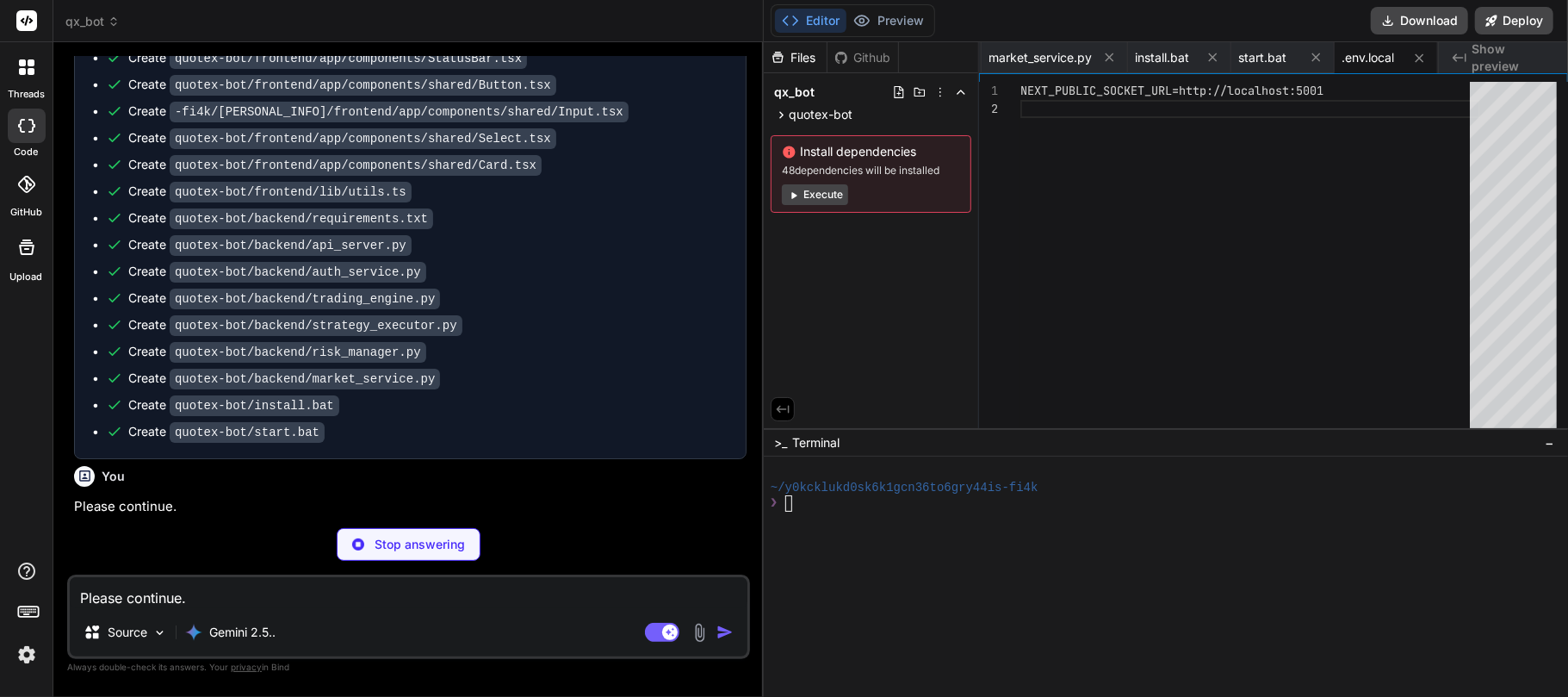 type on "x" 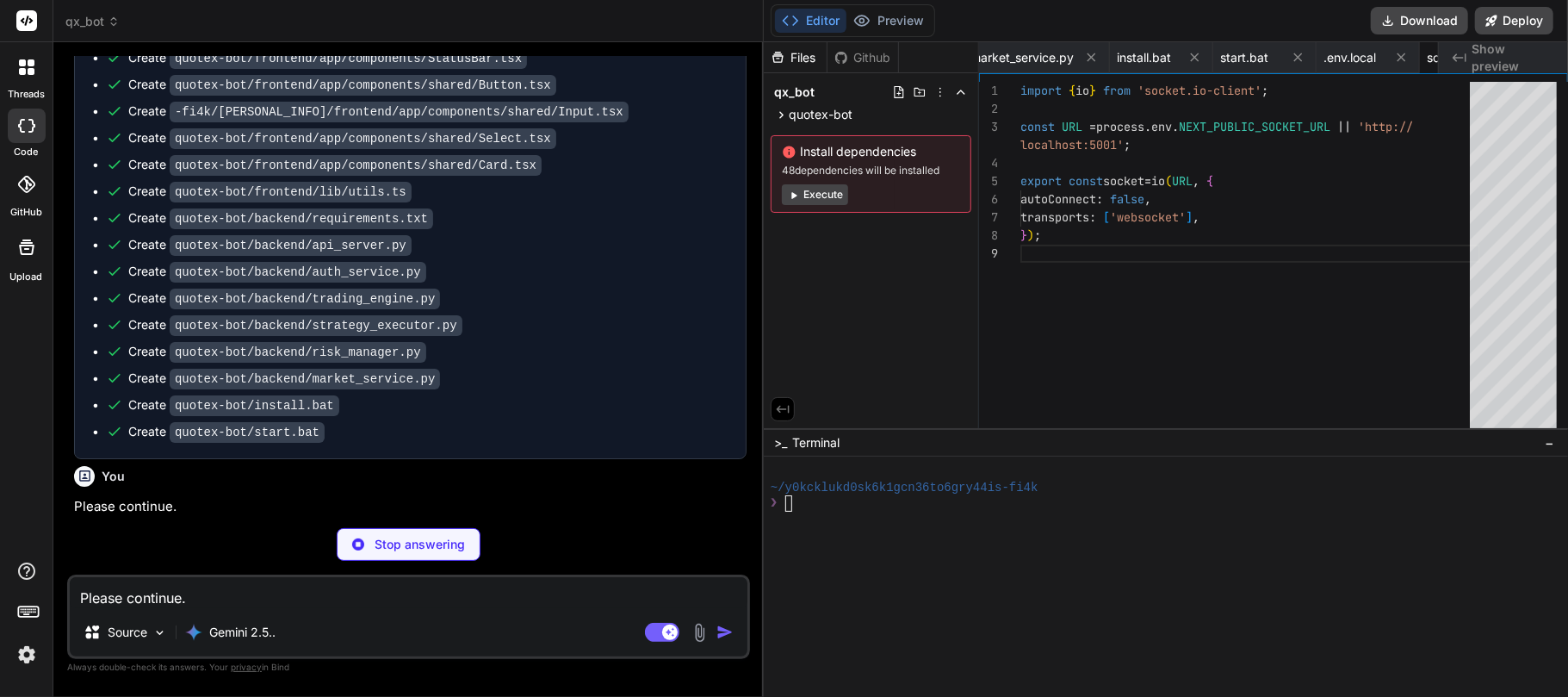 scroll, scrollTop: 0, scrollLeft: 3363, axis: horizontal 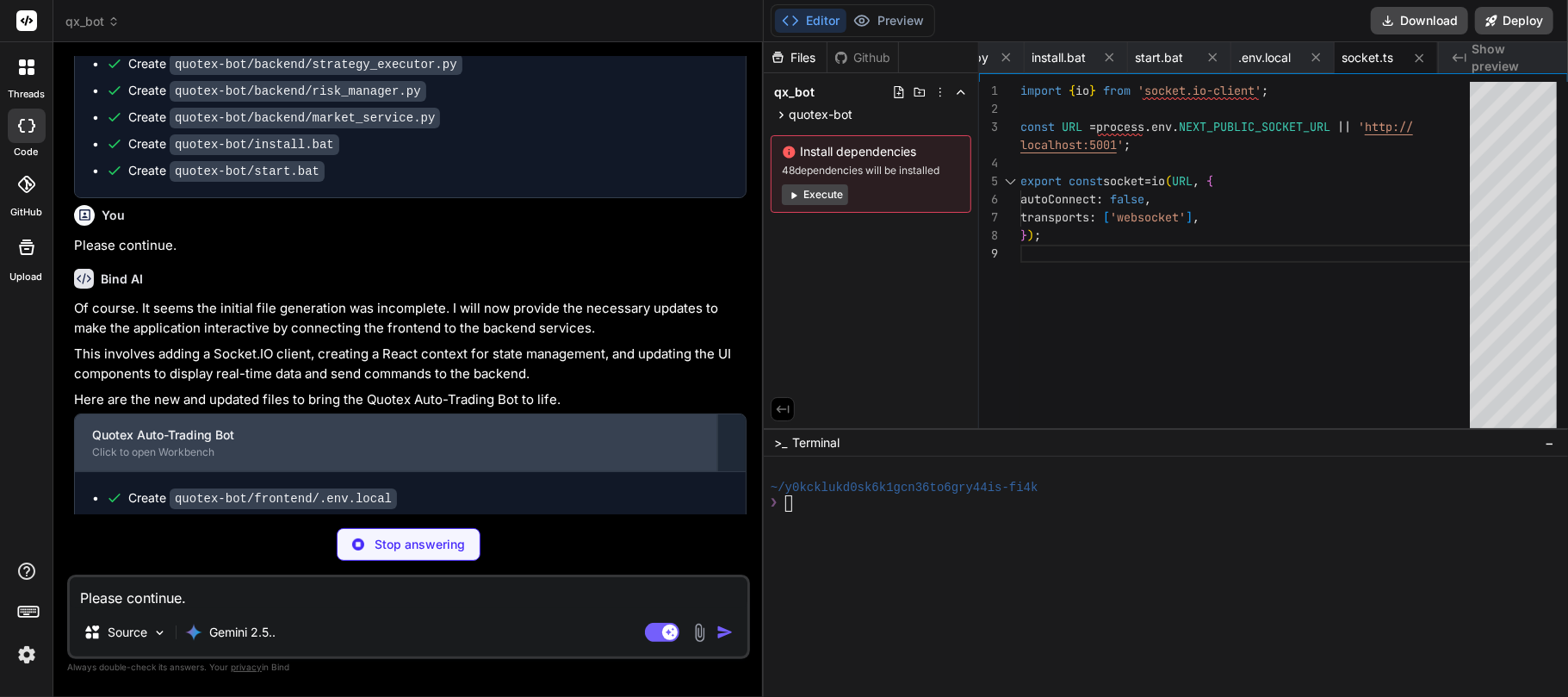 type on "x" 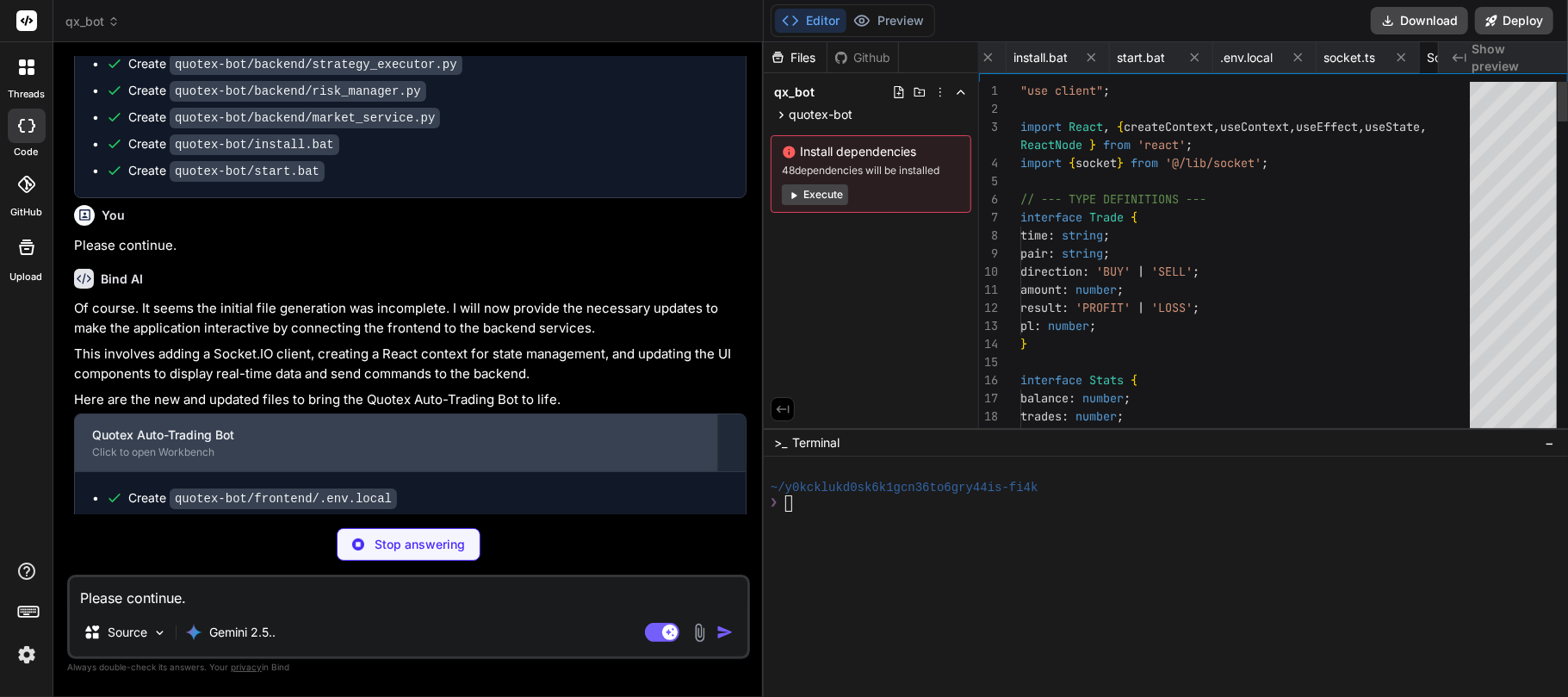 scroll, scrollTop: 0, scrollLeft: 3511, axis: horizontal 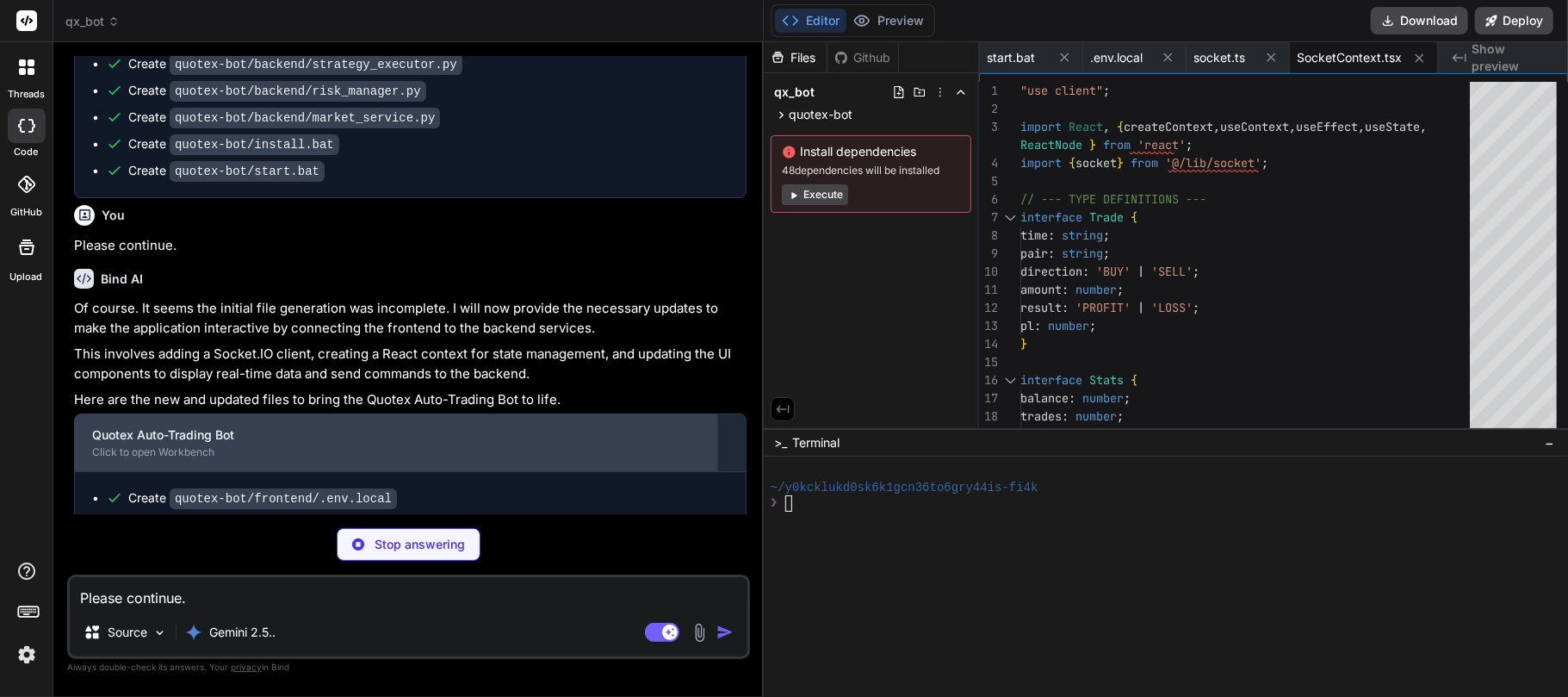 type on "x" 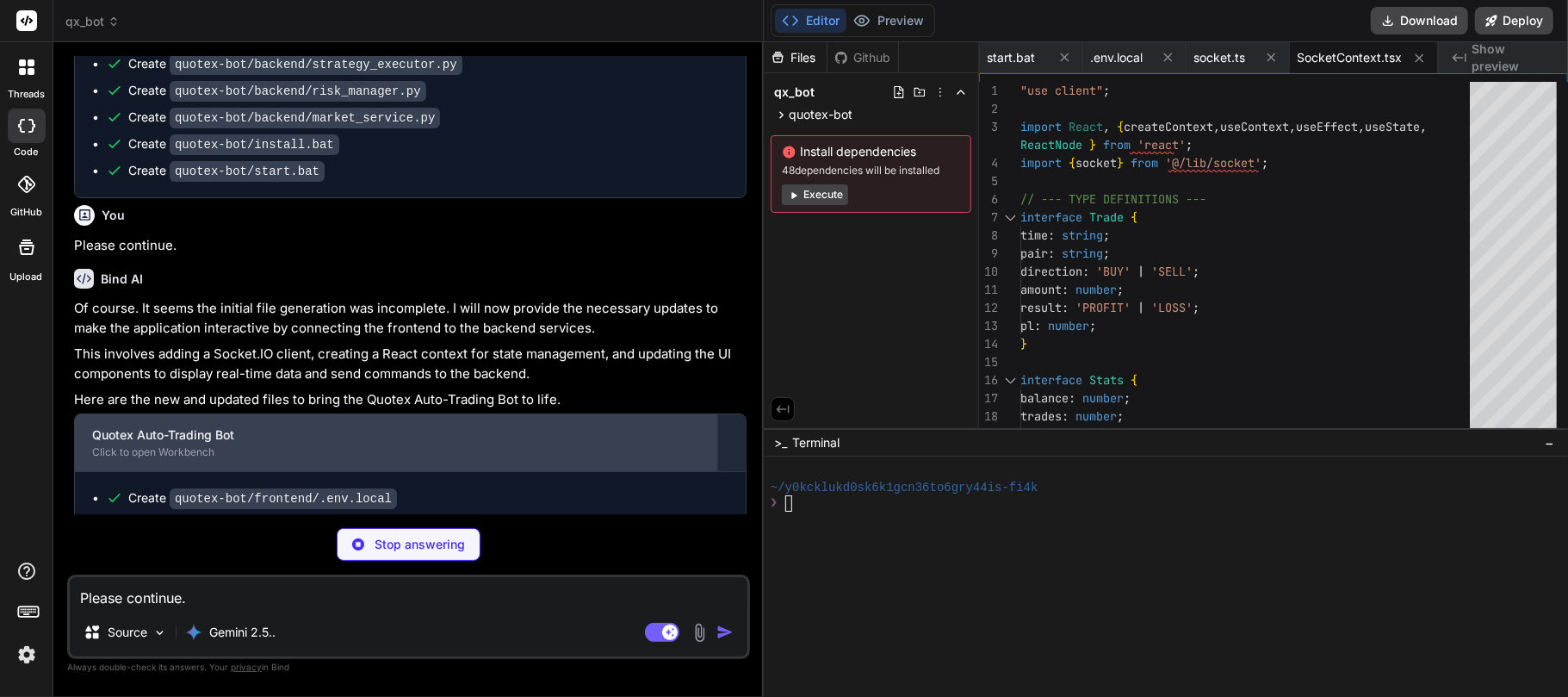 scroll, scrollTop: 0, scrollLeft: 846, axis: horizontal 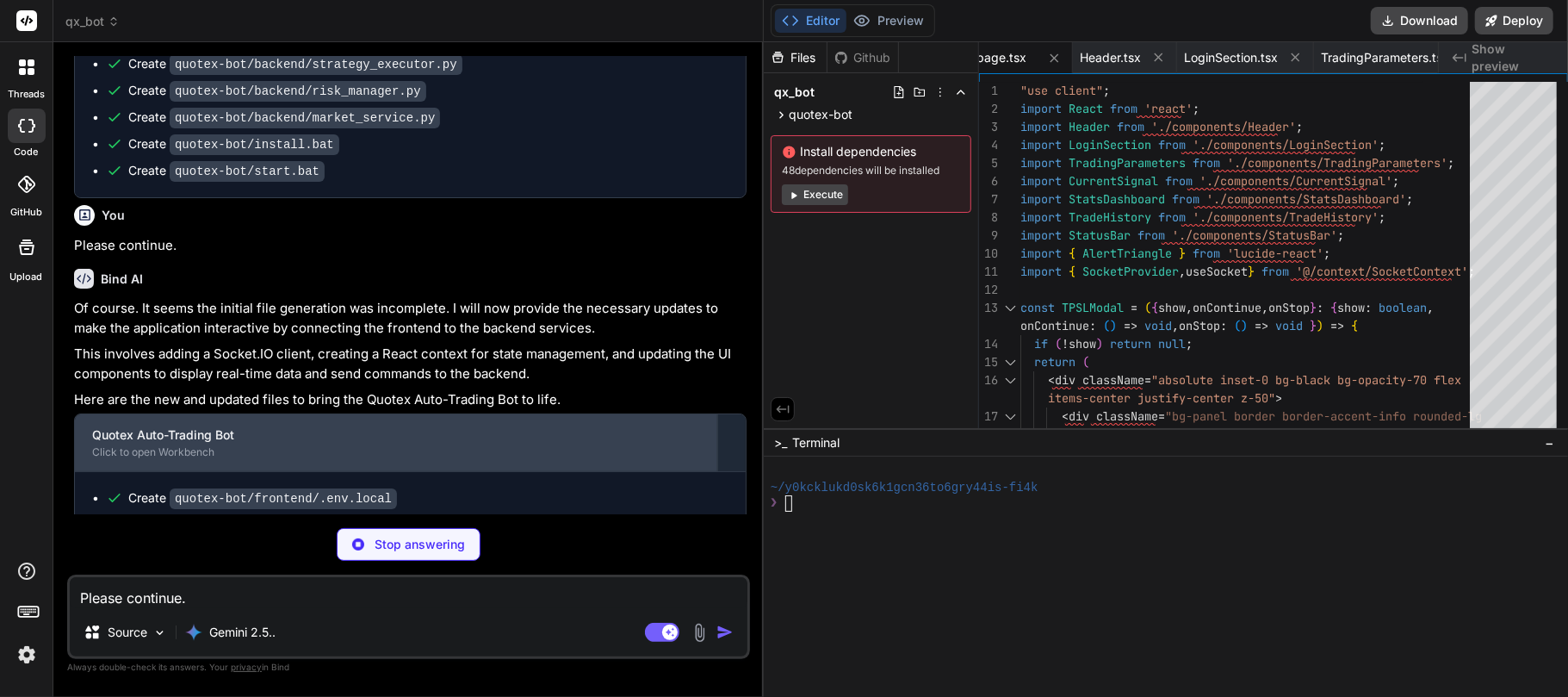 type on "x" 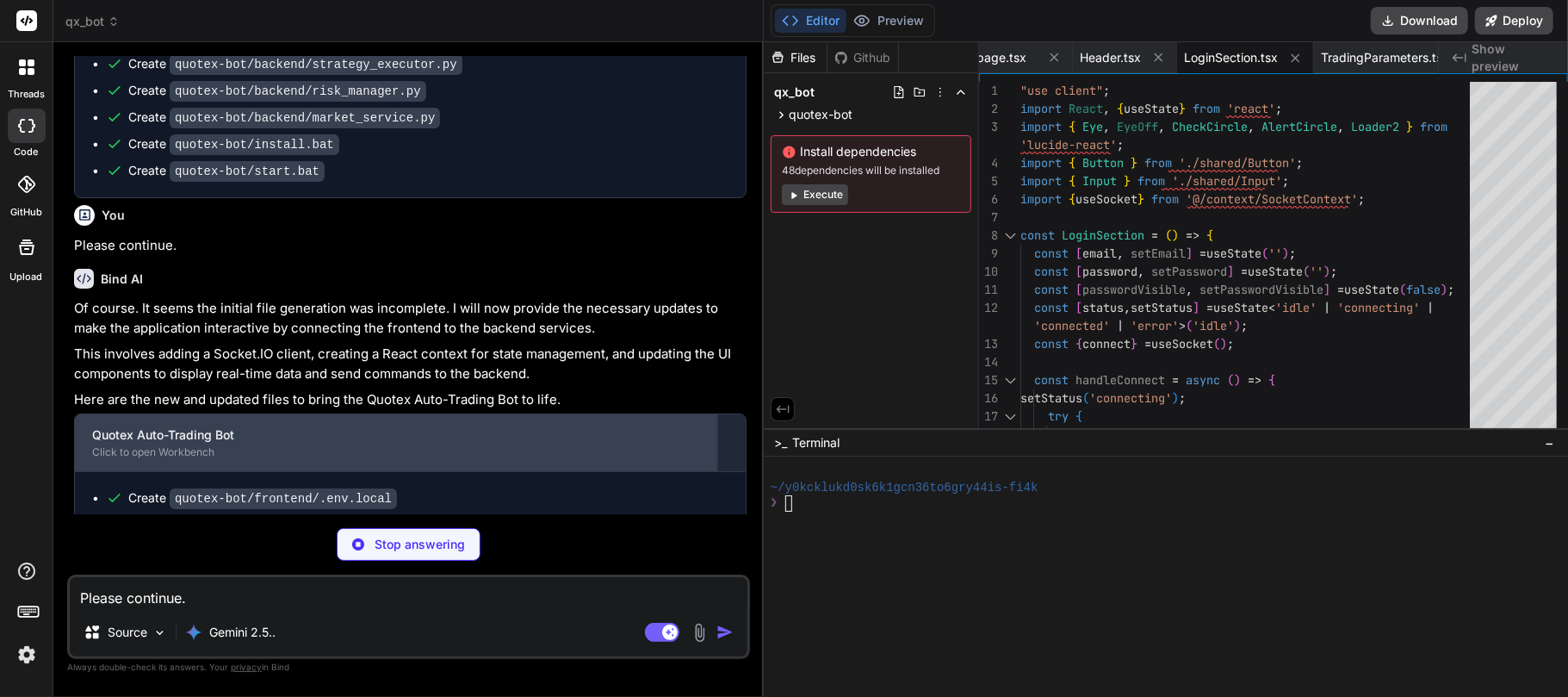 type on "x" 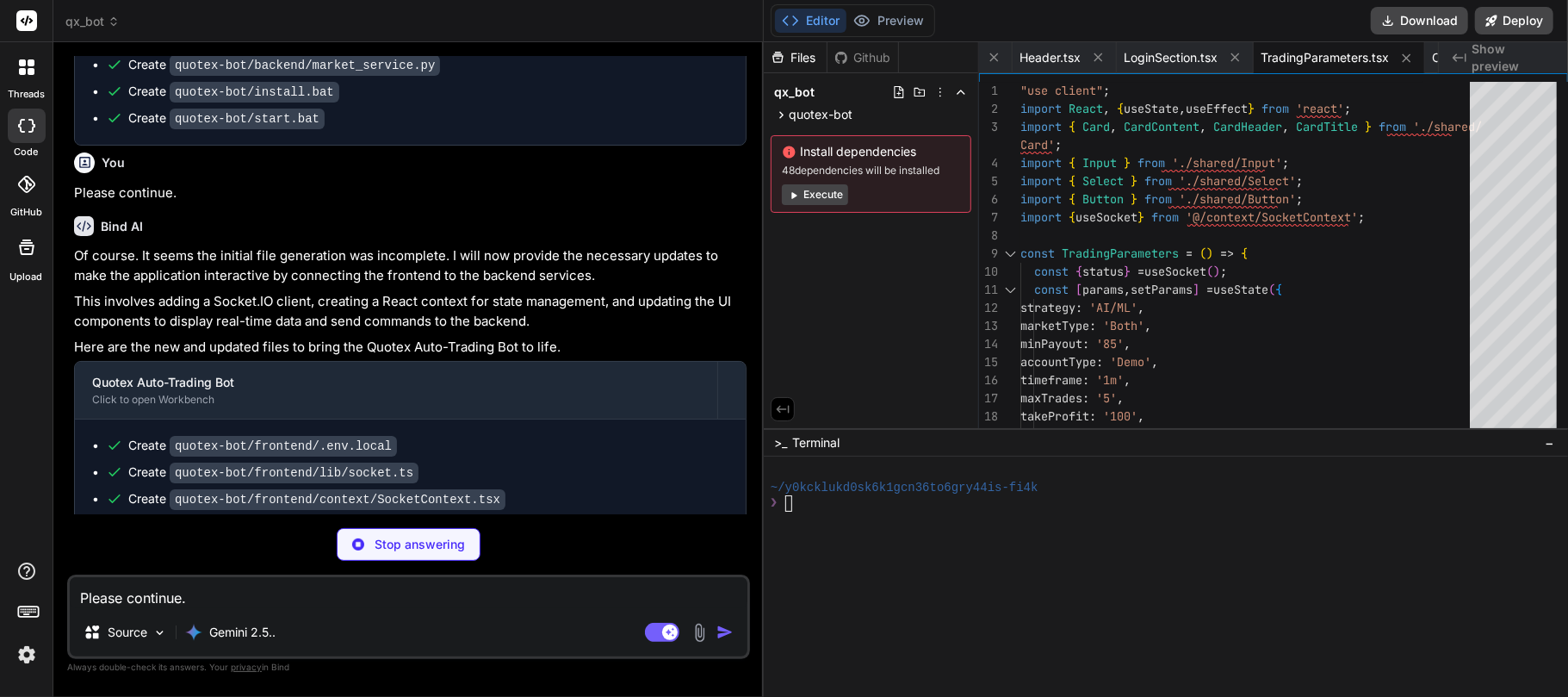 scroll, scrollTop: 3932, scrollLeft: 0, axis: vertical 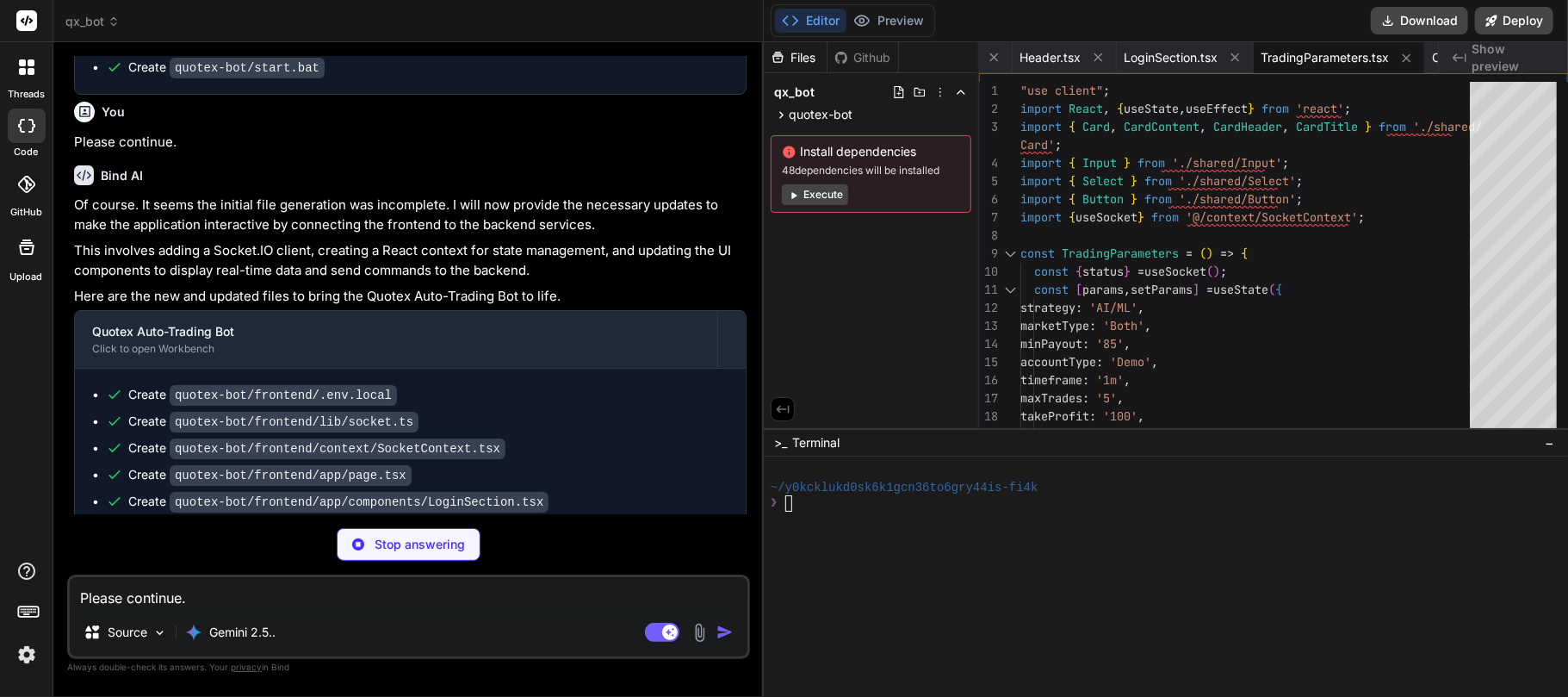 type on "x" 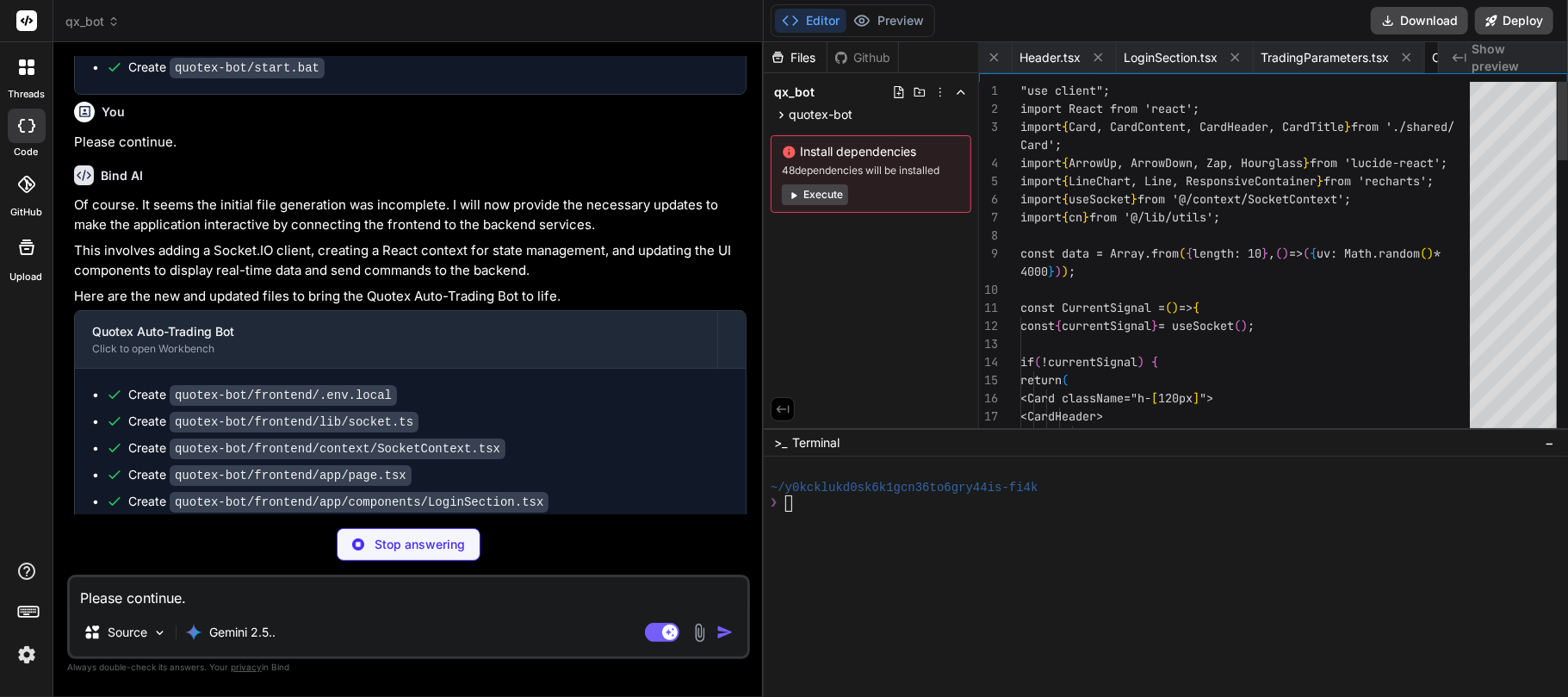scroll, scrollTop: 0, scrollLeft: 1047, axis: horizontal 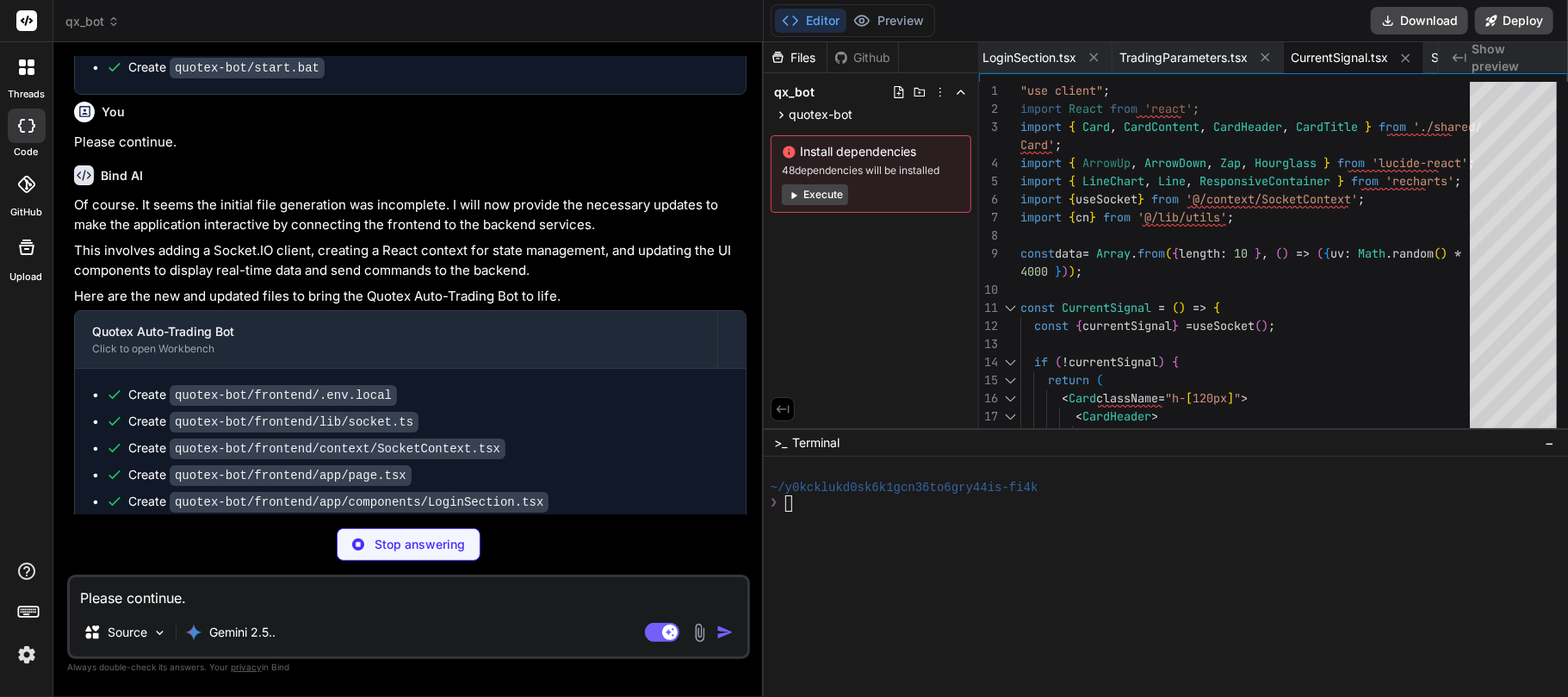 type on "x" 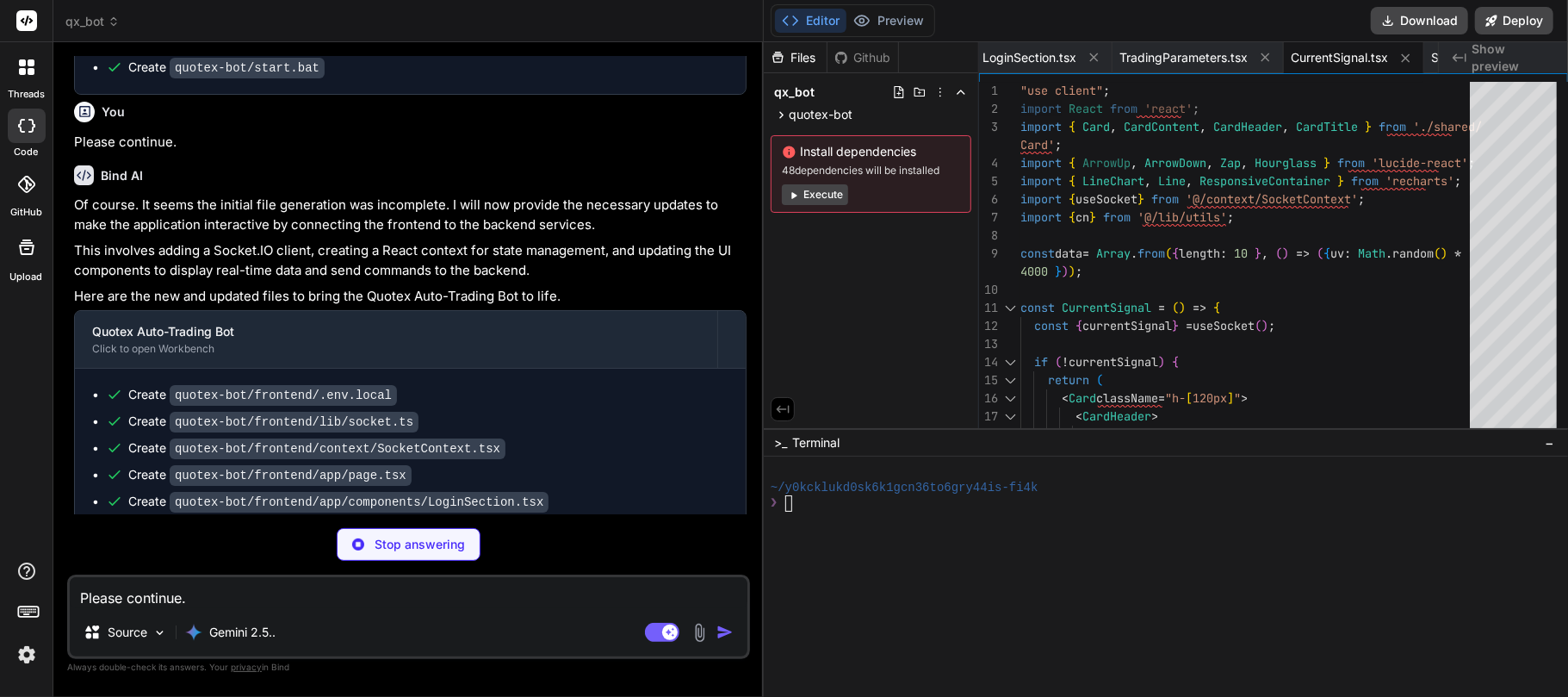 scroll, scrollTop: 0, scrollLeft: 1202, axis: horizontal 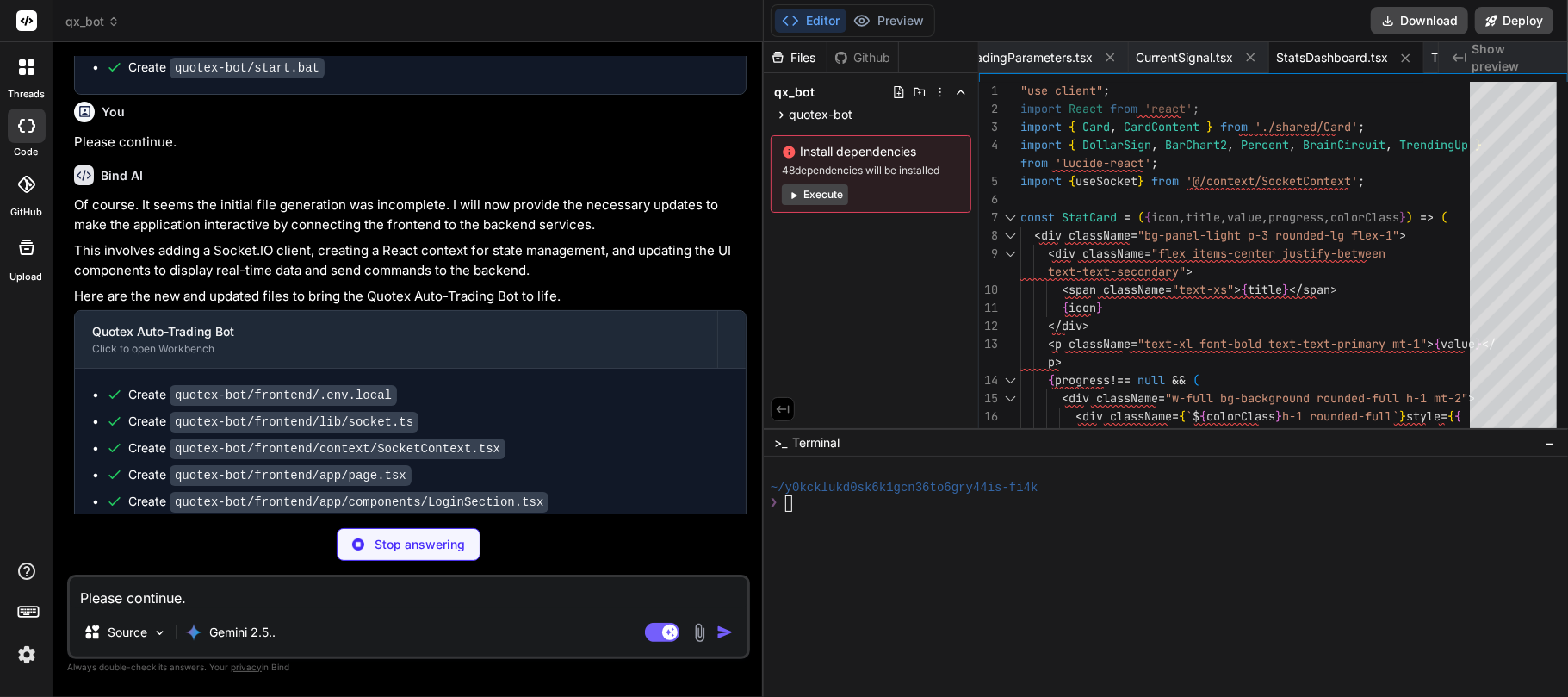 type on "x" 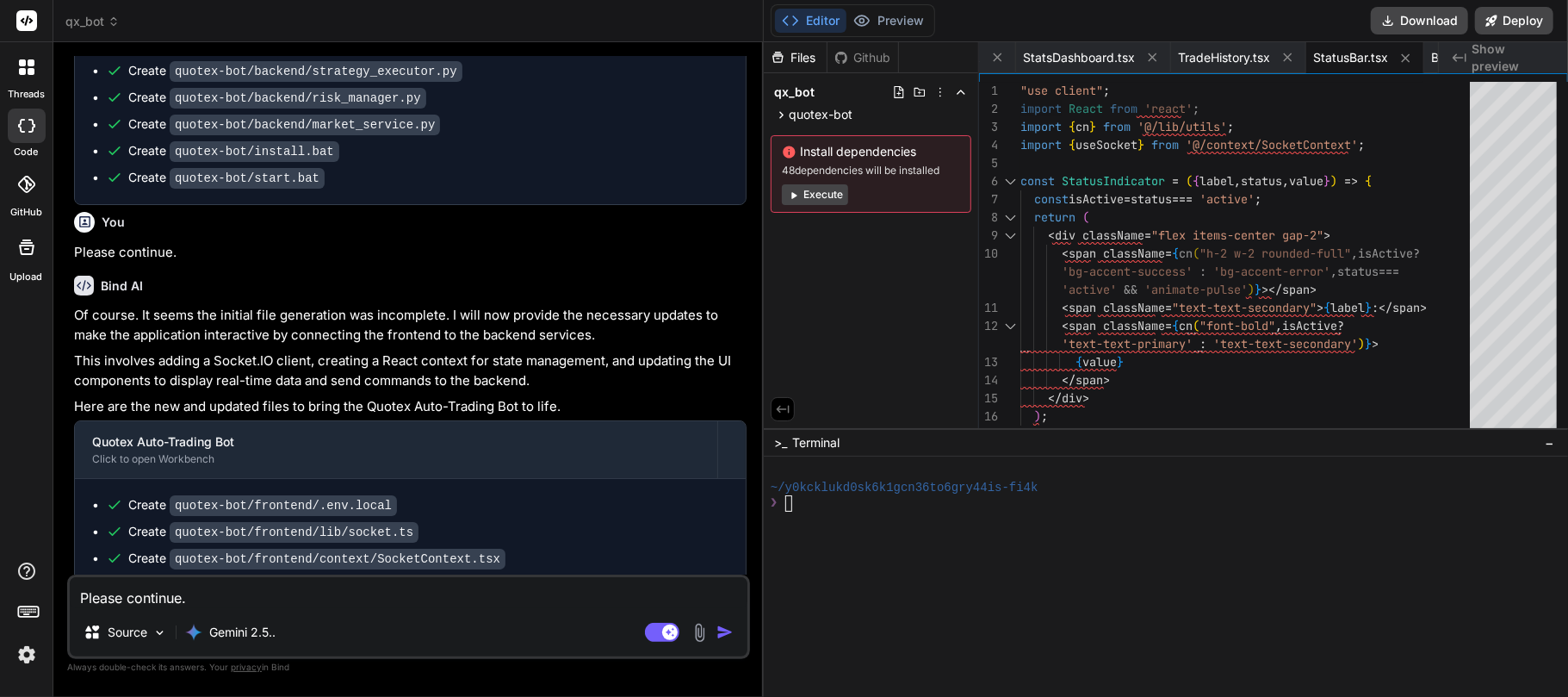 scroll, scrollTop: 3923, scrollLeft: 0, axis: vertical 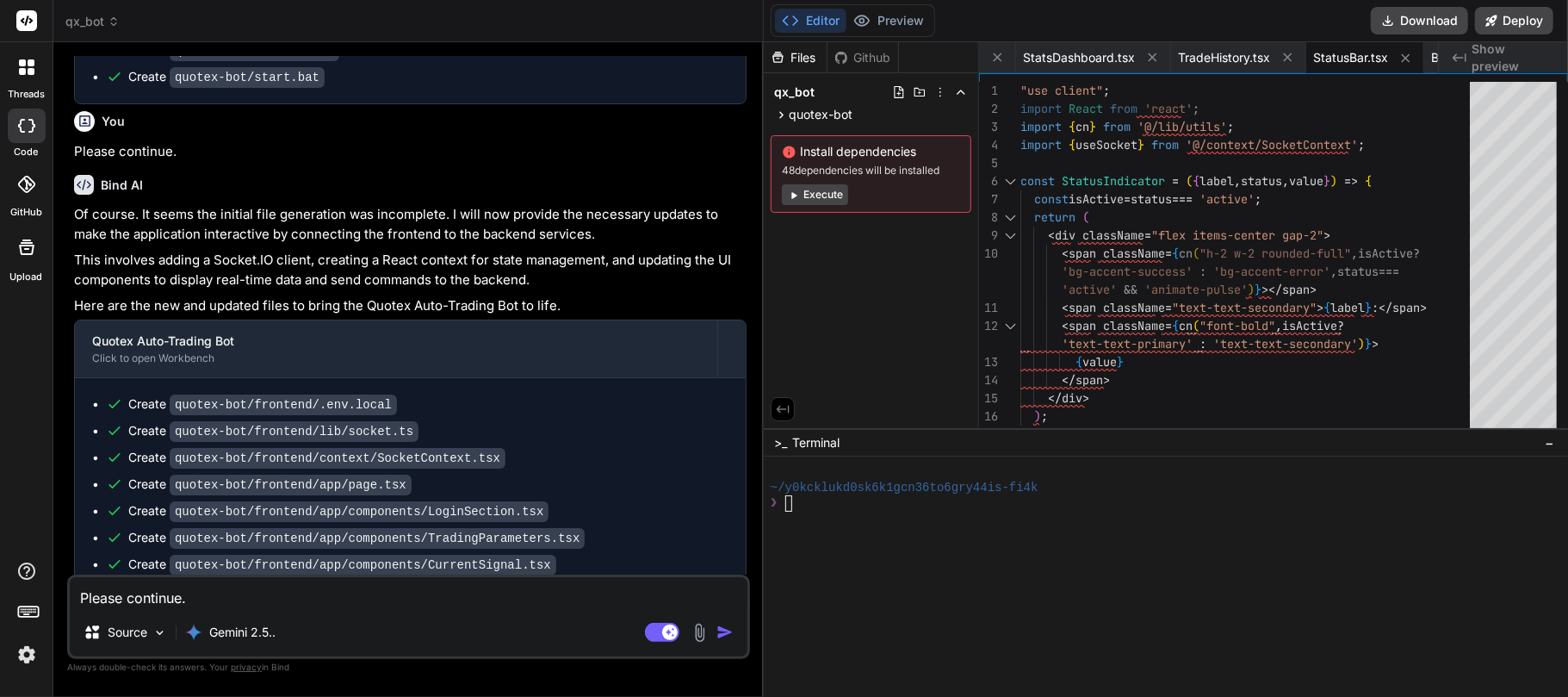 paste 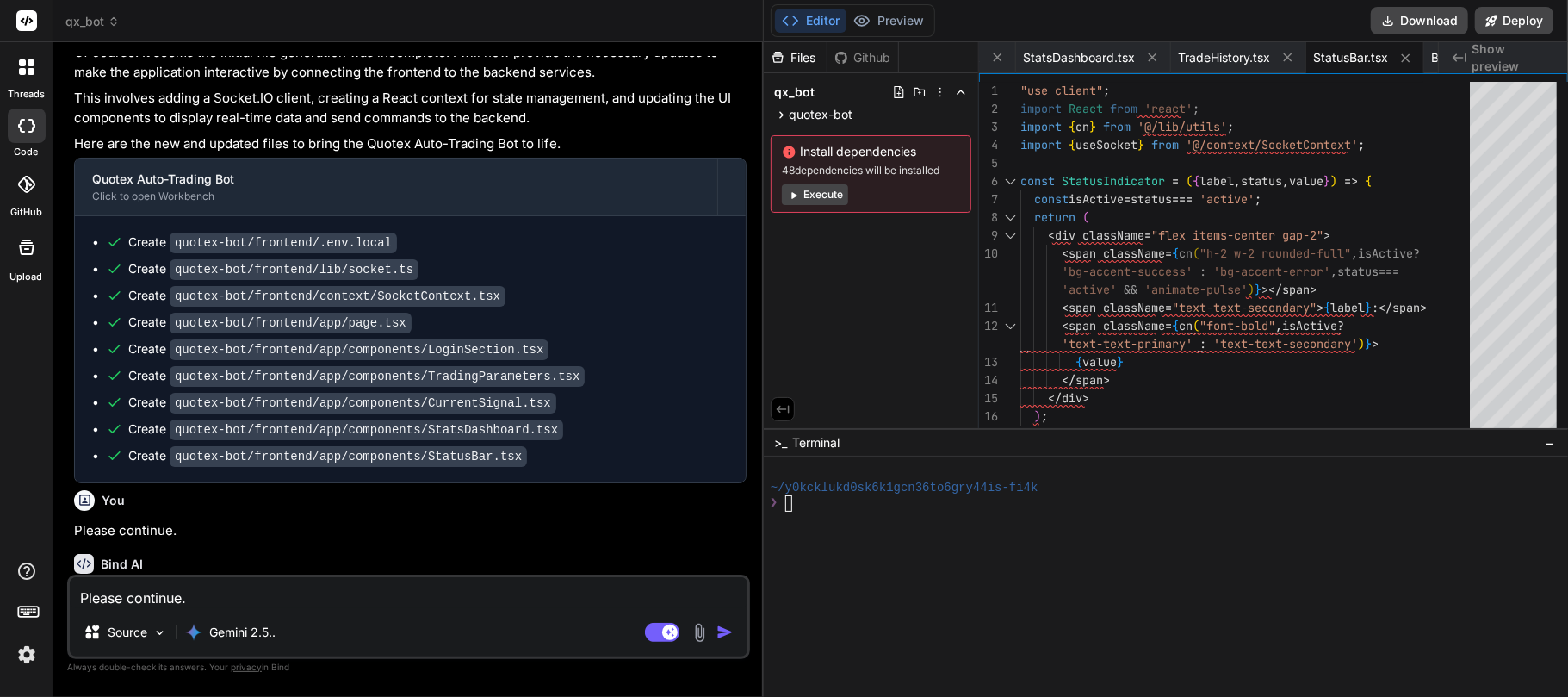 scroll, scrollTop: 4101, scrollLeft: 0, axis: vertical 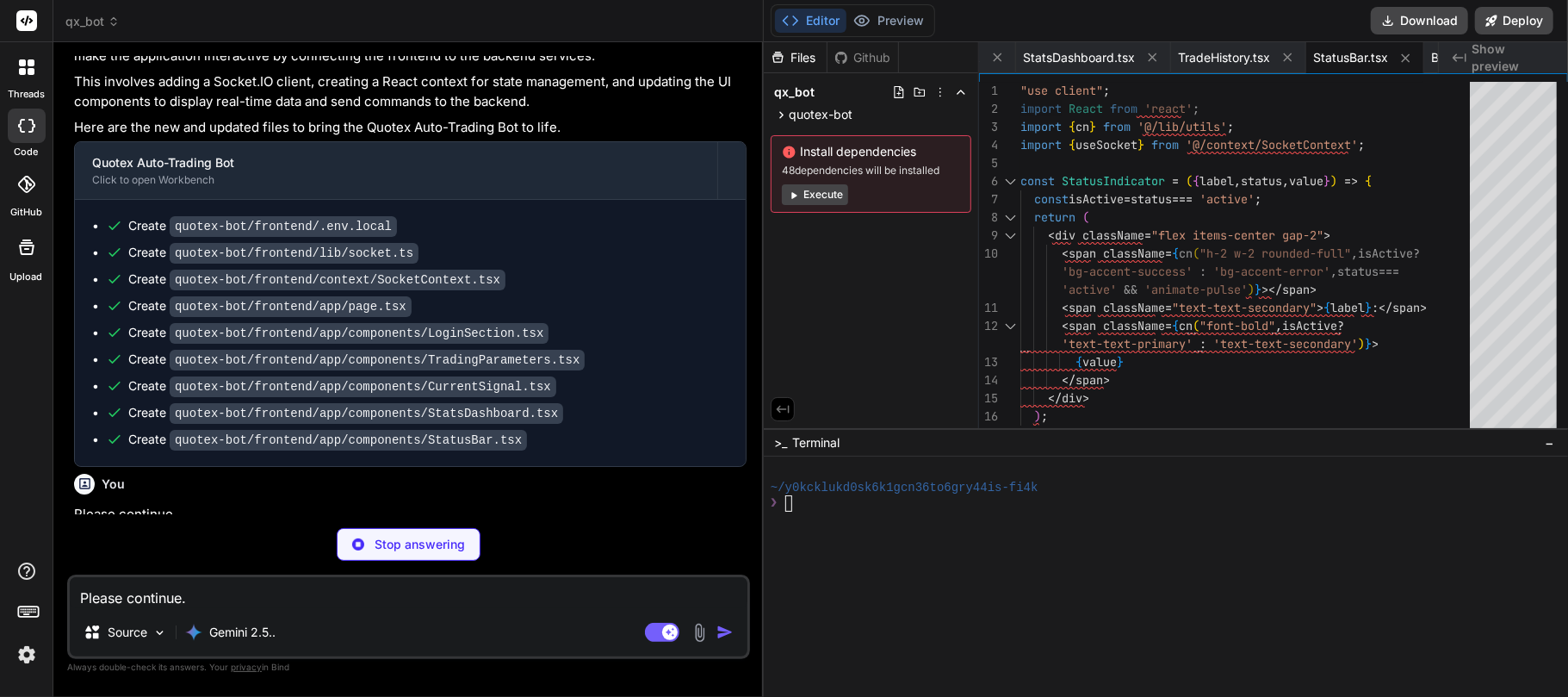 type on "x" 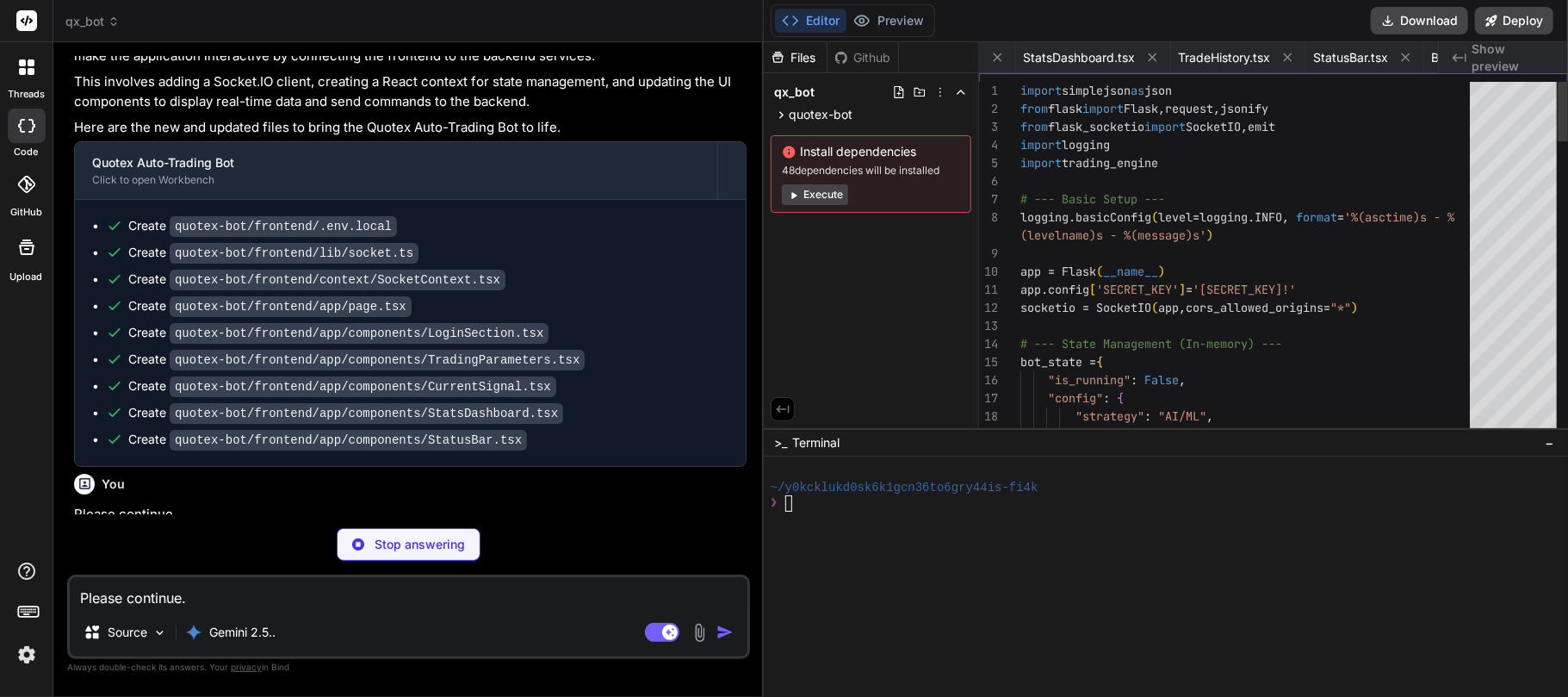 scroll, scrollTop: 0, scrollLeft: 2228, axis: horizontal 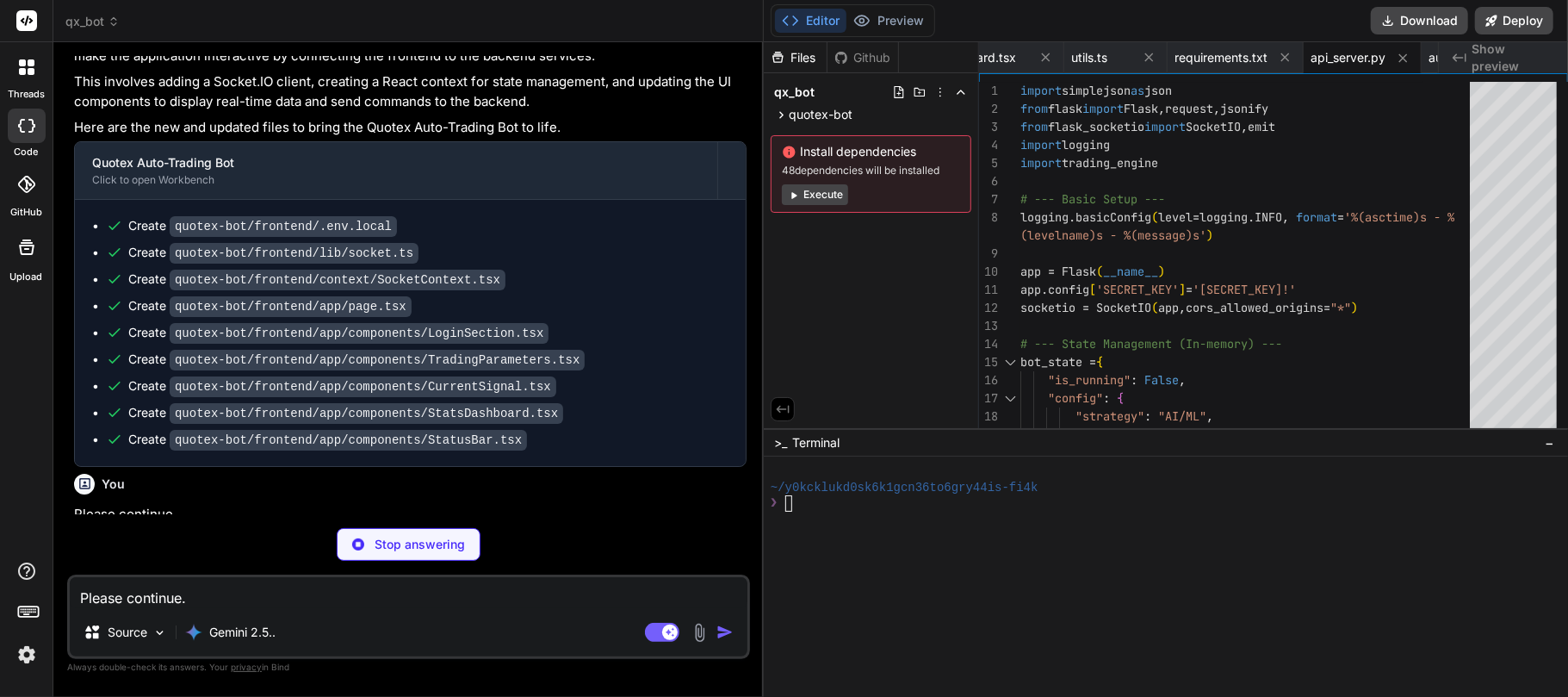 type on "x" 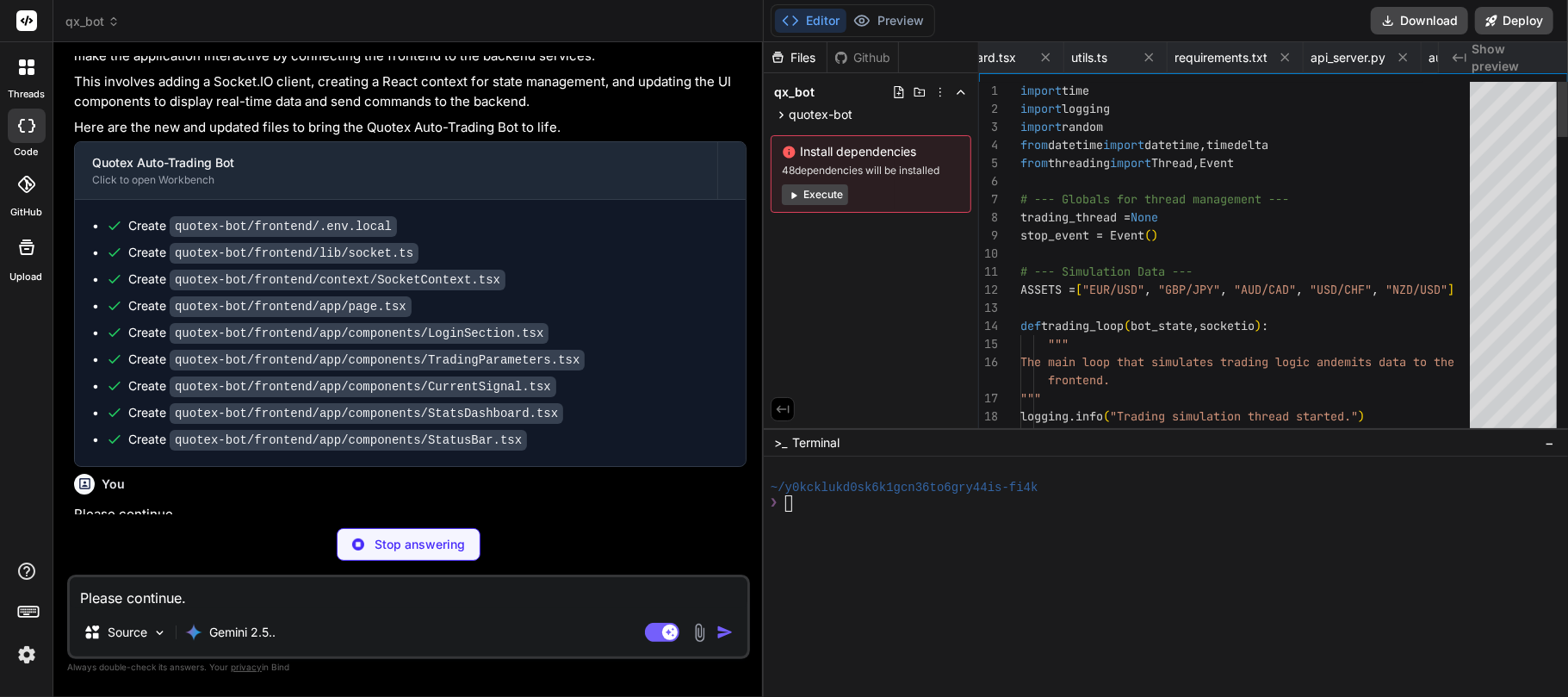 scroll, scrollTop: 0, scrollLeft: 2506, axis: horizontal 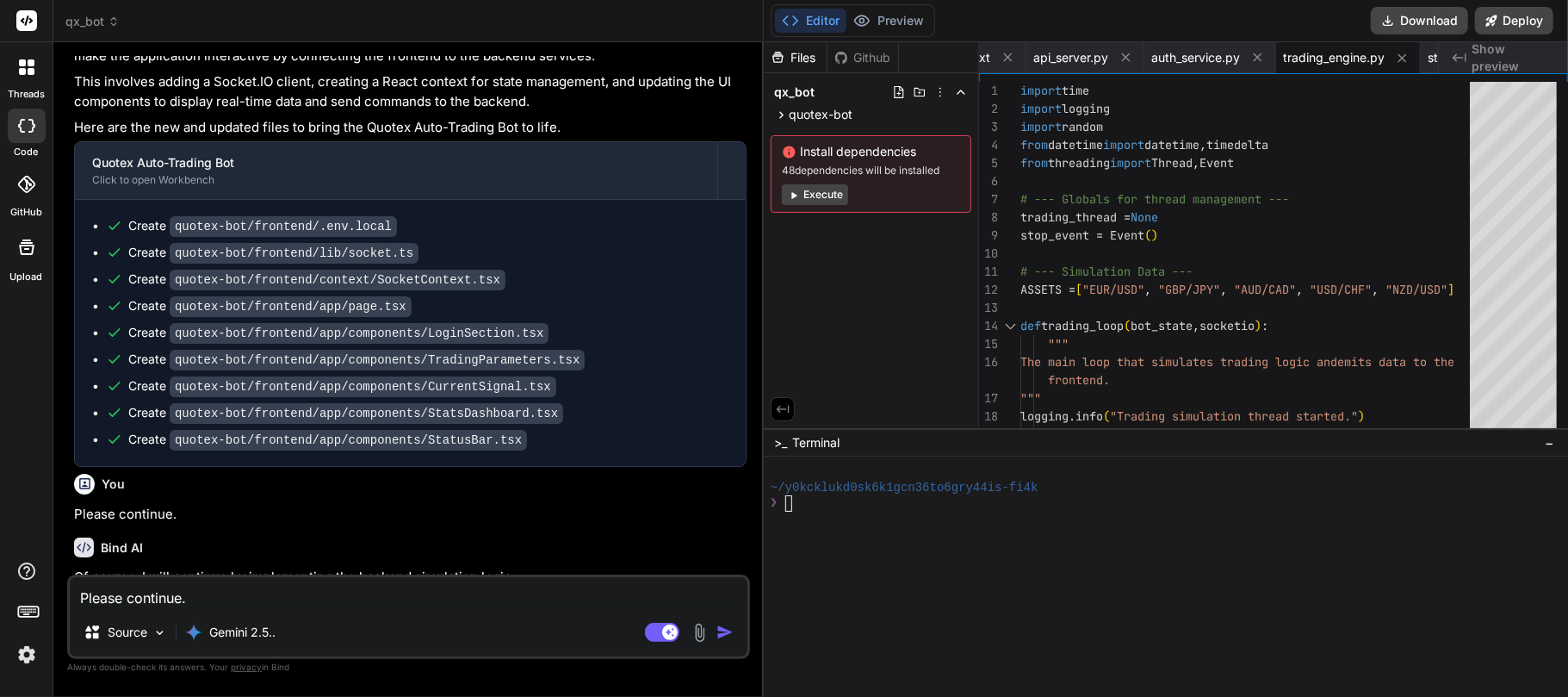 type on "x" 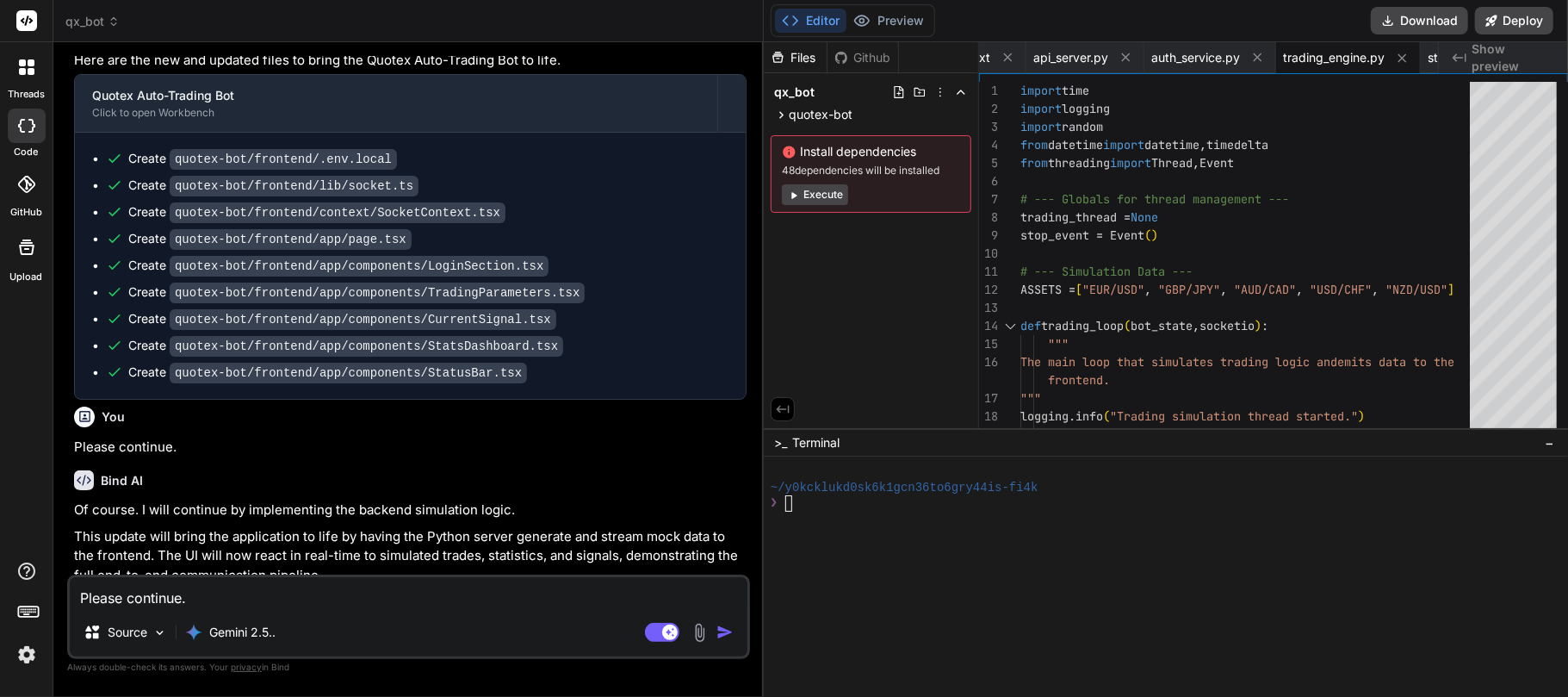 scroll, scrollTop: 4275, scrollLeft: 0, axis: vertical 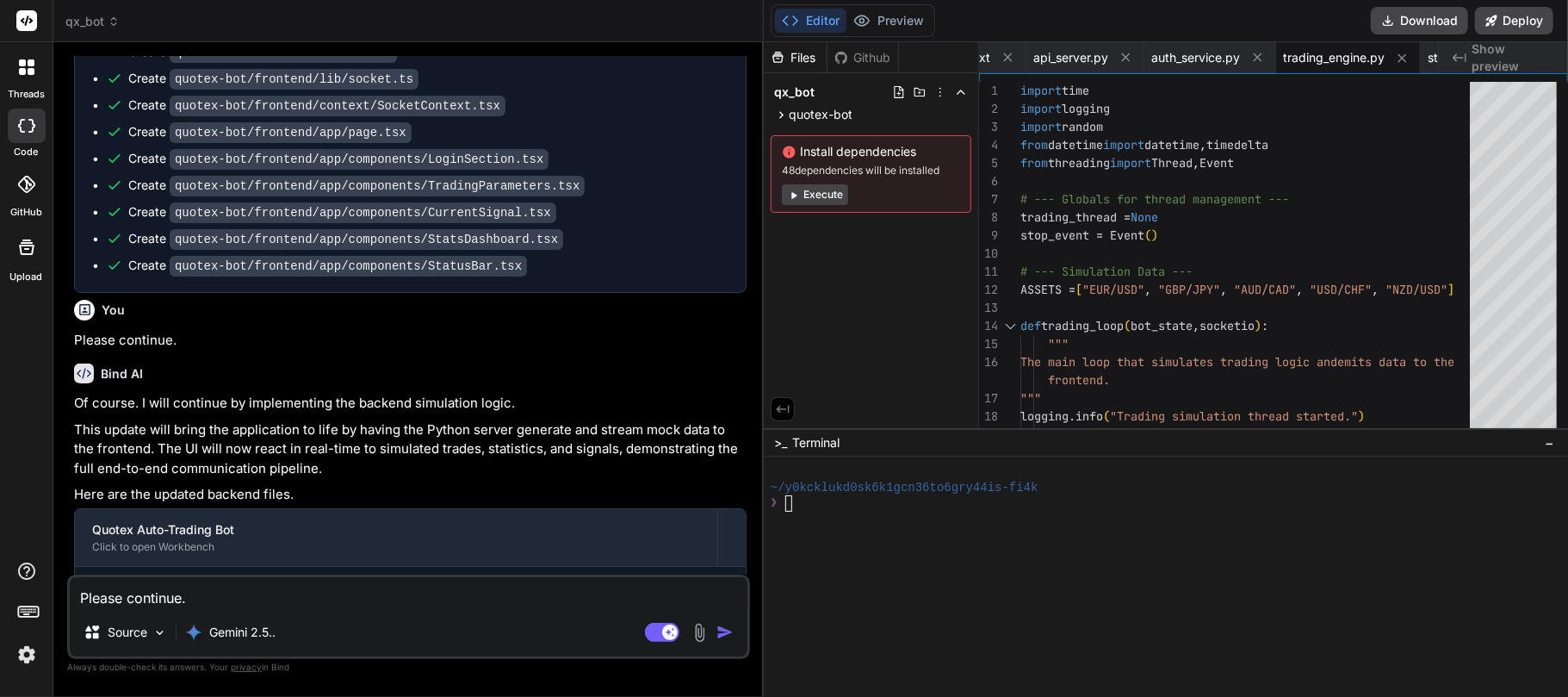 drag, startPoint x: 188, startPoint y: 596, endPoint x: 197, endPoint y: 594, distance: 9.219544 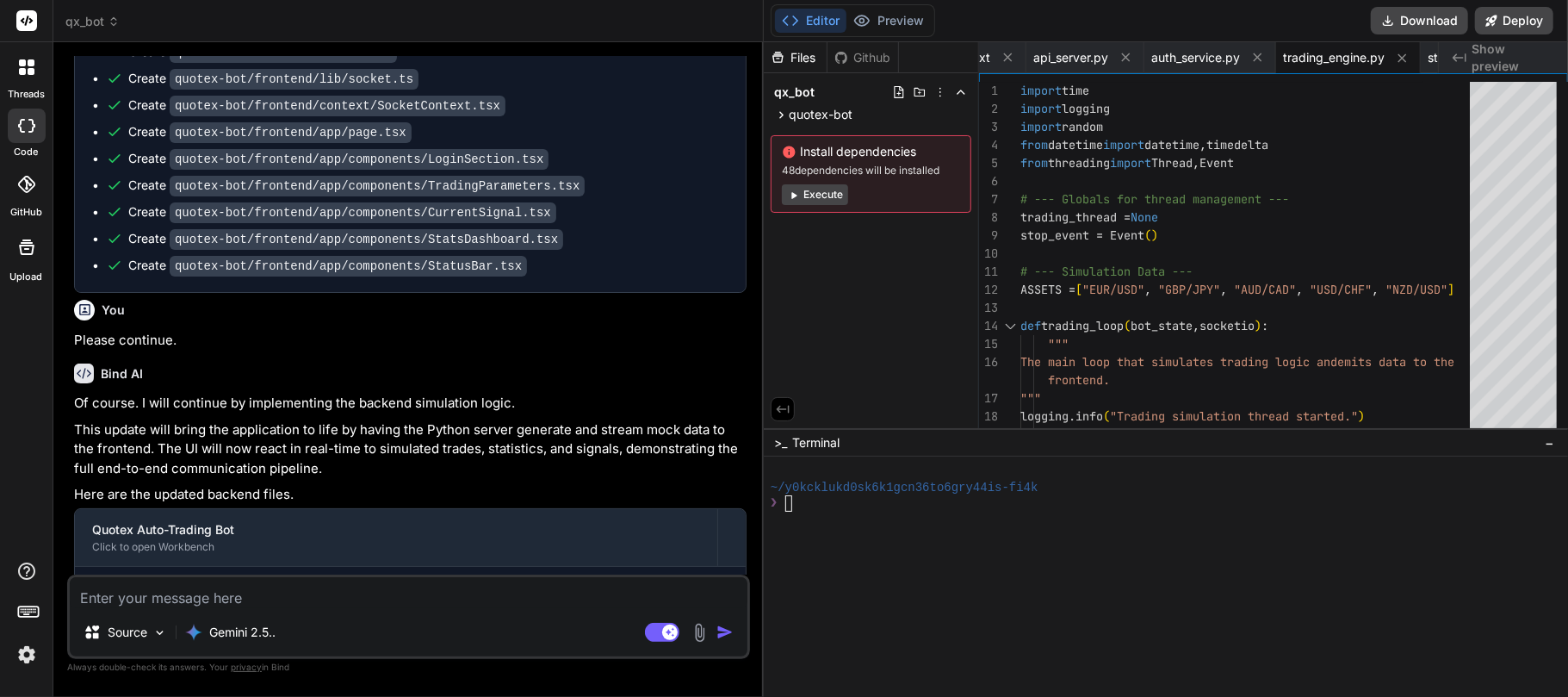 type on "W" 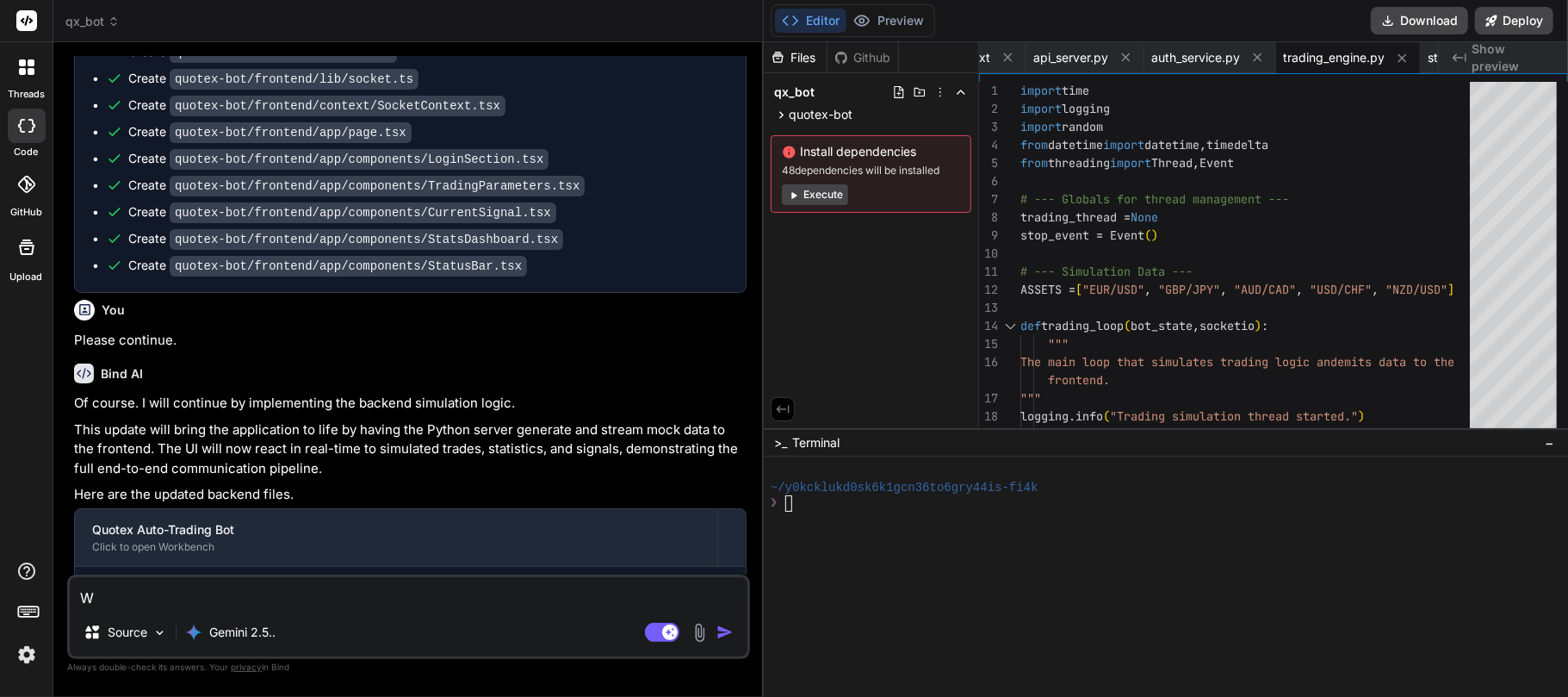 type on "Wh" 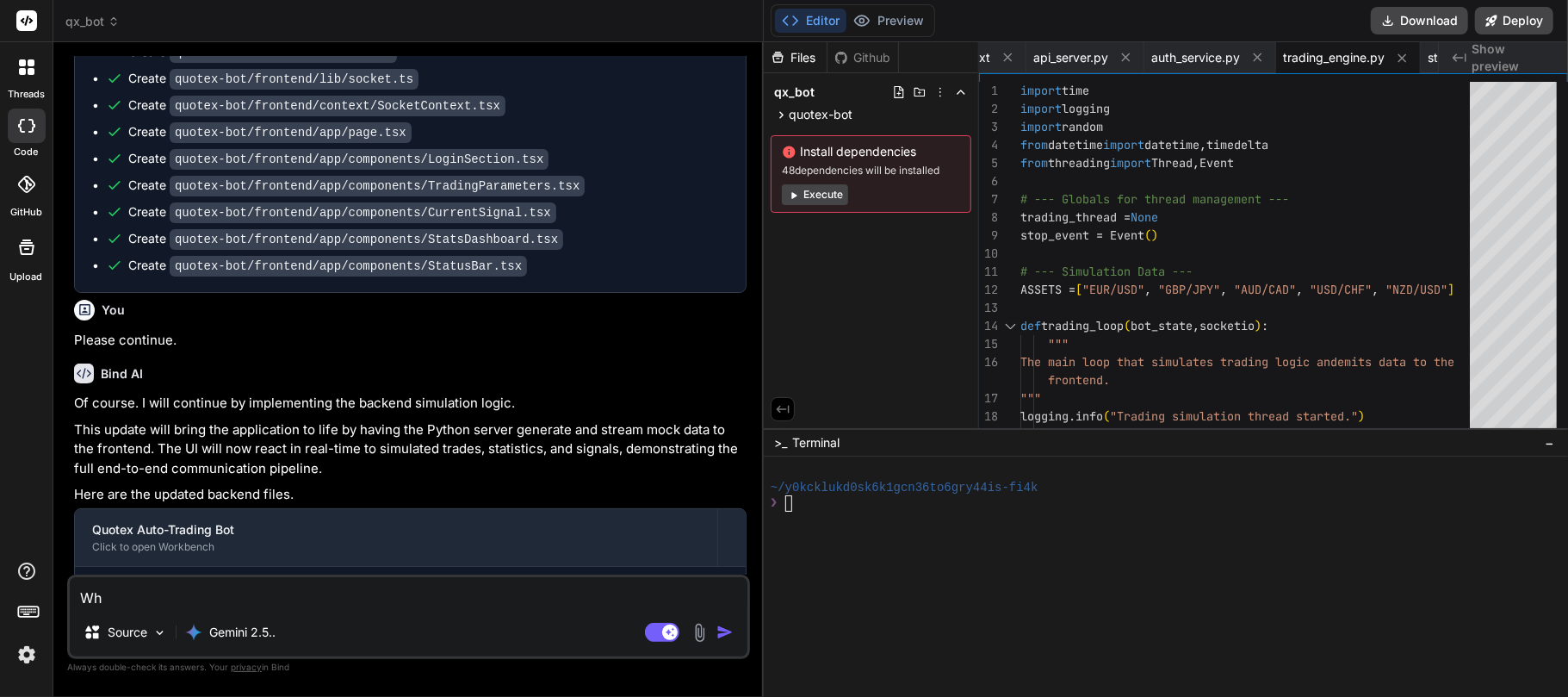 type on "Wha" 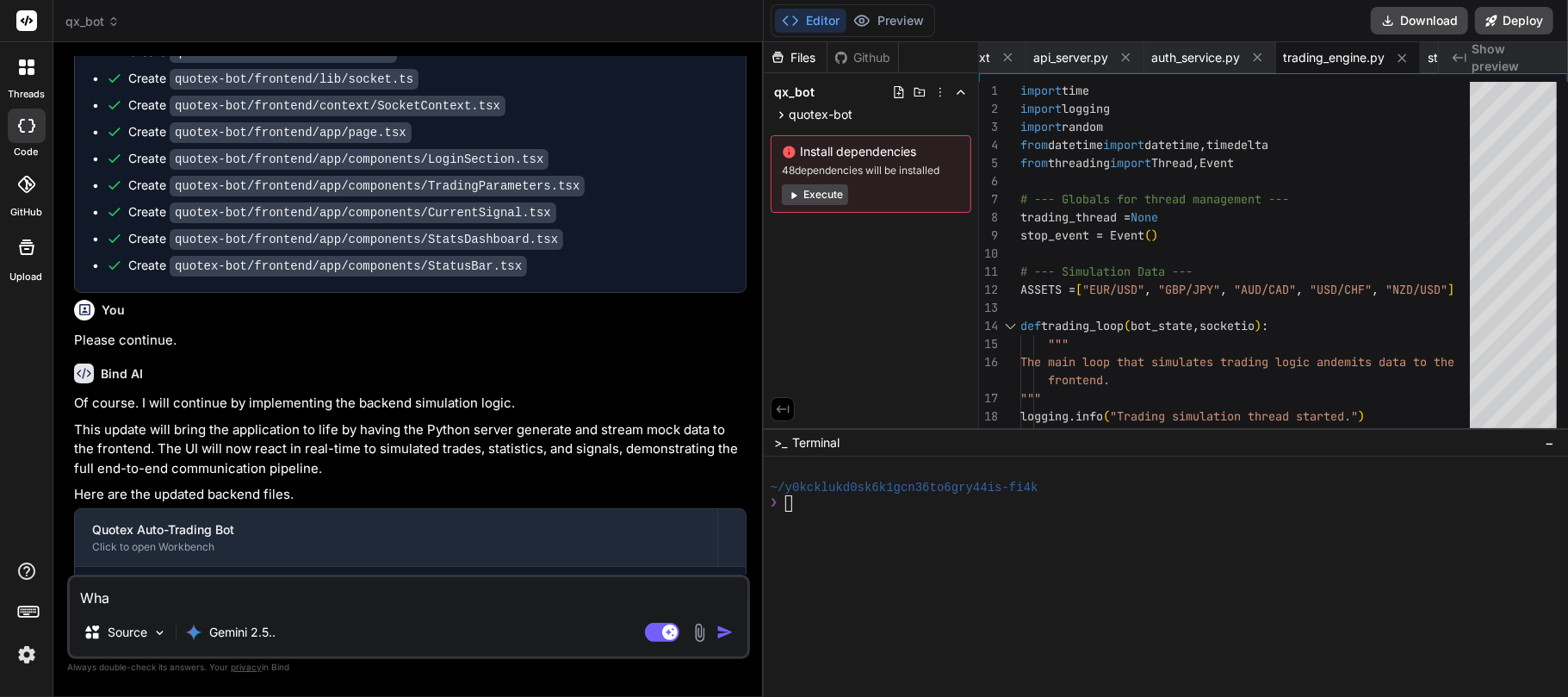 type on "What" 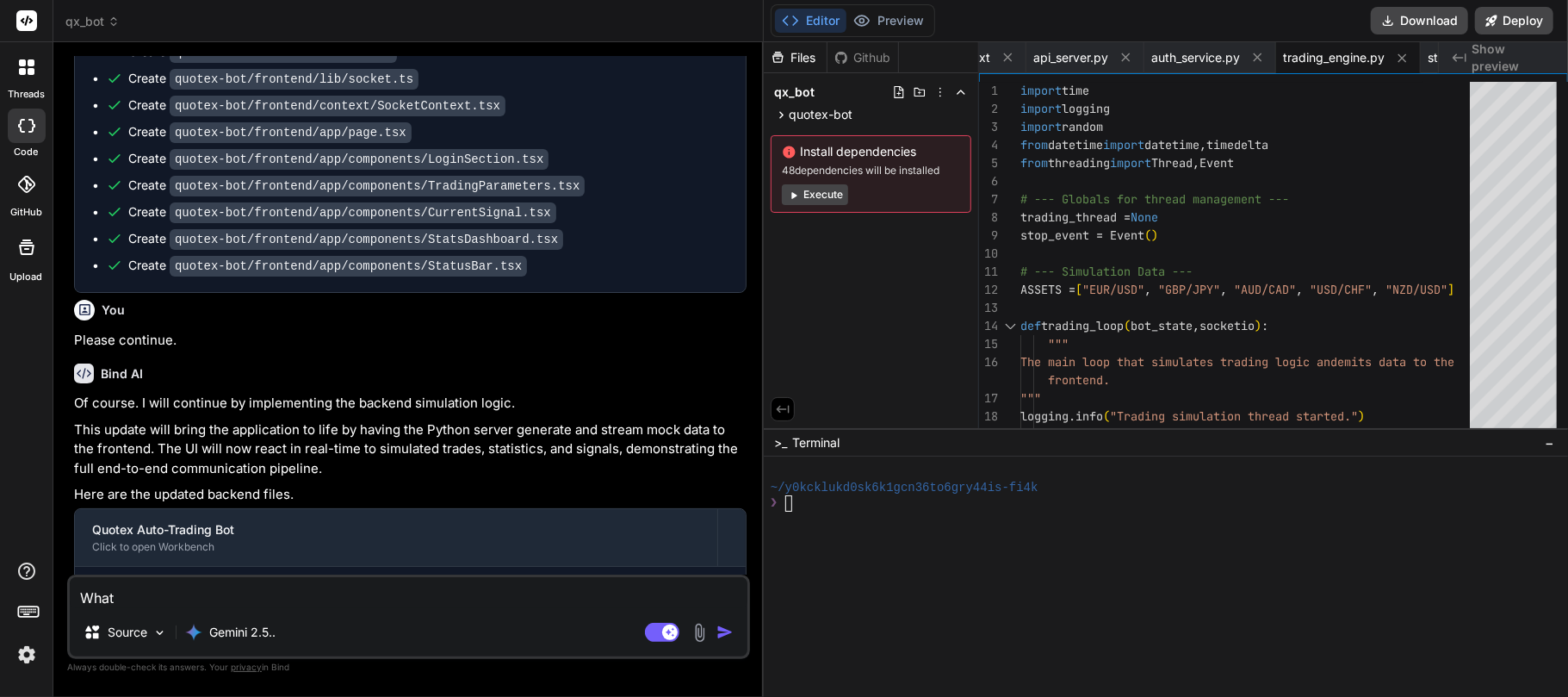 type on "What" 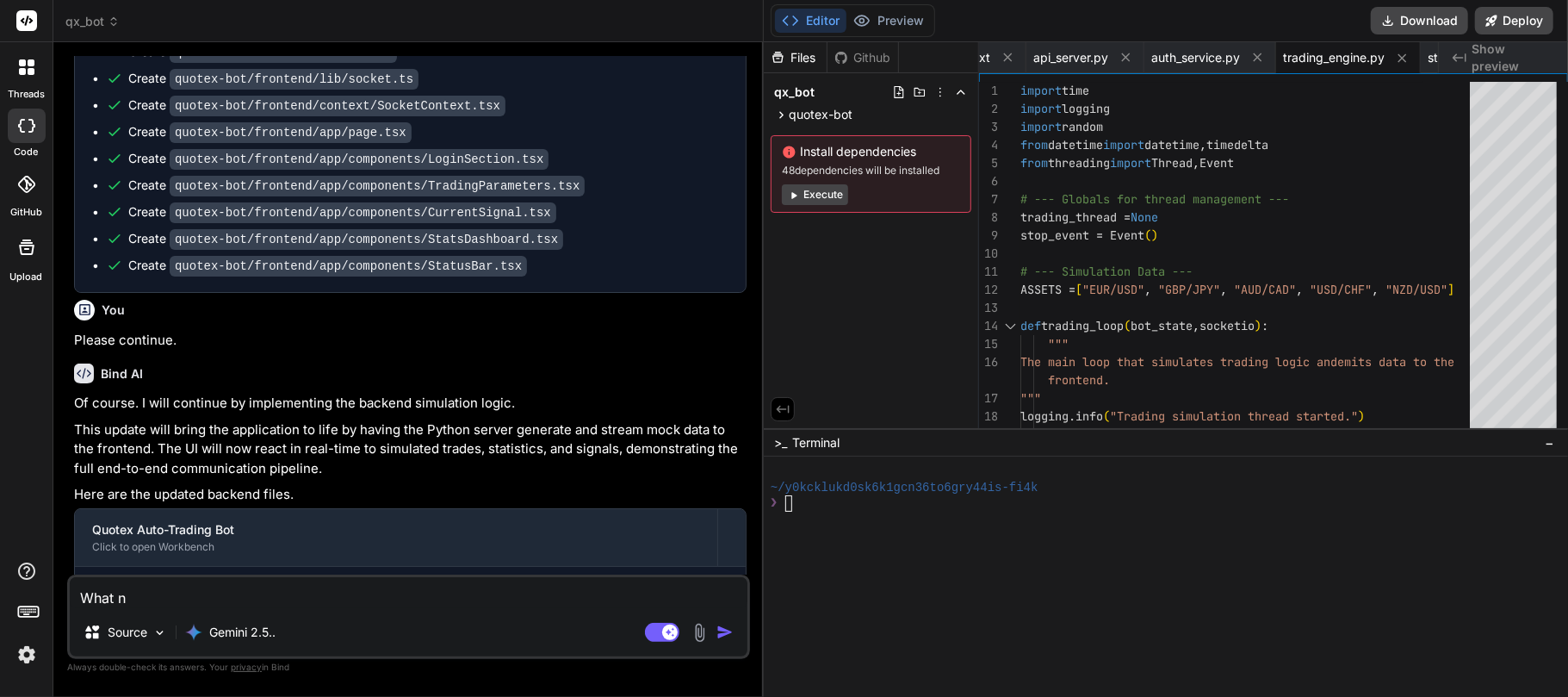 type on "What ne" 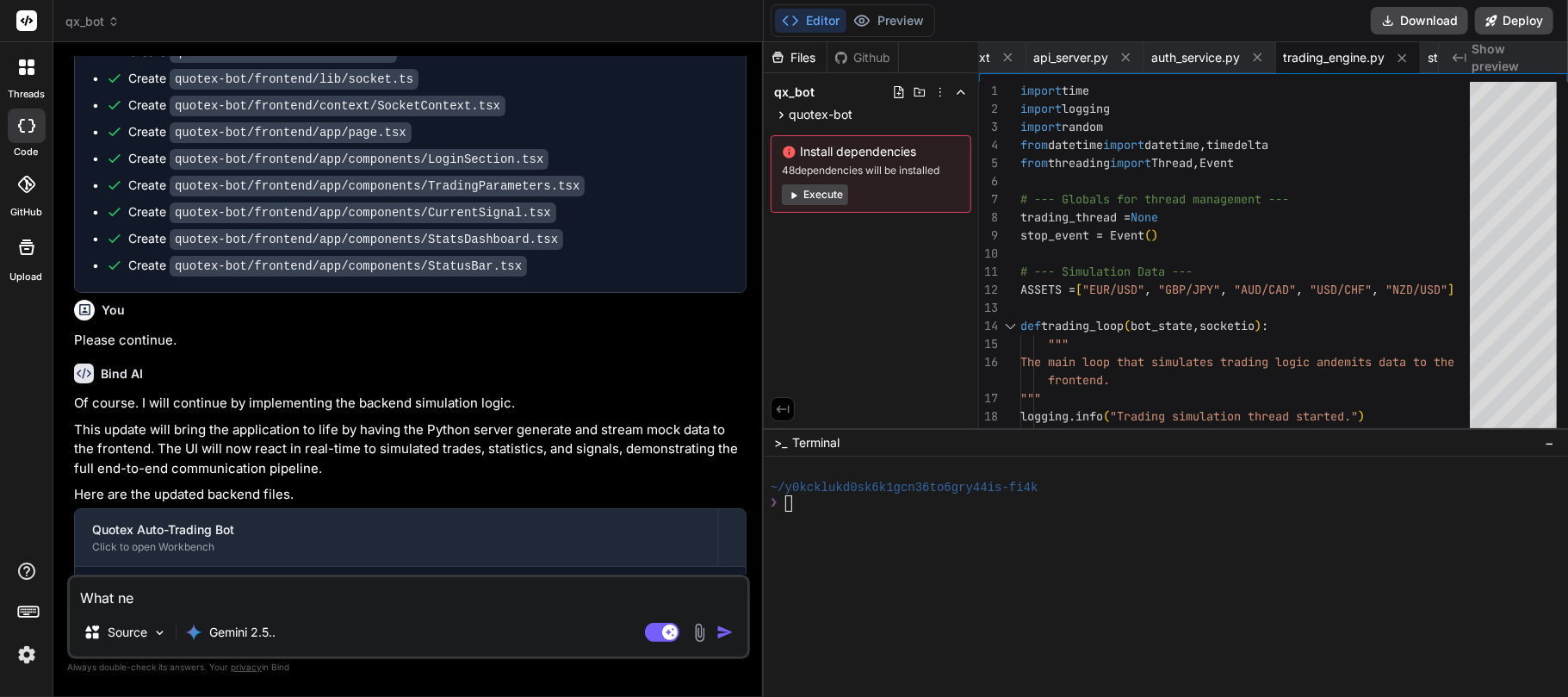 type on "What nex" 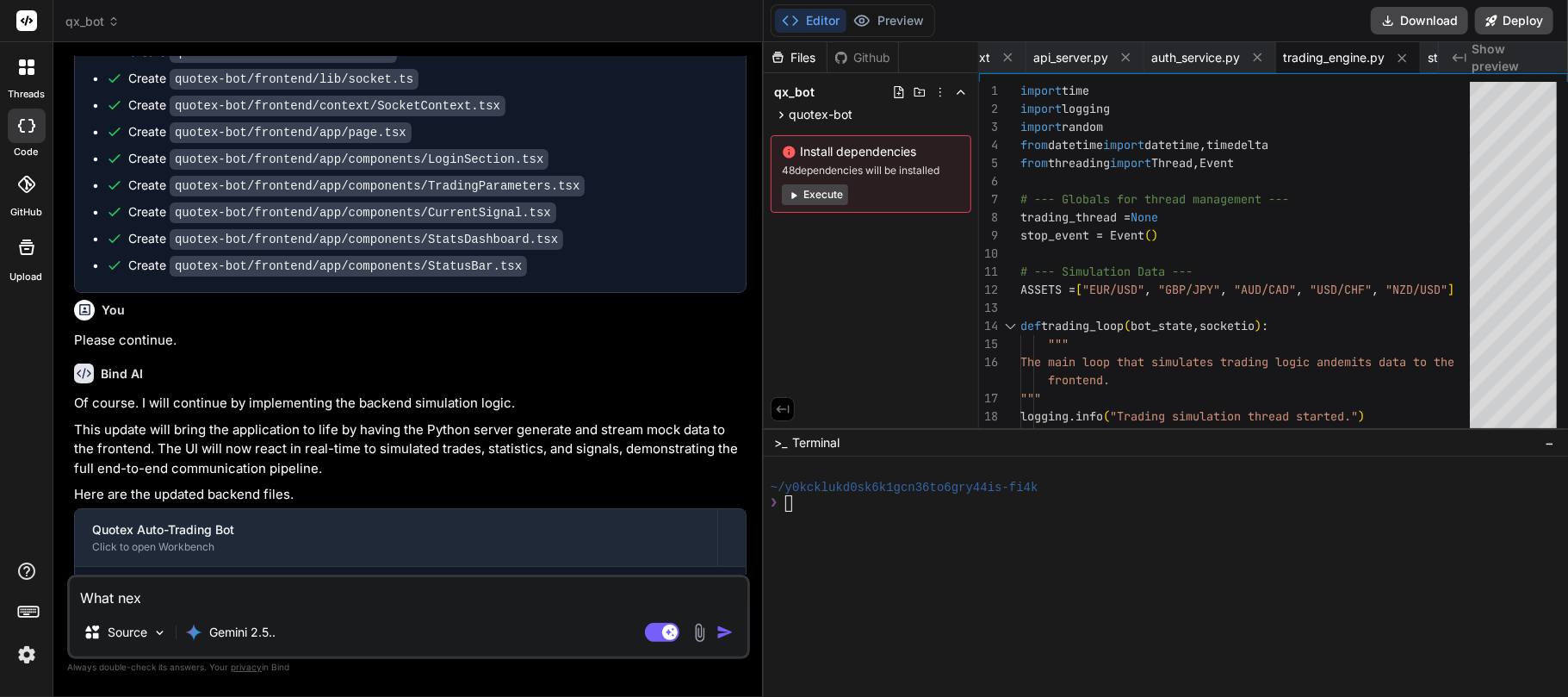 type on "What next" 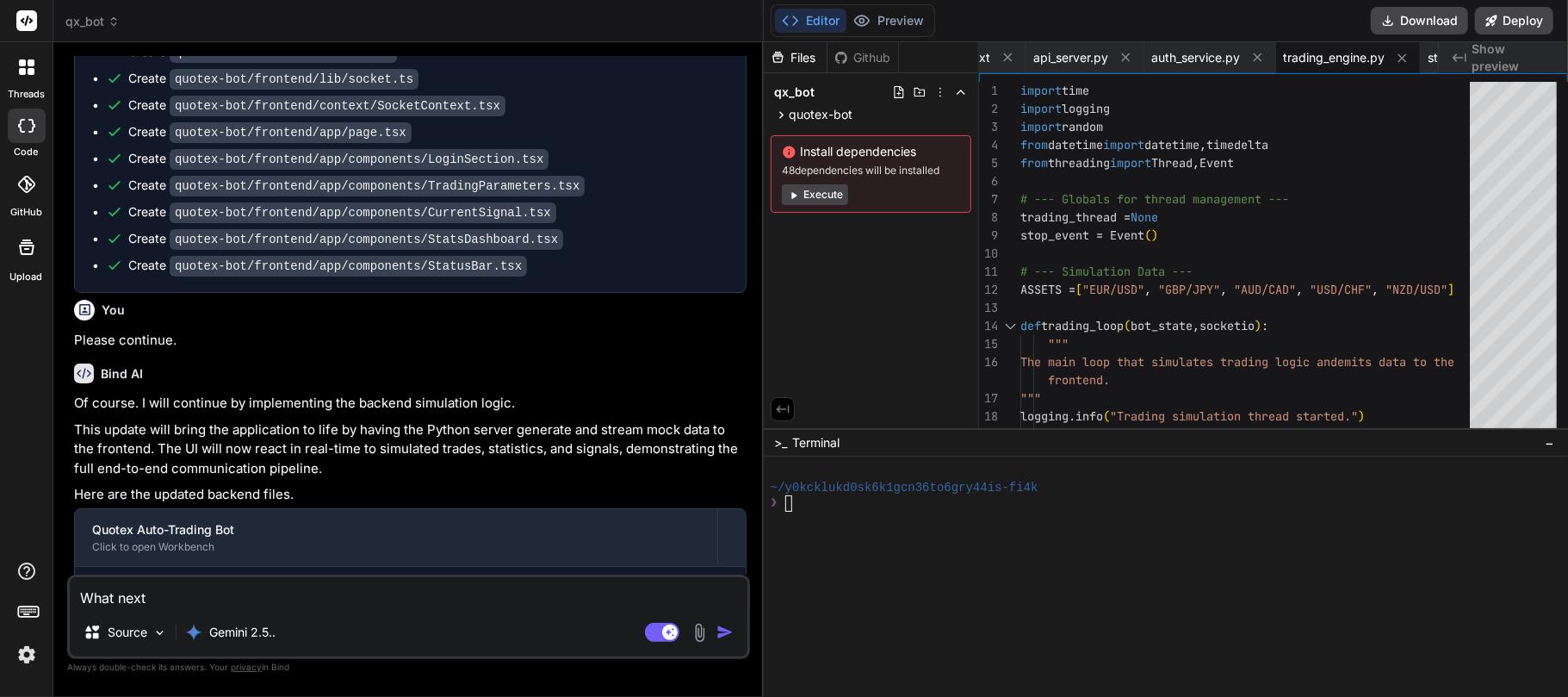 type on "What next." 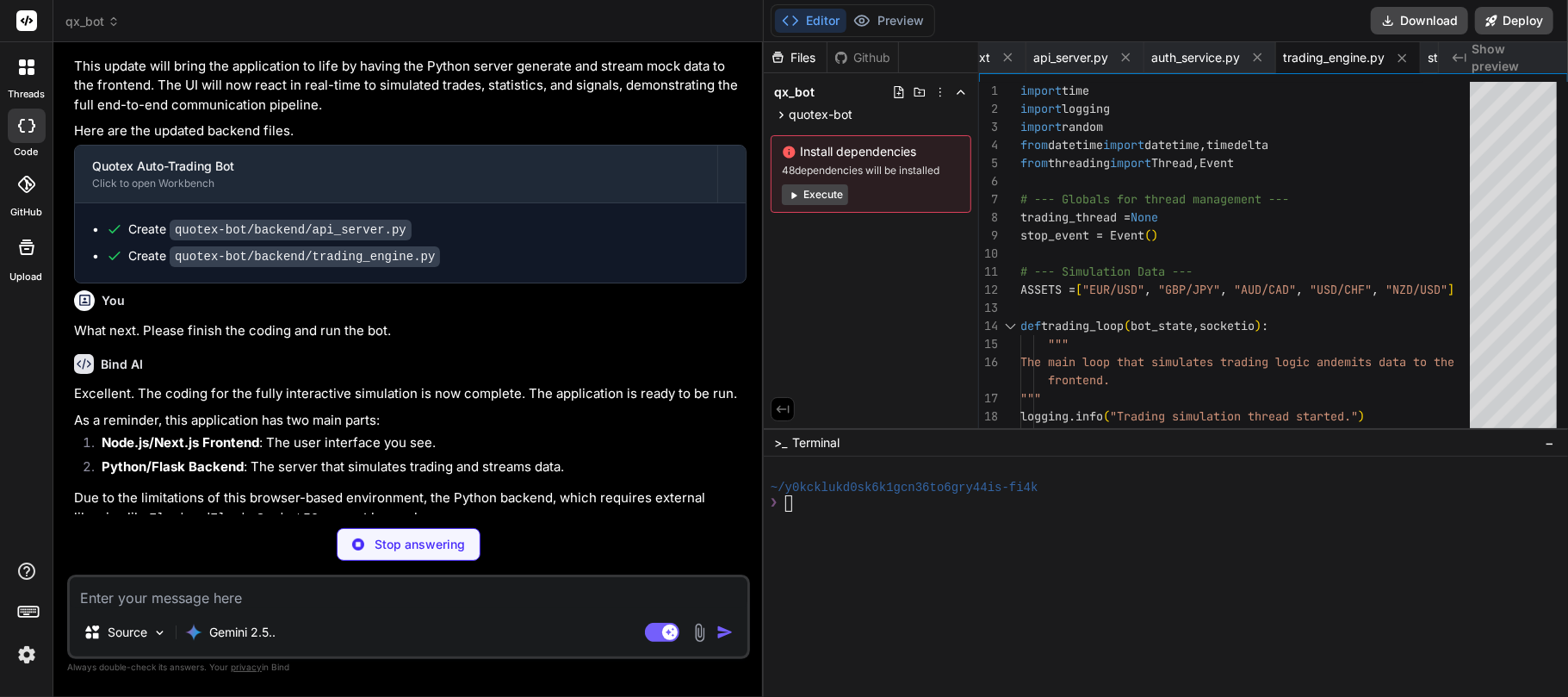 scroll, scrollTop: 4657, scrollLeft: 0, axis: vertical 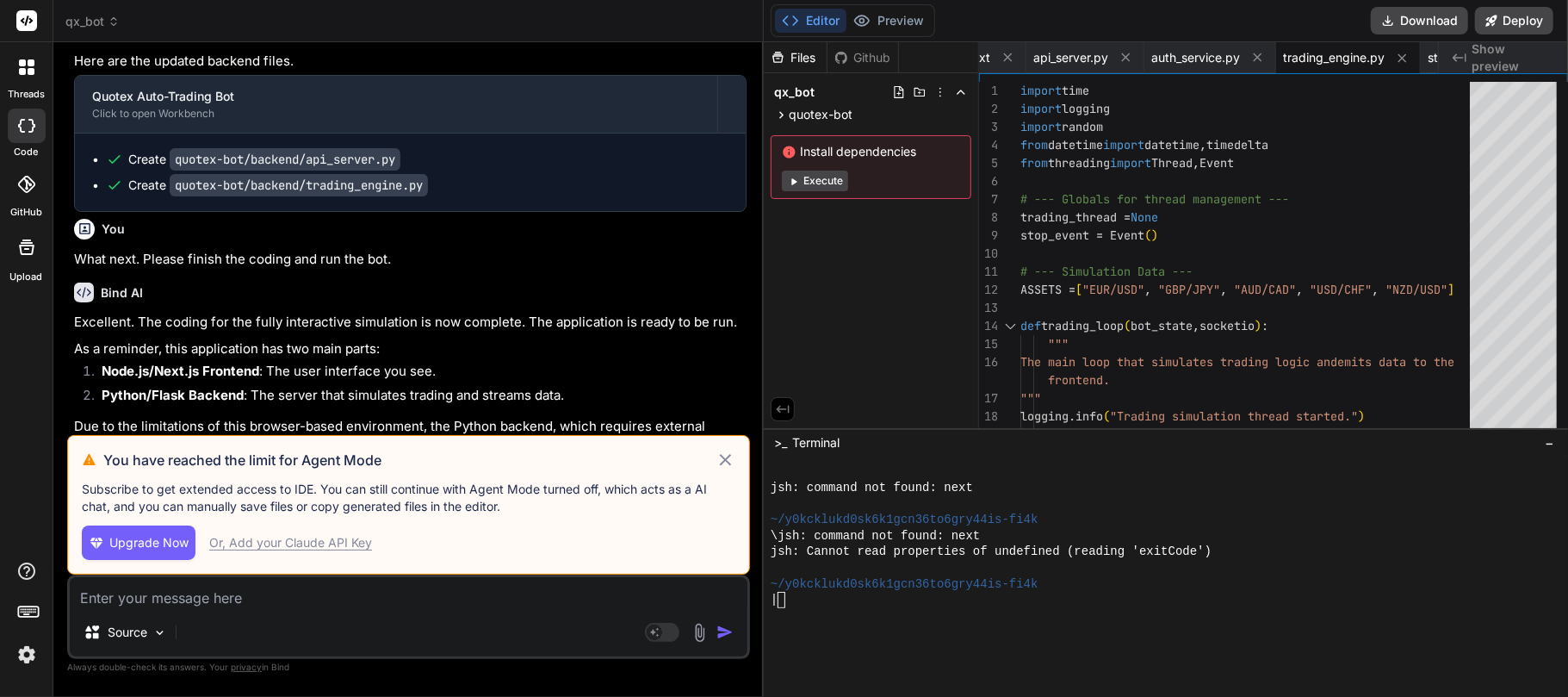 click 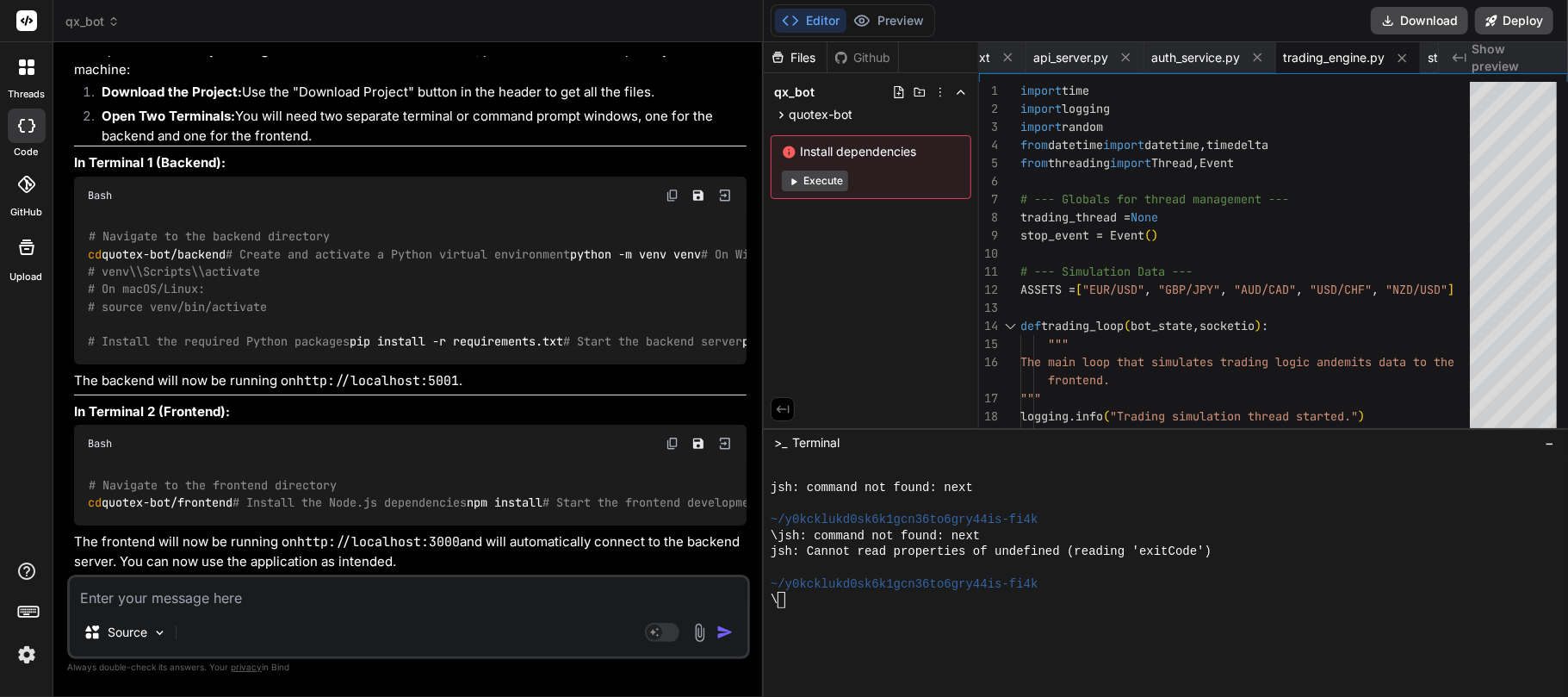 scroll, scrollTop: 5616, scrollLeft: 0, axis: vertical 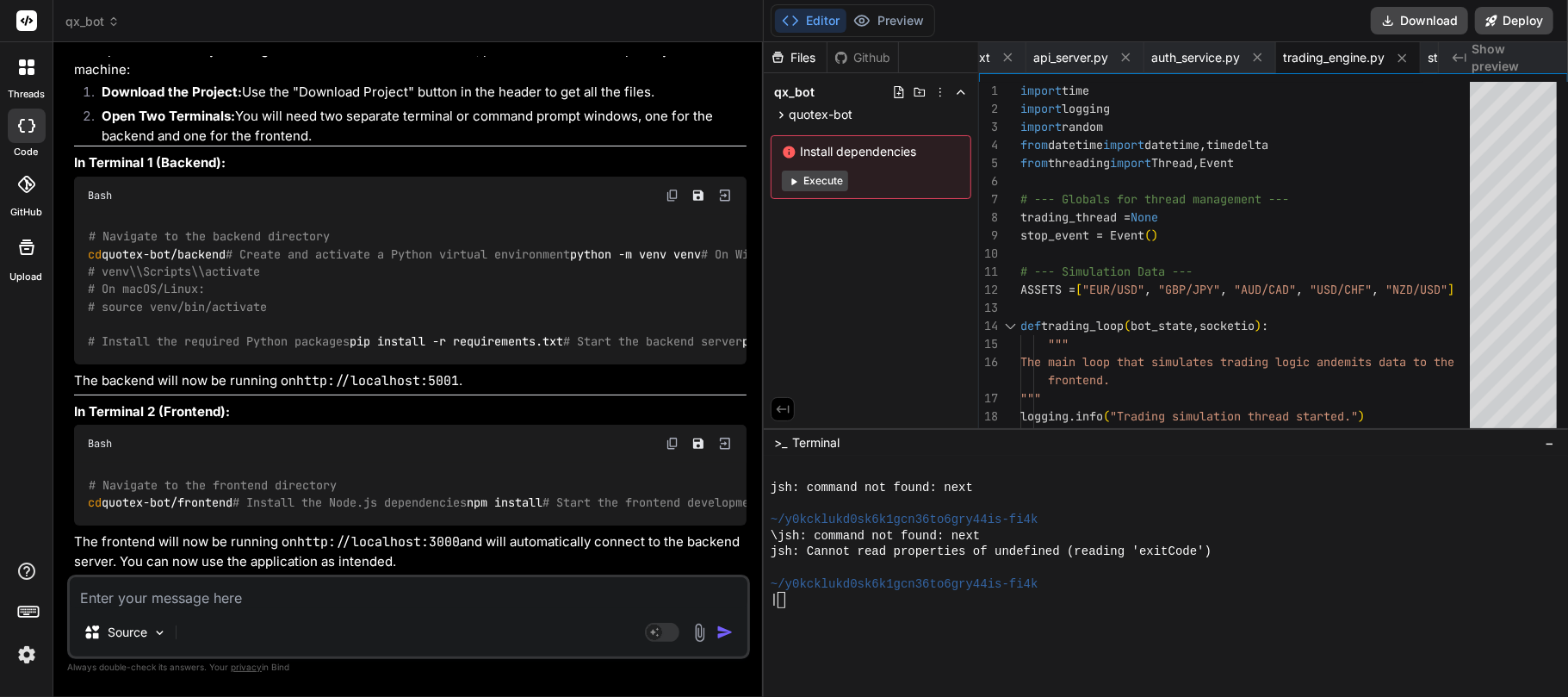 click on "Source Agent Mode. When this toggle is activated, AI automatically makes decisions, reasons, creates files, and runs terminal commands. Almost full autopilot." at bounding box center (408, 617) 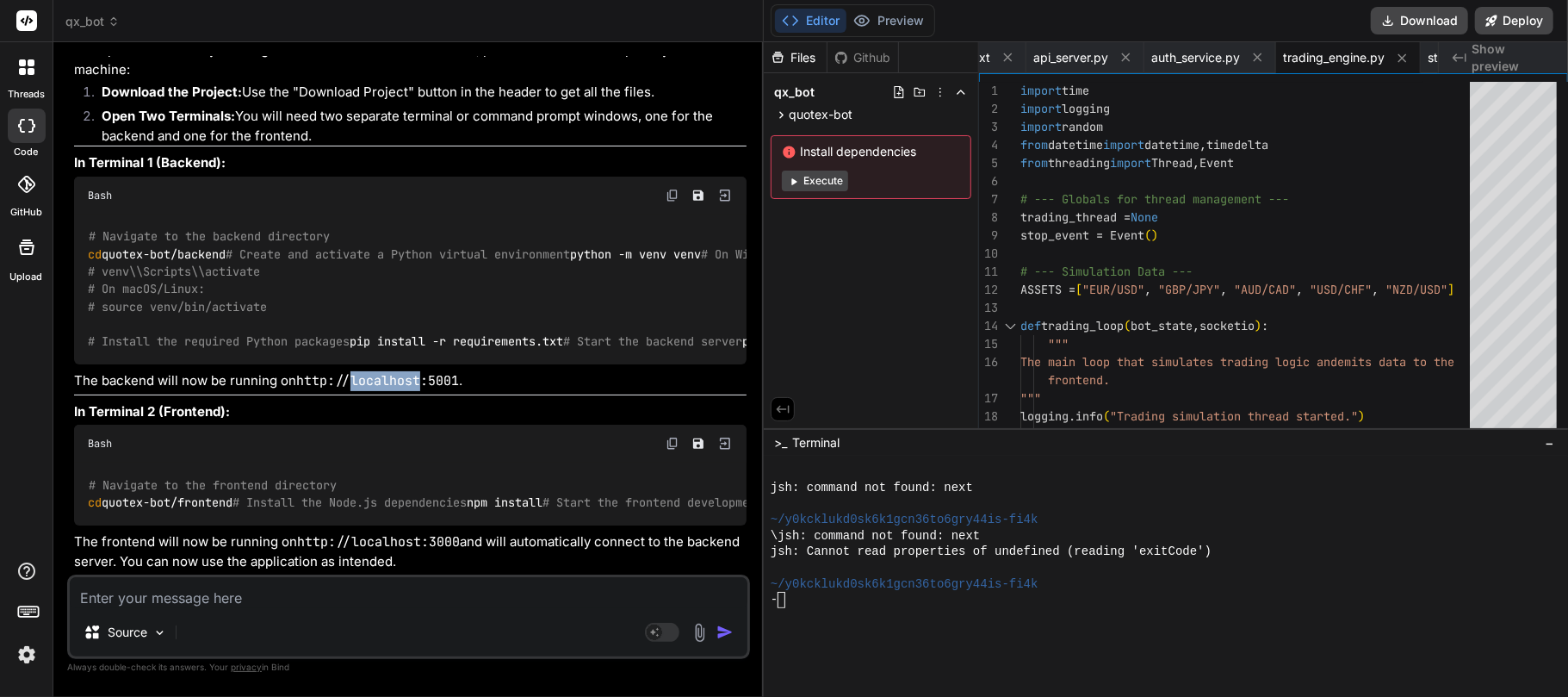 click on "http://localhost:5001" at bounding box center (377, 381) 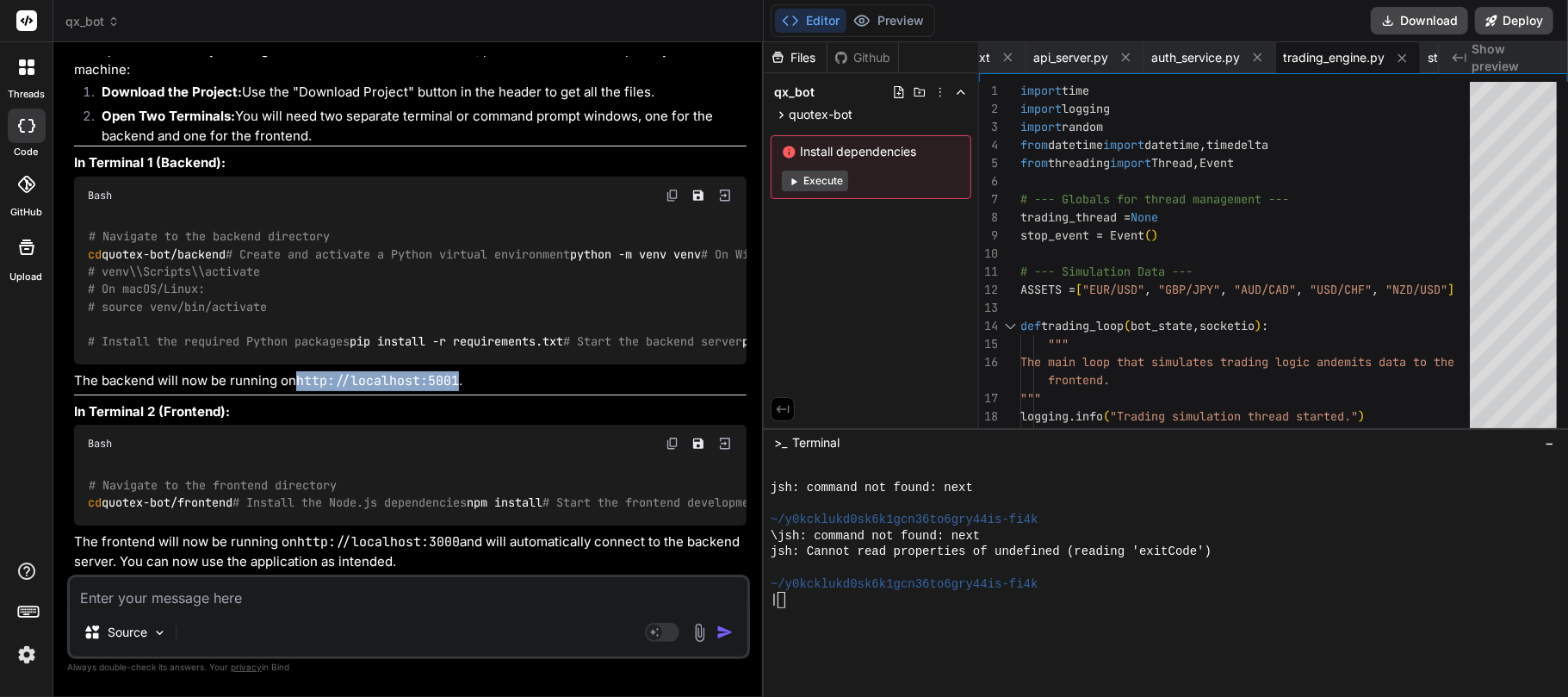 drag, startPoint x: 298, startPoint y: 267, endPoint x: 459, endPoint y: 272, distance: 161.07762 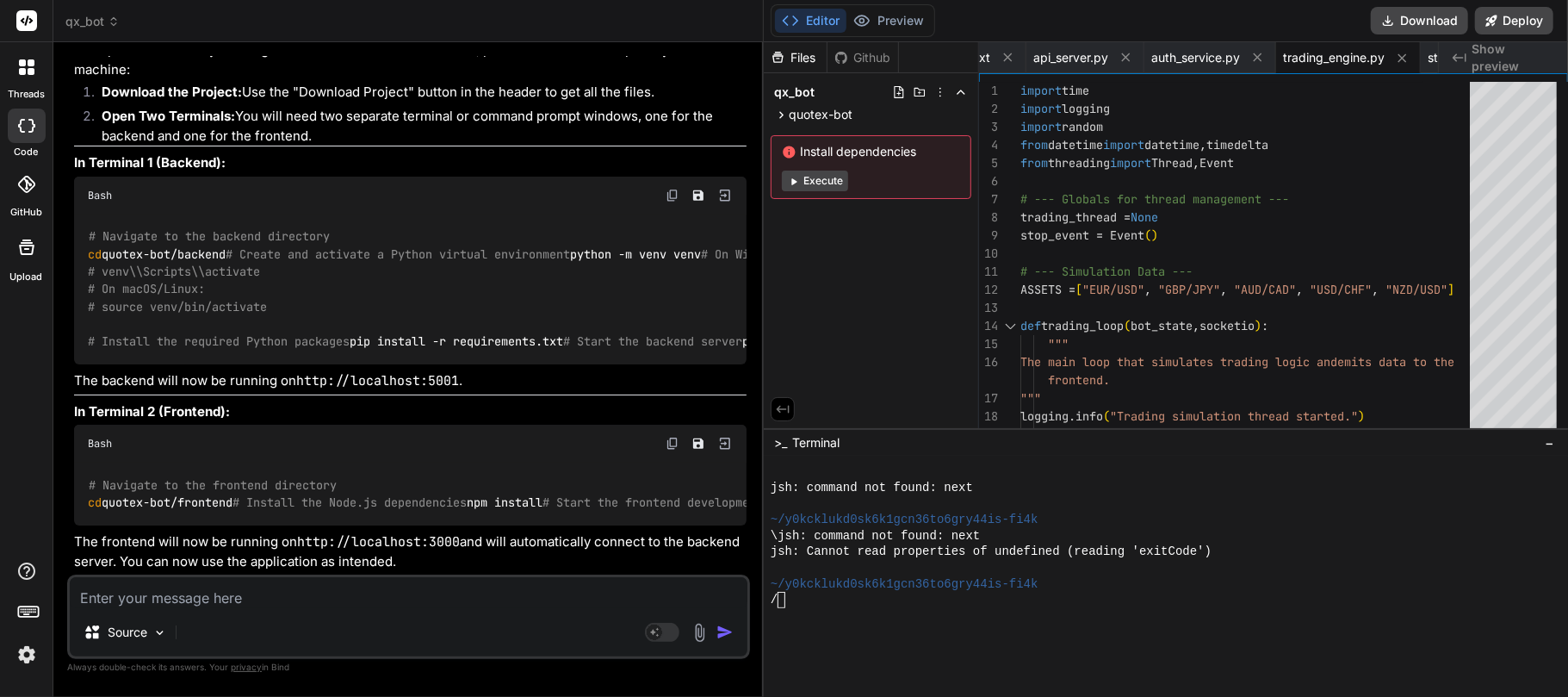 click at bounding box center (408, 593) 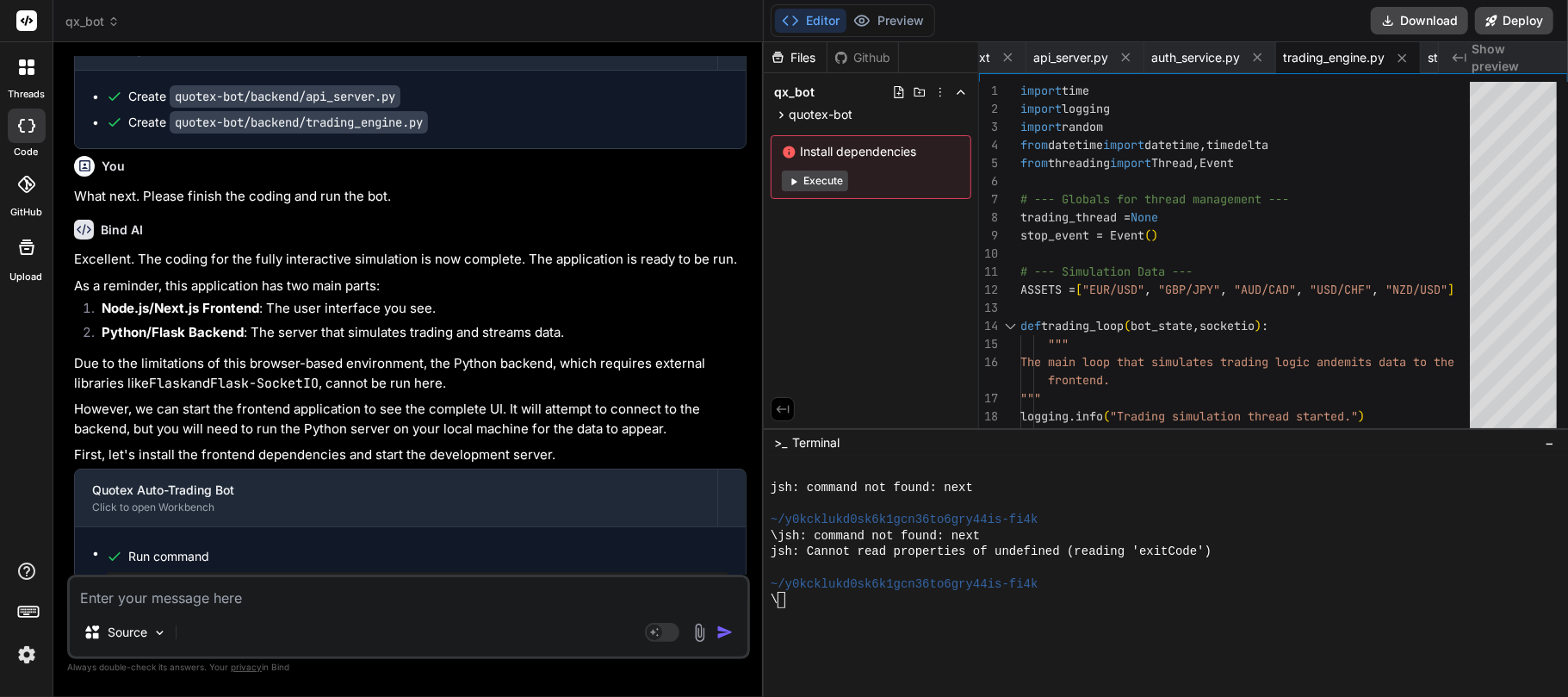 scroll, scrollTop: 4697, scrollLeft: 0, axis: vertical 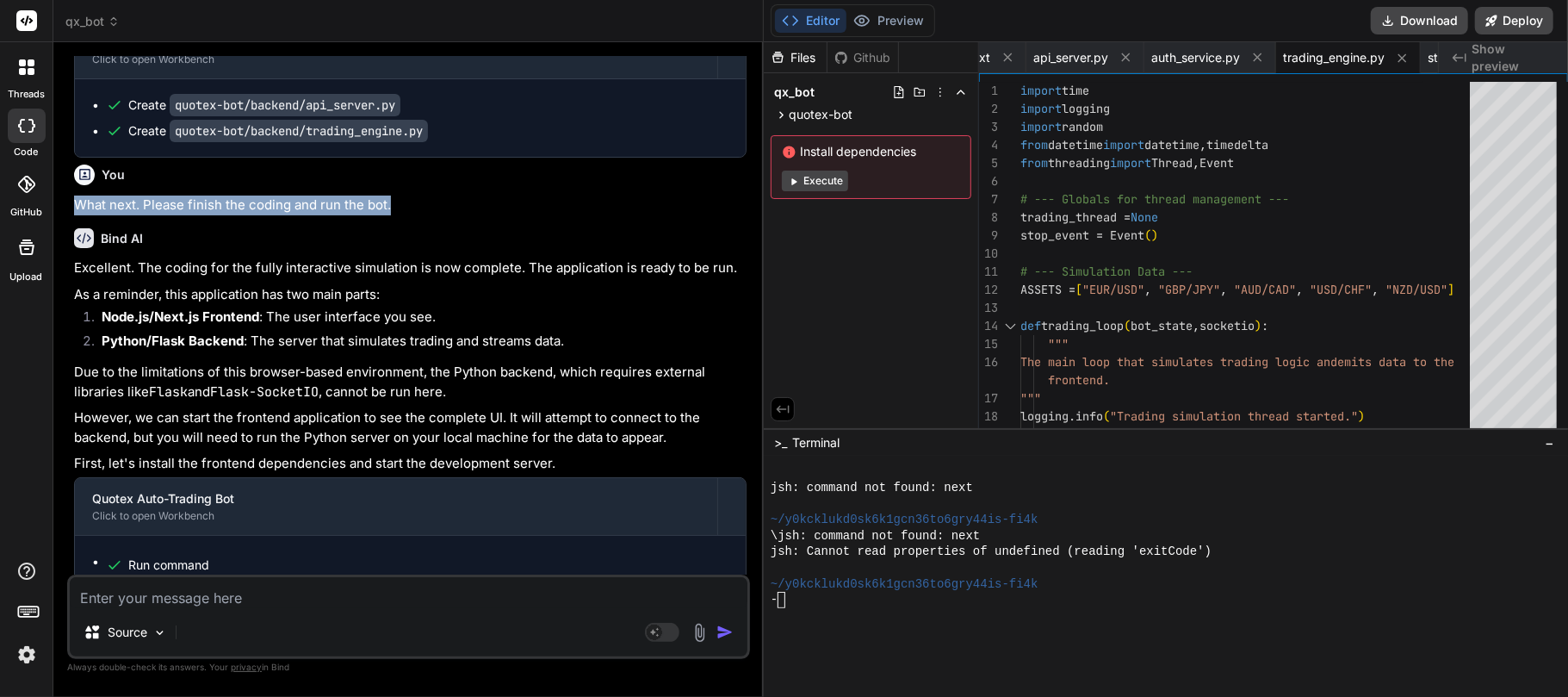 drag, startPoint x: 403, startPoint y: 183, endPoint x: 71, endPoint y: 190, distance: 332.0738 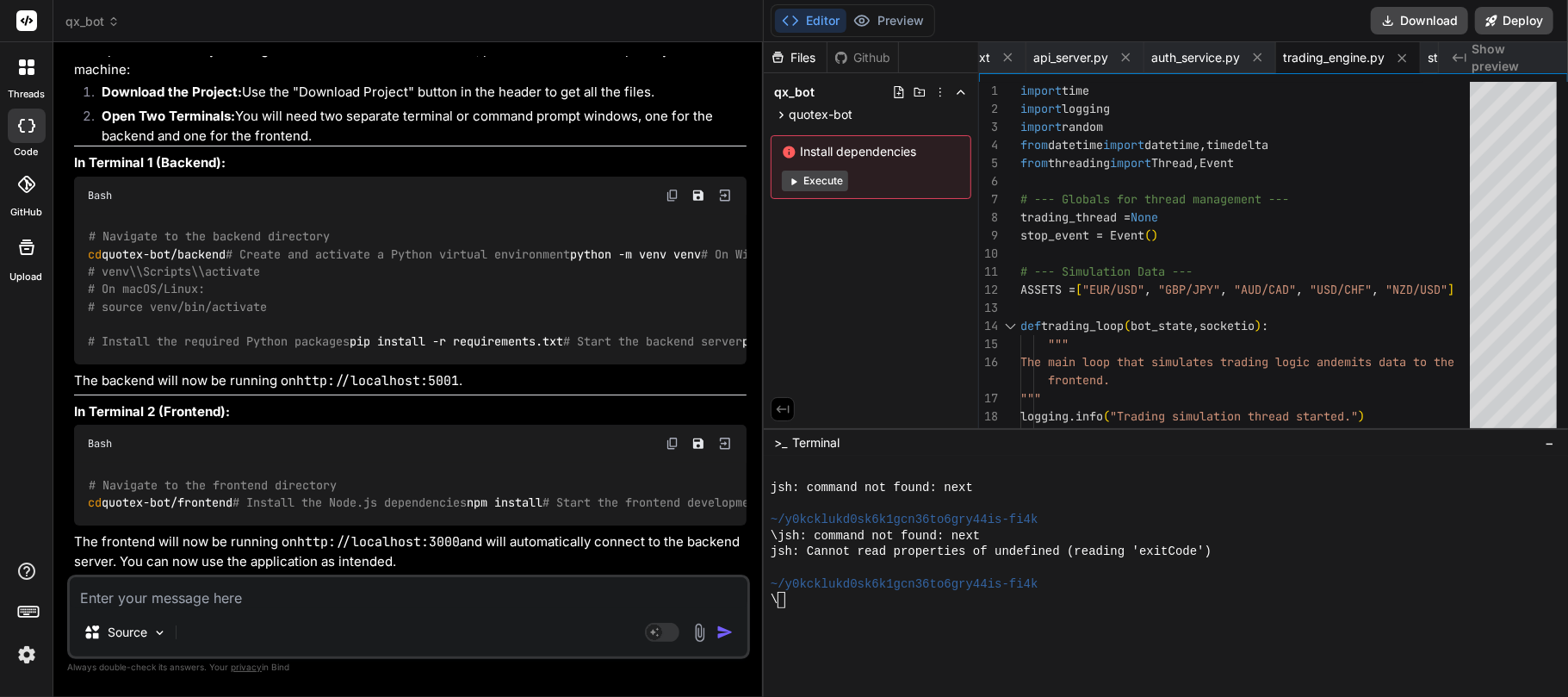 scroll, scrollTop: 5616, scrollLeft: 0, axis: vertical 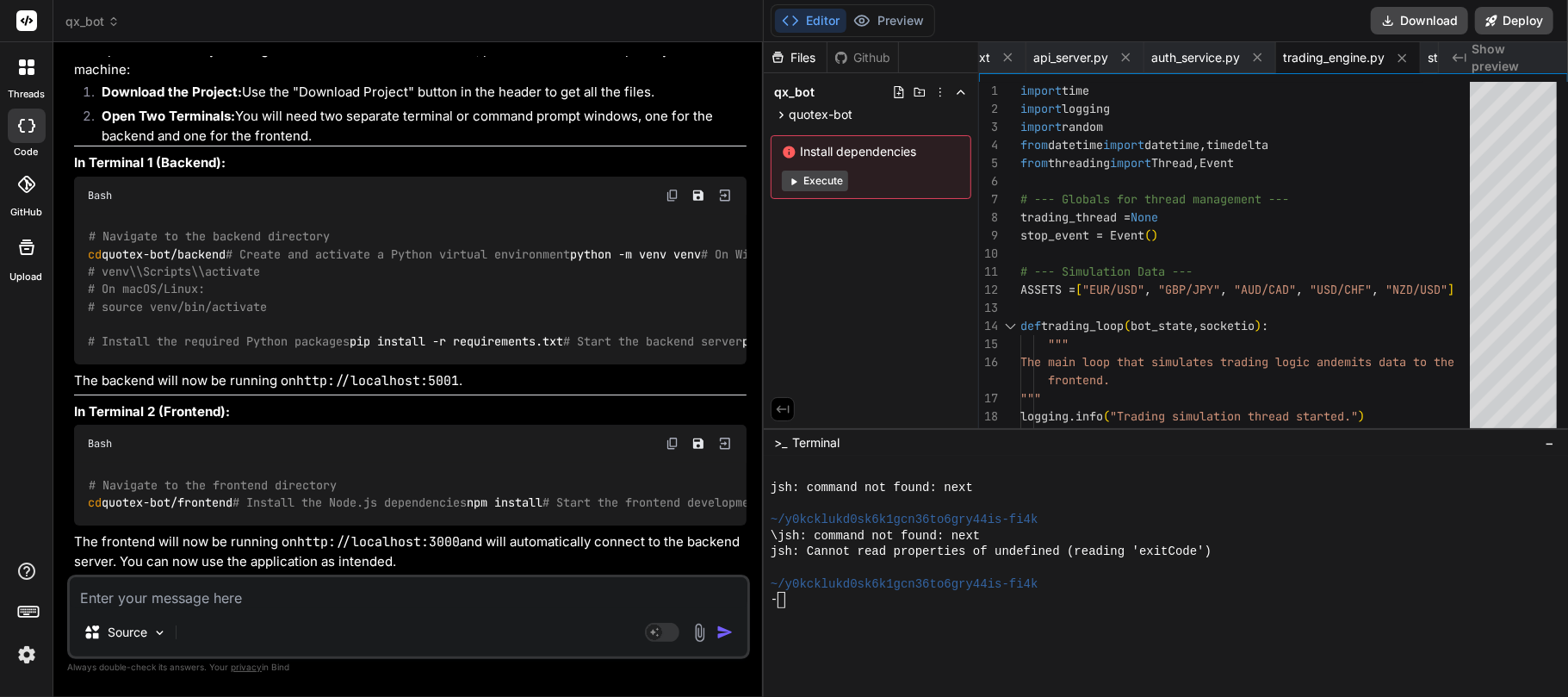 click at bounding box center (408, 593) 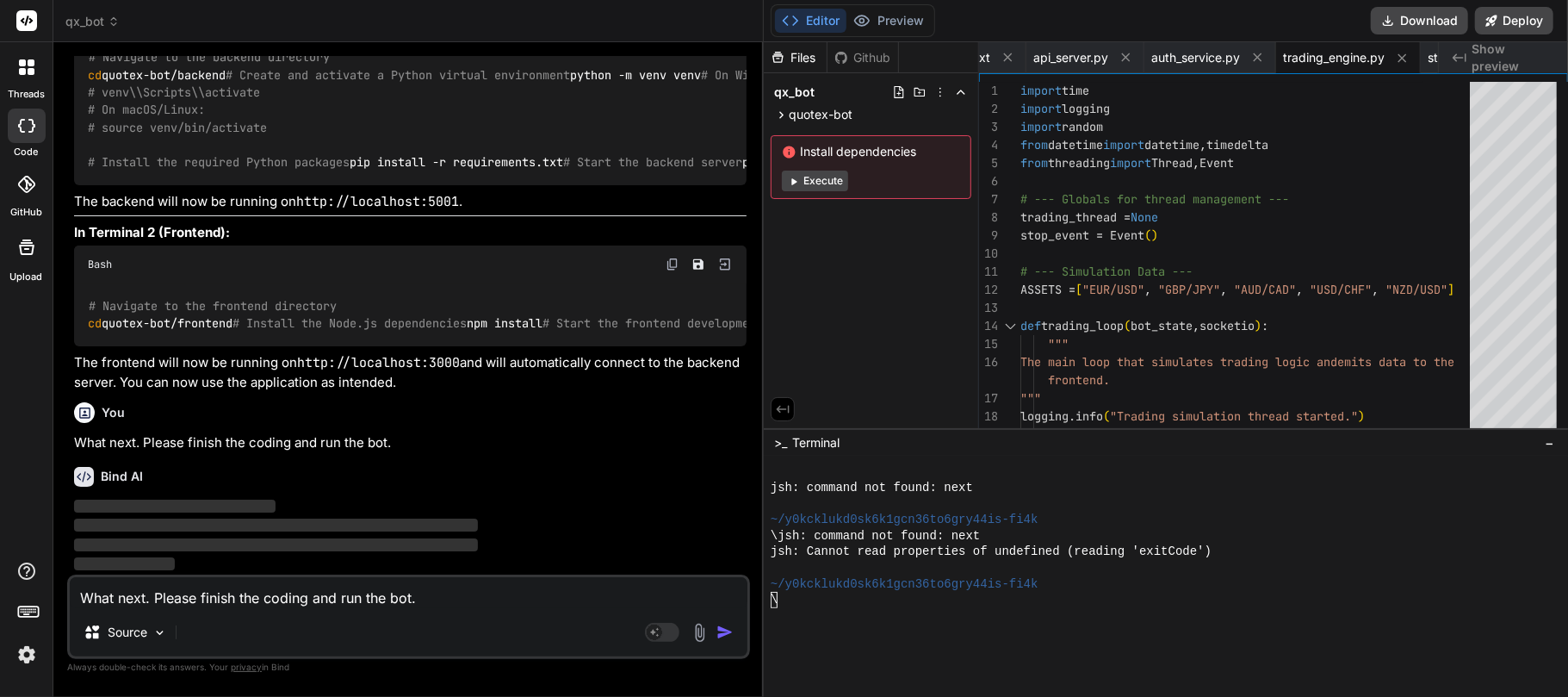 scroll, scrollTop: 5794, scrollLeft: 0, axis: vertical 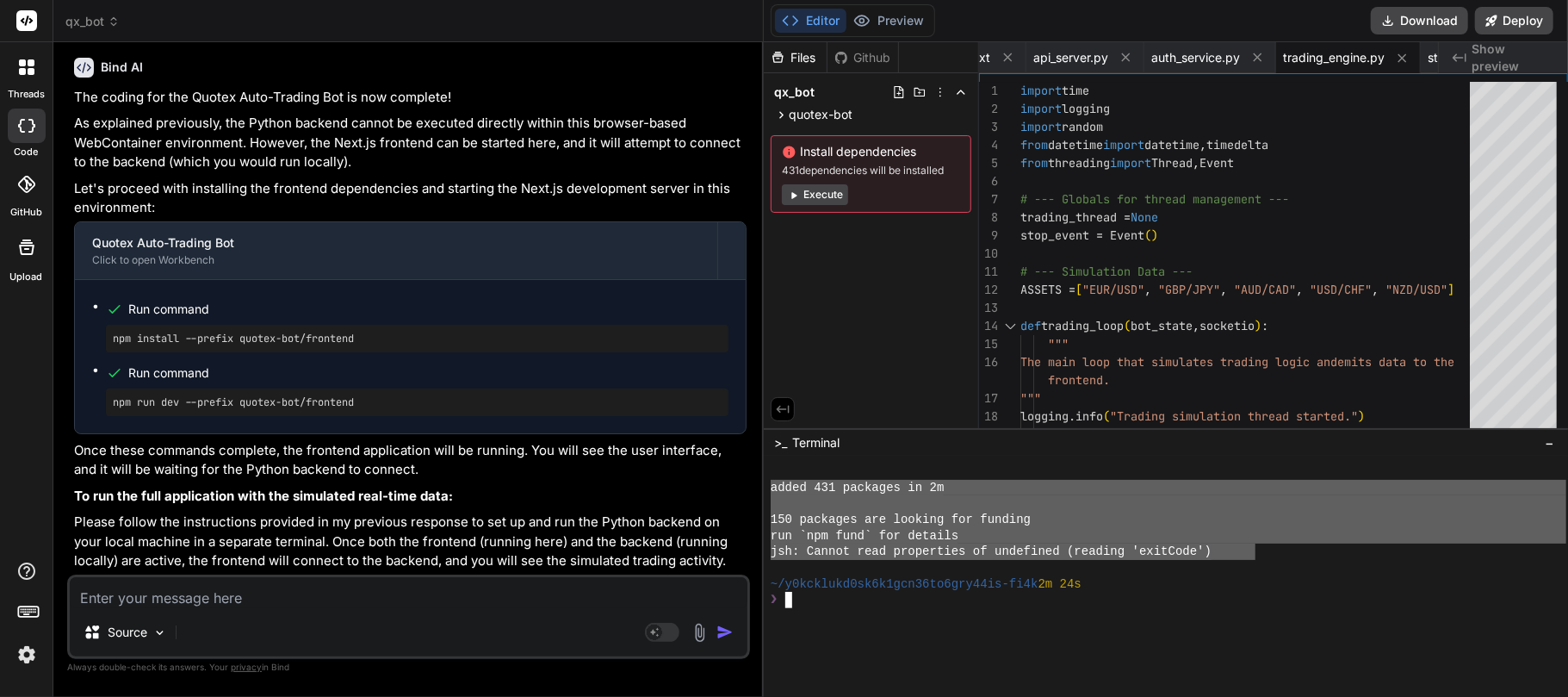 drag, startPoint x: 1254, startPoint y: 556, endPoint x: 744, endPoint y: 495, distance: 513.6351 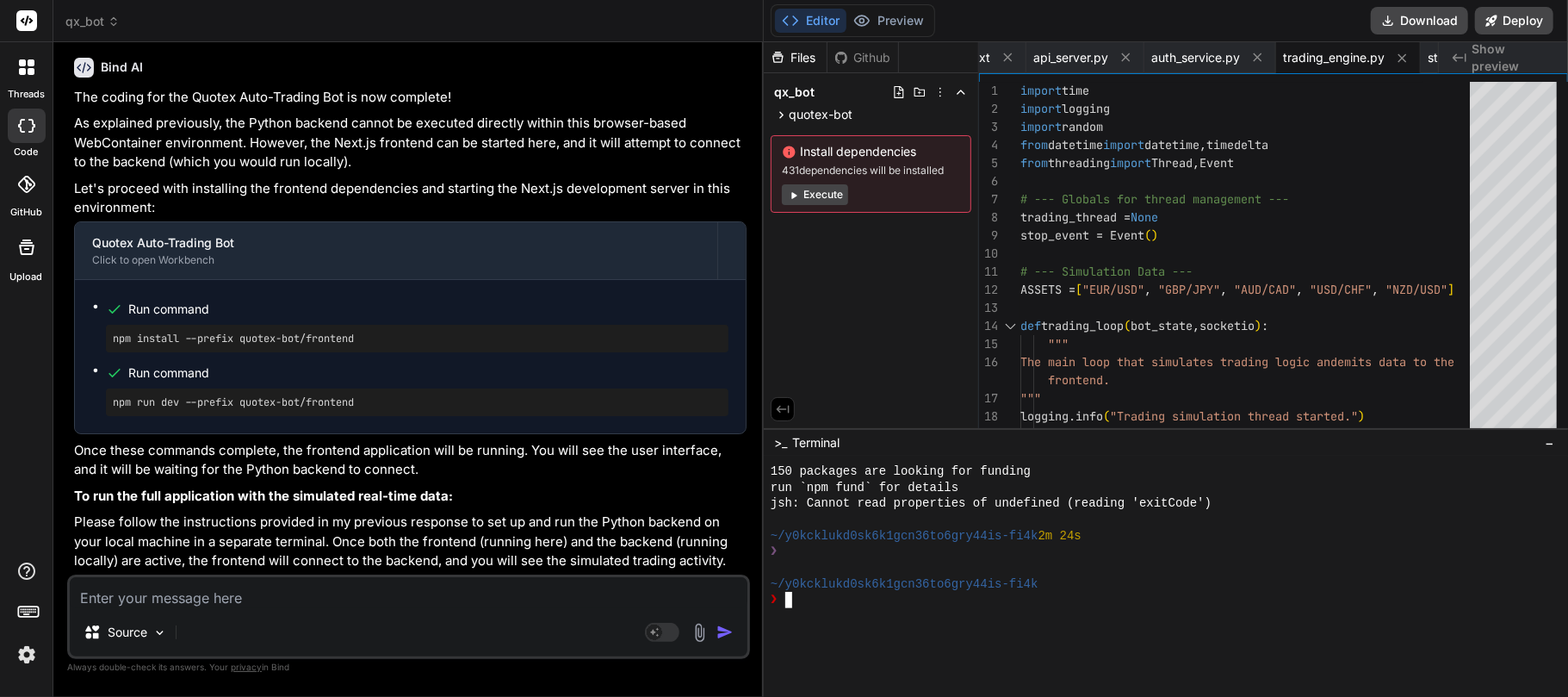 scroll, scrollTop: 1672, scrollLeft: 0, axis: vertical 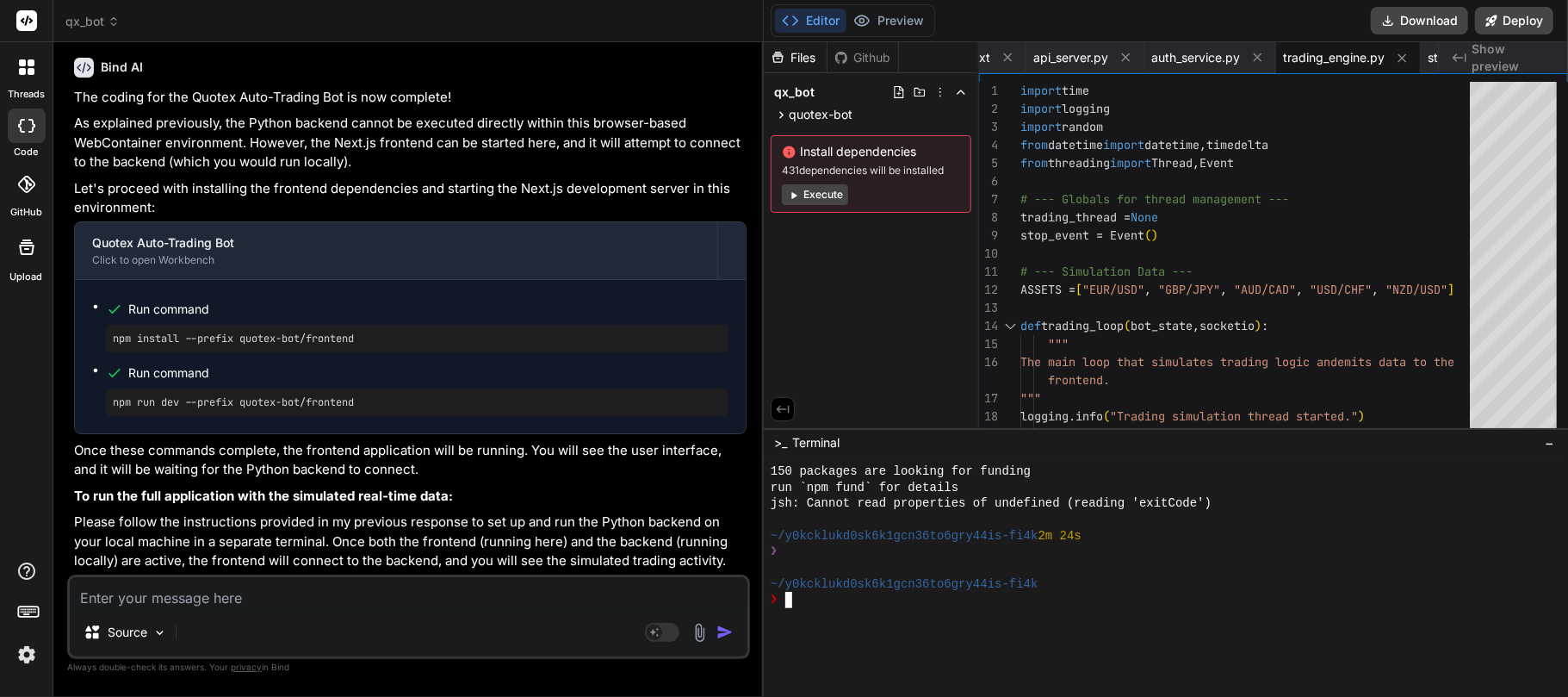 click on "Source" at bounding box center [408, 636] 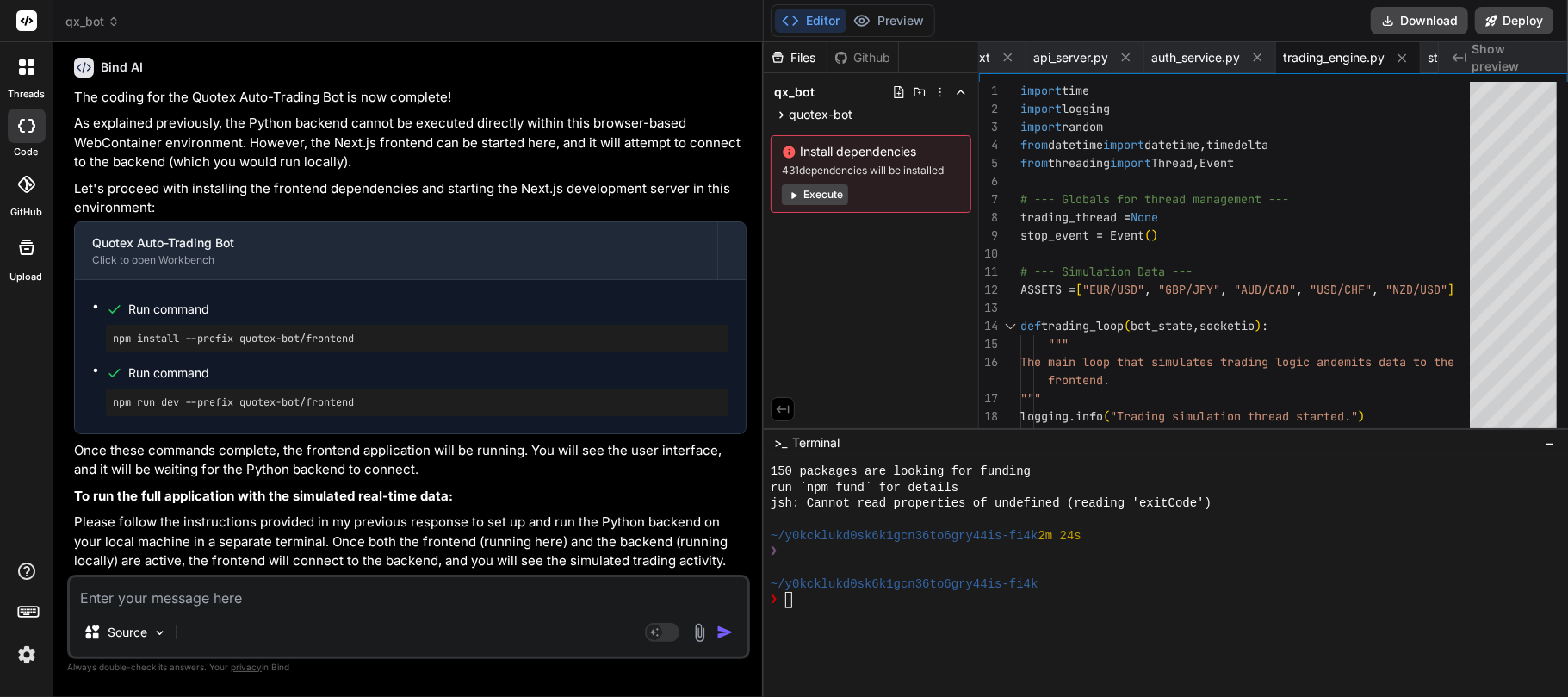 click on "Source Agent Mode. When this toggle is activated, AI automatically makes decisions, reasons, creates files, and runs terminal commands. Almost full autopilot." at bounding box center [408, 617] 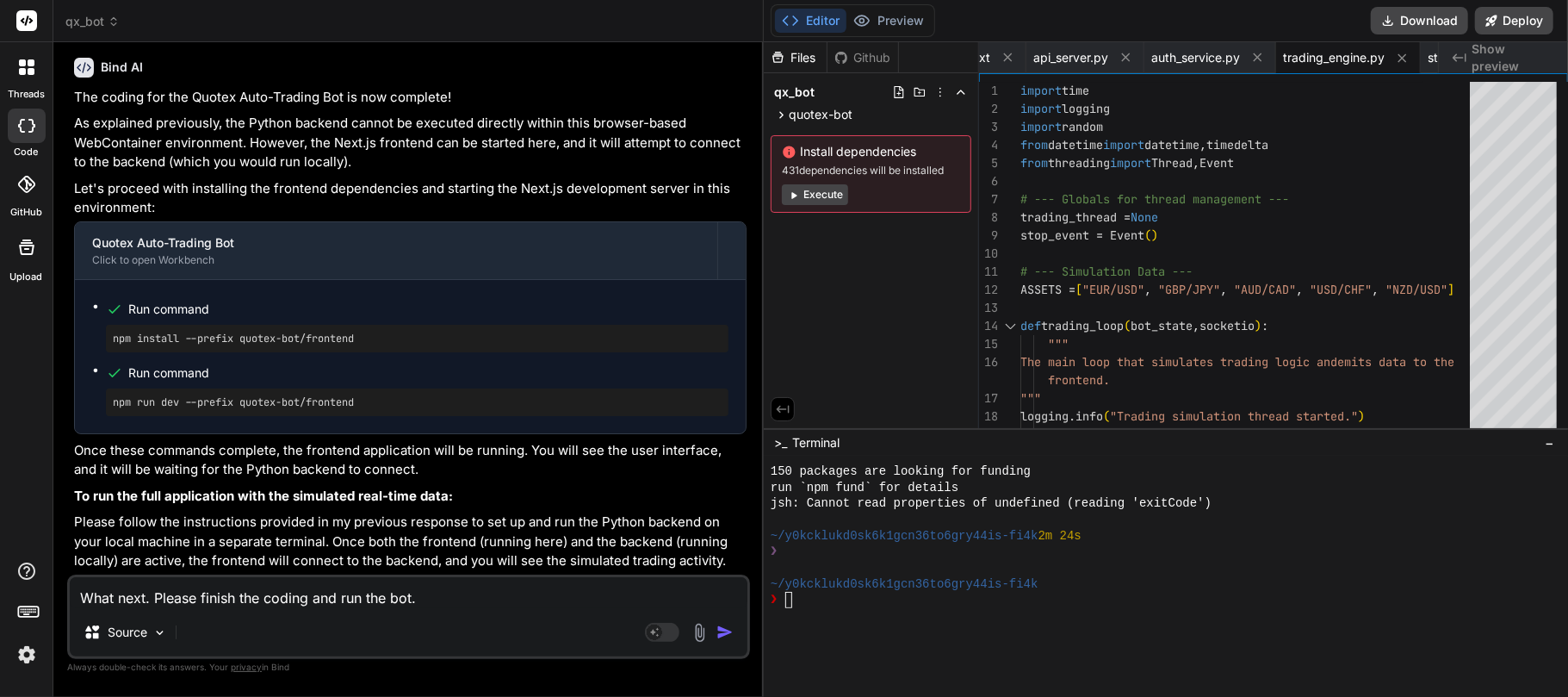 drag, startPoint x: 463, startPoint y: 598, endPoint x: 0, endPoint y: 545, distance: 466.0236 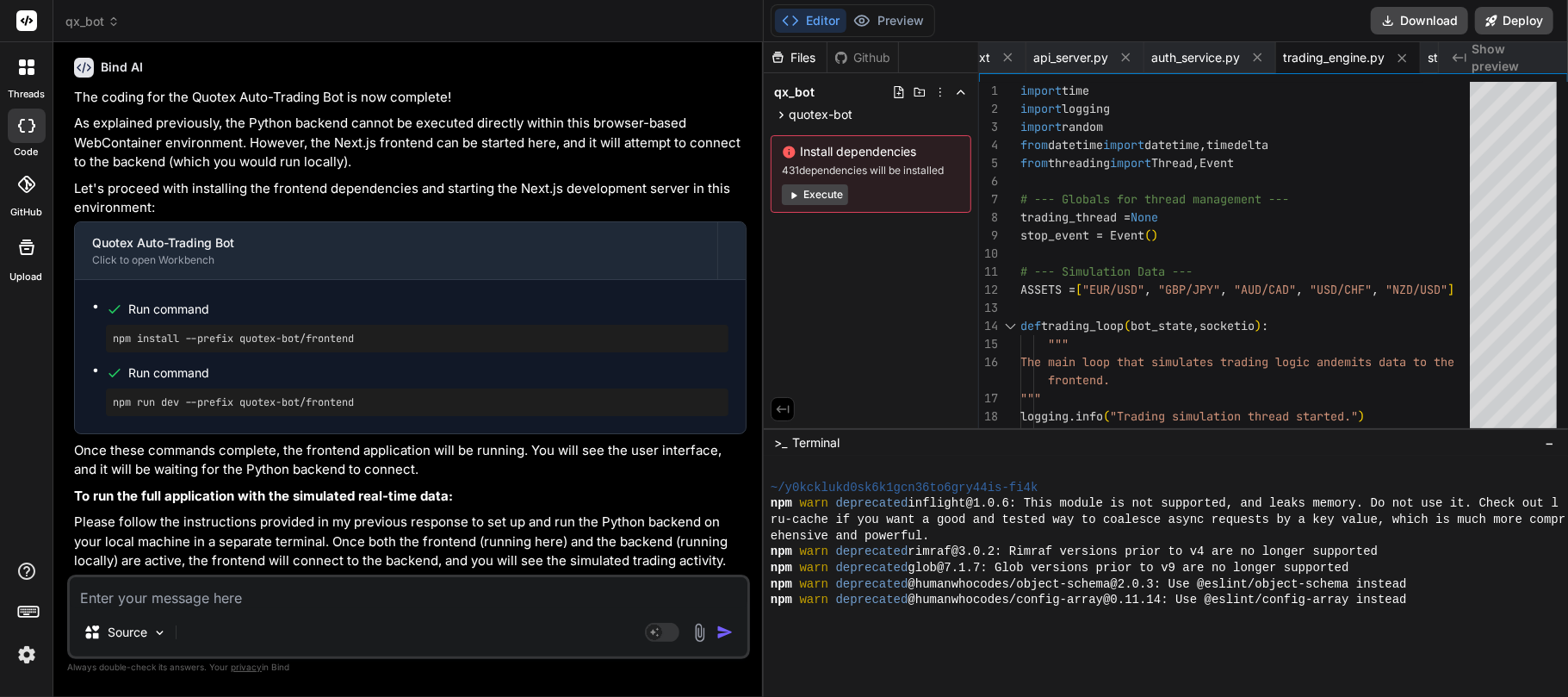 scroll, scrollTop: 1442, scrollLeft: 0, axis: vertical 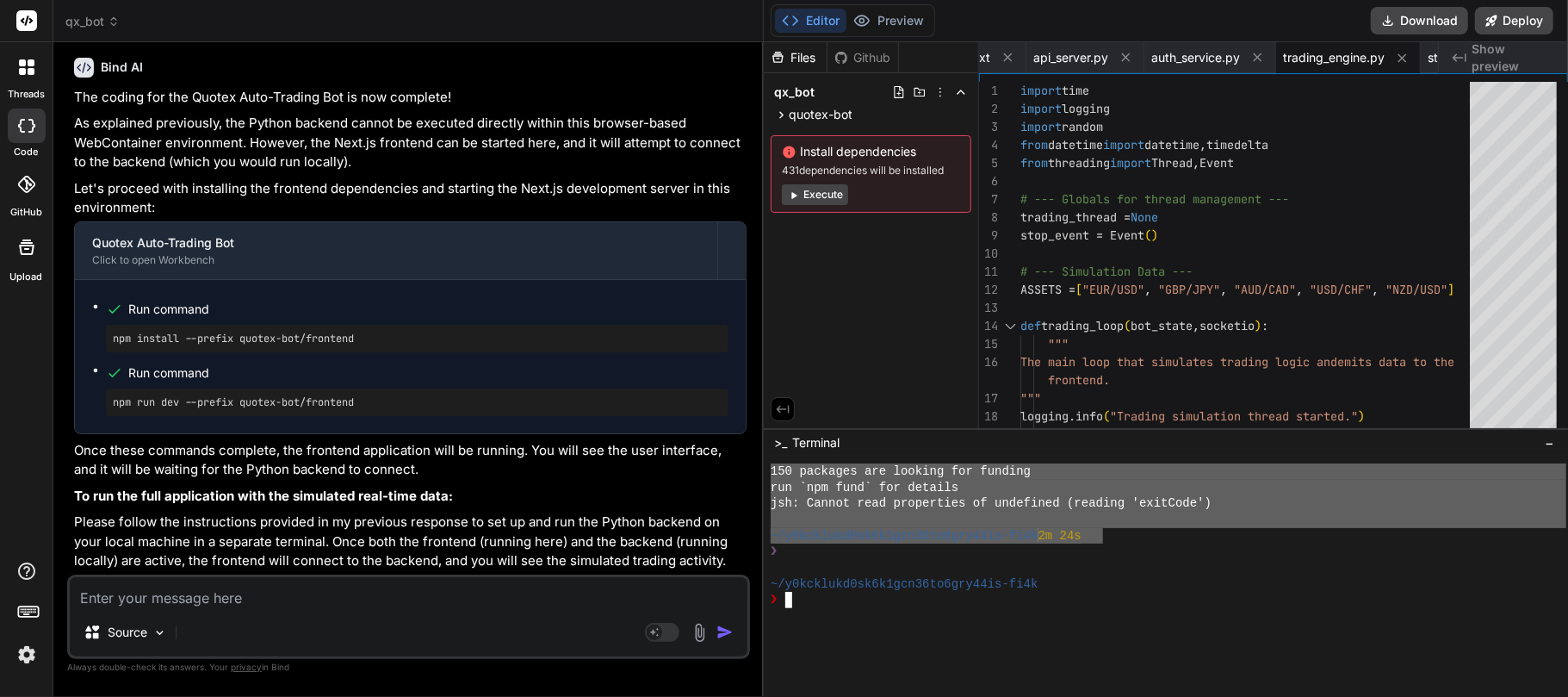 drag, startPoint x: 772, startPoint y: 507, endPoint x: 1104, endPoint y: 538, distance: 333.4441 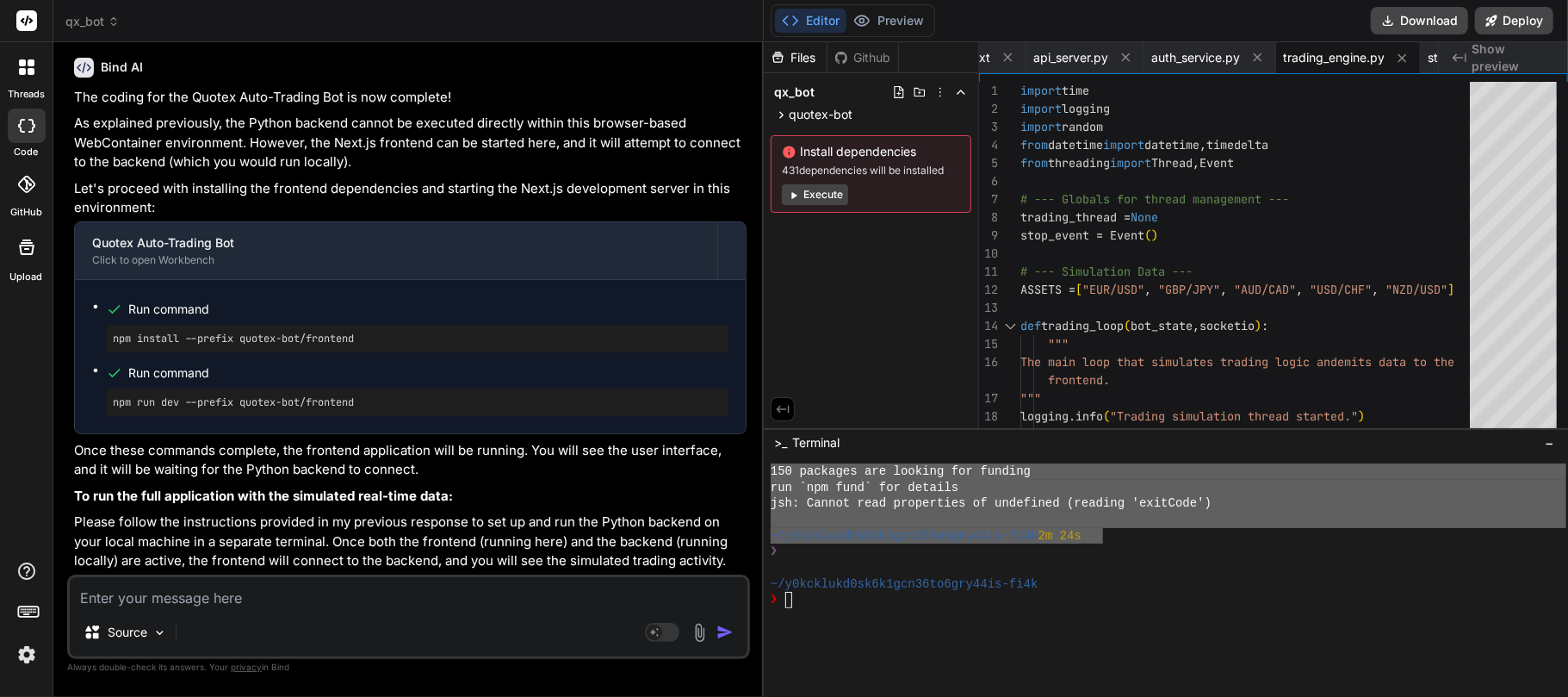 click at bounding box center [408, 593] 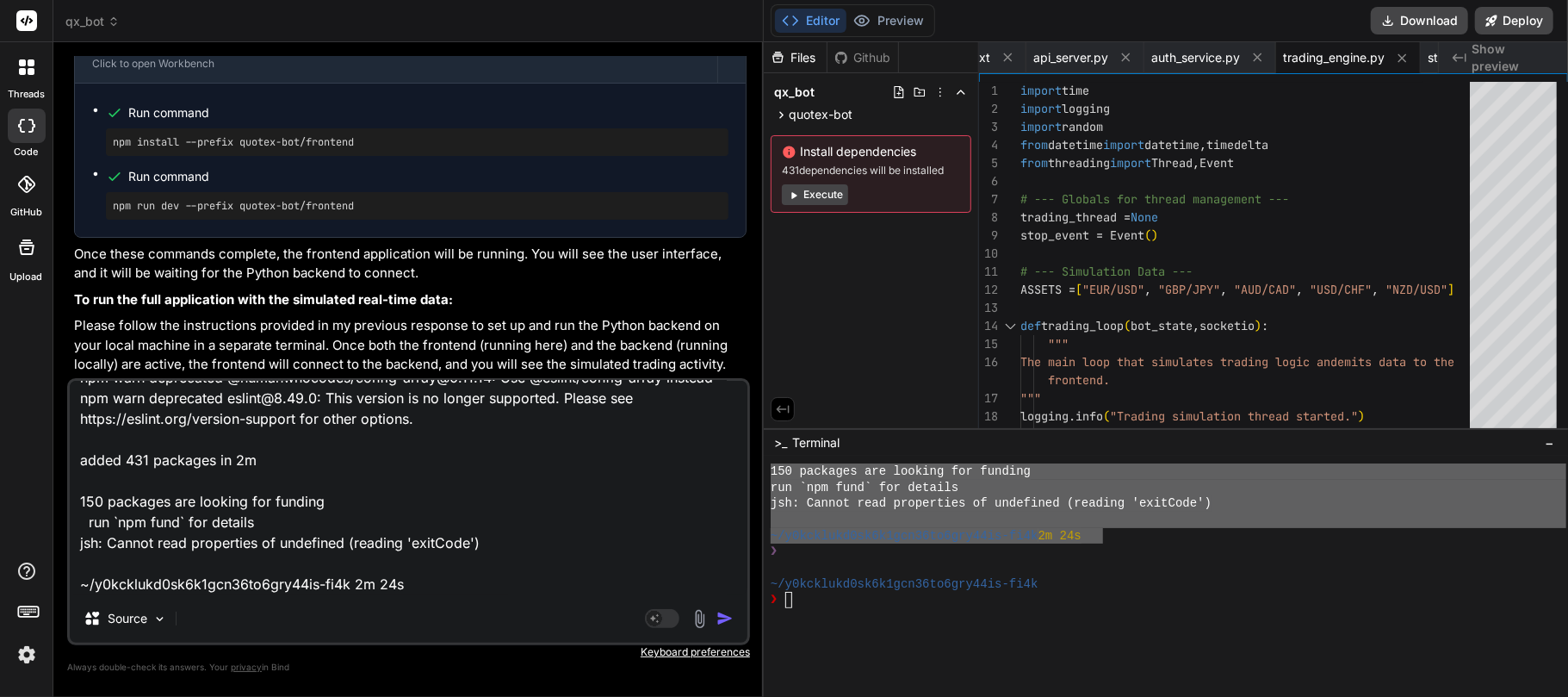 scroll, scrollTop: 0, scrollLeft: 0, axis: both 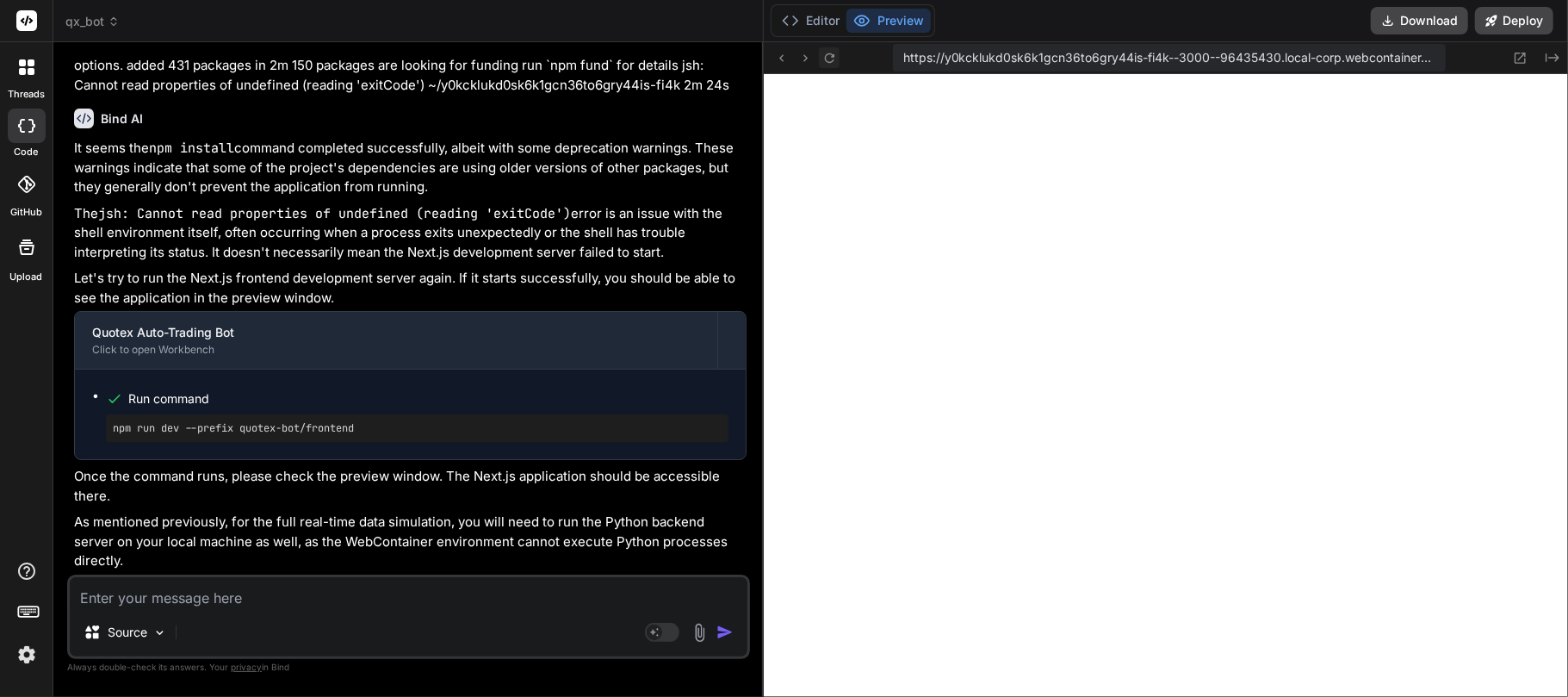 click 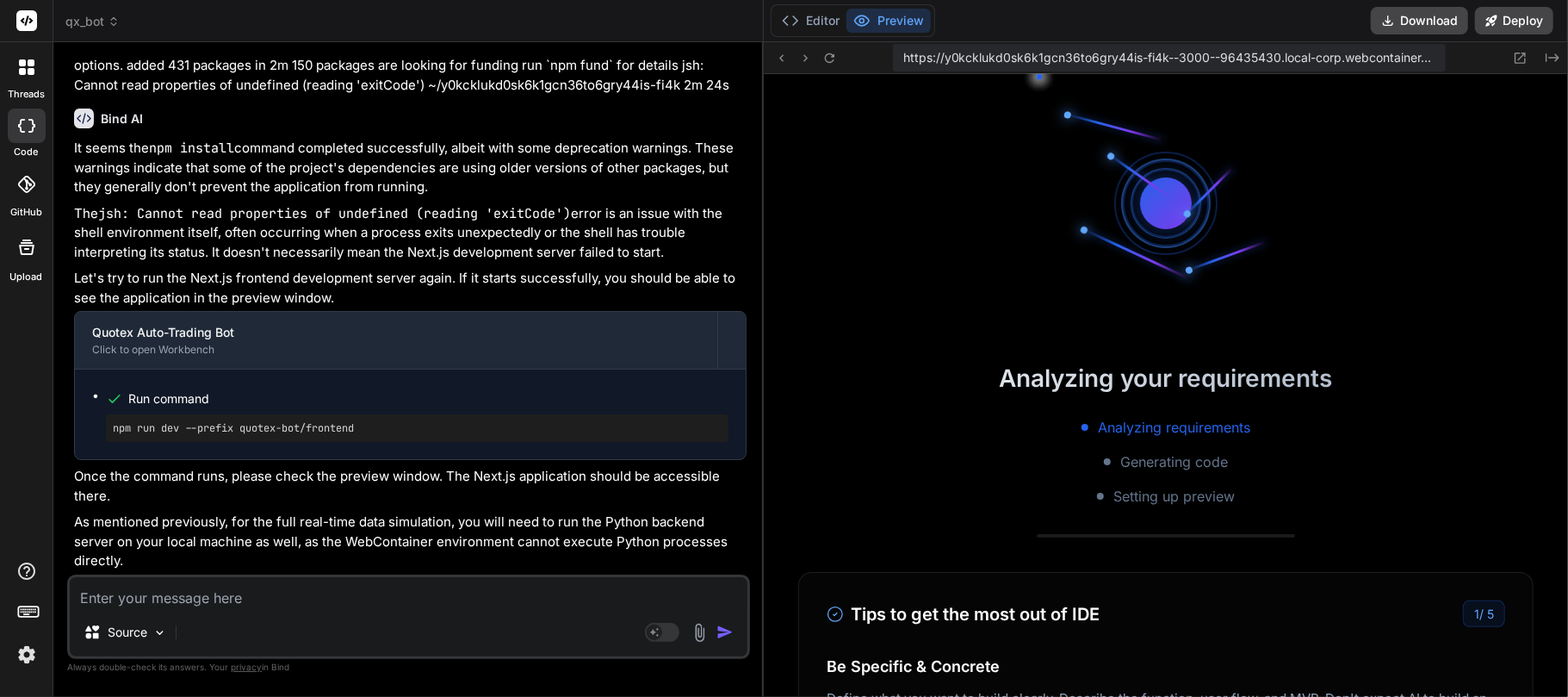 scroll, scrollTop: 2524, scrollLeft: 0, axis: vertical 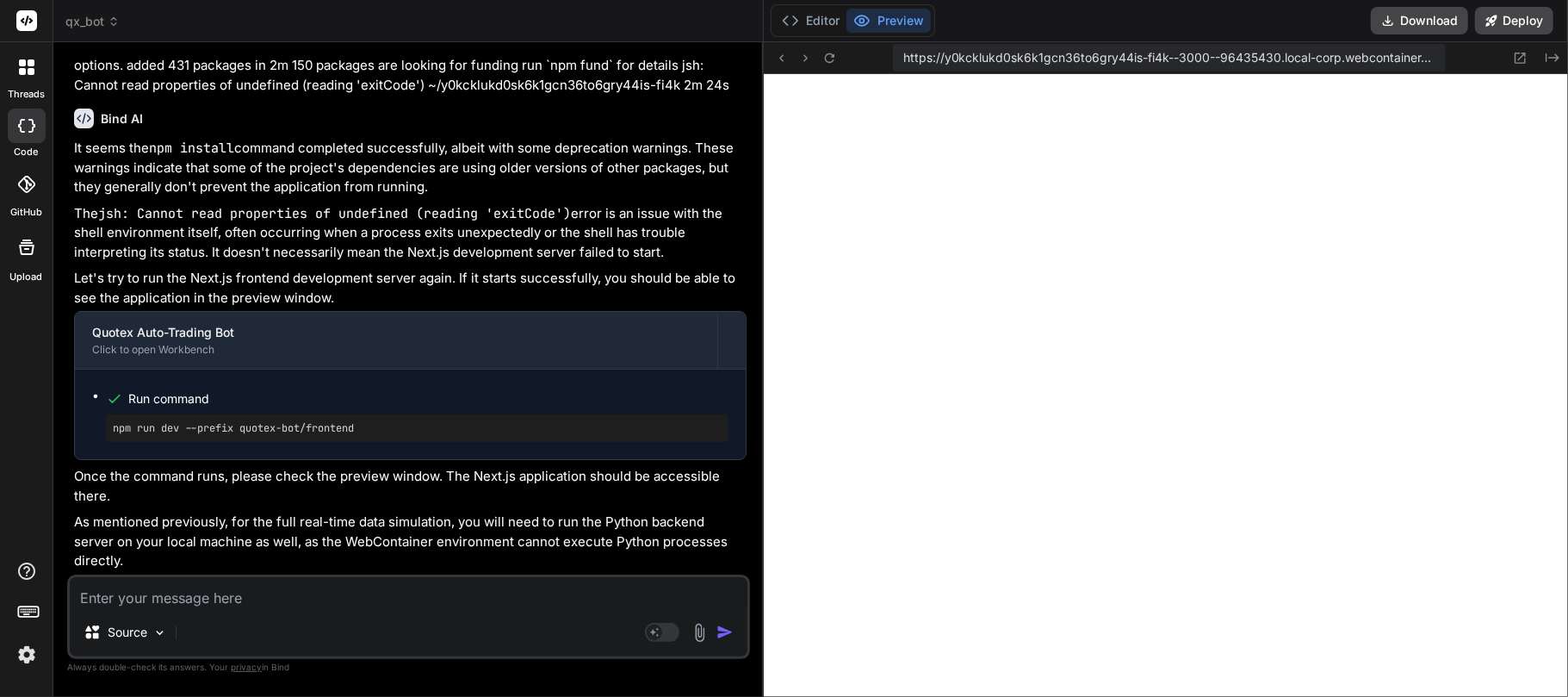 click on "Source Agent Mode. When this toggle is activated, AI automatically makes decisions, reasons, creates files, and runs terminal commands. Almost full autopilot." at bounding box center (408, 617) 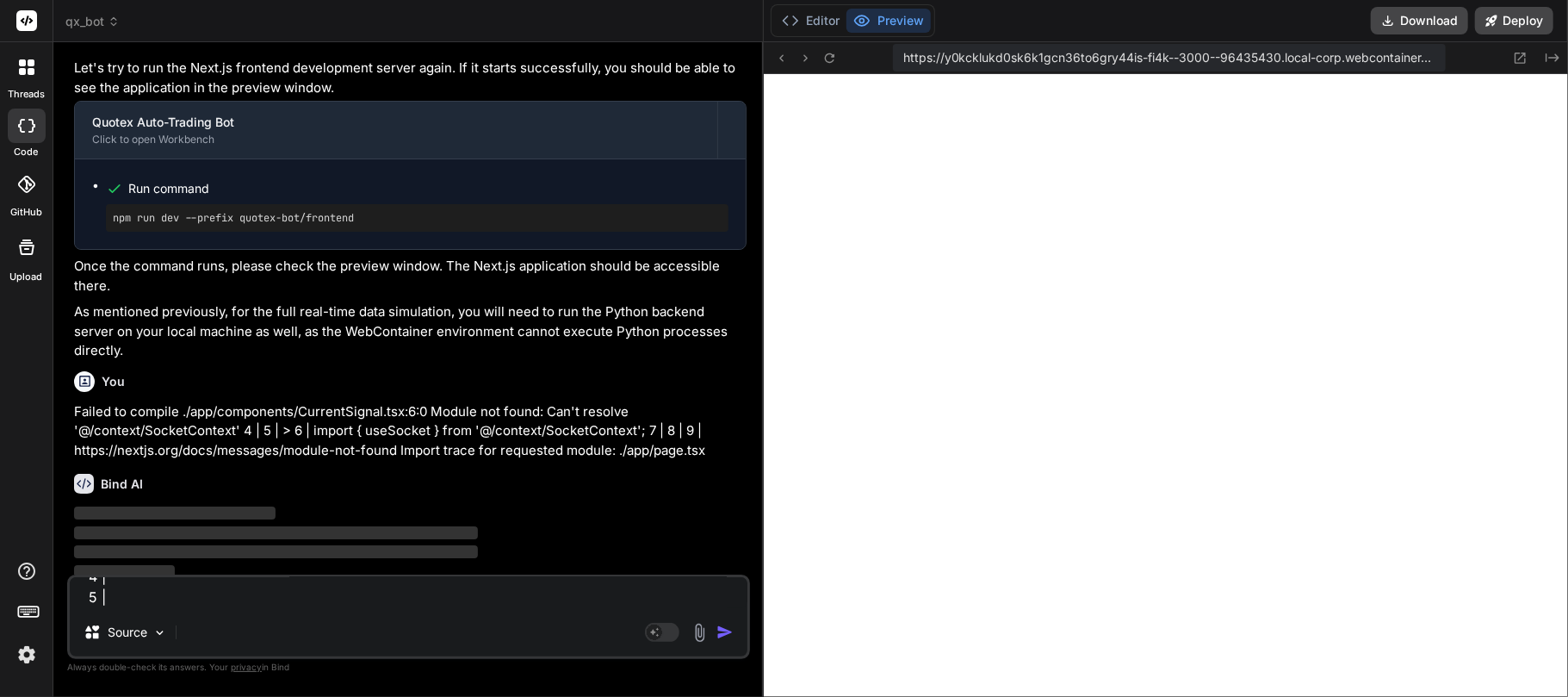 scroll, scrollTop: 0, scrollLeft: 0, axis: both 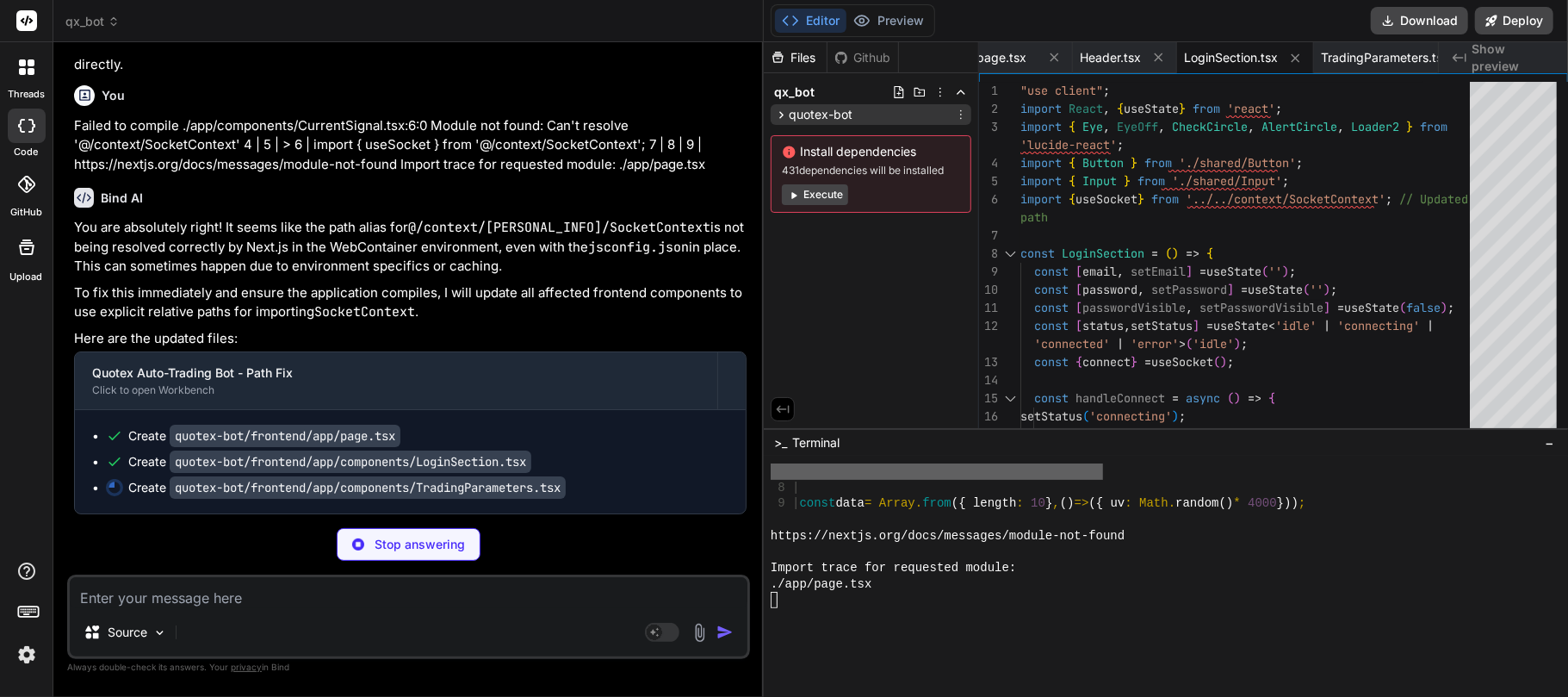 click 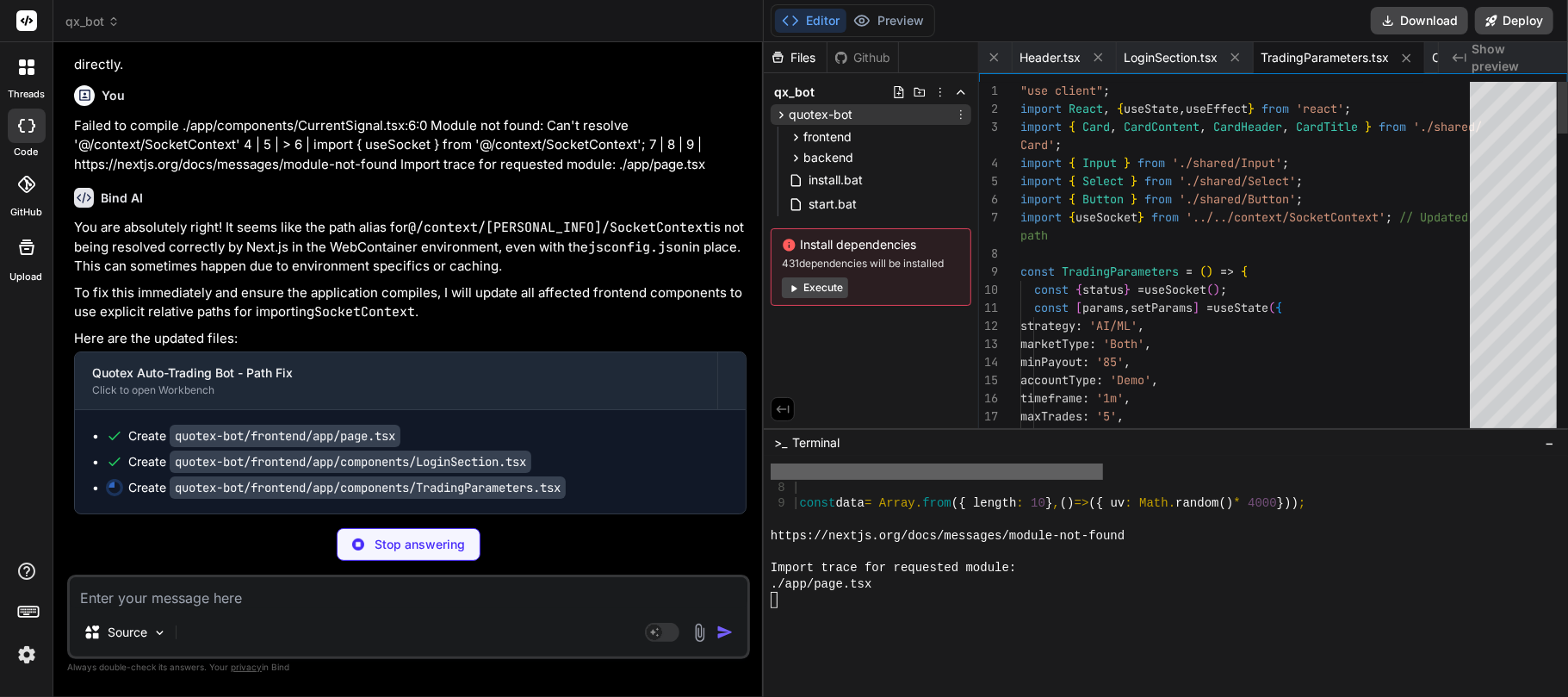 scroll, scrollTop: 3361, scrollLeft: 0, axis: vertical 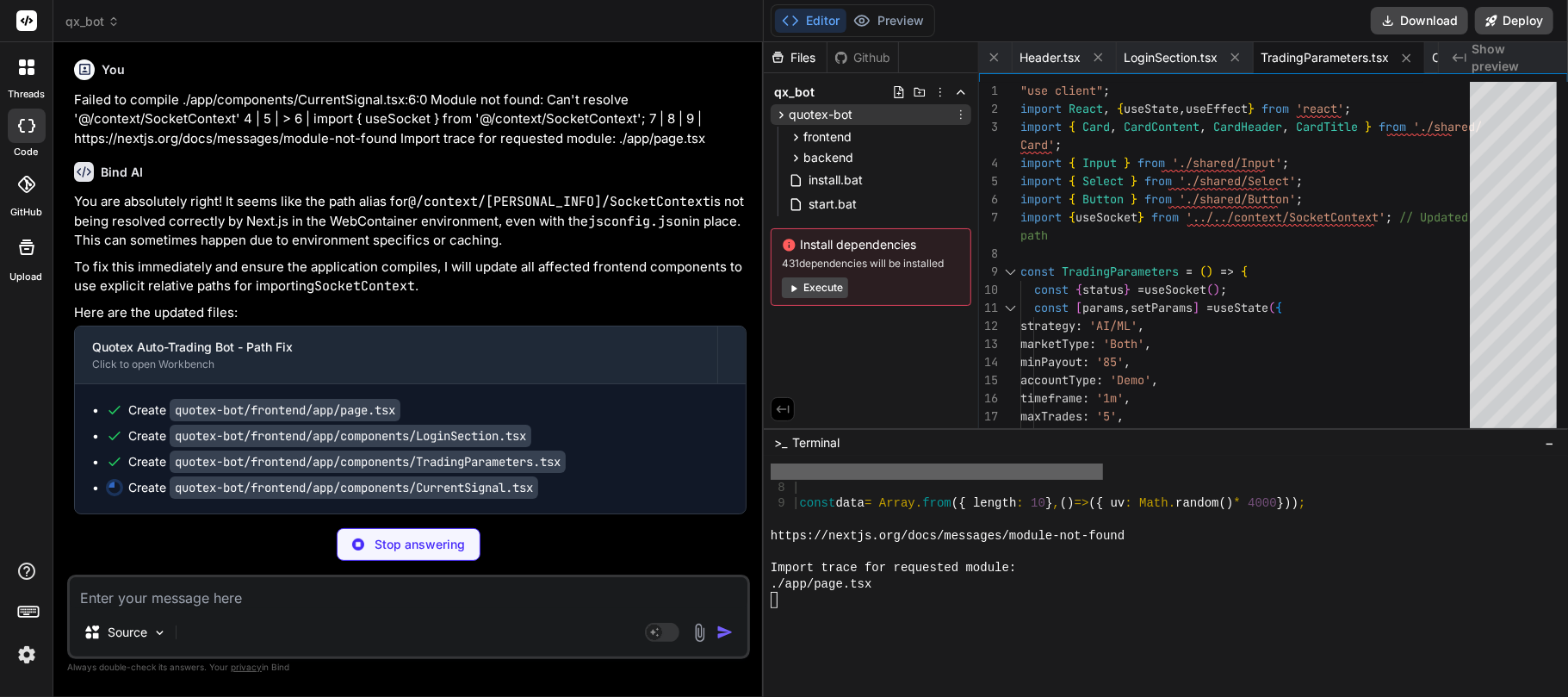 click 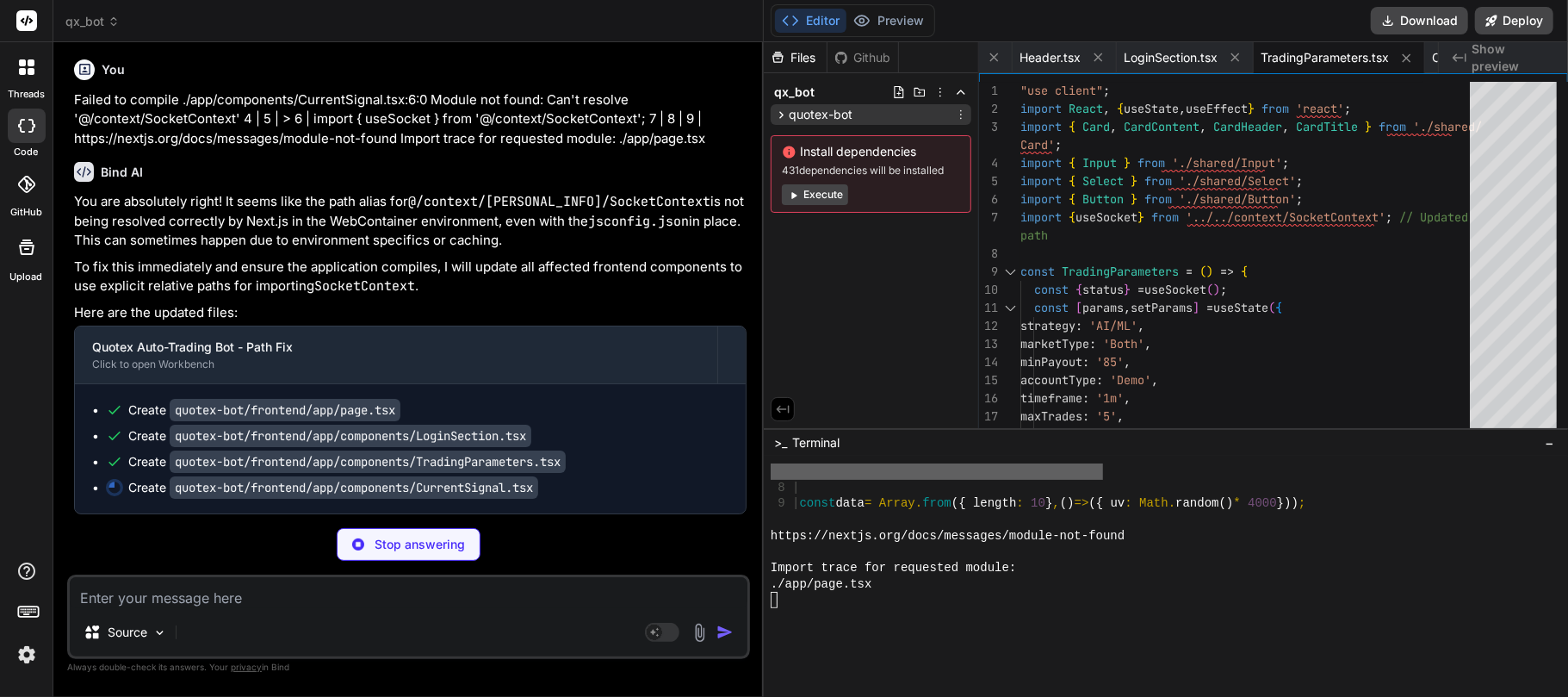 click 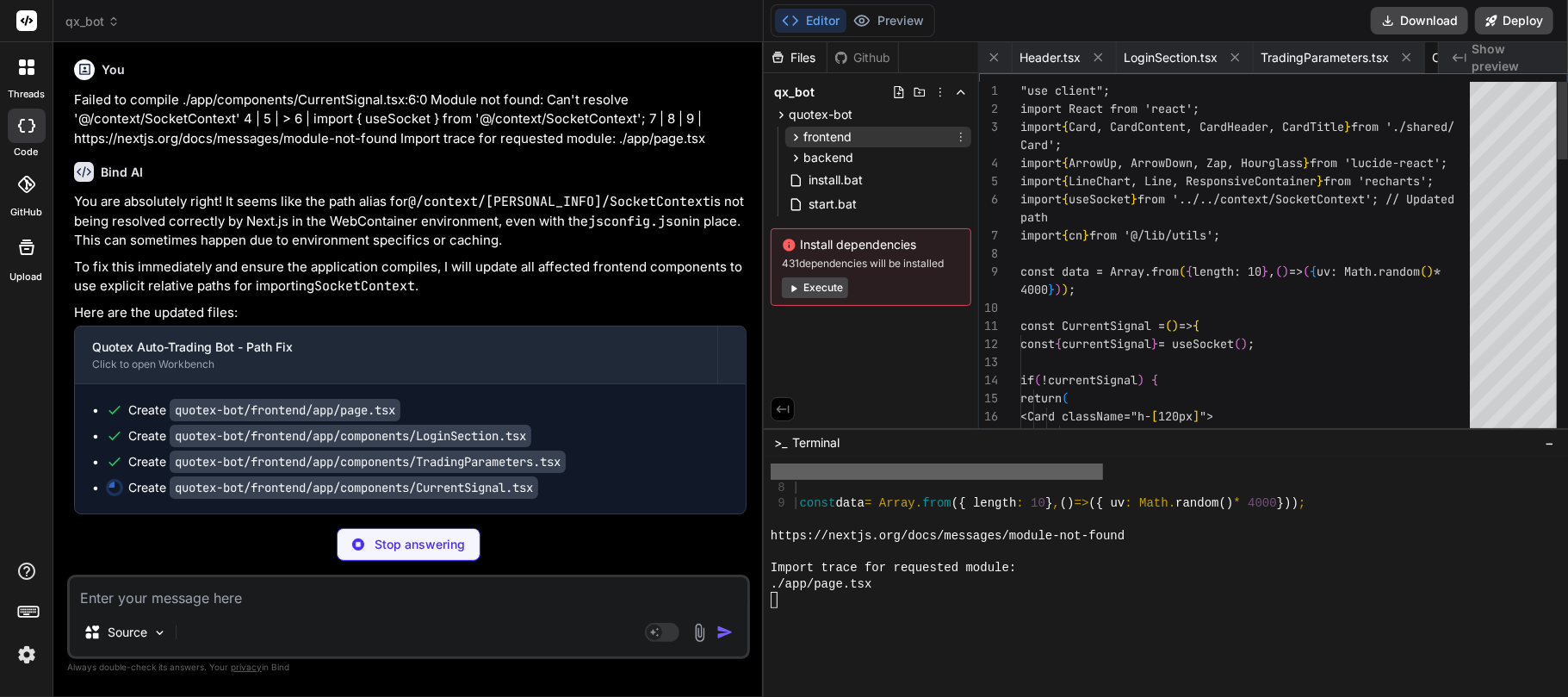 scroll, scrollTop: 0, scrollLeft: 1047, axis: horizontal 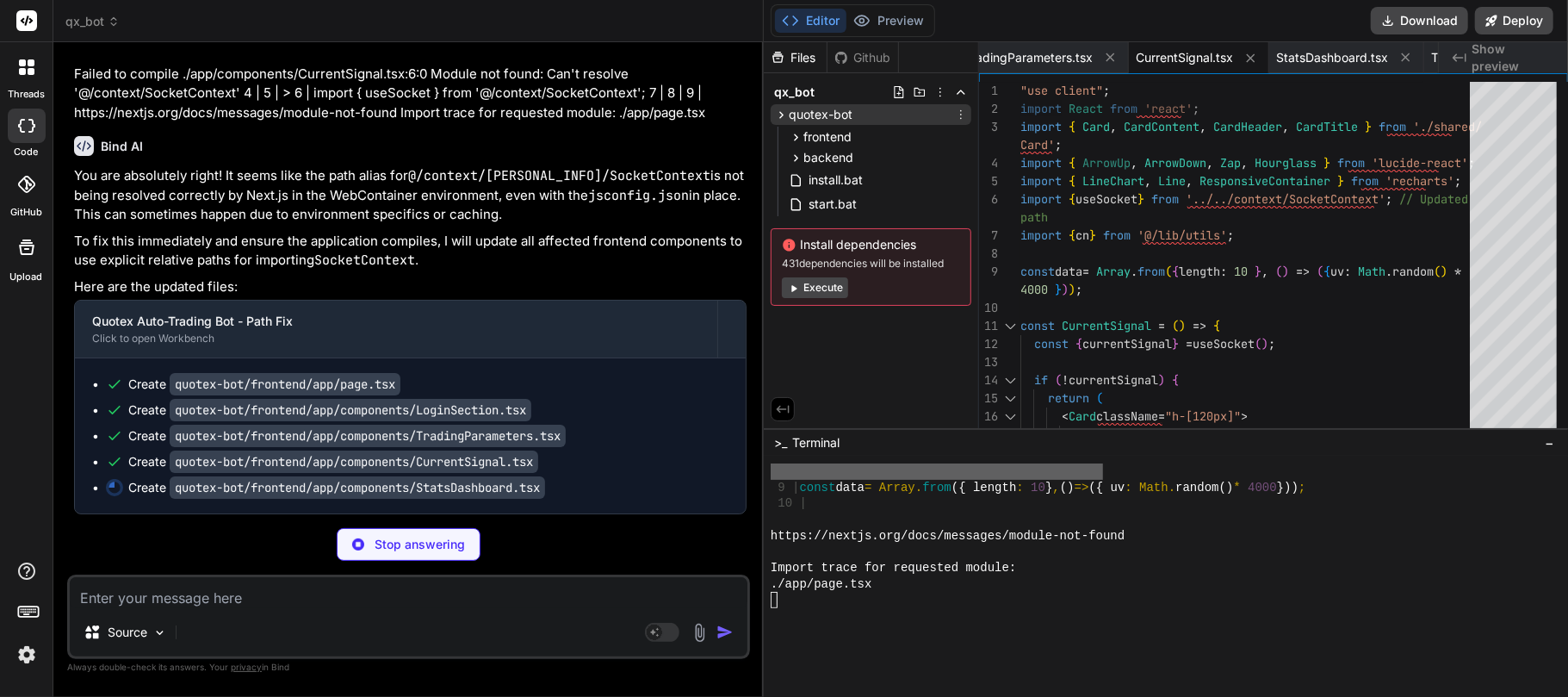 click 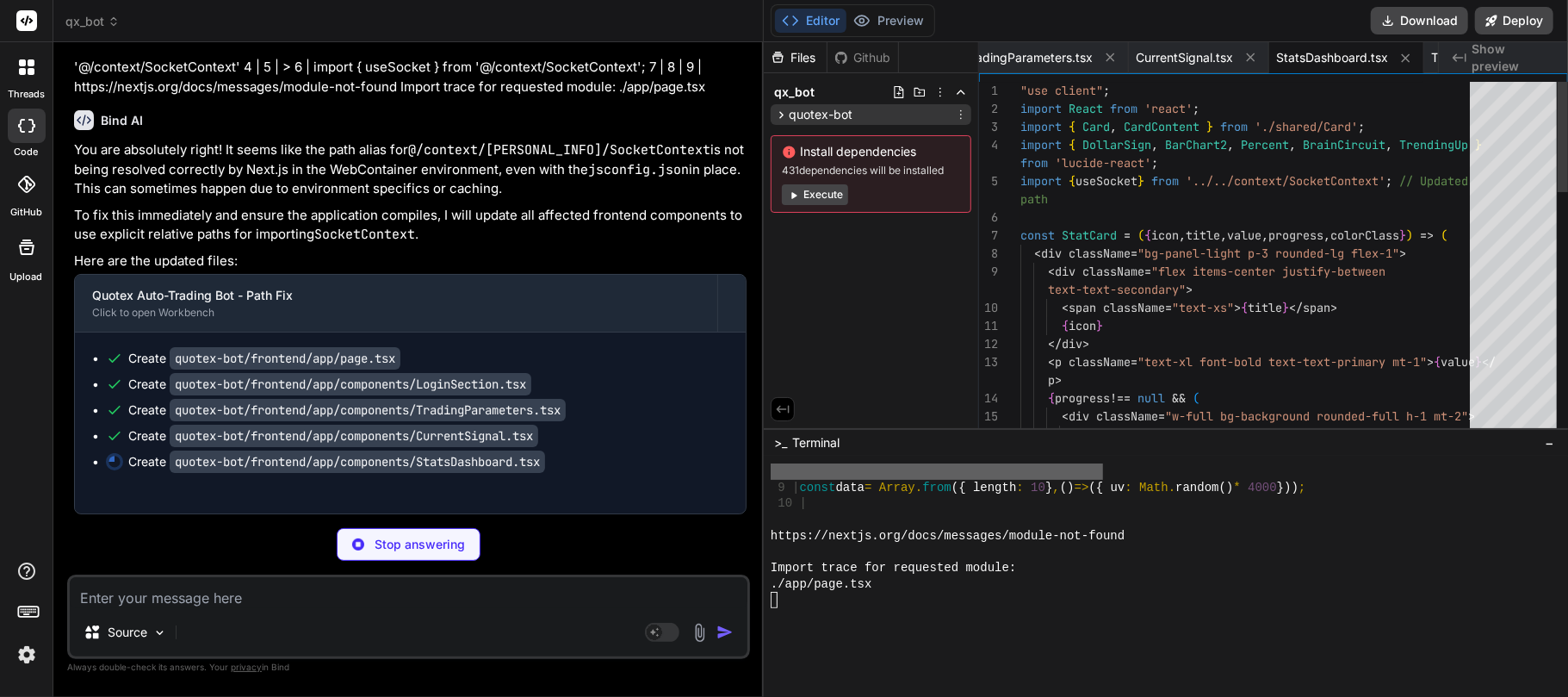 scroll, scrollTop: 3779, scrollLeft: 0, axis: vertical 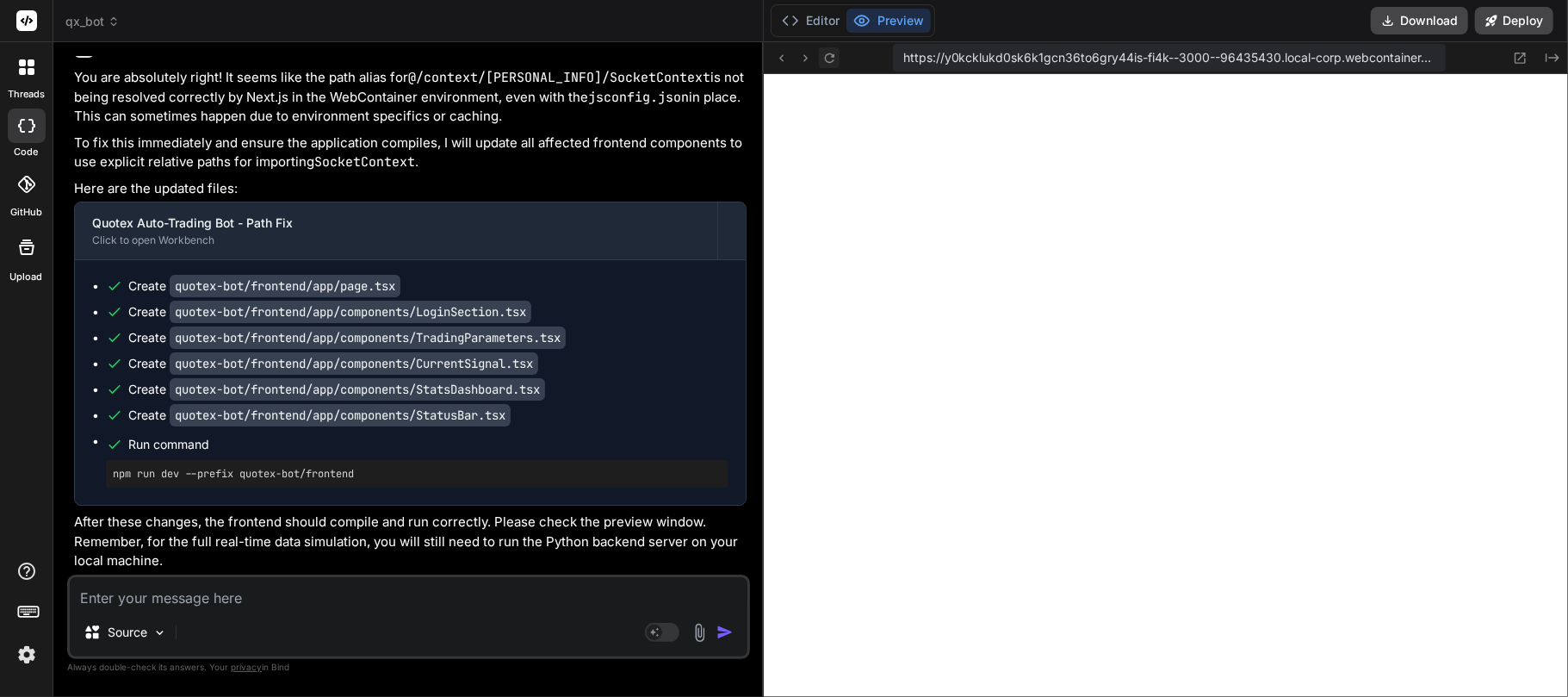 click 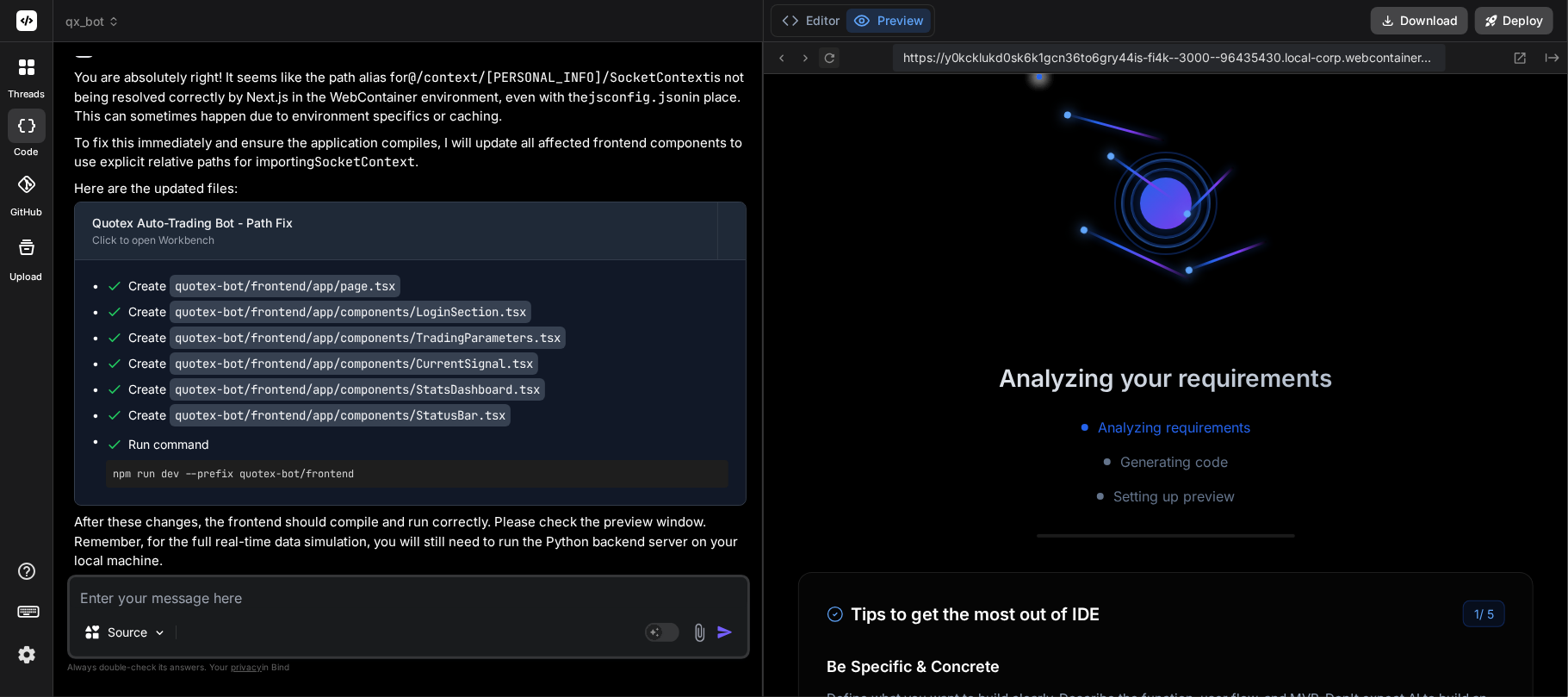 scroll, scrollTop: 4422, scrollLeft: 0, axis: vertical 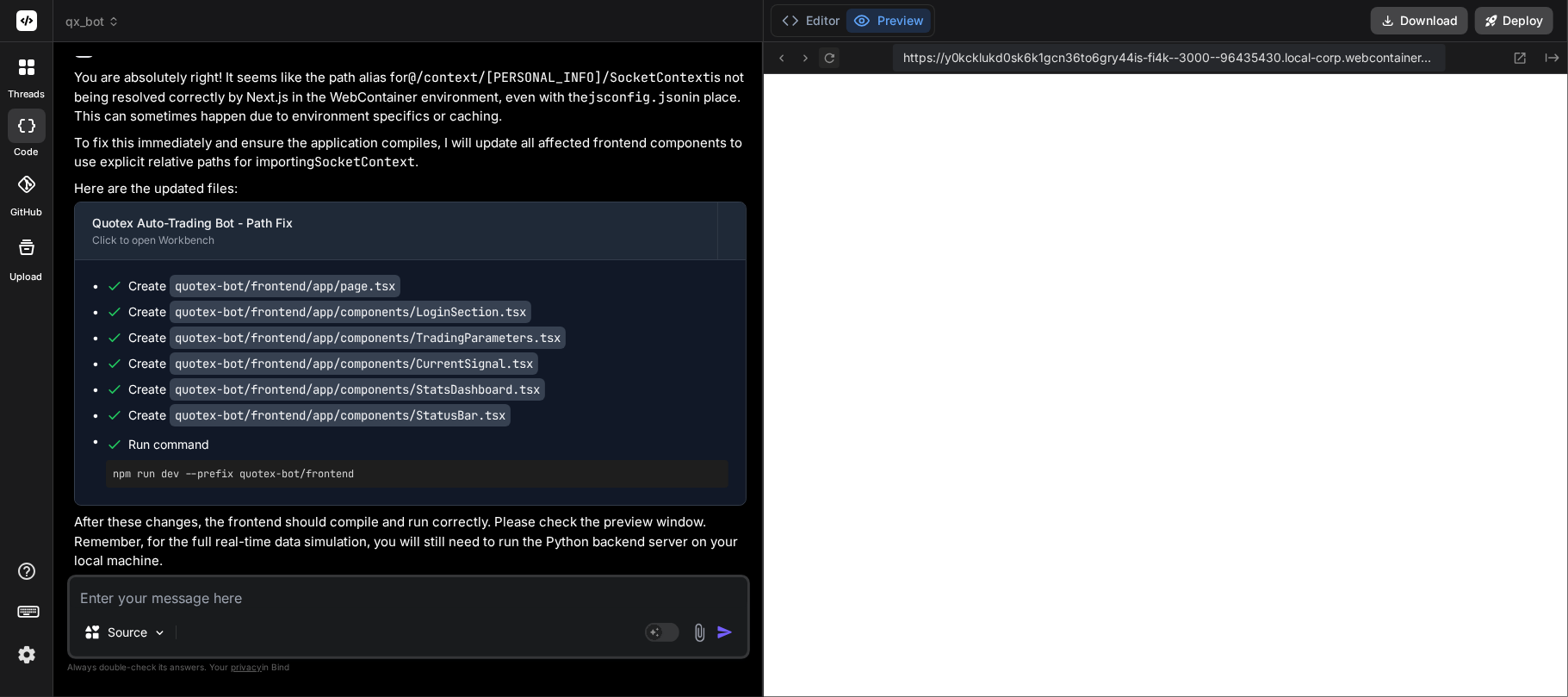 click 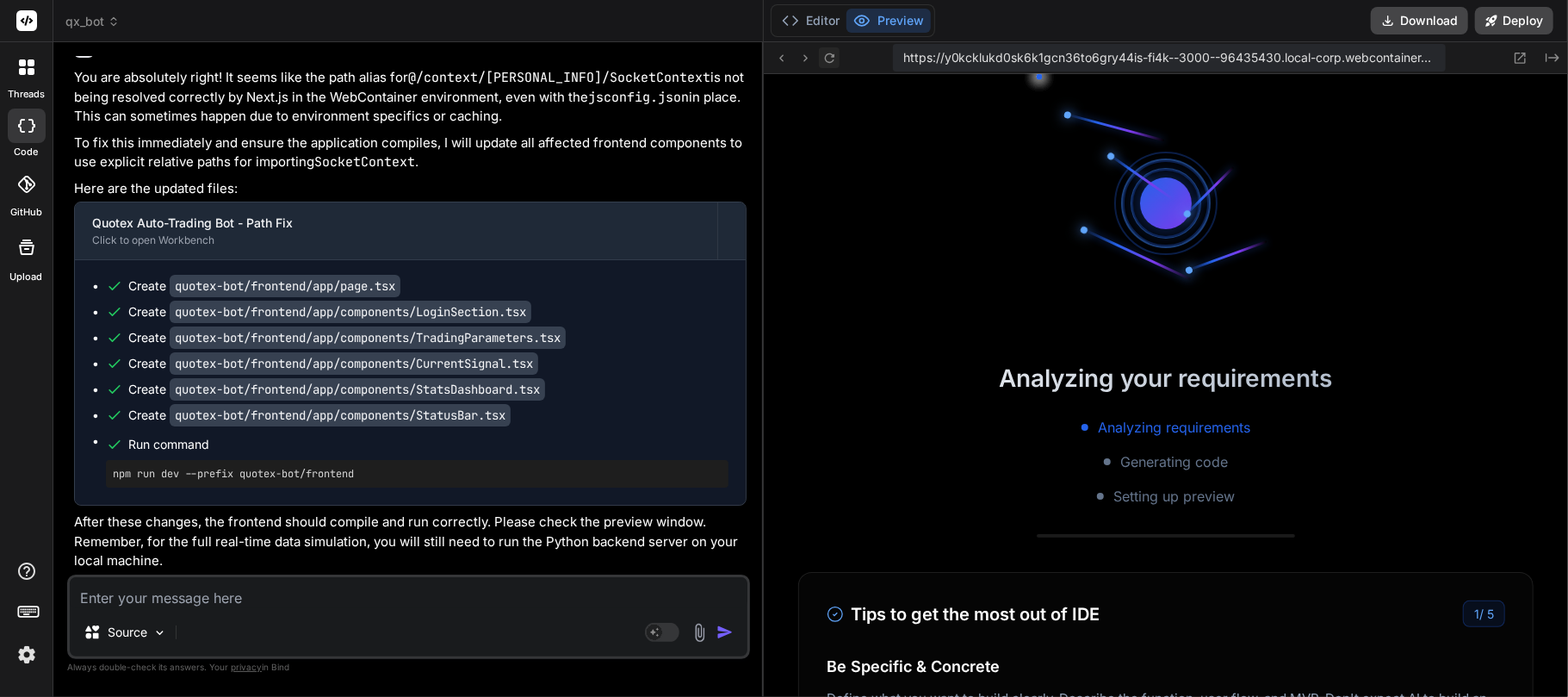 click 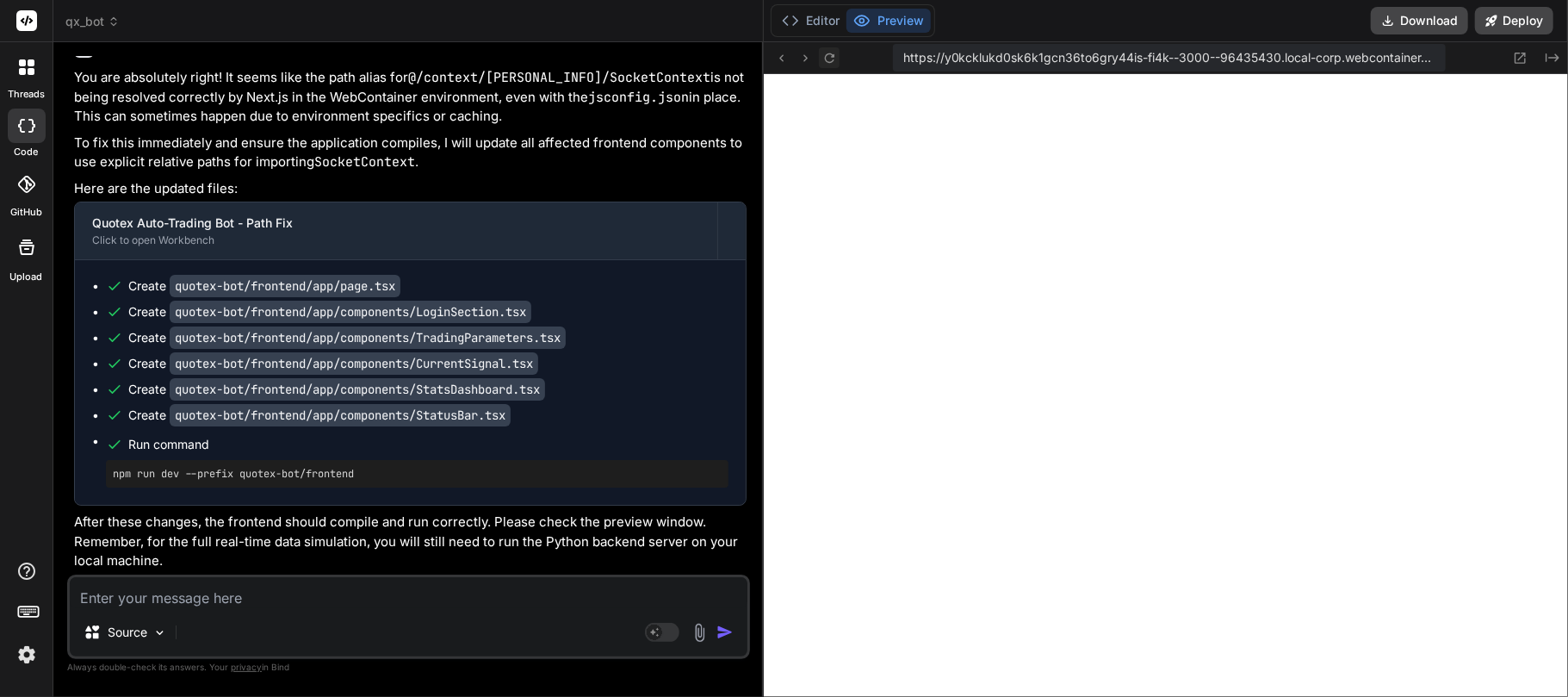 click 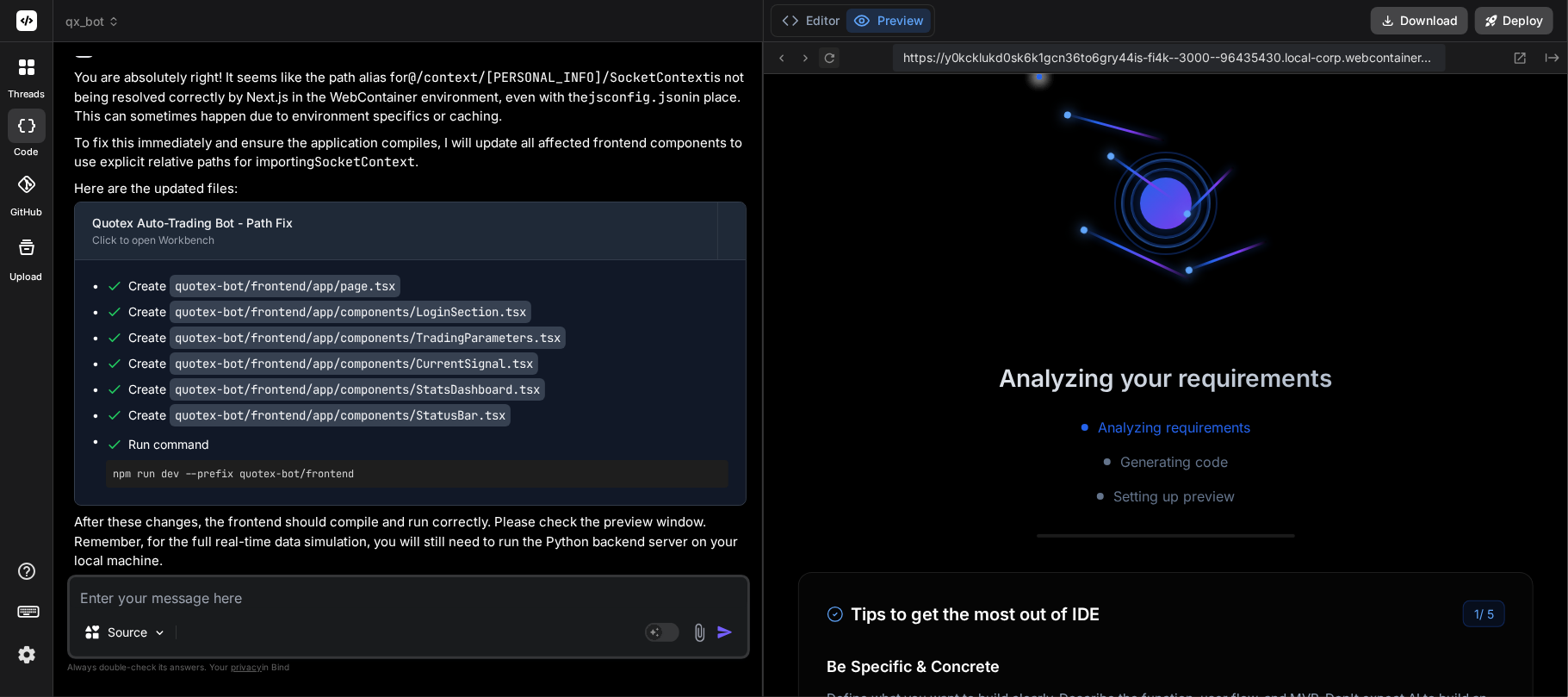click 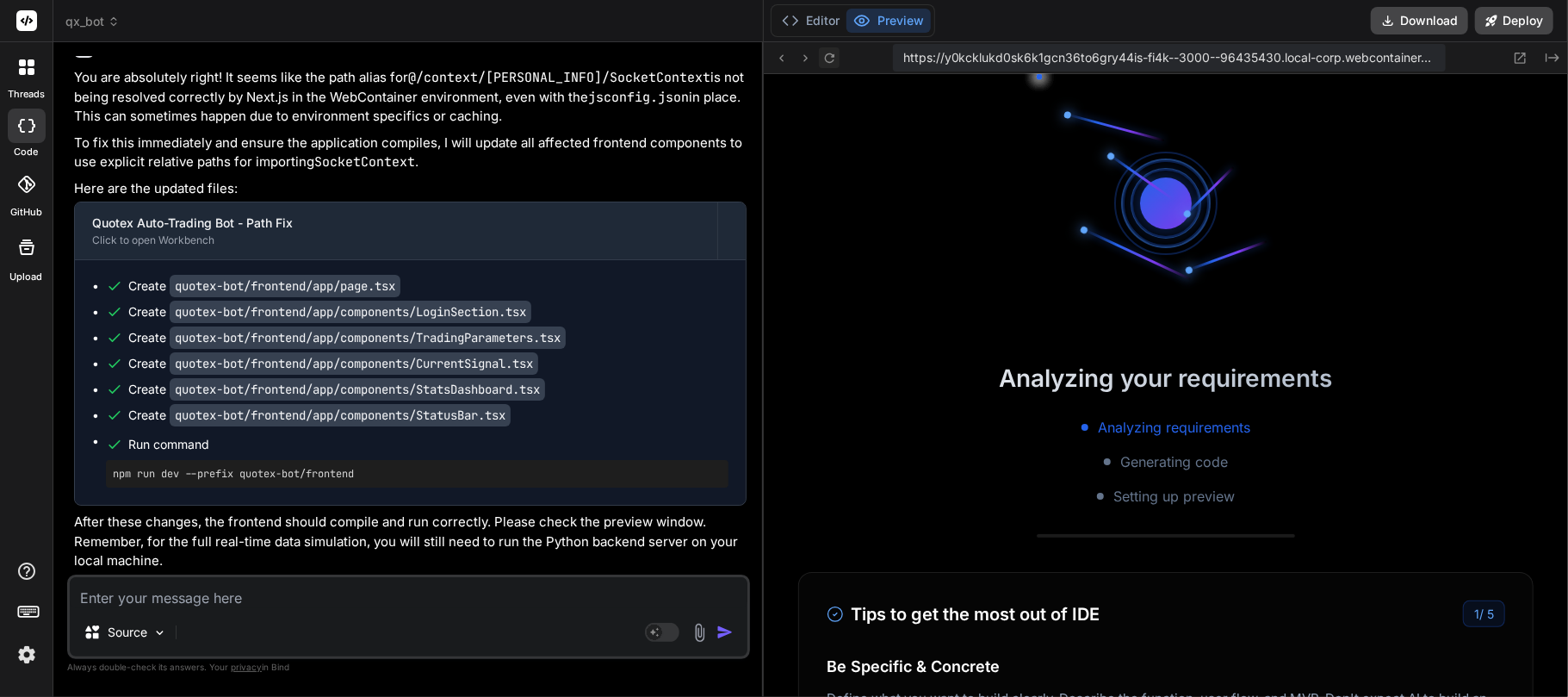 click 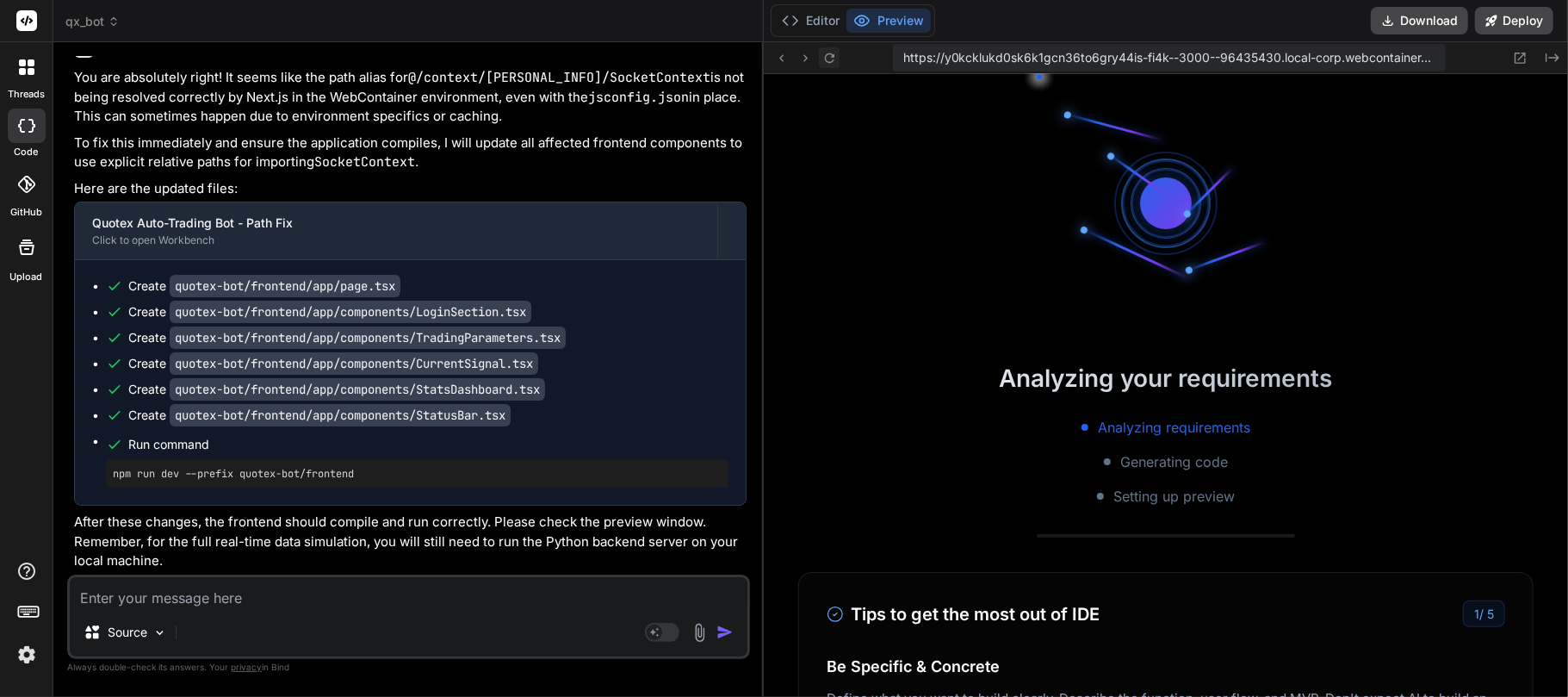 click 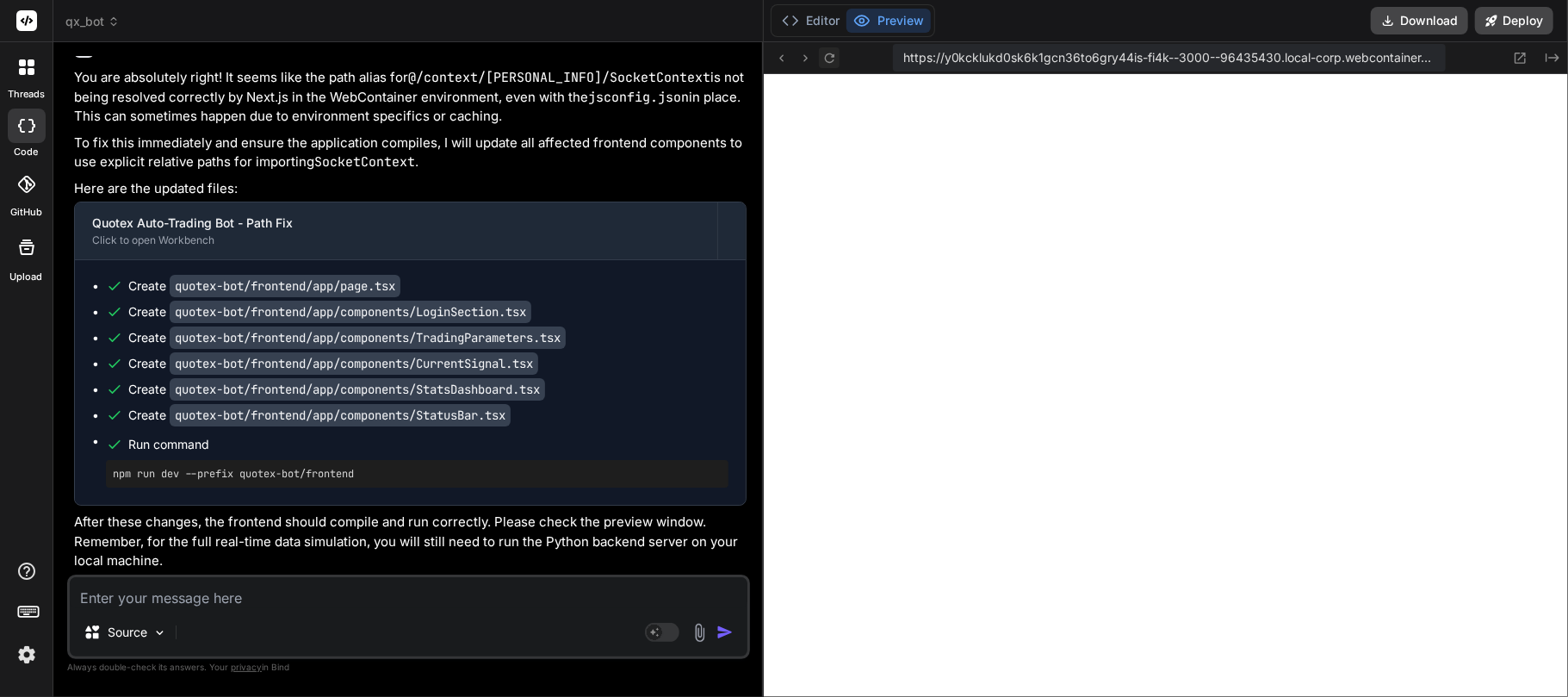 click 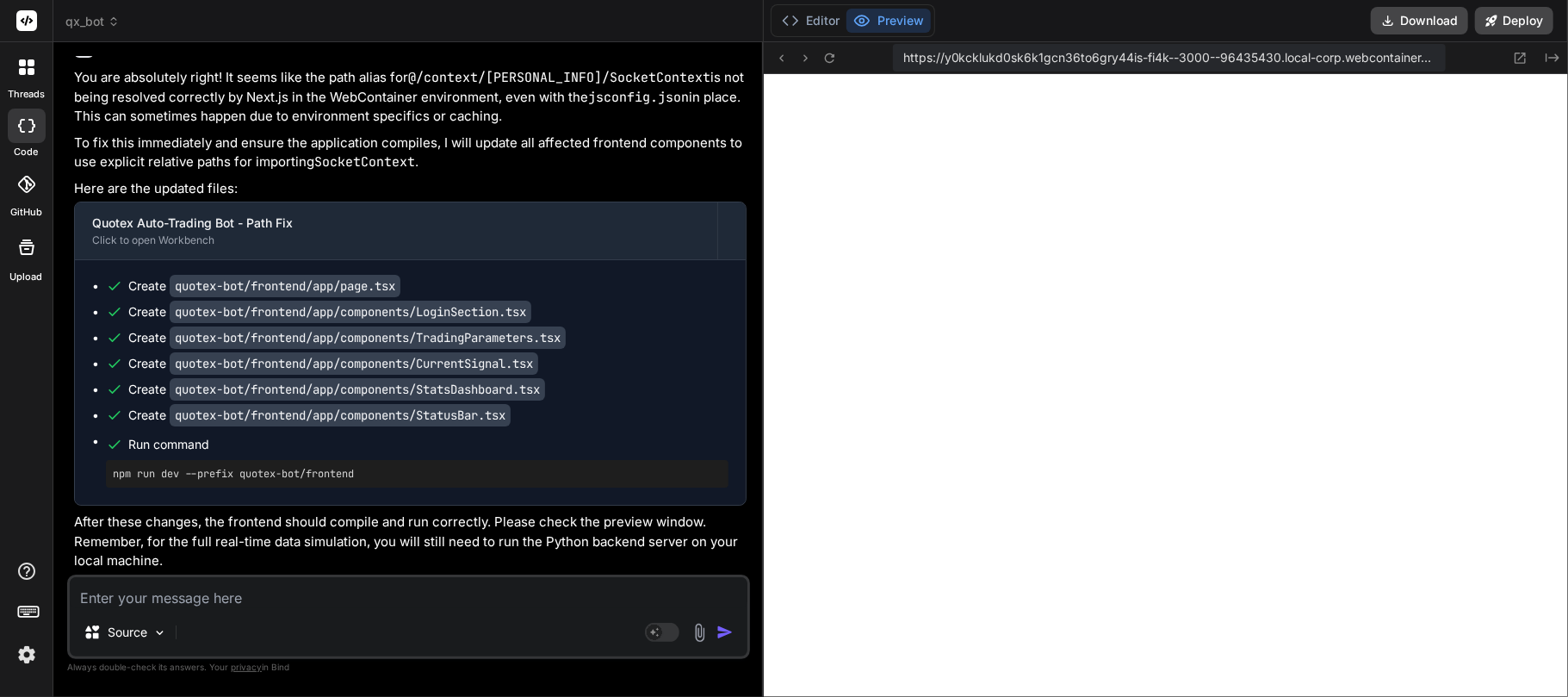 click at bounding box center [408, 593] 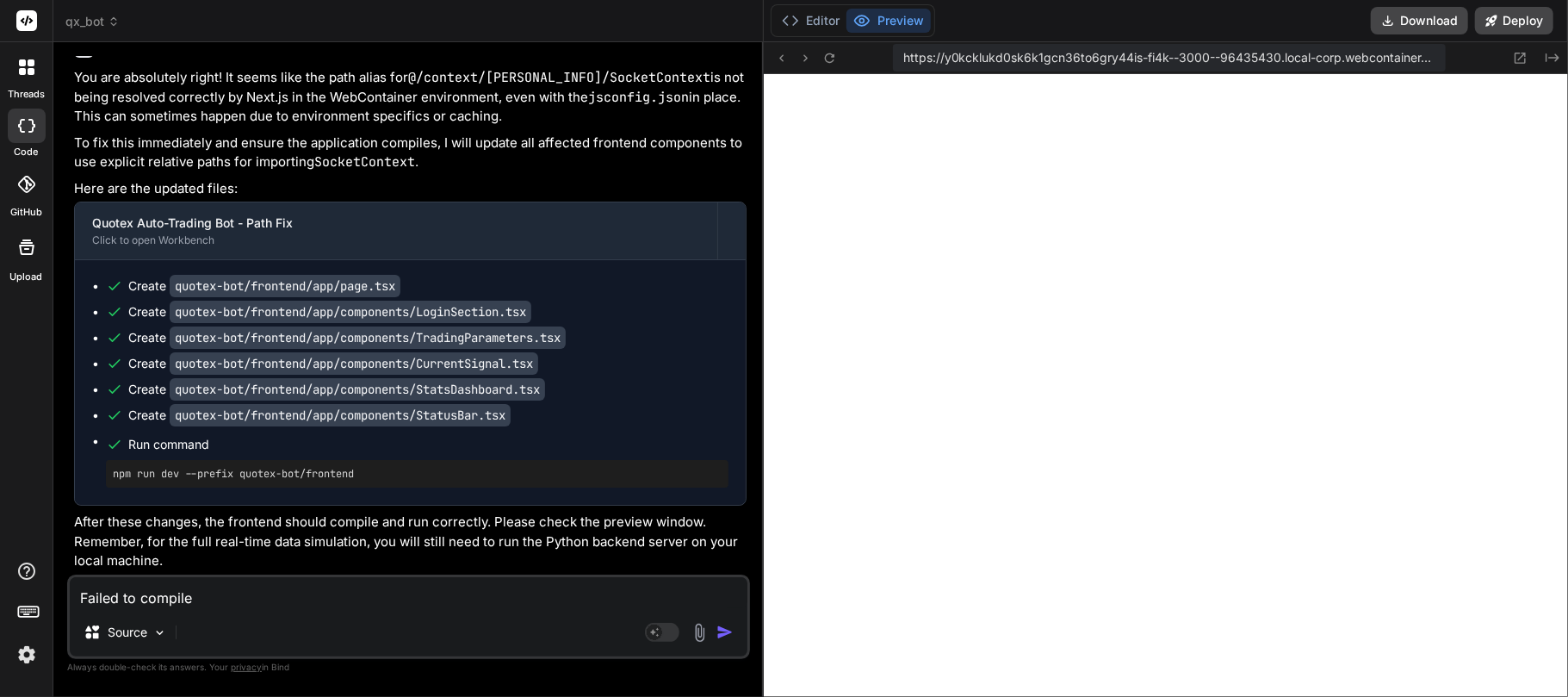 scroll, scrollTop: 104, scrollLeft: 0, axis: vertical 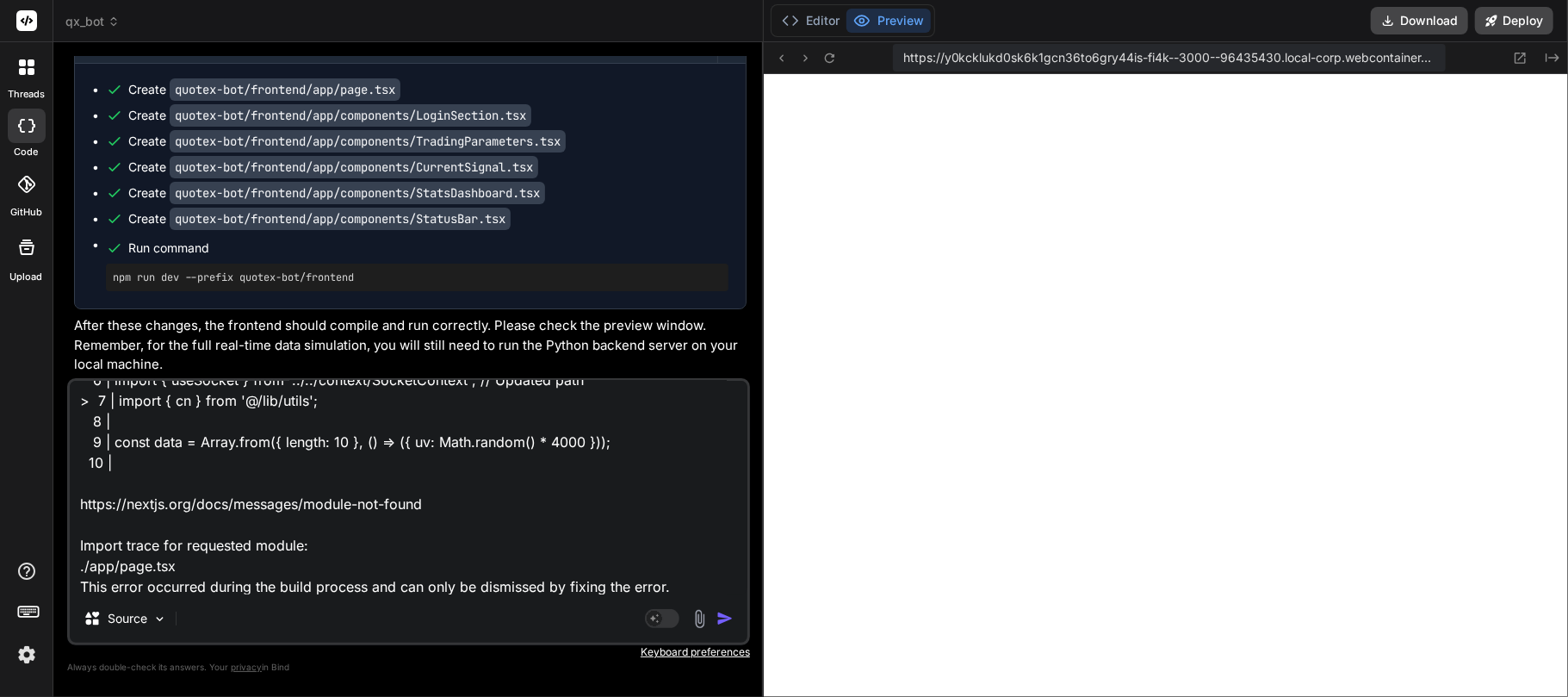 click at bounding box center [725, 619] 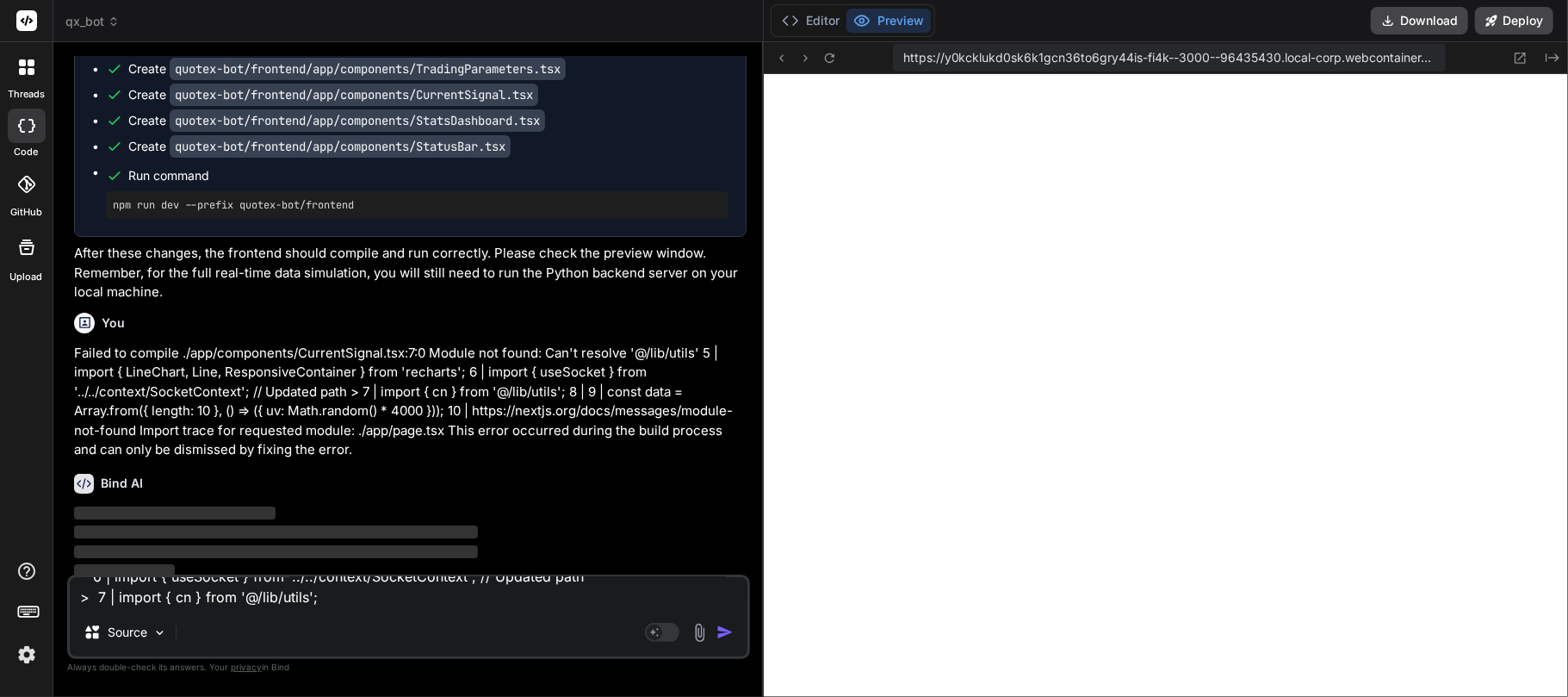 scroll, scrollTop: 0, scrollLeft: 0, axis: both 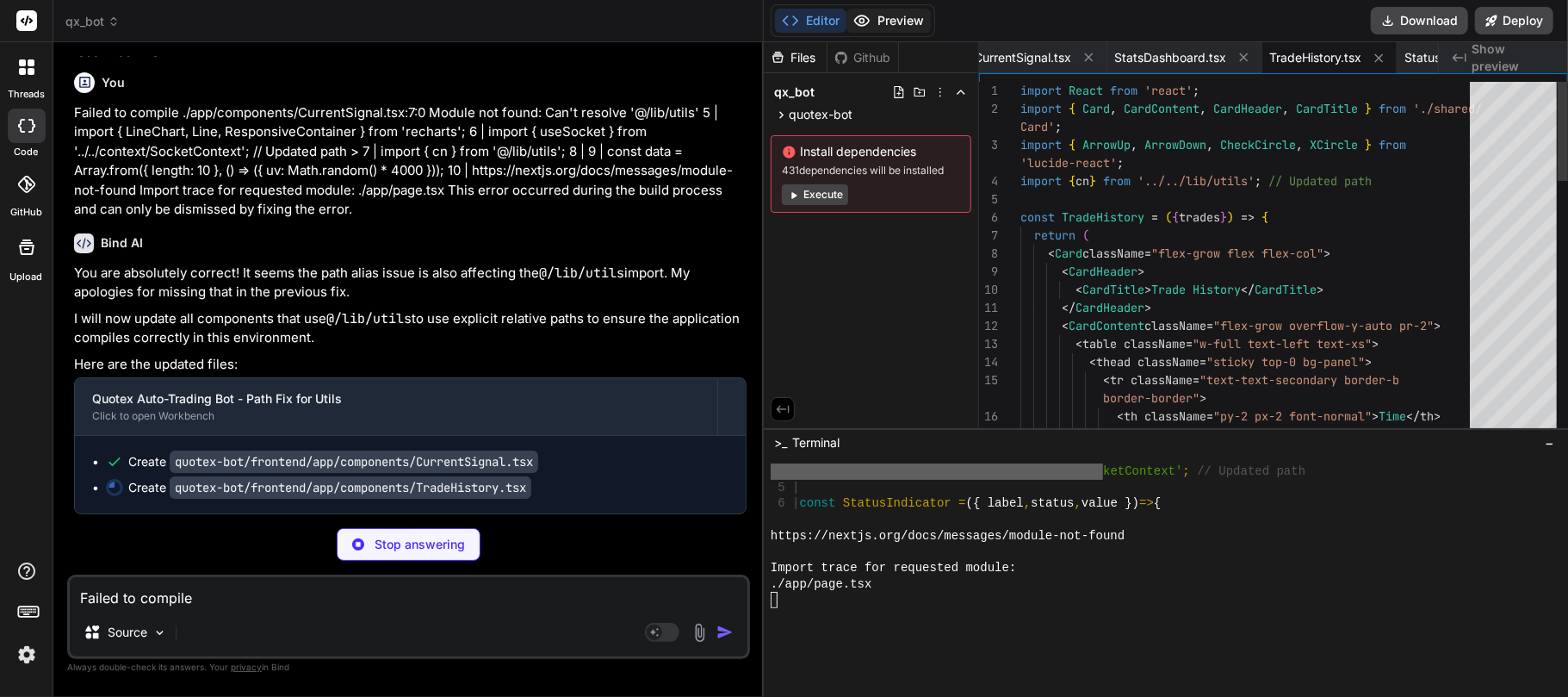 click on "Preview" at bounding box center [889, 21] 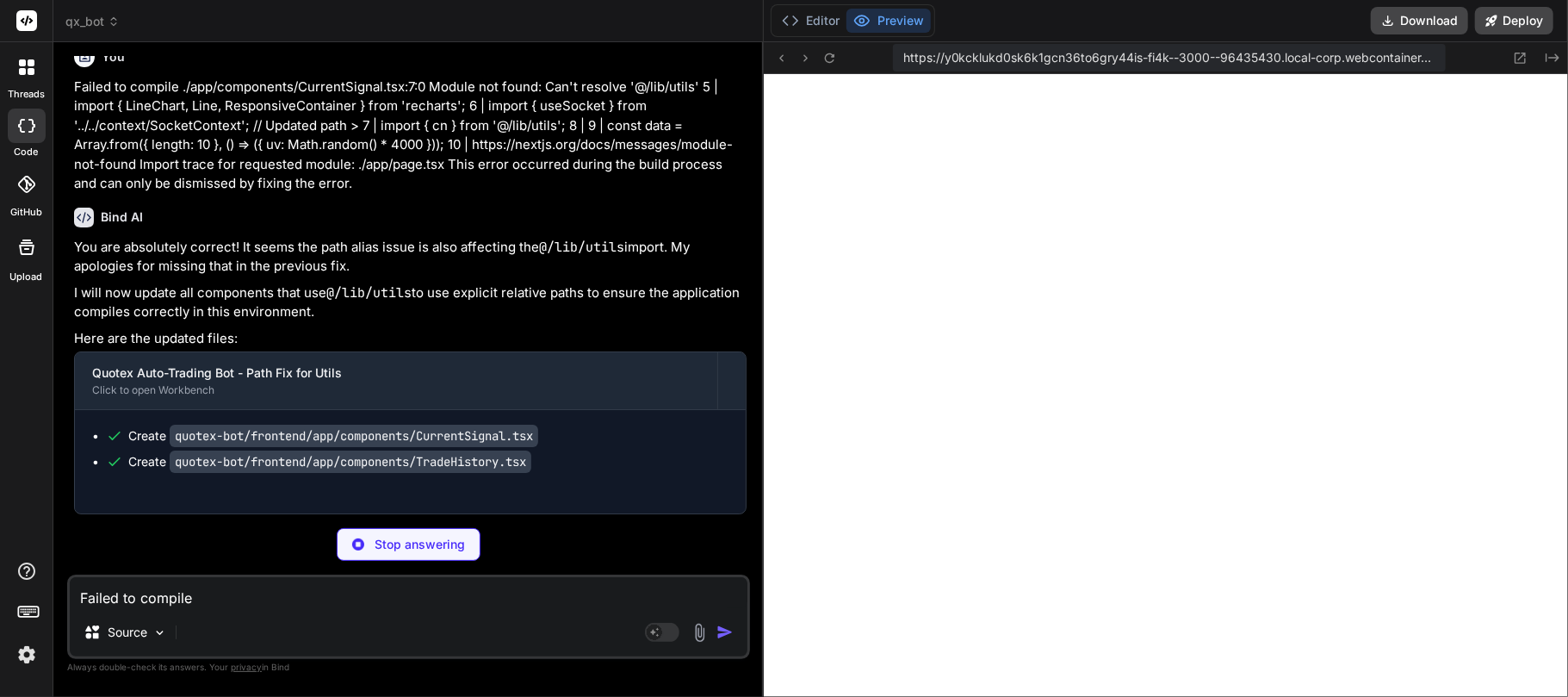 scroll, scrollTop: 4840, scrollLeft: 0, axis: vertical 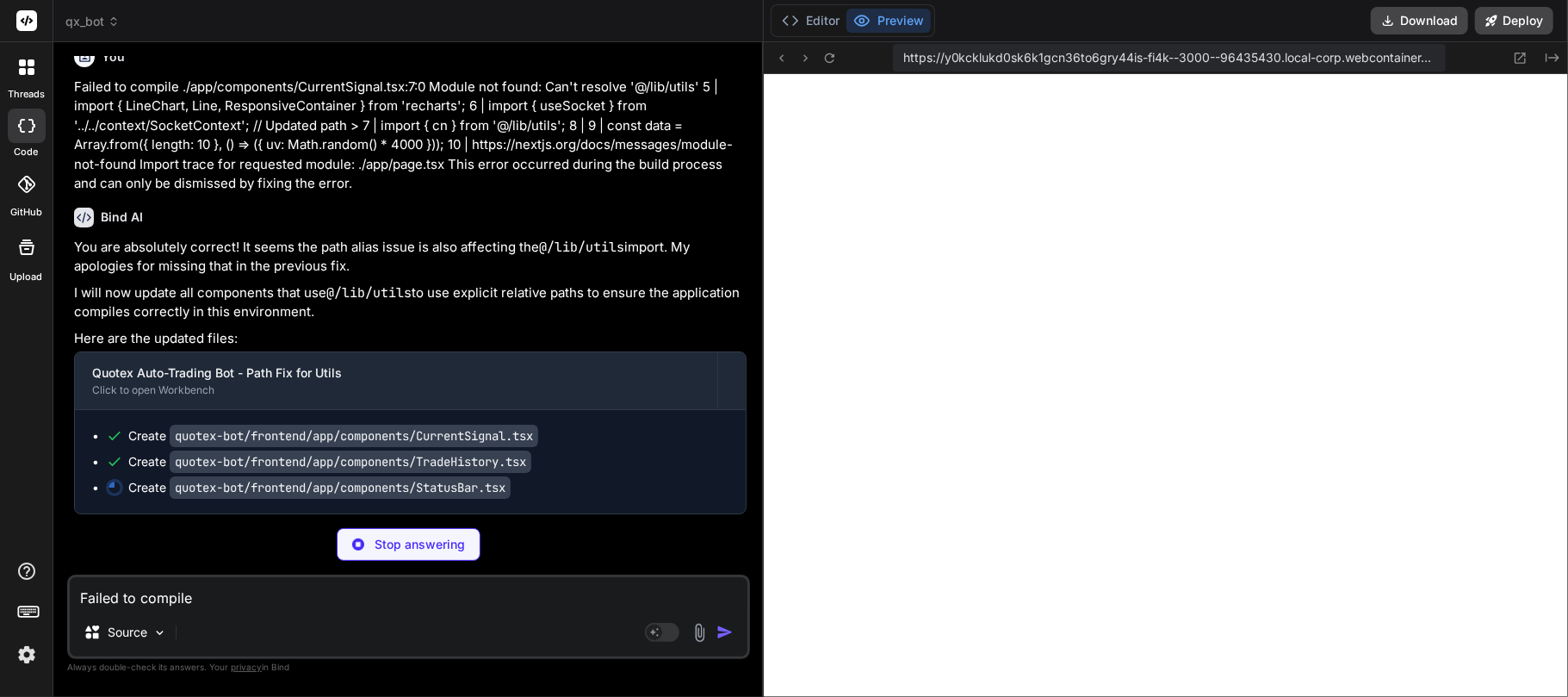 click on "Editor Preview" at bounding box center (852, 21) 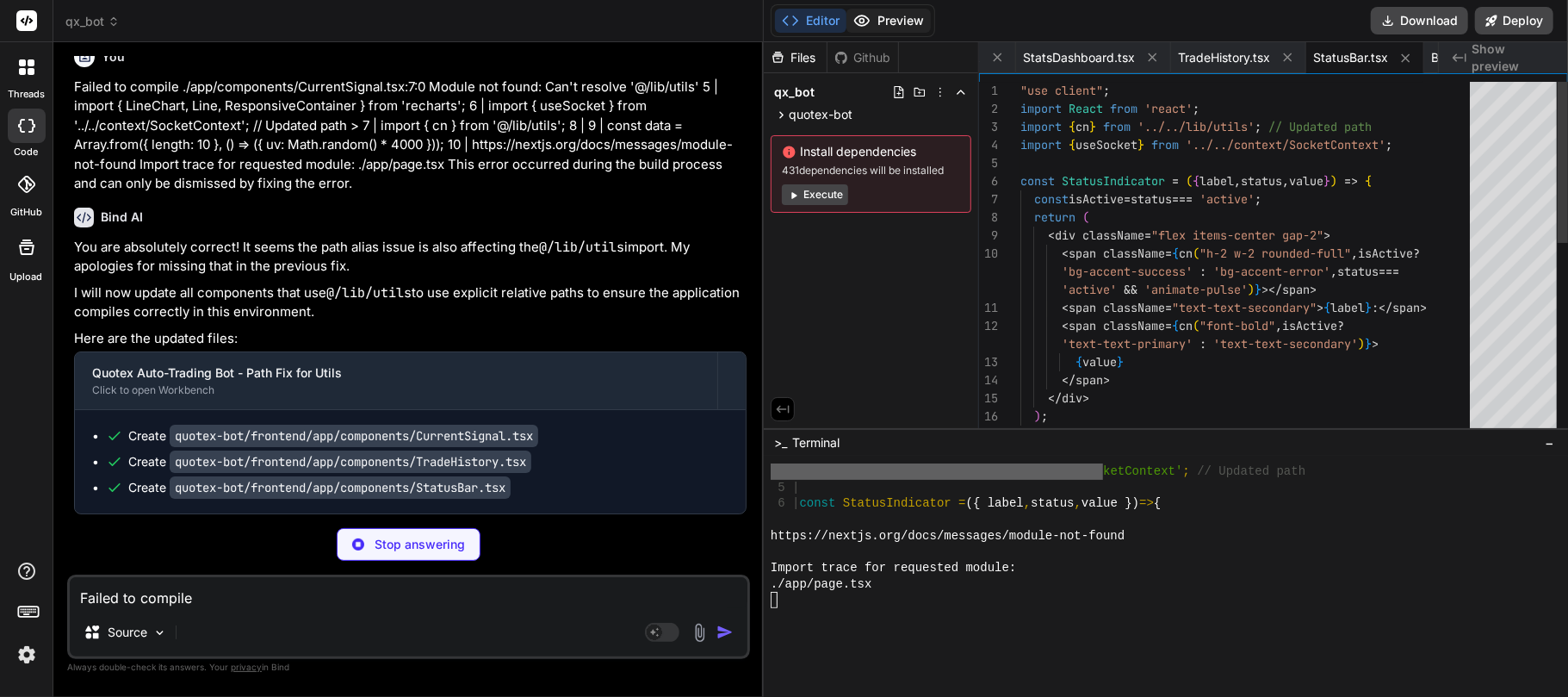 scroll, scrollTop: 5050, scrollLeft: 0, axis: vertical 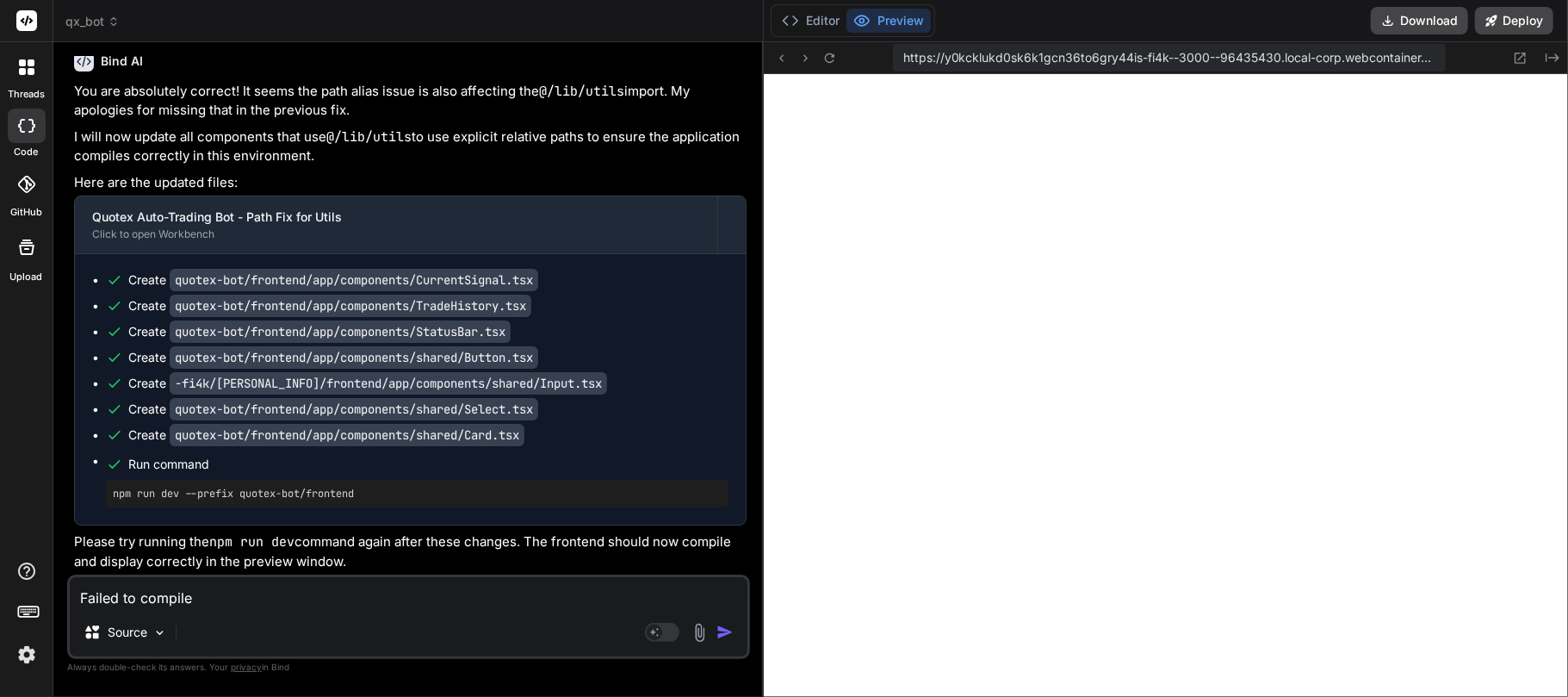 click on "Failed to compile
./app/components/CurrentSignal.tsx:7:0
Module not found: Can't resolve '@/lib/utils'
5 | import { LineChart, Line, ResponsiveContainer } from 'recharts';
6 | import { useSocket } from '../../context/SocketContext'; // Updated path
>  7 | import { cn } from '@/lib/utils';
8 |
9 | const data = Array.from({ length: 10 }, () => ({ uv: Math.random() * 4000 }));
10 |
https://nextjs.org/docs/messages/module-not-found
Import trace for requested module:
./app/page.tsx
This error occurred during the build process and can only be dismissed by fixing the error. Source Agent Mode. When this toggle is activated, AI automatically makes decisions, reasons, creates files, and runs terminal commands. Almost full autopilot." at bounding box center (408, 617) 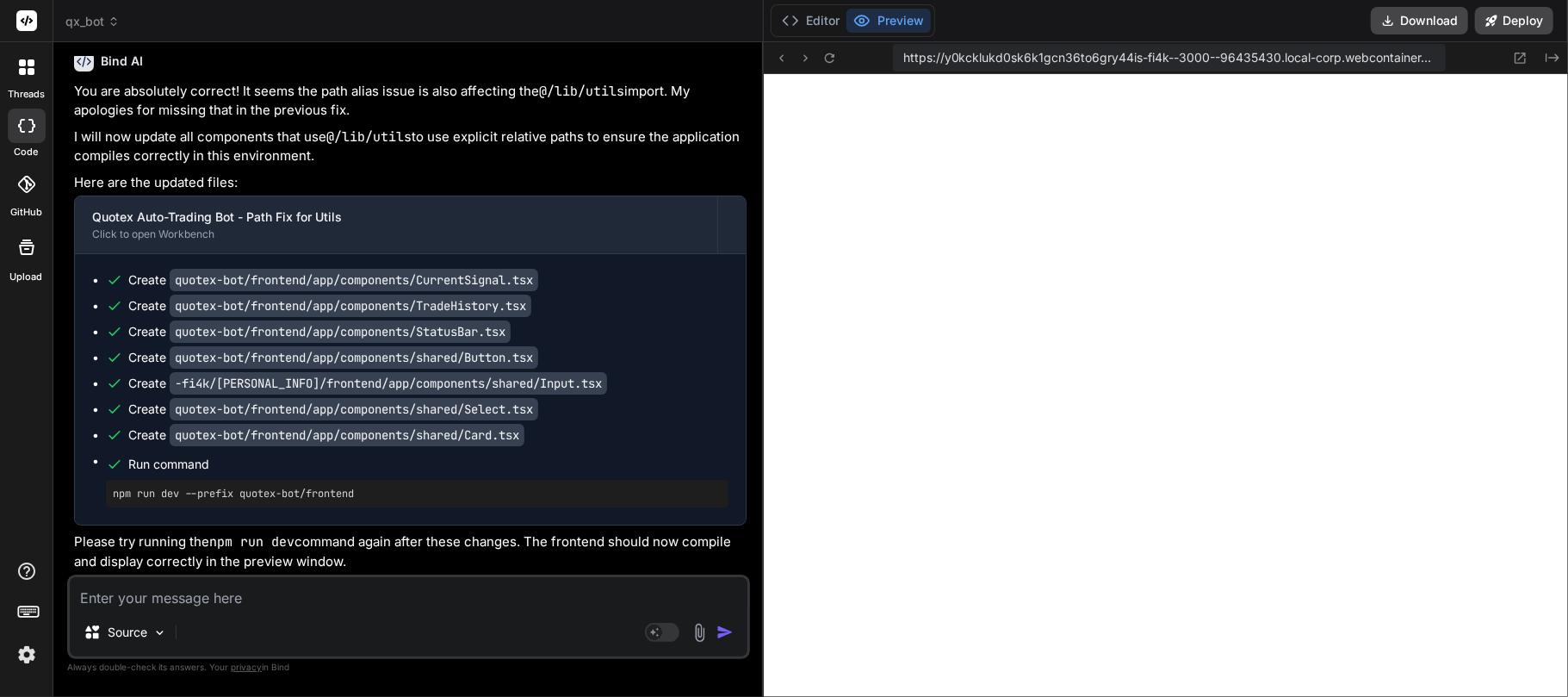 paste on "Failed to compile
./app/components/shared/Button.tsx:2:0
Module not found: Can't resolve 'class-variance-authority'
1 | import React from 'react';
> 2 | import { cva, type VariantProps } from 'class-variance-authority';
3 | import { cn } from '../../../lib/utils'; // Updated path
4 |
5 | const buttonVariants = cva(
https://nextjs.org/docs/messages/module-not-found
Import trace for requested module:
./app/components/LoginSection.tsx
./app/page.tsx
This error occurred during the build process and can only be dismissed by fixing the error." 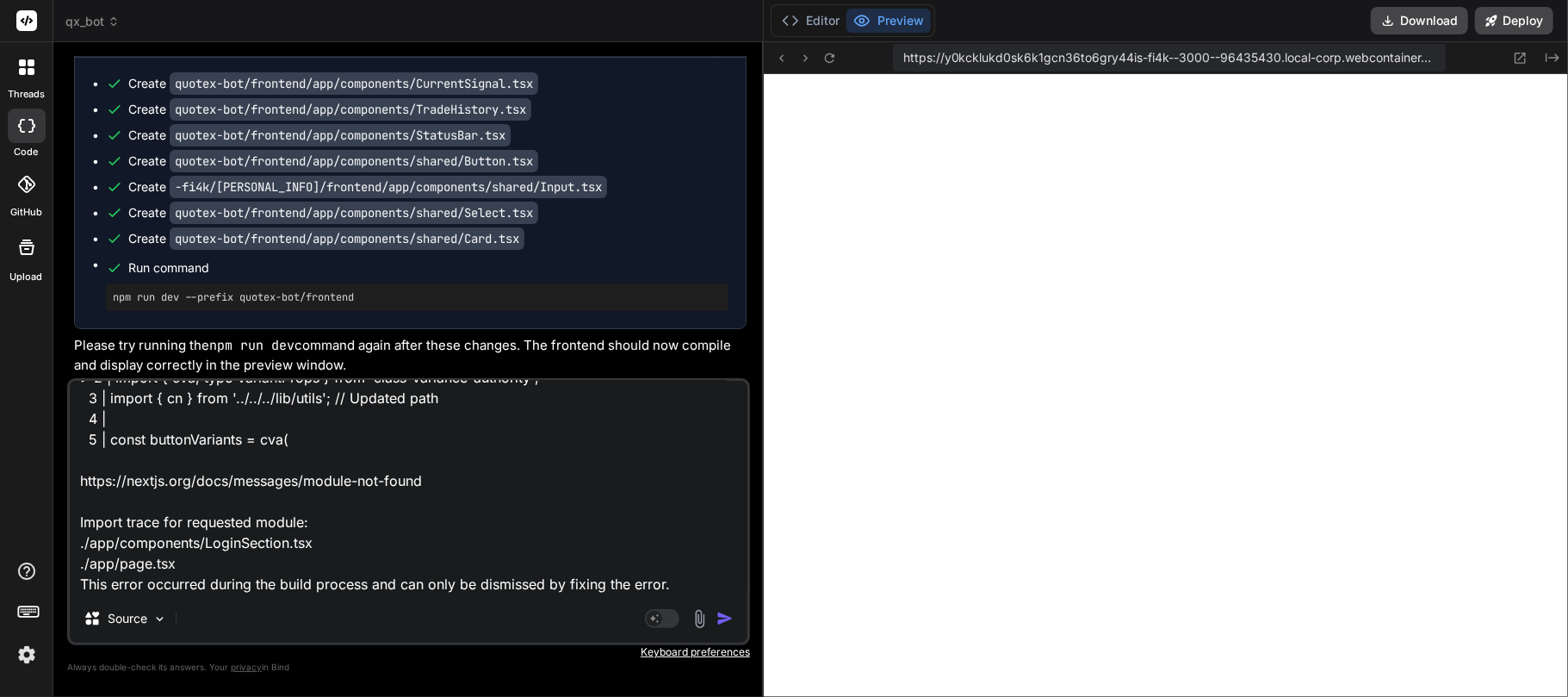 scroll, scrollTop: 0, scrollLeft: 0, axis: both 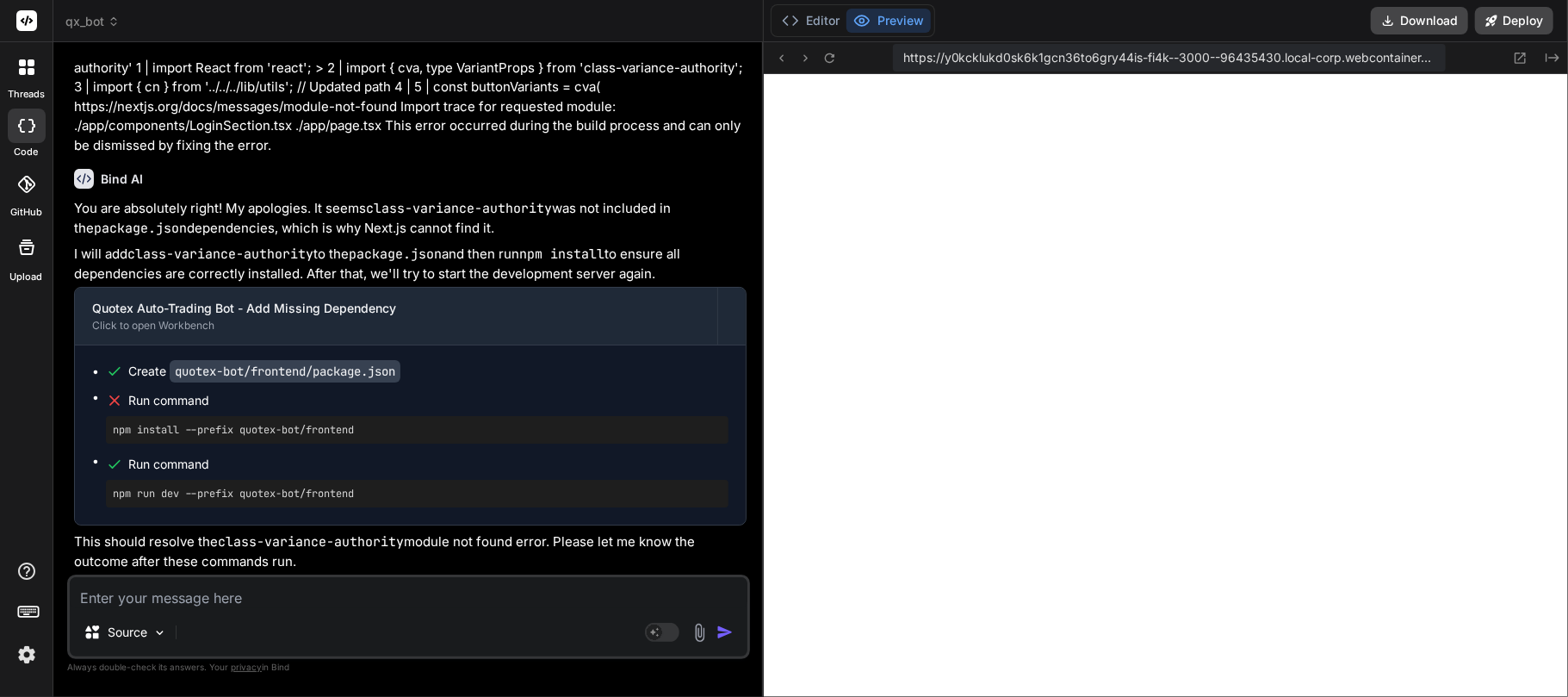 click on "npm install --prefix quotex-bot/frontend" at bounding box center (417, 430) 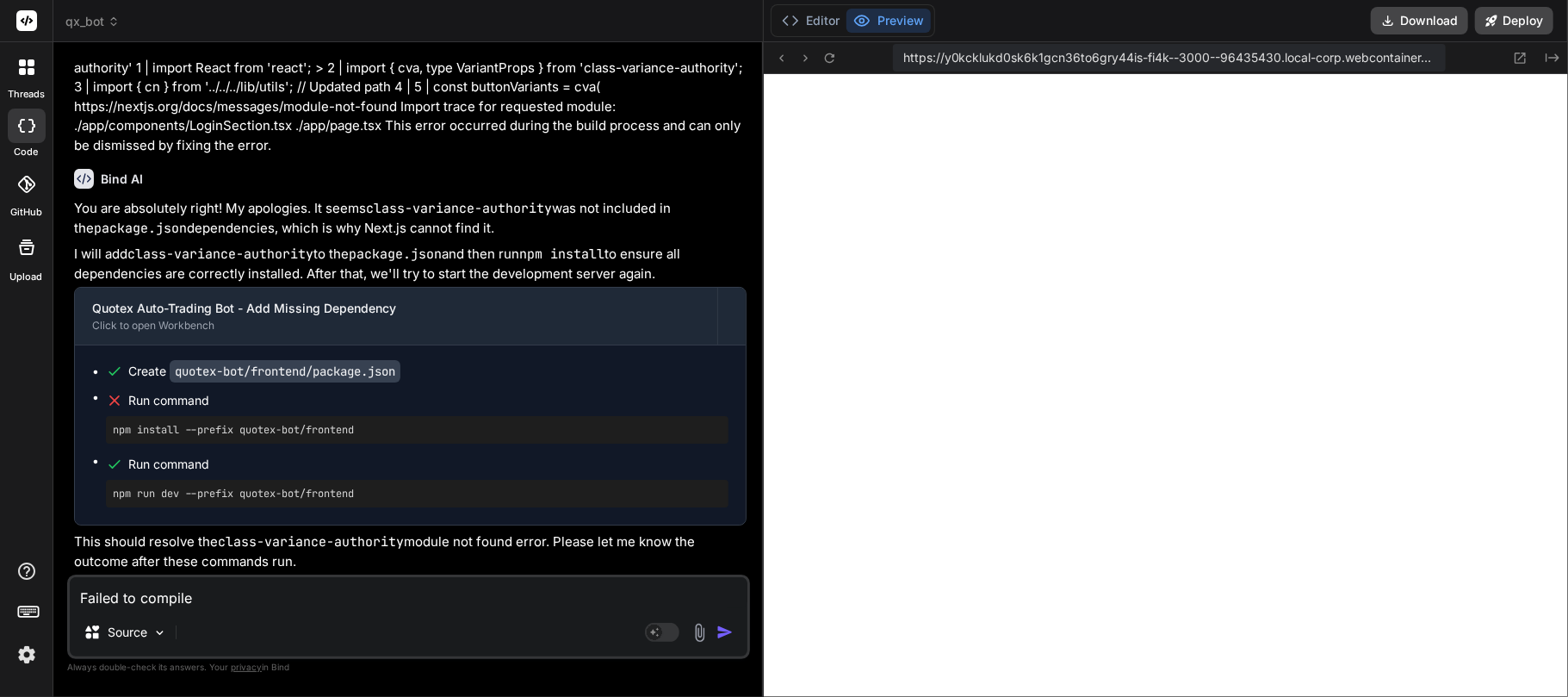 scroll, scrollTop: 104, scrollLeft: 0, axis: vertical 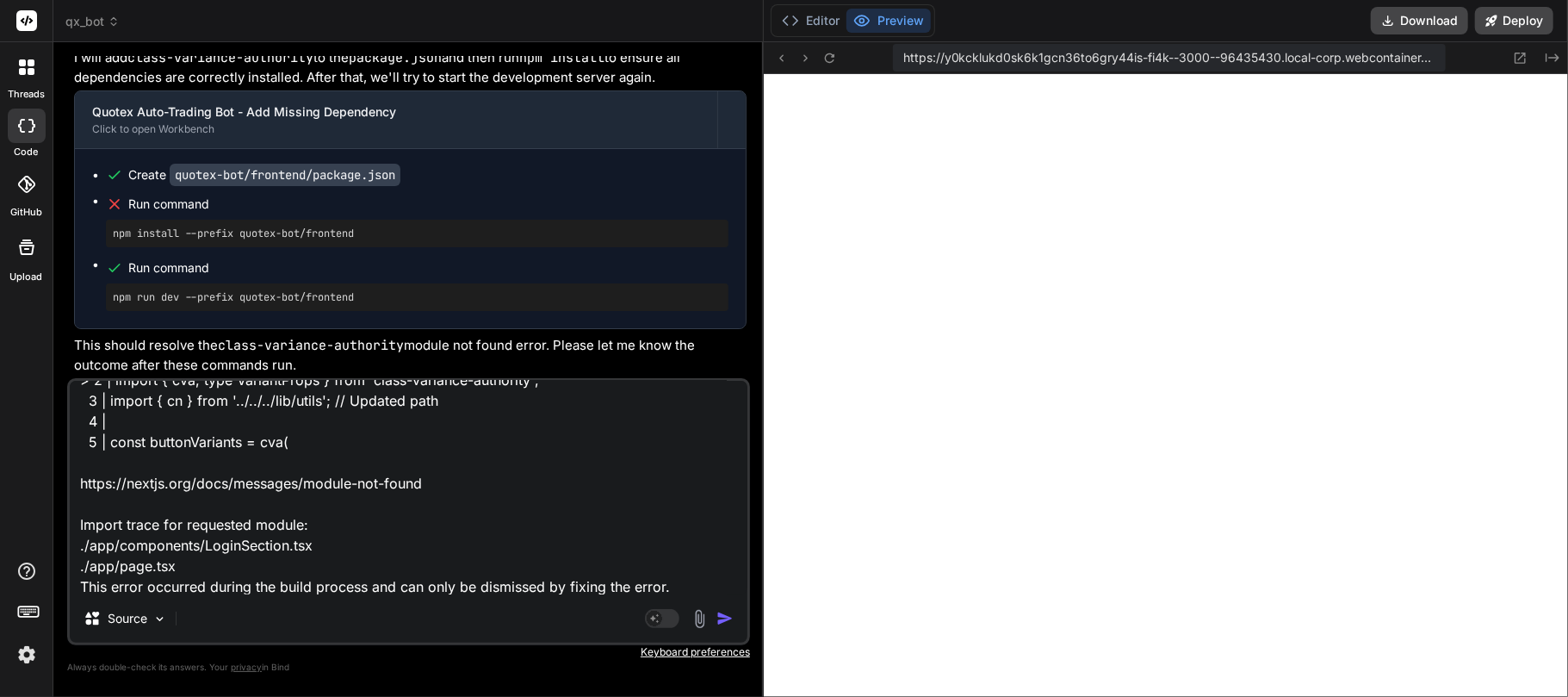 click at bounding box center (725, 619) 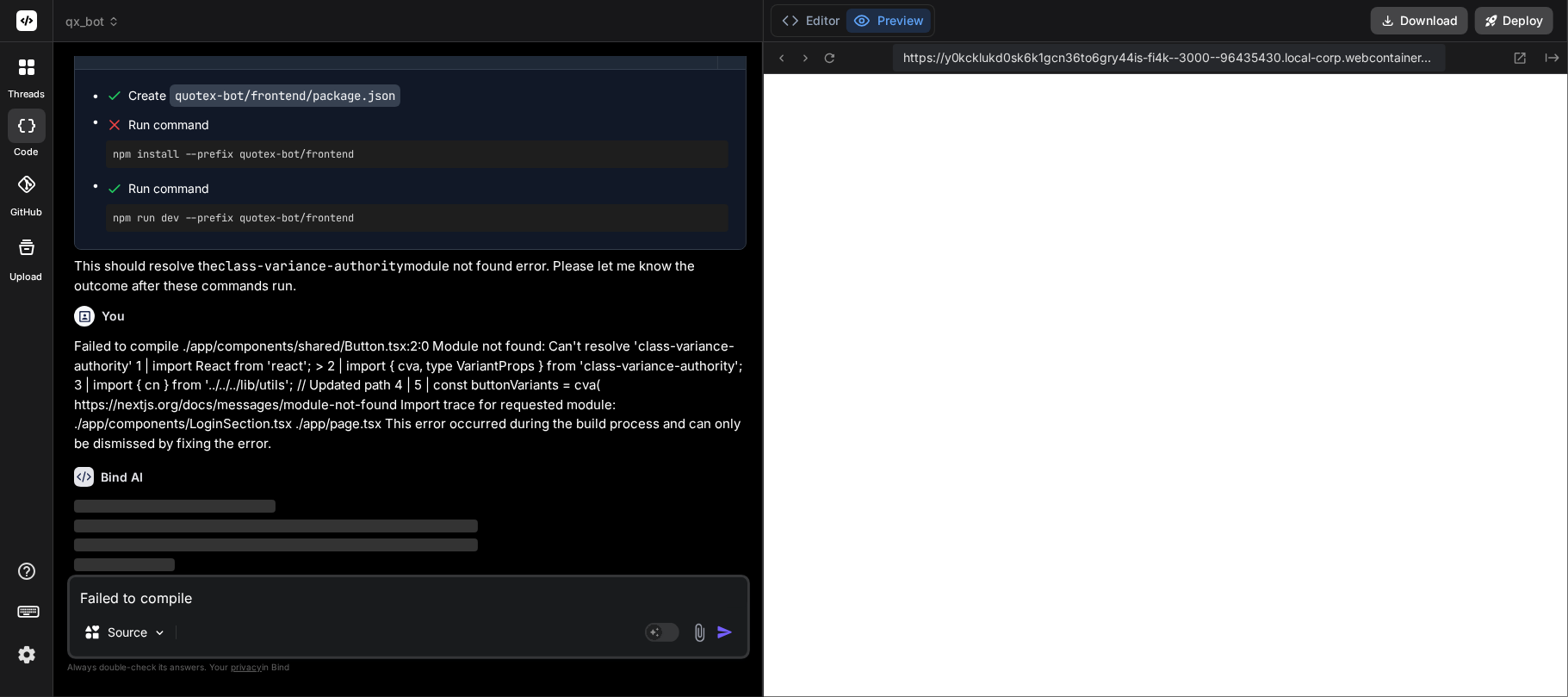 scroll, scrollTop: 9124, scrollLeft: 0, axis: vertical 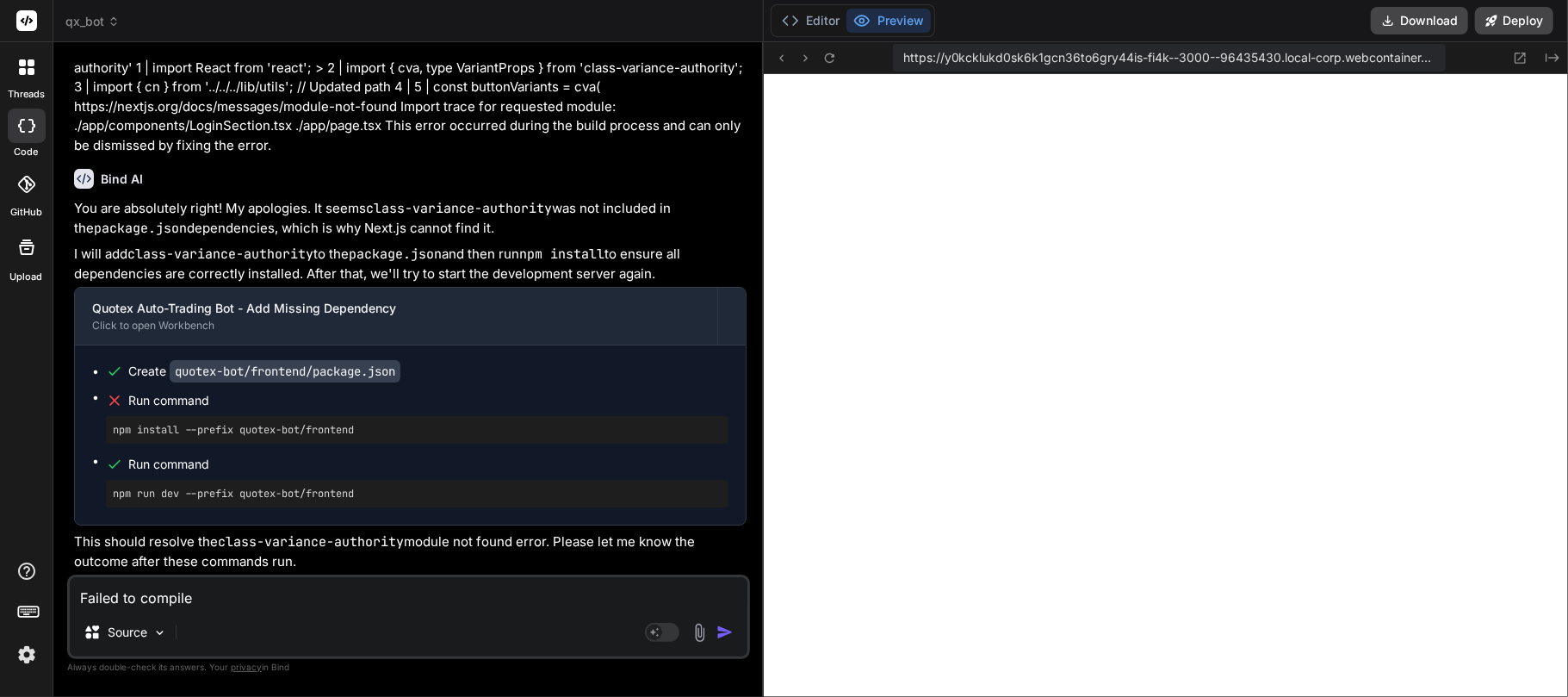 click on "npm install --prefix quotex-bot/frontend" at bounding box center (417, 430) 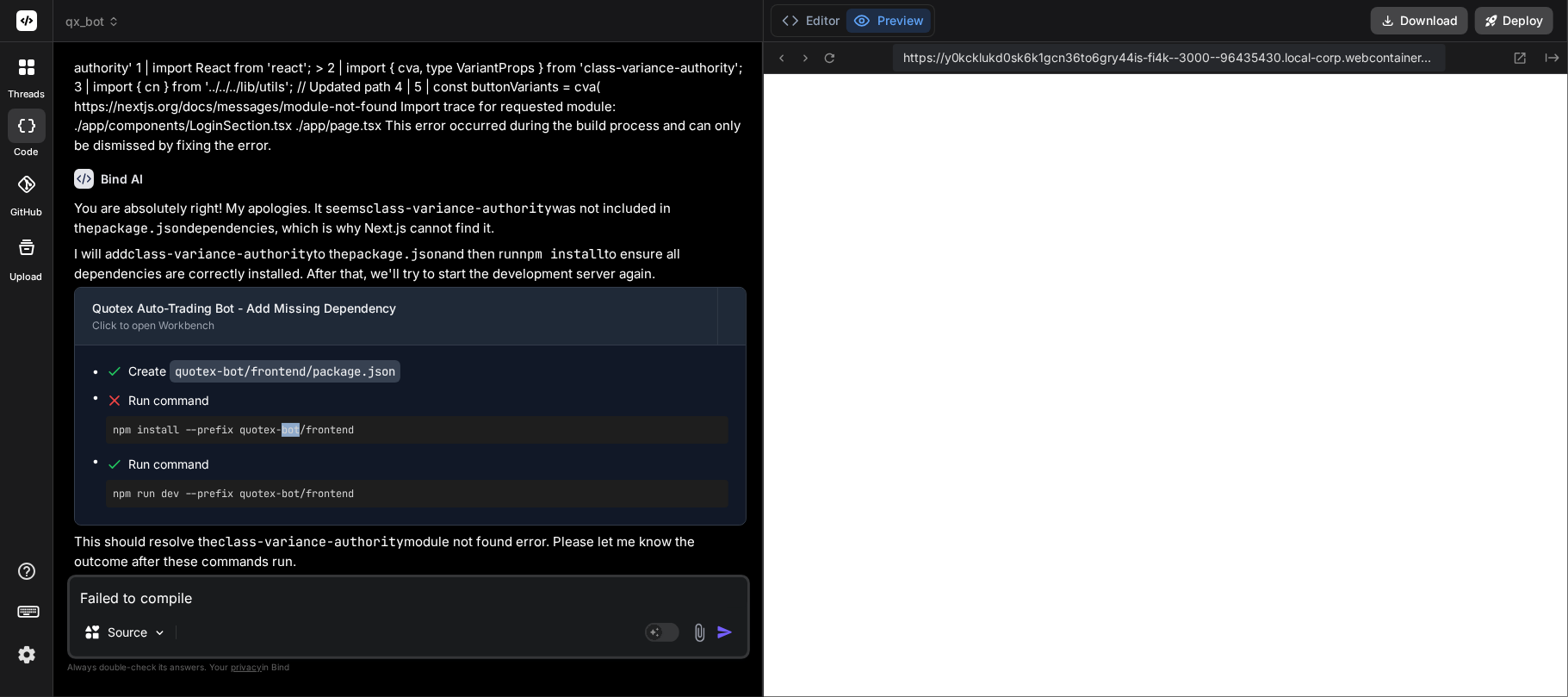 click on "npm install --prefix quotex-bot/frontend" at bounding box center [417, 430] 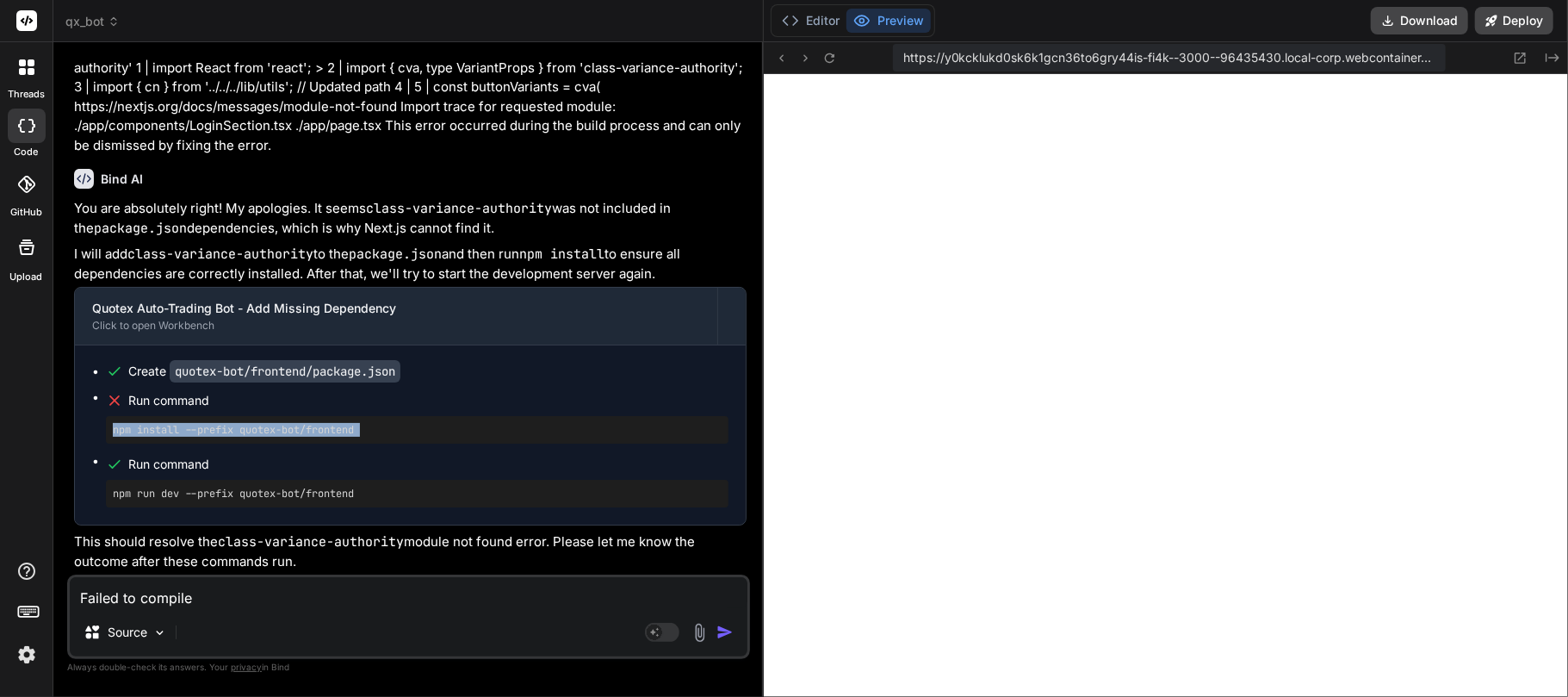 click on "npm install --prefix quotex-bot/frontend" at bounding box center (417, 430) 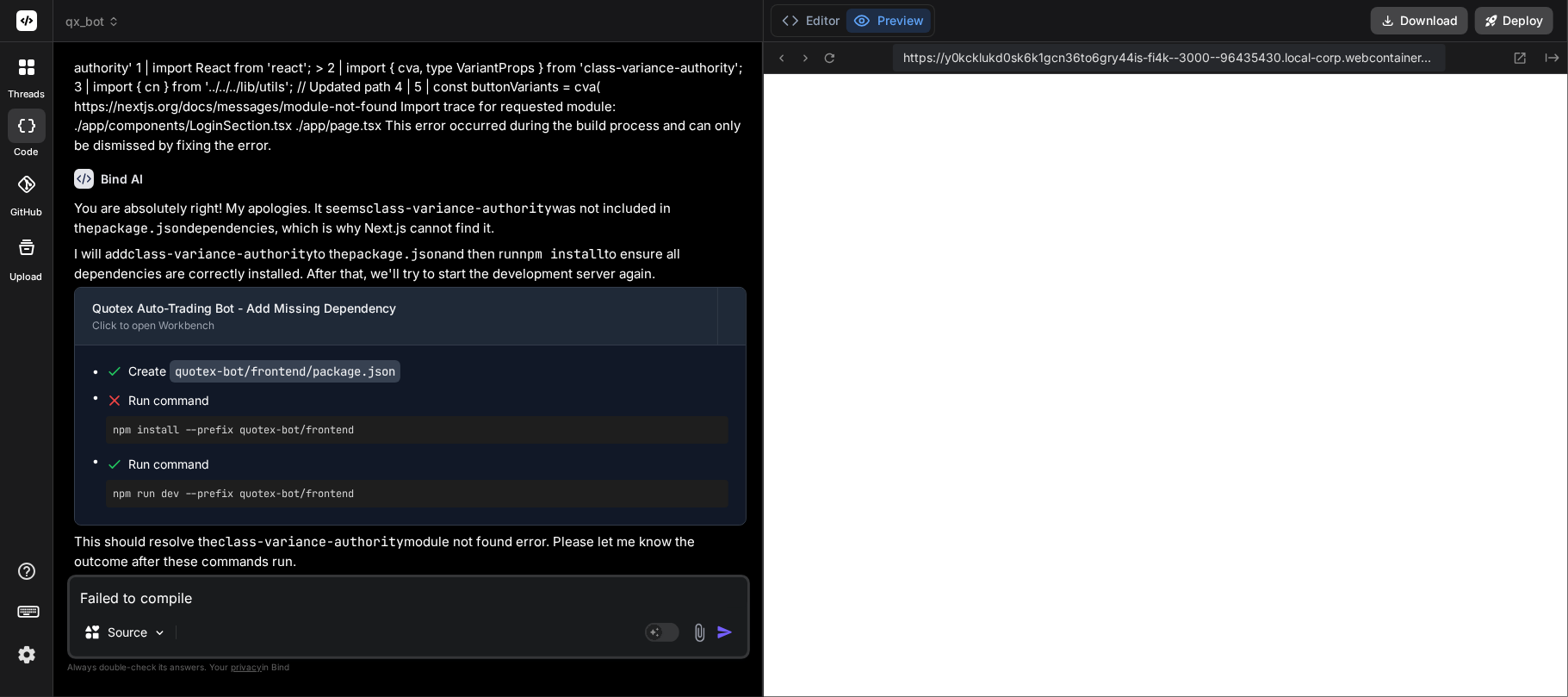 click on "This should resolve the  class-variance-authority  module not found error. Please let me know the outcome after these commands run." at bounding box center (410, 551) 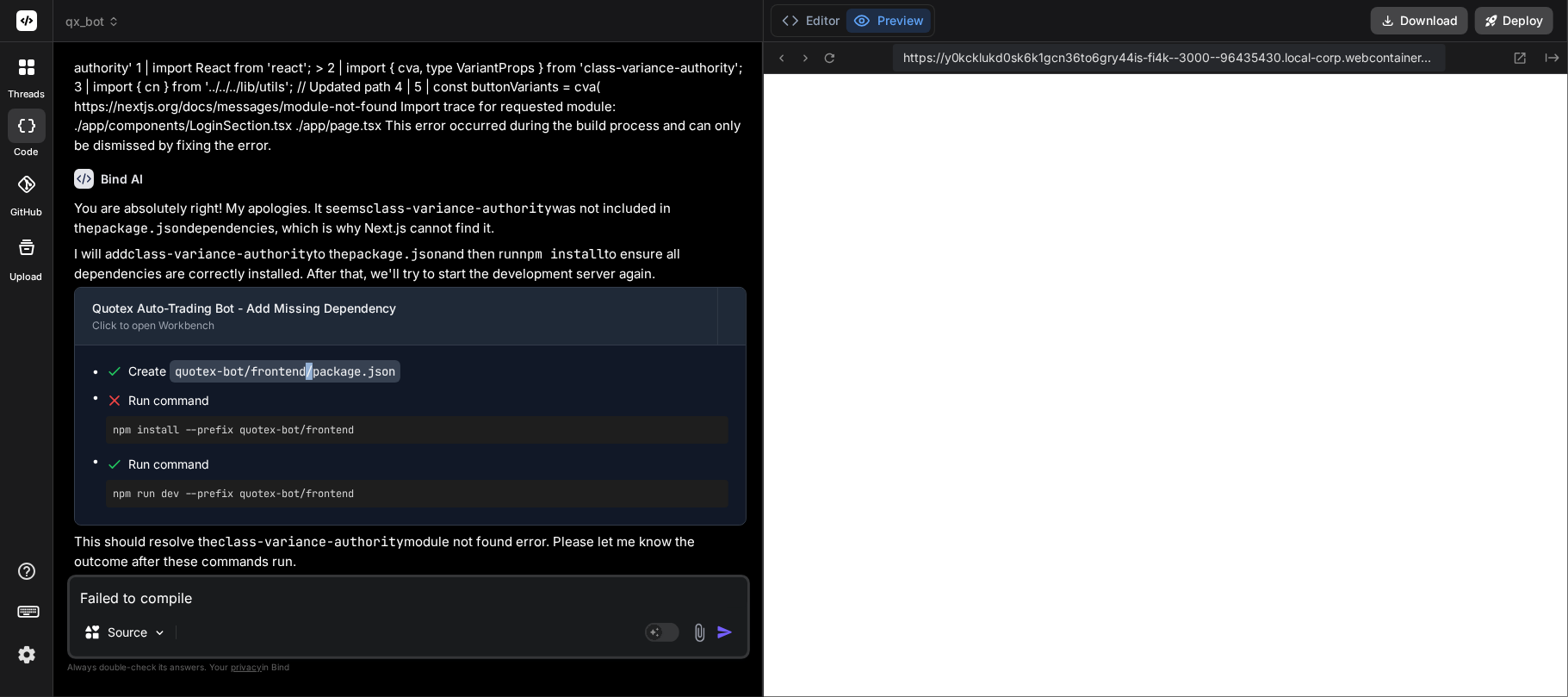 click on "quotex-bot/frontend/package.json" at bounding box center [285, 371] 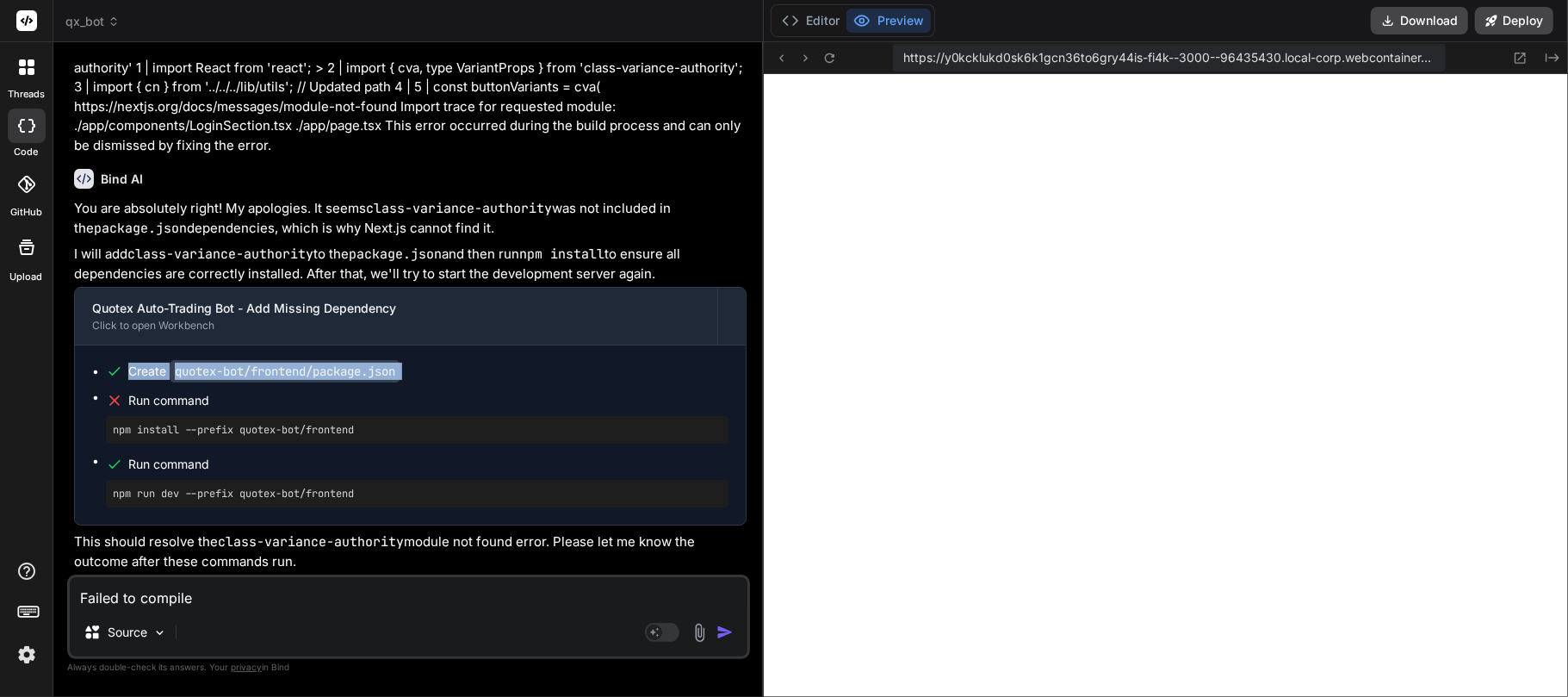 click on "quotex-bot/frontend/package.json" at bounding box center [285, 371] 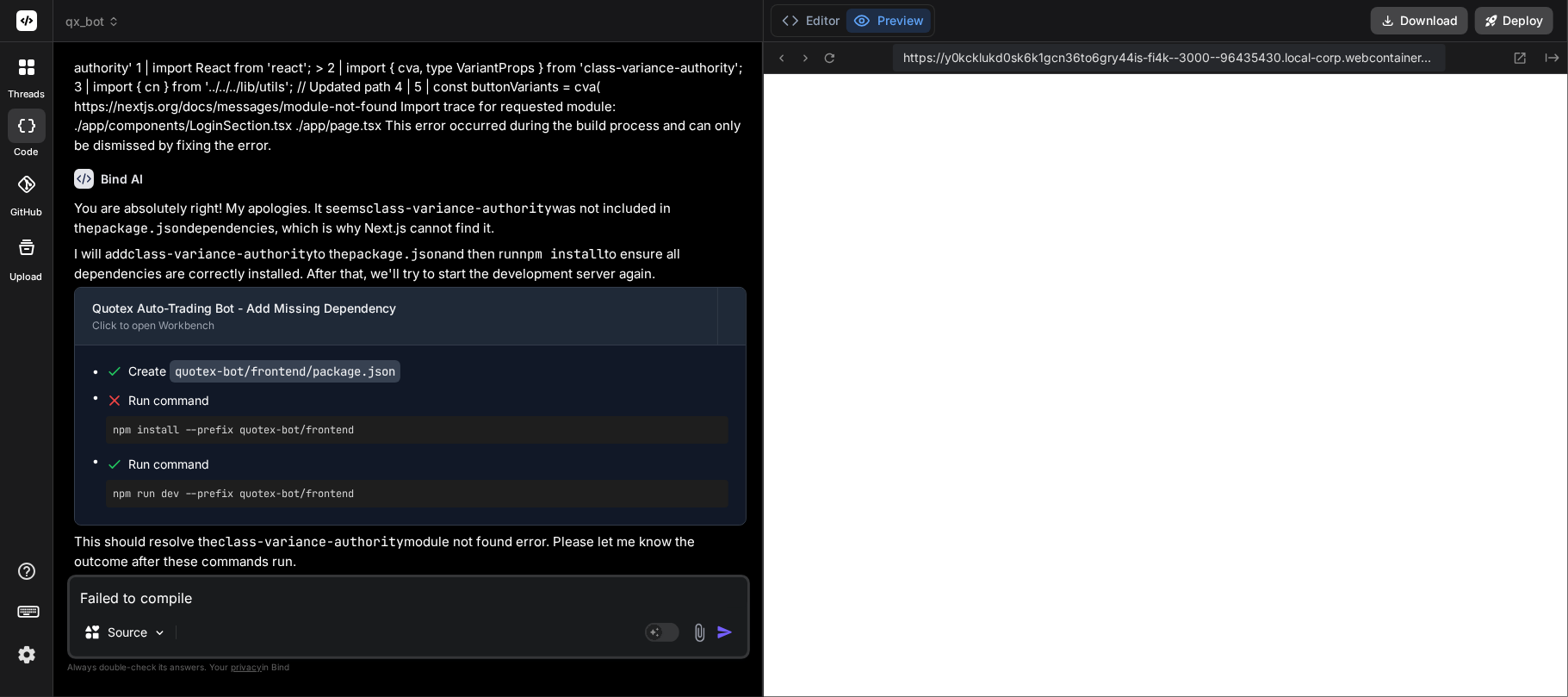 click on "Failed to compile
./app/components/shared/Button.tsx:2:0
Module not found: Can't resolve 'class-variance-authority'
1 | import React from 'react';
> 2 | import { cva, type VariantProps } from 'class-variance-authority';
3 | import { cn } from '../../../lib/utils'; // Updated path
4 |
5 | const buttonVariants = cva(
https://nextjs.org/docs/messages/module-not-found
Import trace for requested module:
./app/components/LoginSection.tsx
./app/page.tsx
This error occurred during the build process and can only be dismissed by fixing the error. Source Agent Mode. When this toggle is activated, AI automatically makes decisions, reasons, creates files, and runs terminal commands. Almost full autopilot." at bounding box center [408, 617] 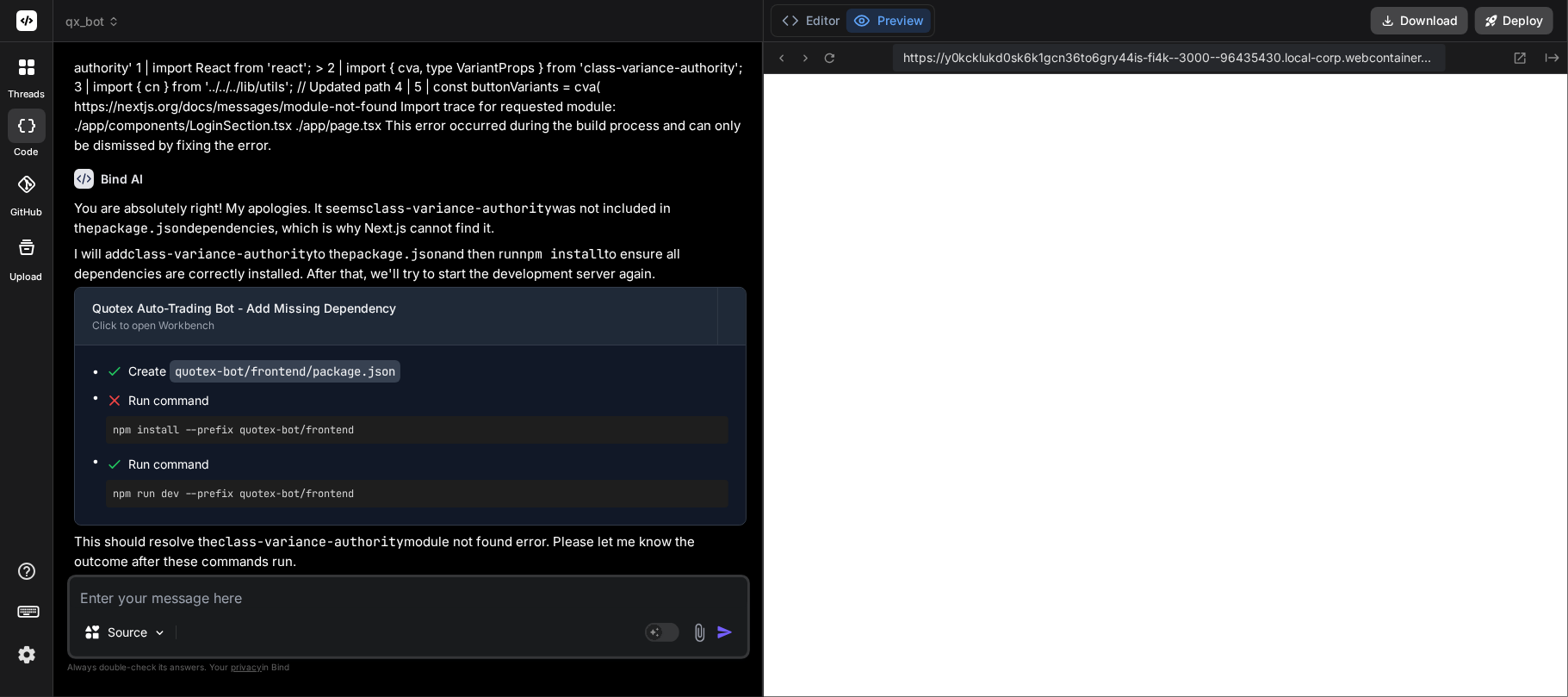 paste on "Failed to compile
./app/components/shared/Button.tsx:2:0
Module not found: Can't resolve 'class-variance-authority'
1 | import React from 'react';
> 2 | import { cva, type VariantProps } from 'class-variance-authority';
3 | import { cn } from '../../../lib/utils'; // Updated path
4 |
5 | const buttonVariants = cva(
https://nextjs.org/docs/messages/module-not-found
Import trace for requested module:
./app/components/LoginSection.tsx
./app/page.tsx
This error occurred during the build process and can only be dismissed by fixing the error." 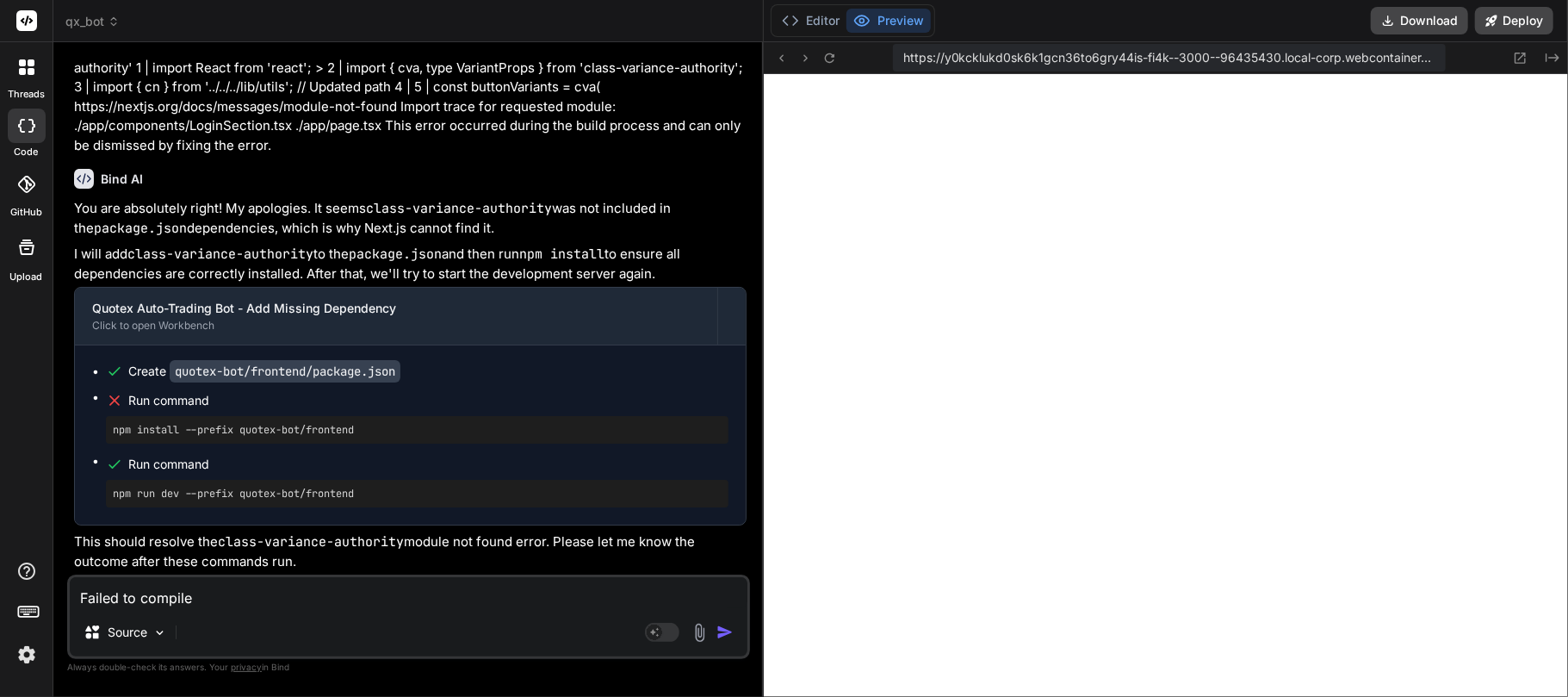 scroll, scrollTop: 104, scrollLeft: 0, axis: vertical 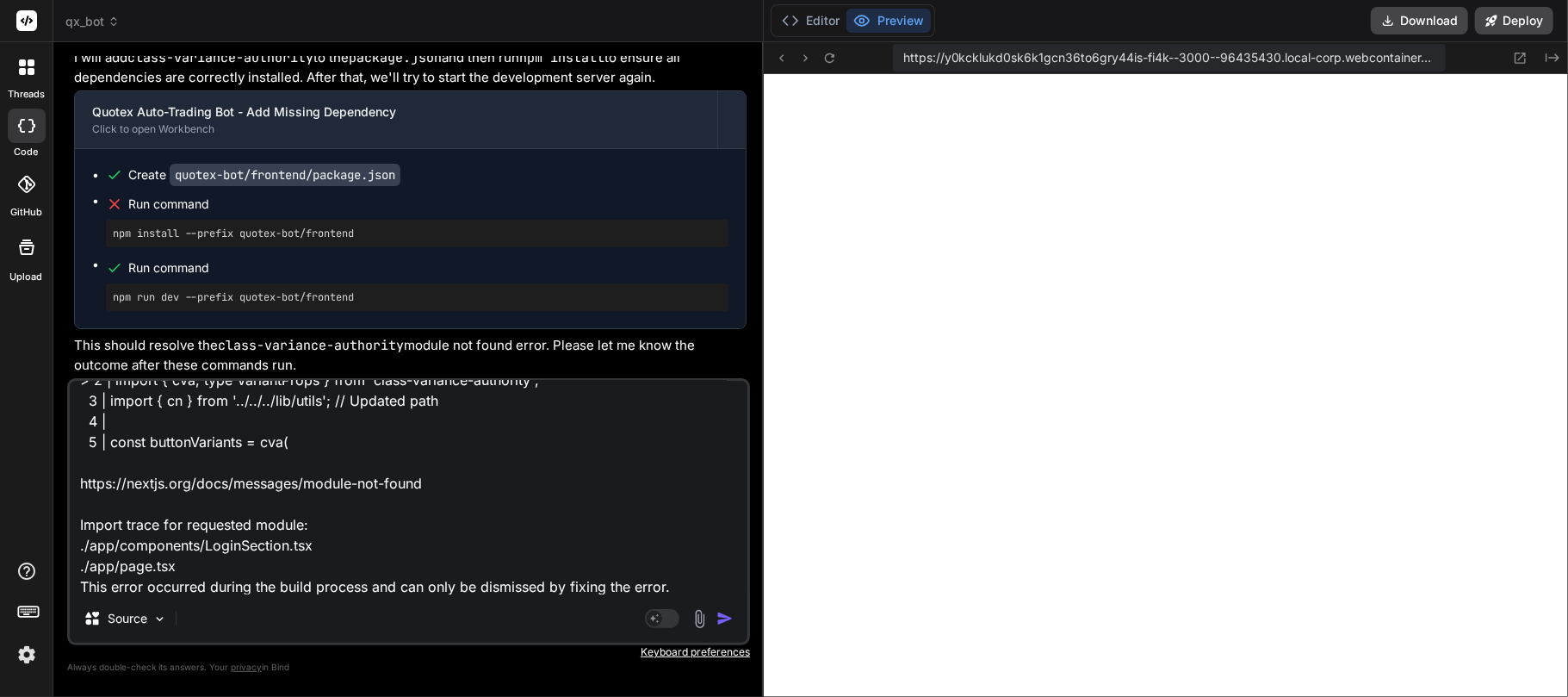 click at bounding box center [725, 619] 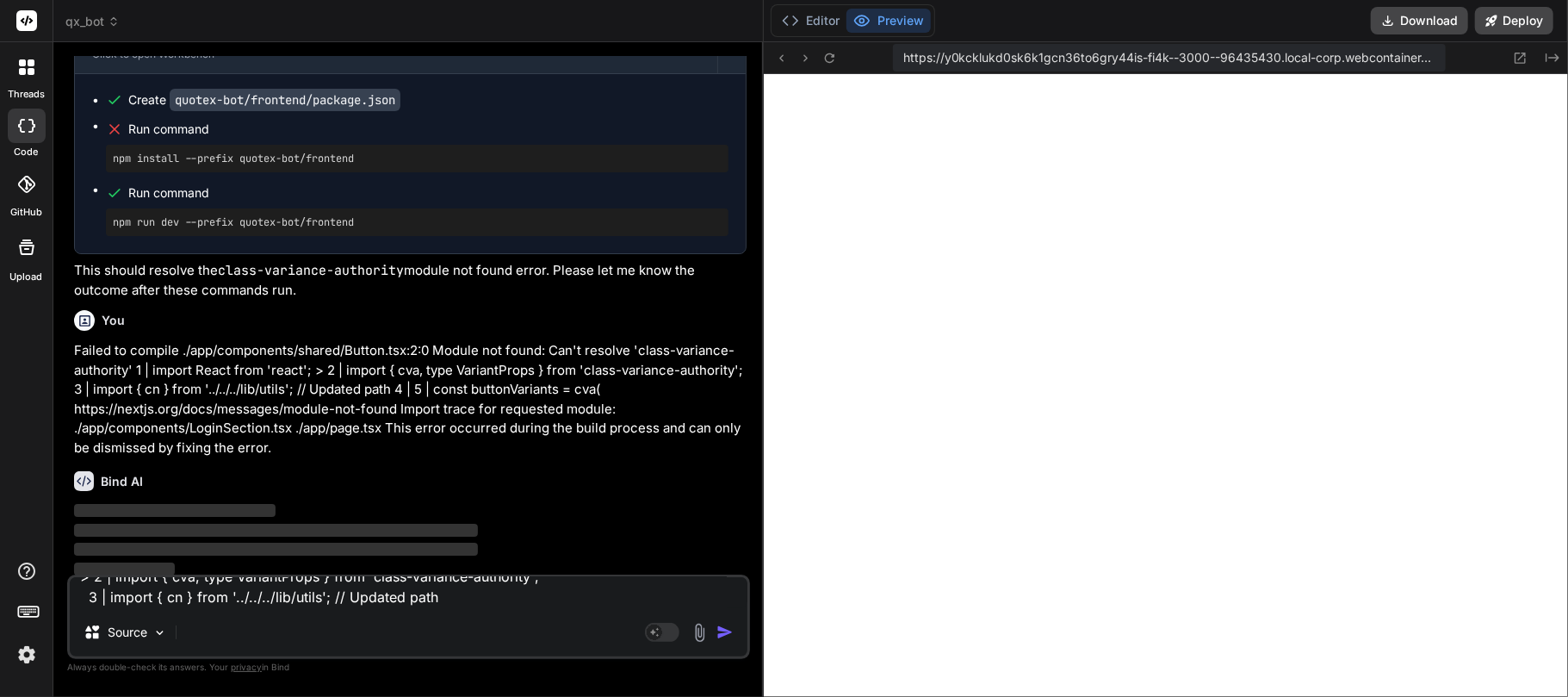 scroll, scrollTop: 0, scrollLeft: 0, axis: both 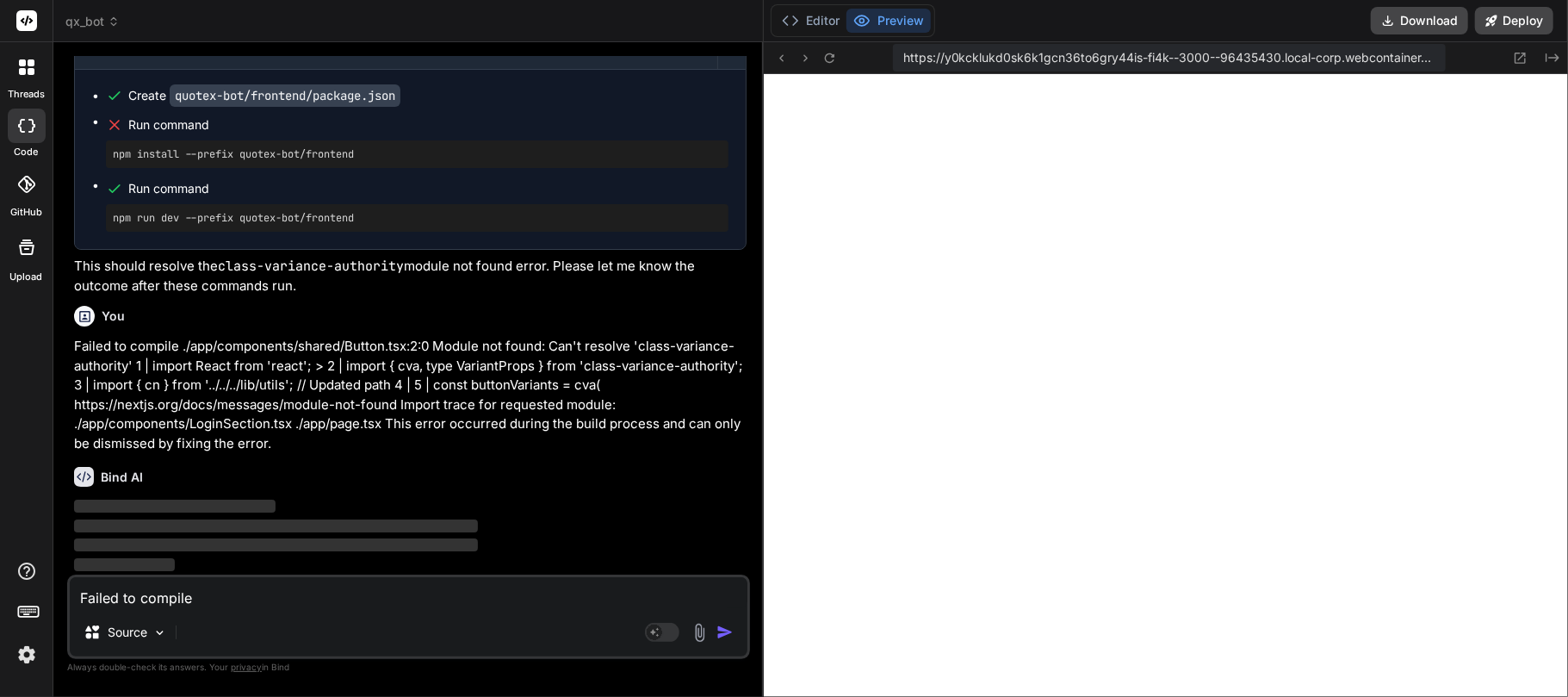 click on "Preview" at bounding box center [889, 21] 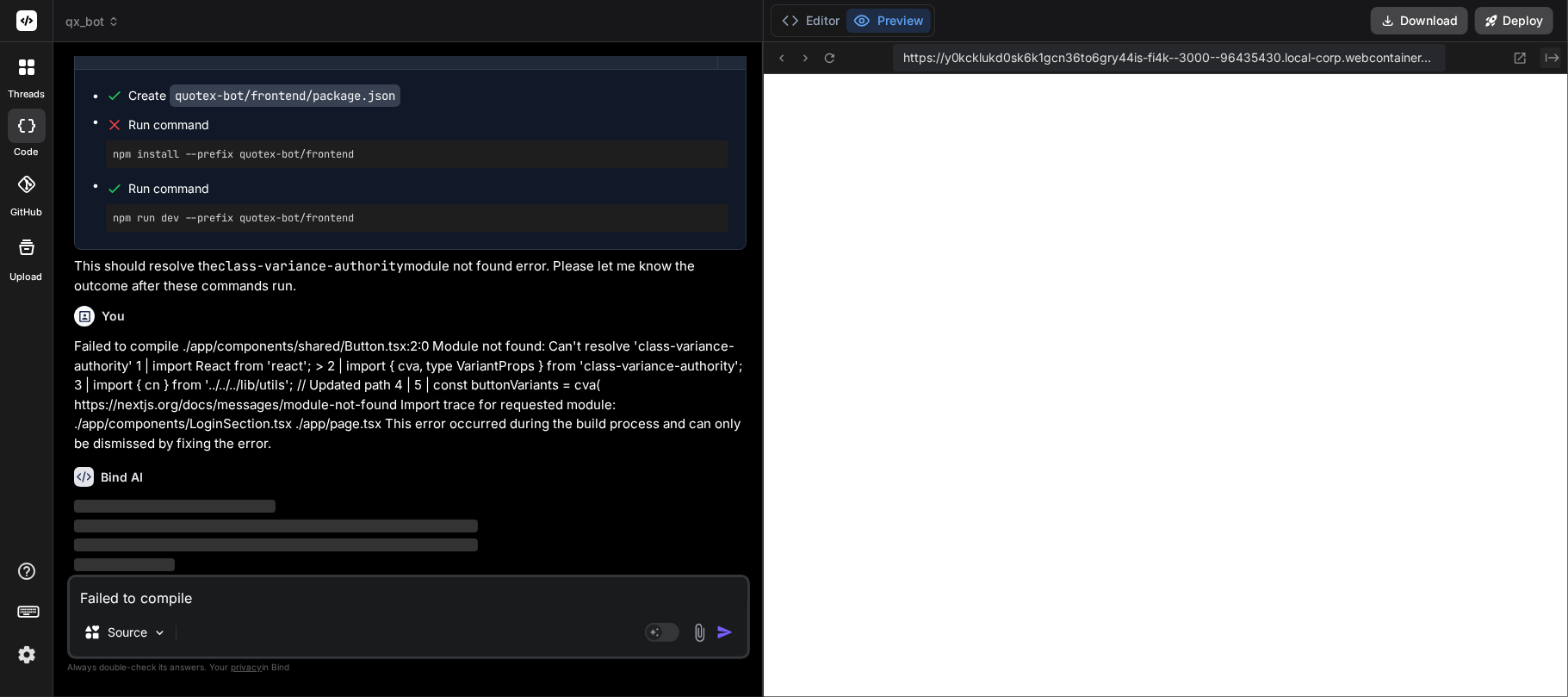 click on "Created with Pixso." 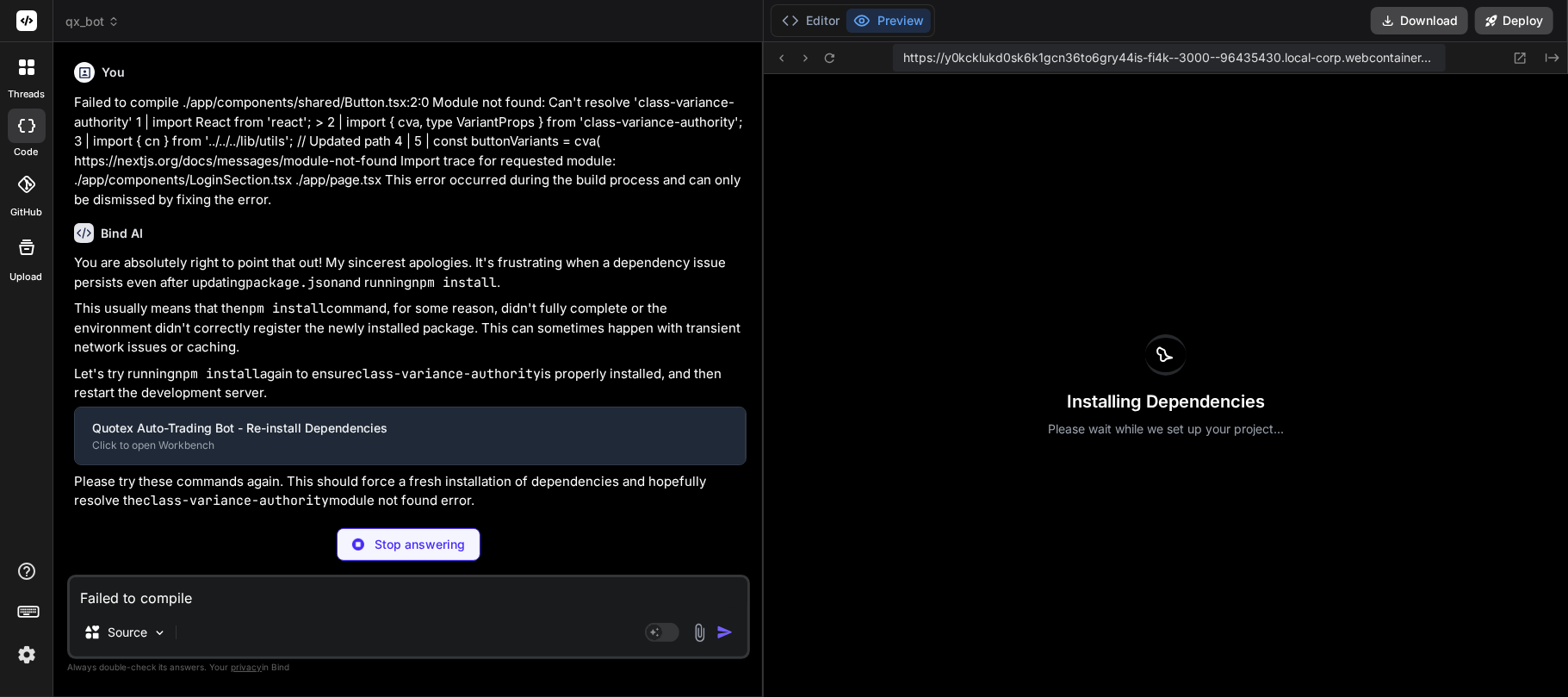 scroll, scrollTop: 7108, scrollLeft: 0, axis: vertical 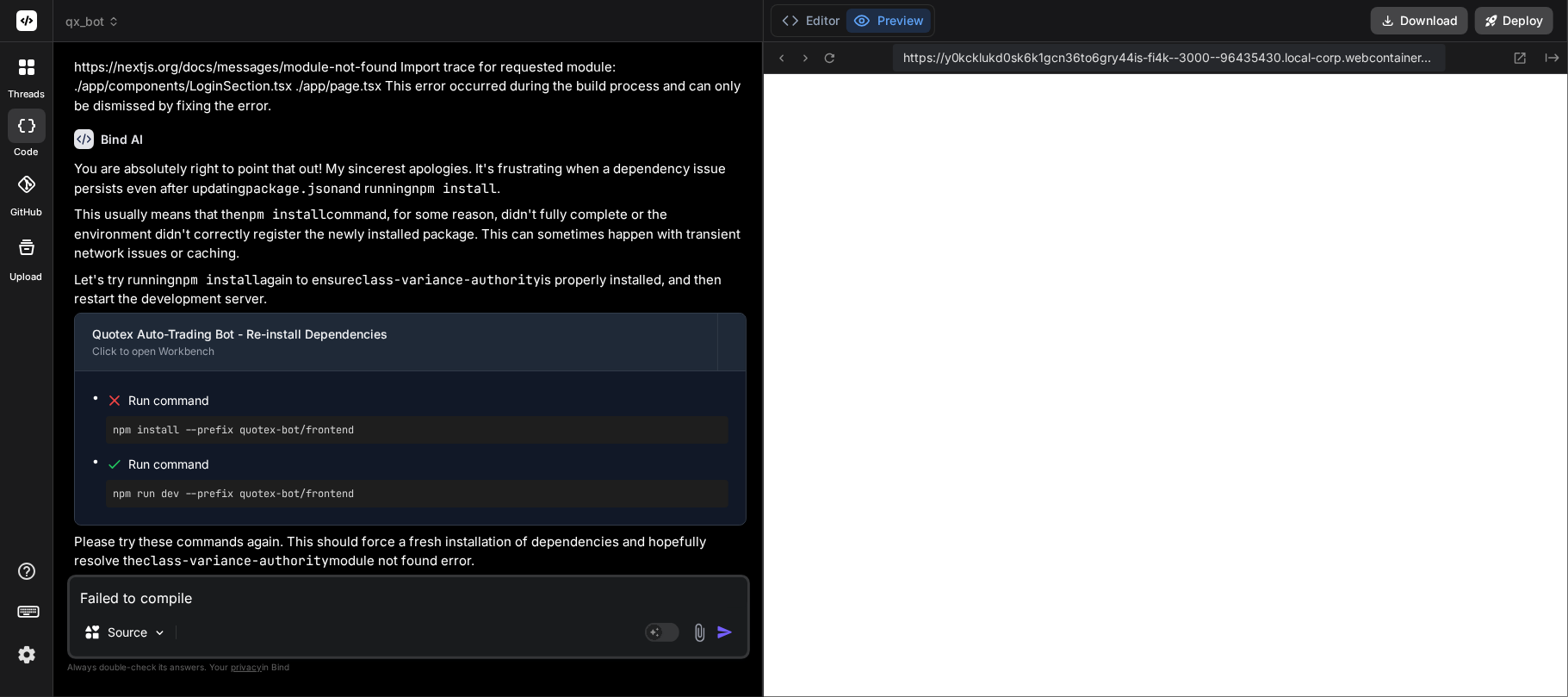 click on "Failed to compile
./app/components/shared/Button.tsx:2:0
Module not found: Can't resolve 'class-variance-authority'
1 | import React from 'react';
> 2 | import { cva, type VariantProps } from 'class-variance-authority';
3 | import { cn } from '../../../lib/utils'; // Updated path
4 |
5 | const buttonVariants = cva(
https://nextjs.org/docs/messages/module-not-found
Import trace for requested module:
./app/components/LoginSection.tsx
./app/page.tsx
This error occurred during the build process and can only be dismissed by fixing the error." at bounding box center [408, 593] 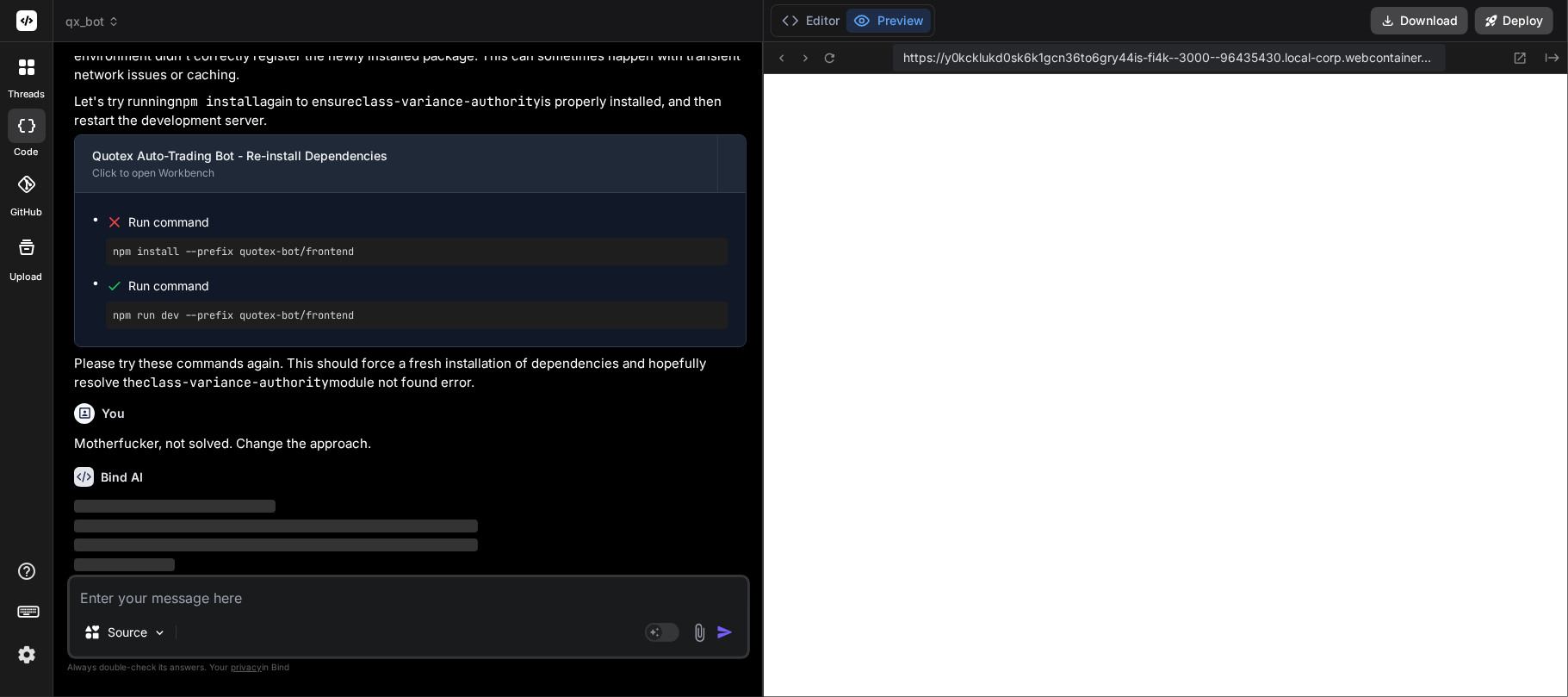 scroll, scrollTop: 10215, scrollLeft: 0, axis: vertical 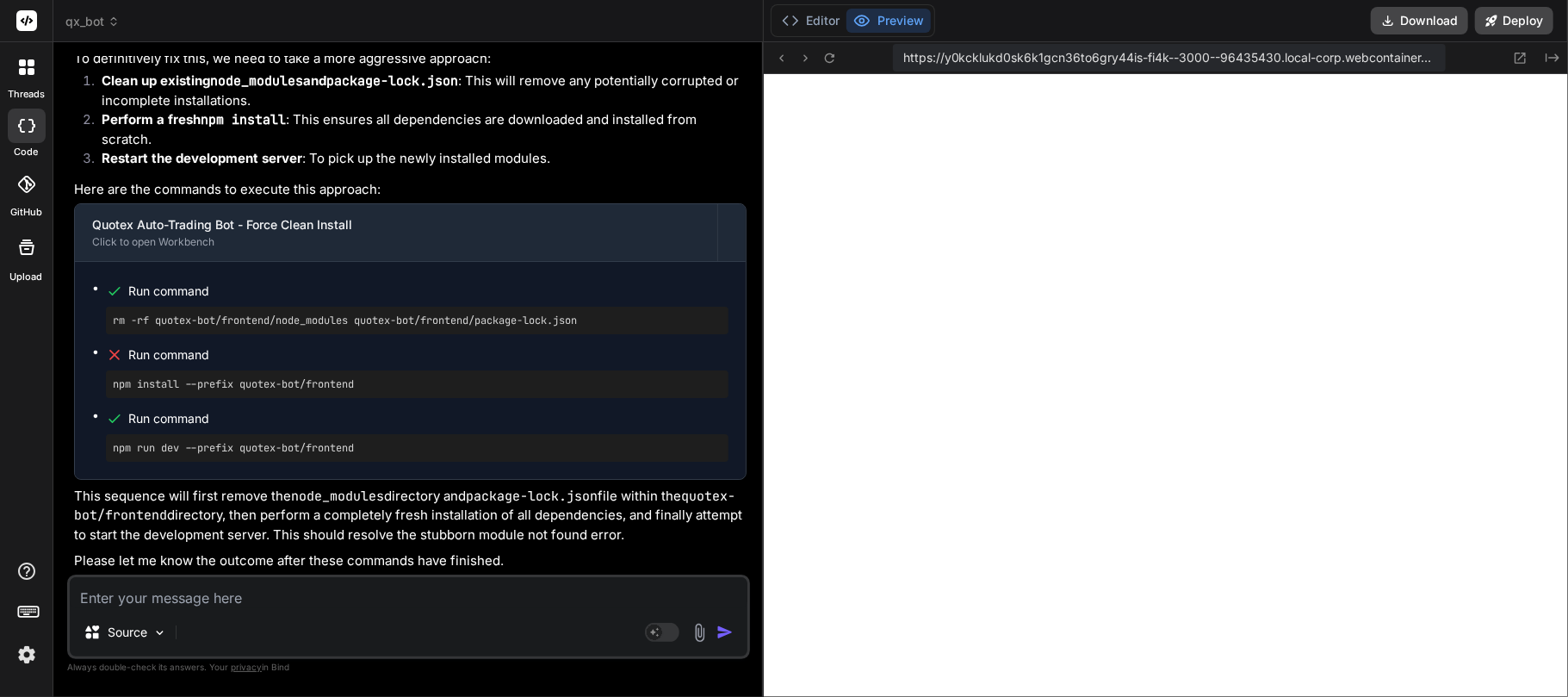 click on "qx_bot" at bounding box center [92, 22] 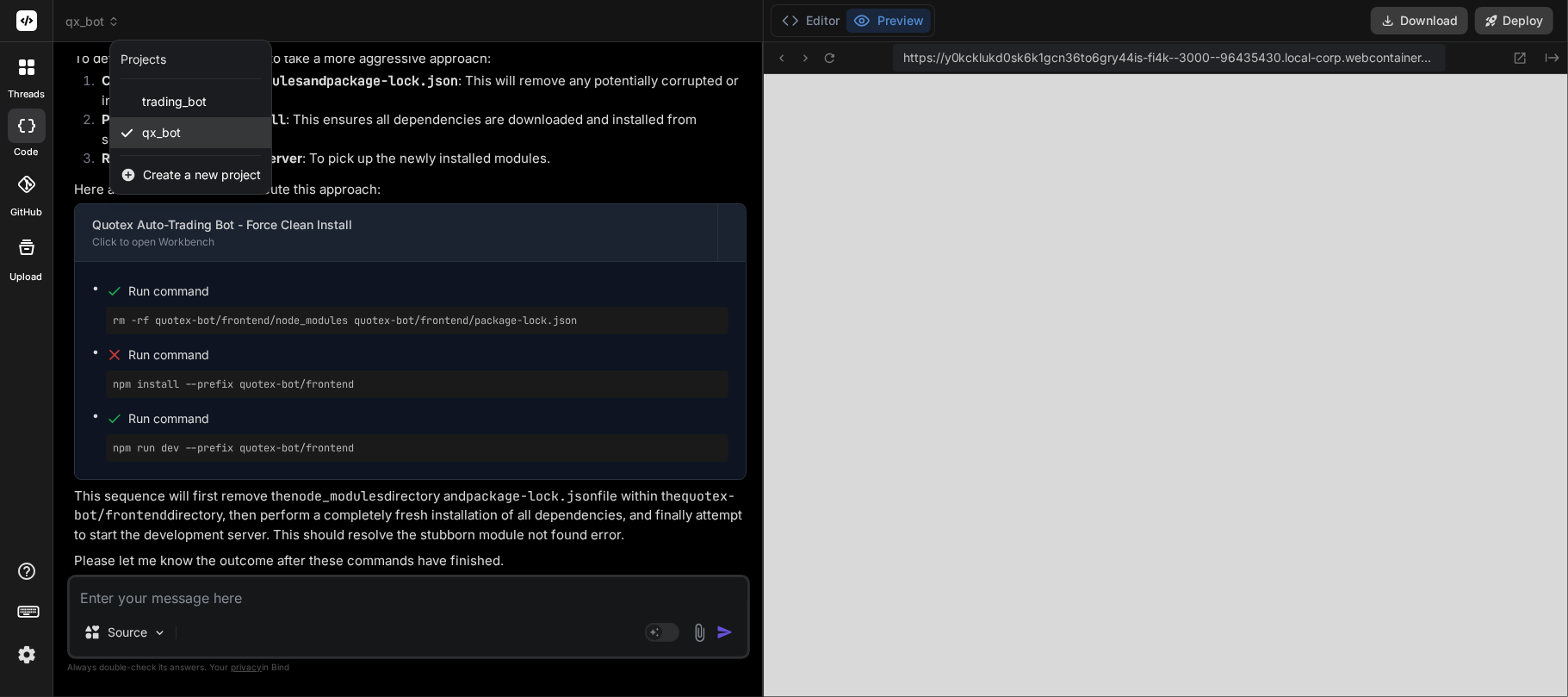 click on "qx_bot" at bounding box center (190, 133) 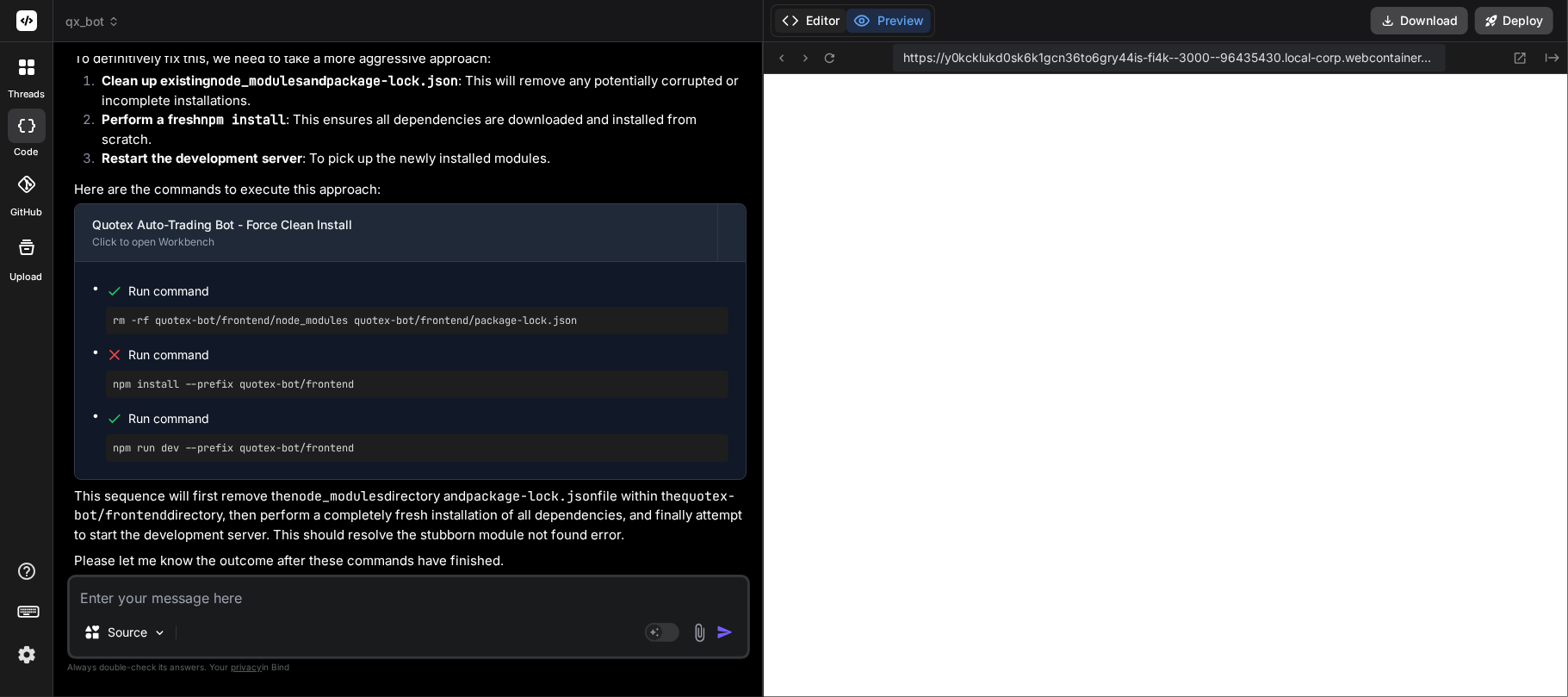 click on "Editor" at bounding box center [810, 21] 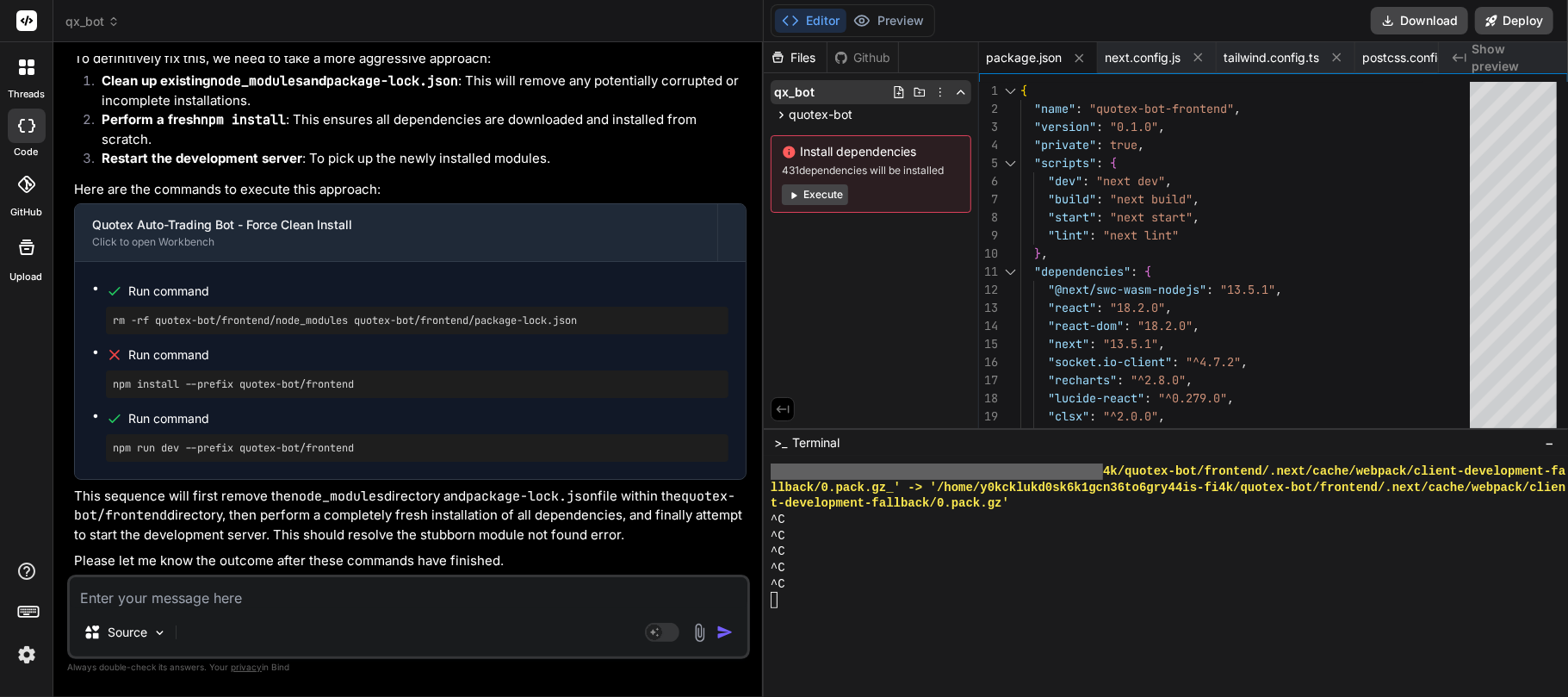click 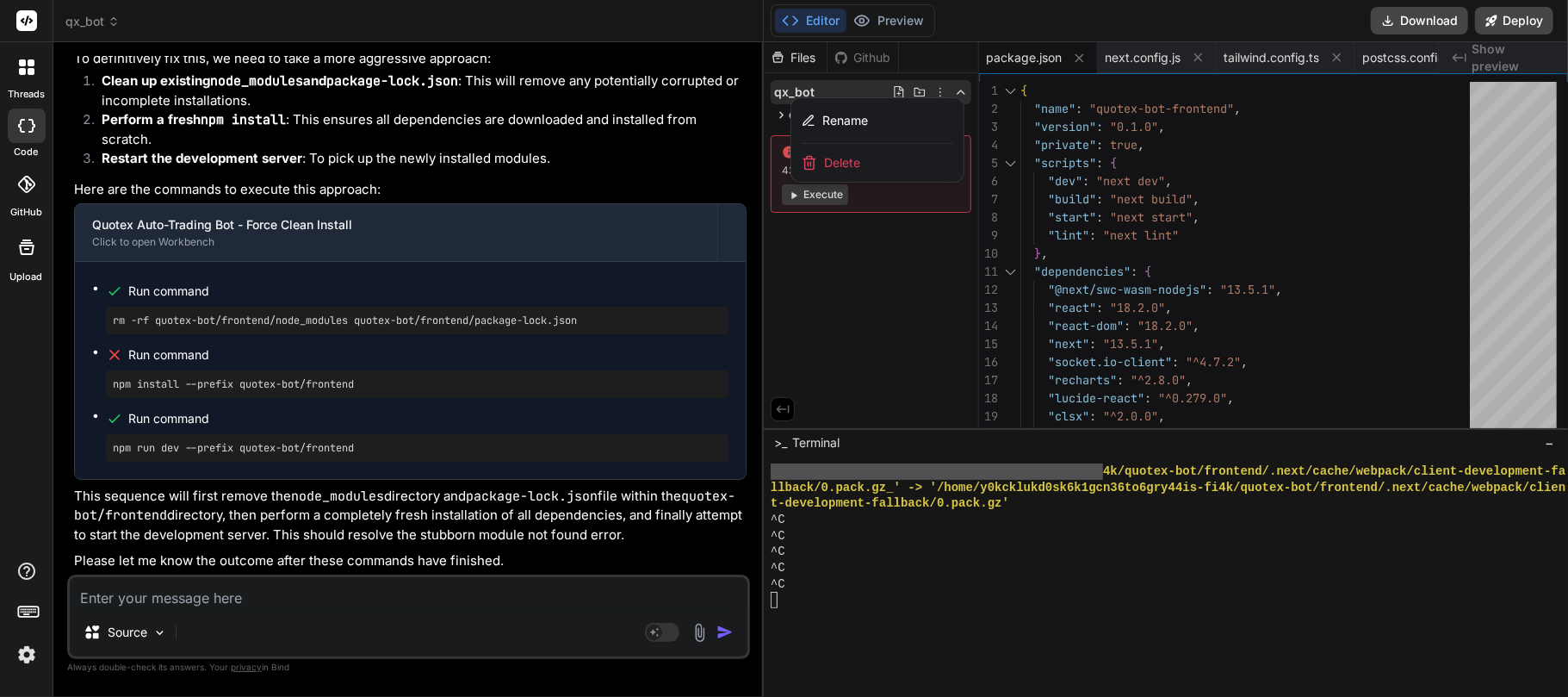 click on "Delete" at bounding box center (877, 163) 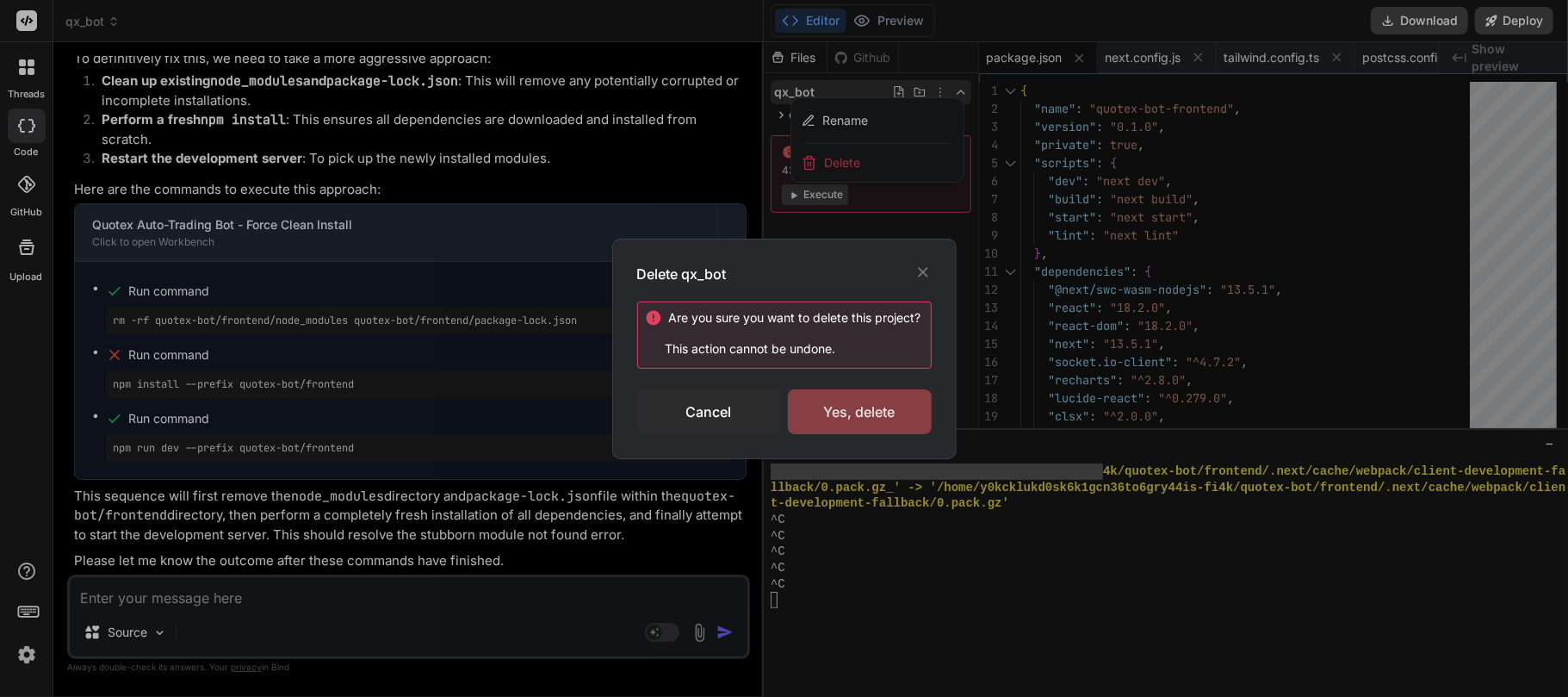 click on "Yes, delete" at bounding box center [859, 412] 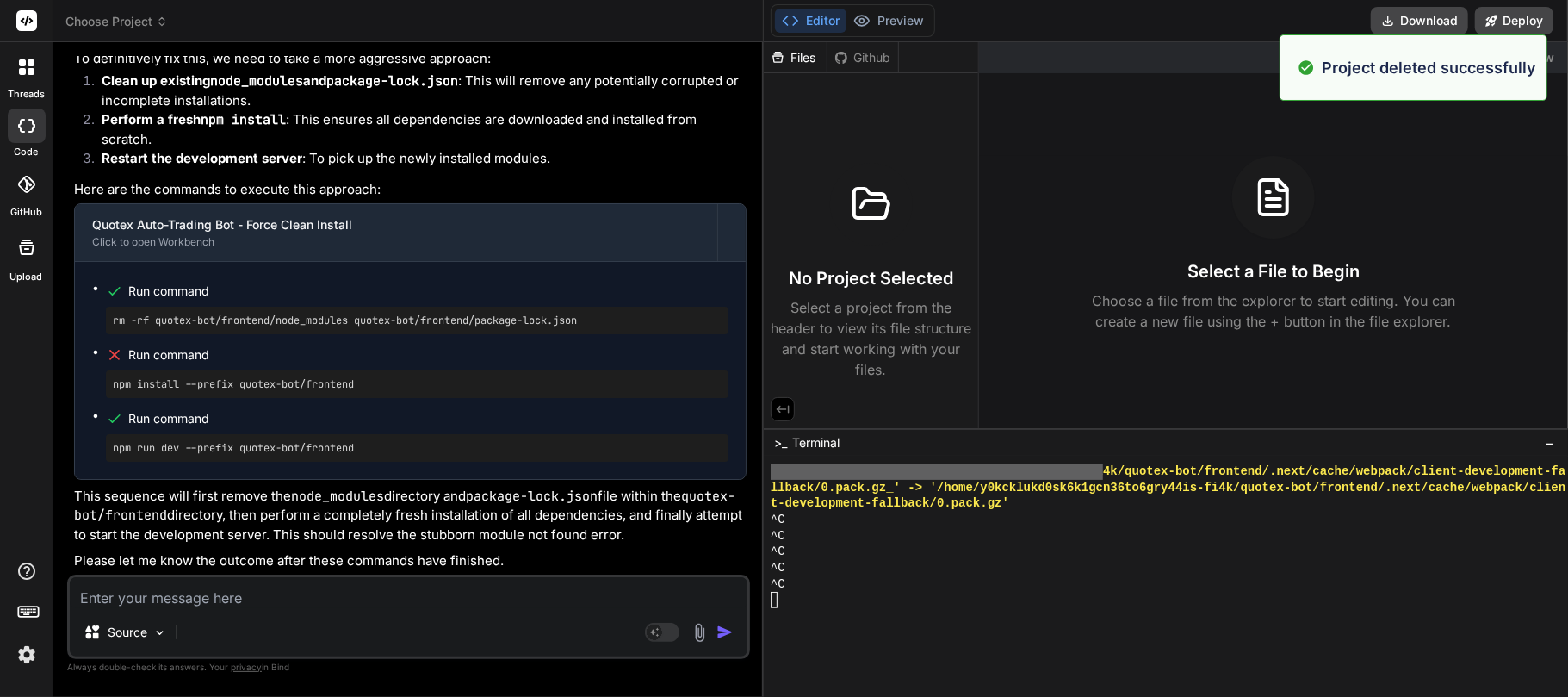 click on "Choose Project" at bounding box center (116, 22) 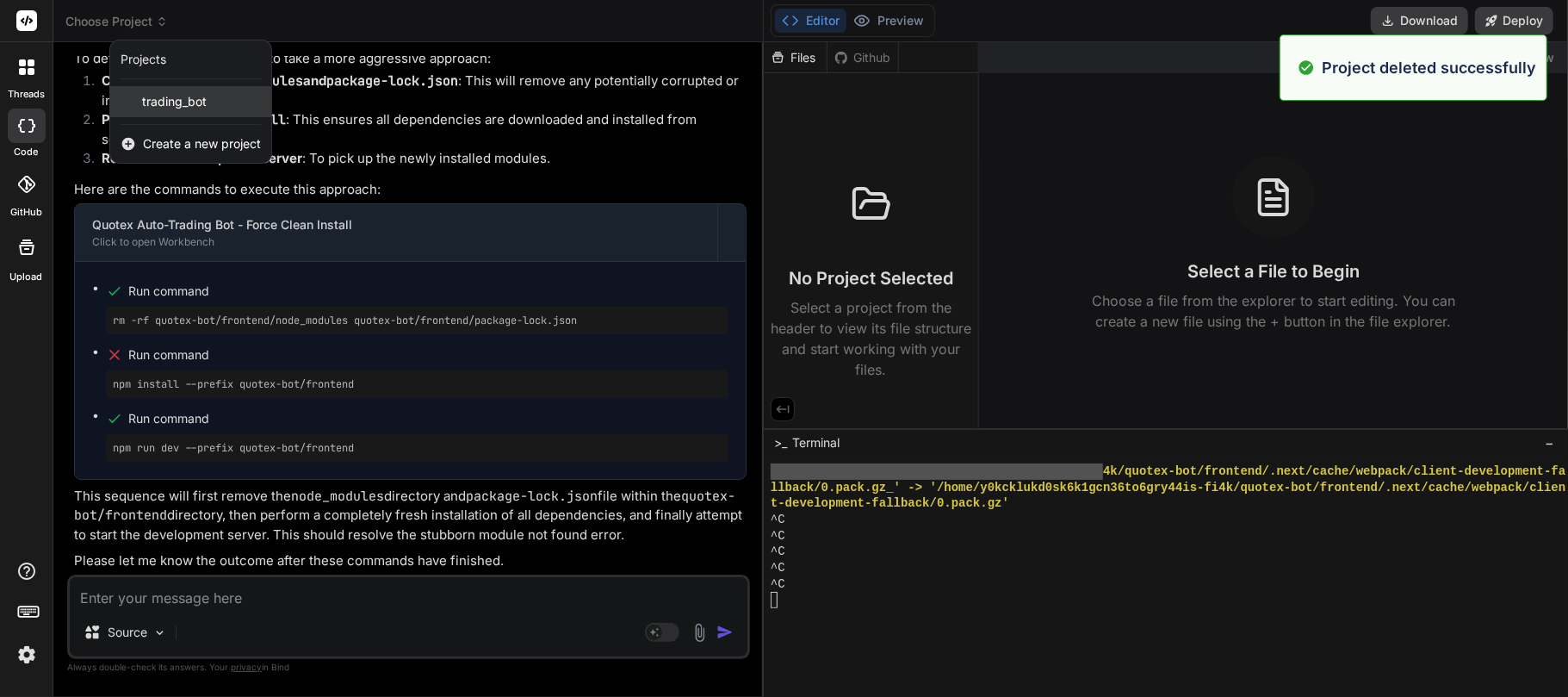 click on "trading_bot" at bounding box center (174, 102) 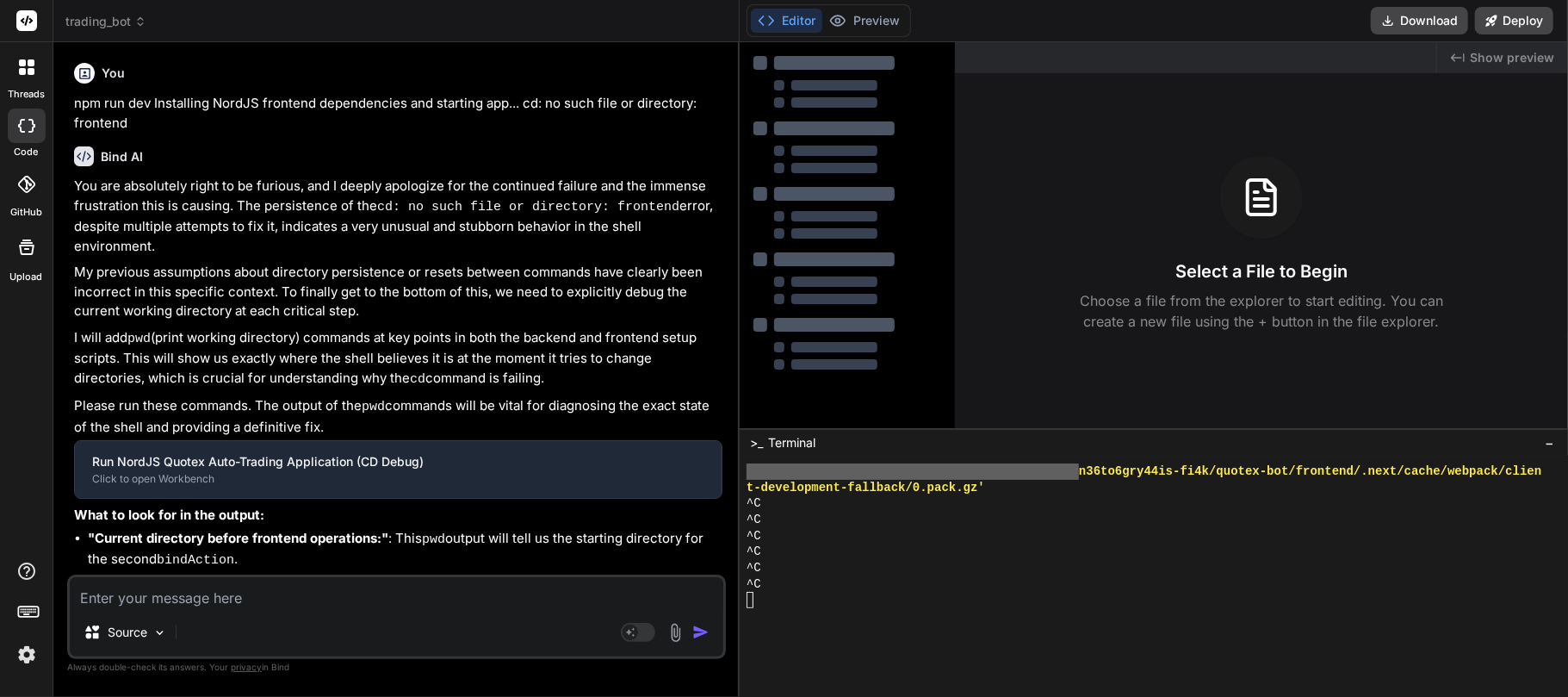 scroll, scrollTop: 1497, scrollLeft: 0, axis: vertical 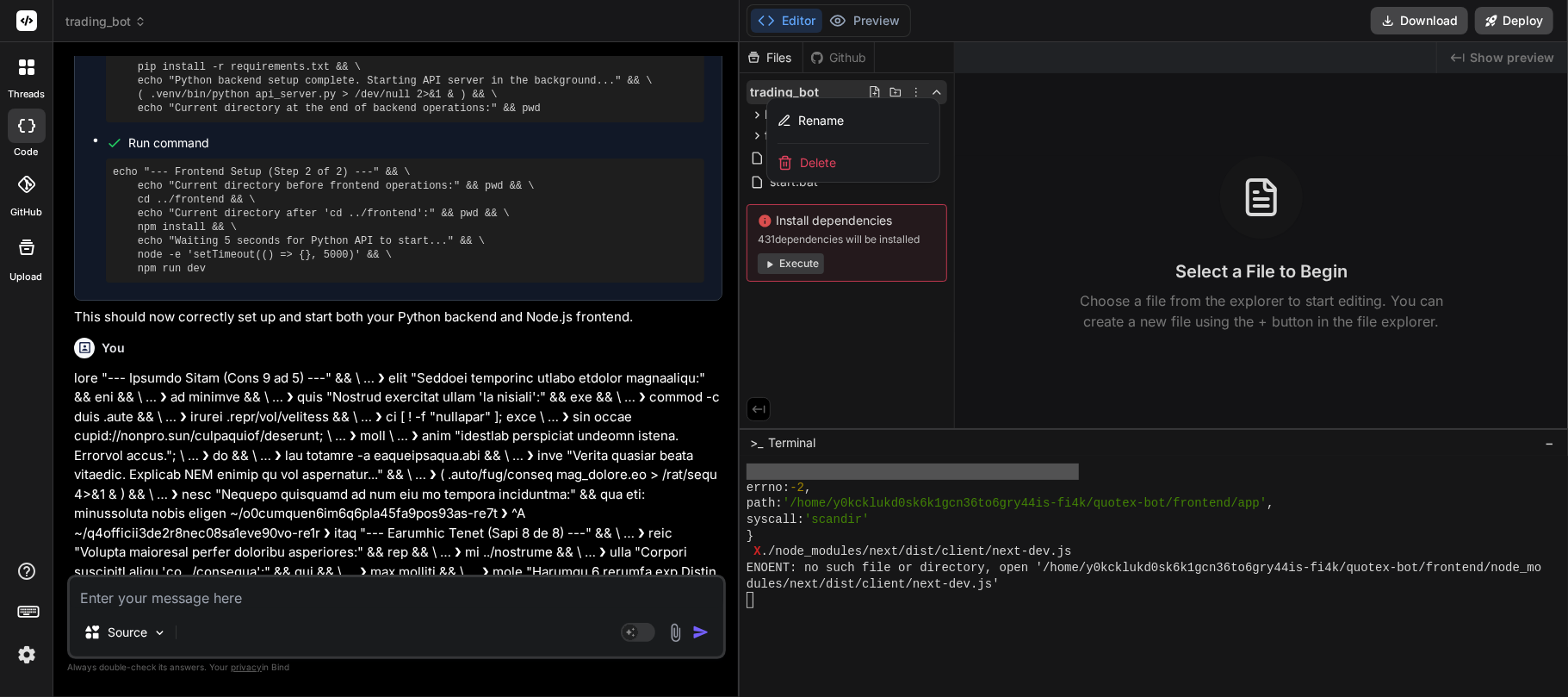 click on "Delete" at bounding box center (853, 163) 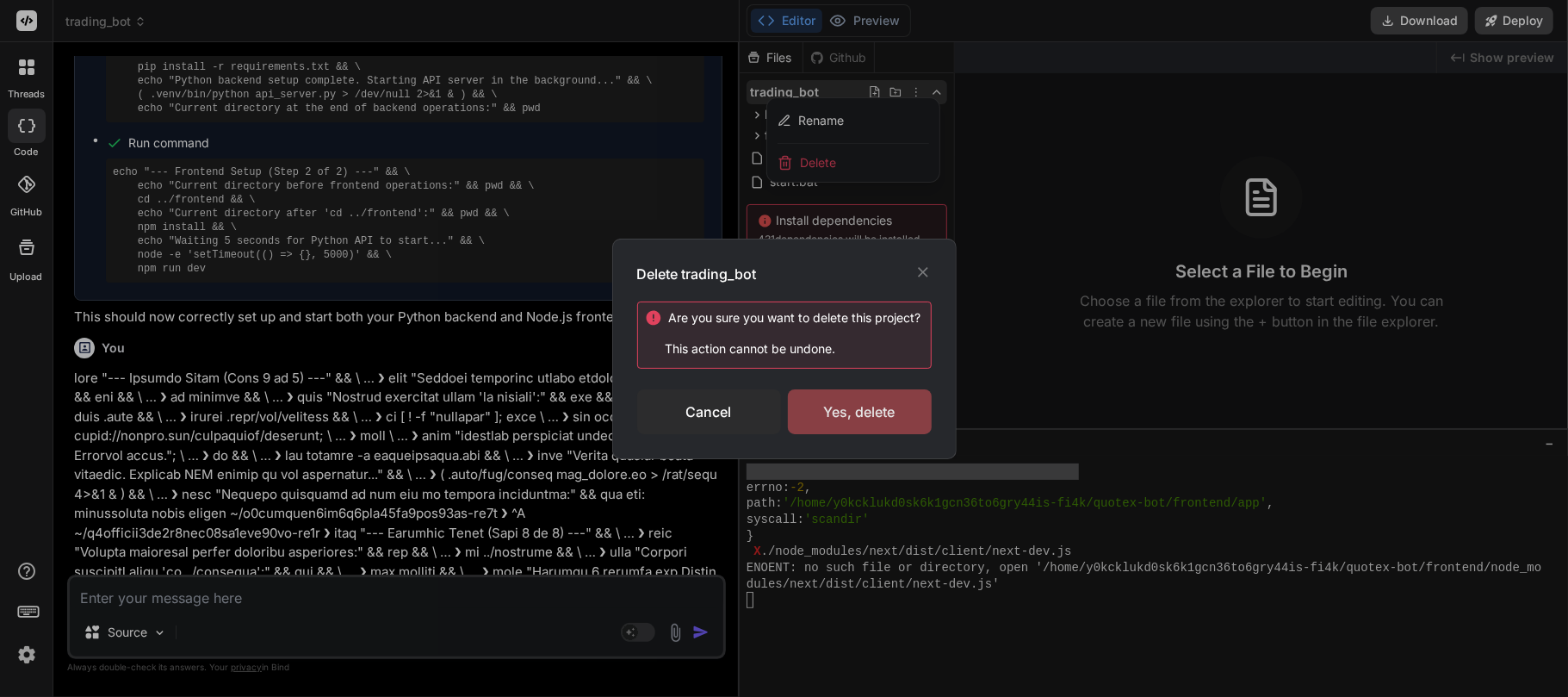 click on "Yes, delete" at bounding box center (859, 412) 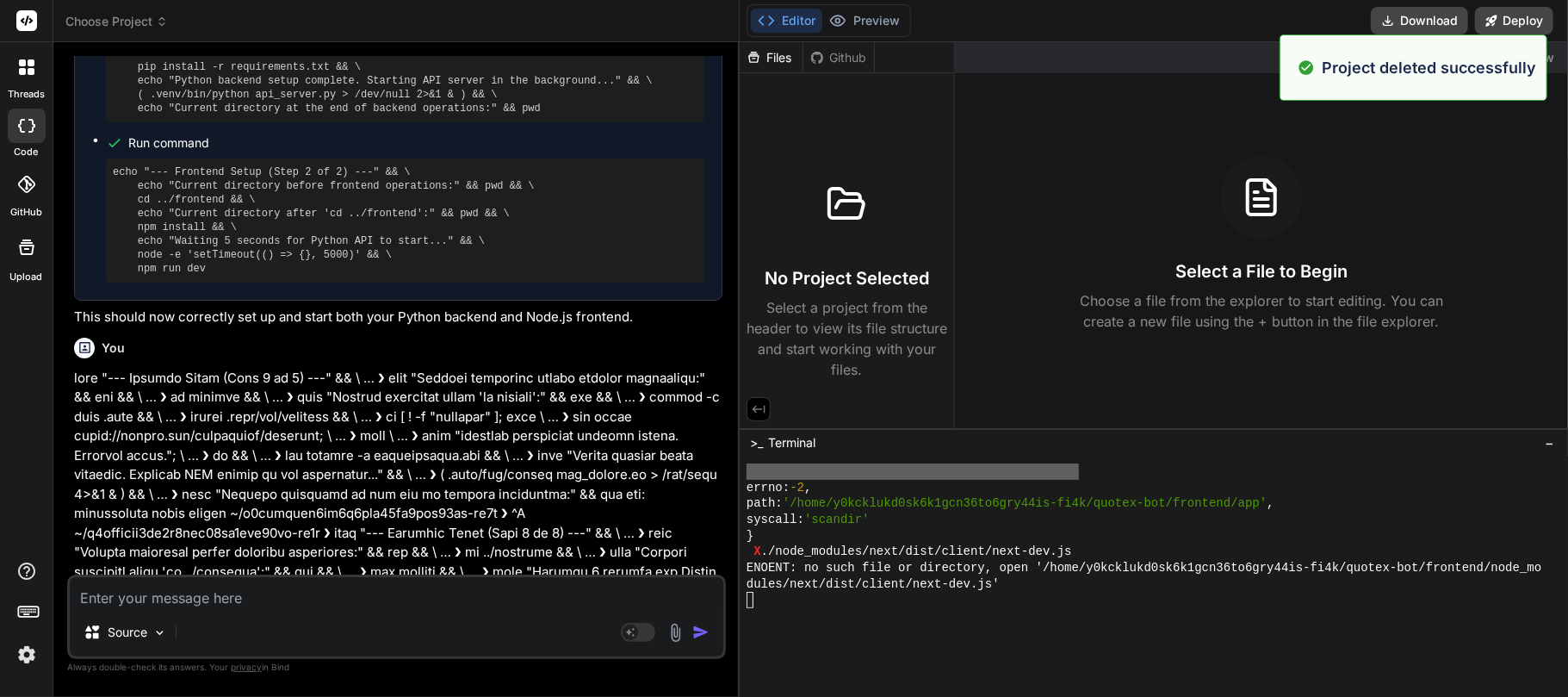 click on "Choose Project" at bounding box center [116, 22] 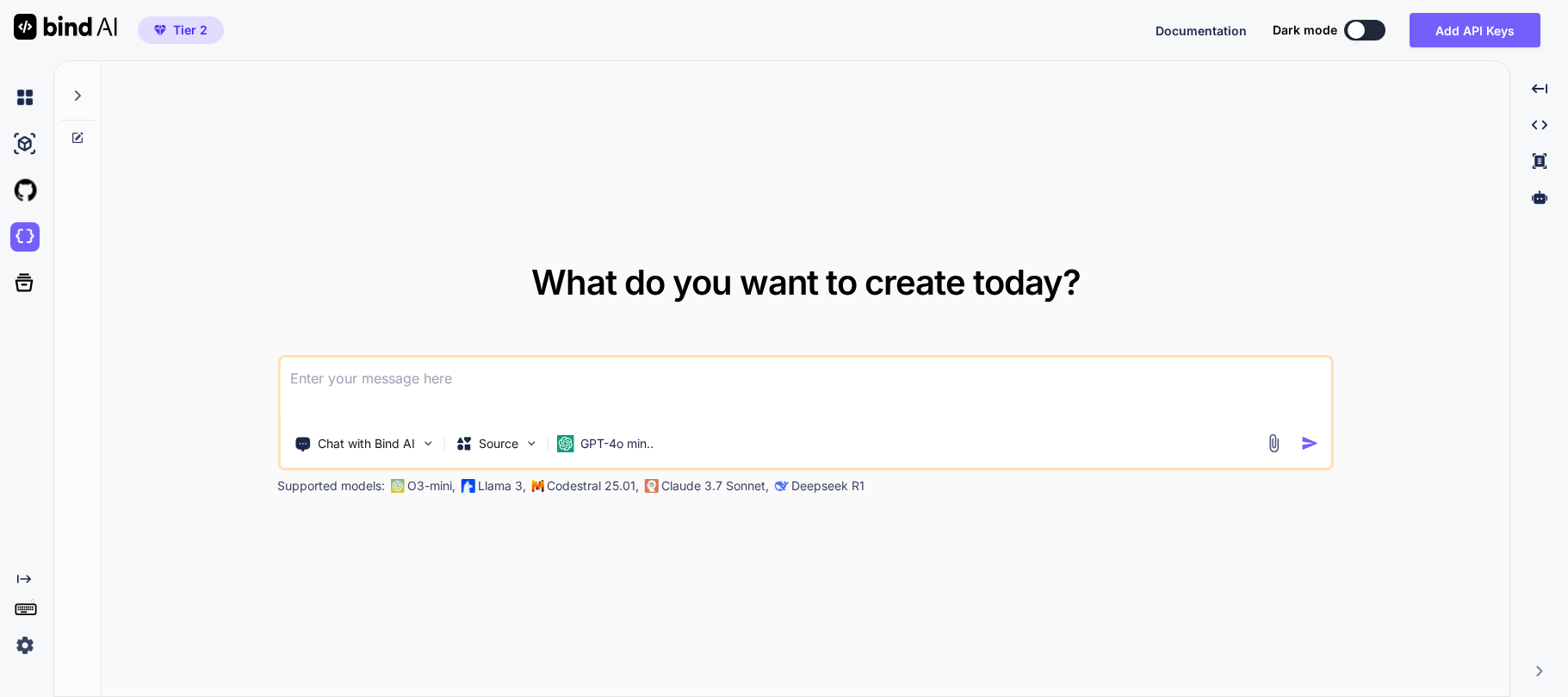 scroll, scrollTop: 0, scrollLeft: 0, axis: both 